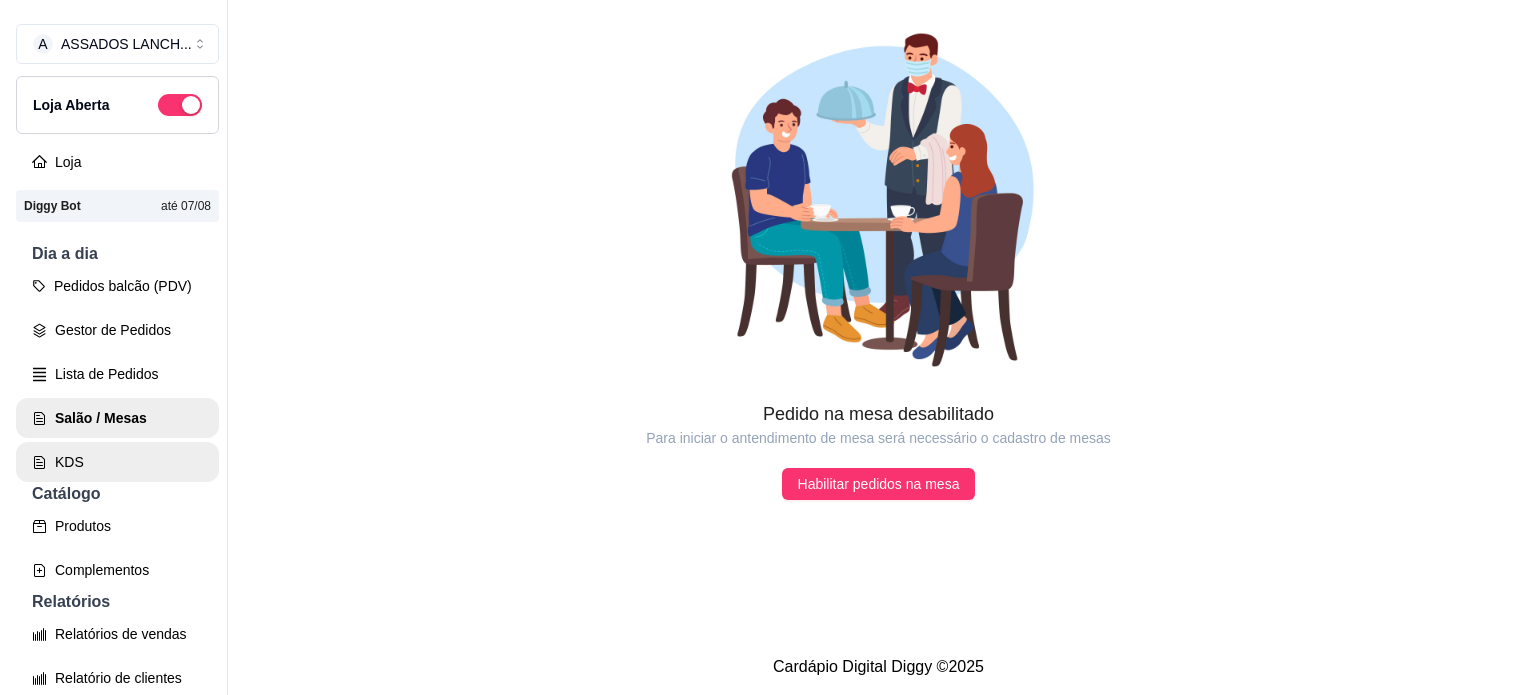 scroll, scrollTop: 0, scrollLeft: 0, axis: both 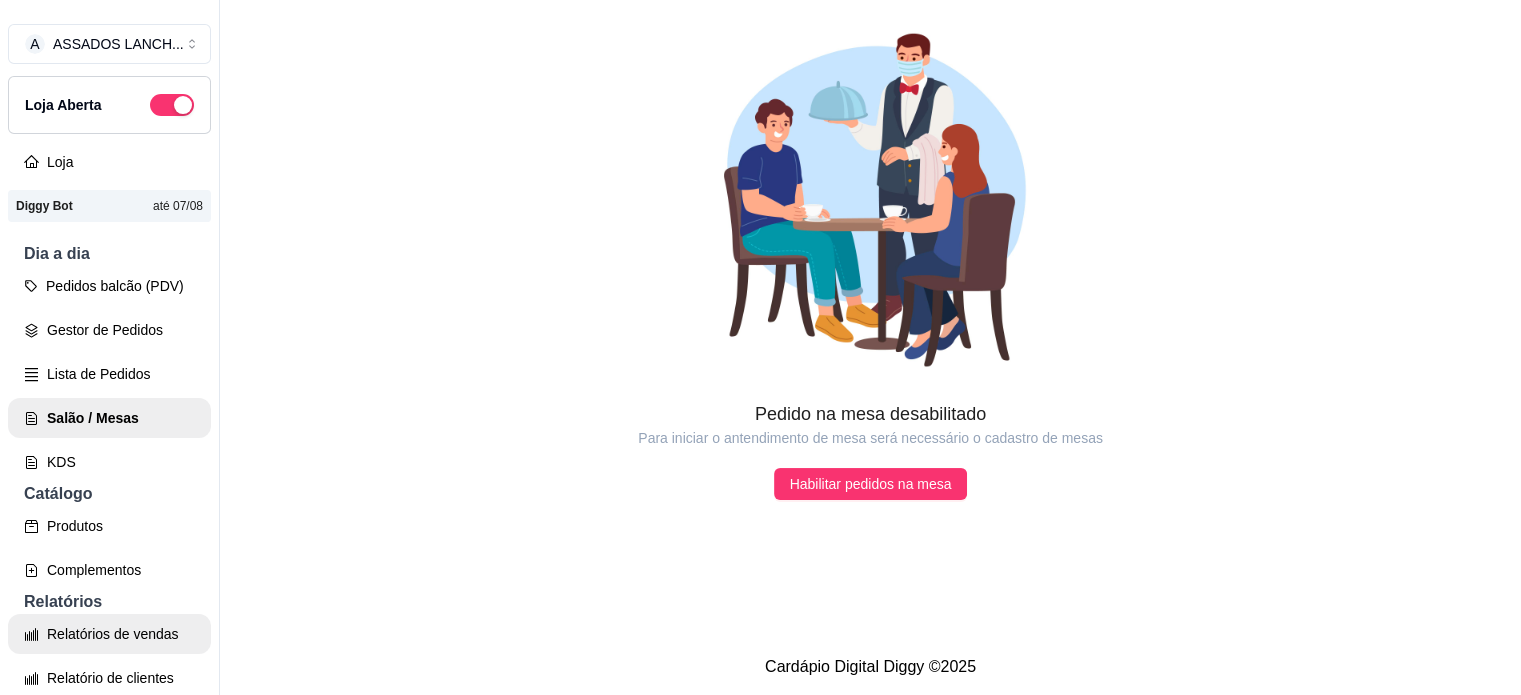 click on "Relatórios de vendas" at bounding box center (109, 634) 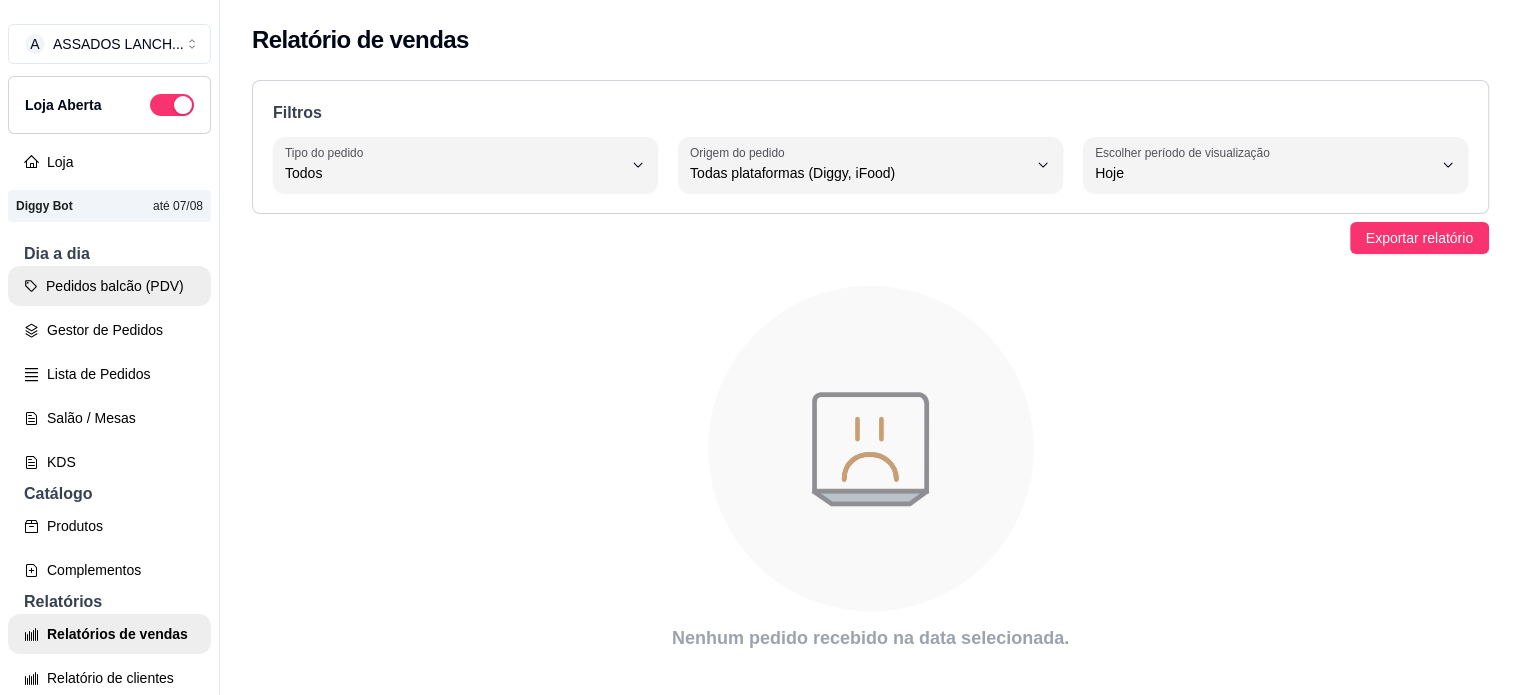 click on "Pedidos balcão (PDV)" at bounding box center (109, 286) 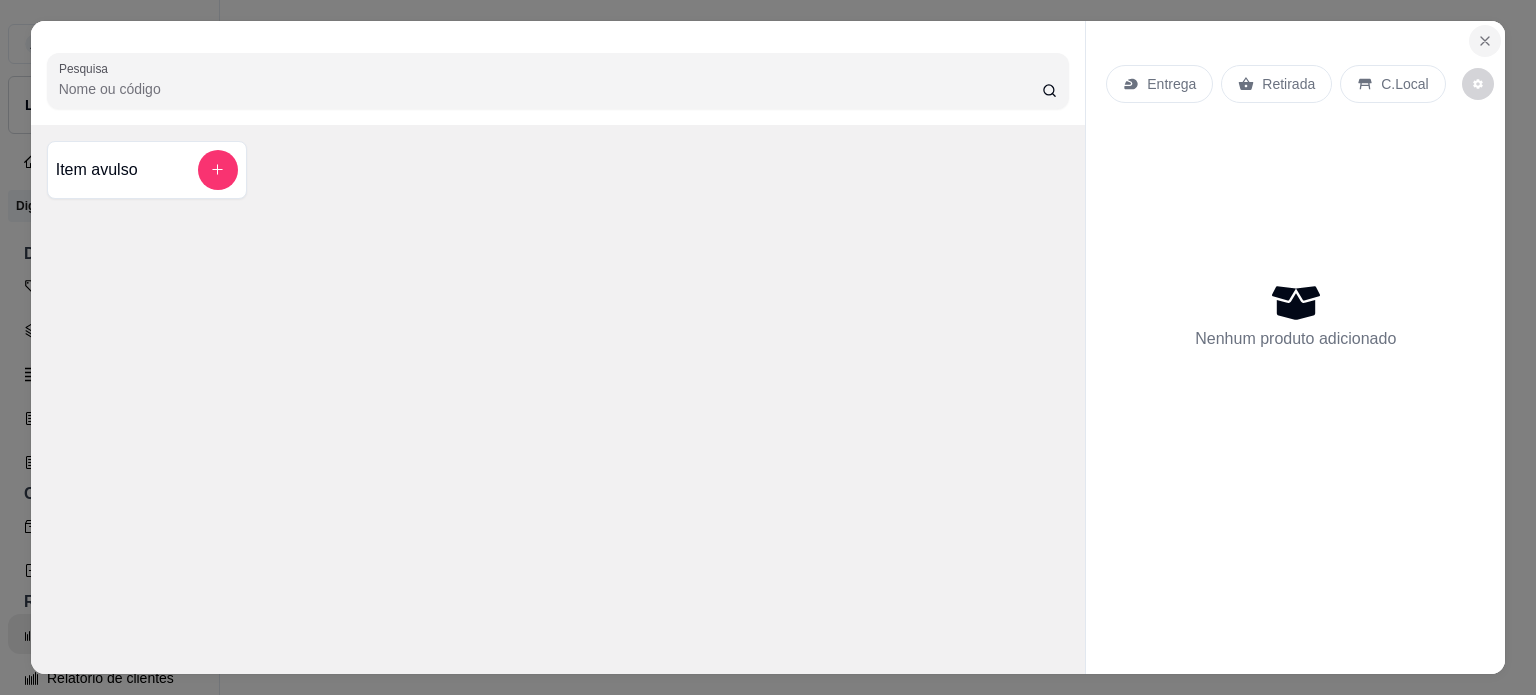 click at bounding box center (1485, 41) 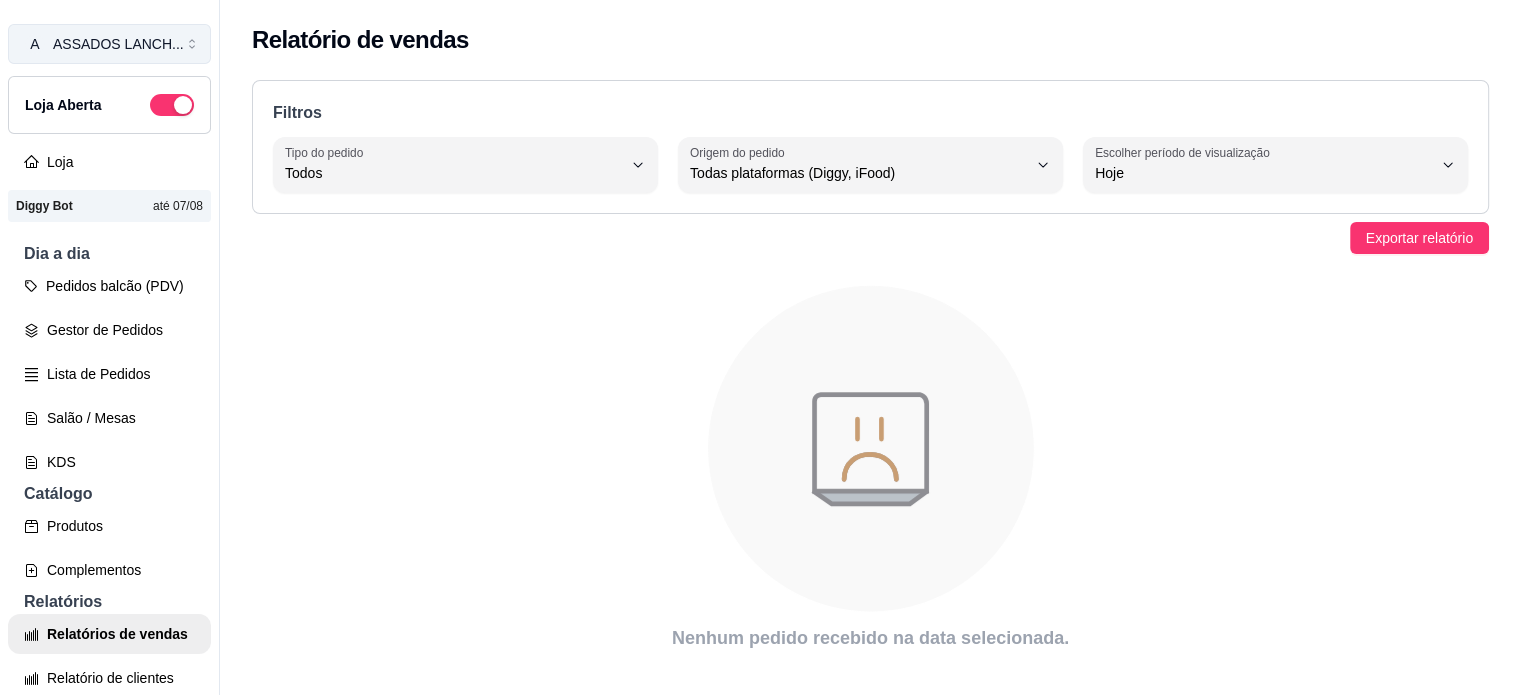 click on "ASSADOS LANCH ..." at bounding box center [118, 44] 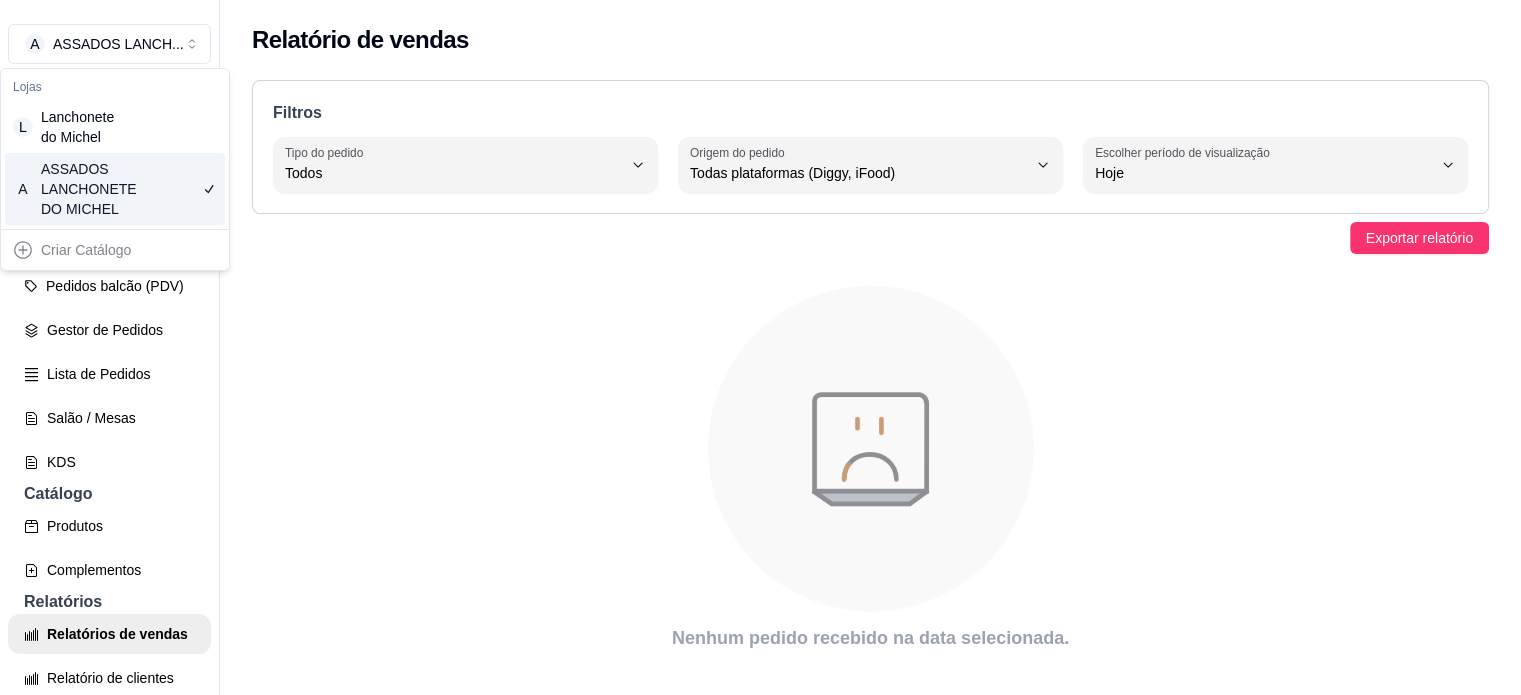 click on "ASSADOS LANCHONETE DO MICHEL" at bounding box center (86, 189) 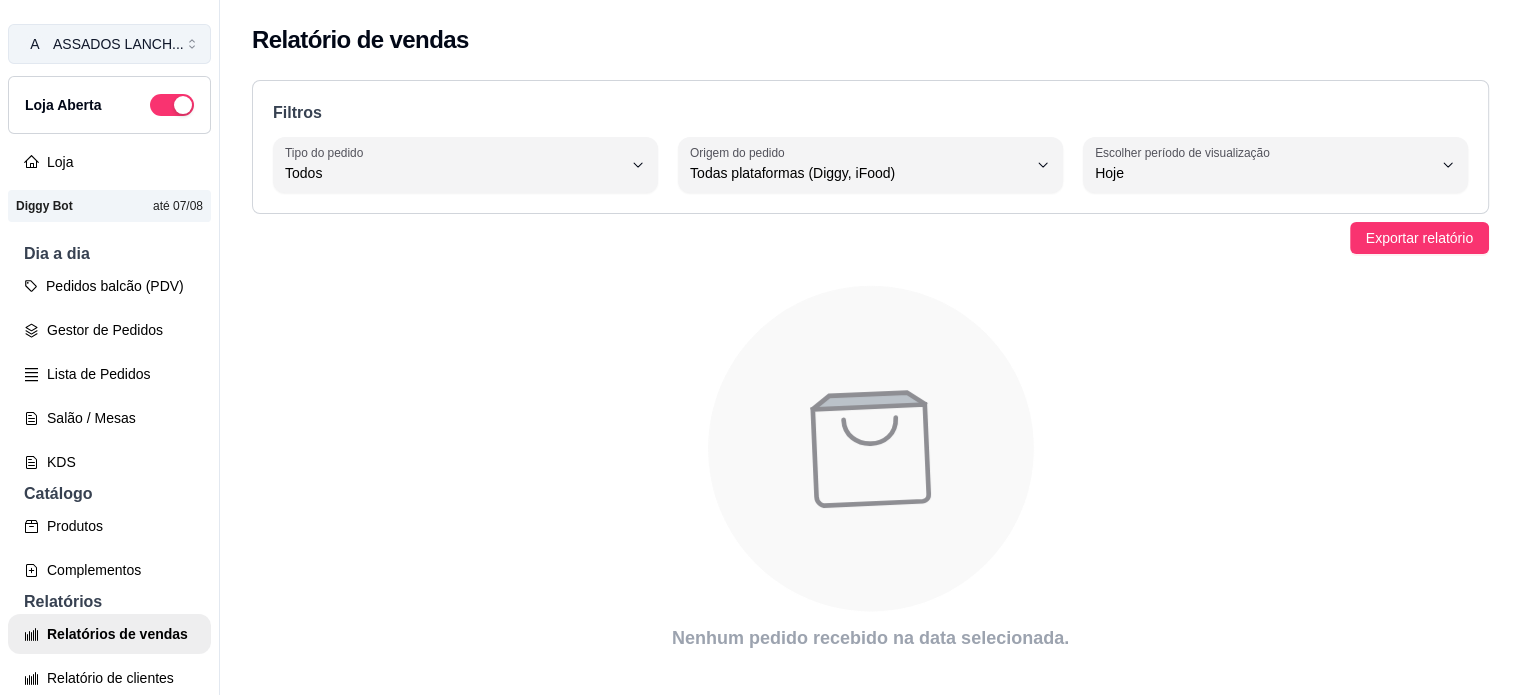 click on "ASSADOS LANCH ..." at bounding box center [118, 44] 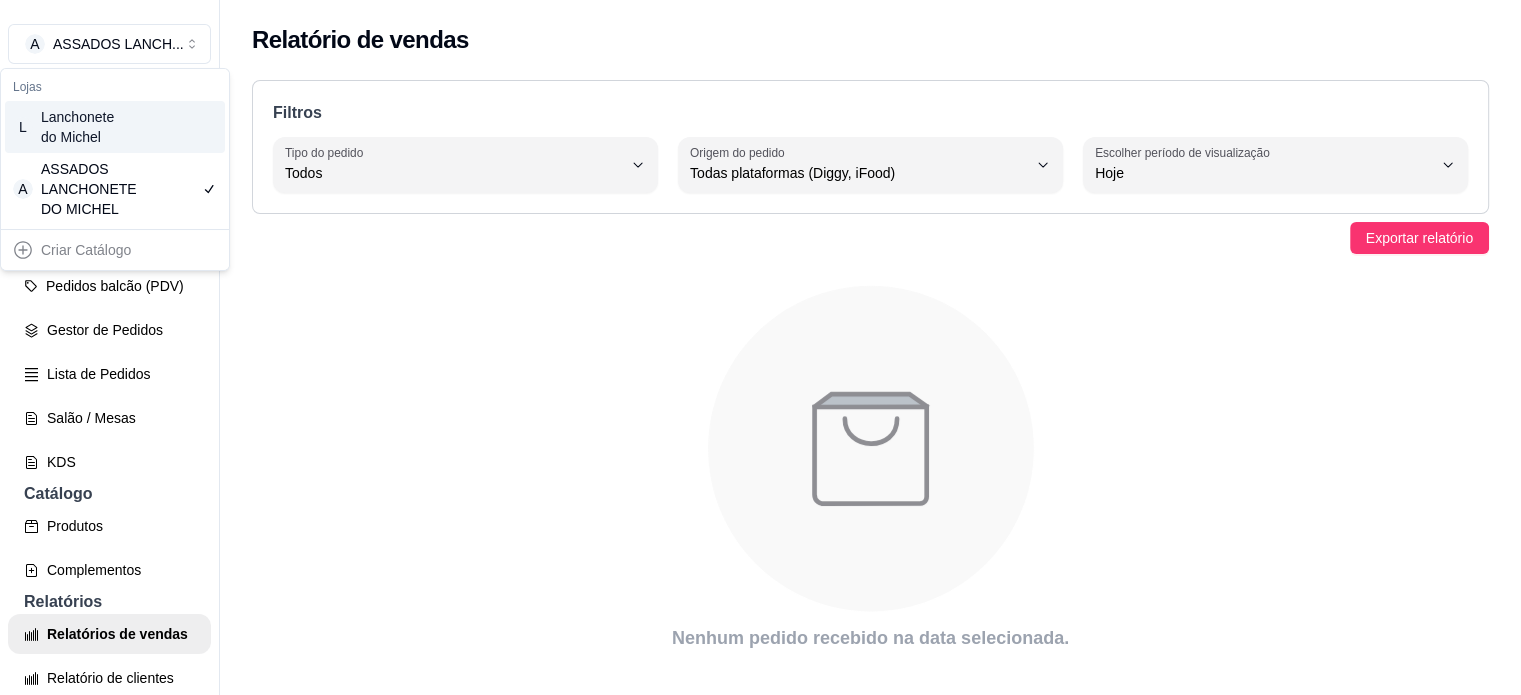 click on "Lanchonete do Michel" at bounding box center [86, 127] 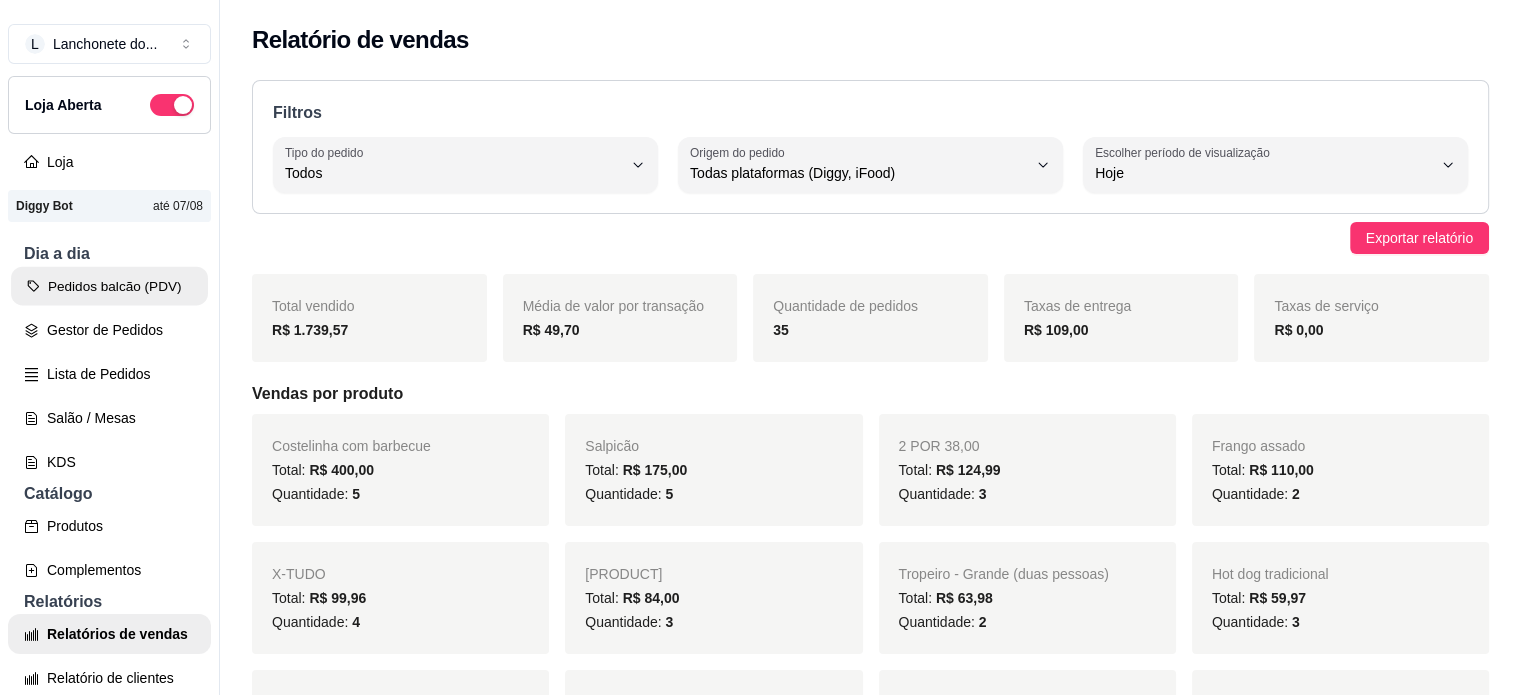 click on "Pedidos balcão (PDV)" at bounding box center [109, 286] 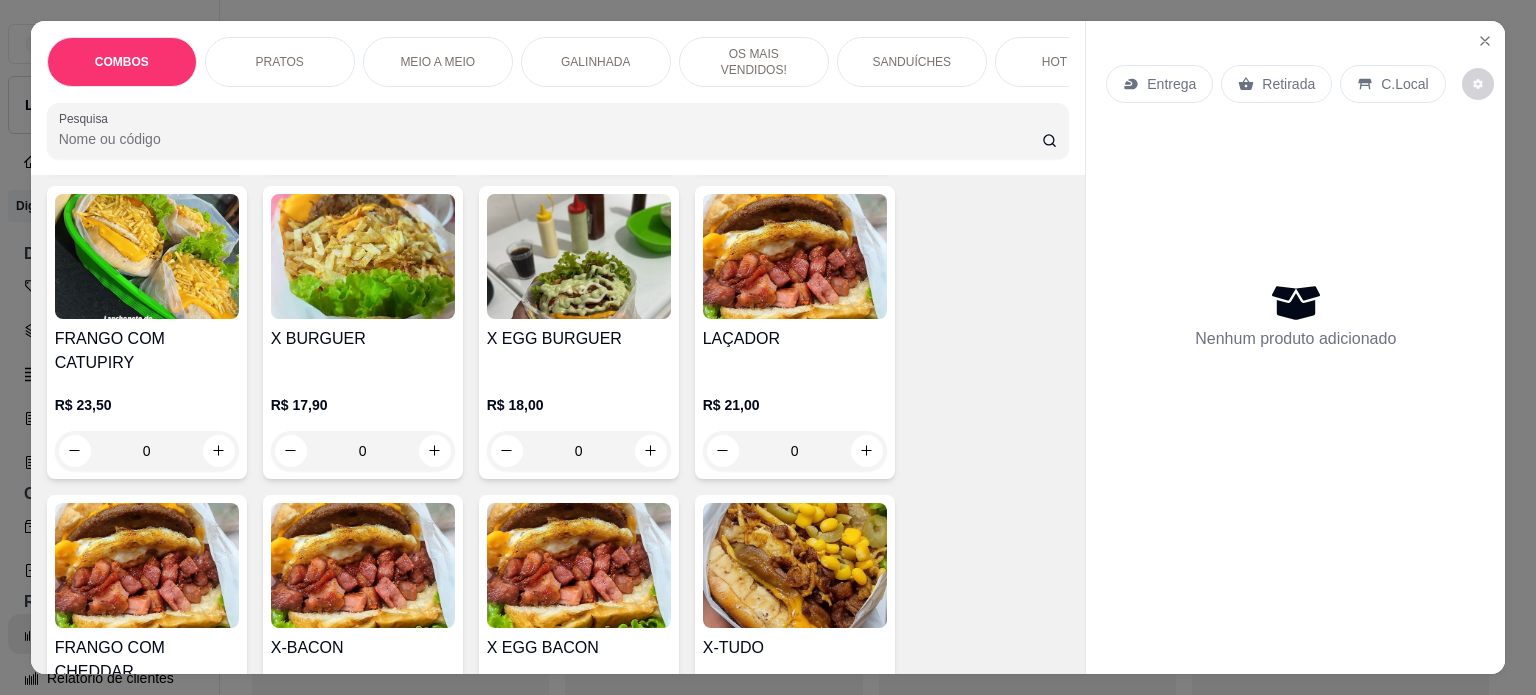 scroll, scrollTop: 2540, scrollLeft: 0, axis: vertical 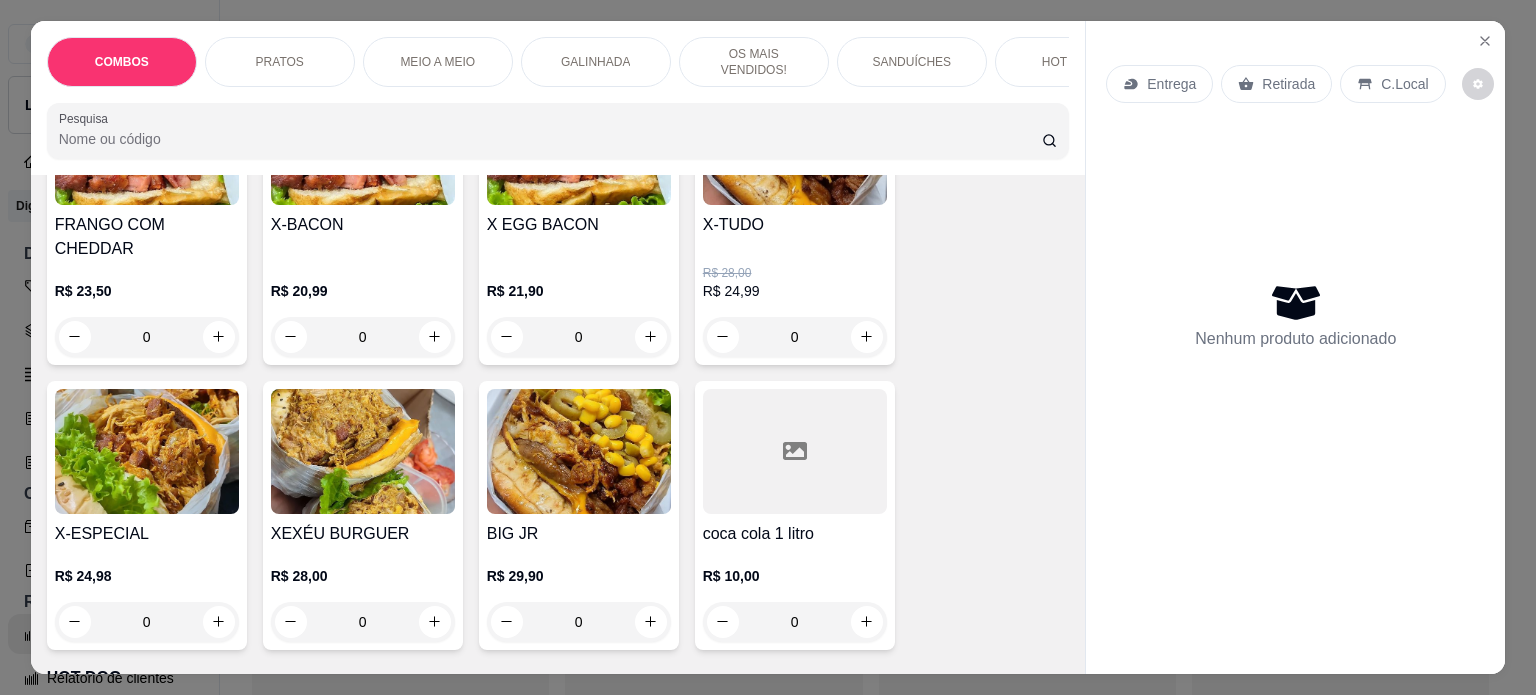 click on "R$ 28,00" at bounding box center [795, 273] 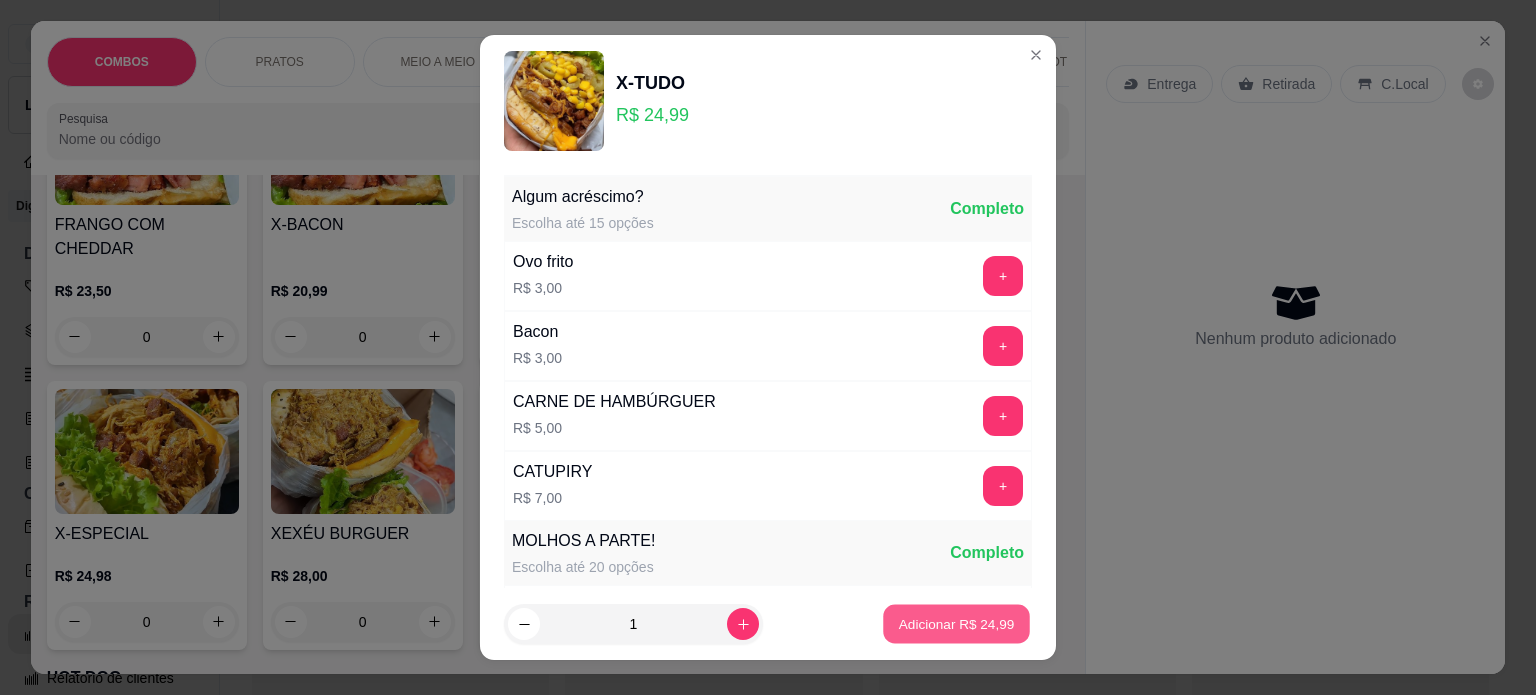 click on "Adicionar   R$ 24,99" at bounding box center (957, 624) 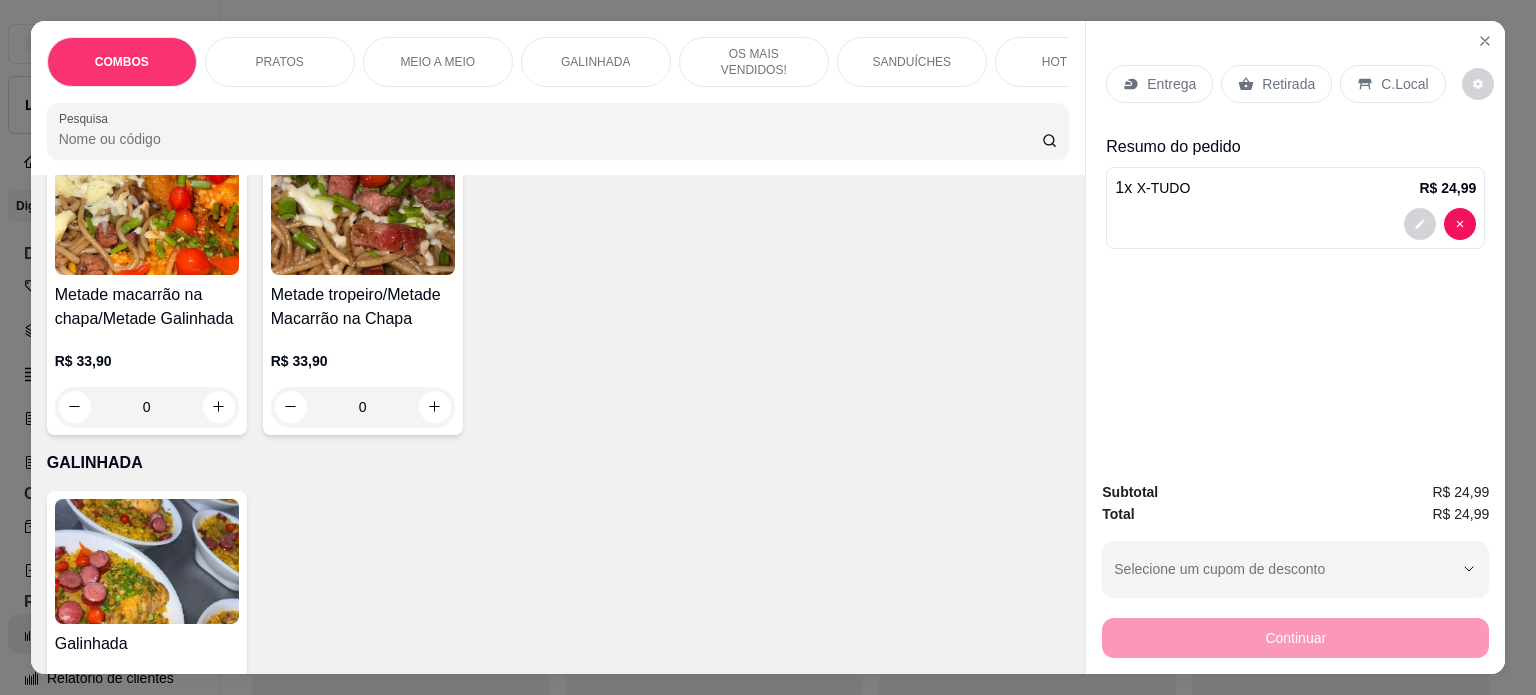 scroll, scrollTop: 0, scrollLeft: 0, axis: both 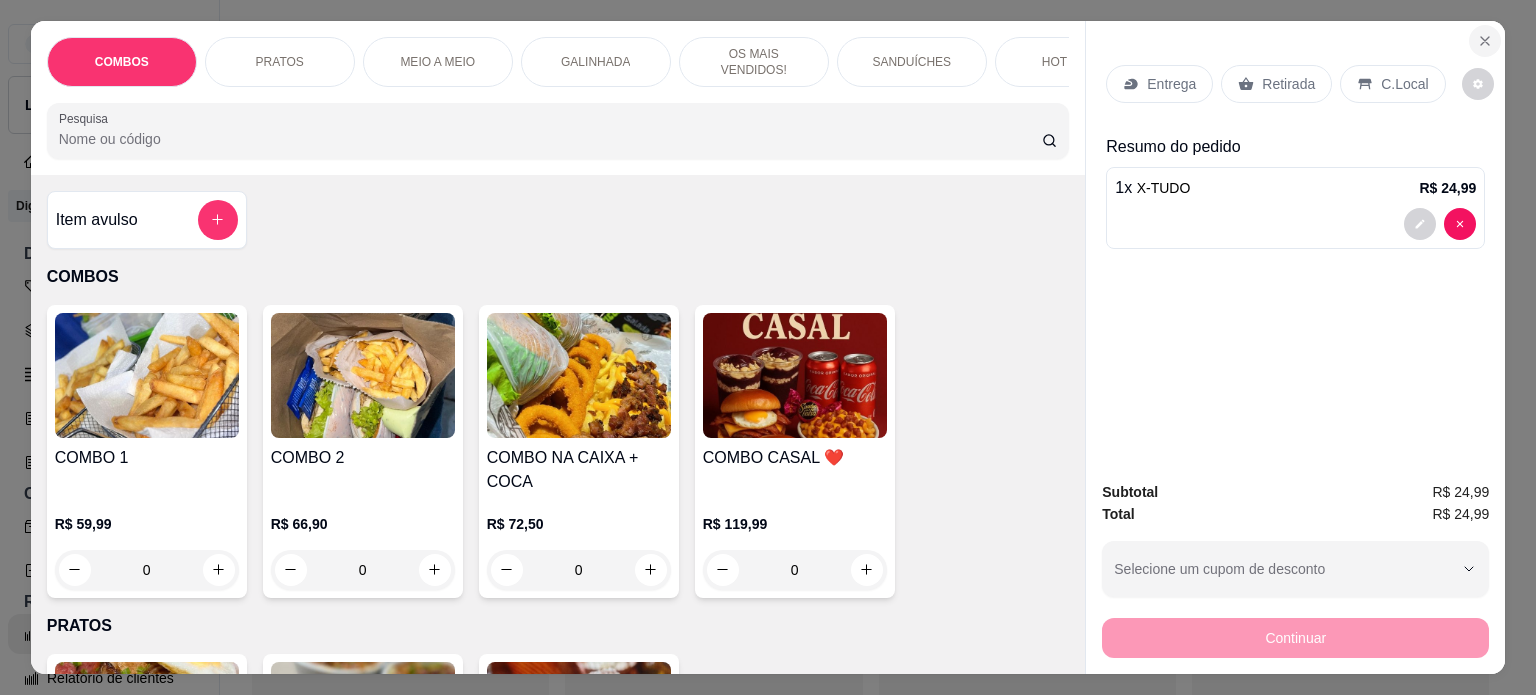 click 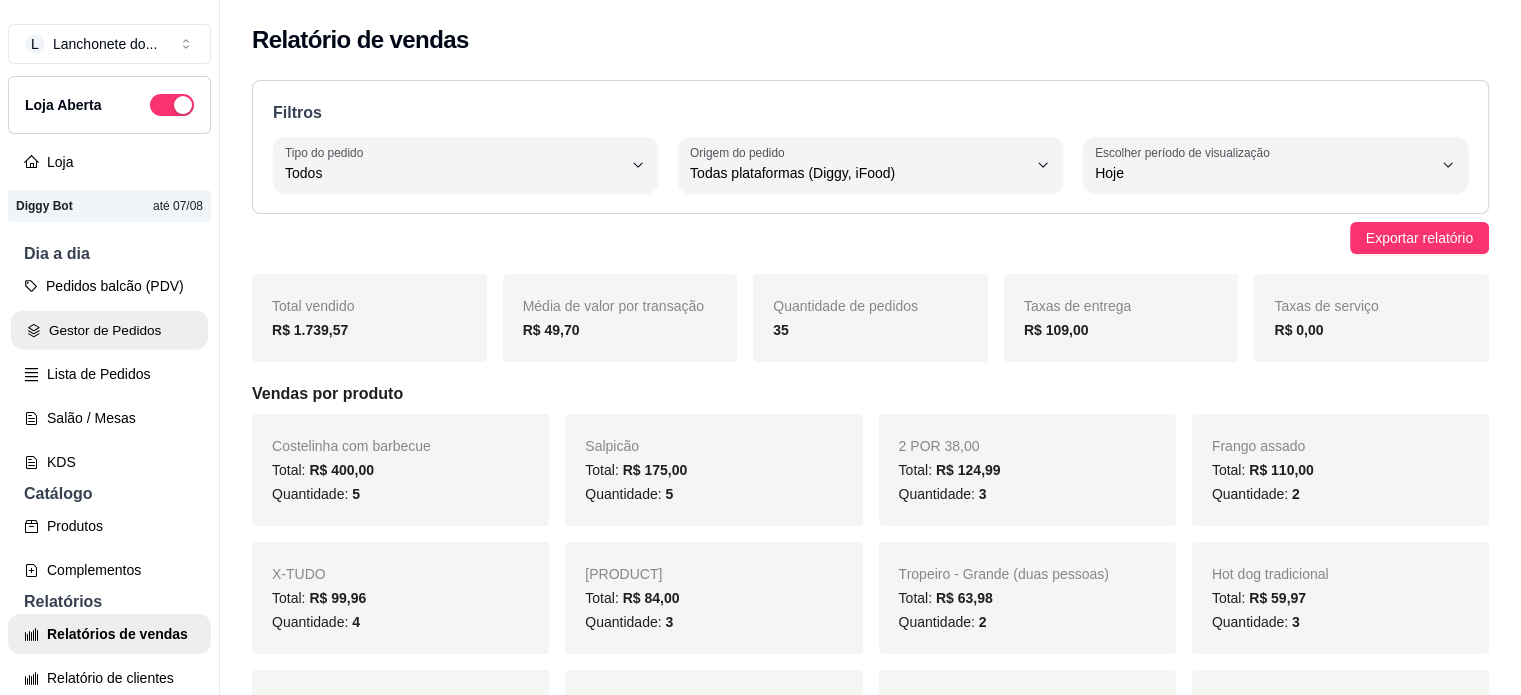 click on "Gestor de Pedidos" at bounding box center [109, 330] 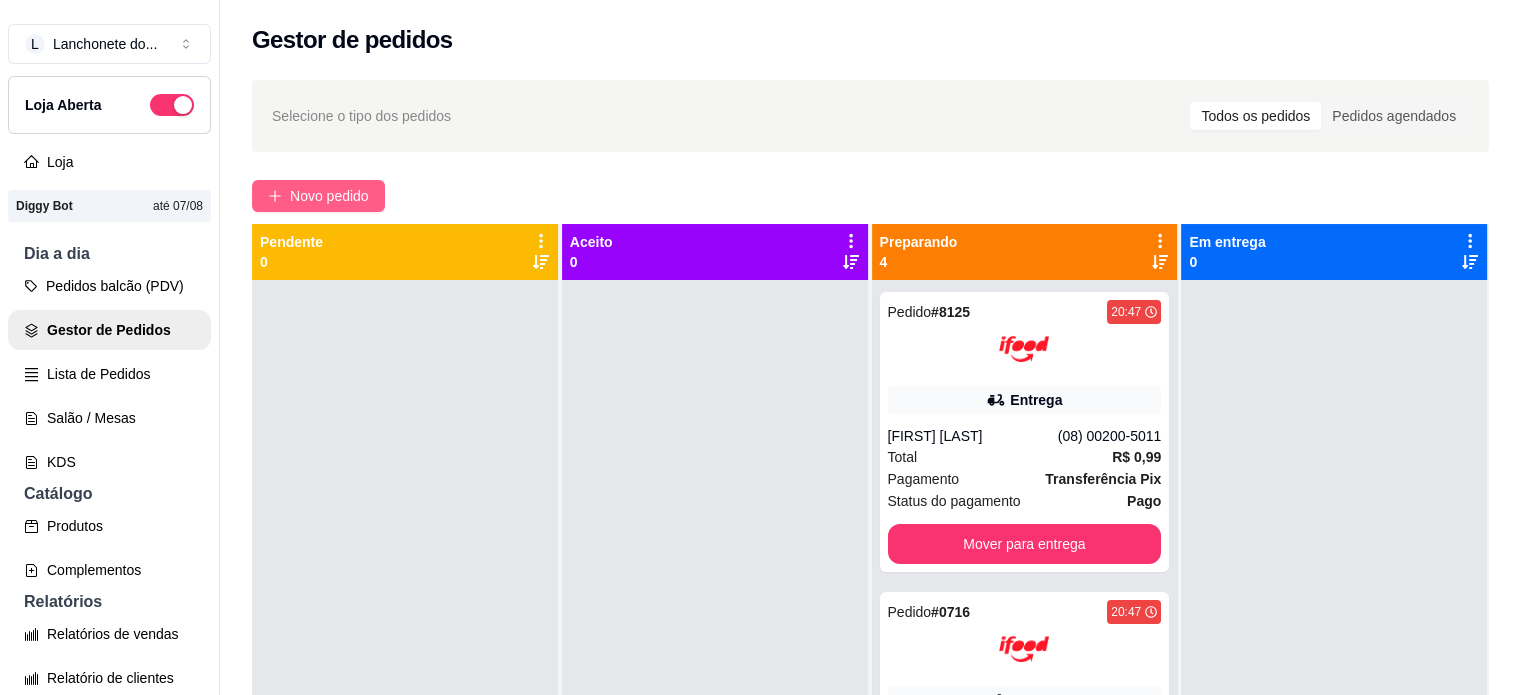 click on "Novo pedido" at bounding box center [329, 196] 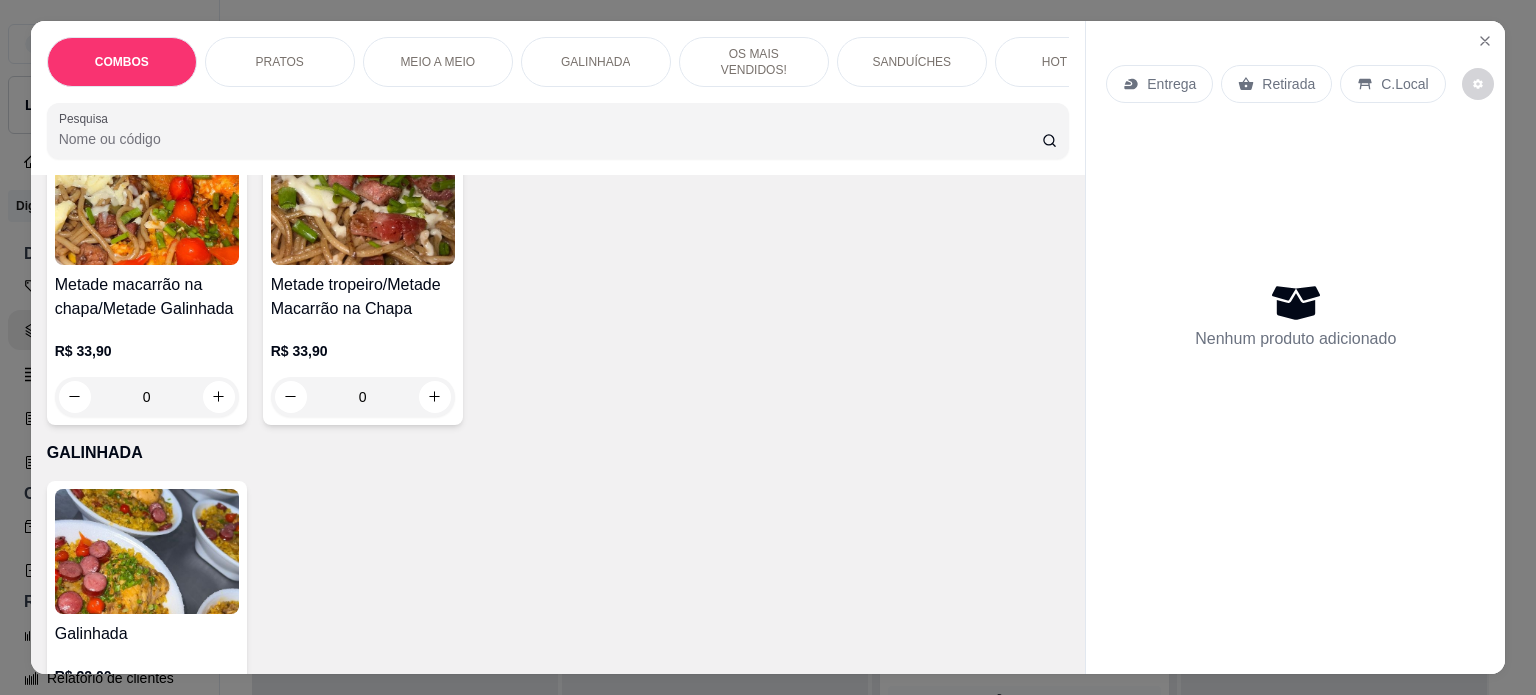 scroll, scrollTop: 423, scrollLeft: 0, axis: vertical 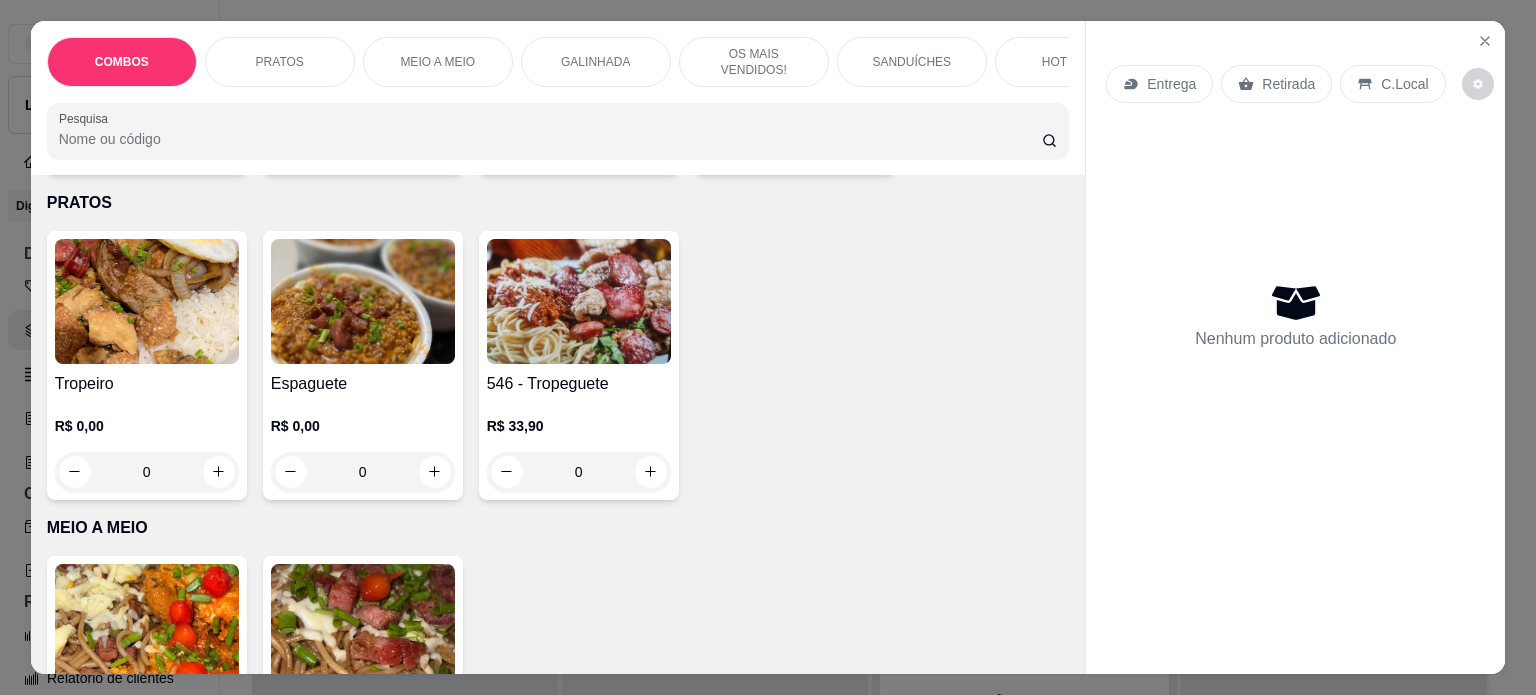 click at bounding box center (363, 301) 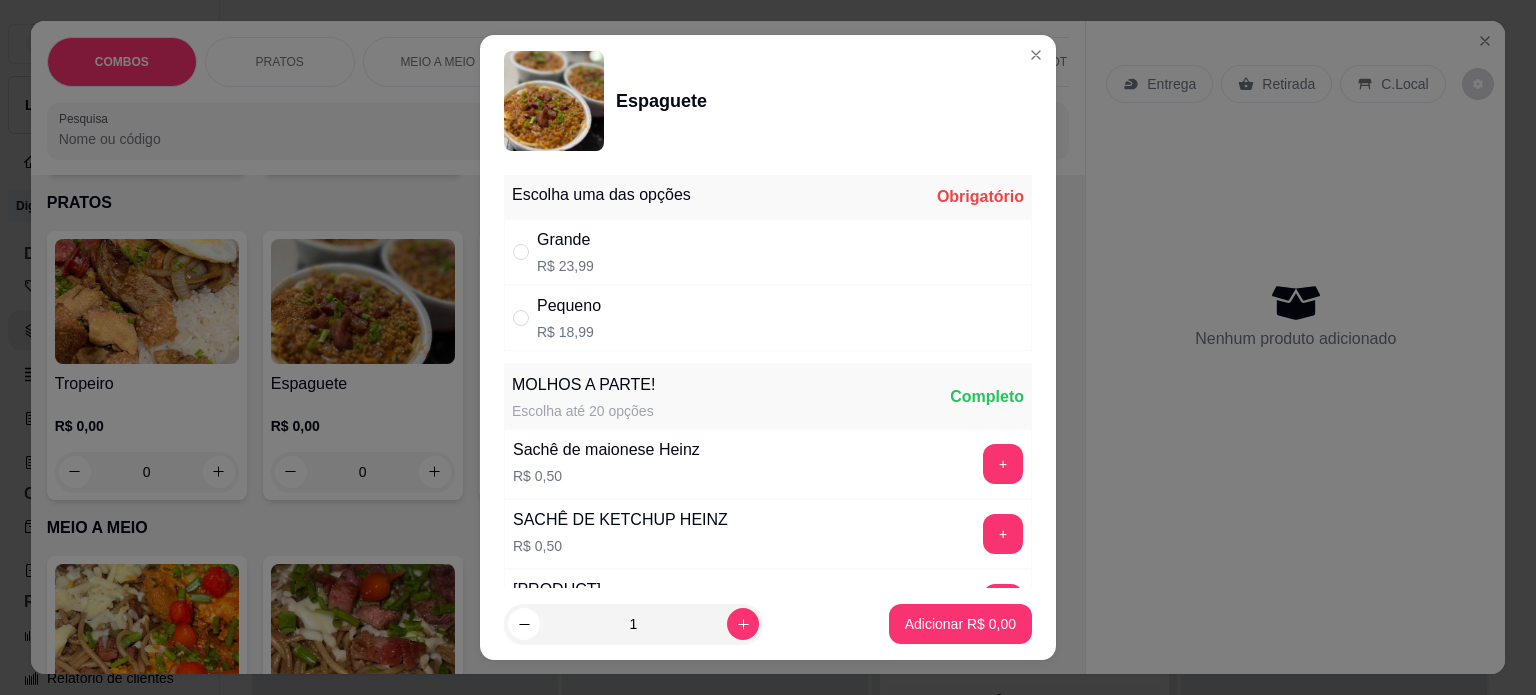 click on "R$ 18,99" at bounding box center [569, 332] 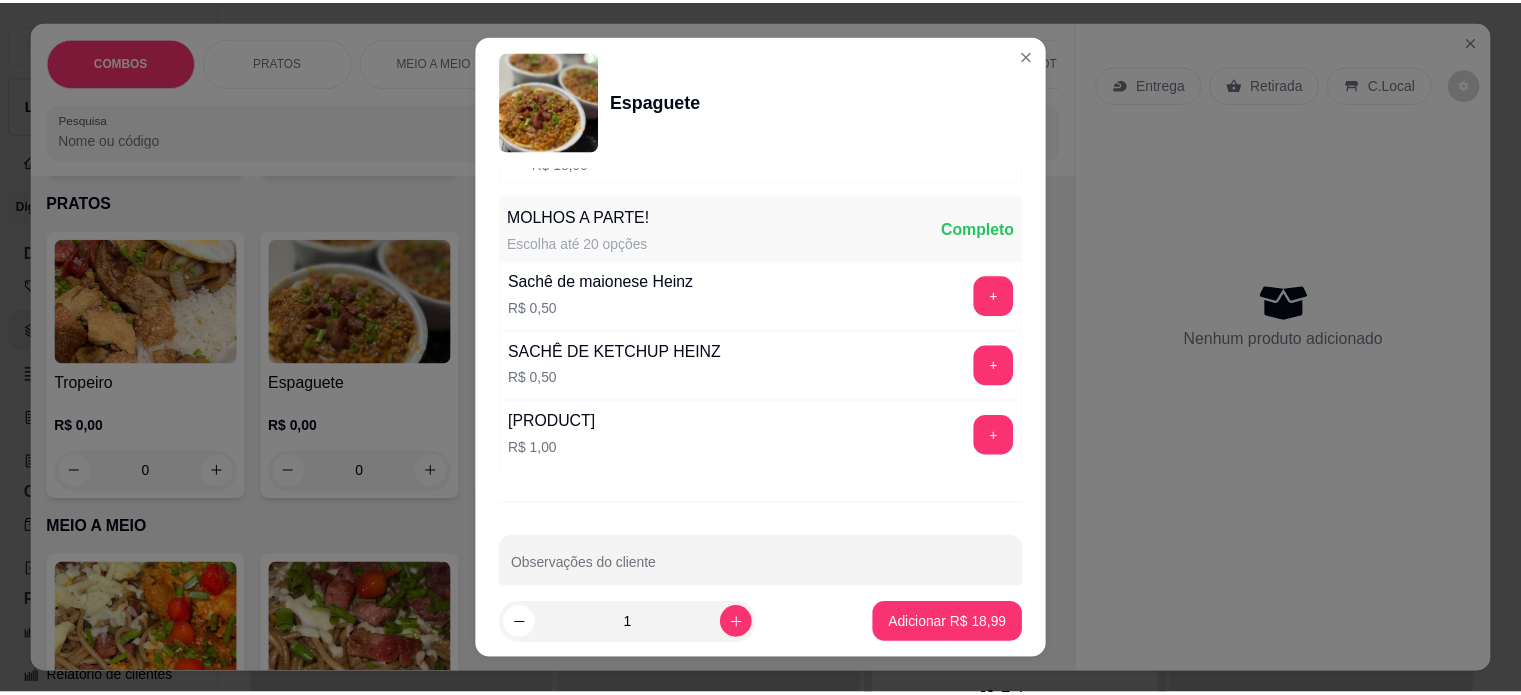 scroll, scrollTop: 196, scrollLeft: 0, axis: vertical 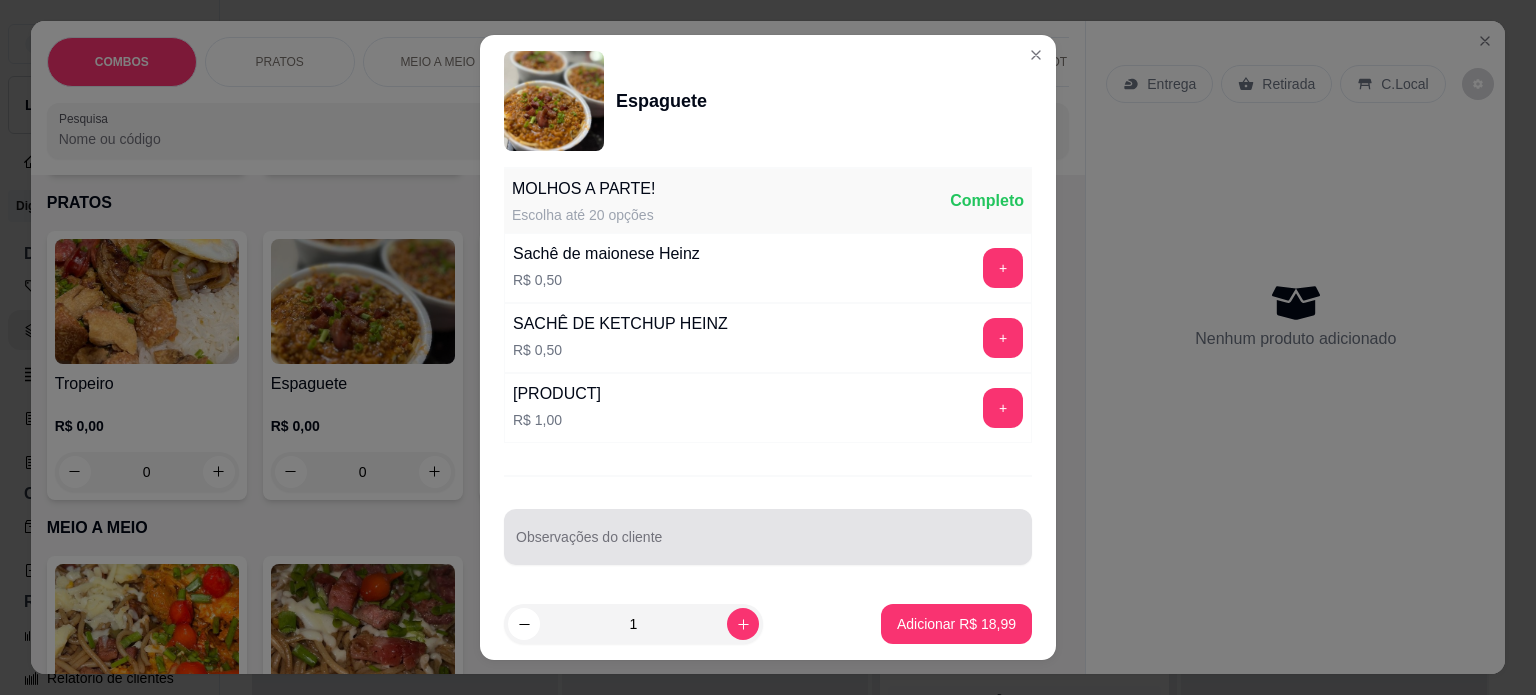 click at bounding box center [768, 537] 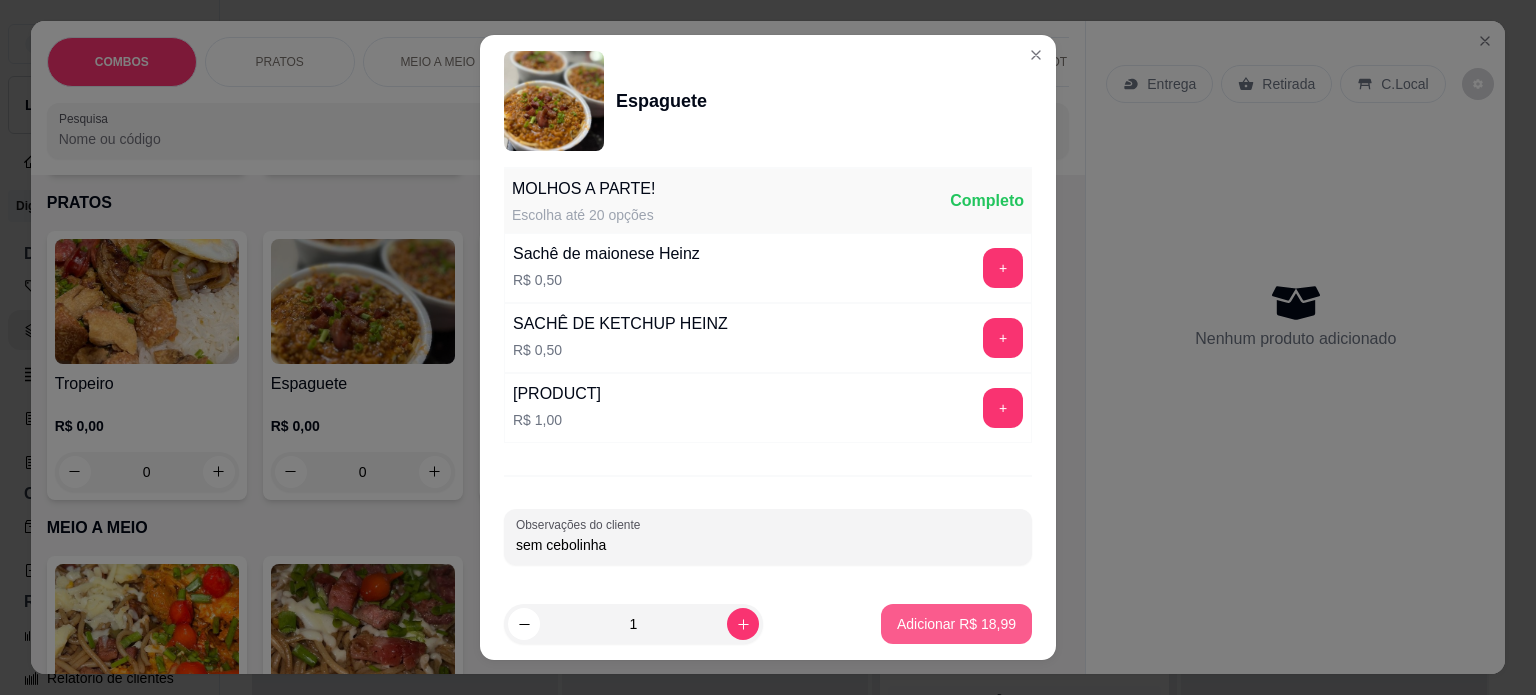 type on "sem cebolinha" 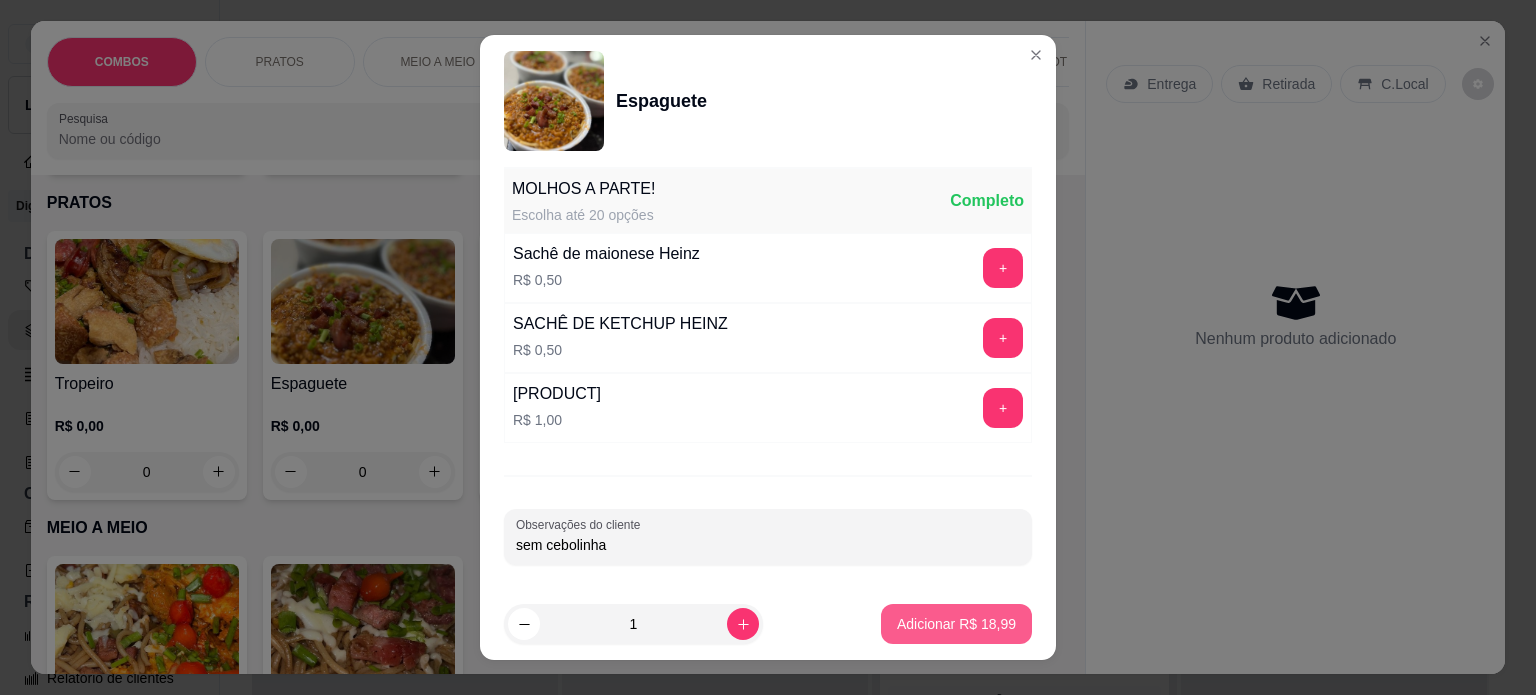 click on "Adicionar   R$ 18,99" at bounding box center (956, 624) 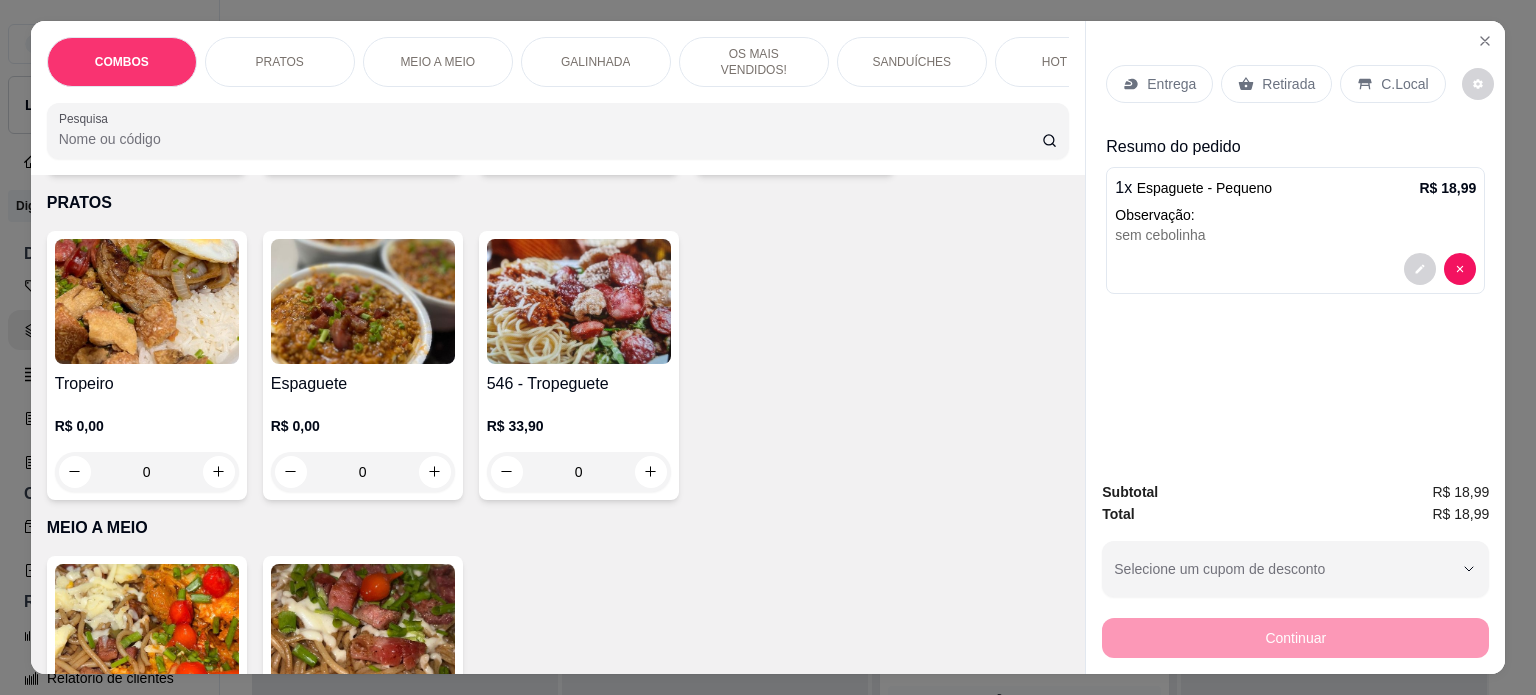 click on "Retirada" at bounding box center (1276, 84) 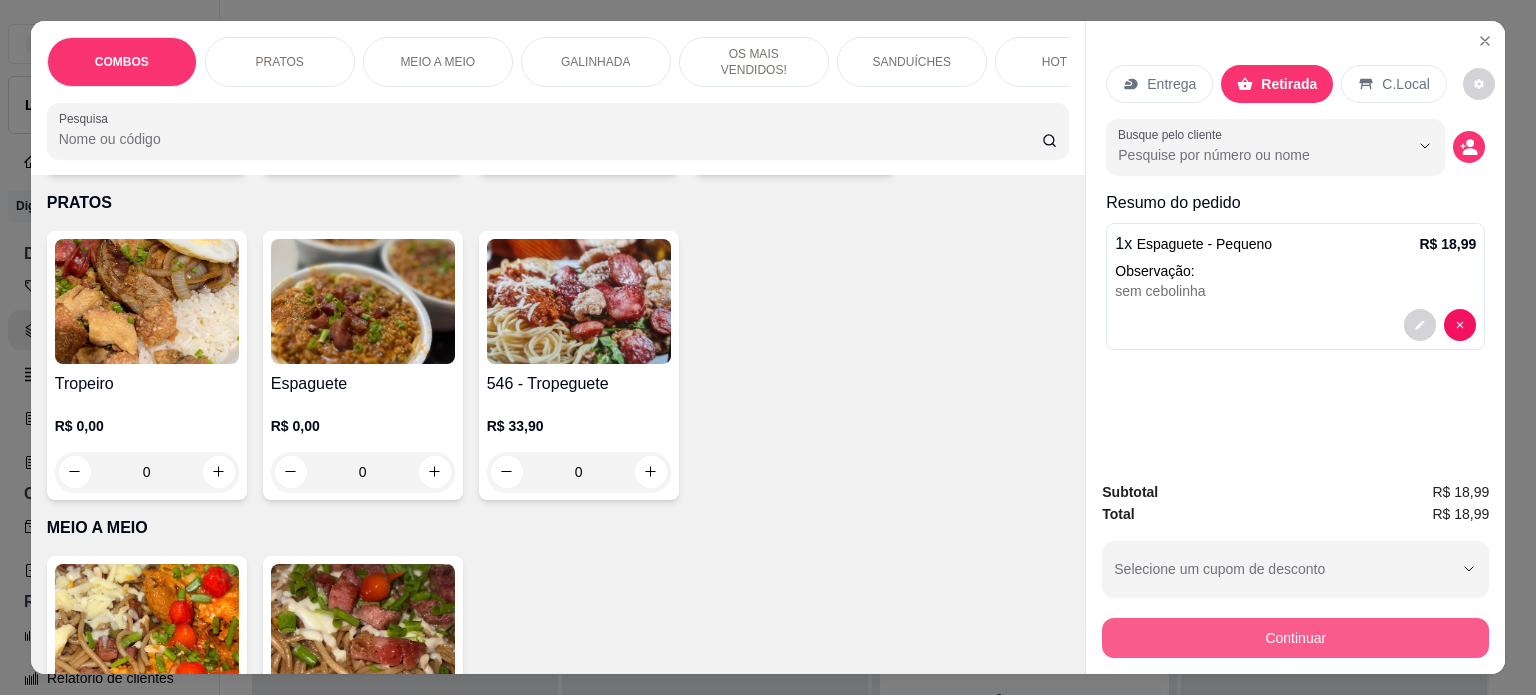 click on "Continuar" at bounding box center [1295, 638] 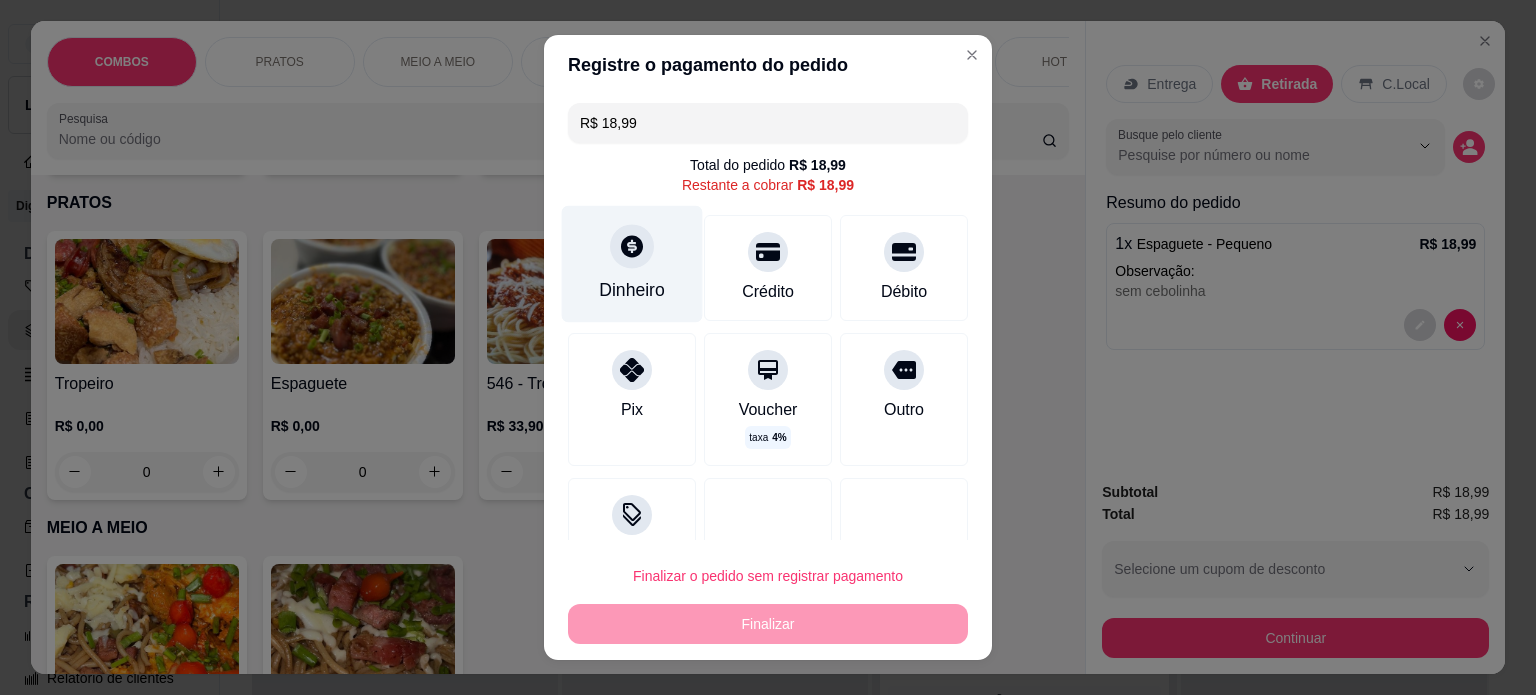click on "Dinheiro" at bounding box center [632, 263] 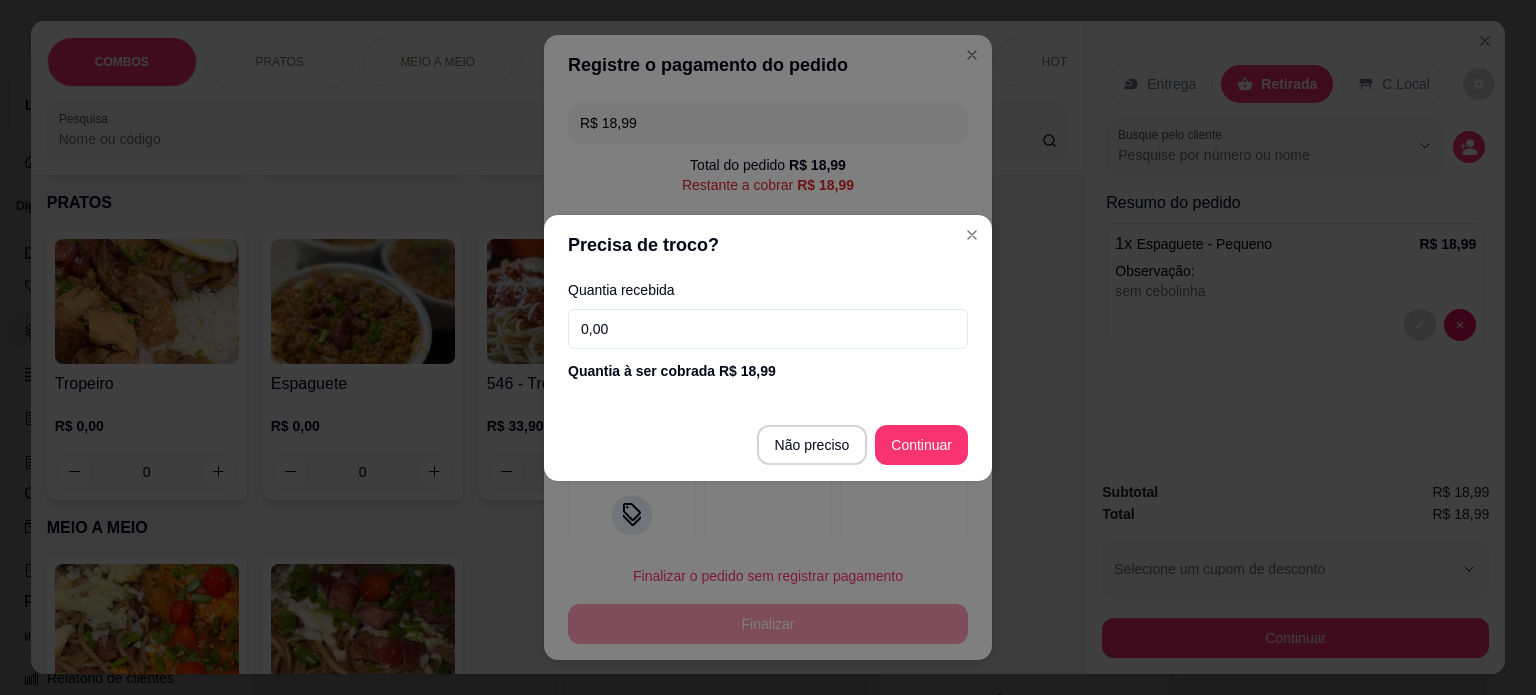 click on "0,00" at bounding box center (768, 329) 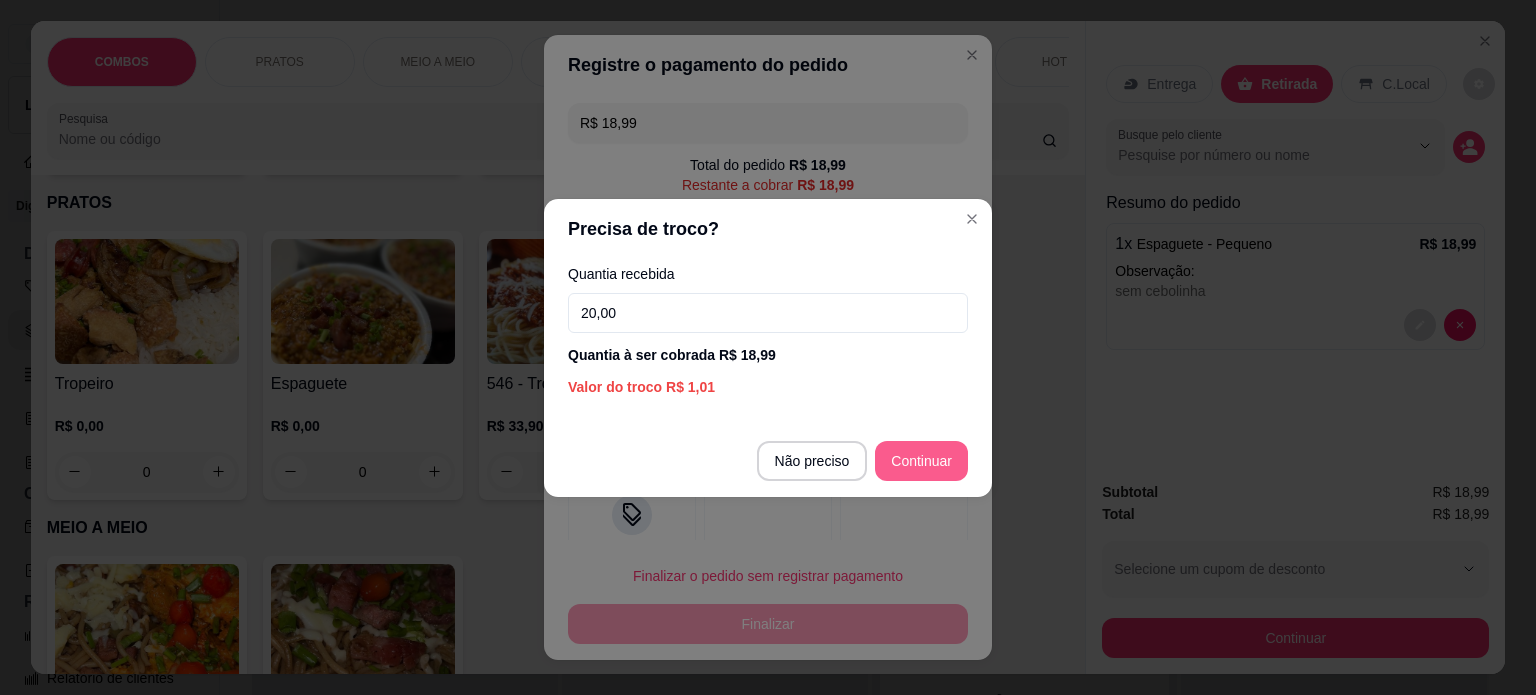 type on "20,00" 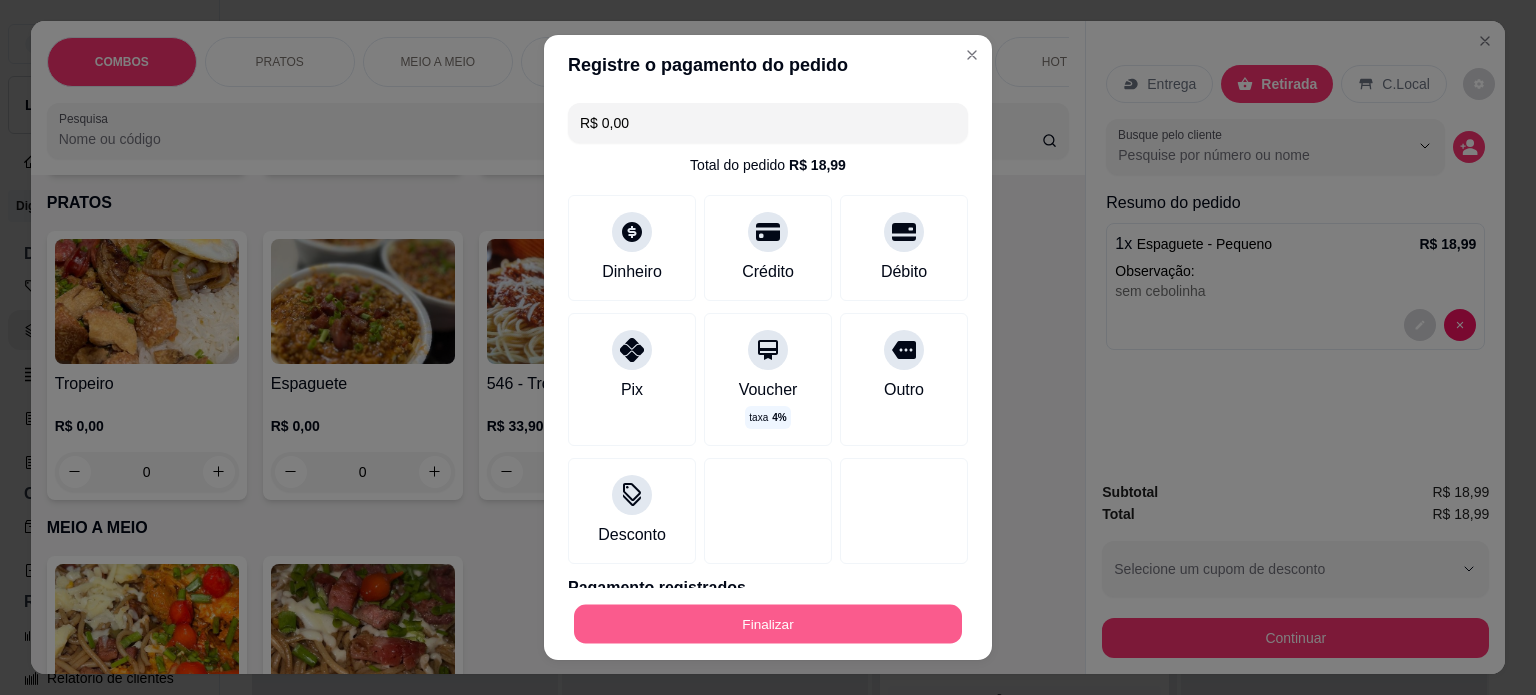 click on "Finalizar" at bounding box center [768, 624] 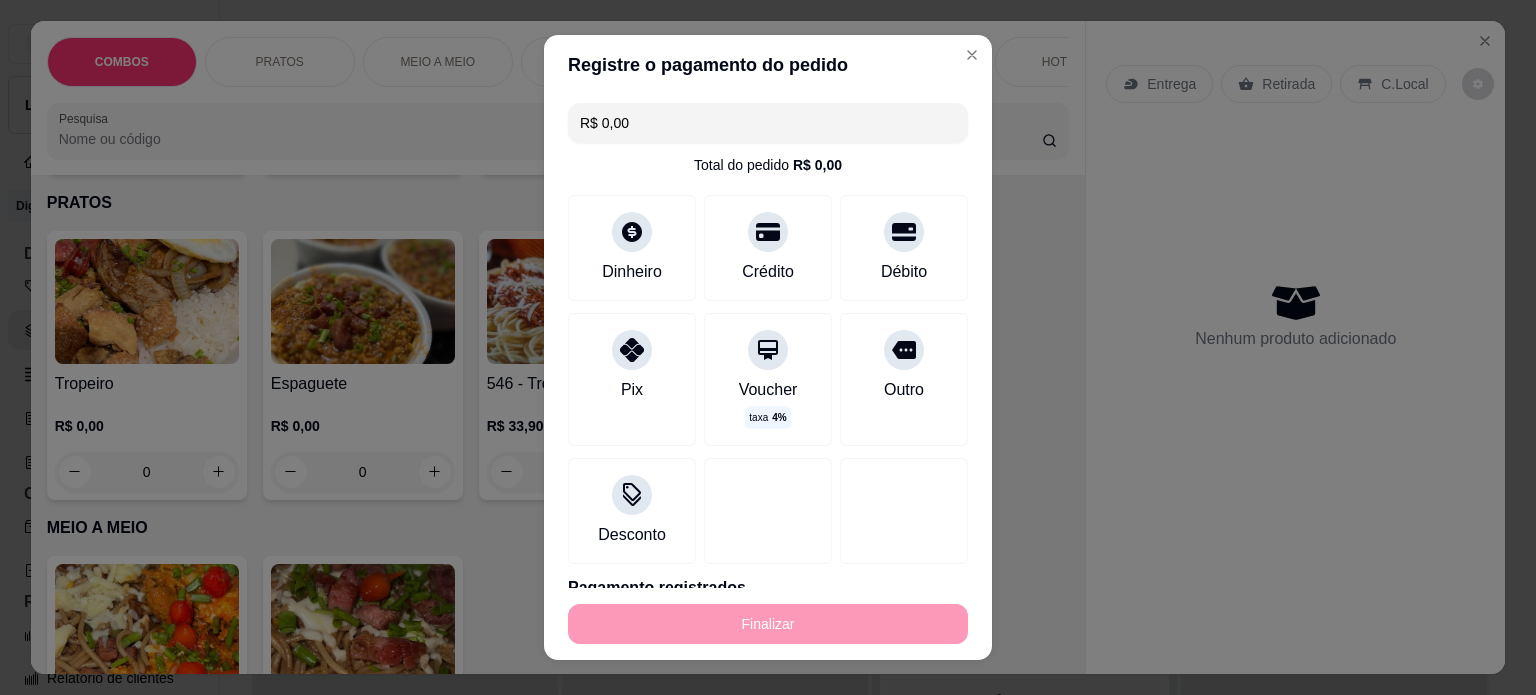 type on "-R$ 18,99" 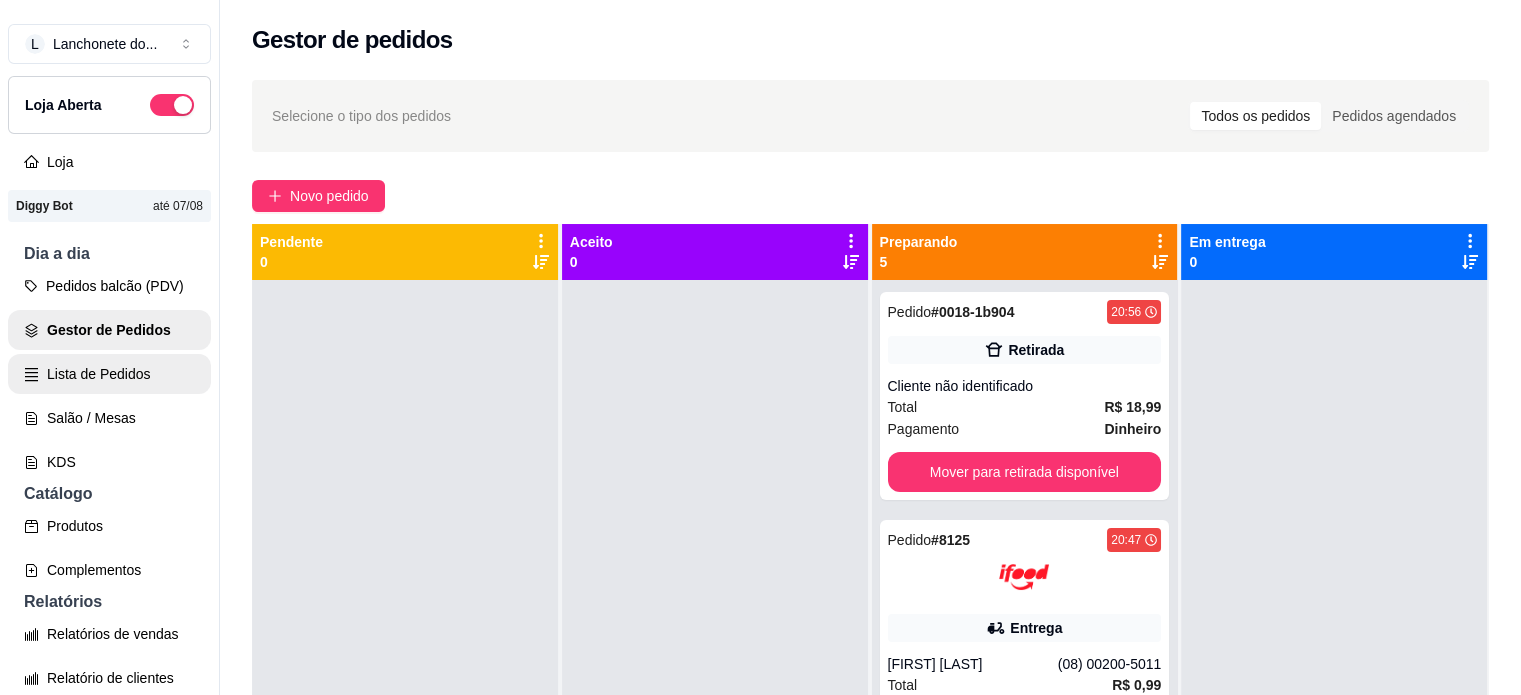 click on "Lista de Pedidos" at bounding box center [109, 374] 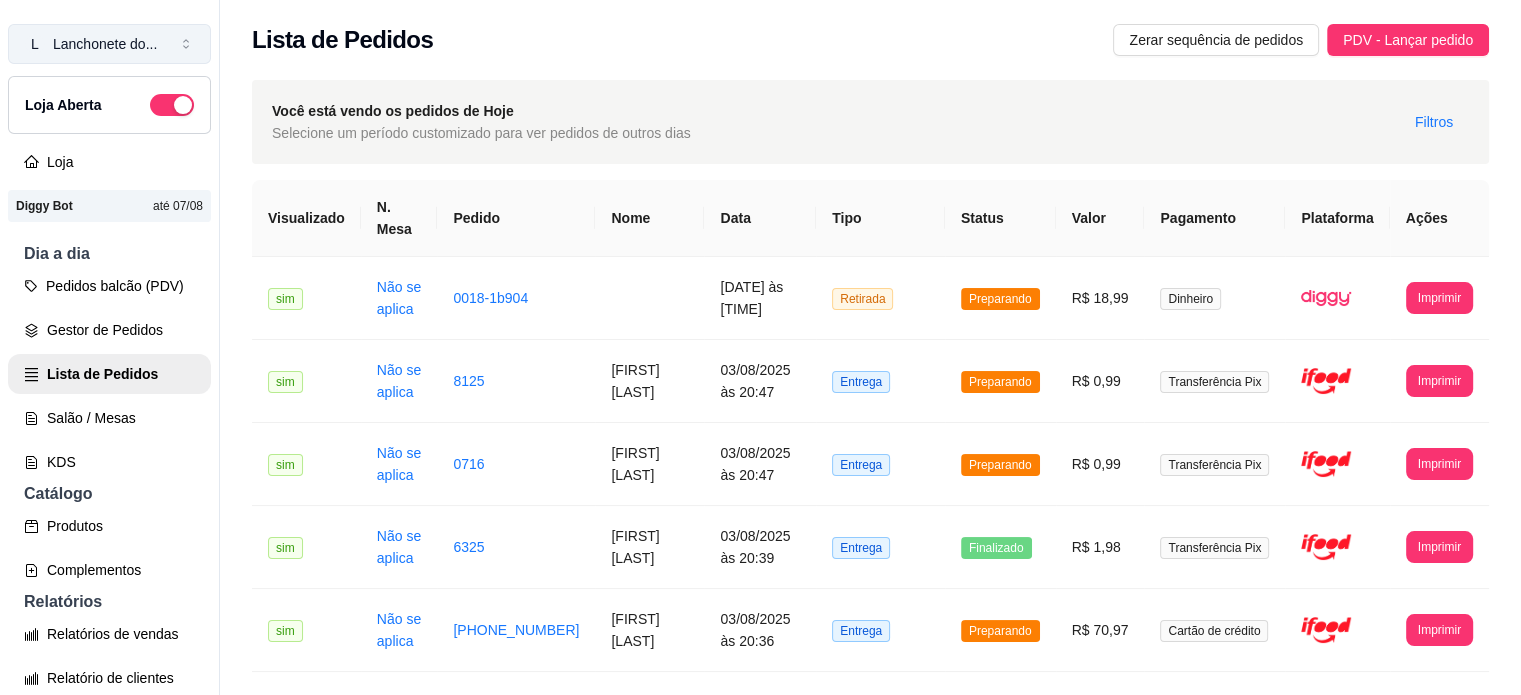 click on "L Lanchonete do ..." at bounding box center [109, 44] 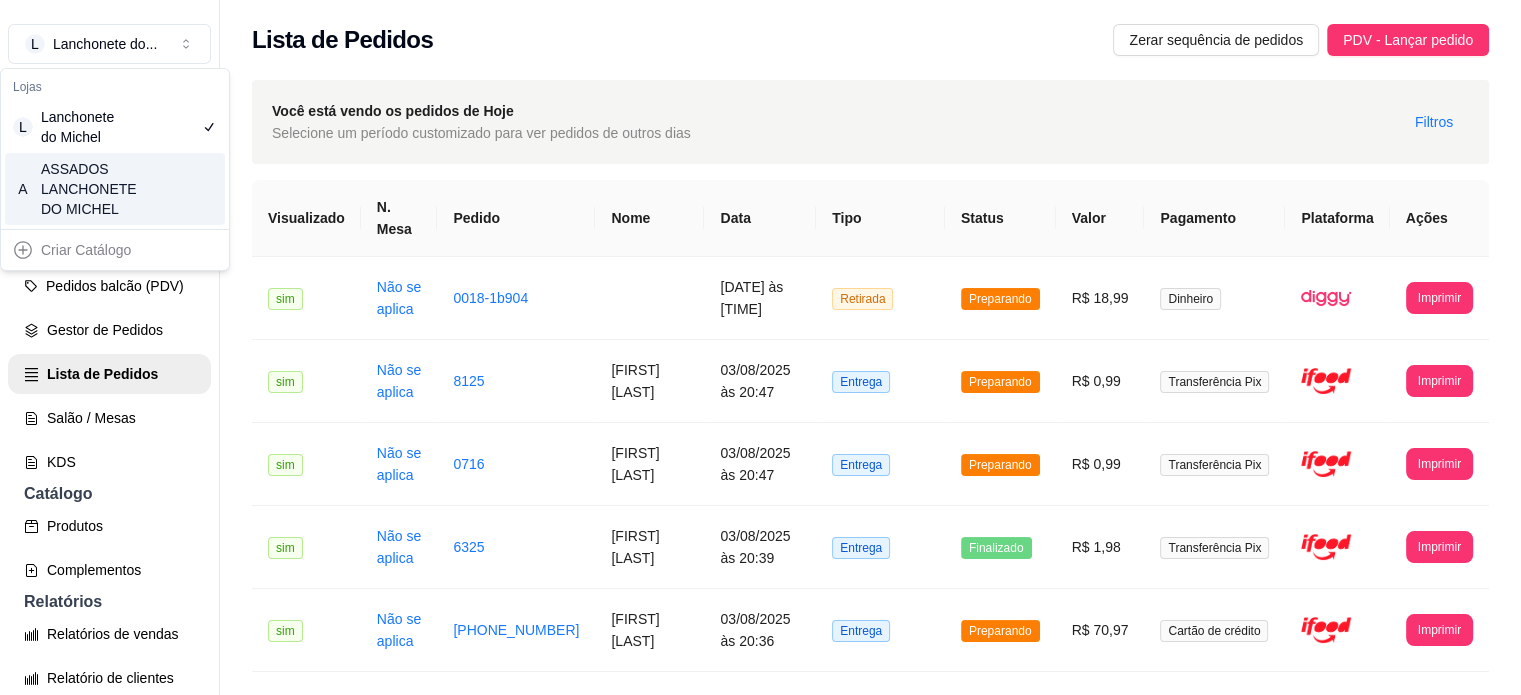 click on "A ASSADOS LANCHONETE DO MICHEL" at bounding box center (115, 189) 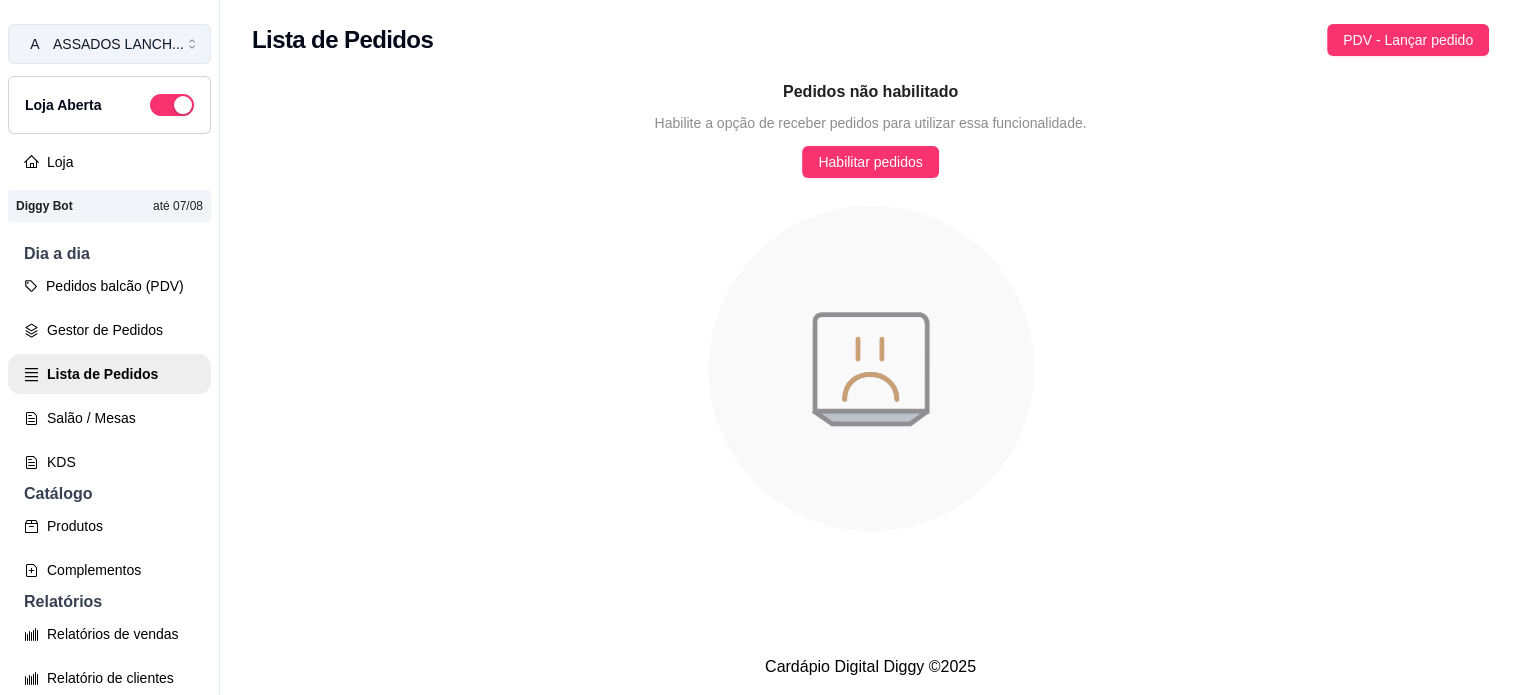 click on "ASSADOS LANCH ..." at bounding box center [118, 44] 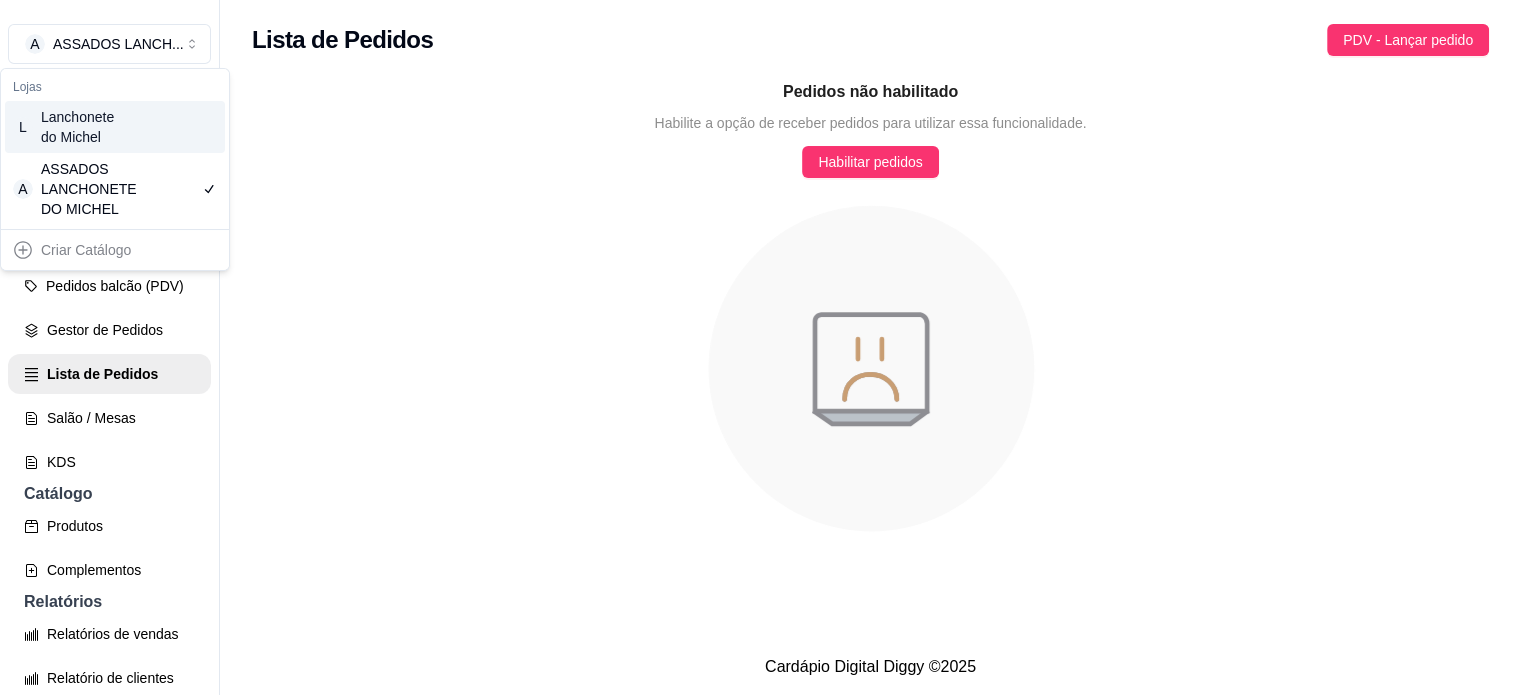 click on "L Lanchonete do Michel" at bounding box center (115, 127) 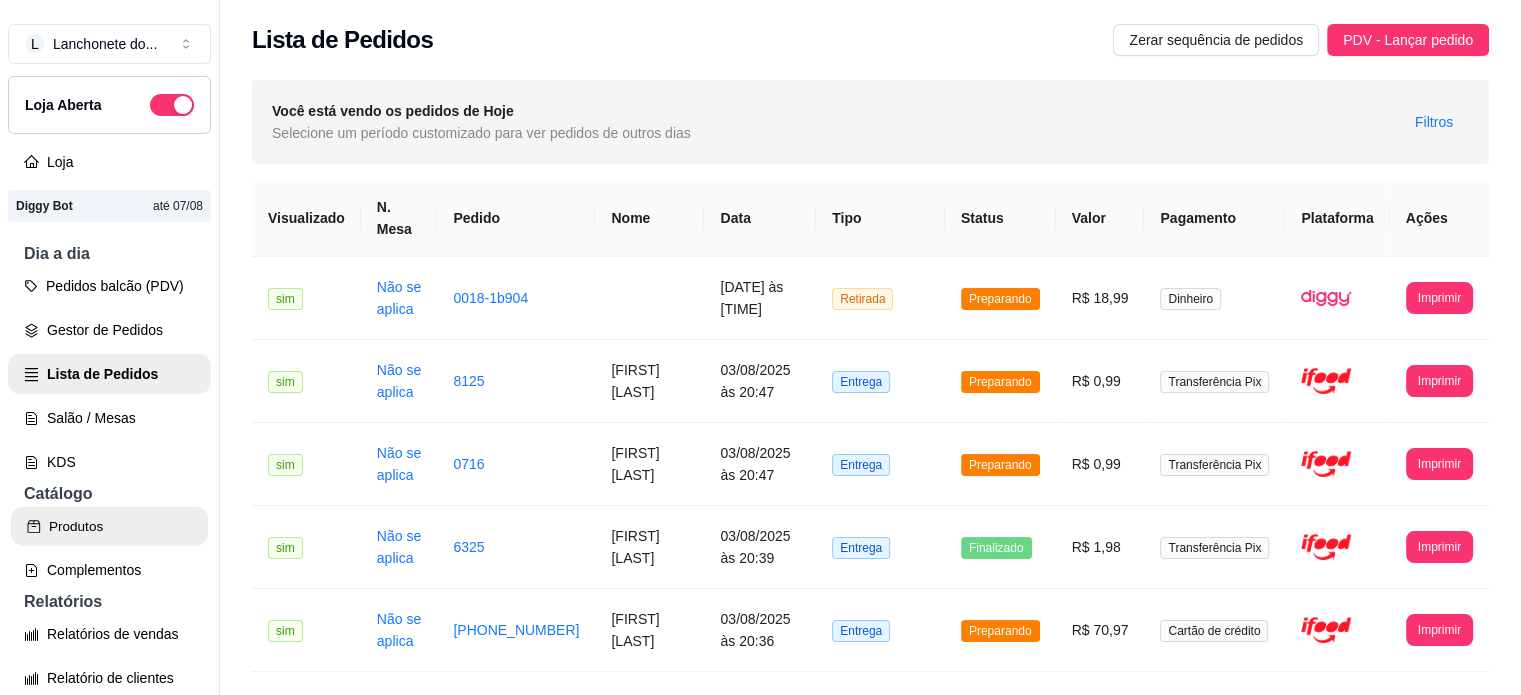 click on "Produtos" at bounding box center [109, 526] 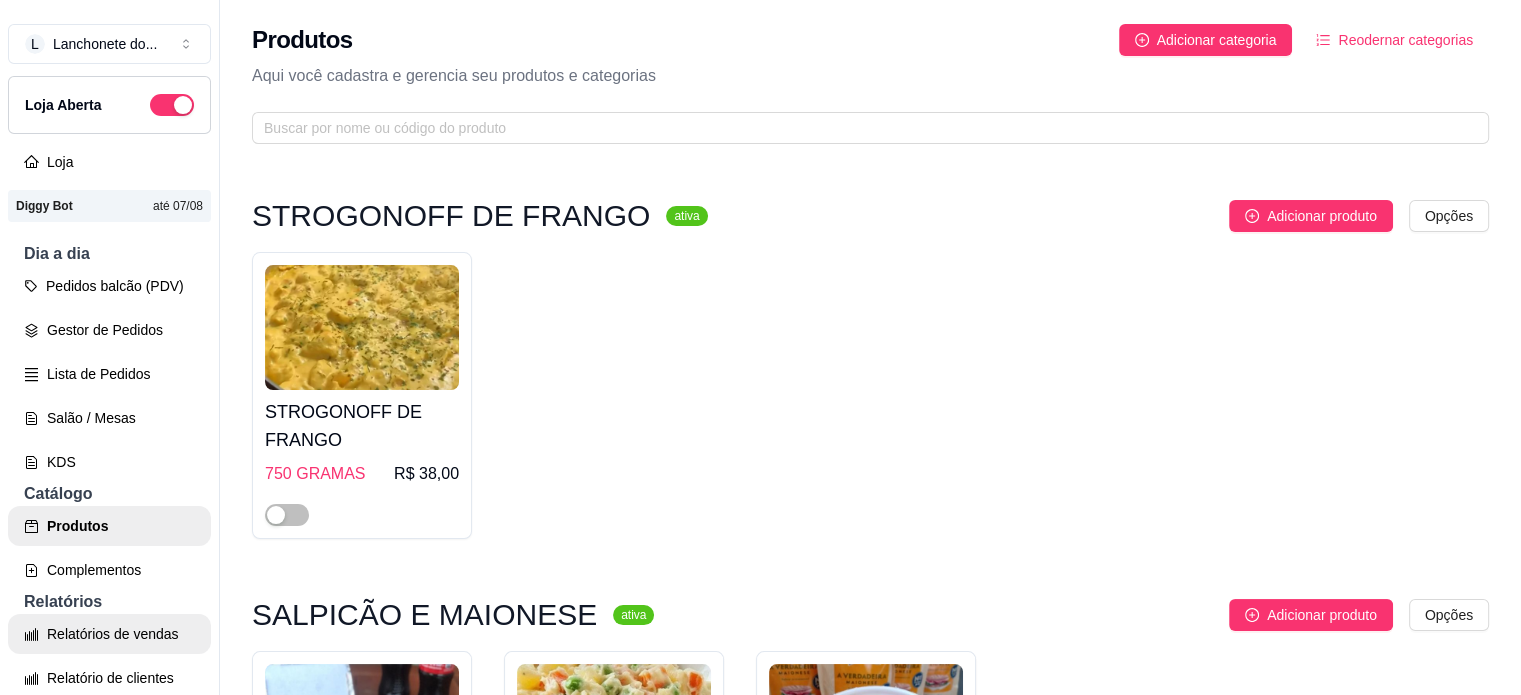 click on "Relatórios de vendas" at bounding box center [109, 634] 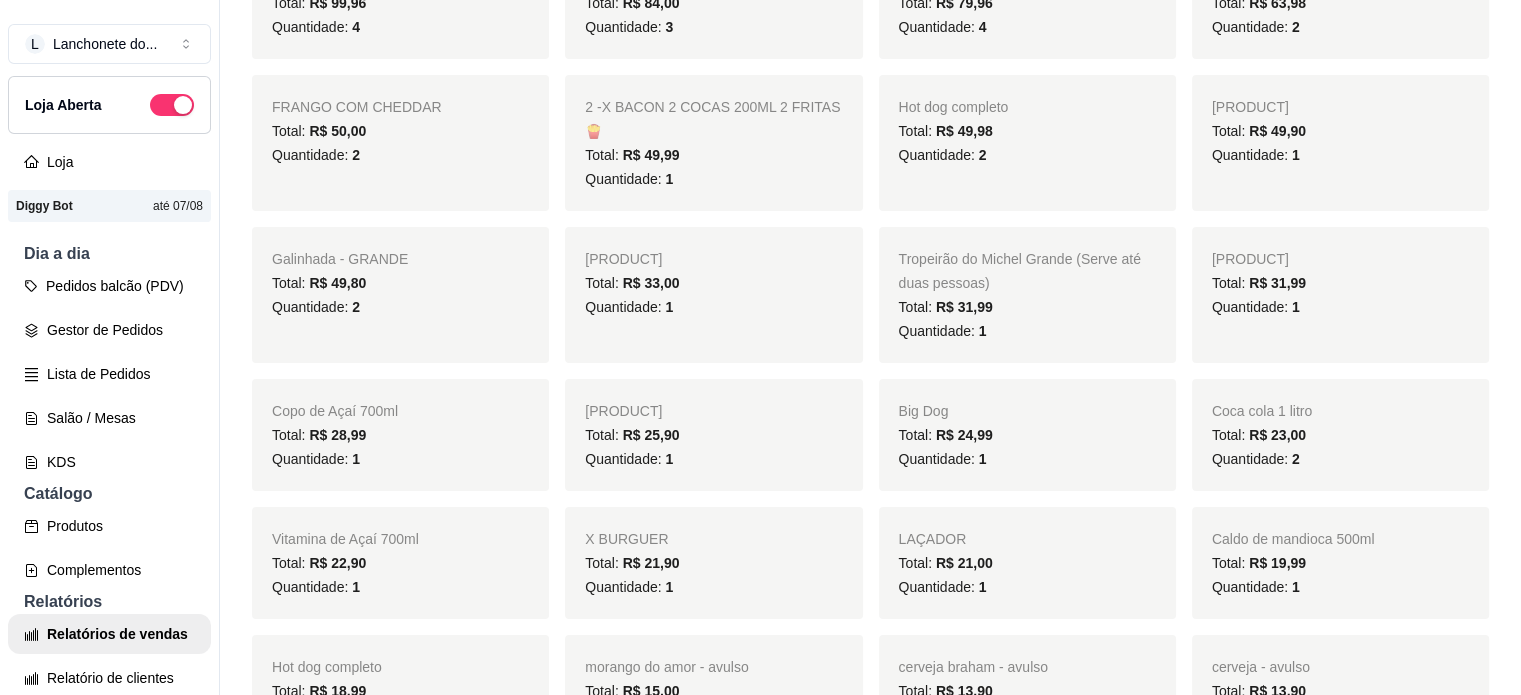 scroll, scrollTop: 0, scrollLeft: 0, axis: both 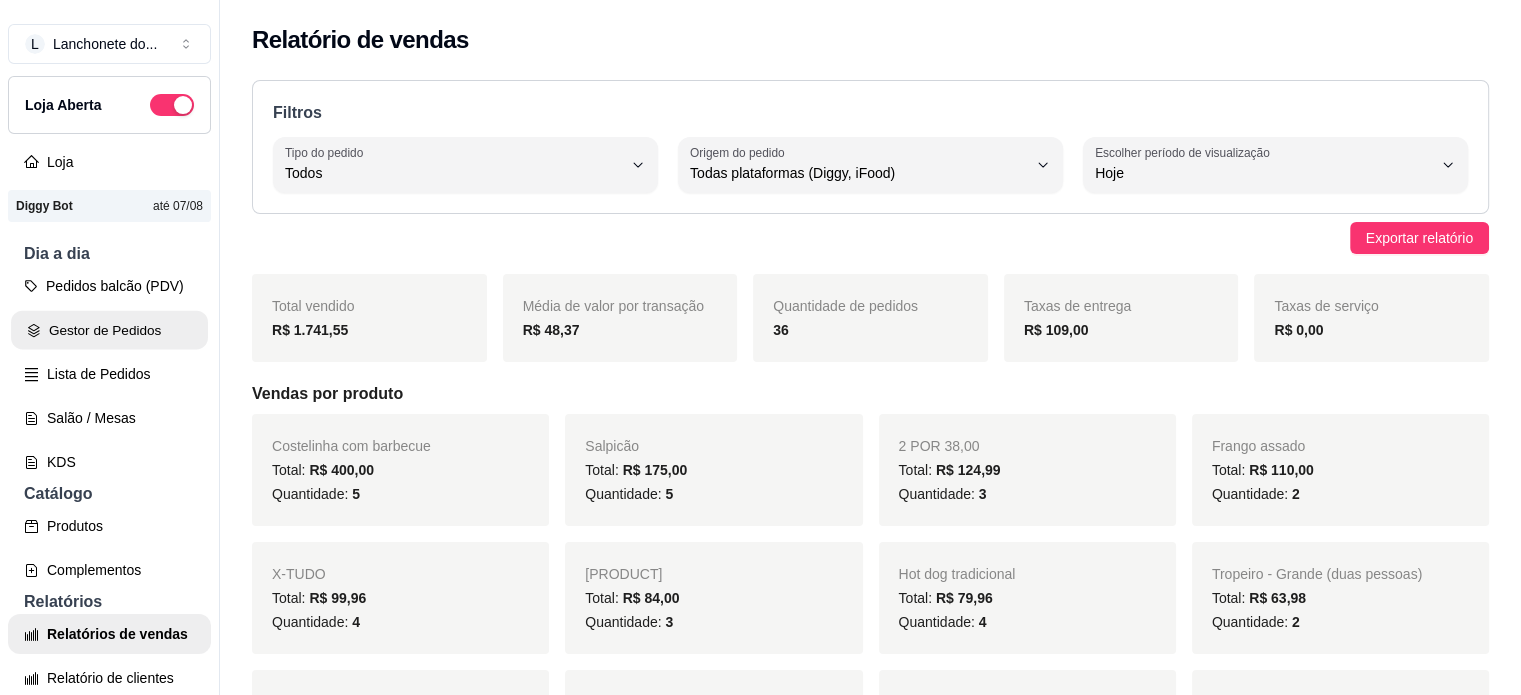 click on "Gestor de Pedidos" at bounding box center [109, 330] 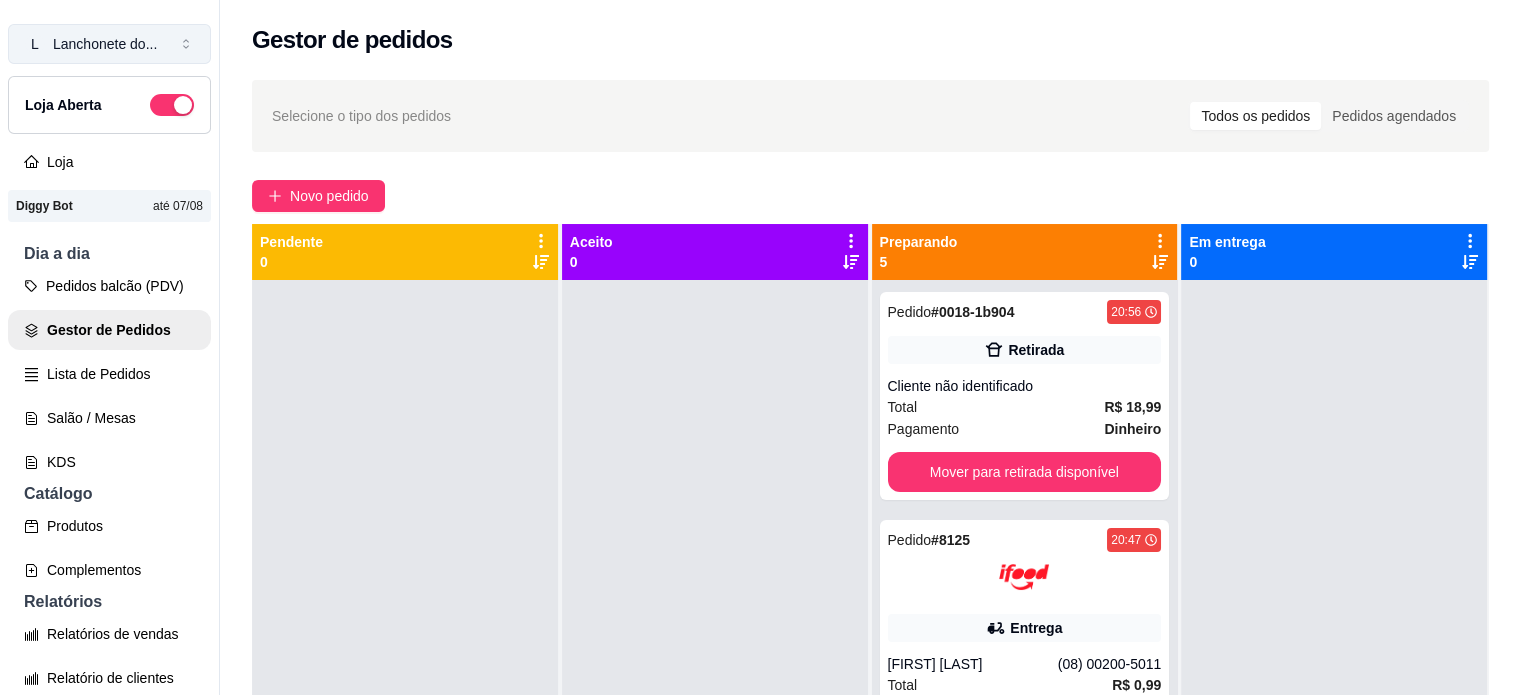 click on "Lanchonete do ..." at bounding box center (105, 44) 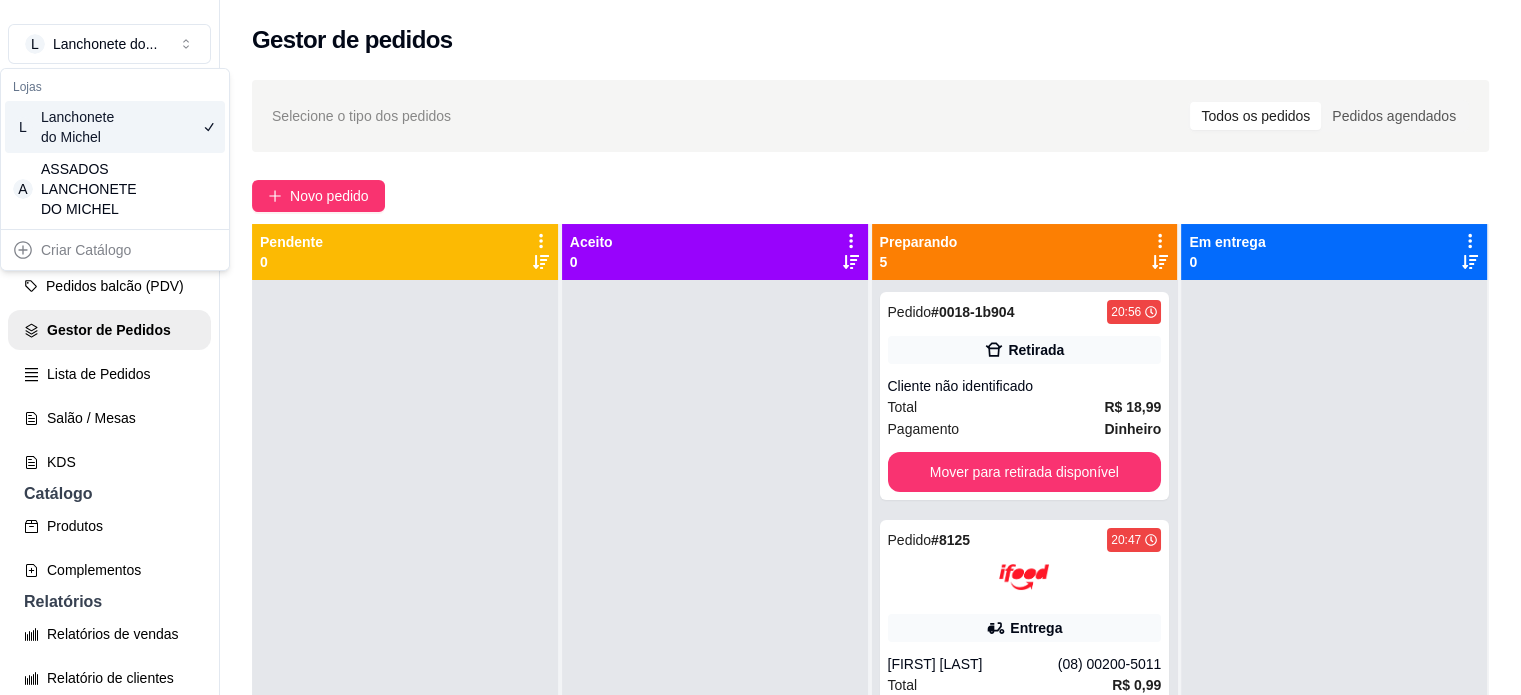 click on "L Lanchonete do Michel" at bounding box center (115, 127) 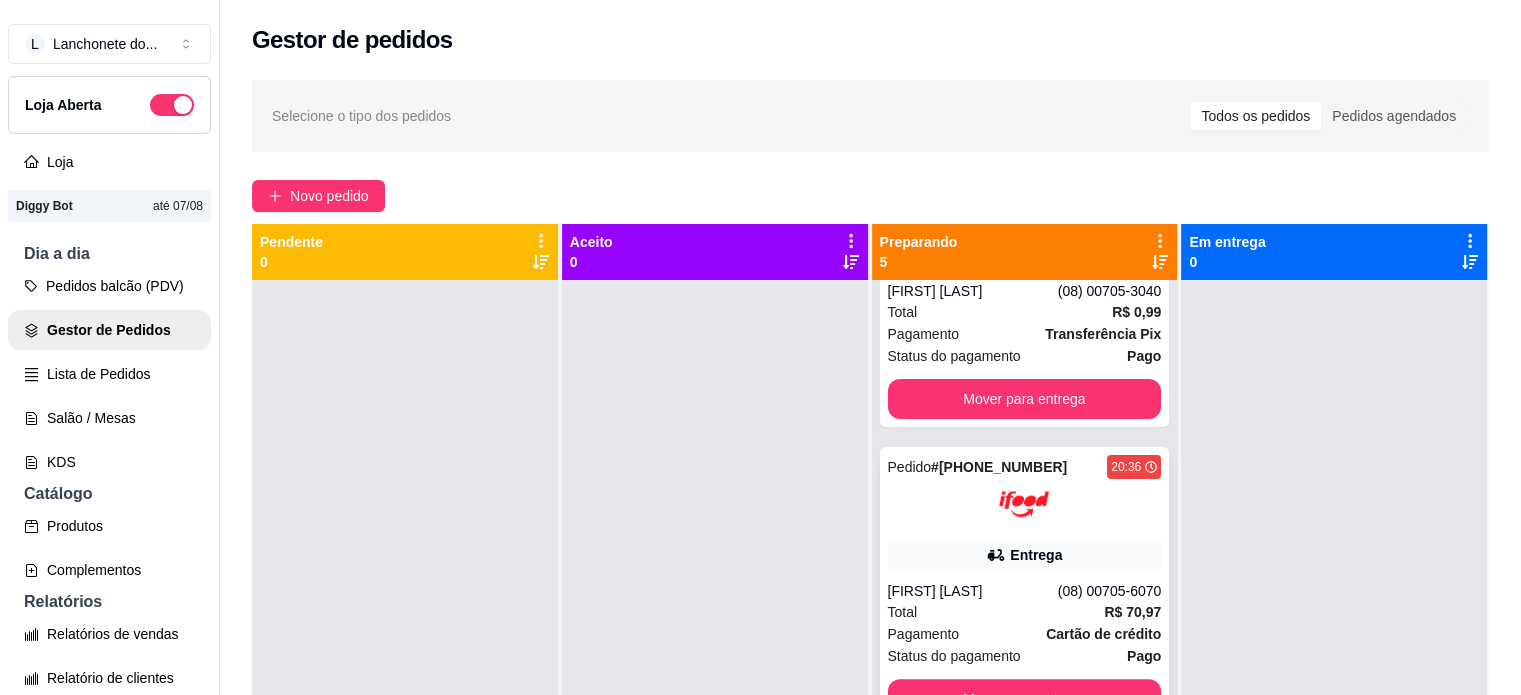 scroll, scrollTop: 680, scrollLeft: 0, axis: vertical 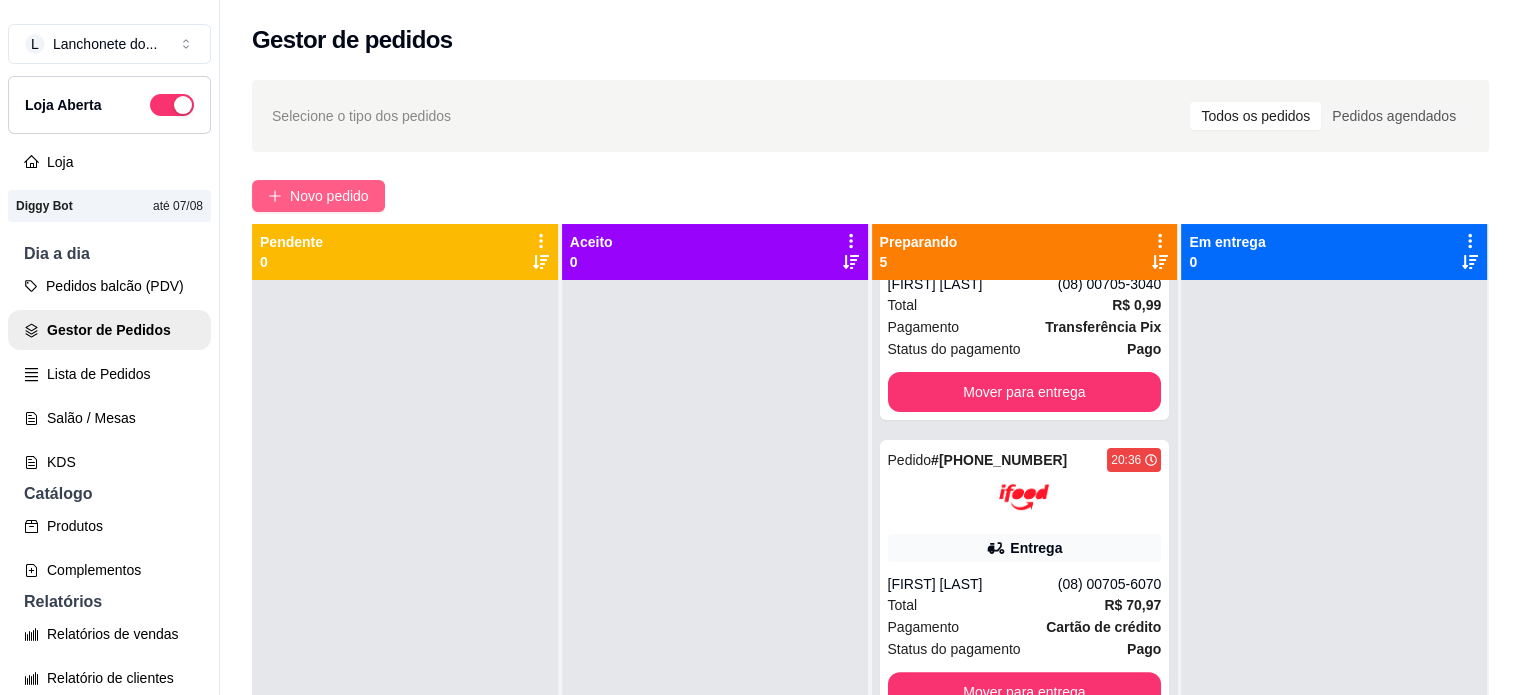 click on "Novo pedido" at bounding box center [329, 196] 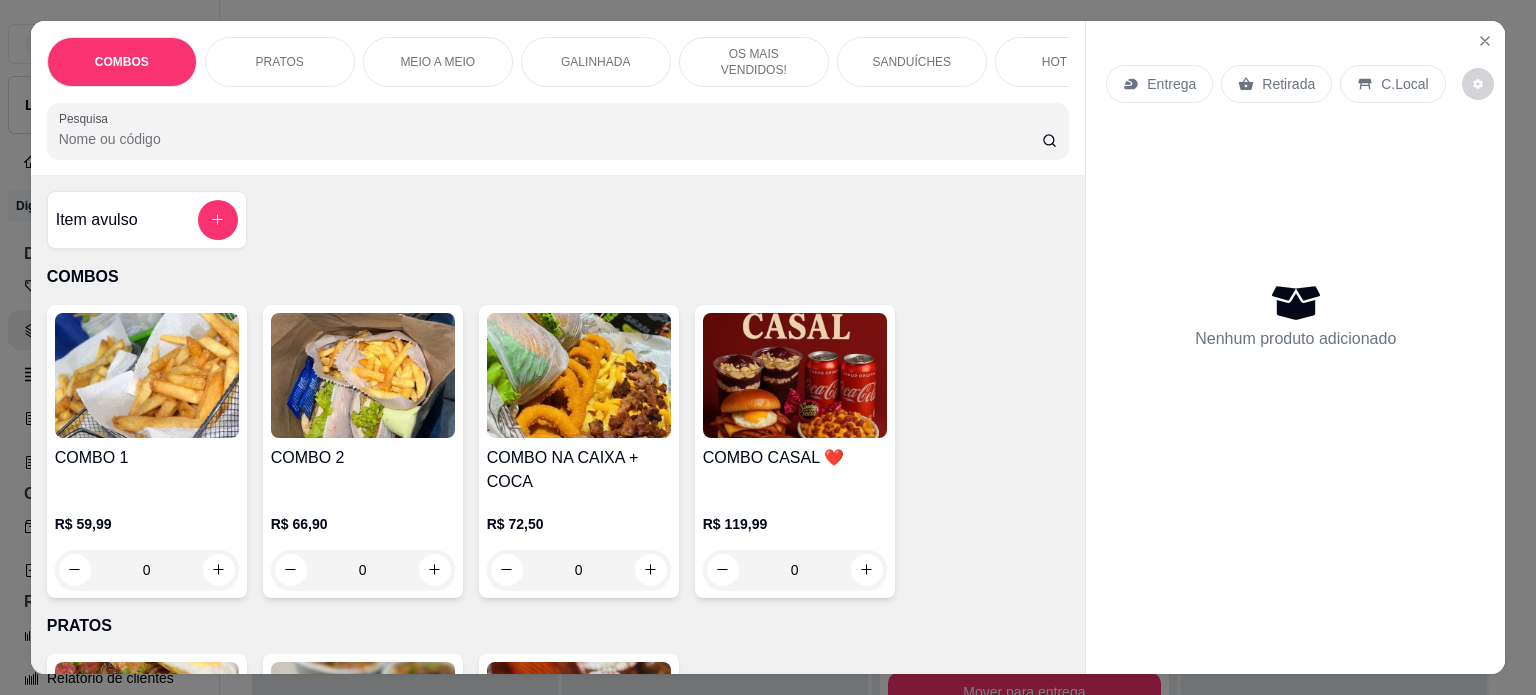 click on "Item avulso" at bounding box center [97, 220] 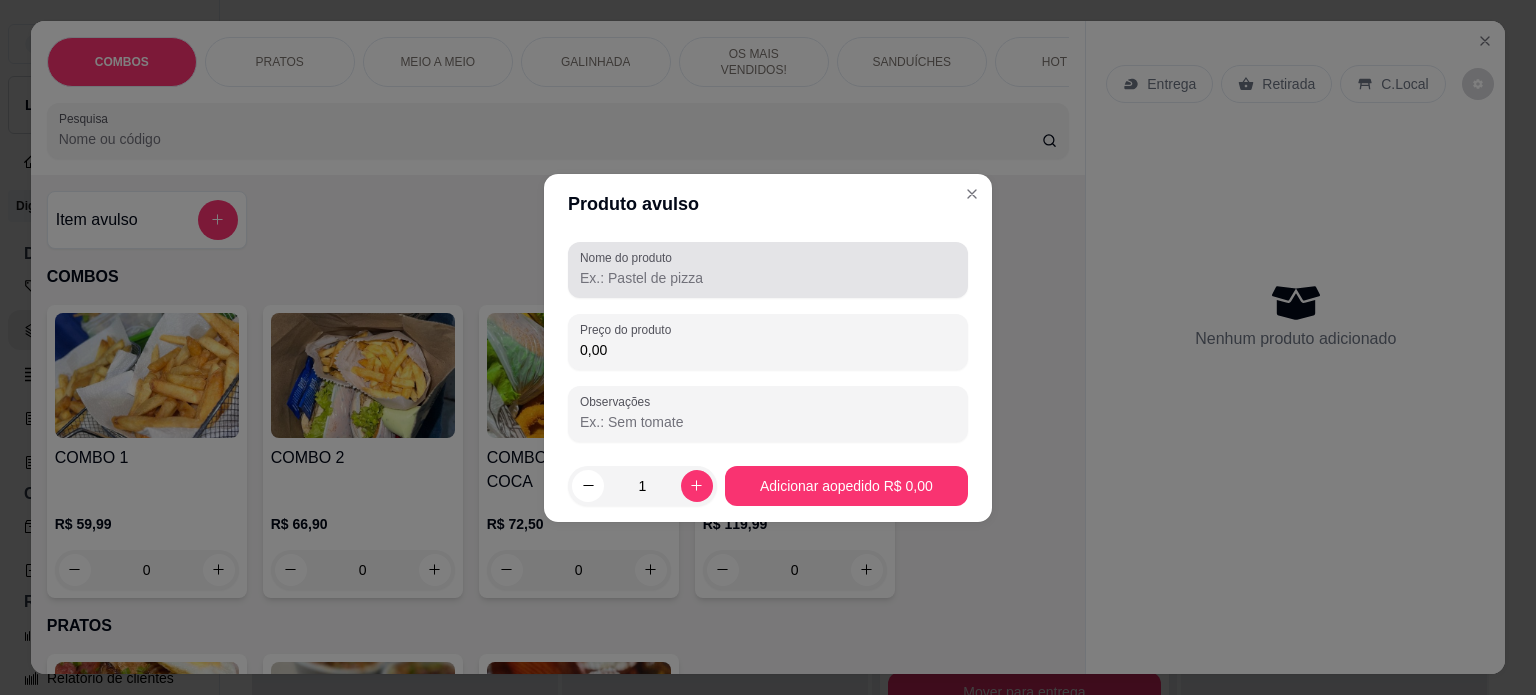 click on "Nome do produto" at bounding box center [768, 278] 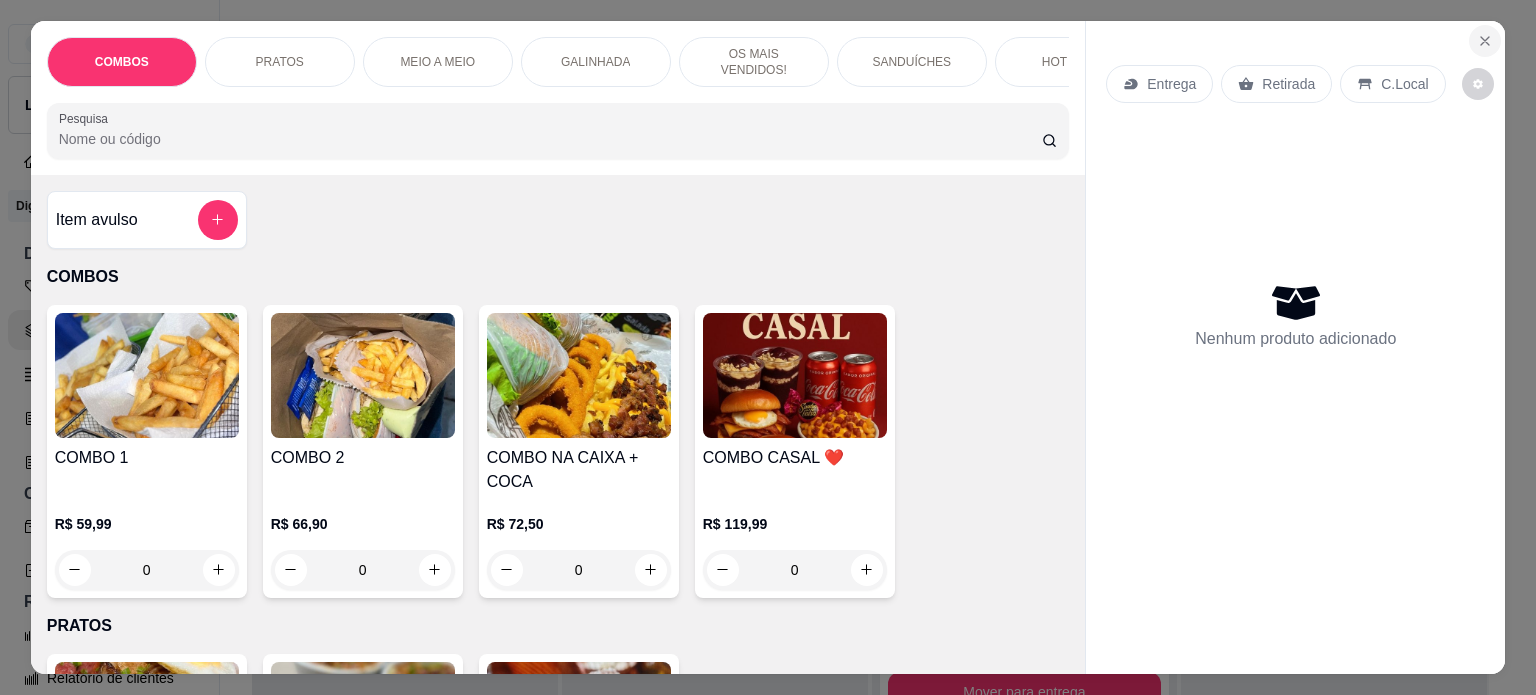 click at bounding box center (1485, 41) 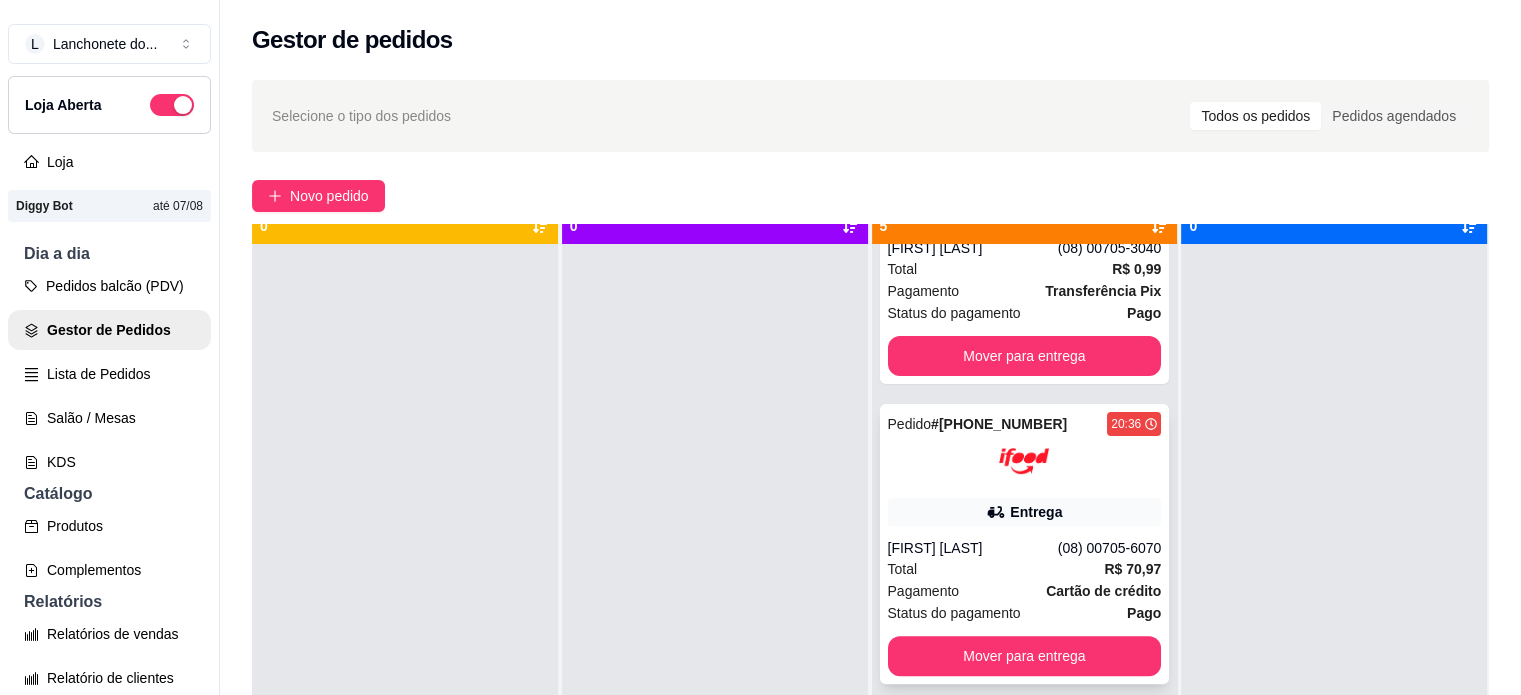 scroll, scrollTop: 56, scrollLeft: 0, axis: vertical 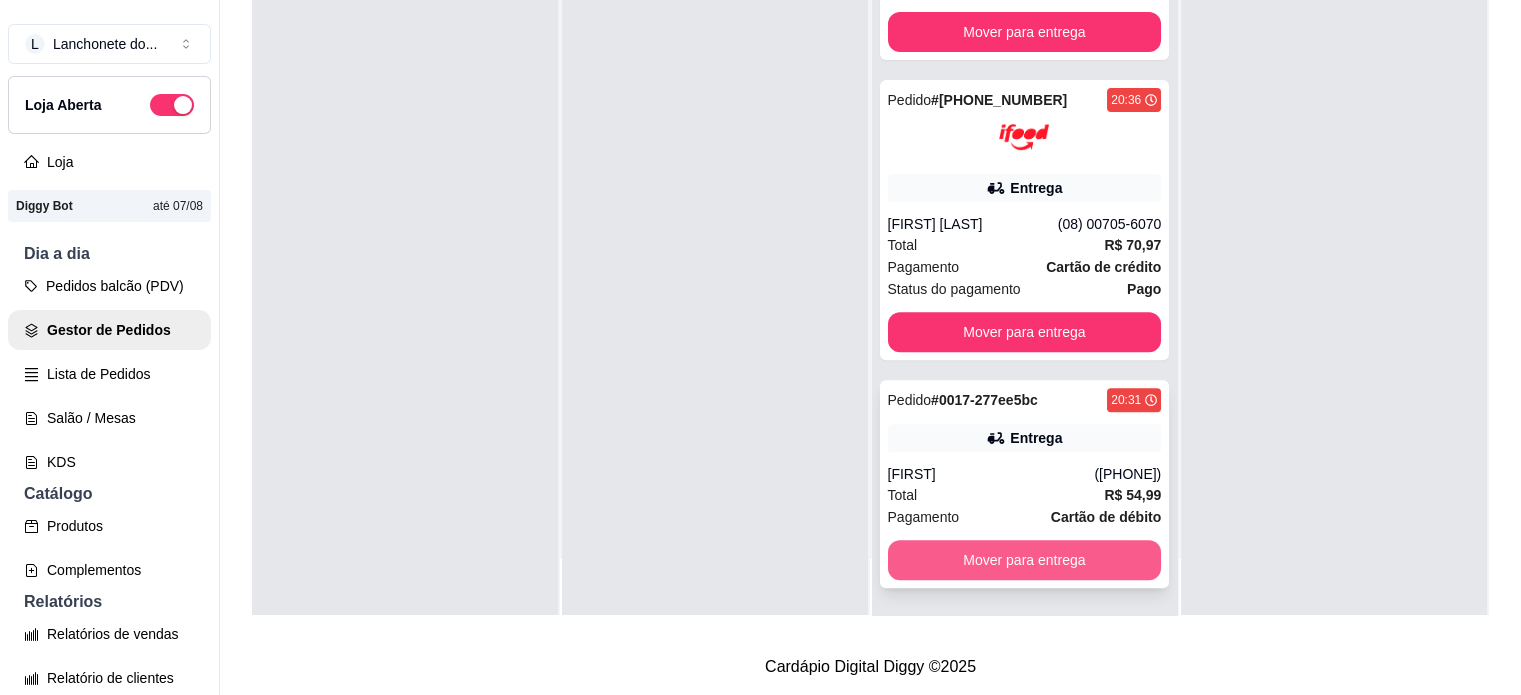 click on "Mover para entrega" at bounding box center (1025, 560) 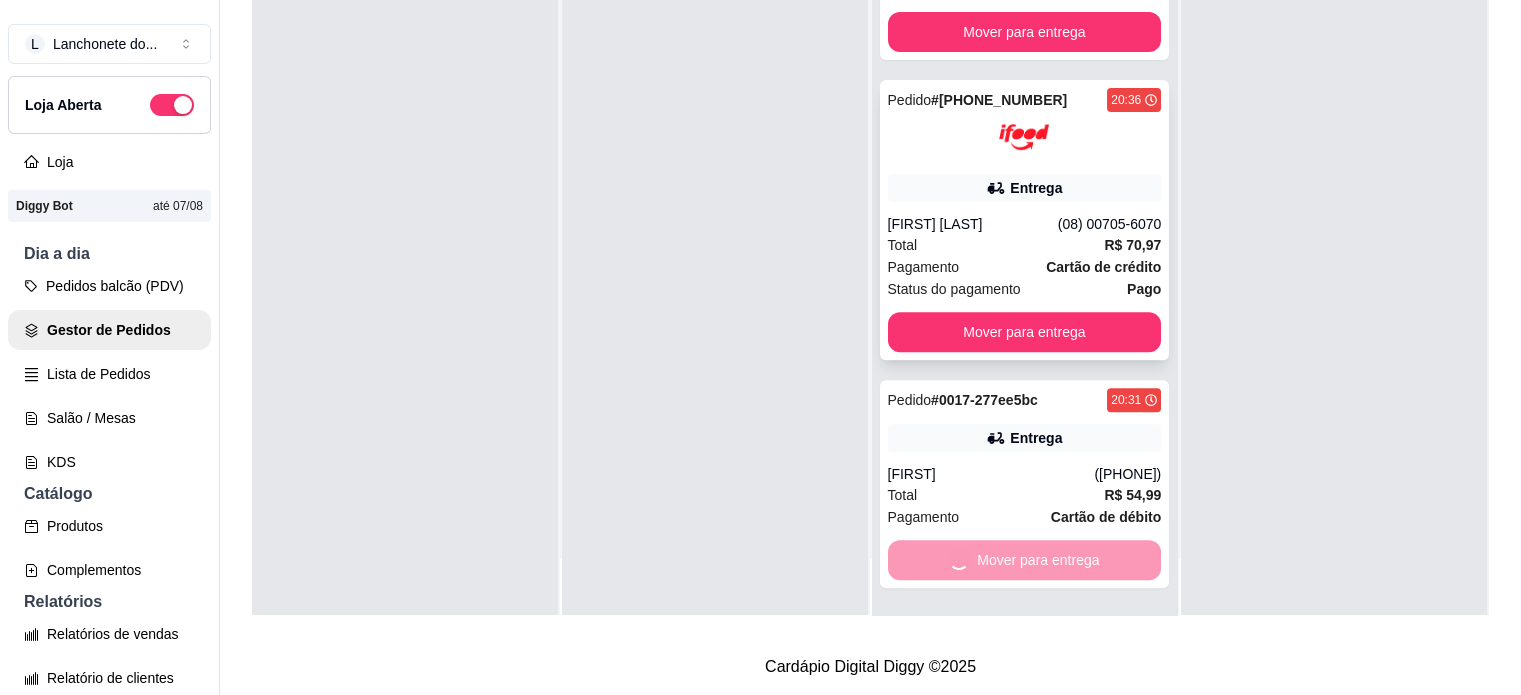 scroll, scrollTop: 452, scrollLeft: 0, axis: vertical 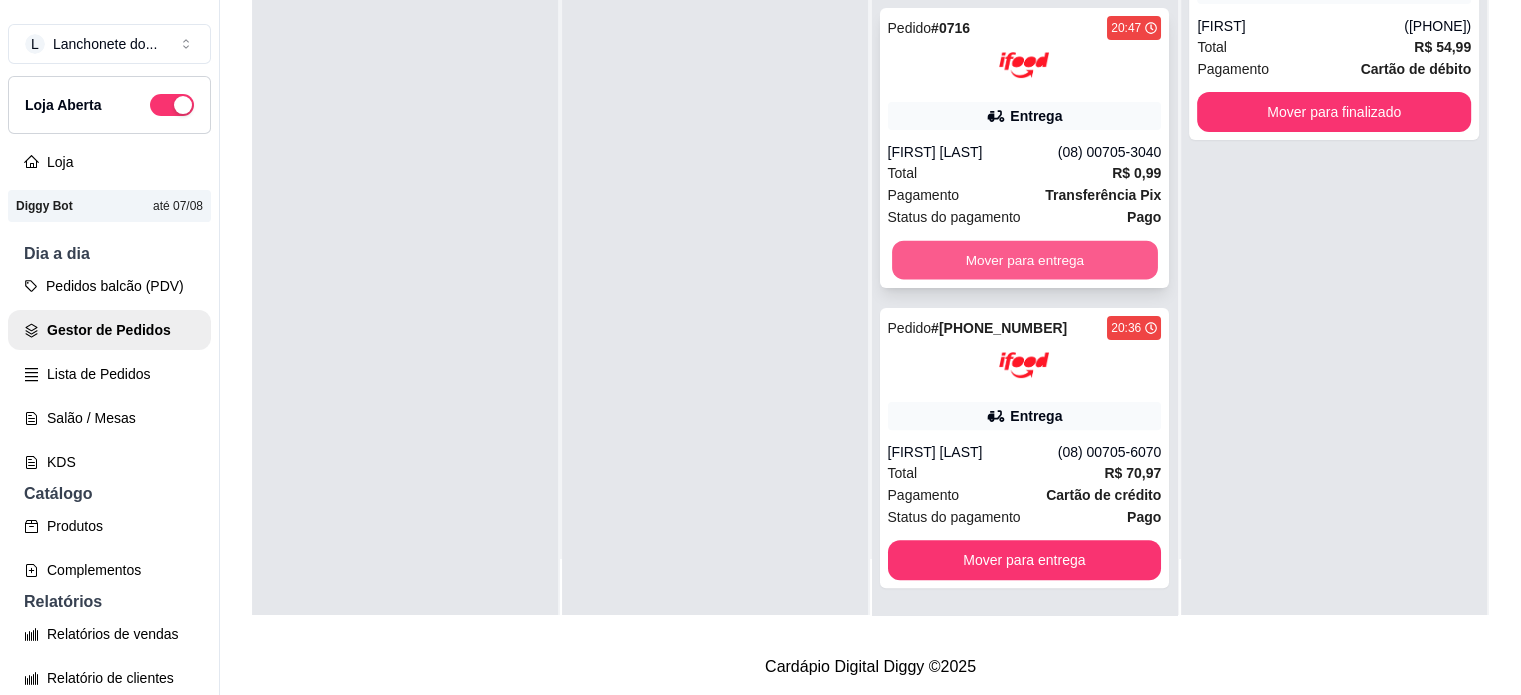 click on "Mover para entrega" at bounding box center [1025, 260] 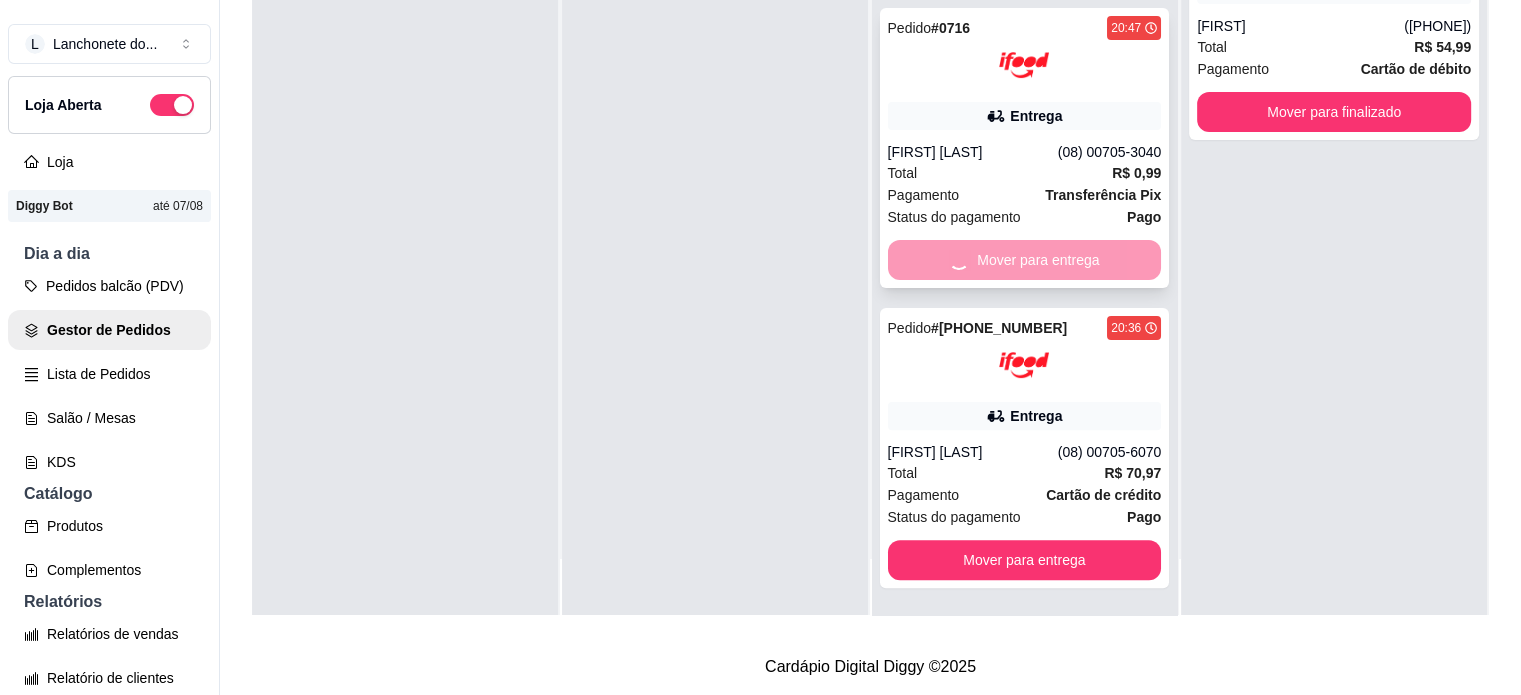 scroll, scrollTop: 152, scrollLeft: 0, axis: vertical 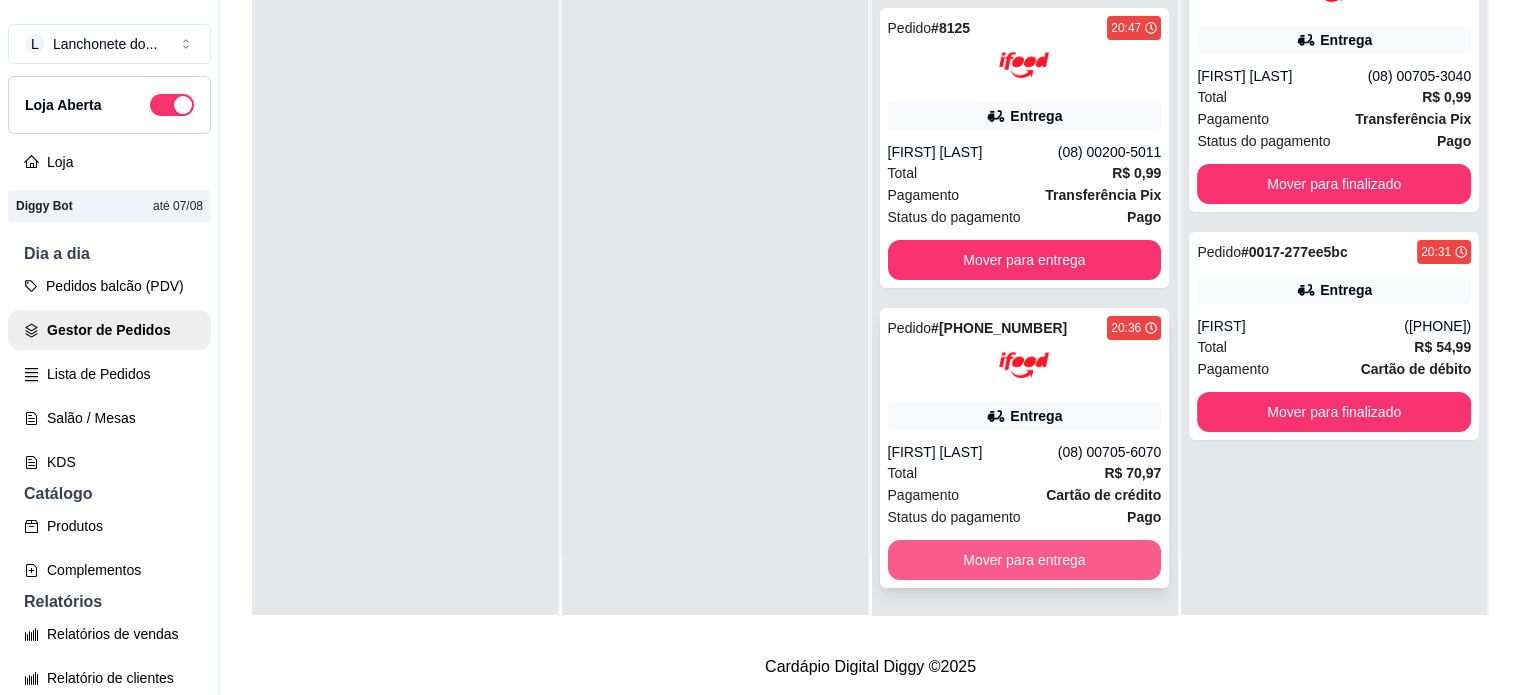 click on "Mover para entrega" at bounding box center (1025, 560) 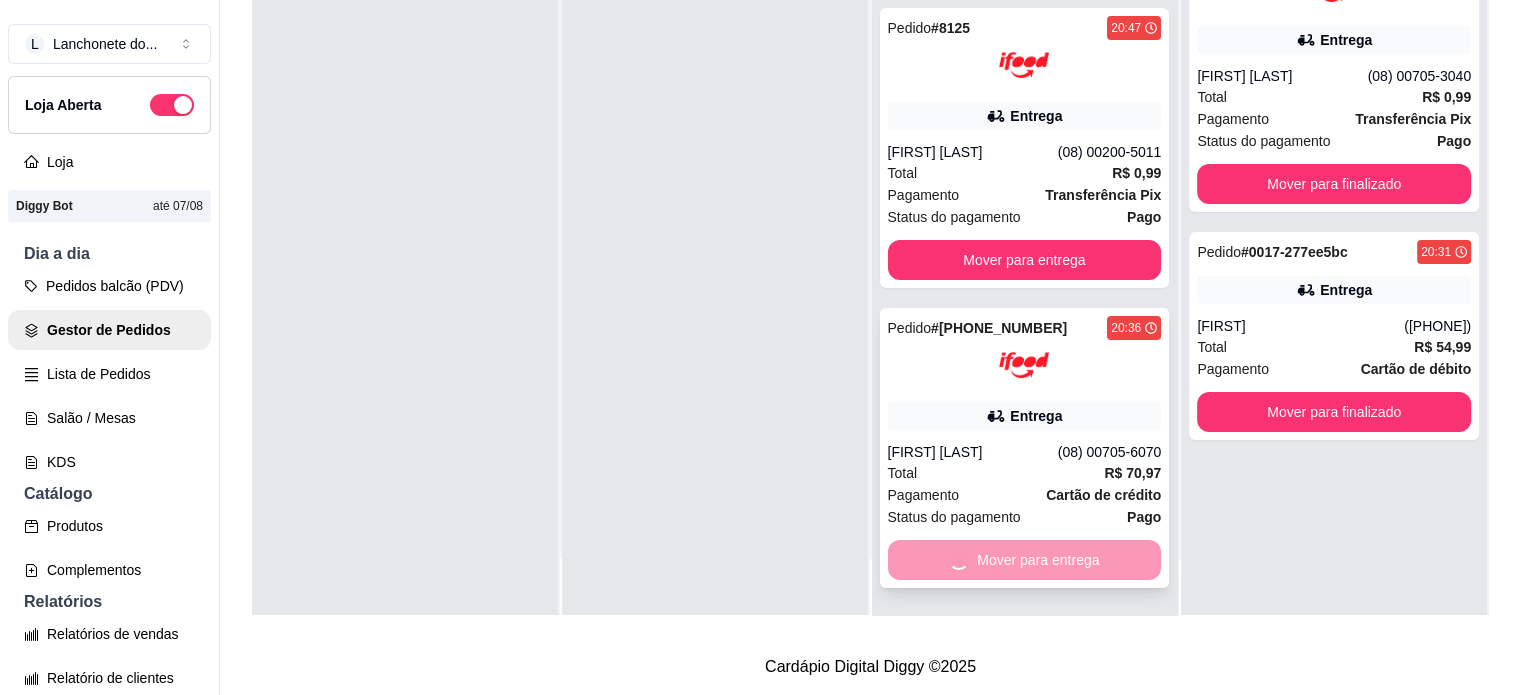 scroll, scrollTop: 0, scrollLeft: 0, axis: both 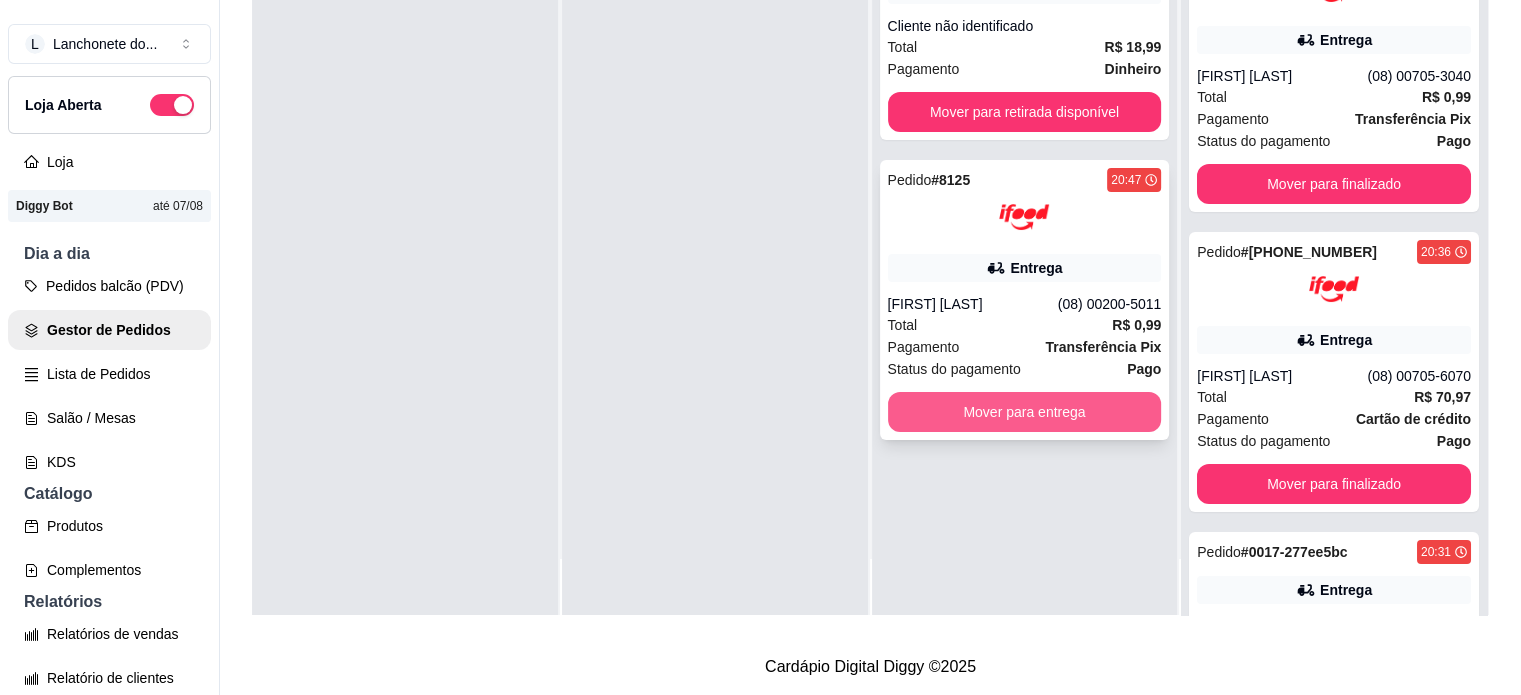 click on "Mover para entrega" at bounding box center [1025, 412] 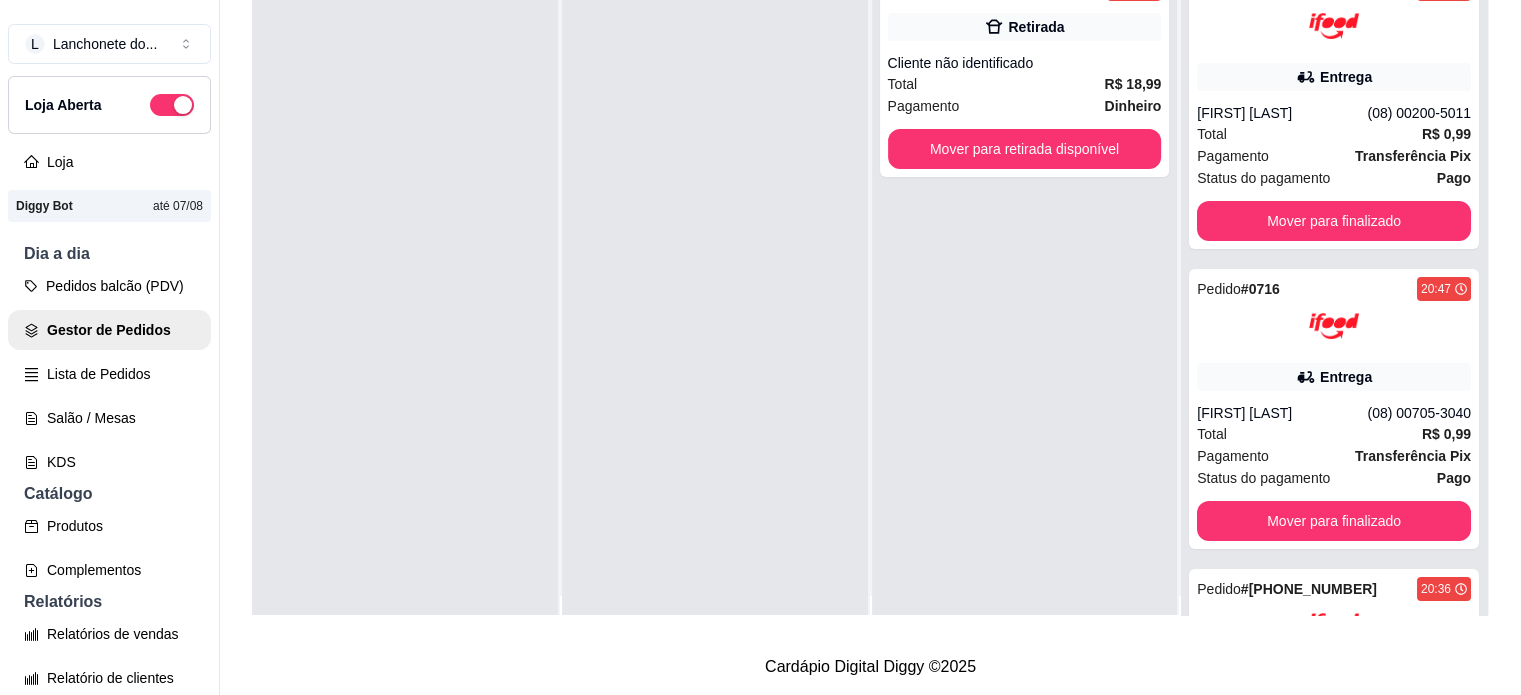 scroll, scrollTop: 0, scrollLeft: 0, axis: both 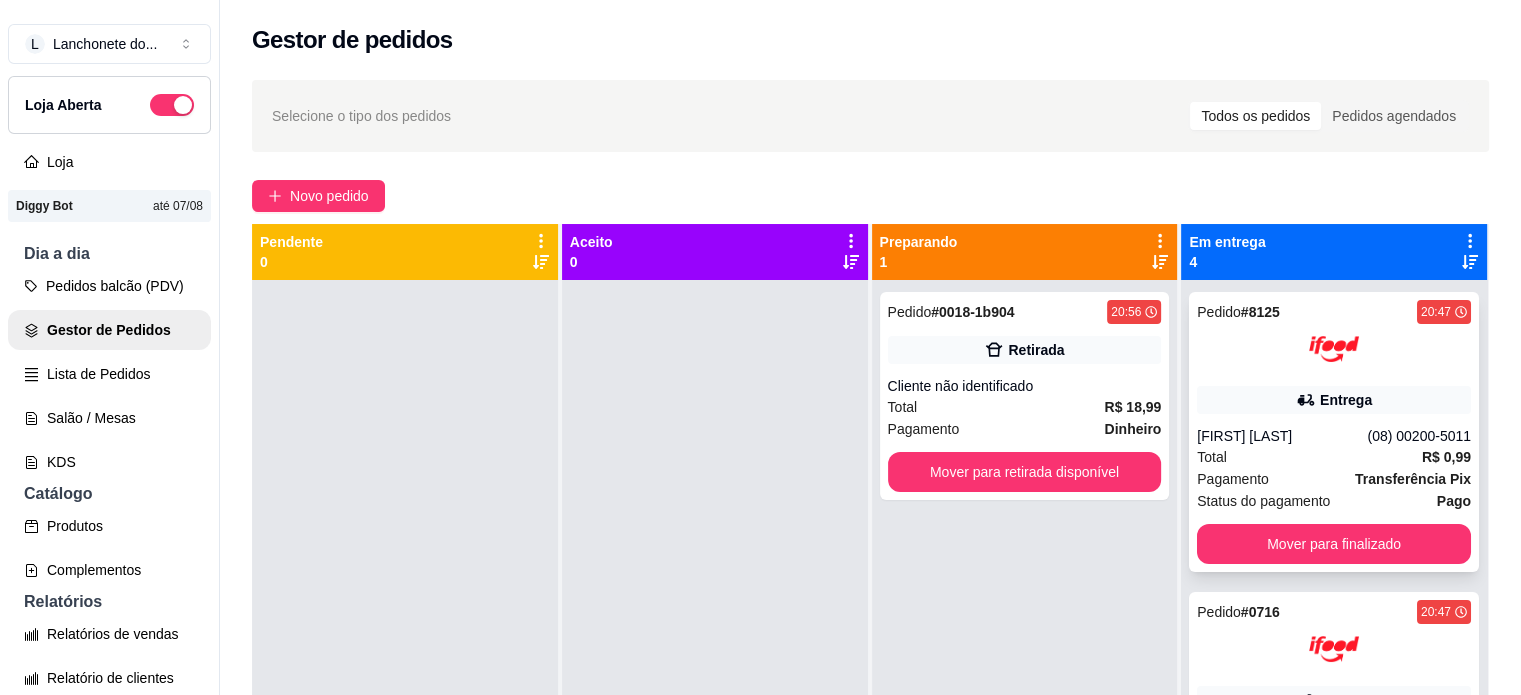 click on "Total R$ 0,99" at bounding box center [1334, 457] 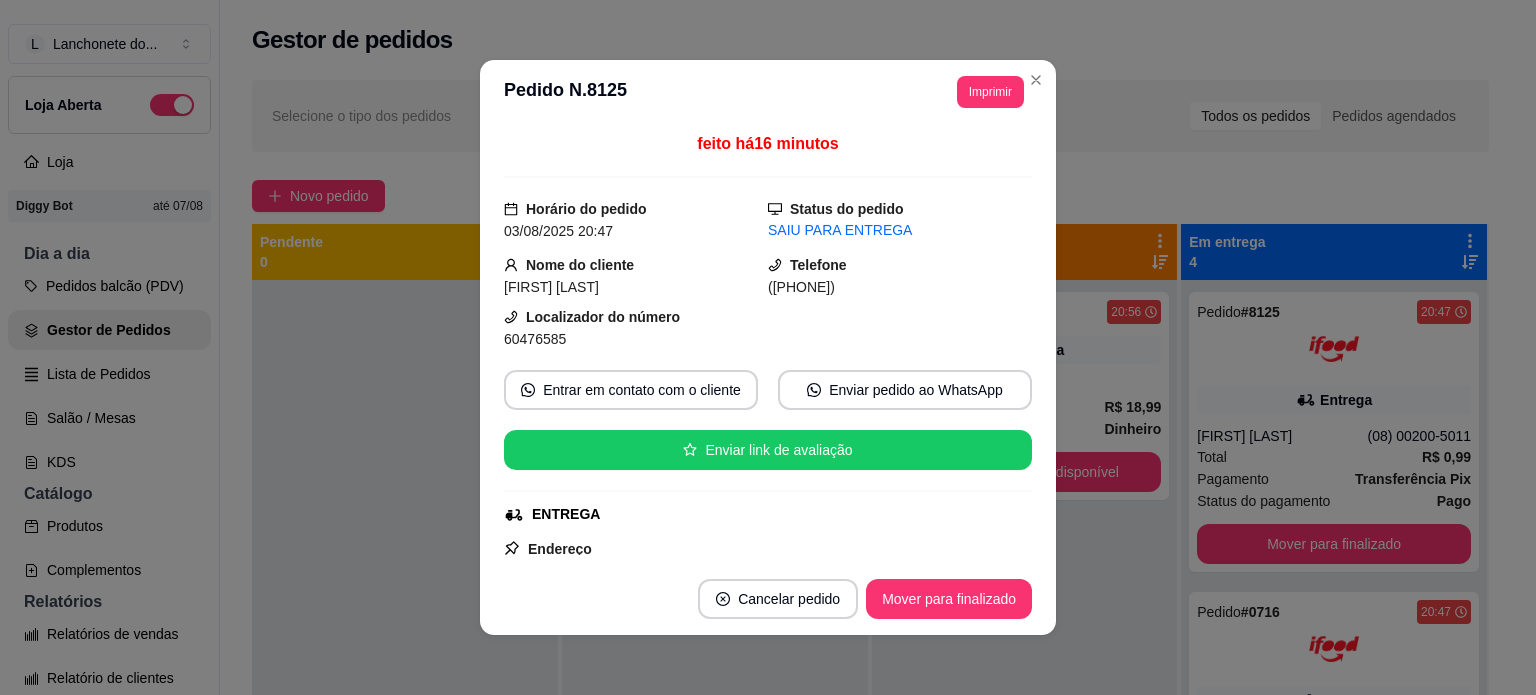 scroll, scrollTop: 557, scrollLeft: 0, axis: vertical 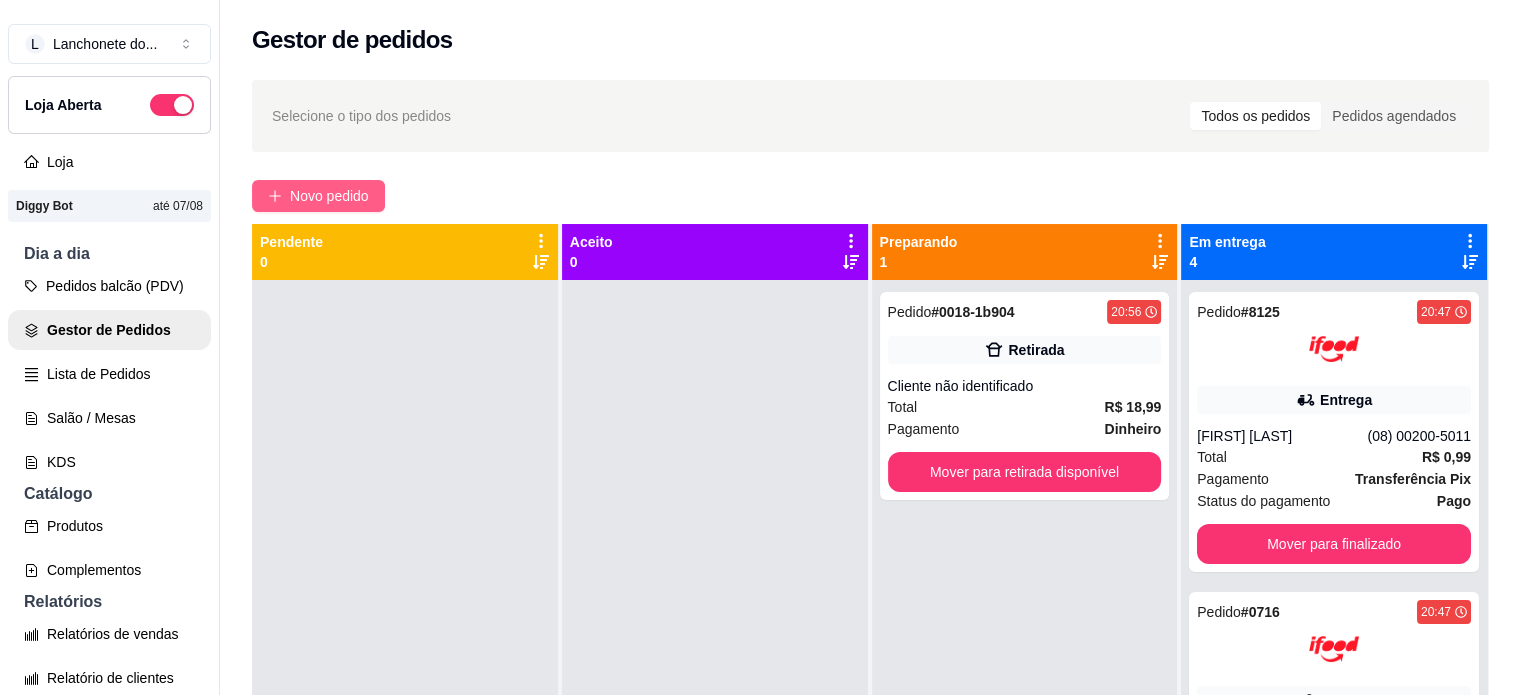 click on "Novo pedido" at bounding box center (318, 196) 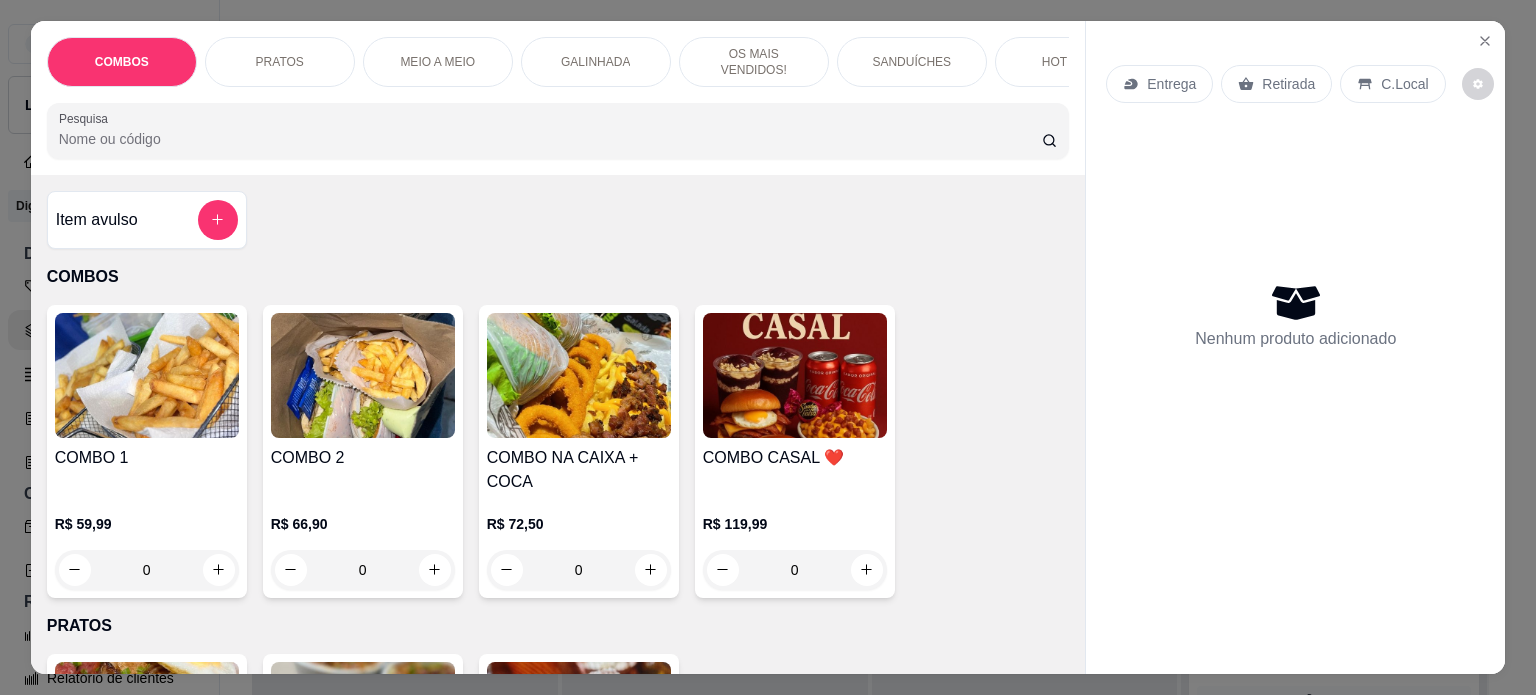 click on "Item avulso" at bounding box center [147, 220] 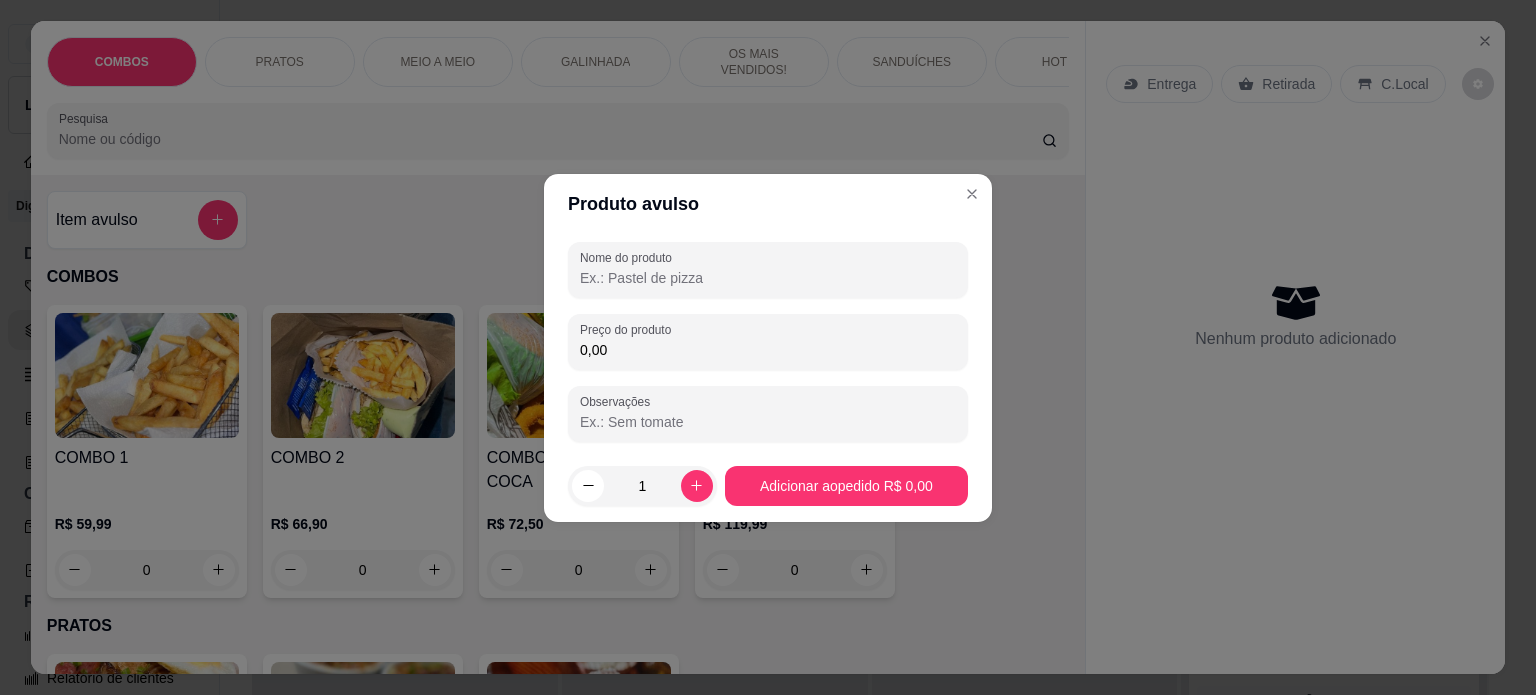 click on "Nome do produto" at bounding box center [768, 278] 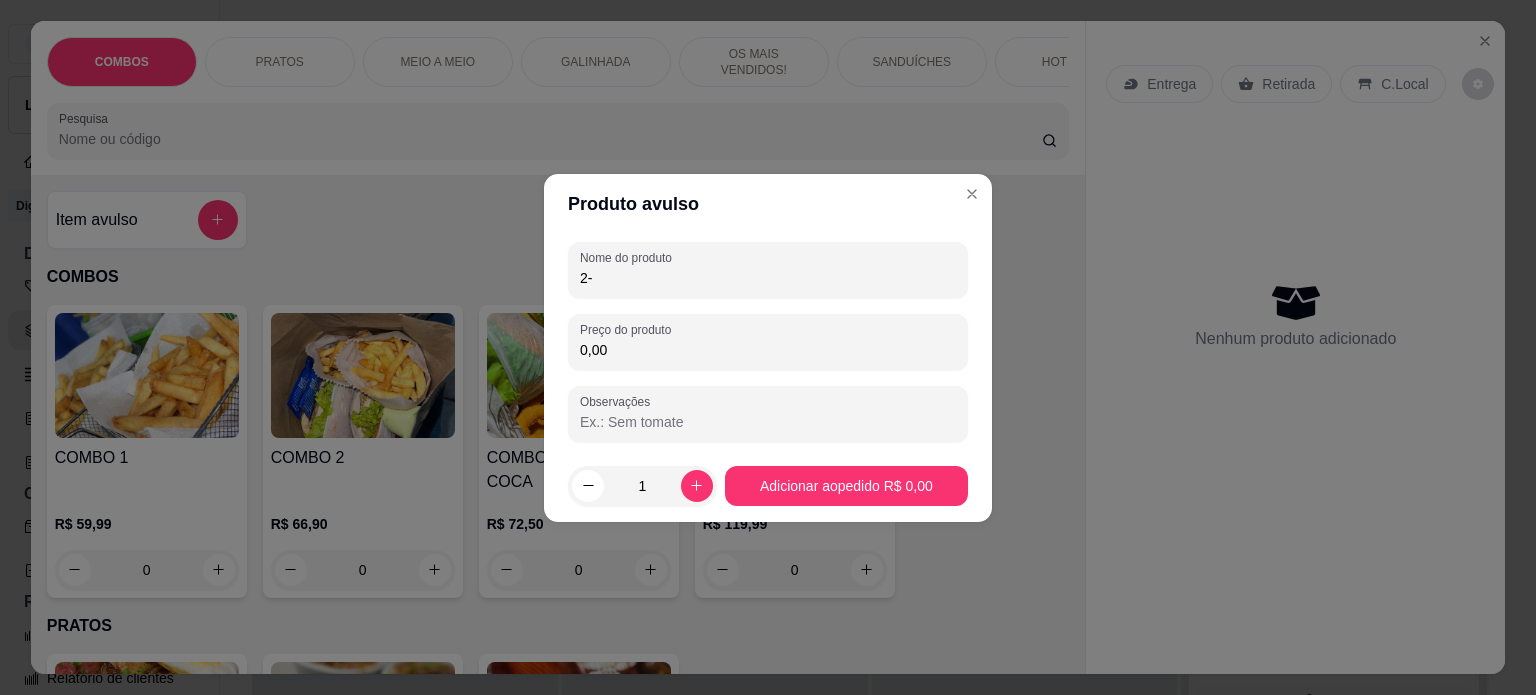 type on "2" 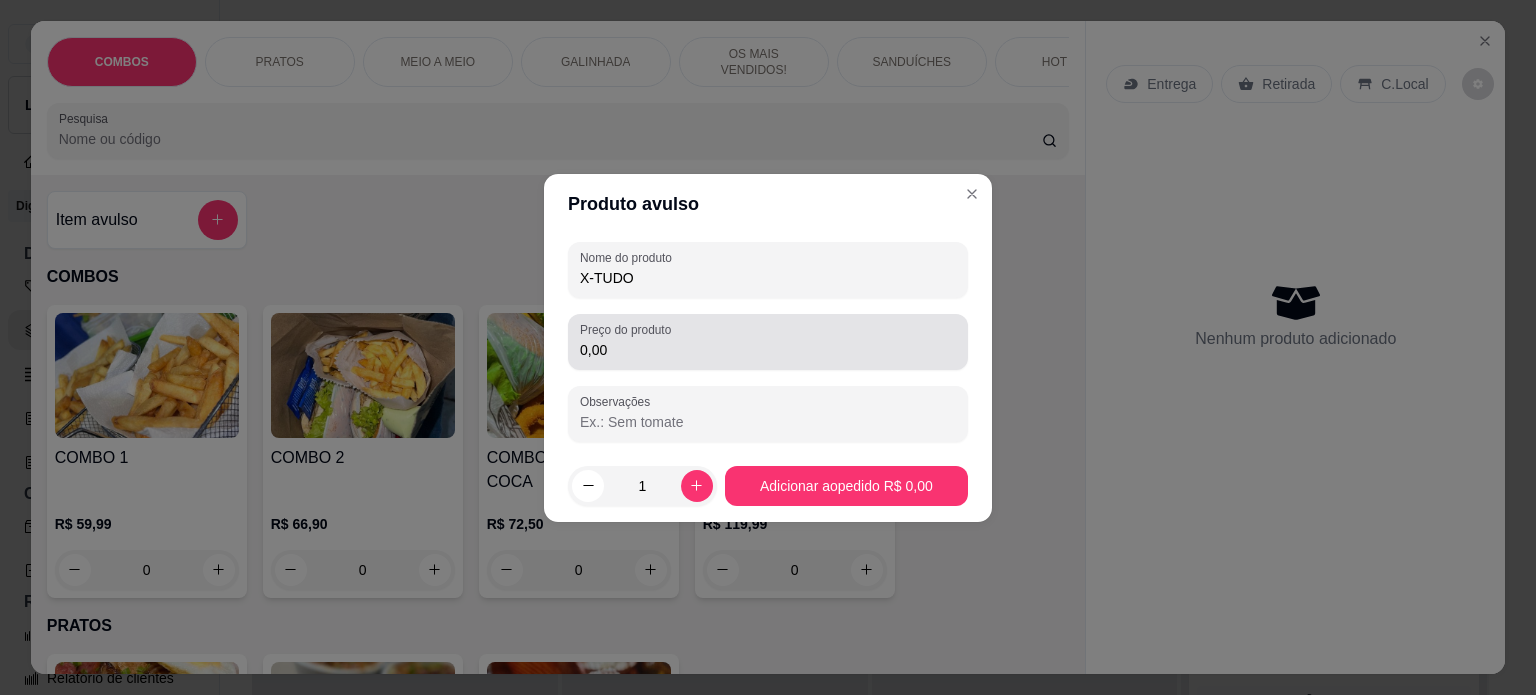 type on "X-TUDO" 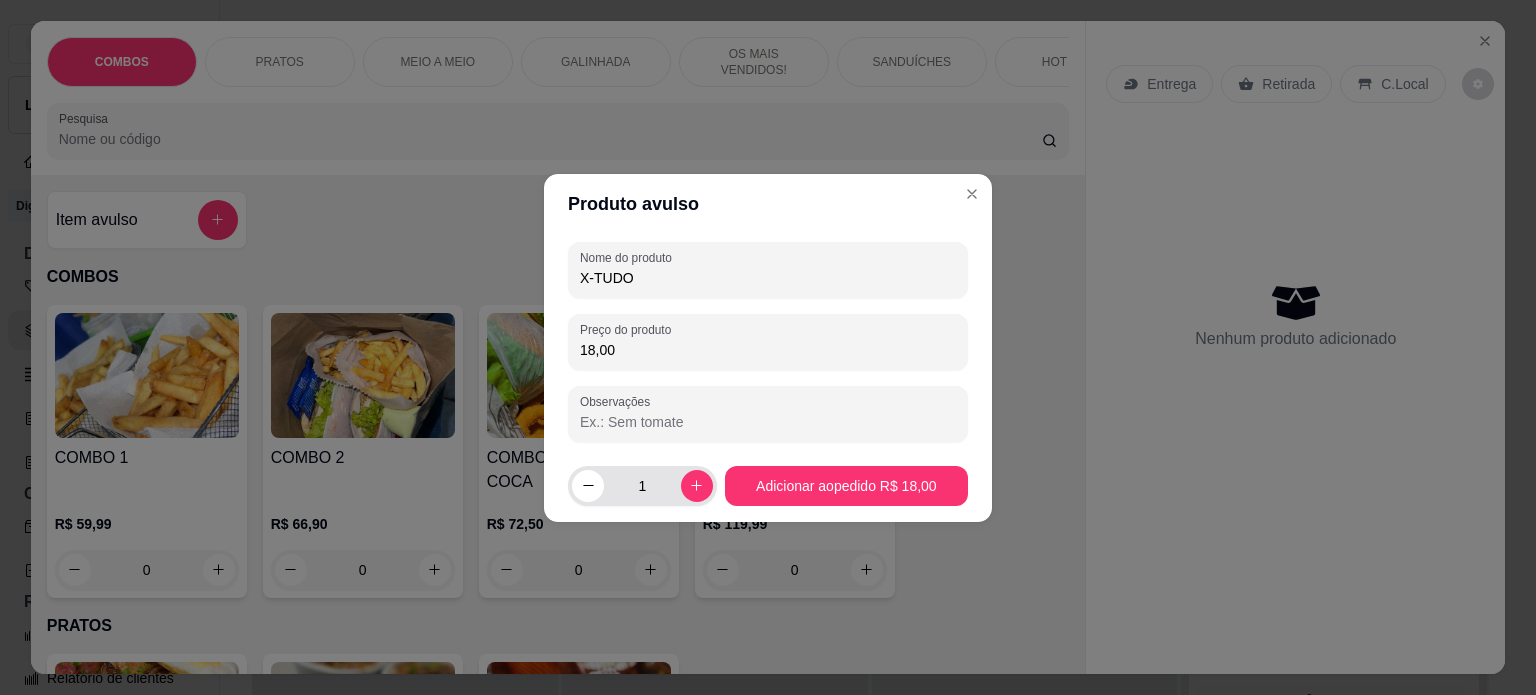 type on "18,00" 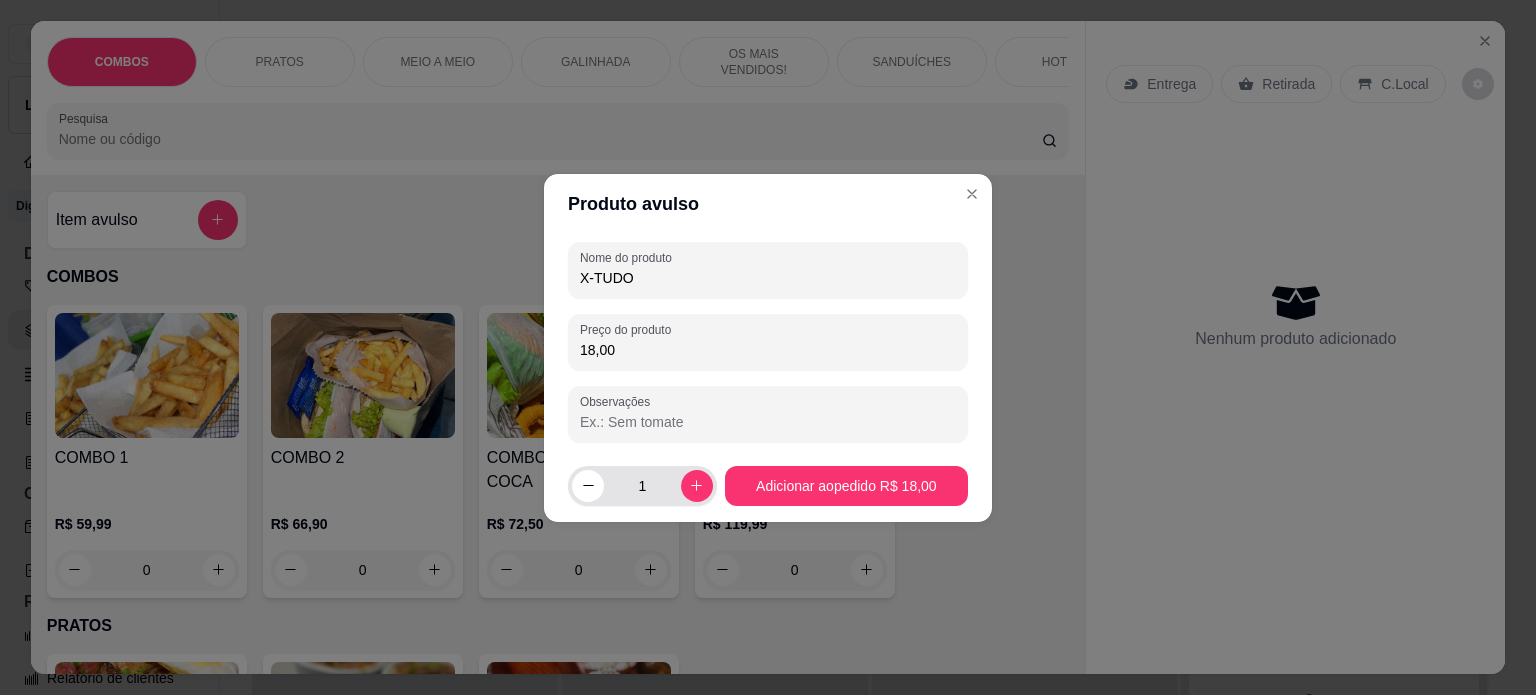 click 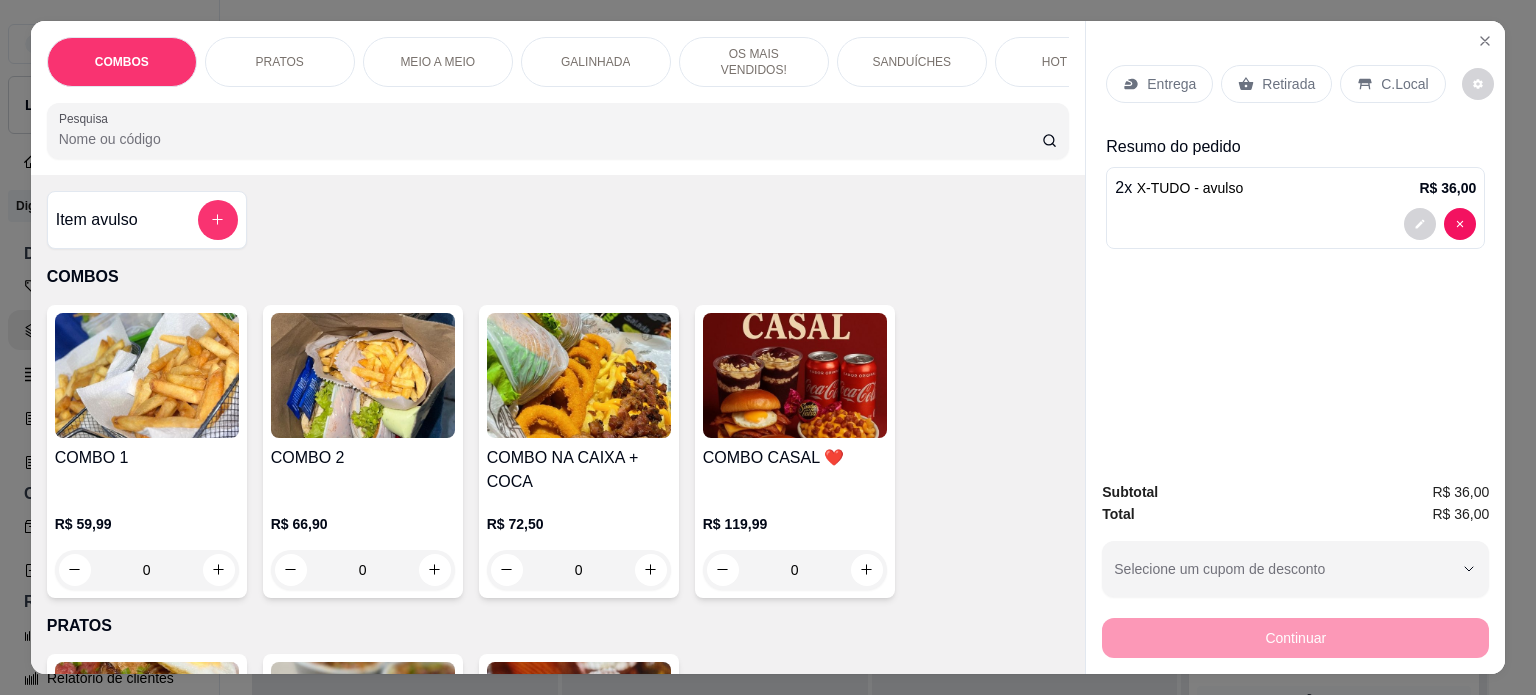 click on "Item avulso" at bounding box center [147, 220] 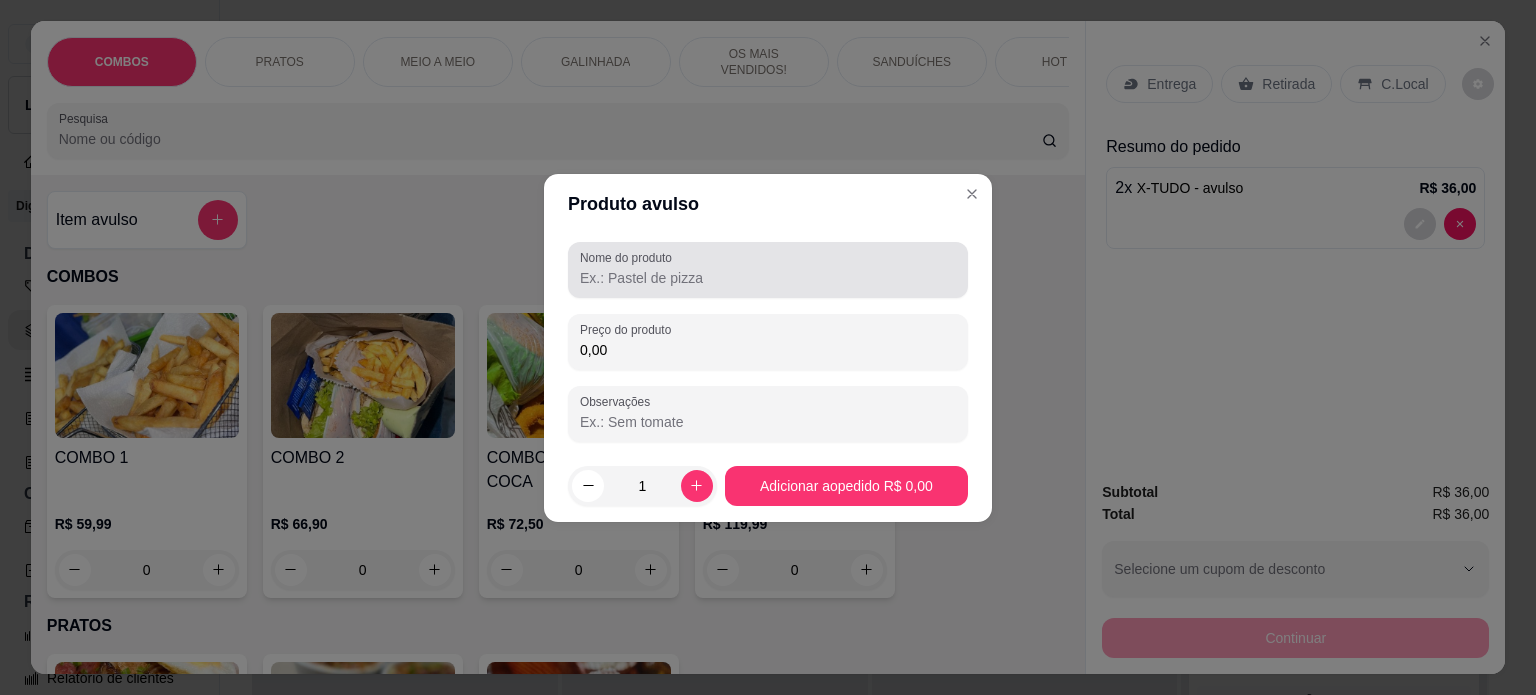 click on "Nome do produto" at bounding box center (768, 278) 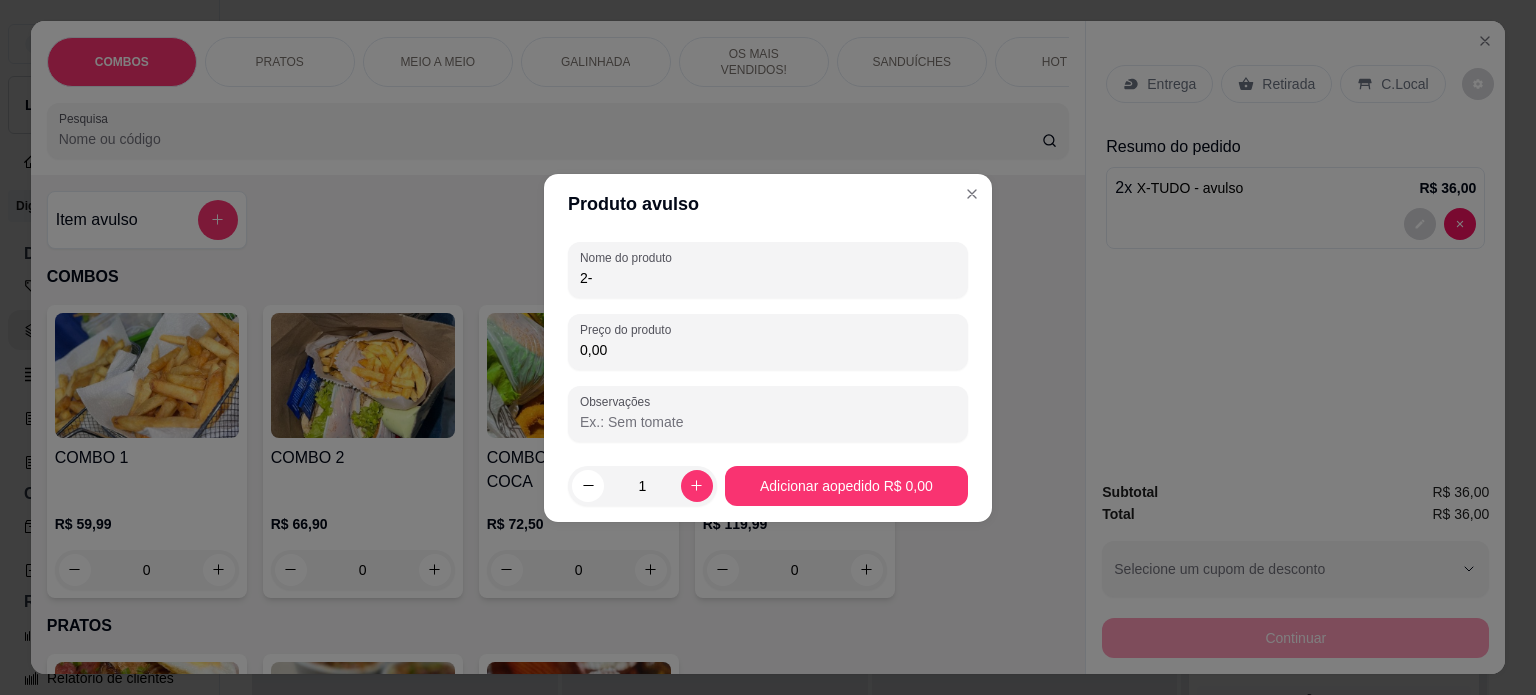type on "2" 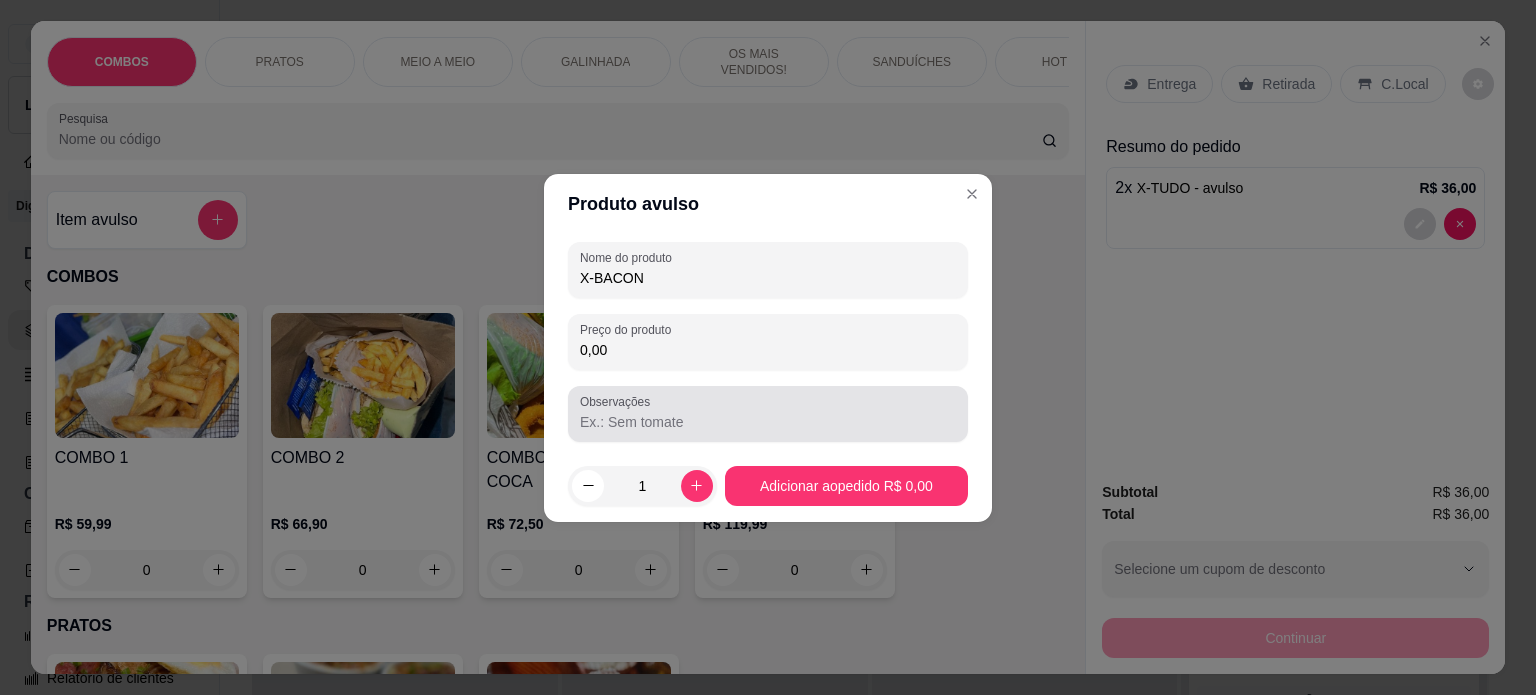 type on "X-BACON" 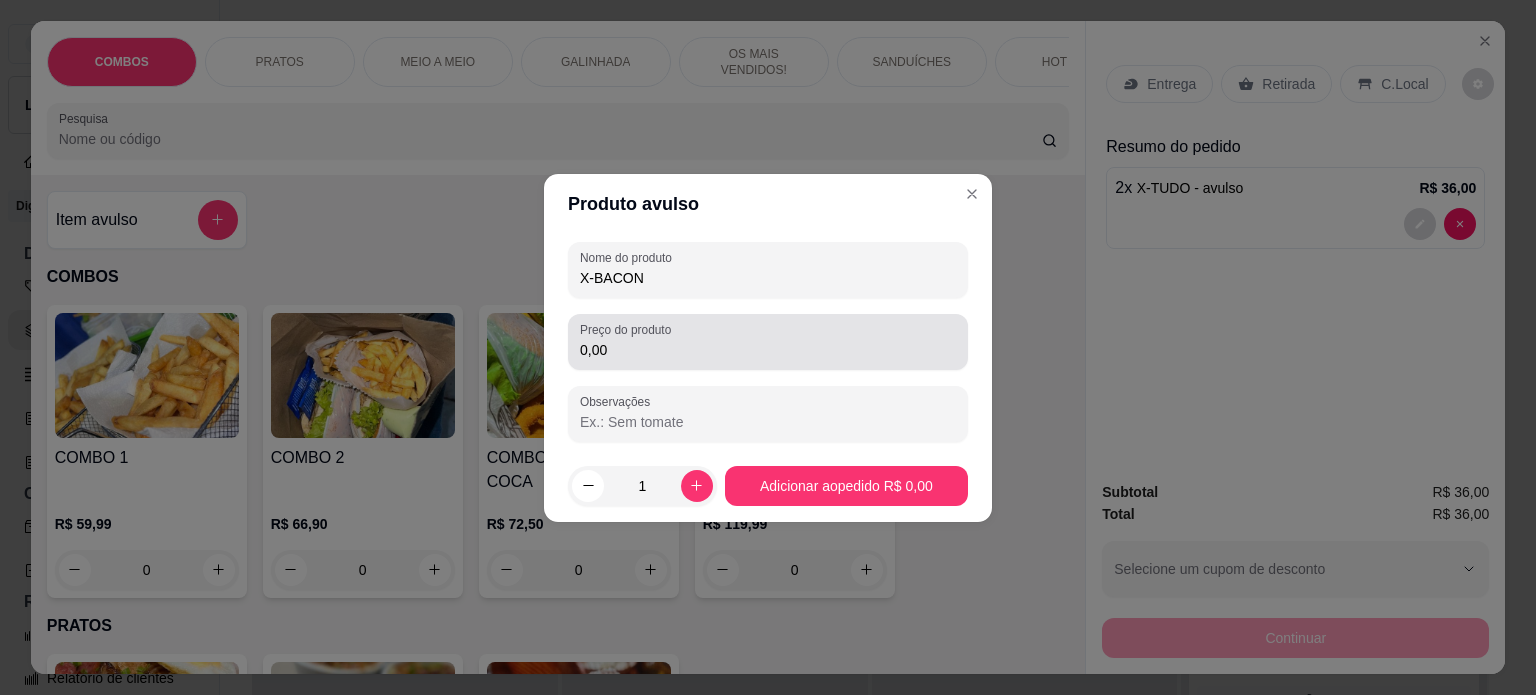 click on "Preço do produto 0,00" at bounding box center (768, 342) 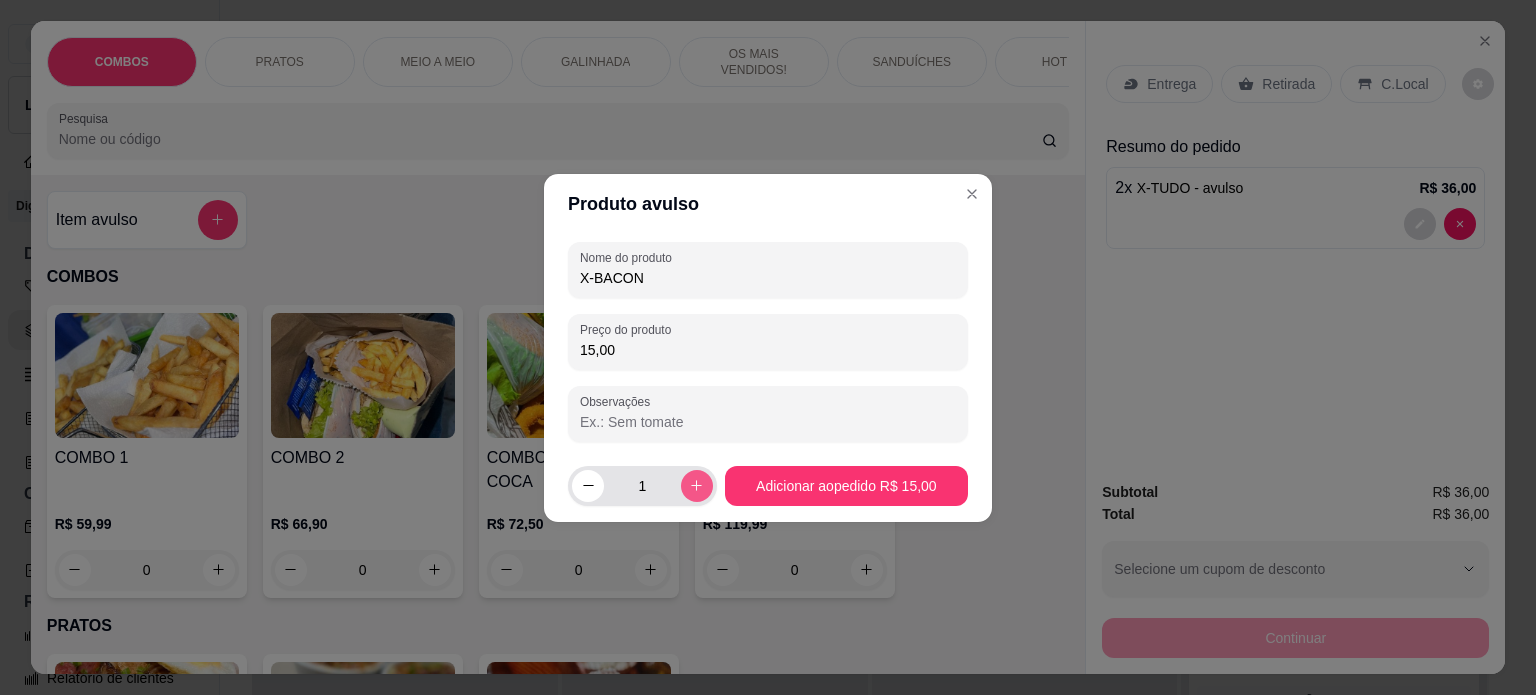 type on "15,00" 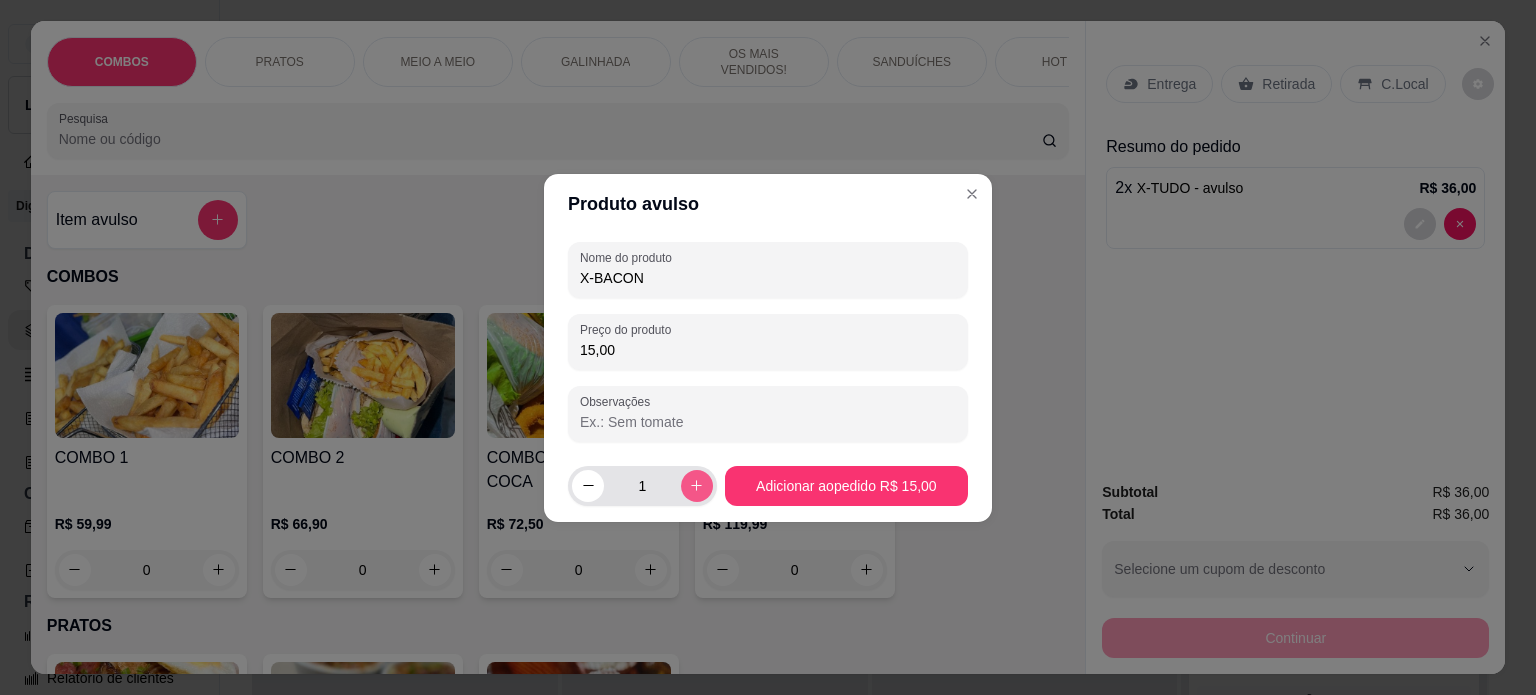click 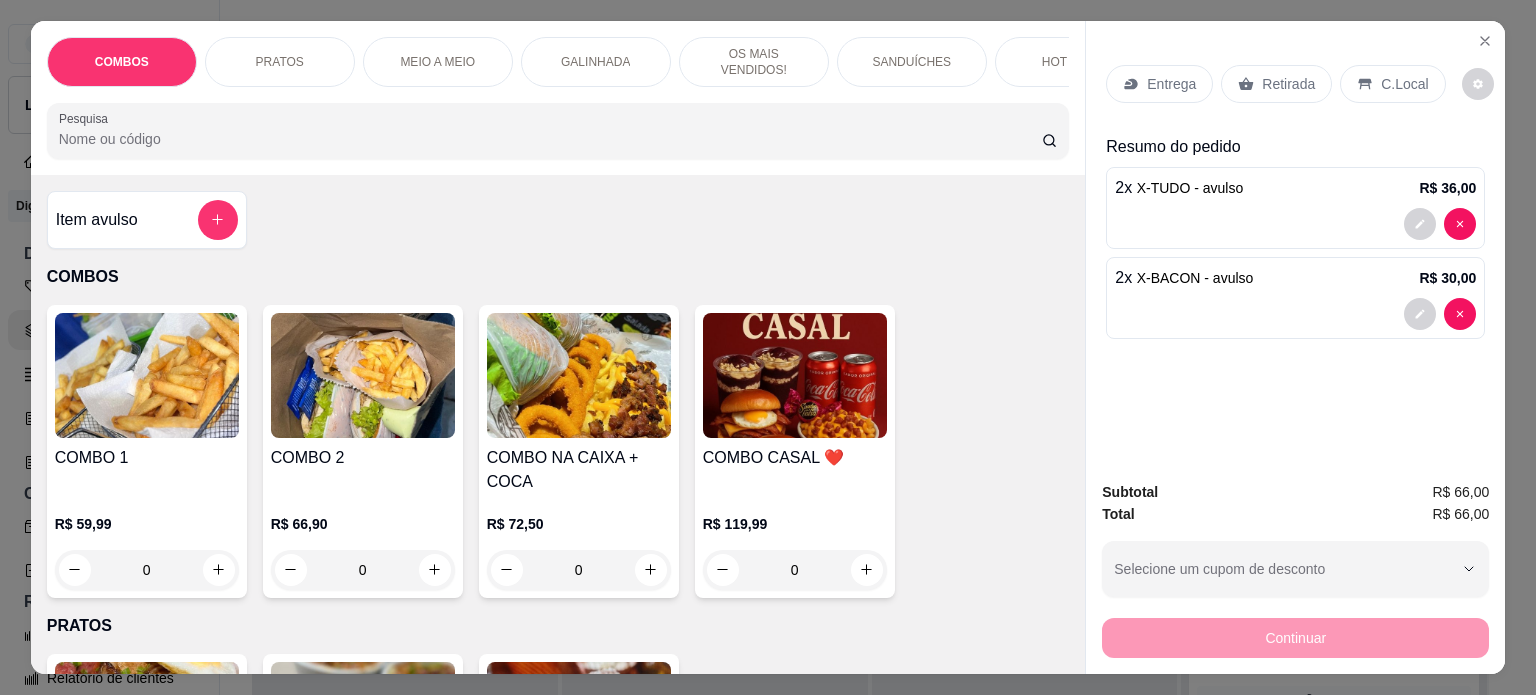 click on "Item avulso" at bounding box center (147, 220) 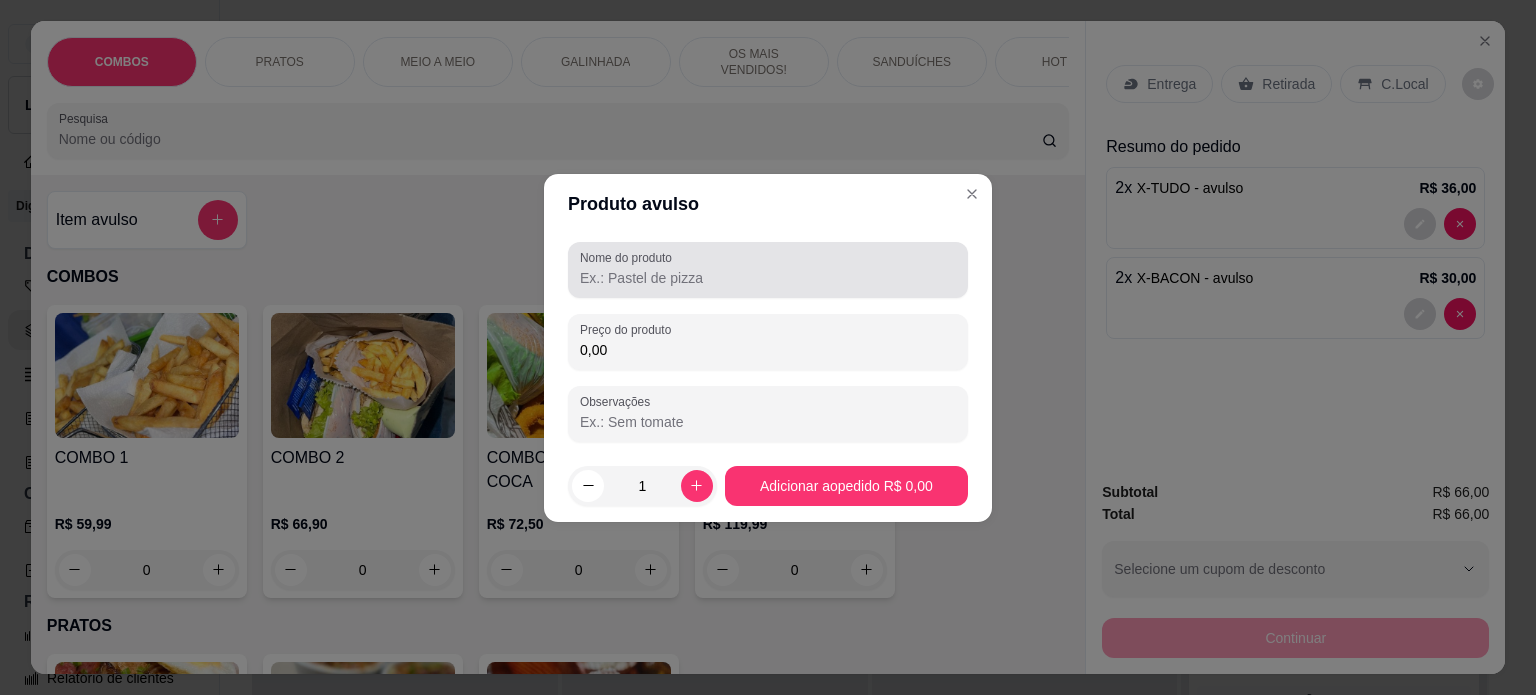 click on "Nome do produto" at bounding box center [768, 278] 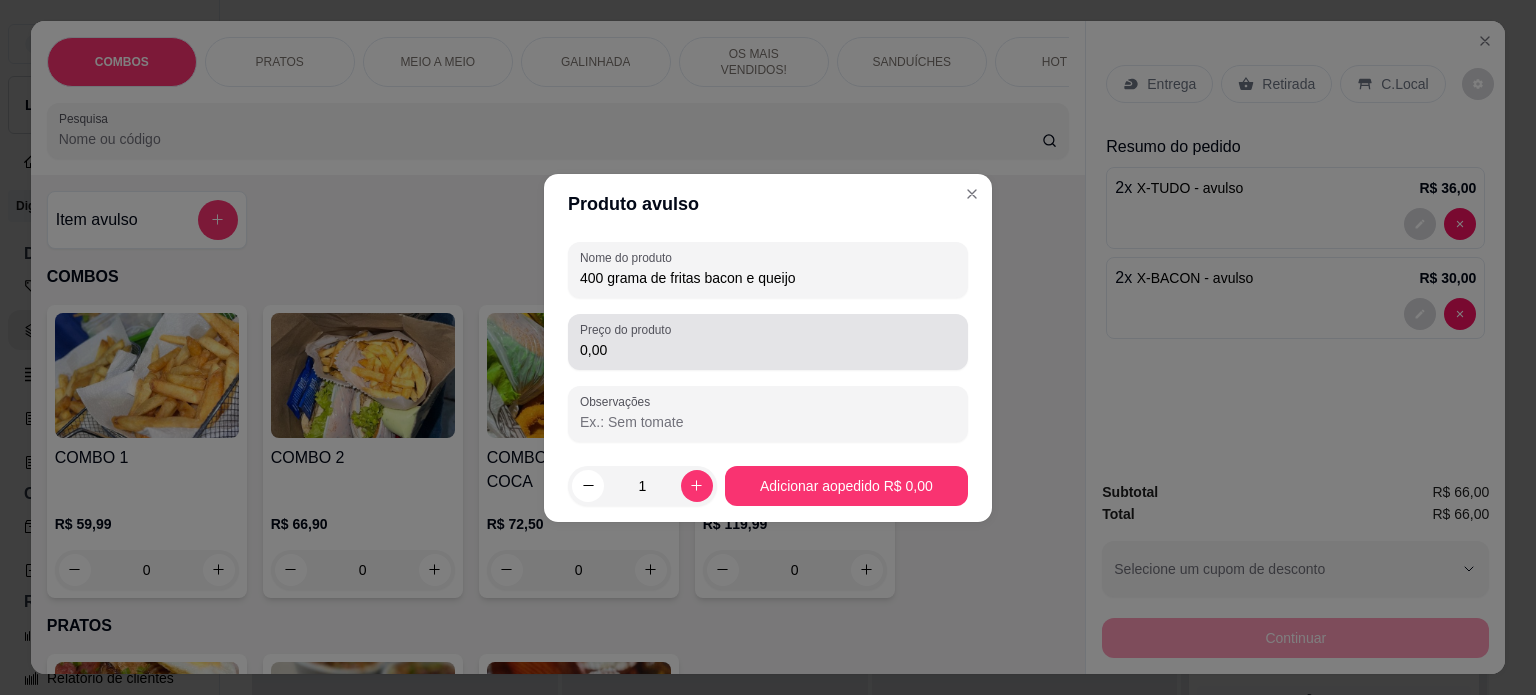 type on "400 grama de fritas bacon e queijo" 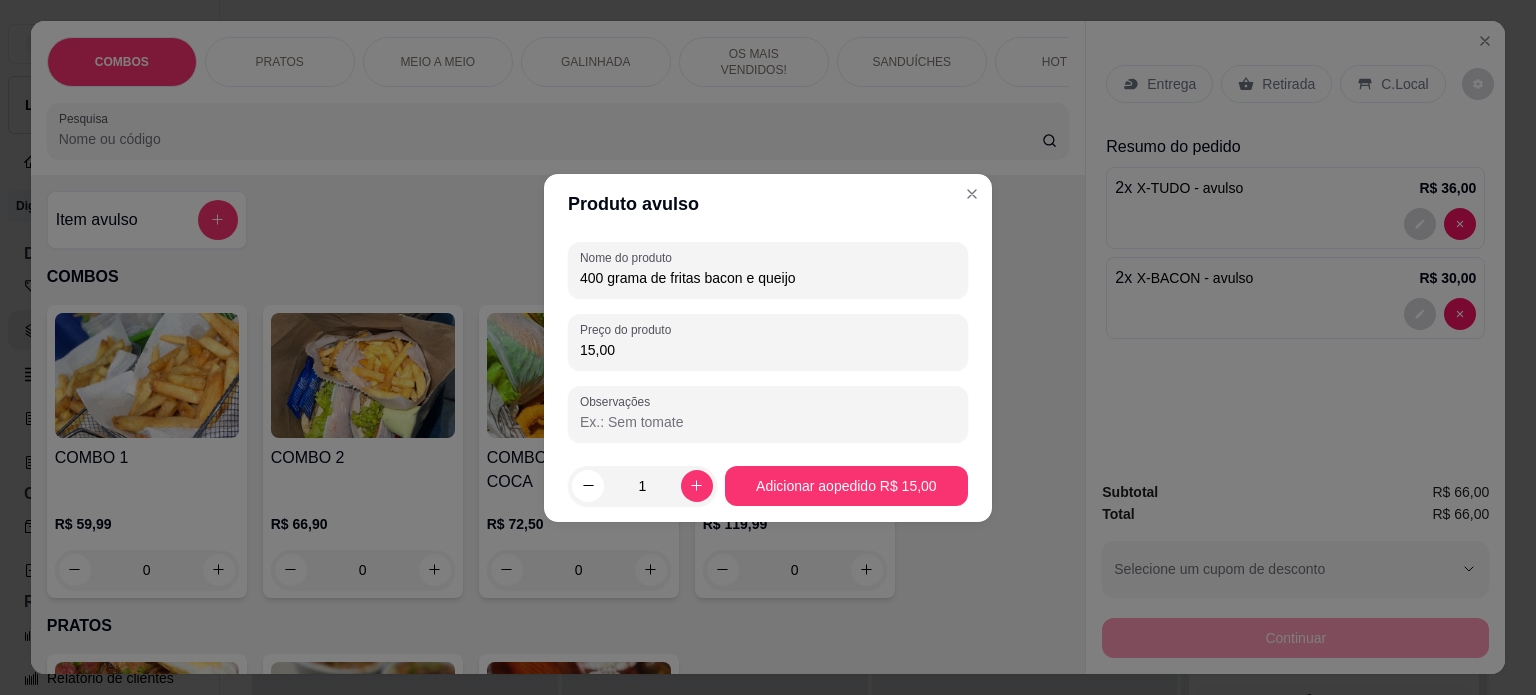 type on "15,00" 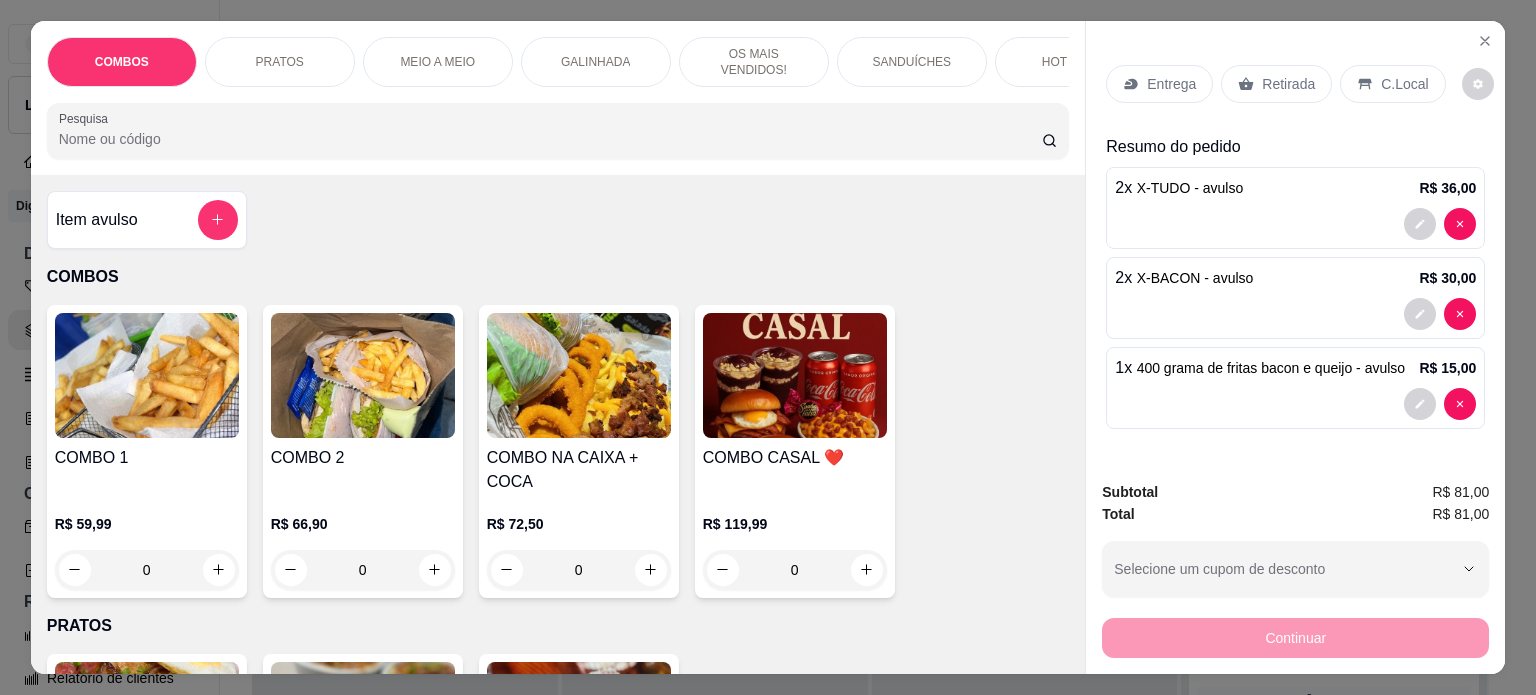 click on "Item avulso" at bounding box center [147, 220] 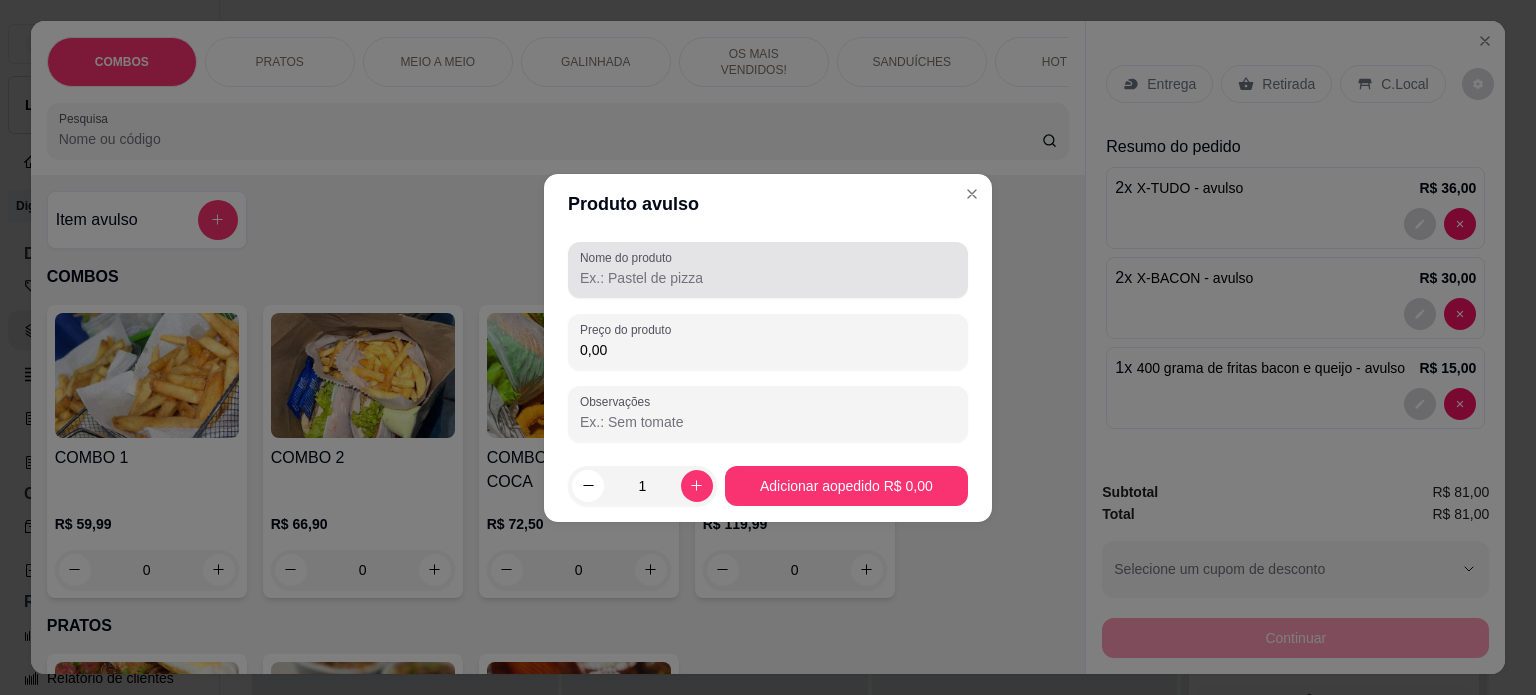click on "Nome do produto" at bounding box center [768, 270] 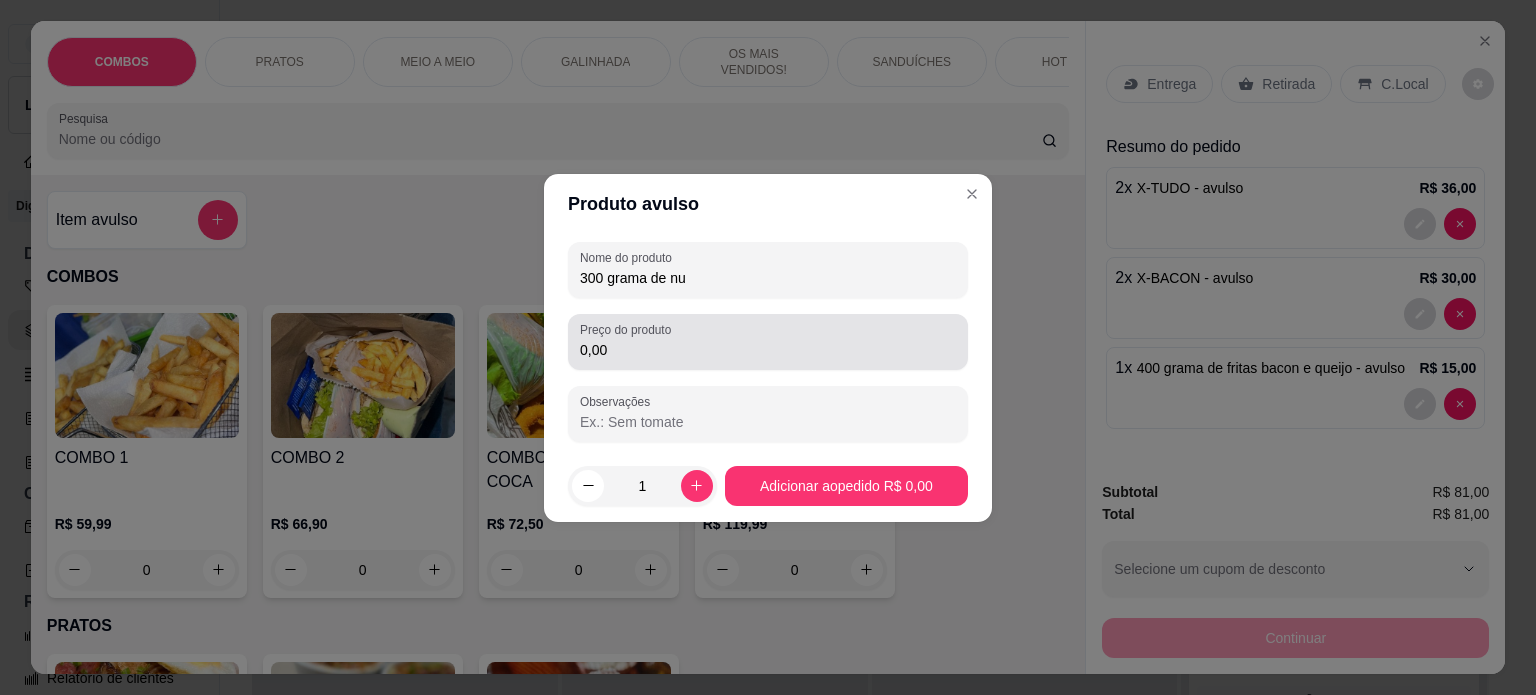 type on "300 grama de nu" 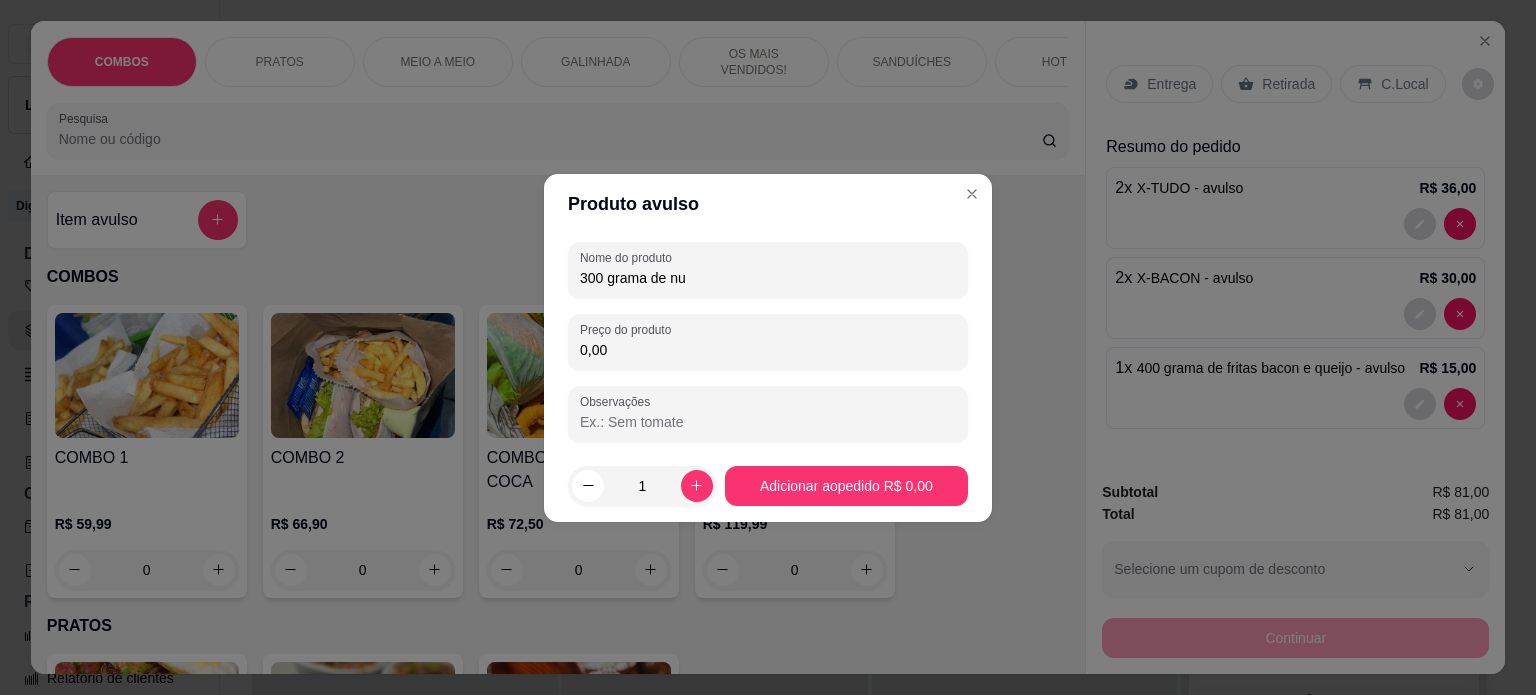 click on "0,00" at bounding box center (768, 350) 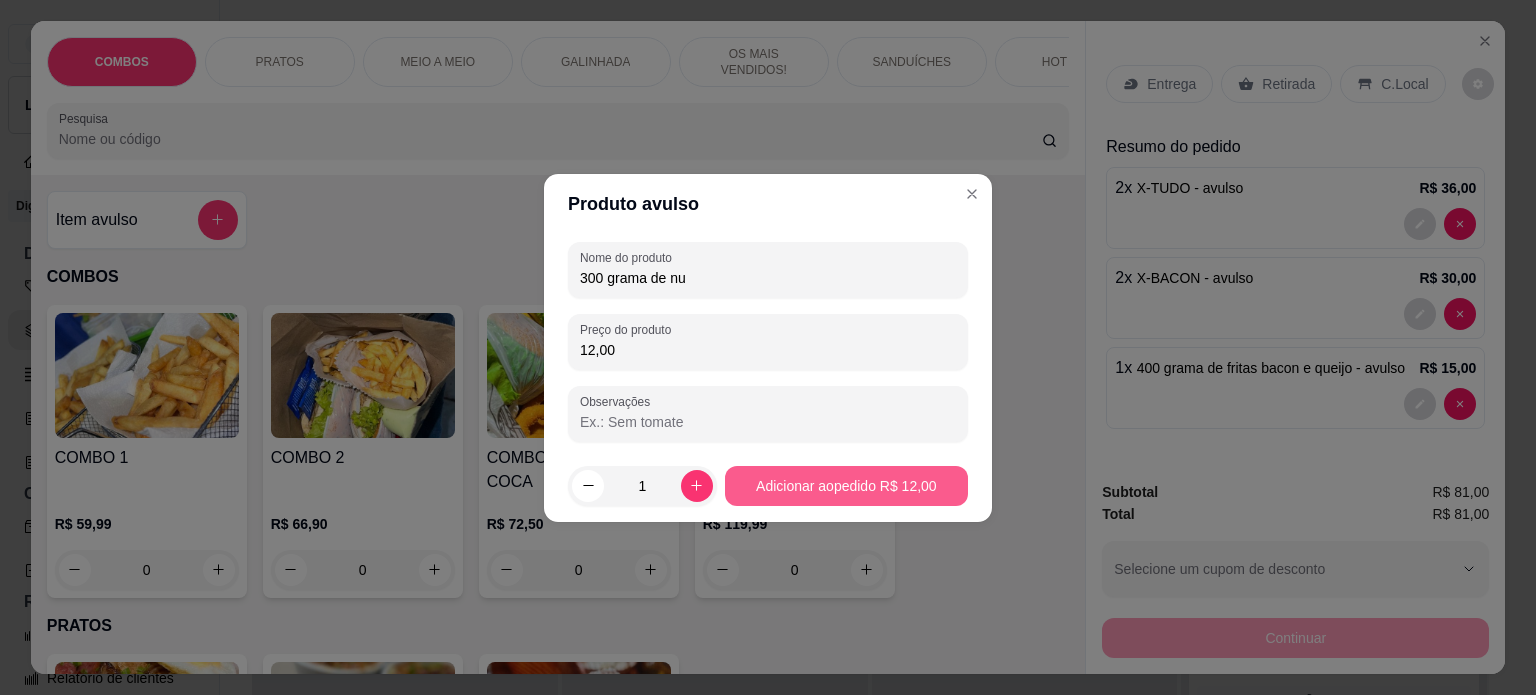 type on "12,00" 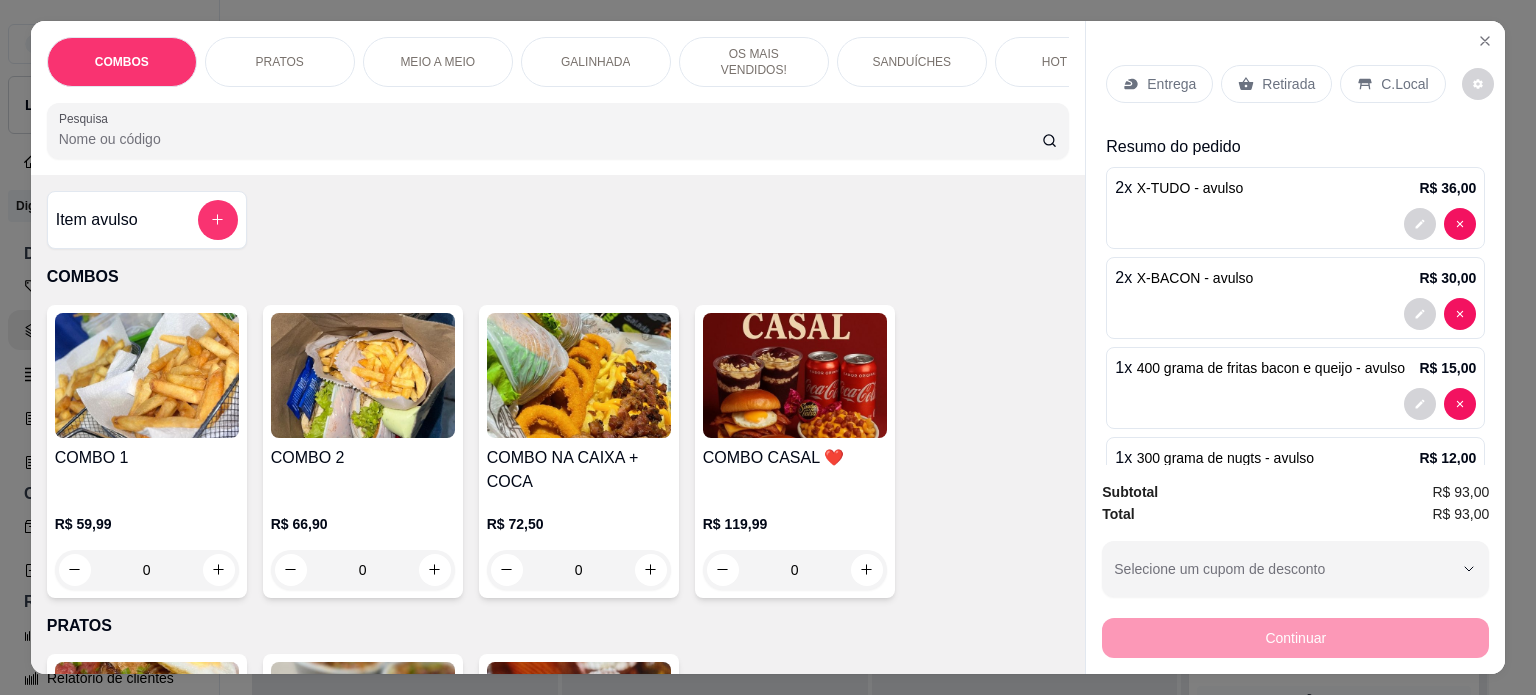 drag, startPoint x: 783, startPoint y: 189, endPoint x: 211, endPoint y: 314, distance: 585.49896 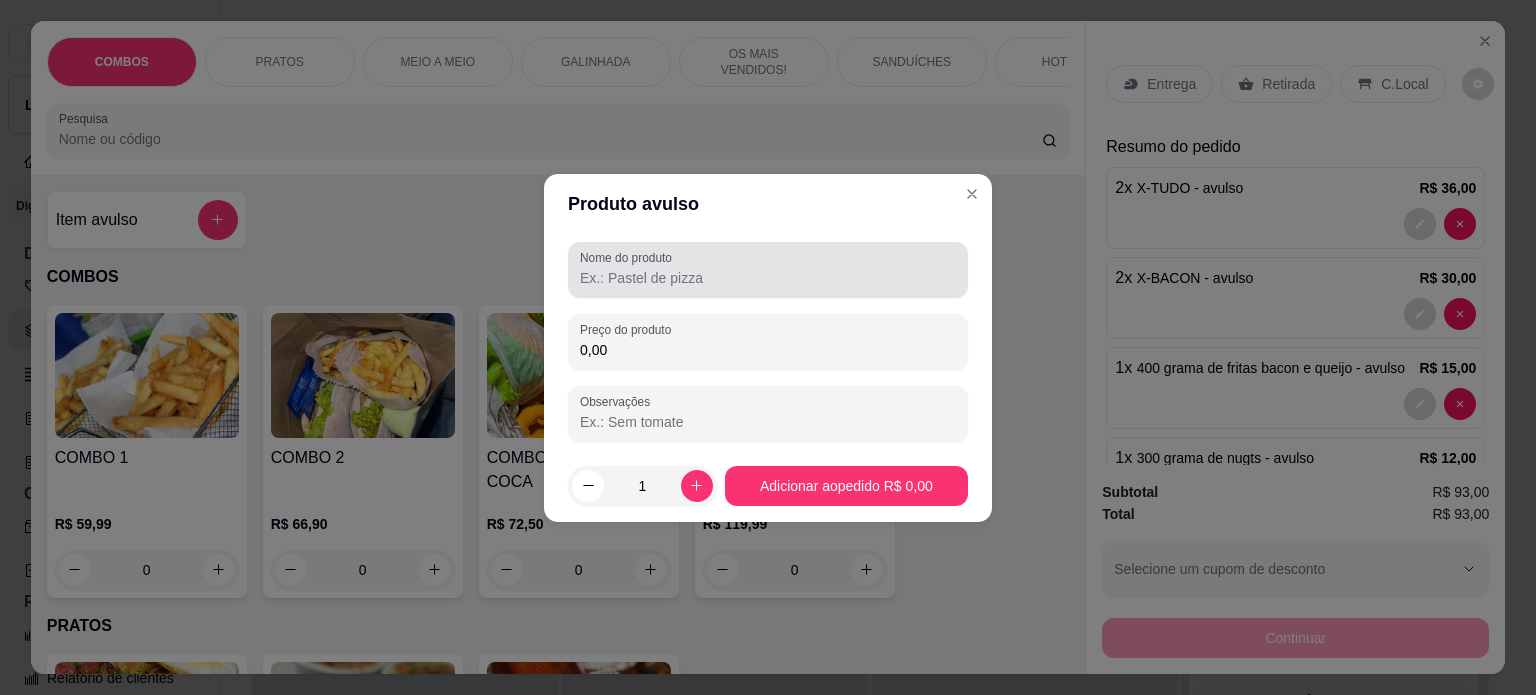 click on "Nome do produto" at bounding box center (768, 278) 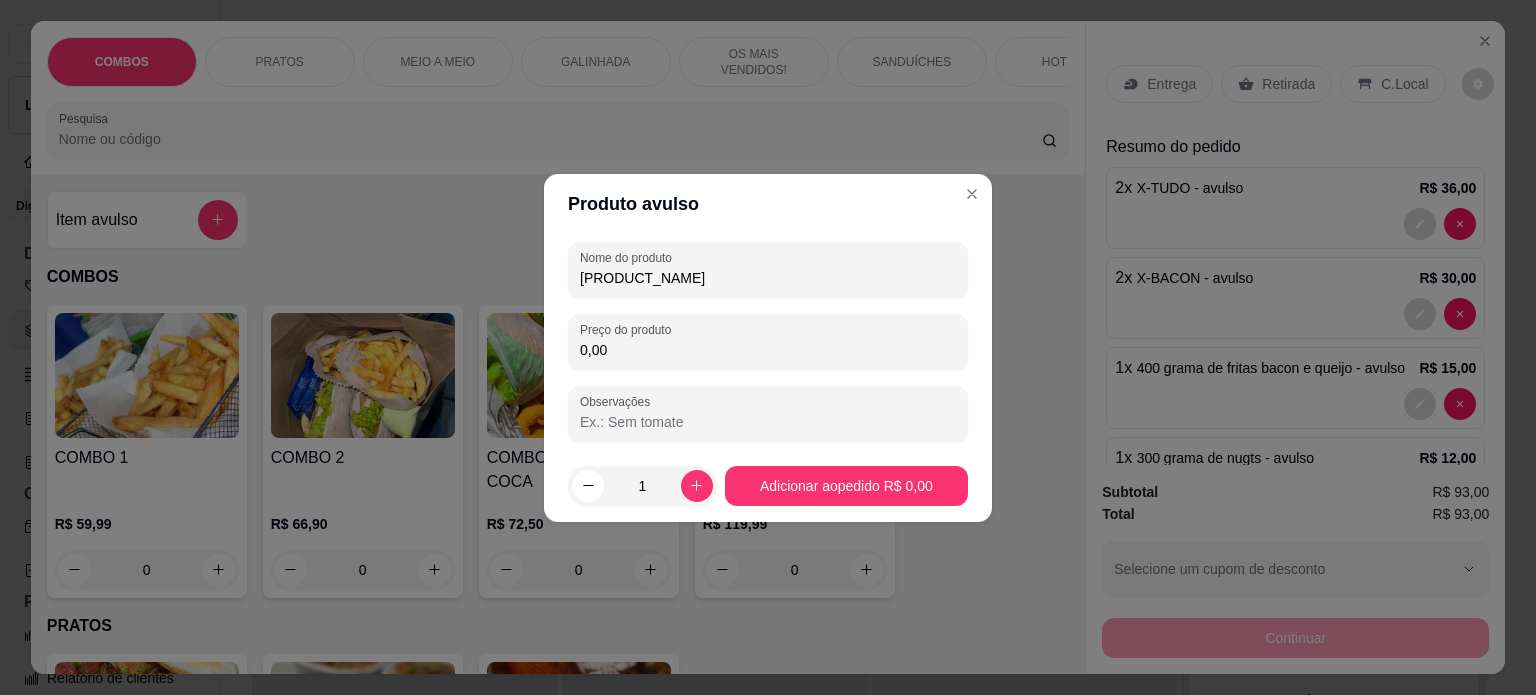 type on "[PRODUCT_NAME]" 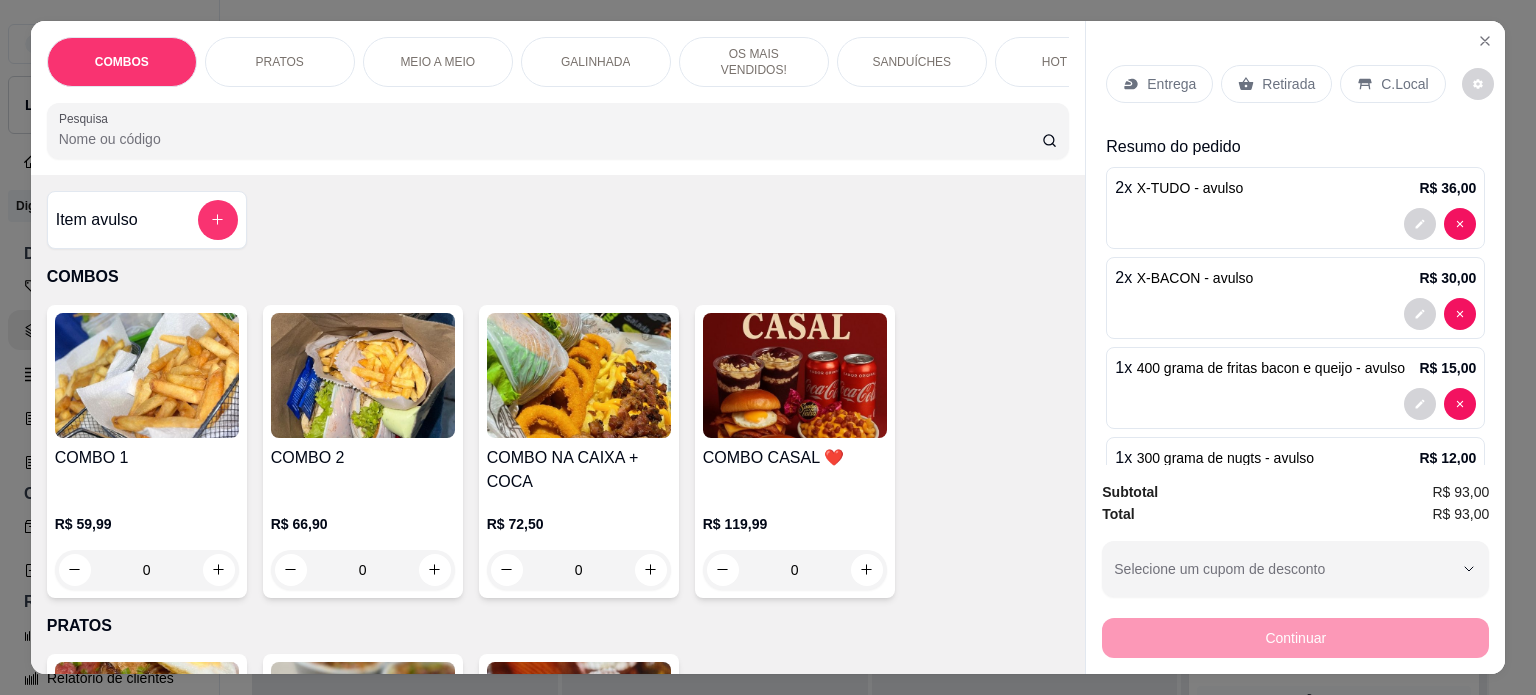 drag, startPoint x: 720, startPoint y: 218, endPoint x: 367, endPoint y: 254, distance: 354.83093 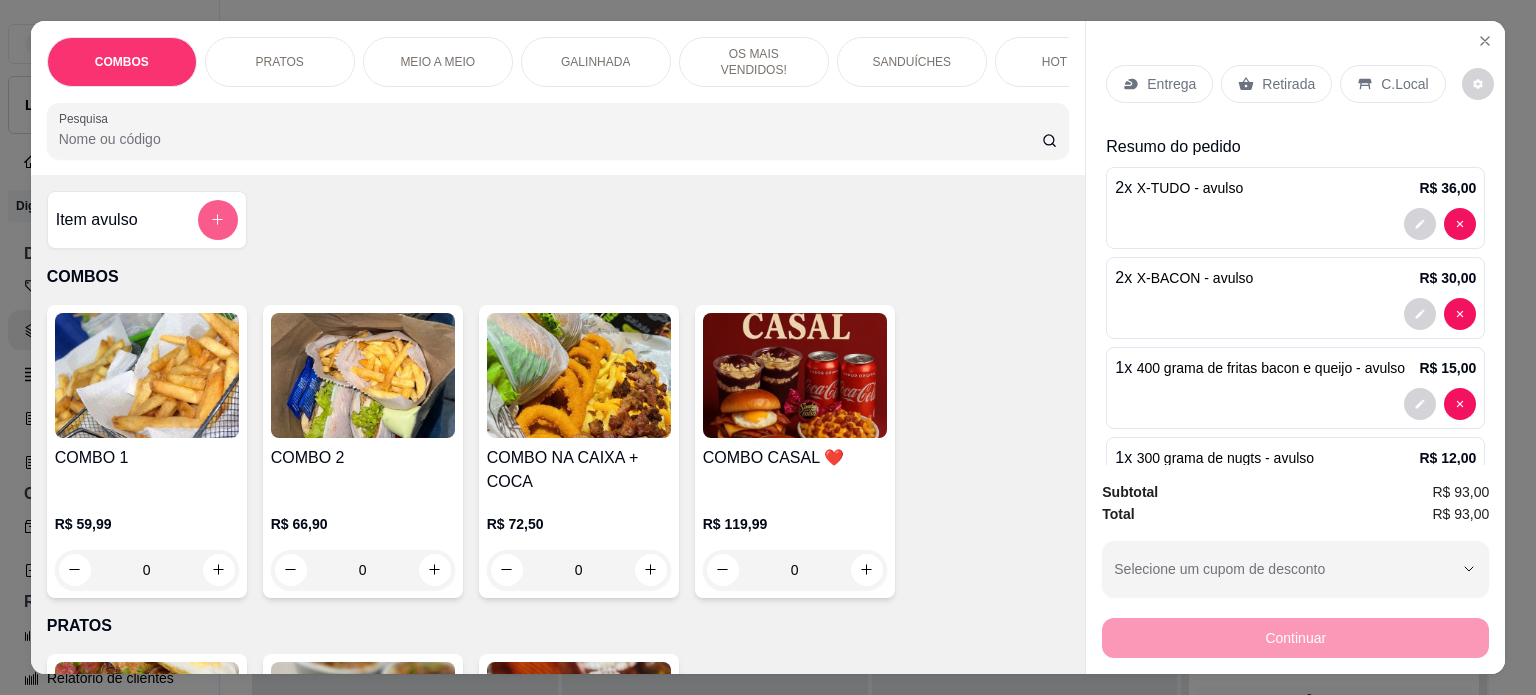 click 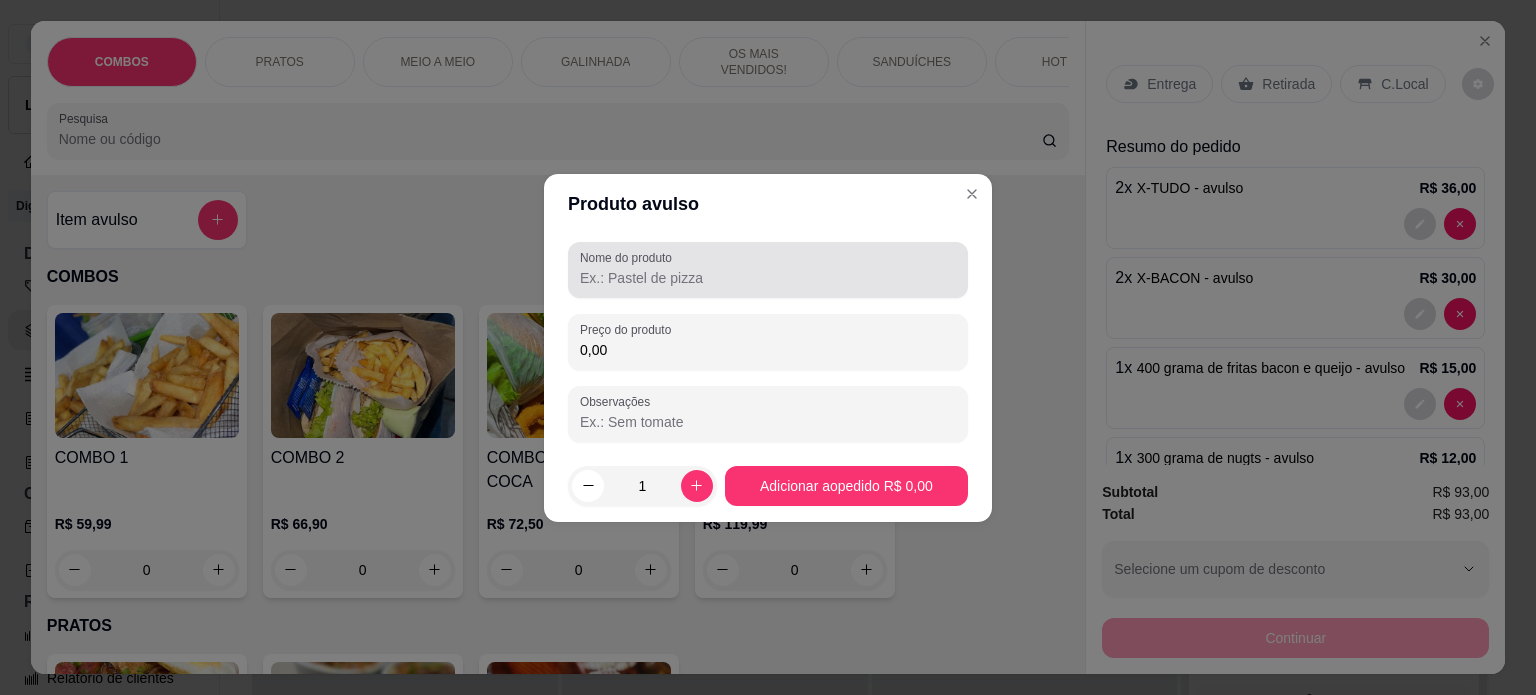 click on "Nome do produto" at bounding box center [768, 278] 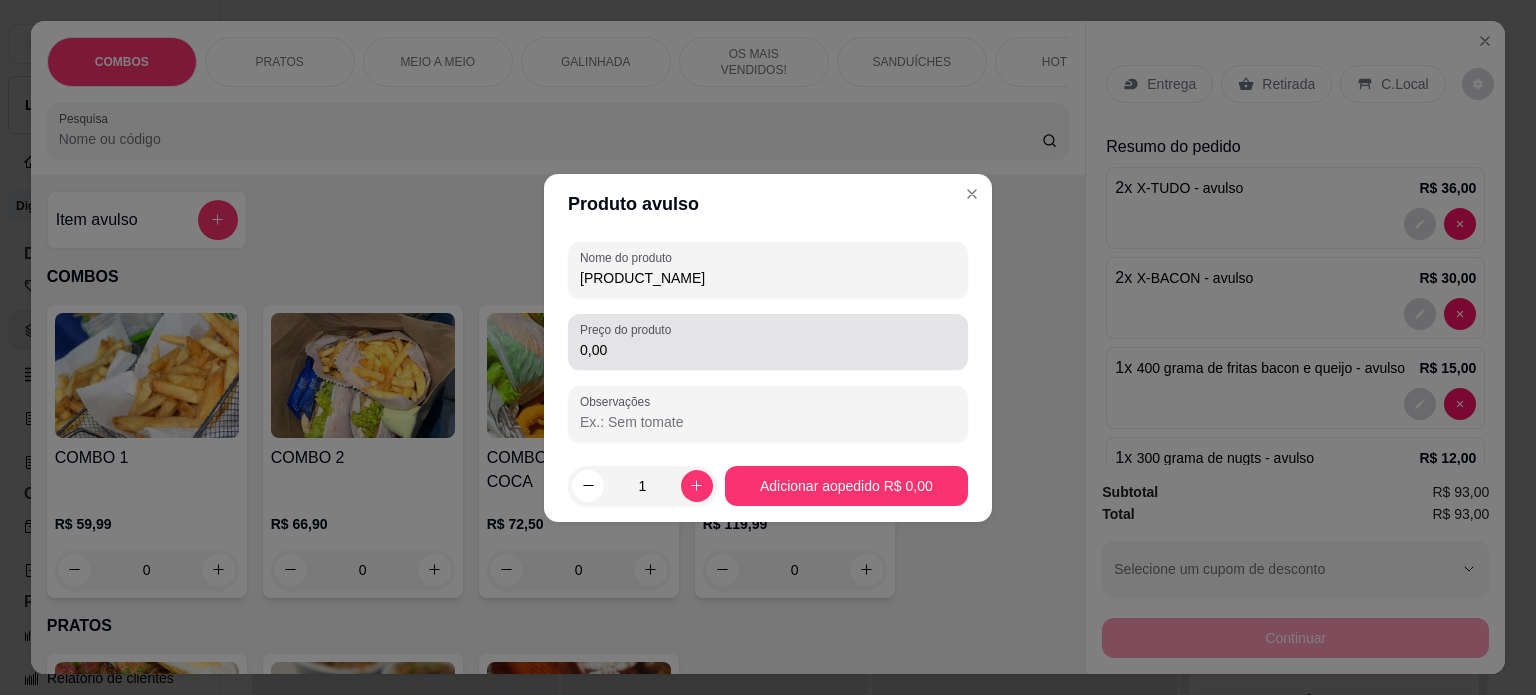 type on "[PRODUCT_NAME]" 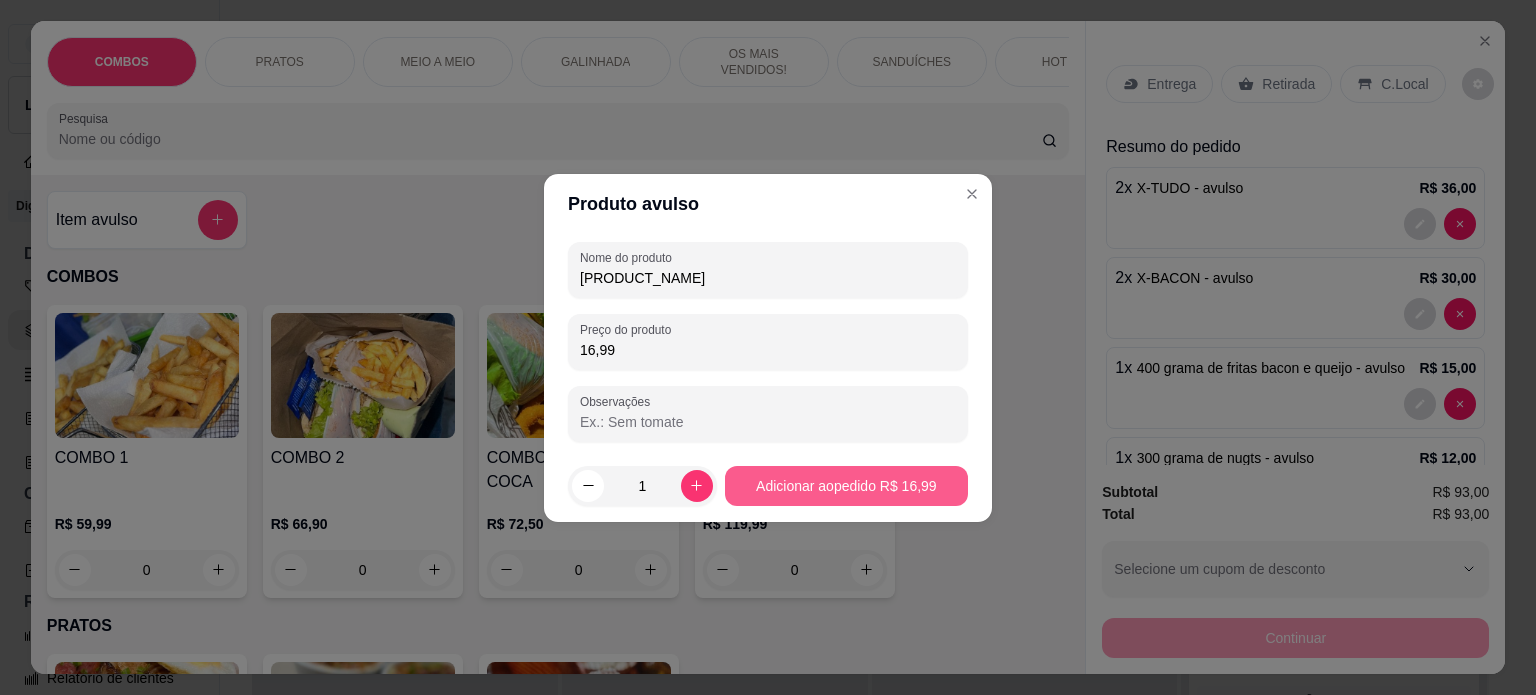 type on "16,99" 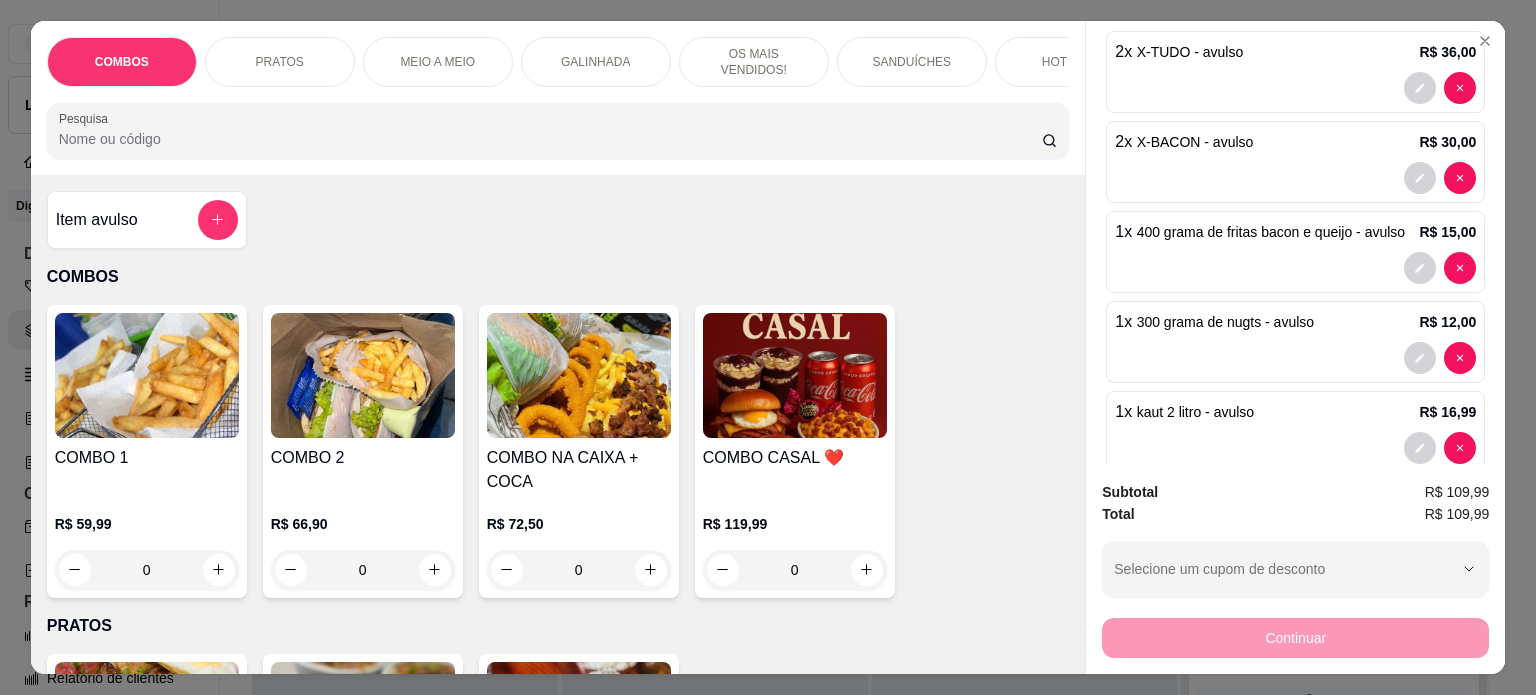 scroll, scrollTop: 168, scrollLeft: 0, axis: vertical 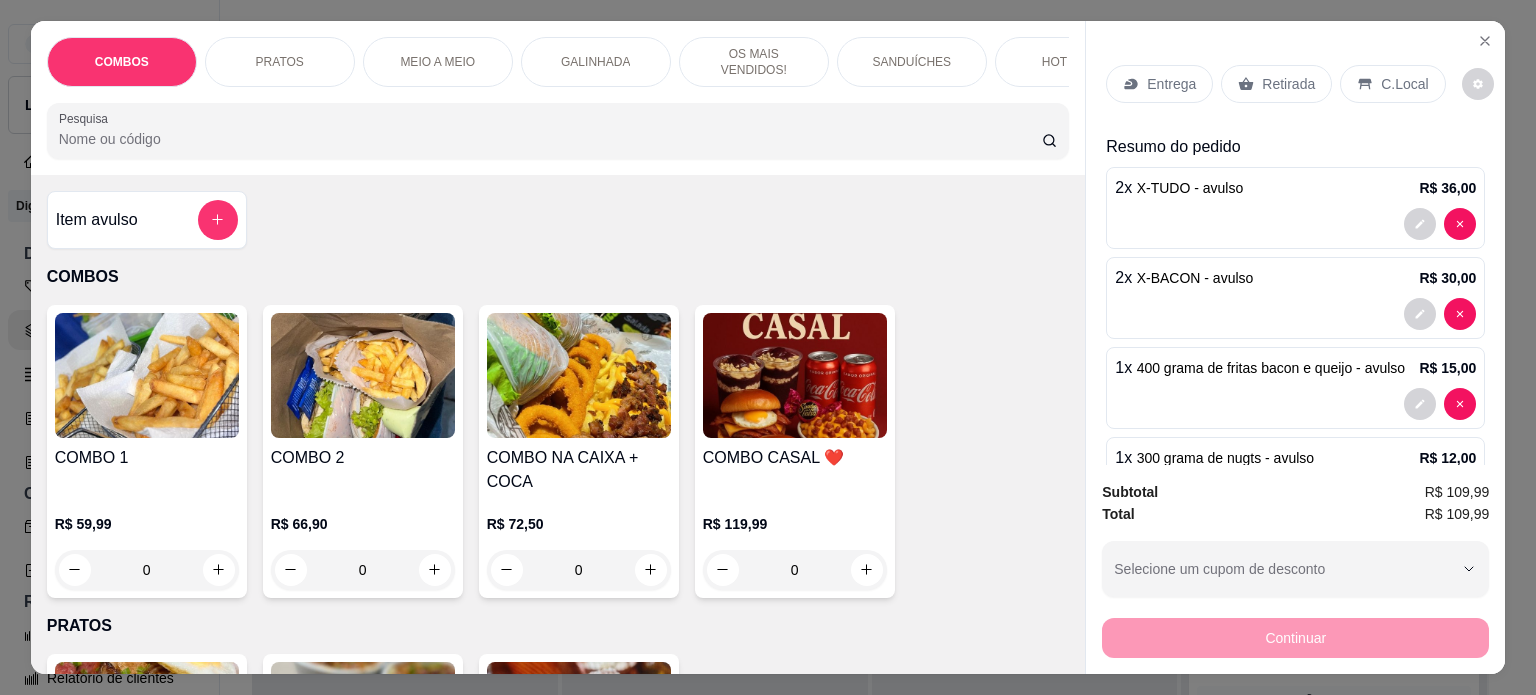 click on "Entrega" at bounding box center [1159, 84] 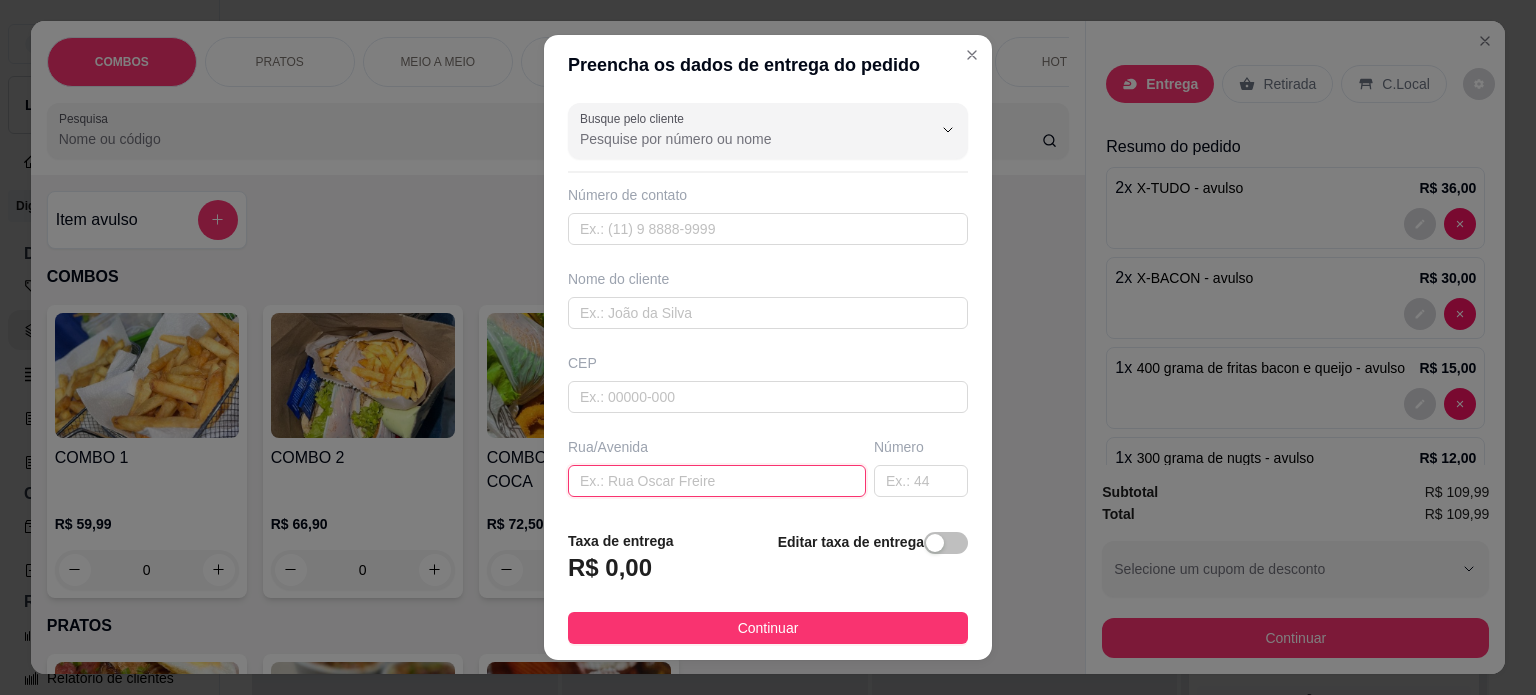 click at bounding box center (717, 481) 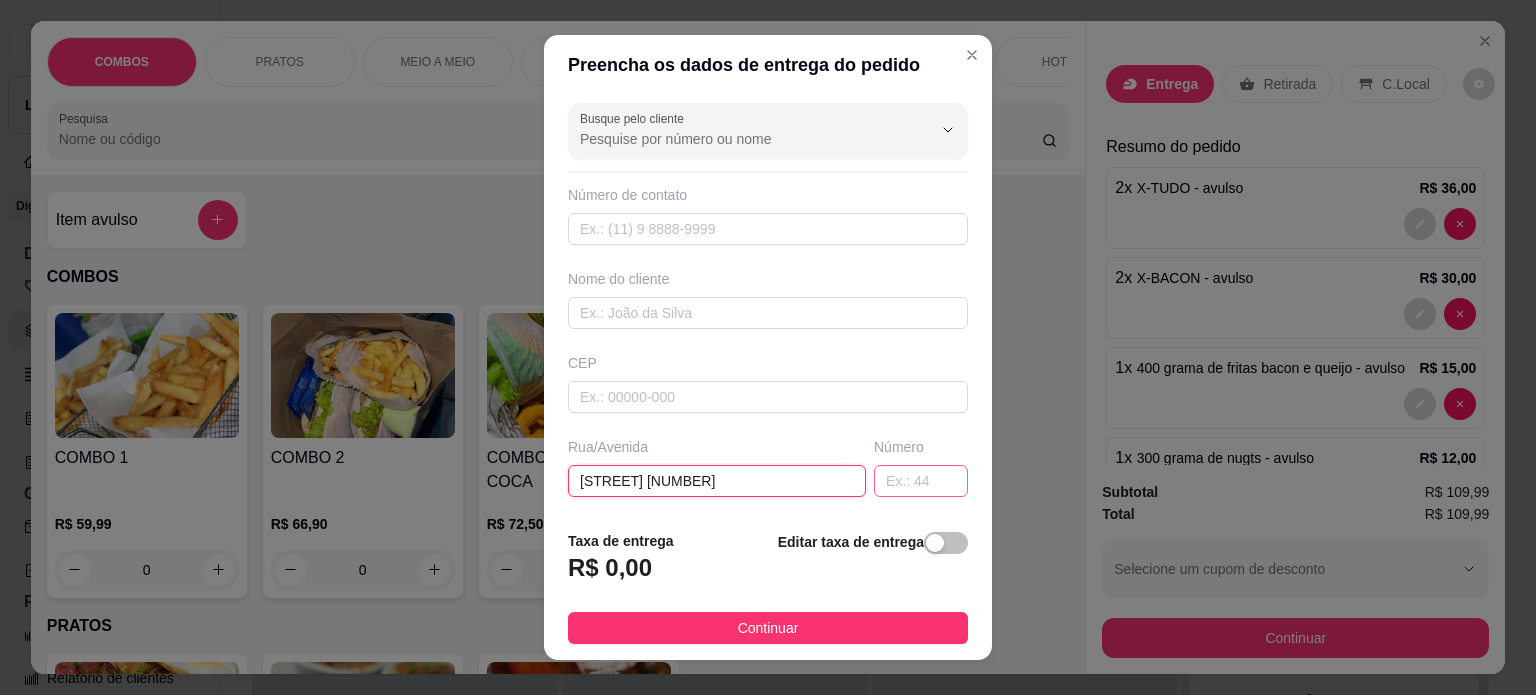 type on "[STREET] [NUMBER]" 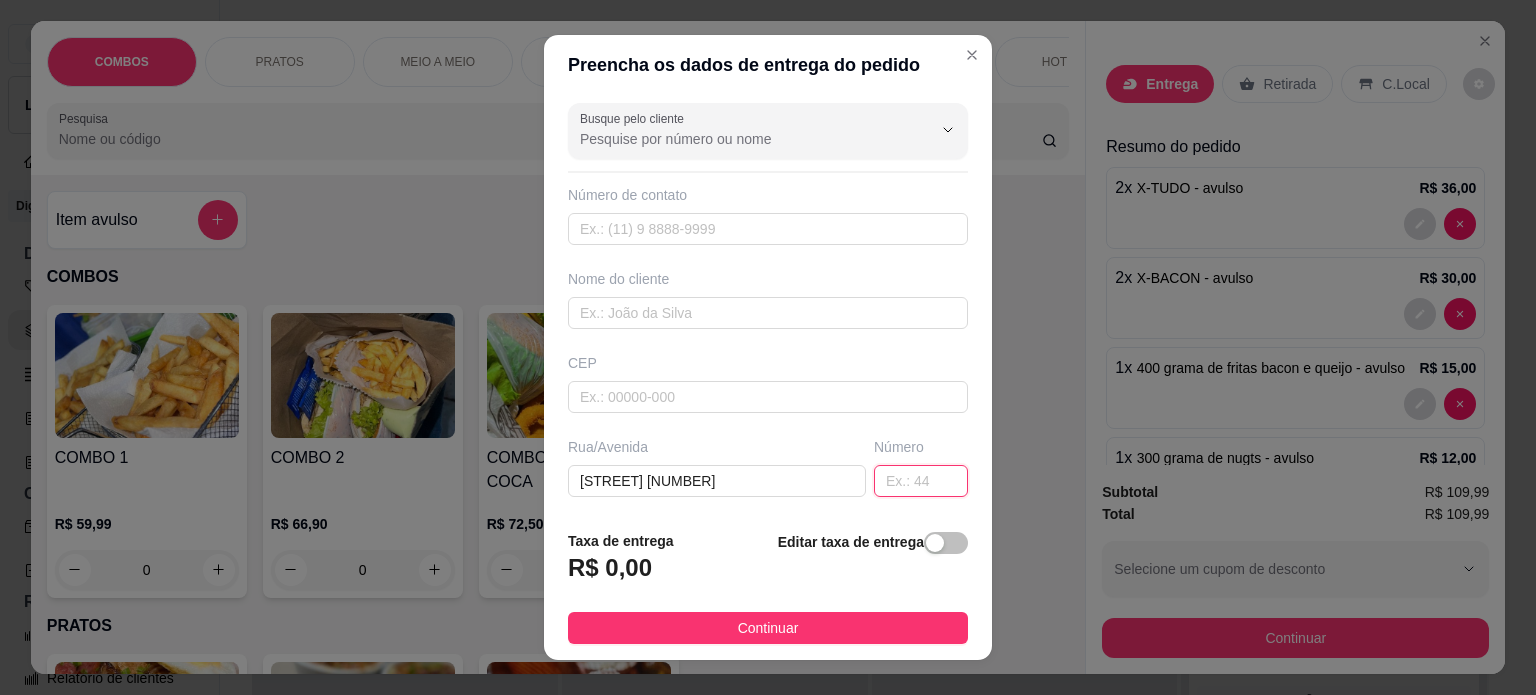 click at bounding box center [921, 481] 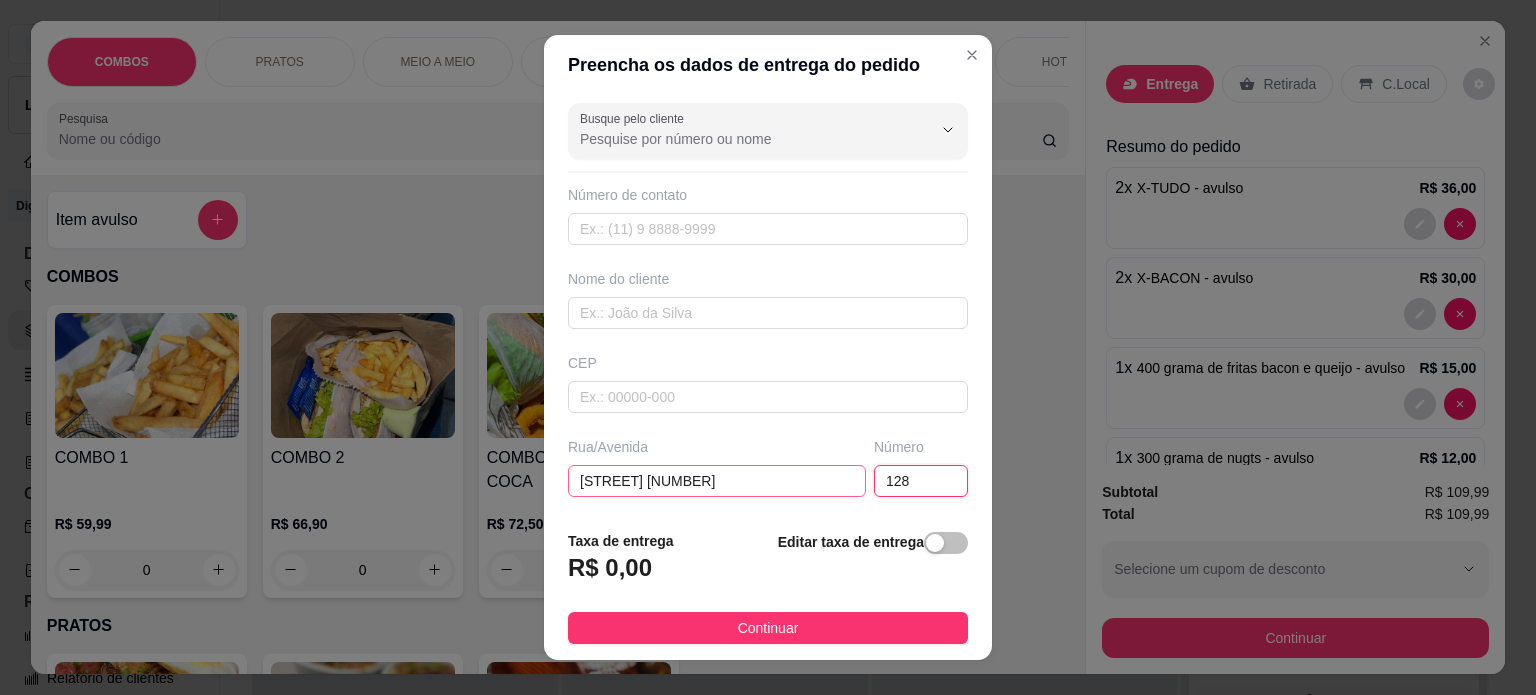 type on "128" 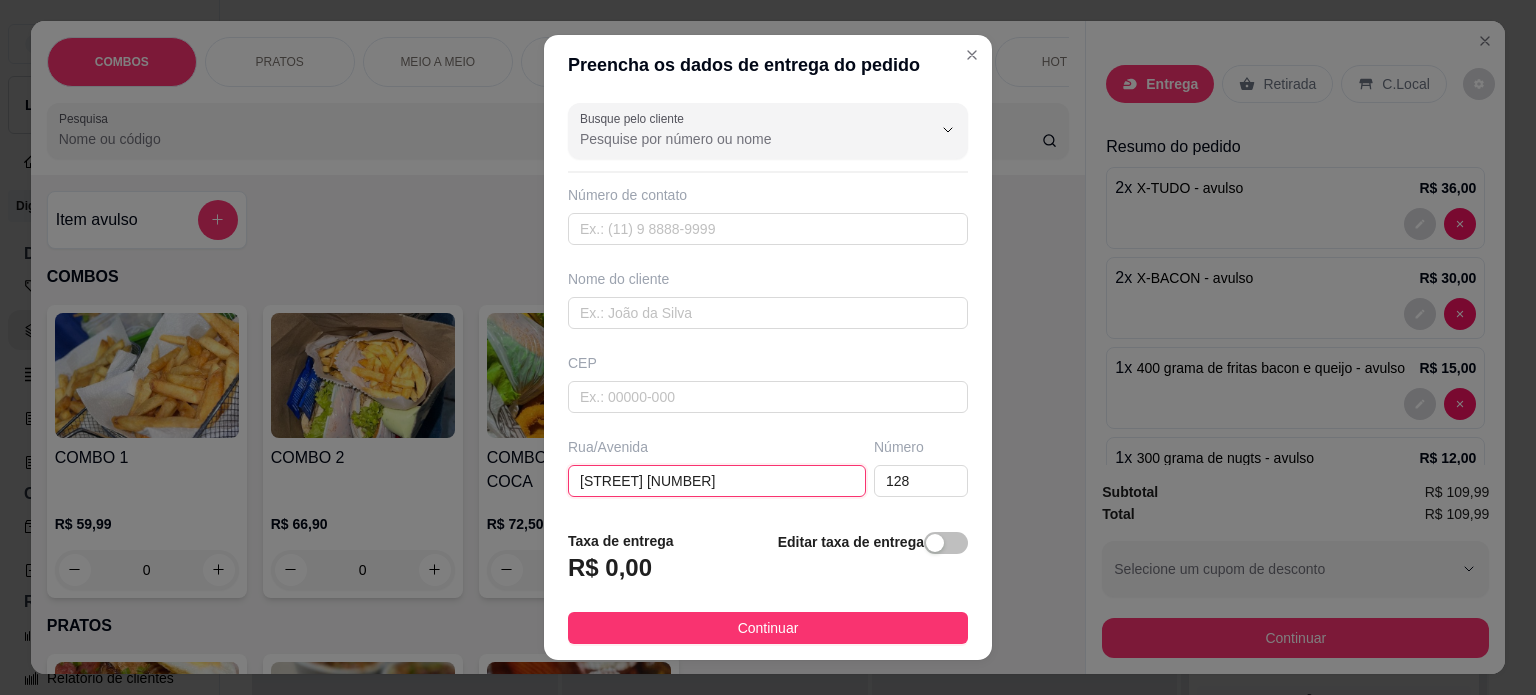 click on "[STREET] [NUMBER]" at bounding box center [717, 481] 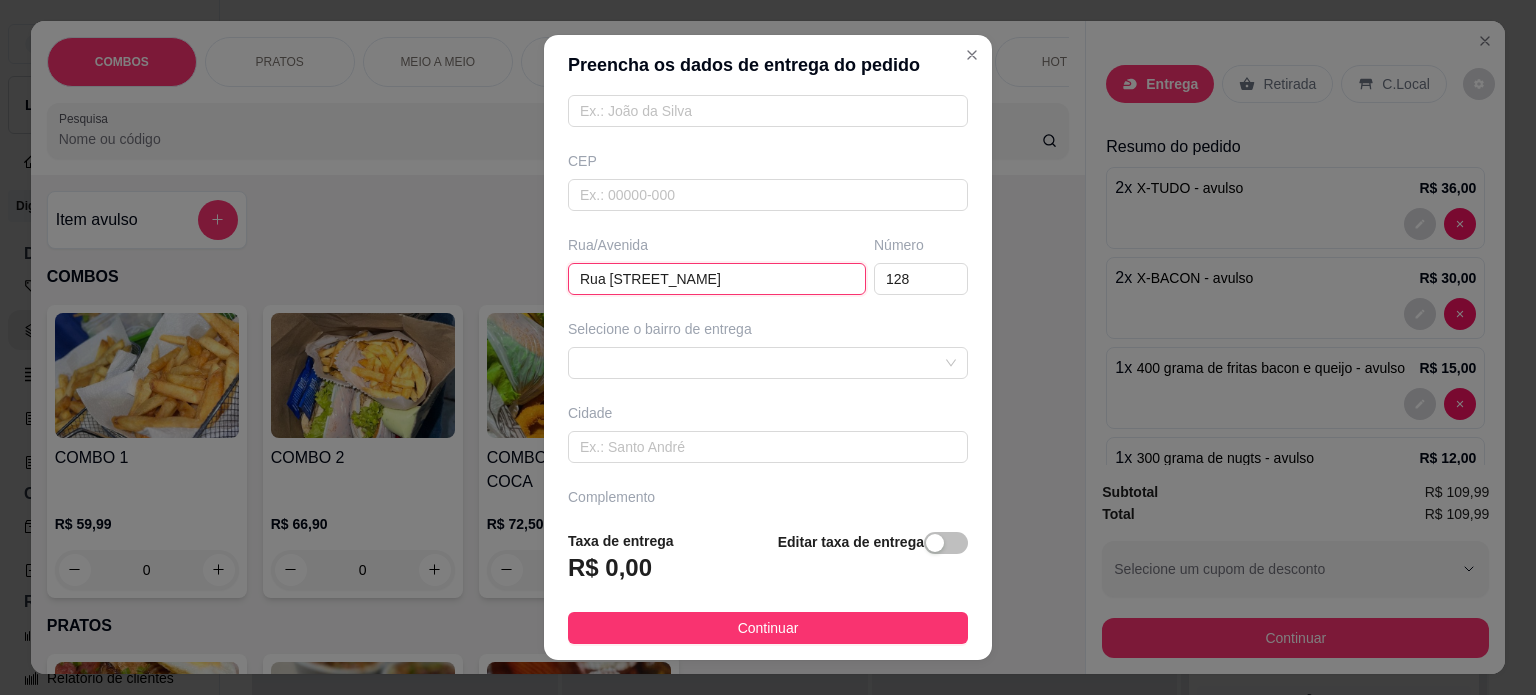 scroll, scrollTop: 251, scrollLeft: 0, axis: vertical 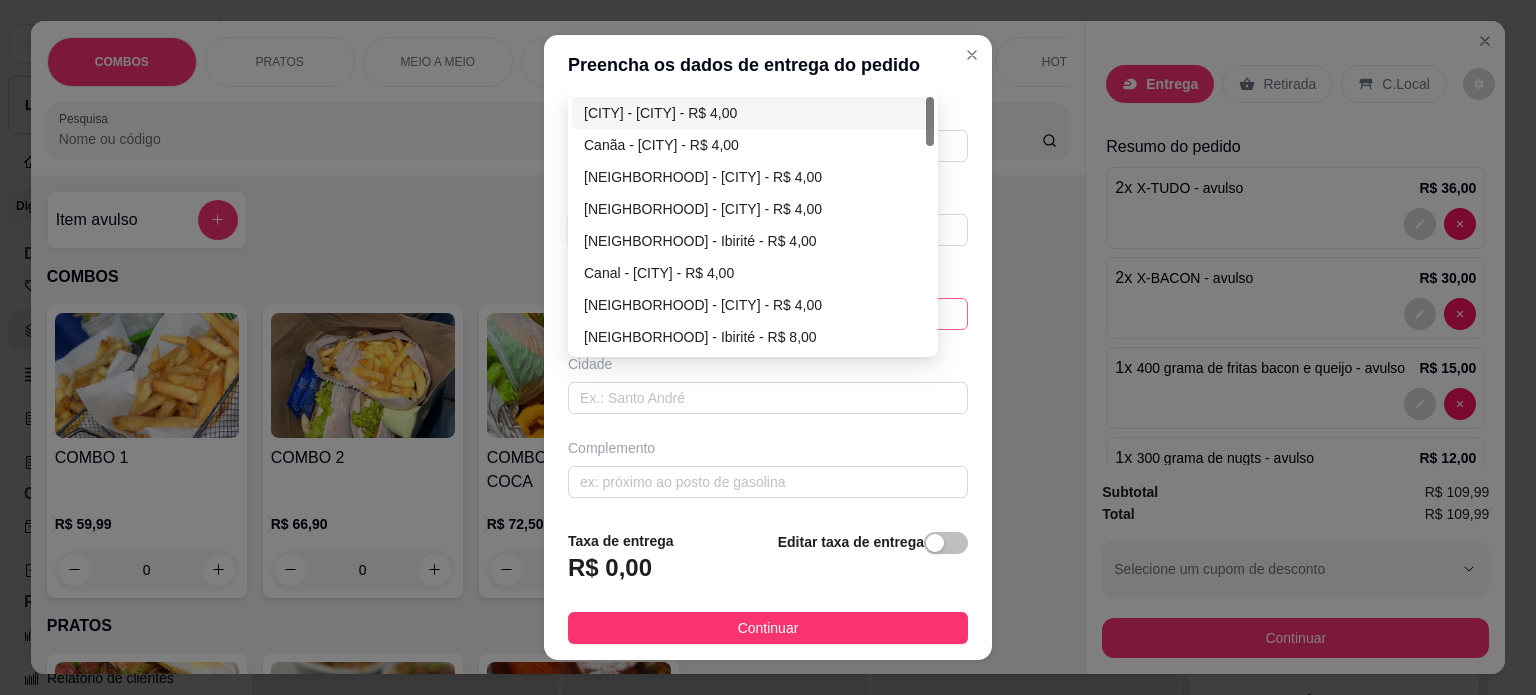 click on "[ORDER_ID] [NEIGHBORHOOD] - [CITY] - R$ 4,00 Canãa - [CITY] - R$ 4,00 Industrial de [CITY] - [CITY] - R$ 4,00 [NEIGHBORHOOD] - [CITY] - R$ 4,00 Jaçana - [CITY] - R$ 4,00 Canal - [CITY] - R$ 4,00 São Pedro - [CITY] - R$ 4,00 Petrovale - [CITY] - R$ 8,00 Petrolina - [CITY] - R$ 6,00 Ouro Negro - [CITY] - R$ 8,00" at bounding box center (768, 314) 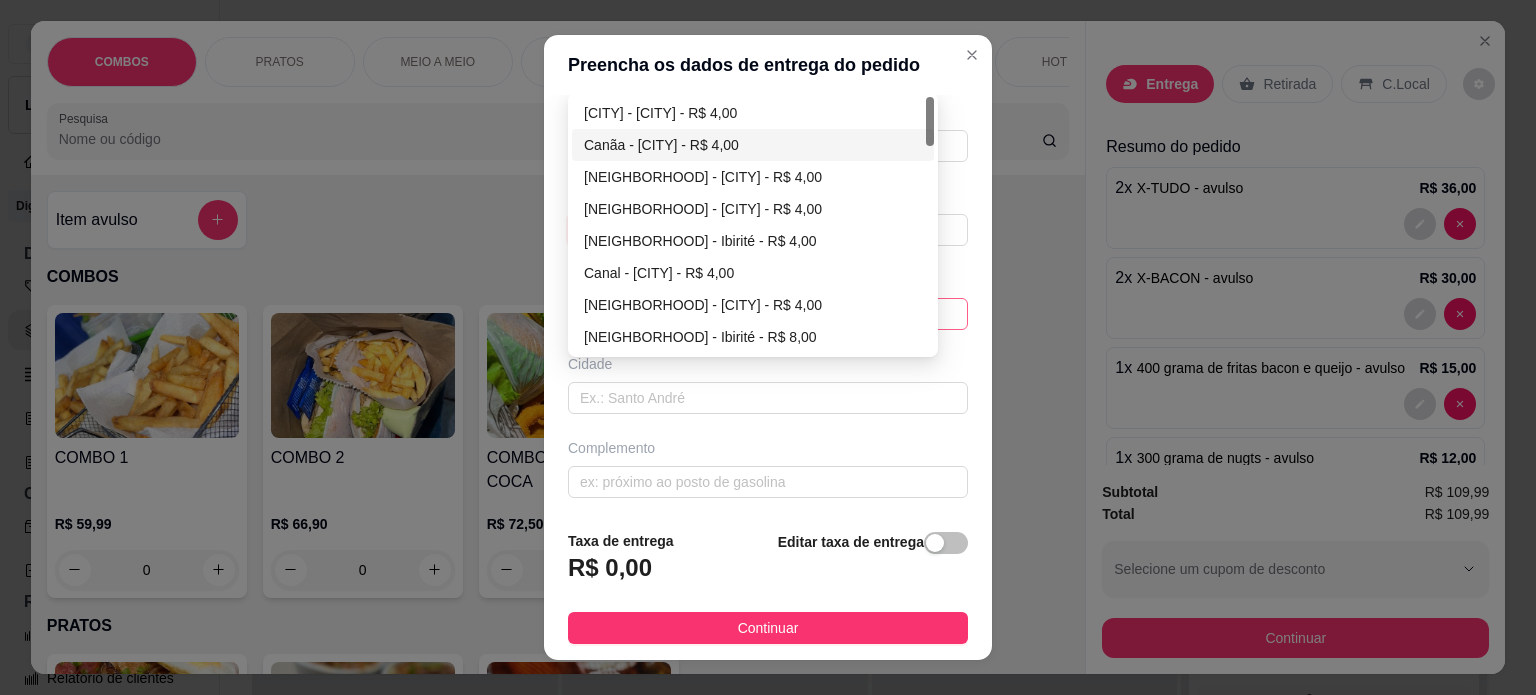 type on "Rua [STREET_NAME]" 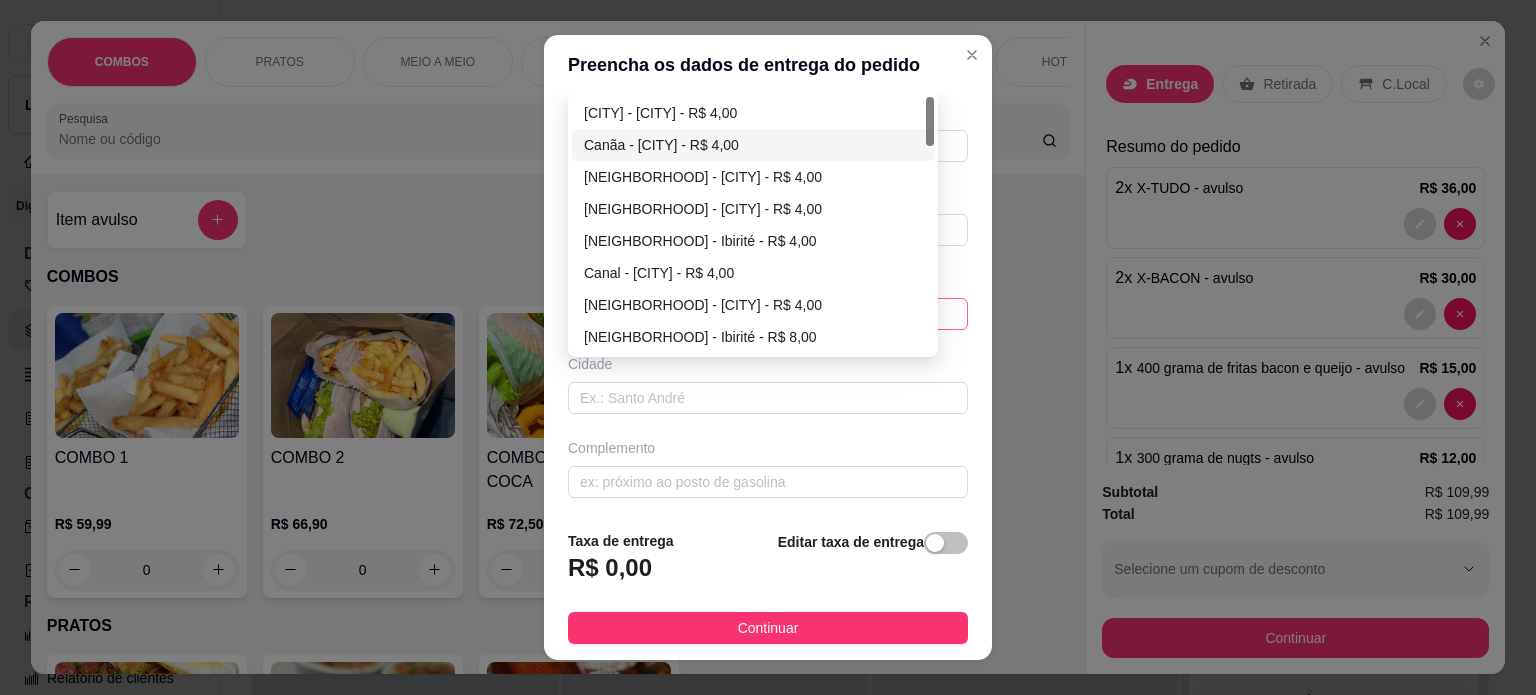 click on "Canãa - [CITY] -  R$ 4,00" at bounding box center (753, 145) 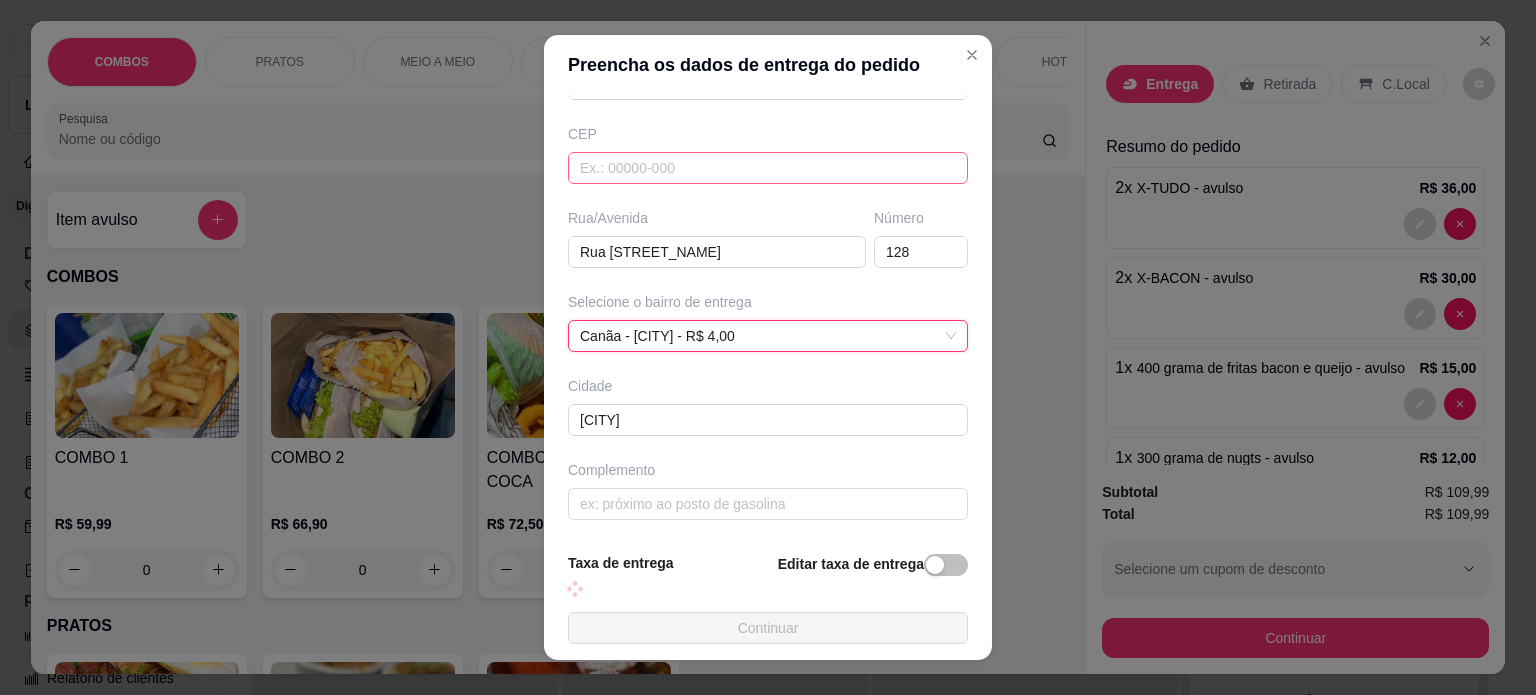 scroll, scrollTop: 251, scrollLeft: 0, axis: vertical 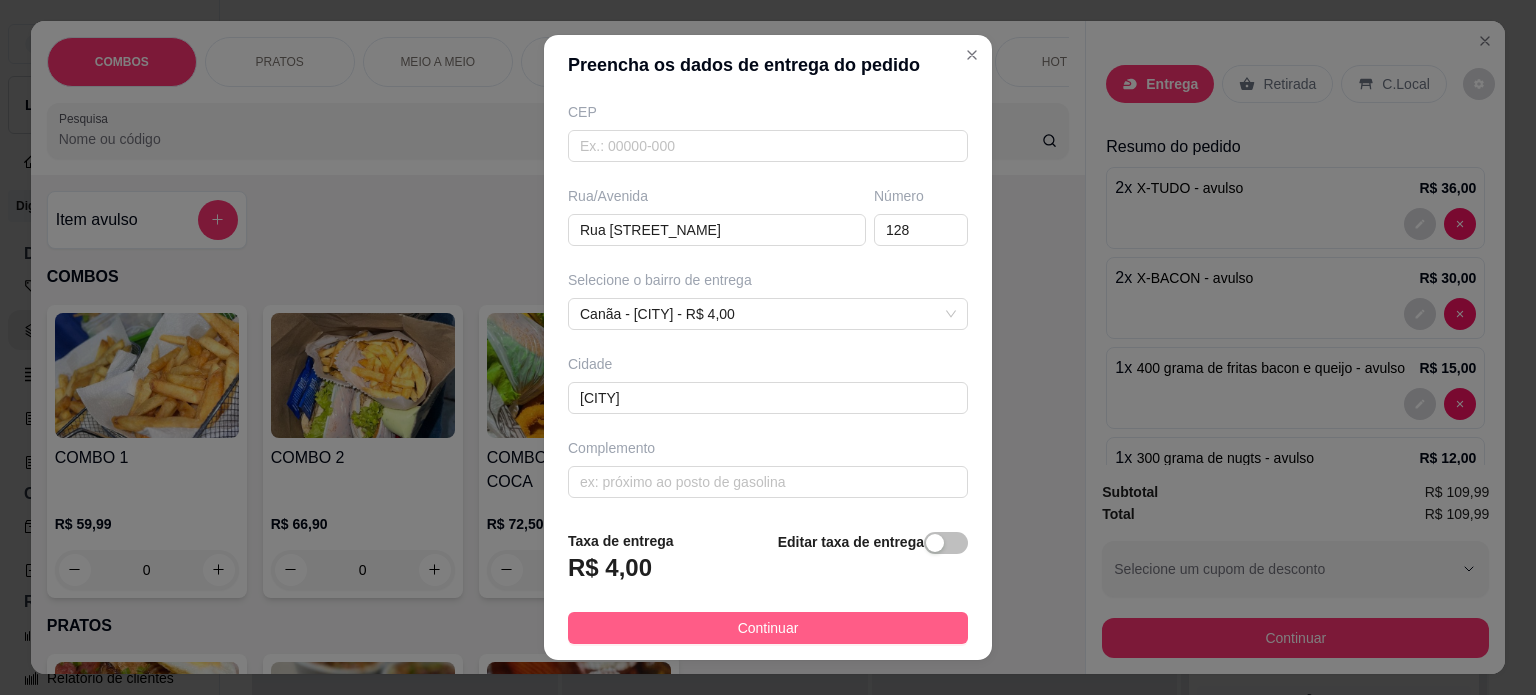 click on "Continuar" at bounding box center (768, 628) 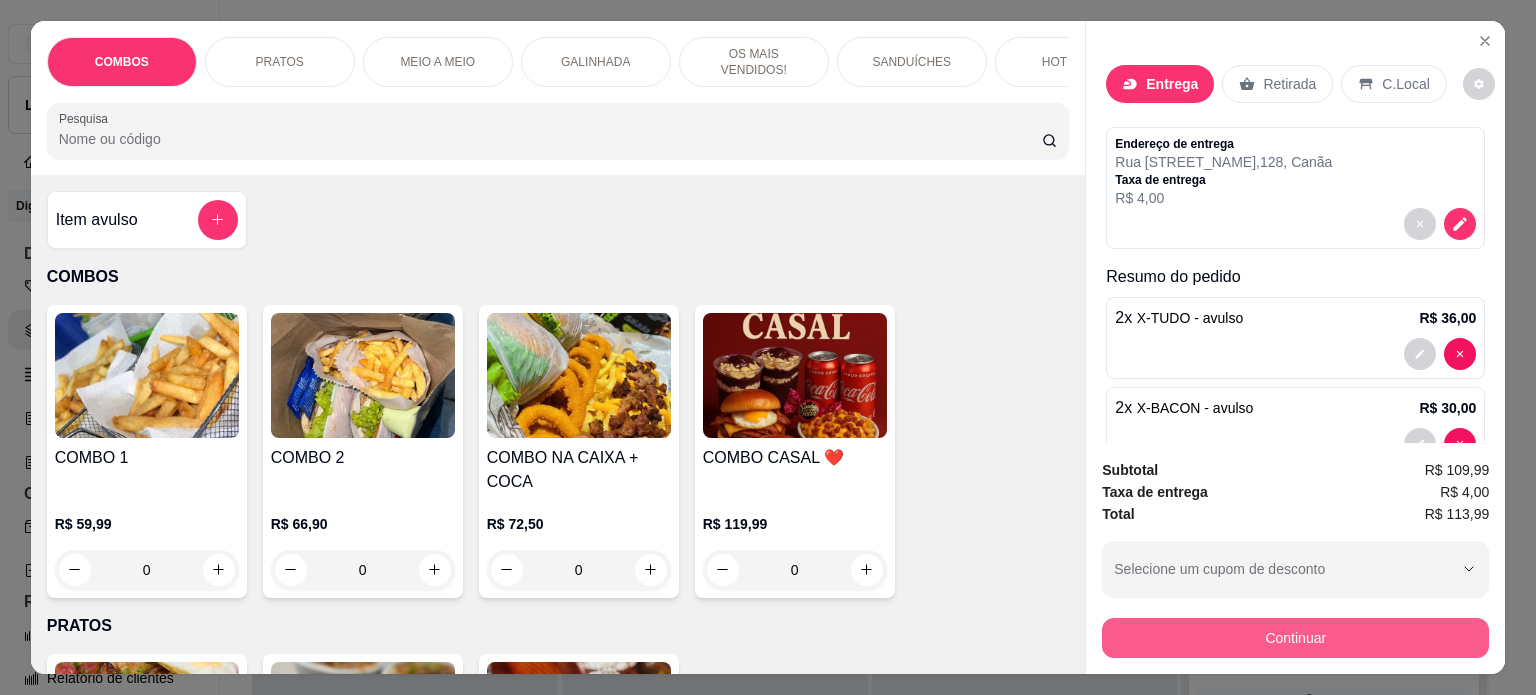 click on "Continuar" at bounding box center [1295, 638] 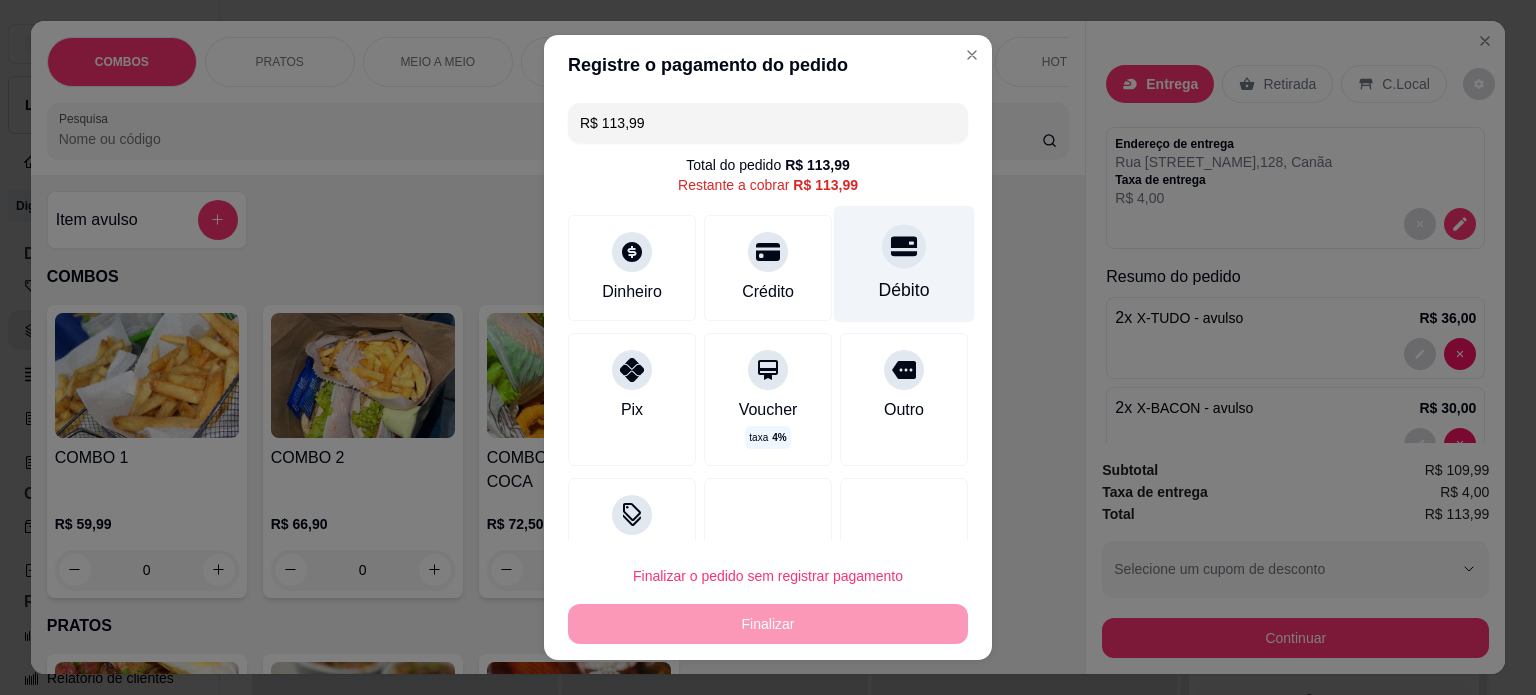 drag, startPoint x: 860, startPoint y: 258, endPoint x: 901, endPoint y: 323, distance: 76.8505 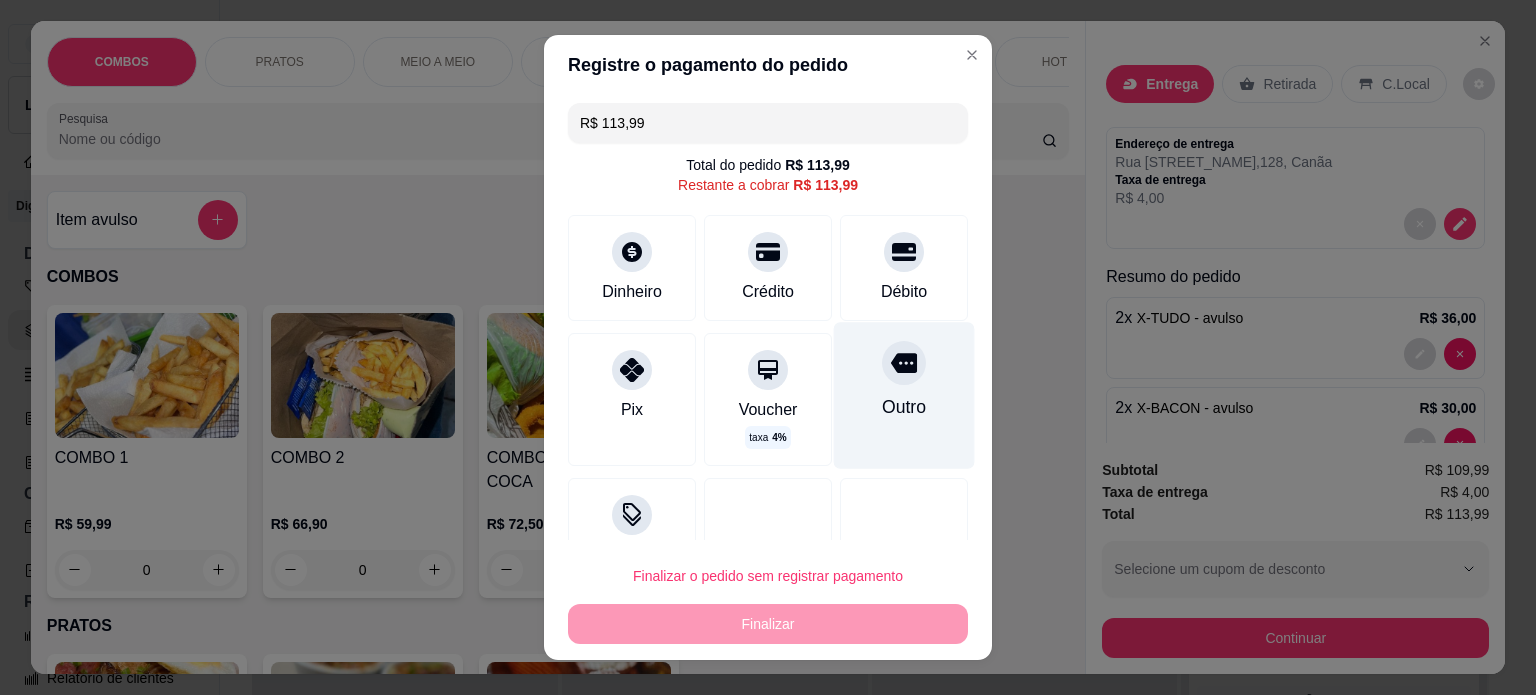 type on "R$ 0,00" 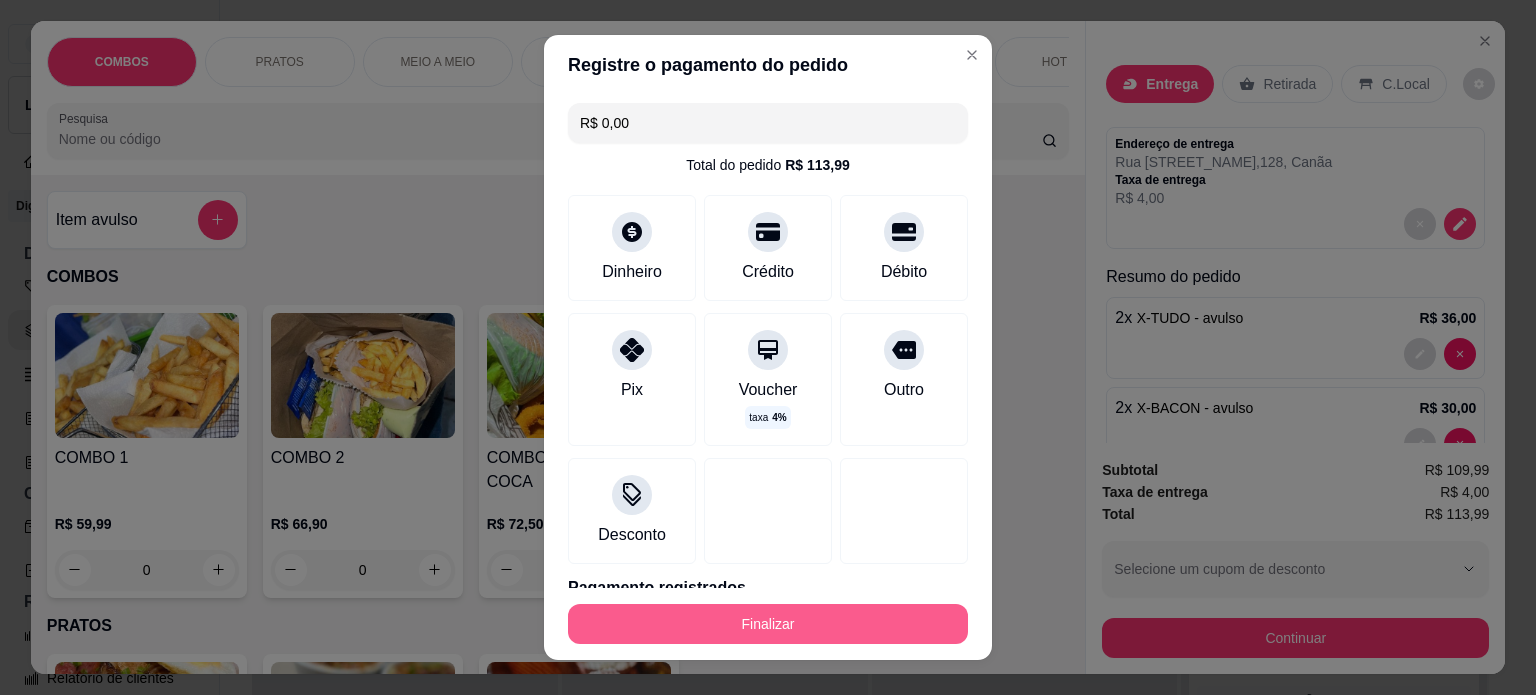 click on "Finalizar" at bounding box center [768, 624] 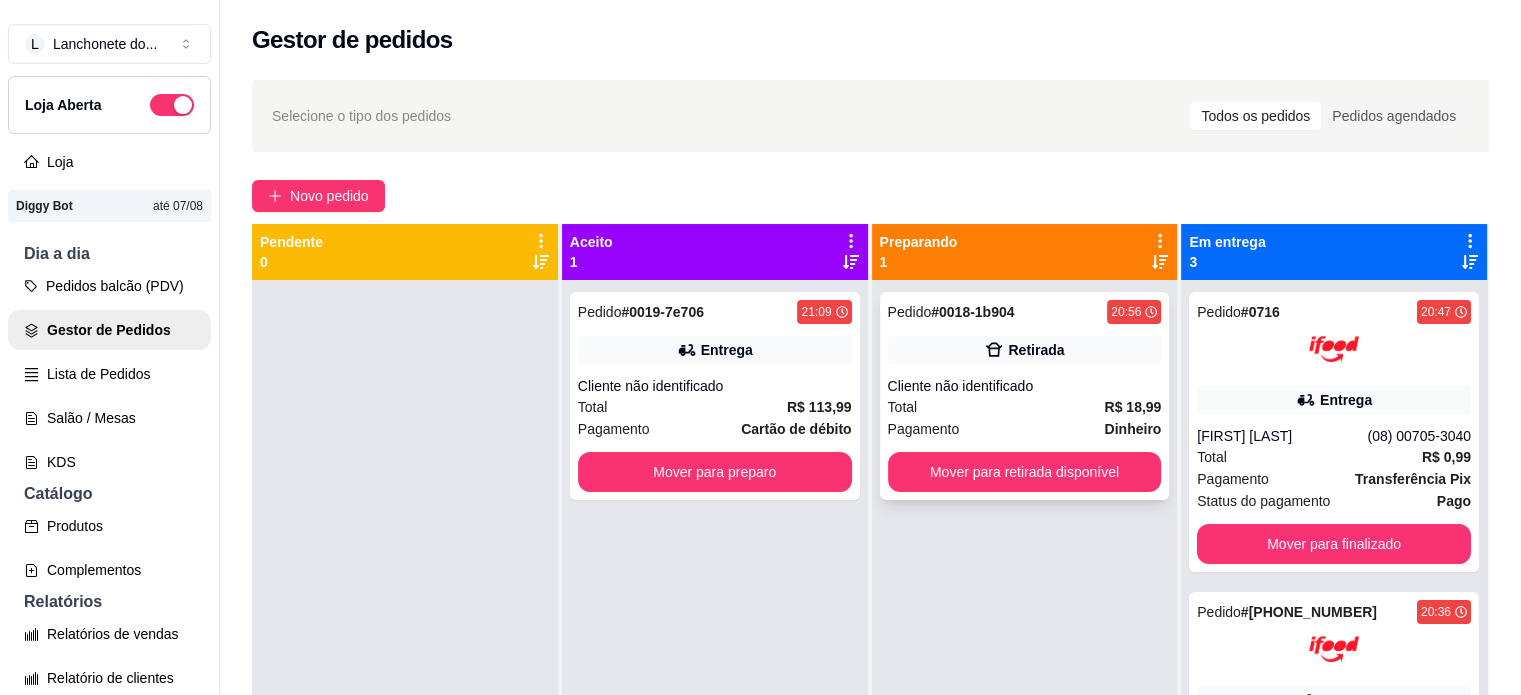 click on "Total R$ 18,99" at bounding box center (1025, 407) 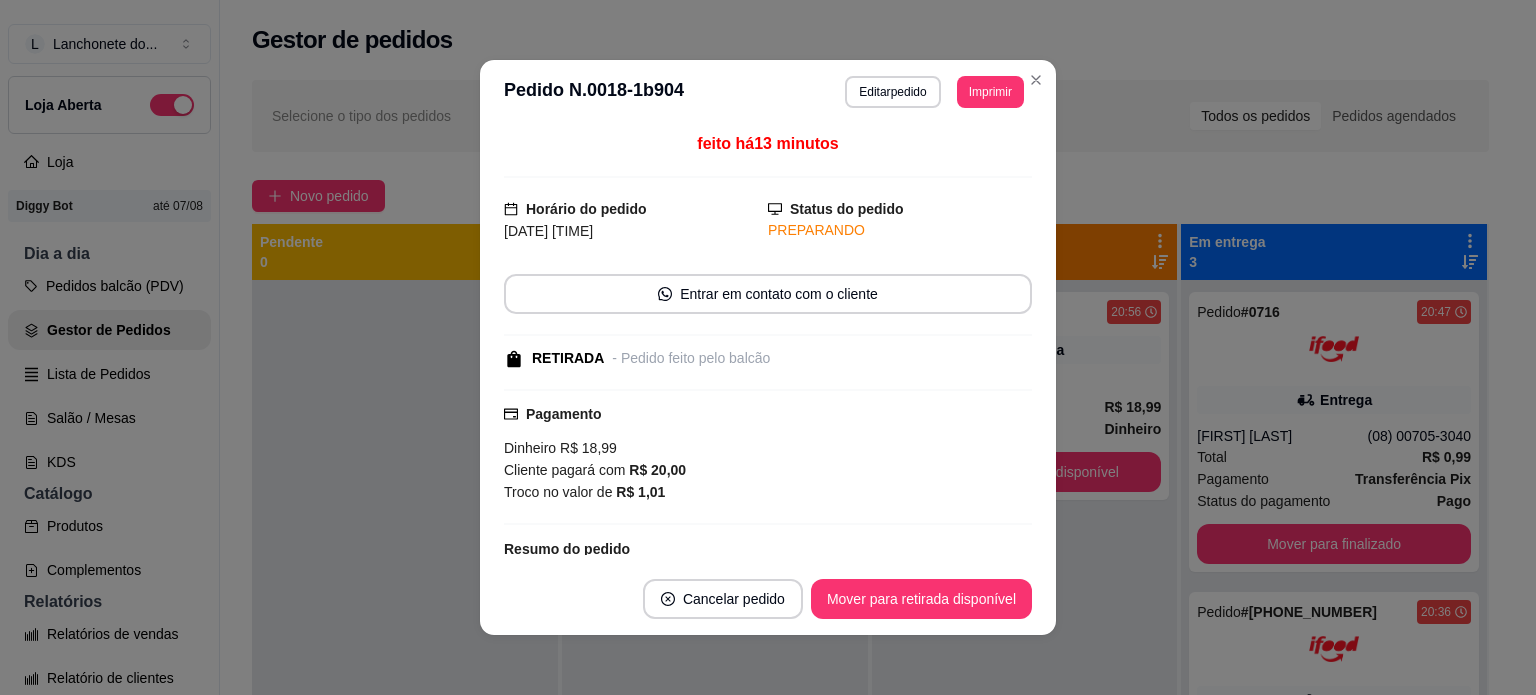 scroll, scrollTop: 187, scrollLeft: 0, axis: vertical 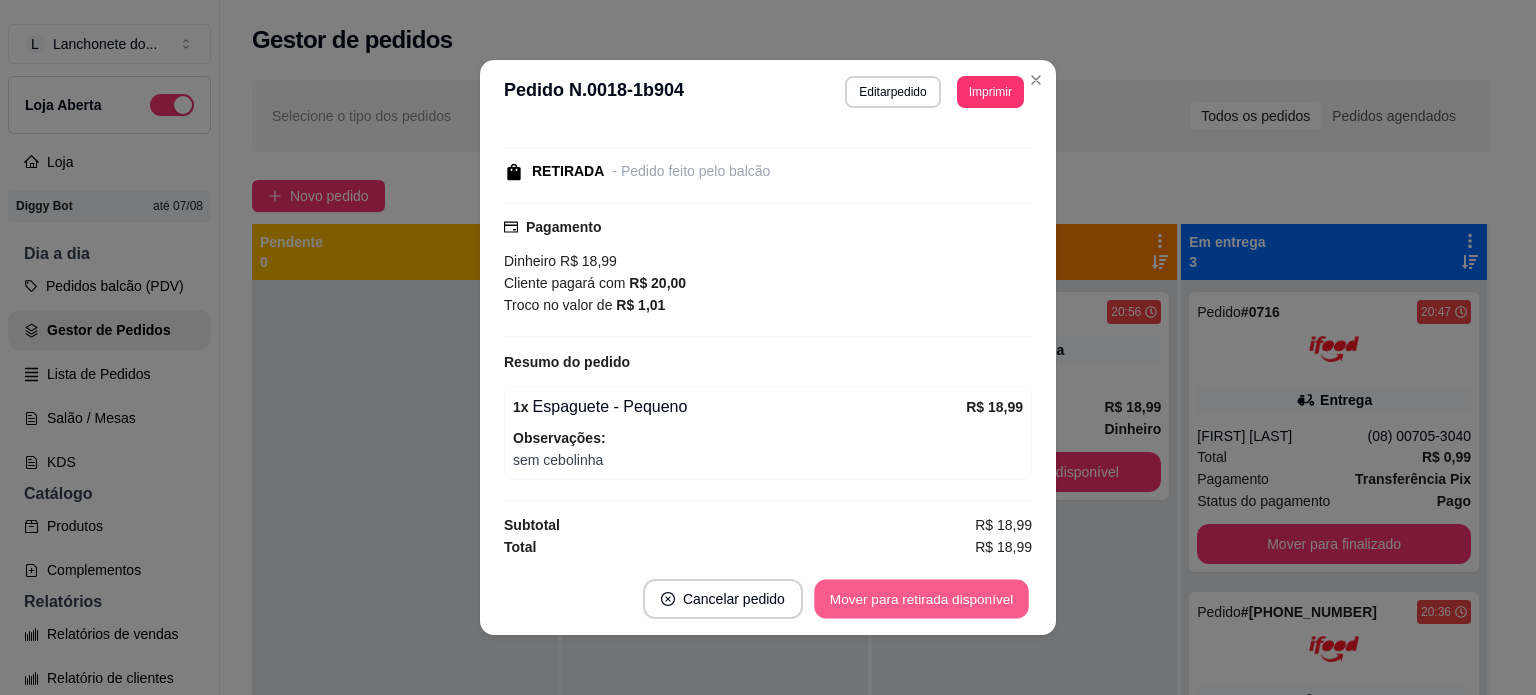 click on "Mover para retirada disponível" at bounding box center [921, 599] 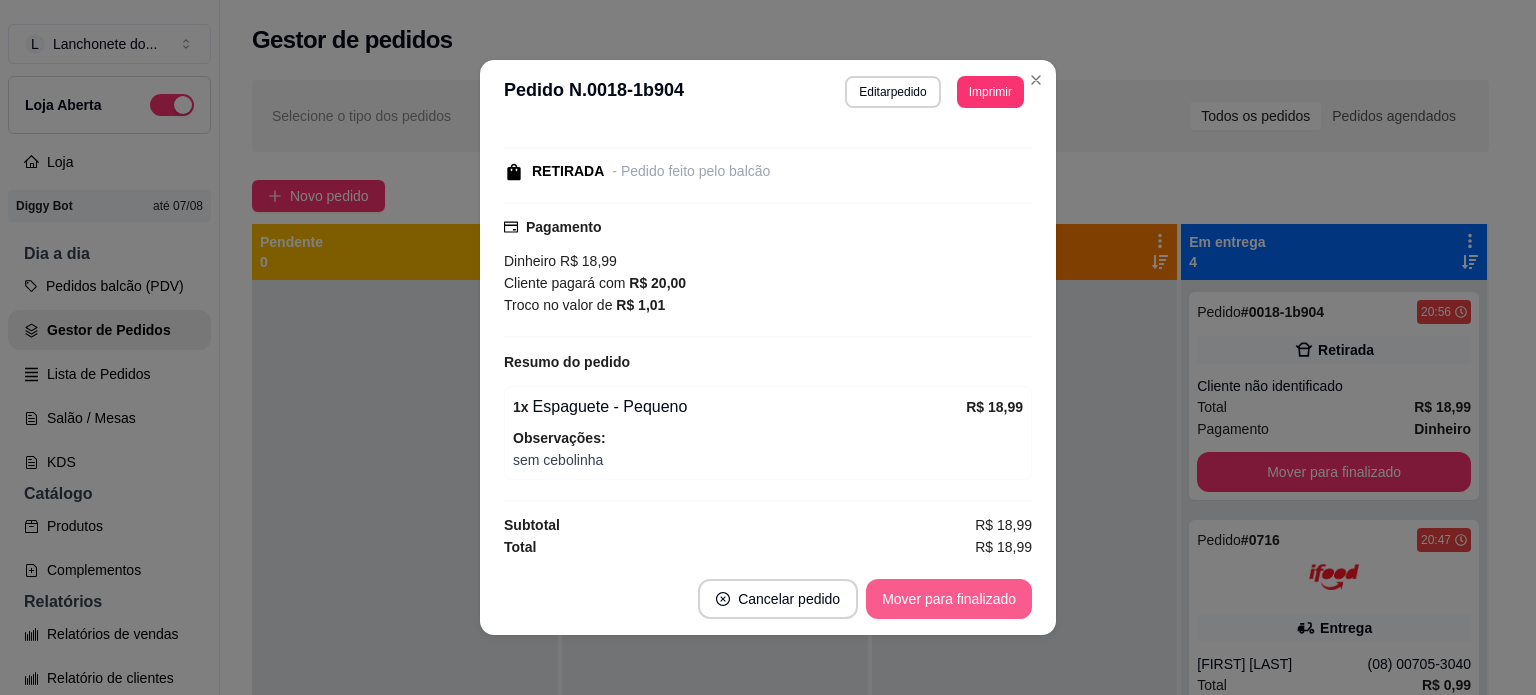 click on "Mover para finalizado" at bounding box center (949, 599) 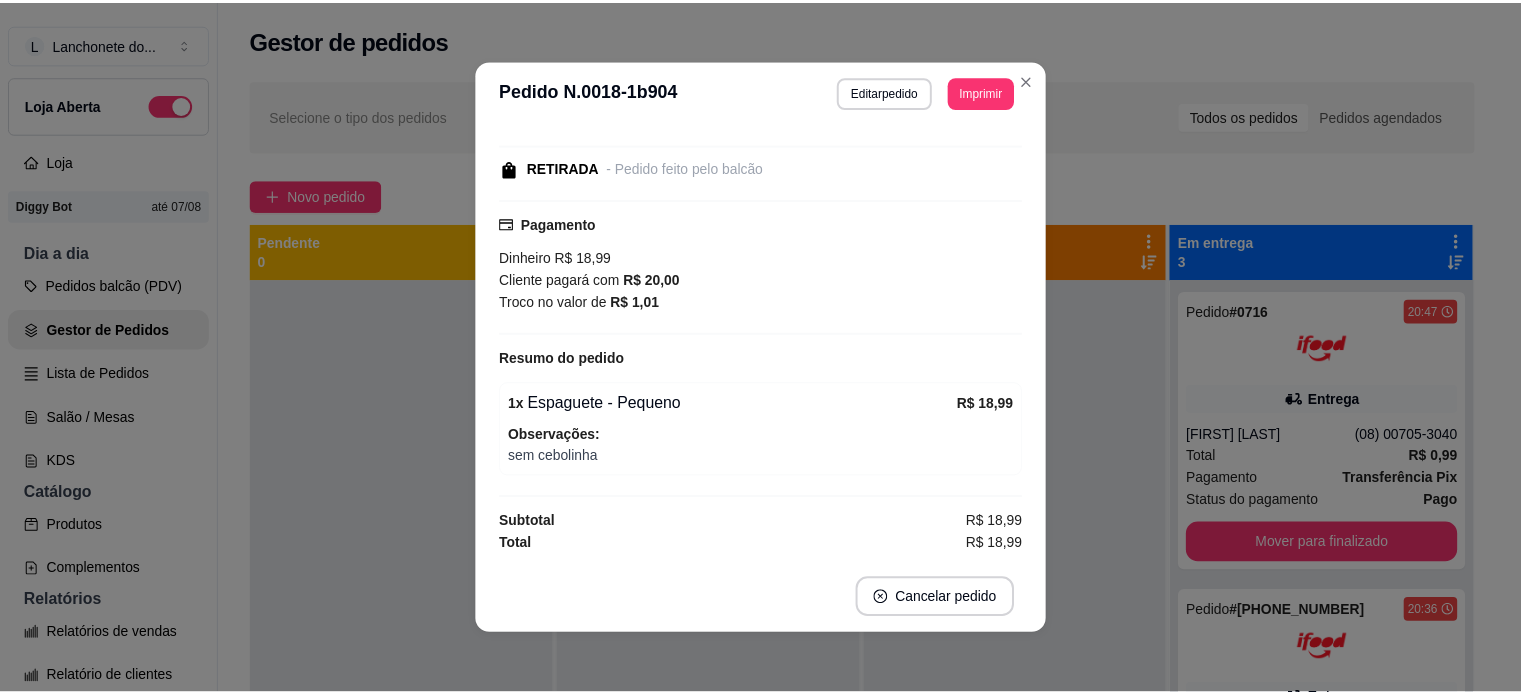 scroll, scrollTop: 101, scrollLeft: 0, axis: vertical 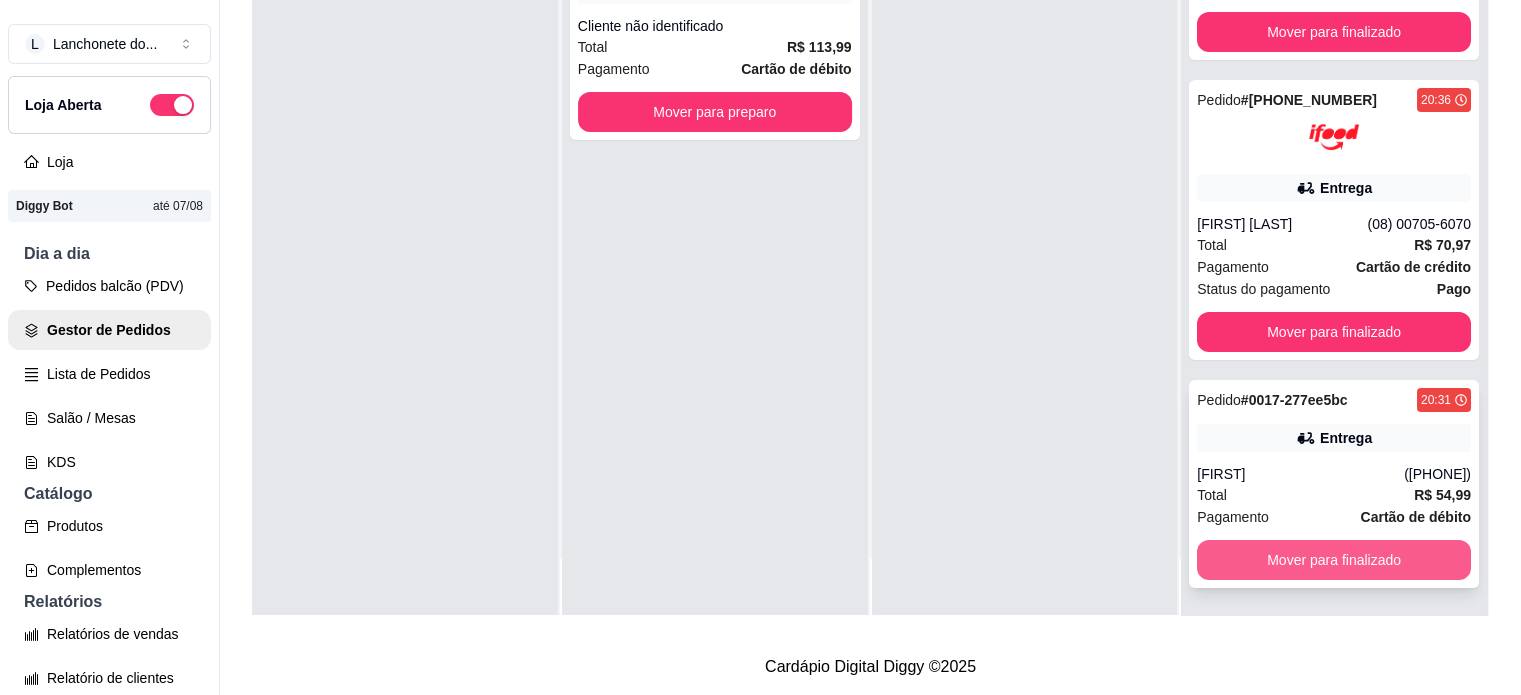 click on "Mover para finalizado" at bounding box center [1334, 560] 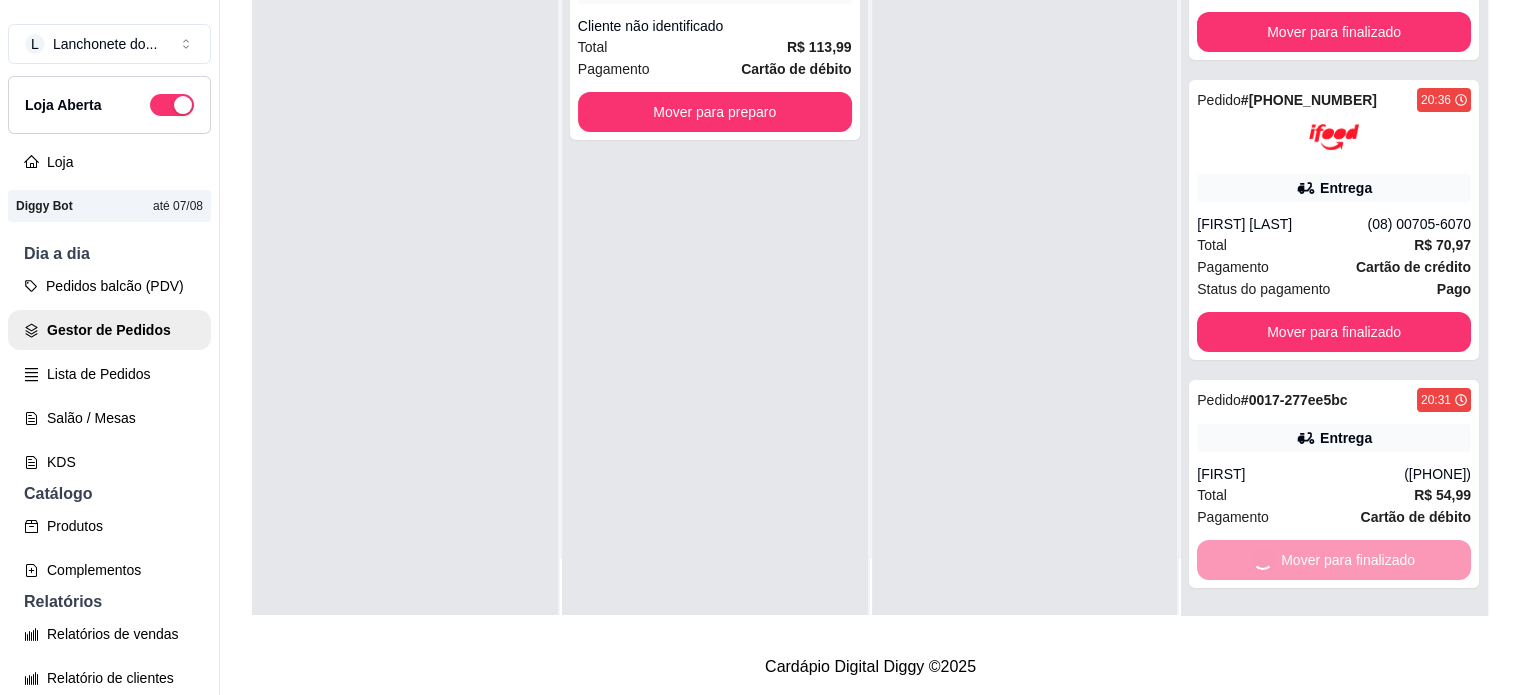 scroll, scrollTop: 0, scrollLeft: 0, axis: both 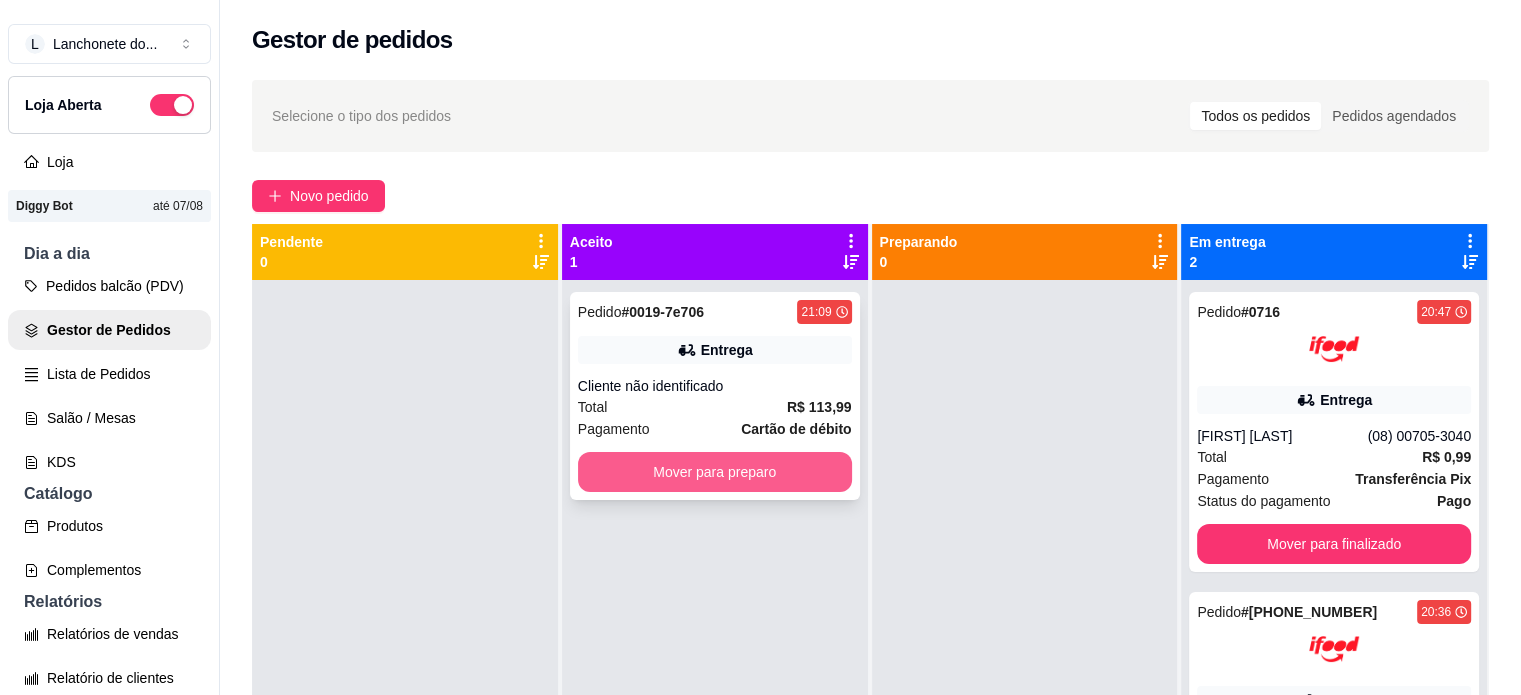 click on "Mover para preparo" at bounding box center [715, 472] 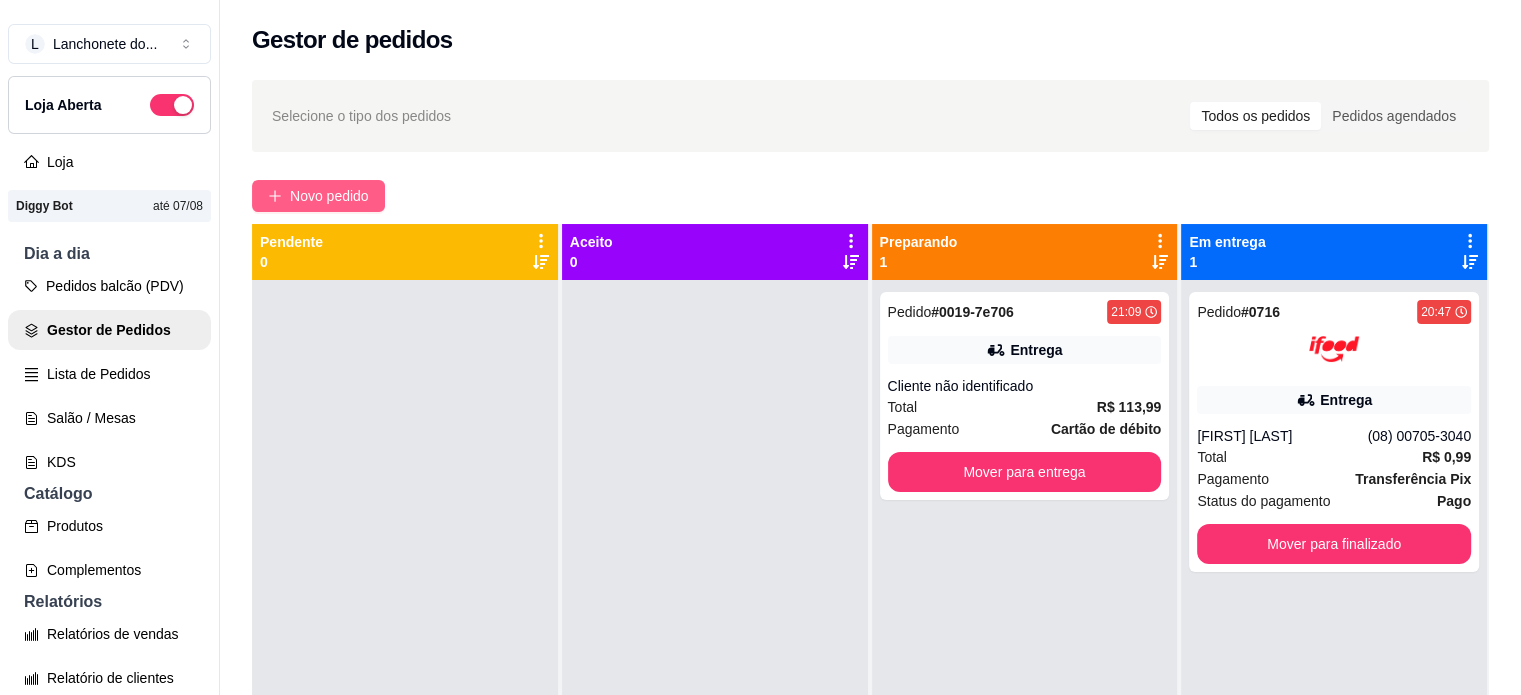 click on "Novo pedido" at bounding box center (329, 196) 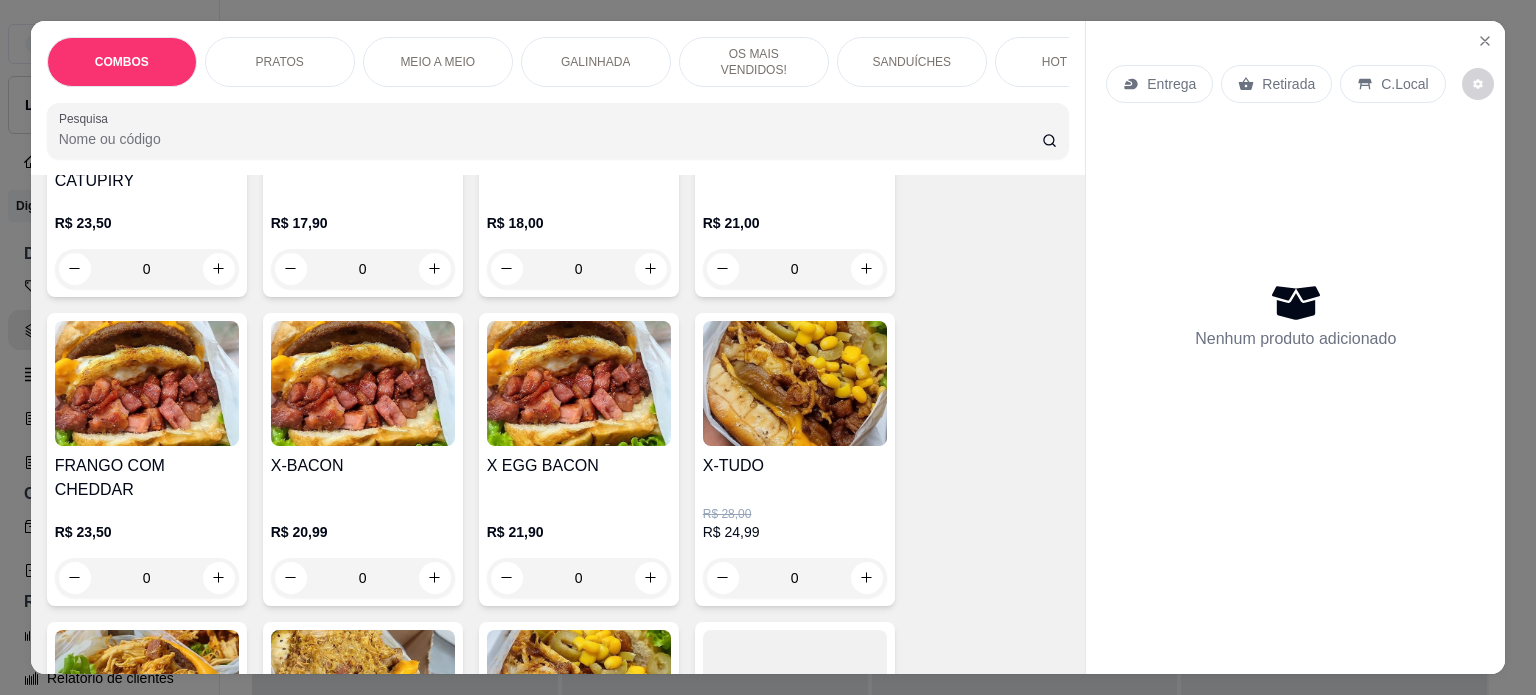 scroll, scrollTop: 2117, scrollLeft: 0, axis: vertical 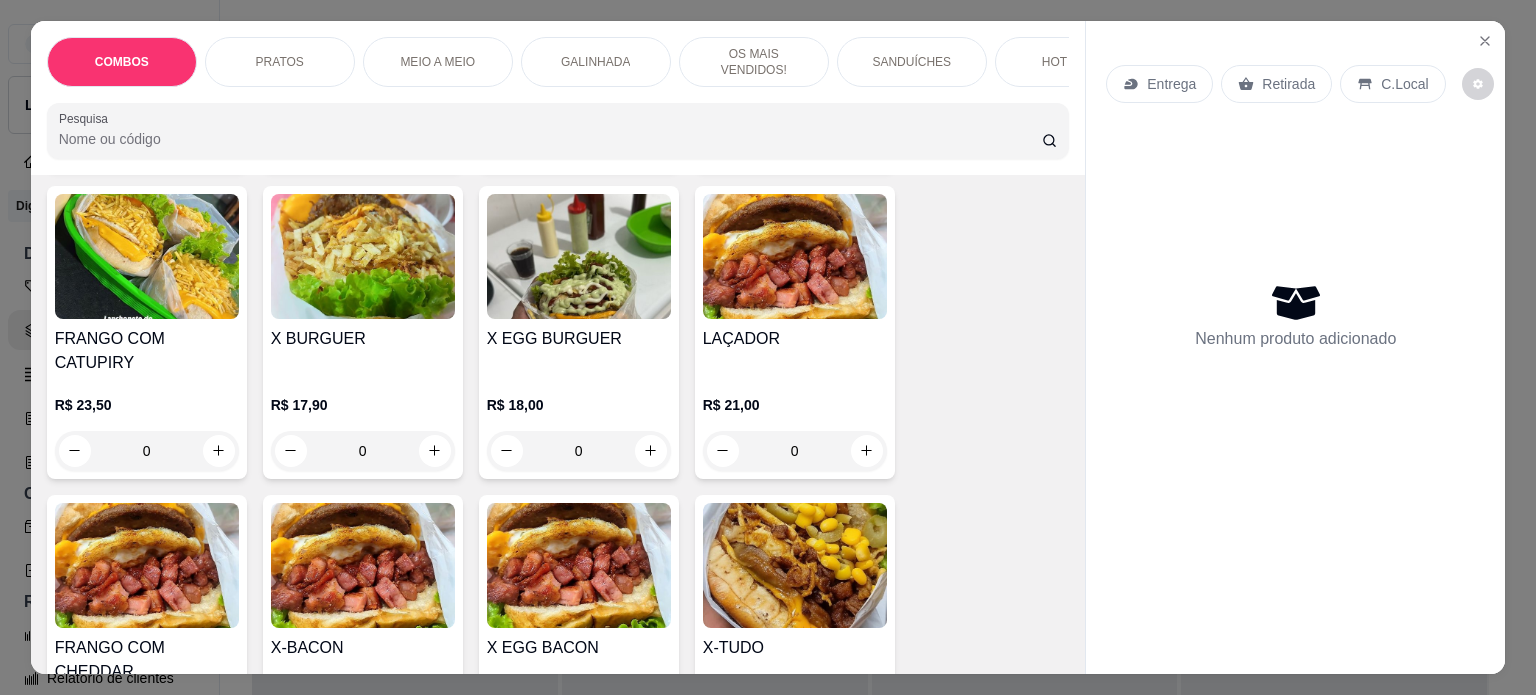 click at bounding box center (795, 565) 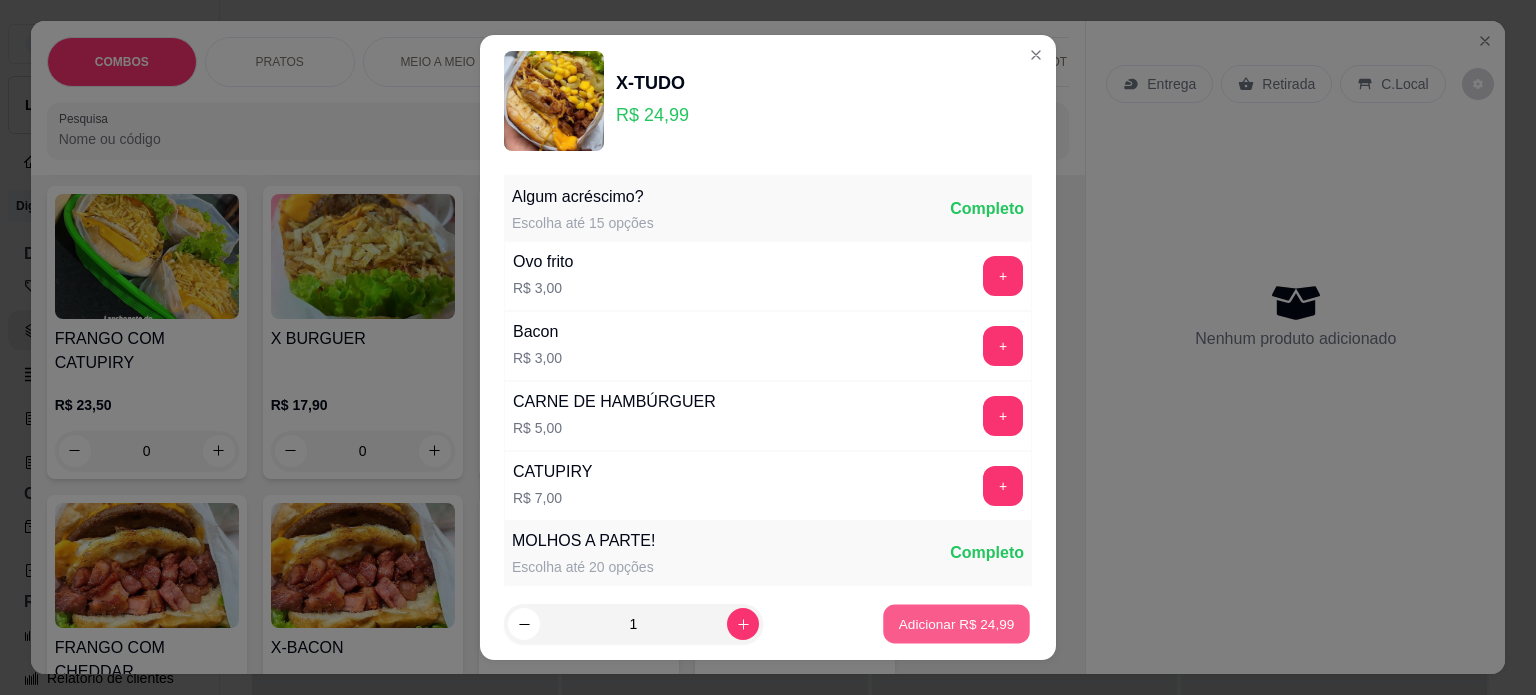 click on "Adicionar   R$ 24,99" at bounding box center [957, 624] 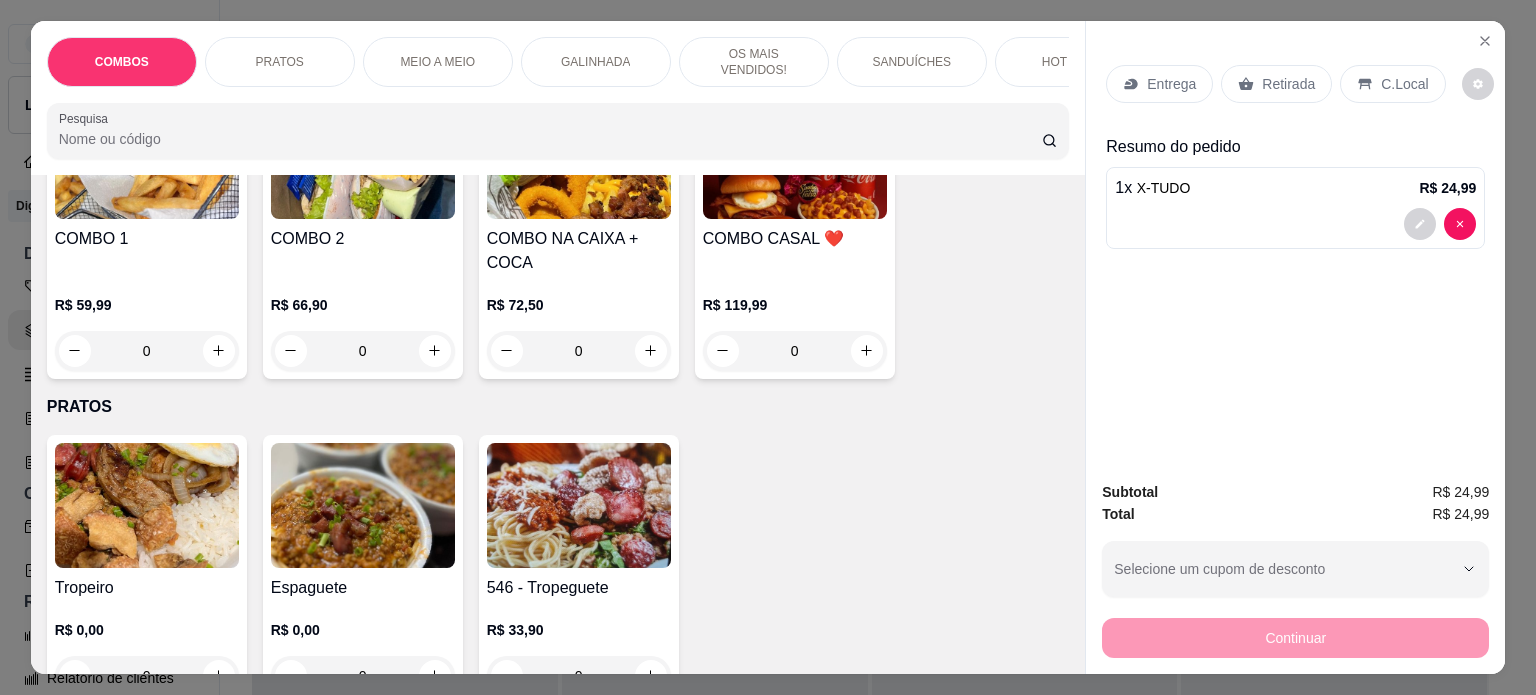 scroll, scrollTop: 0, scrollLeft: 0, axis: both 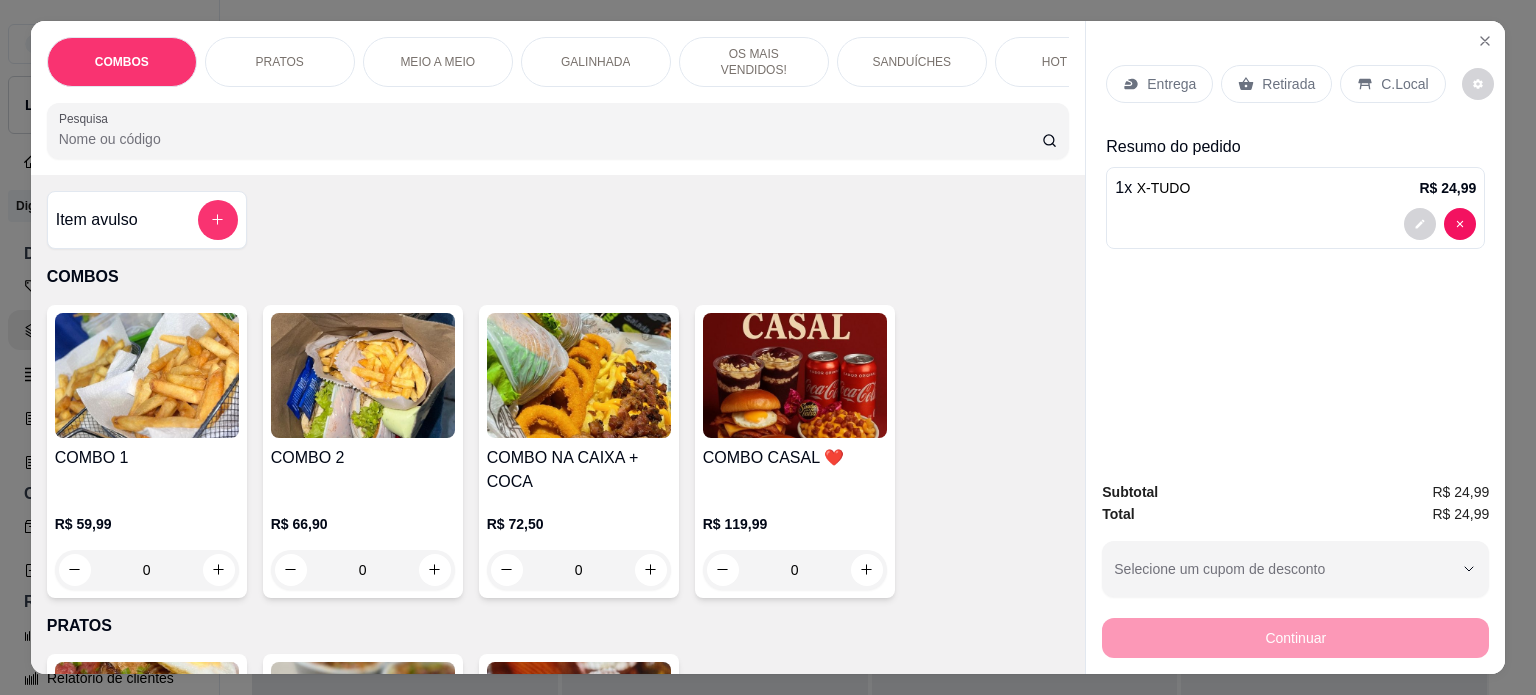 click on "COMBOS  PRATOS  MEIO A MEIO  GALINHADA OS MAIS VENDIDOS! SANDUÍCHES HOT DOG MACARRÃO NA CHAPA  CALDOS  PORÇÕES  MONTE SEU COPO DE AÇAÍ  VITAMINAS DE AÇAÍ  BEBIDAS  Pesquisa" at bounding box center (558, 98) 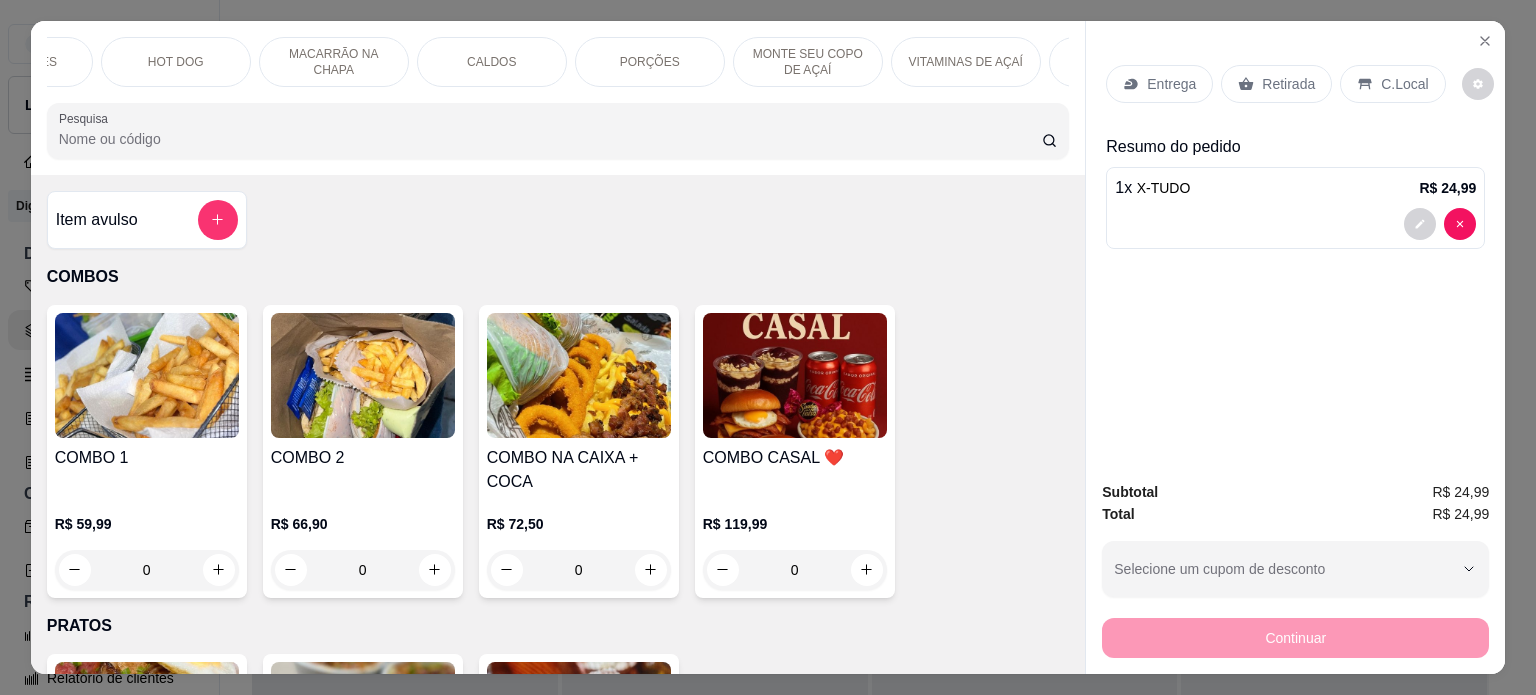 scroll, scrollTop: 0, scrollLeft: 1023, axis: horizontal 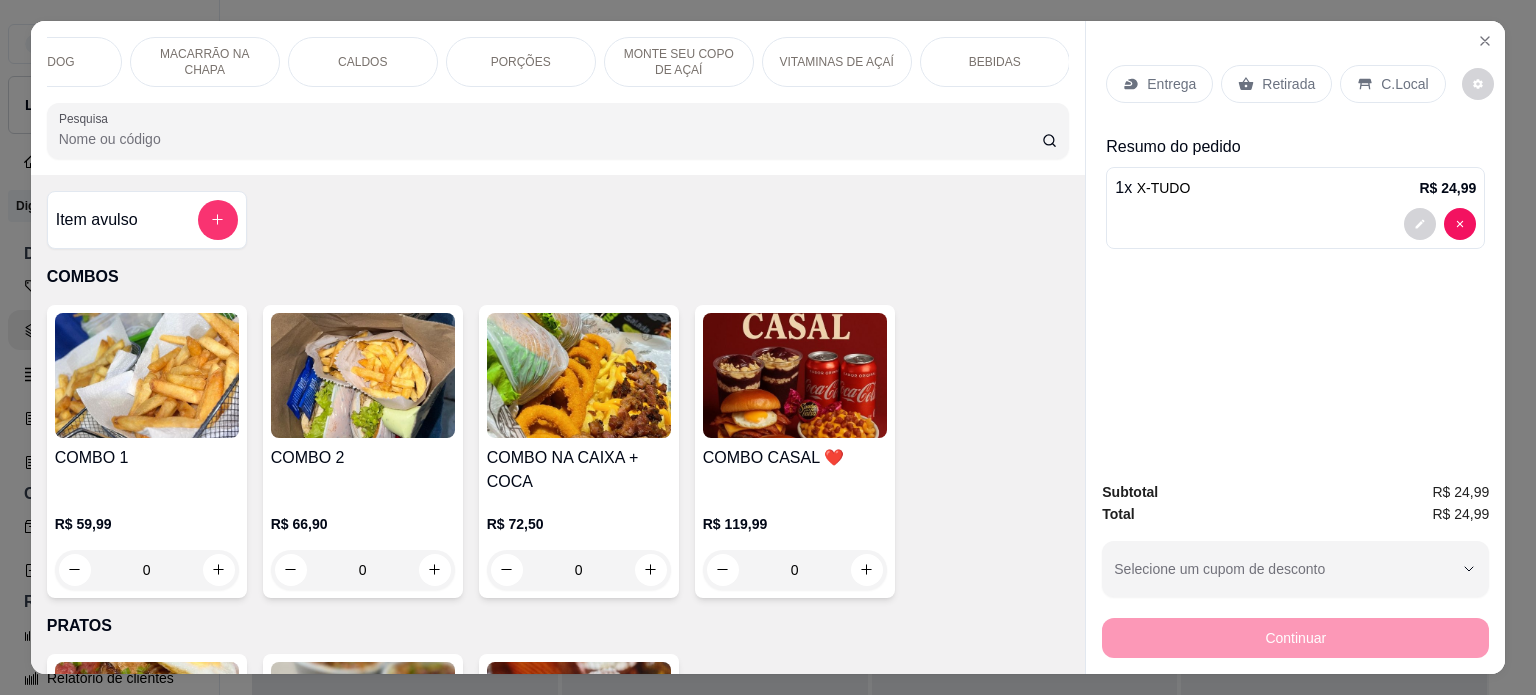 click on "BEBIDAS" at bounding box center (995, 62) 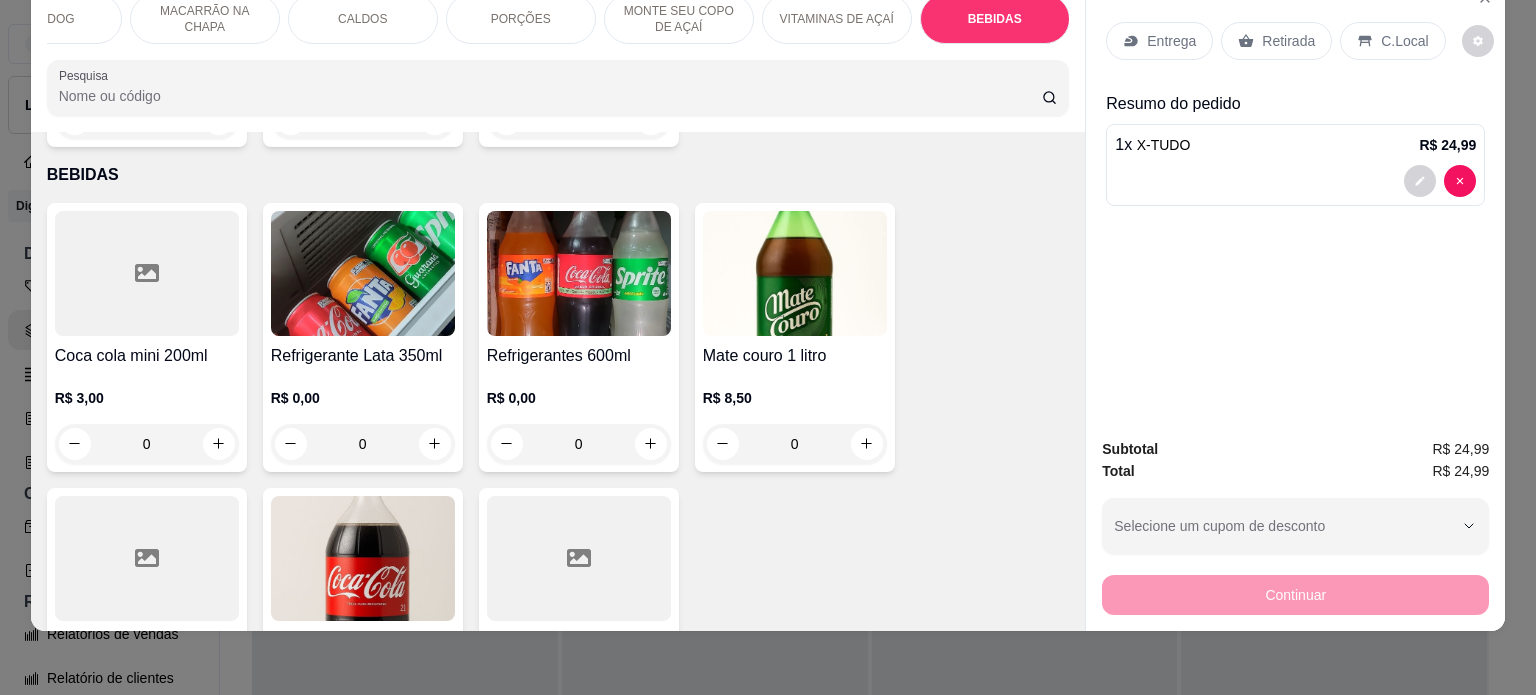 click at bounding box center [363, 273] 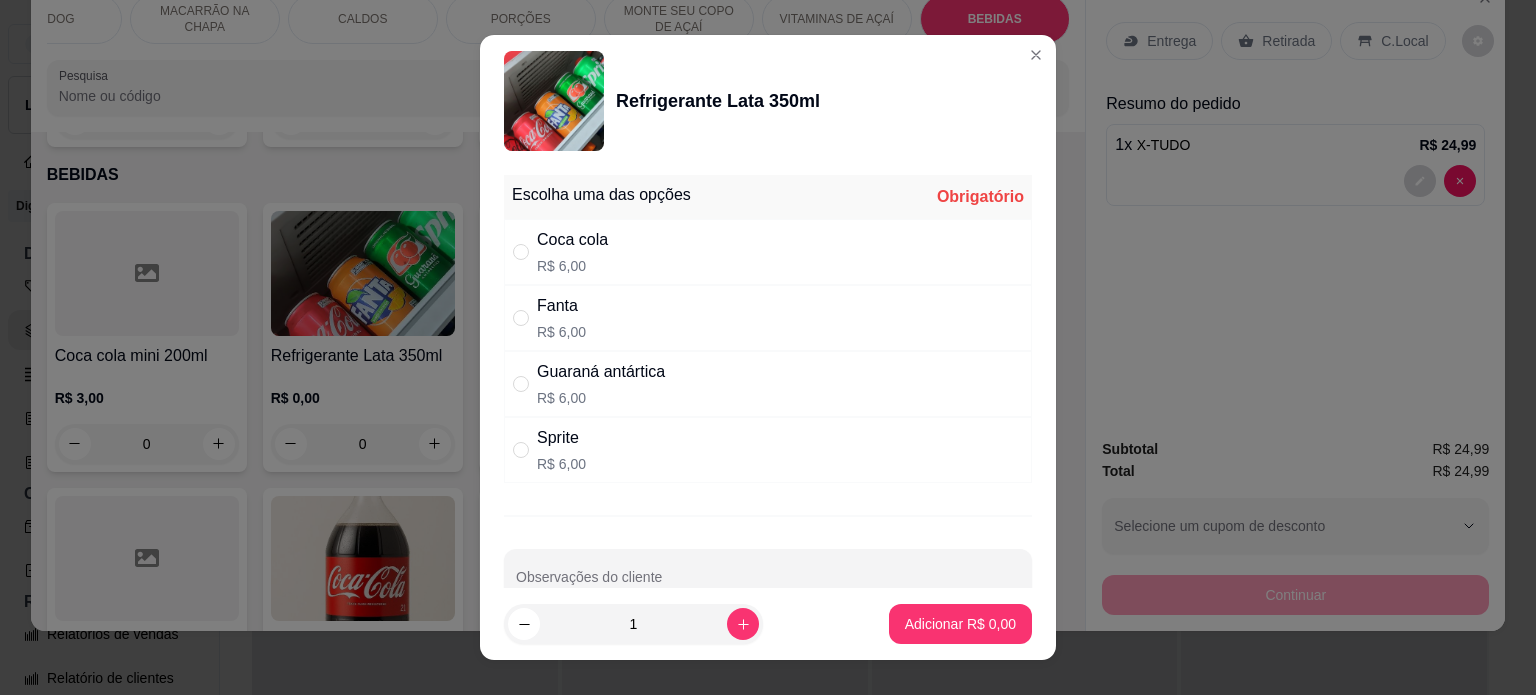 click on "Sprite  R$ 6,00" at bounding box center [768, 450] 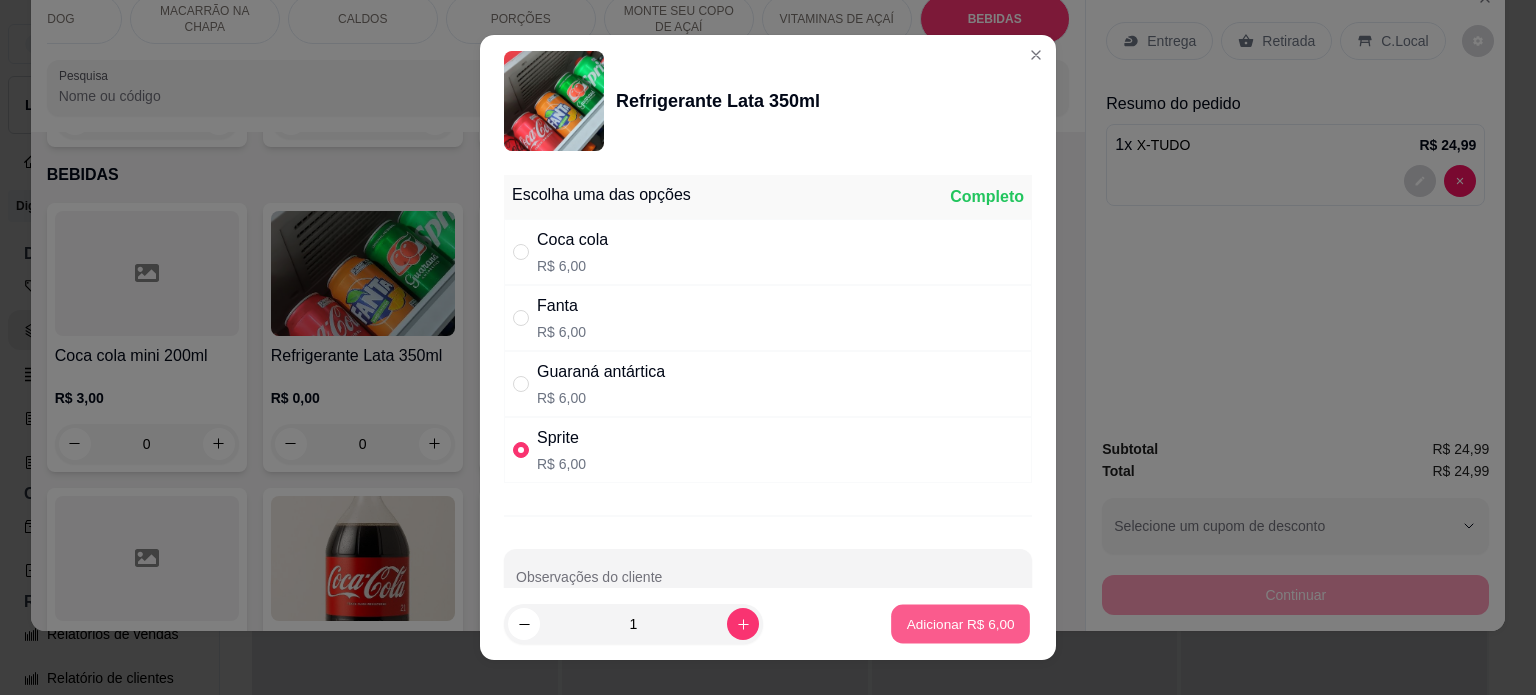 click on "Adicionar   R$ 6,00" at bounding box center [960, 624] 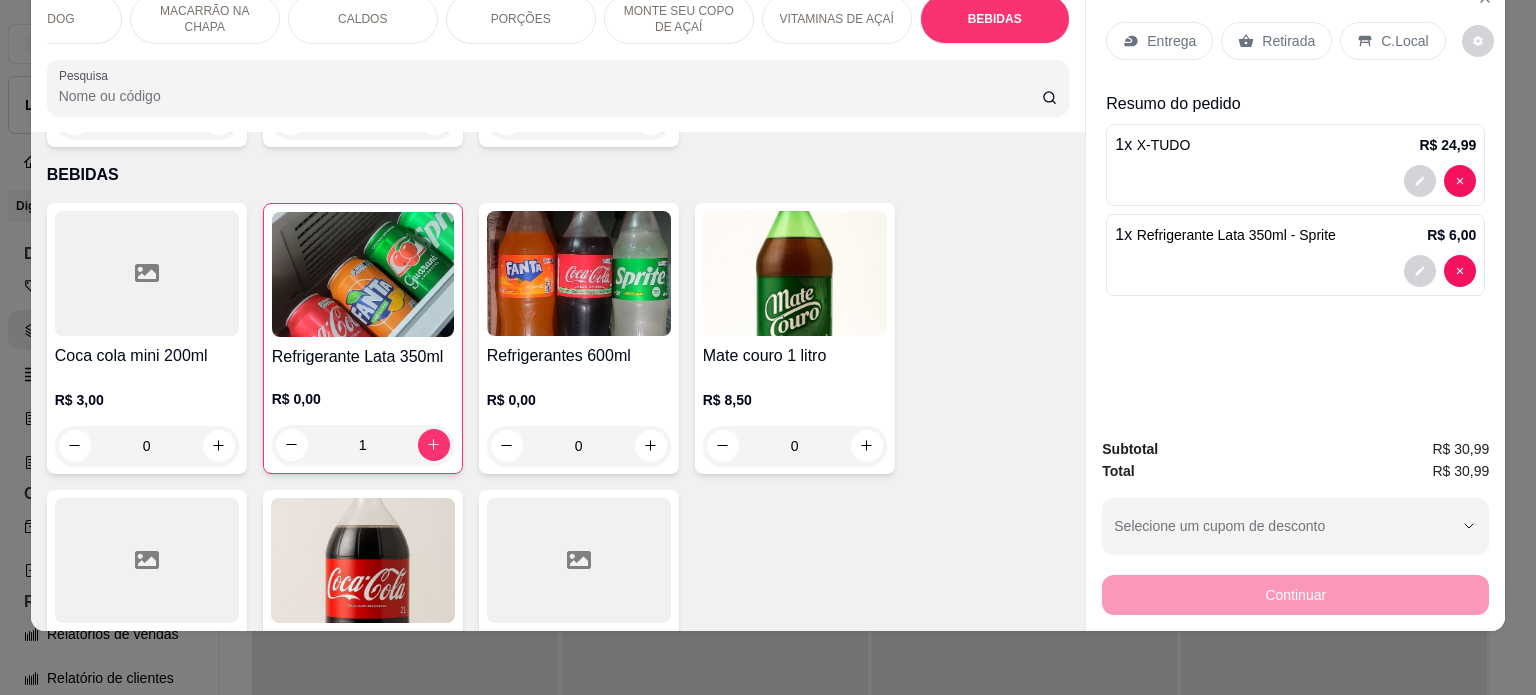 click on "Retirada" at bounding box center (1288, 41) 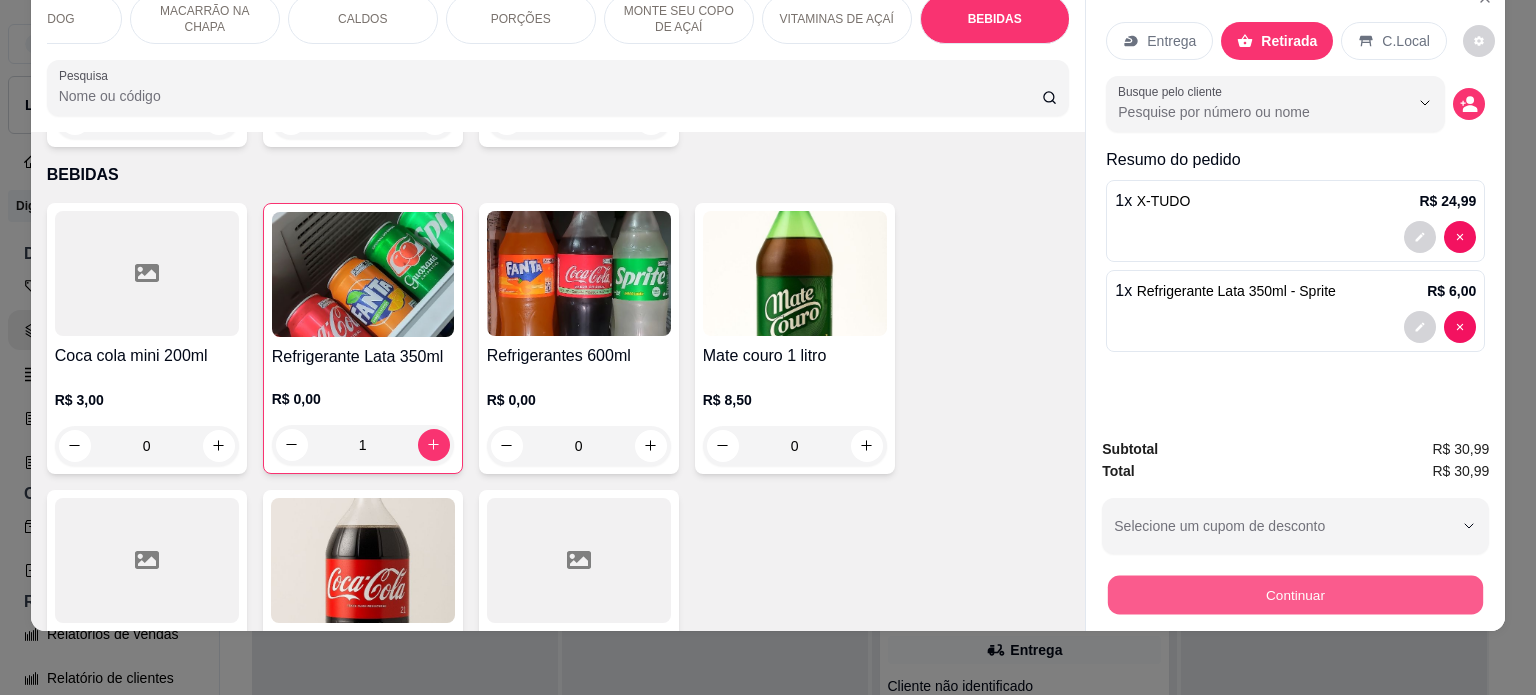 click on "Continuar" at bounding box center (1295, 595) 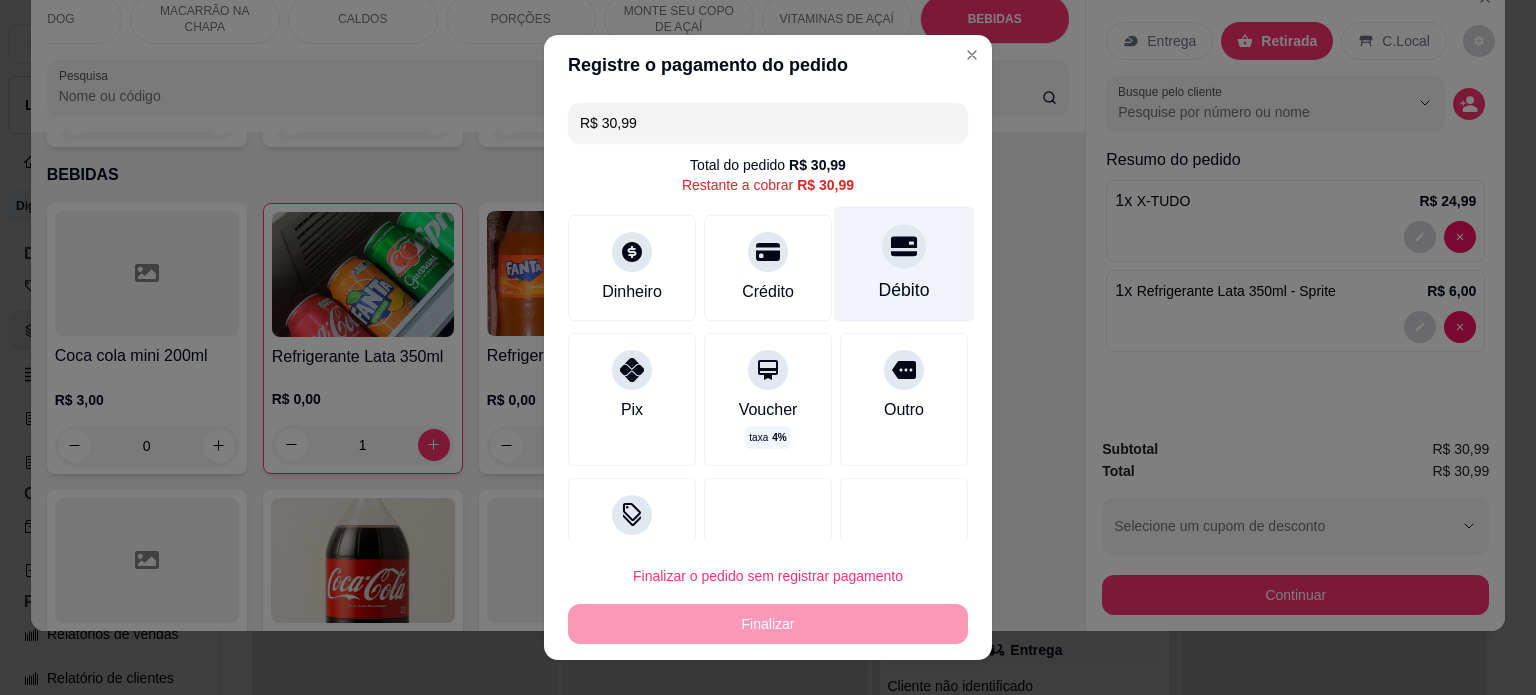 click on "Débito" at bounding box center (904, 290) 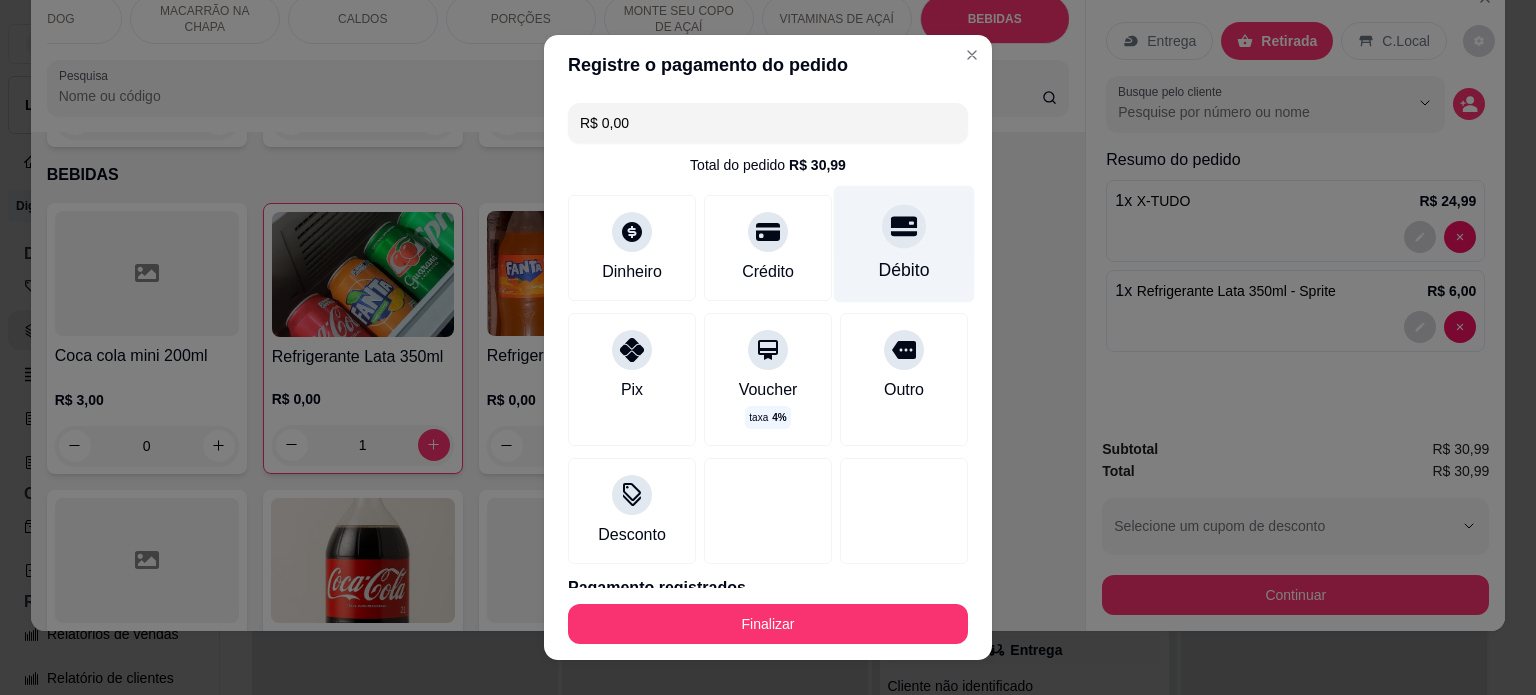 click on "Débito" at bounding box center [904, 243] 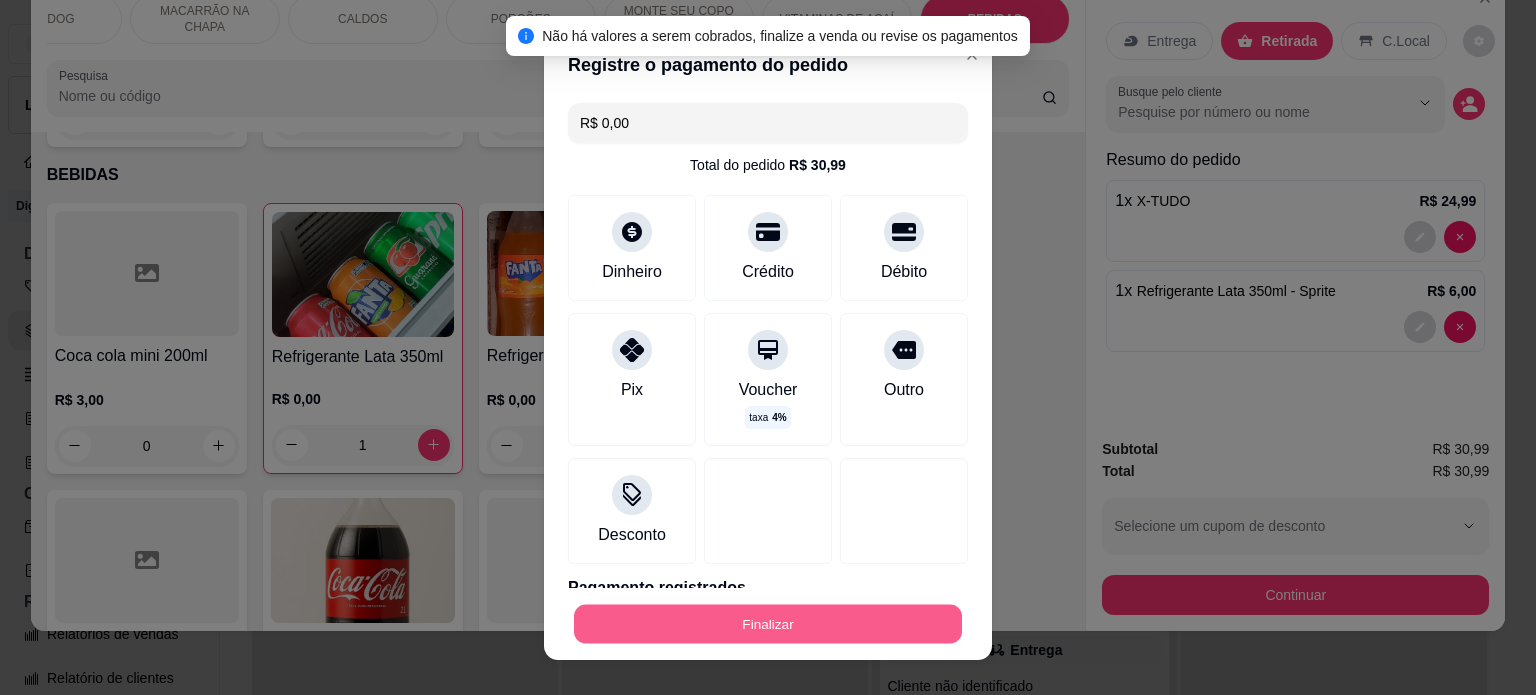 click on "Finalizar" at bounding box center (768, 624) 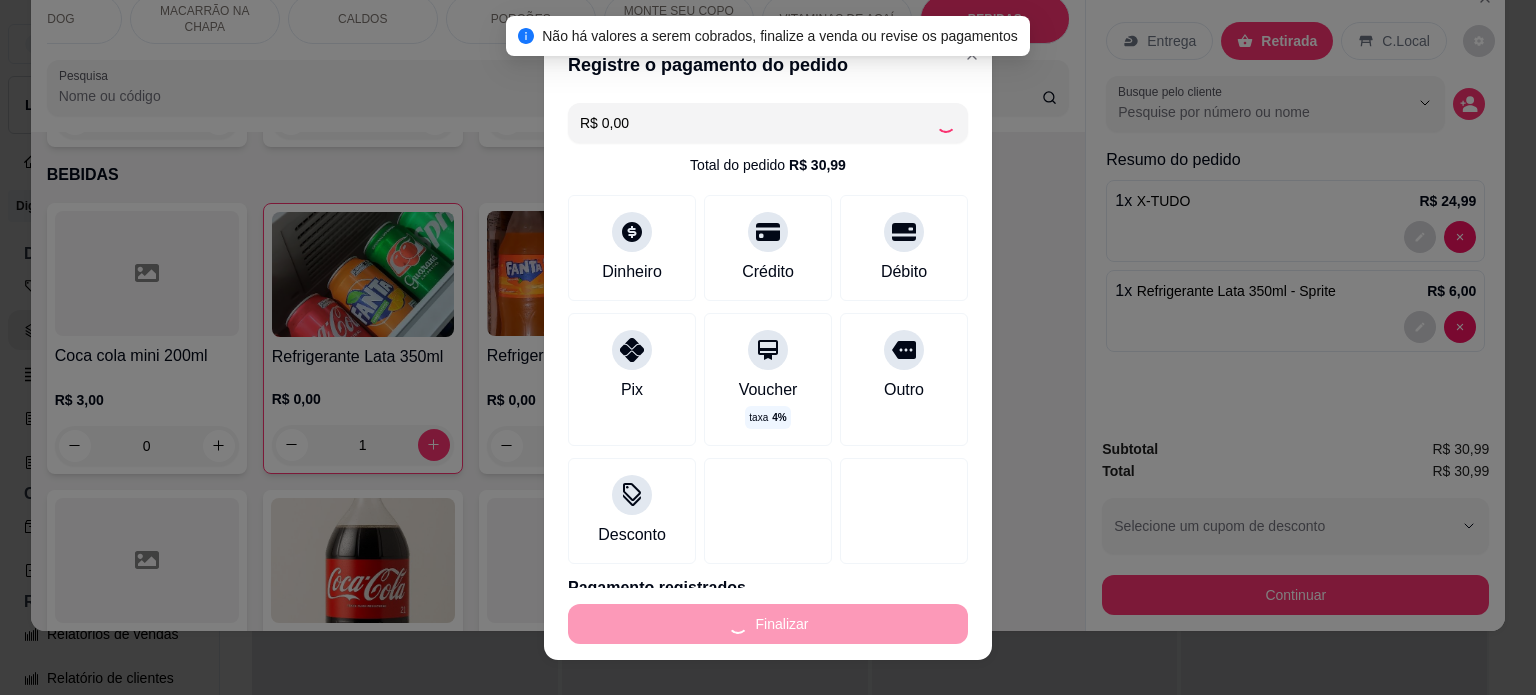 type on "0" 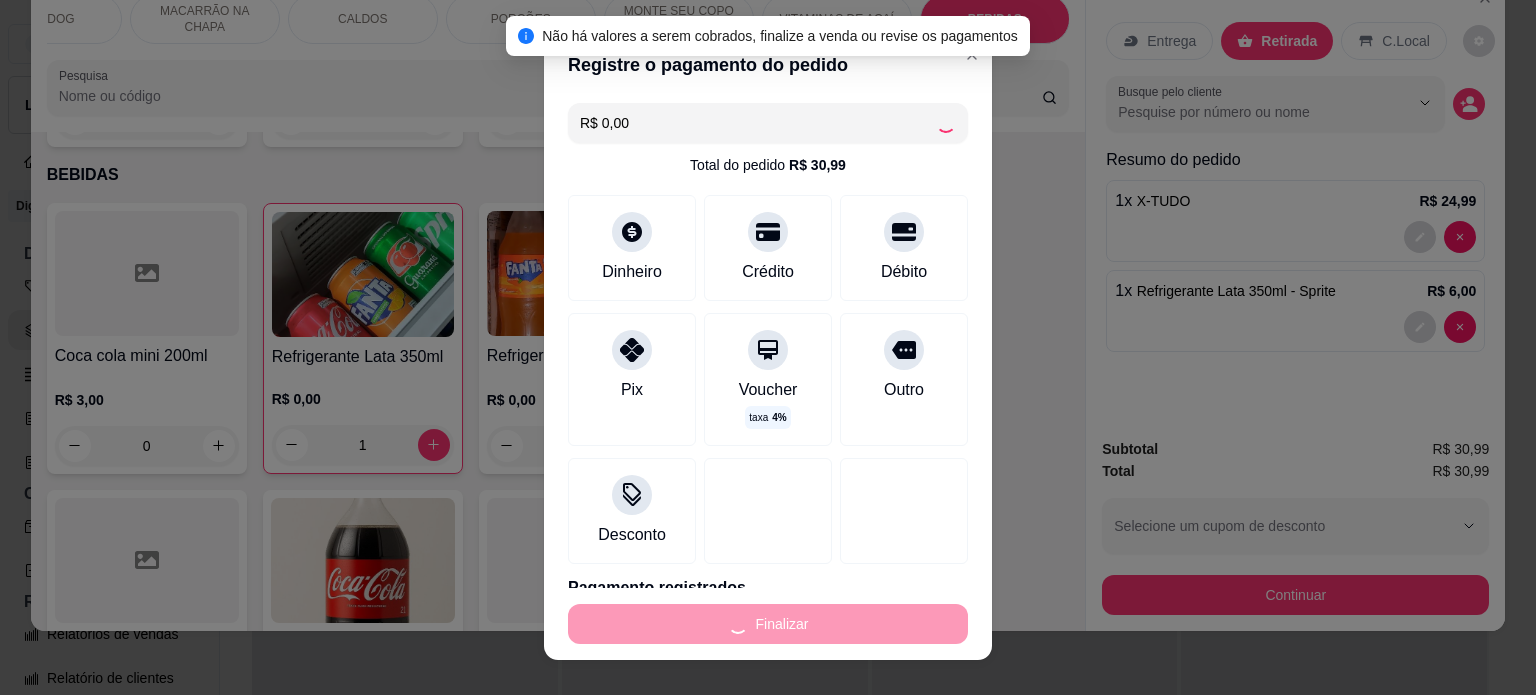 type on "0" 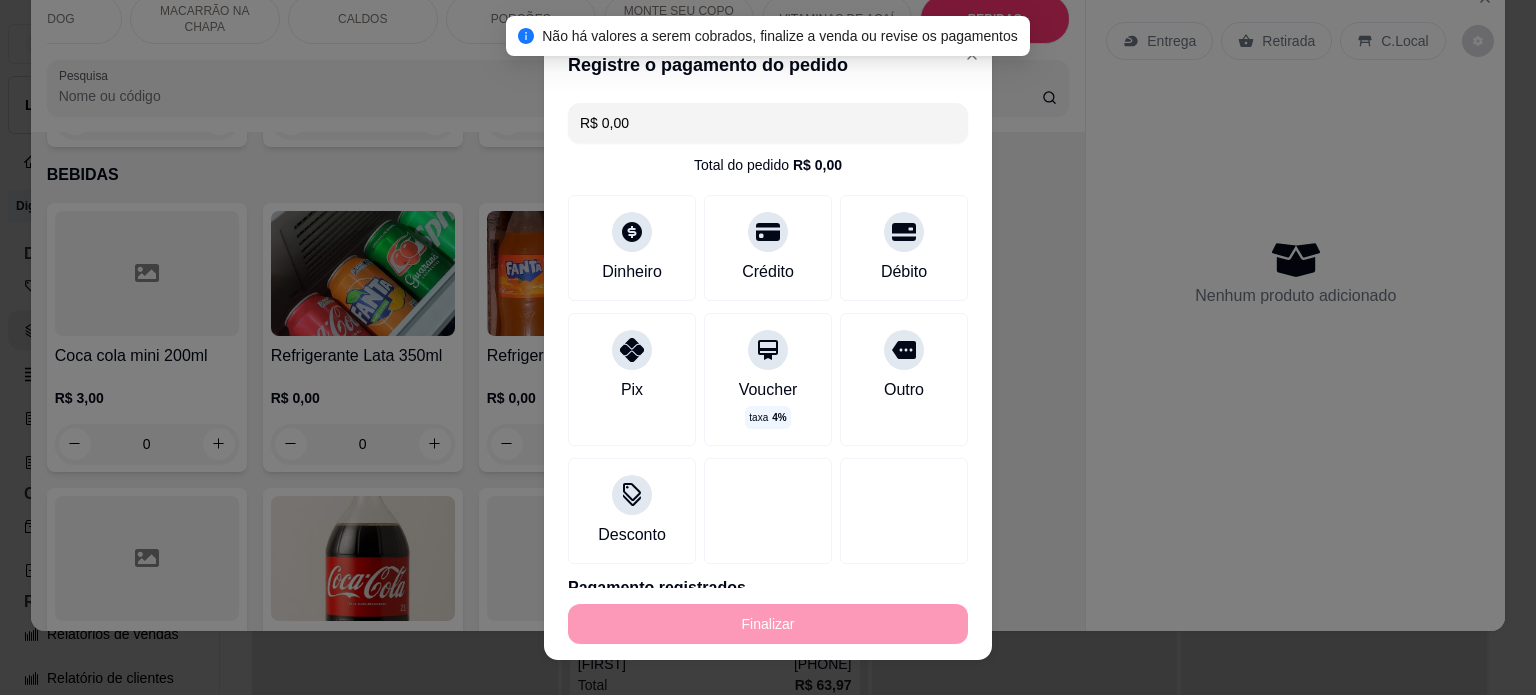 type on "-R$ 30,99" 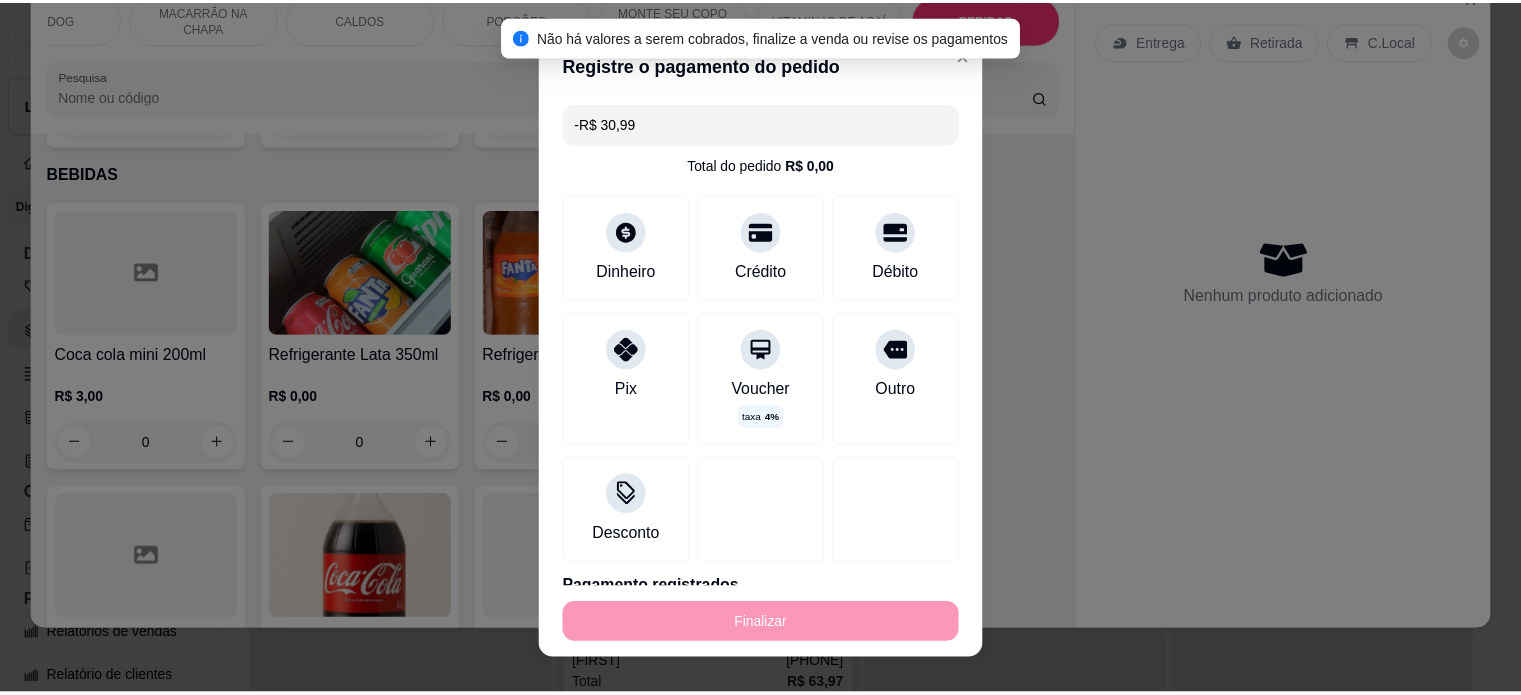 scroll, scrollTop: 5028, scrollLeft: 0, axis: vertical 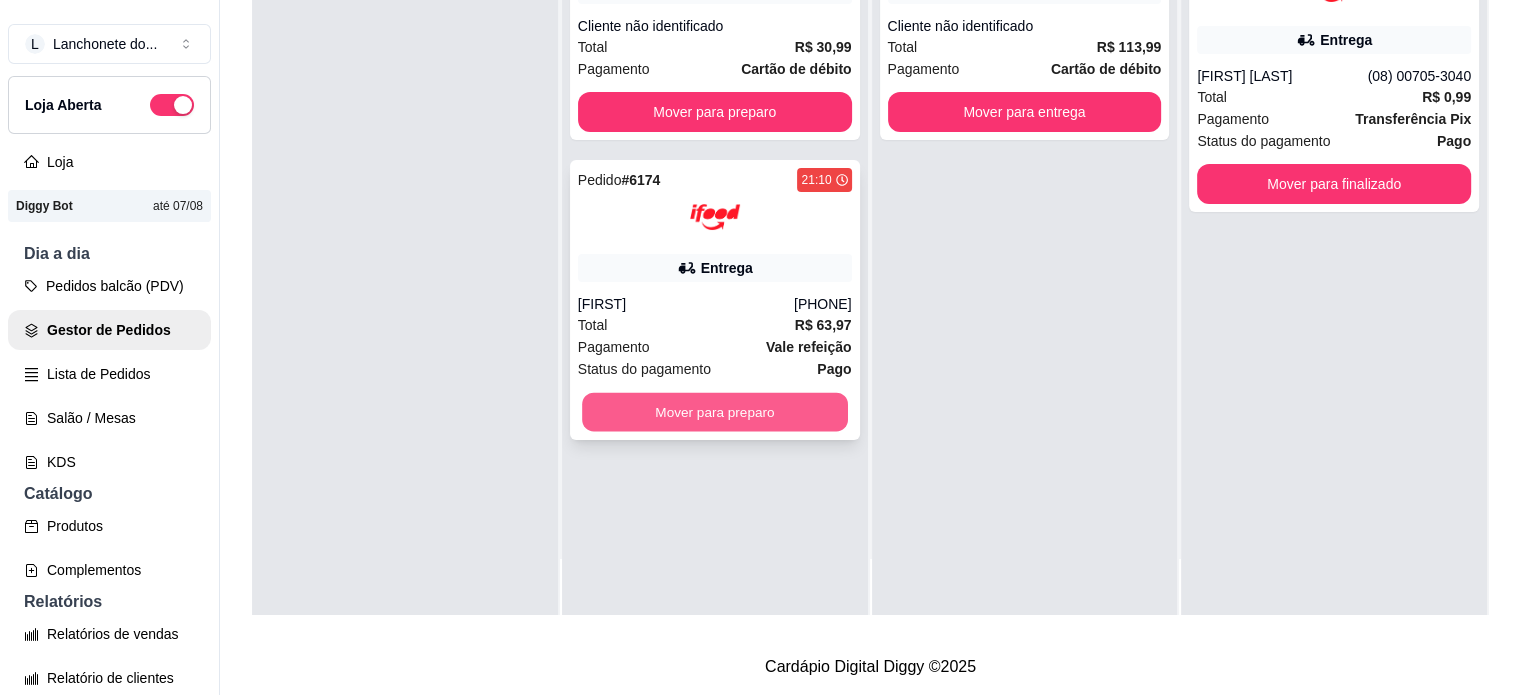 click on "Mover para preparo" at bounding box center [715, 412] 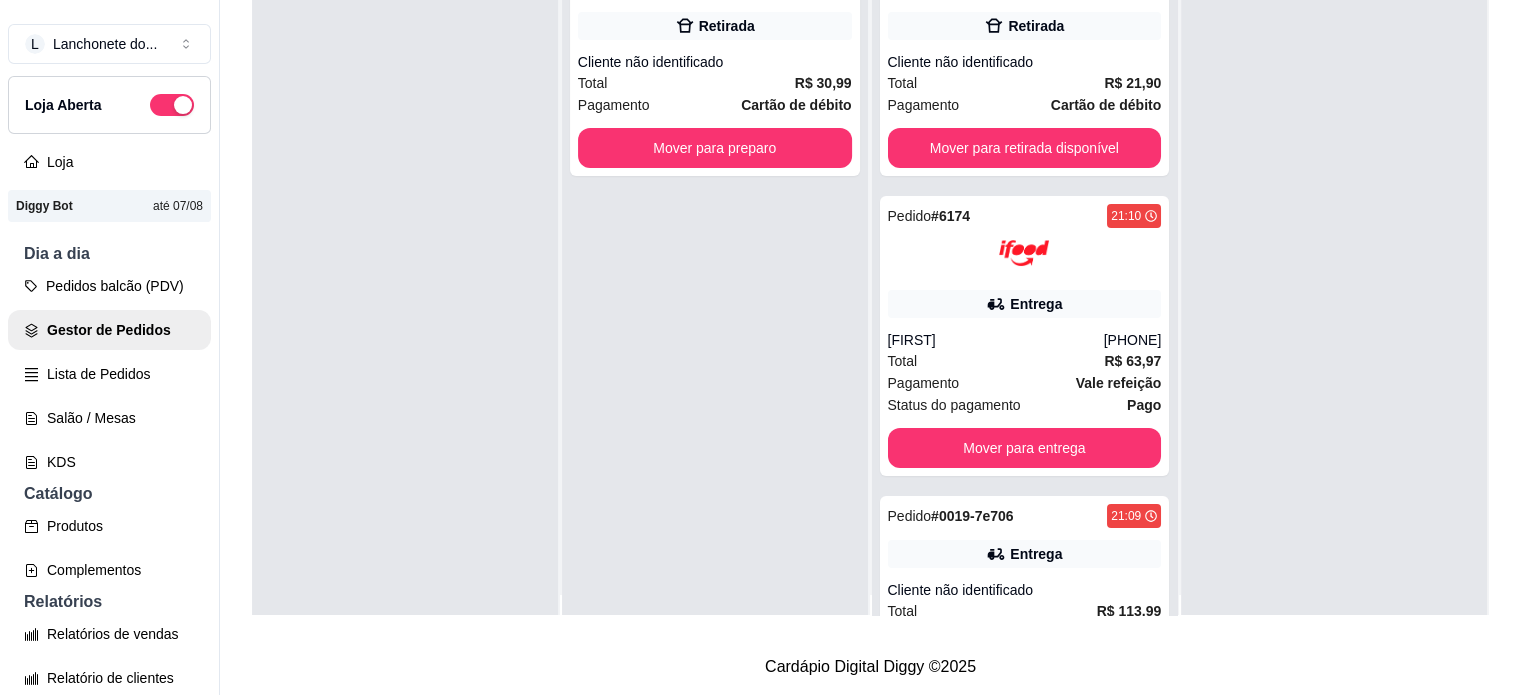 scroll, scrollTop: 0, scrollLeft: 0, axis: both 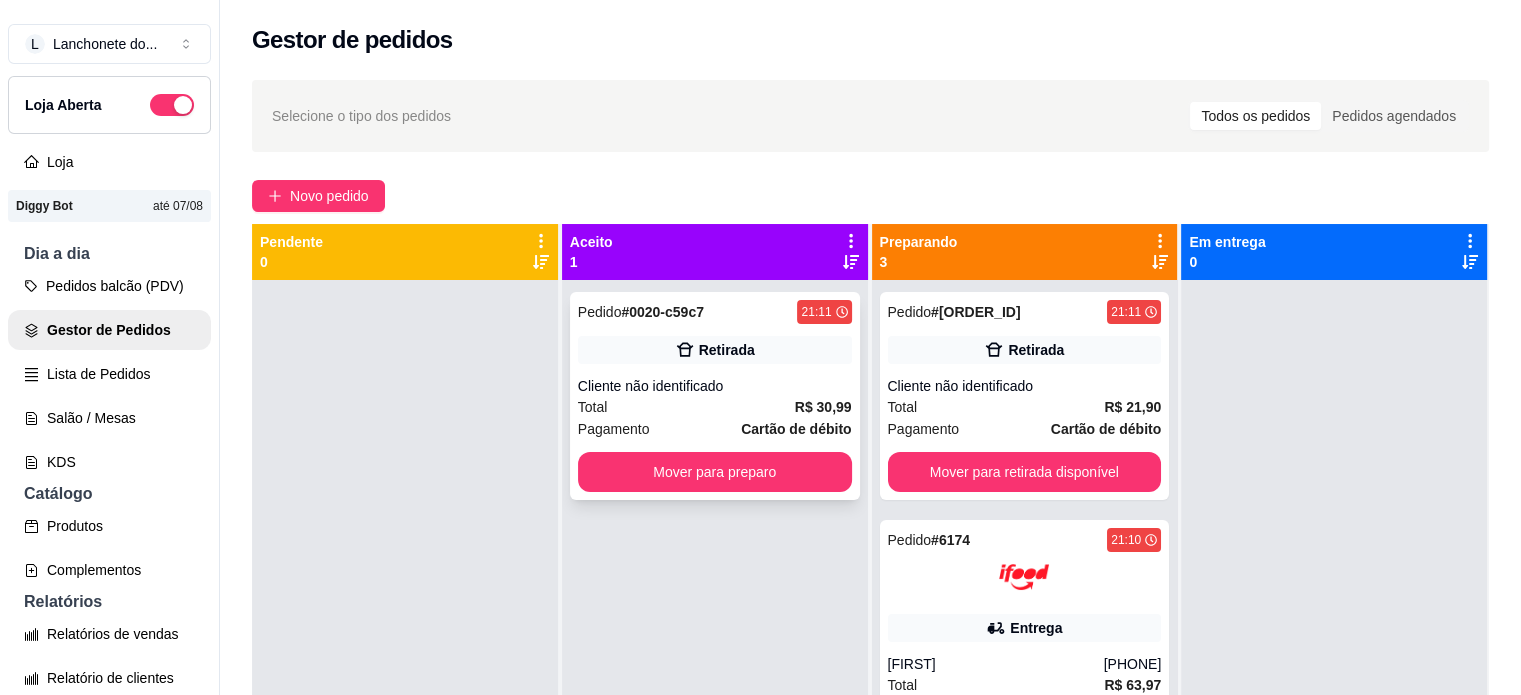 click on "Total R$ 30,99" at bounding box center (715, 407) 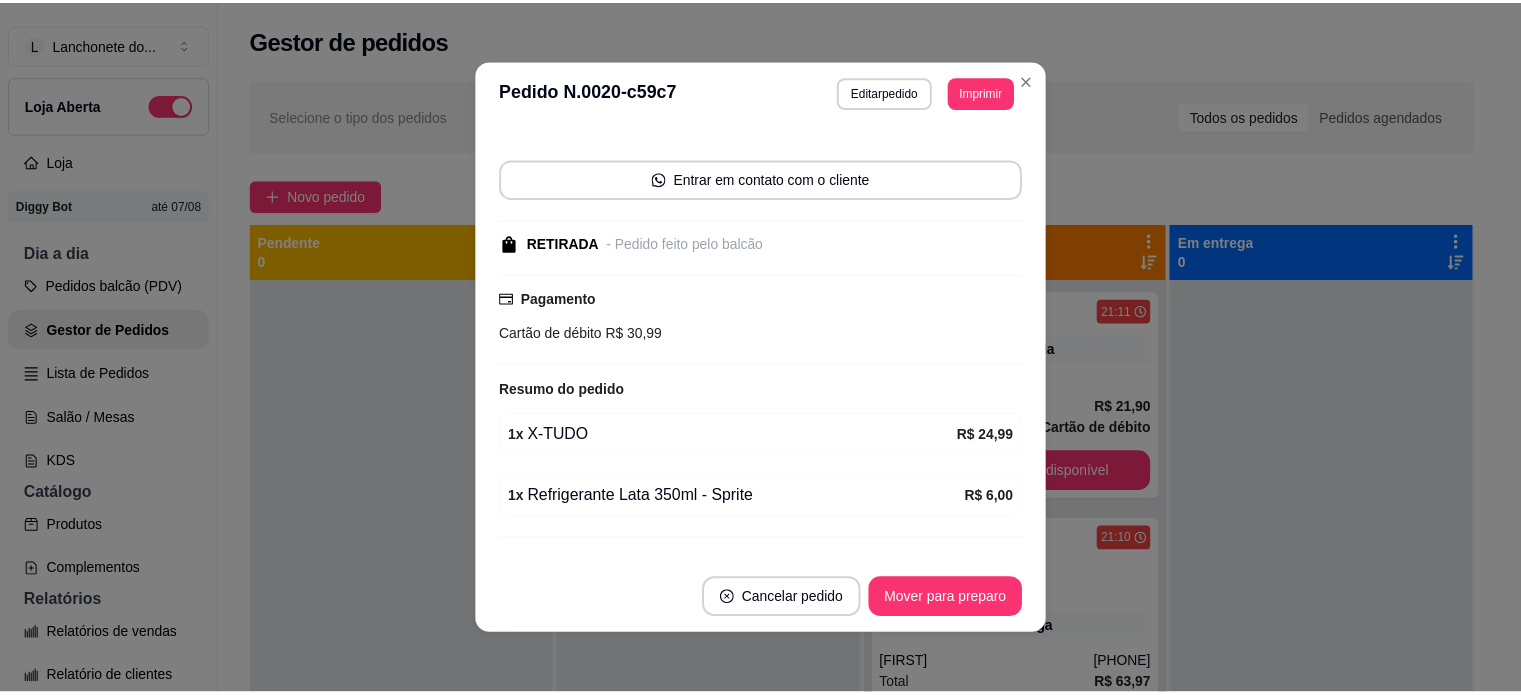 scroll, scrollTop: 152, scrollLeft: 0, axis: vertical 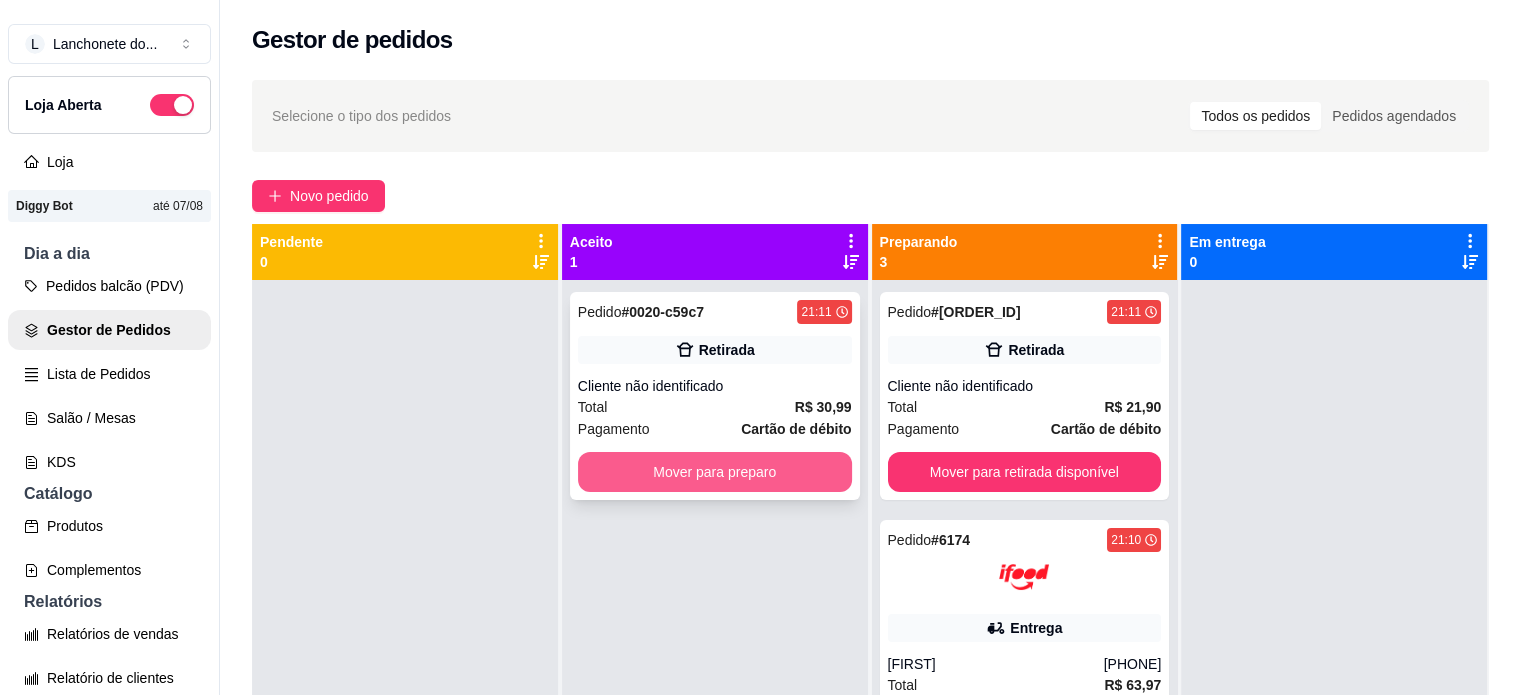 click on "Mover para preparo" at bounding box center [715, 472] 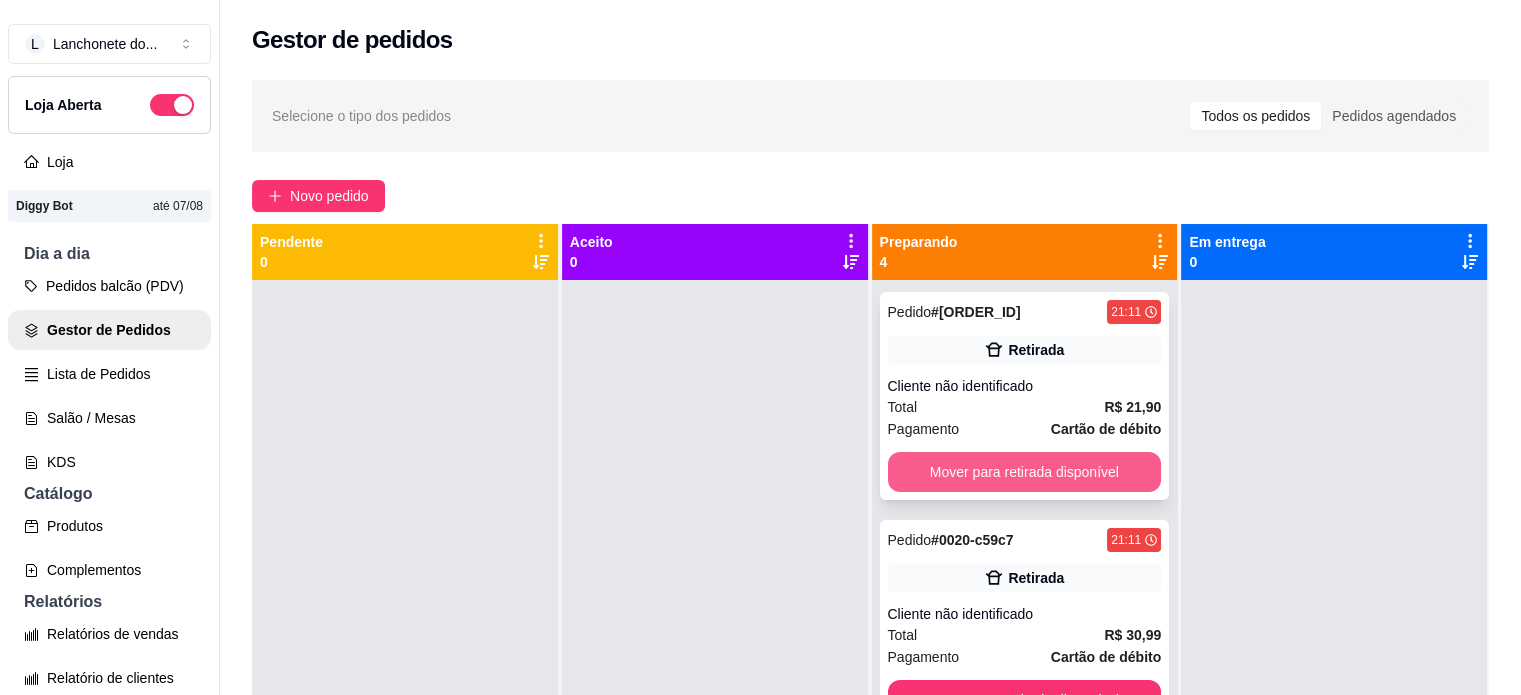 scroll, scrollTop: 308, scrollLeft: 0, axis: vertical 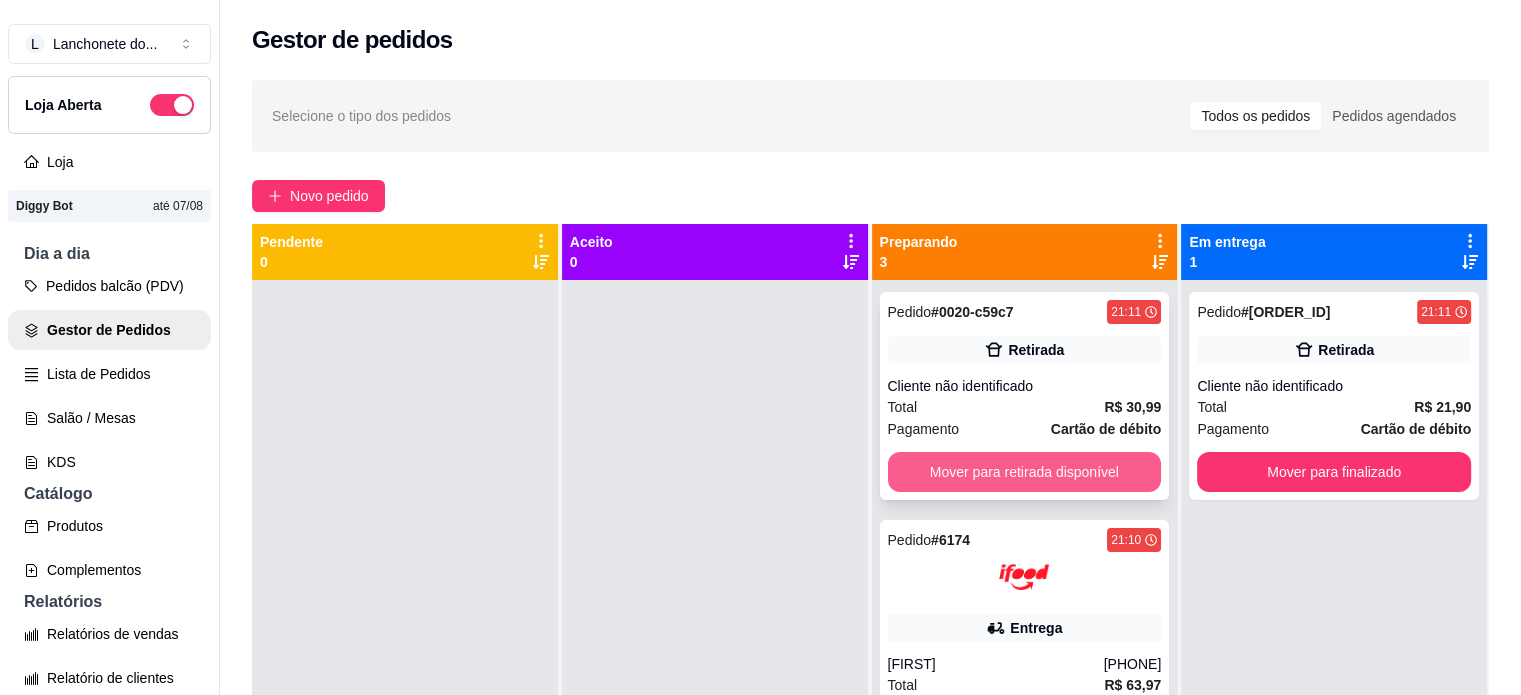 click on "Mover para retirada disponível" at bounding box center [1025, 472] 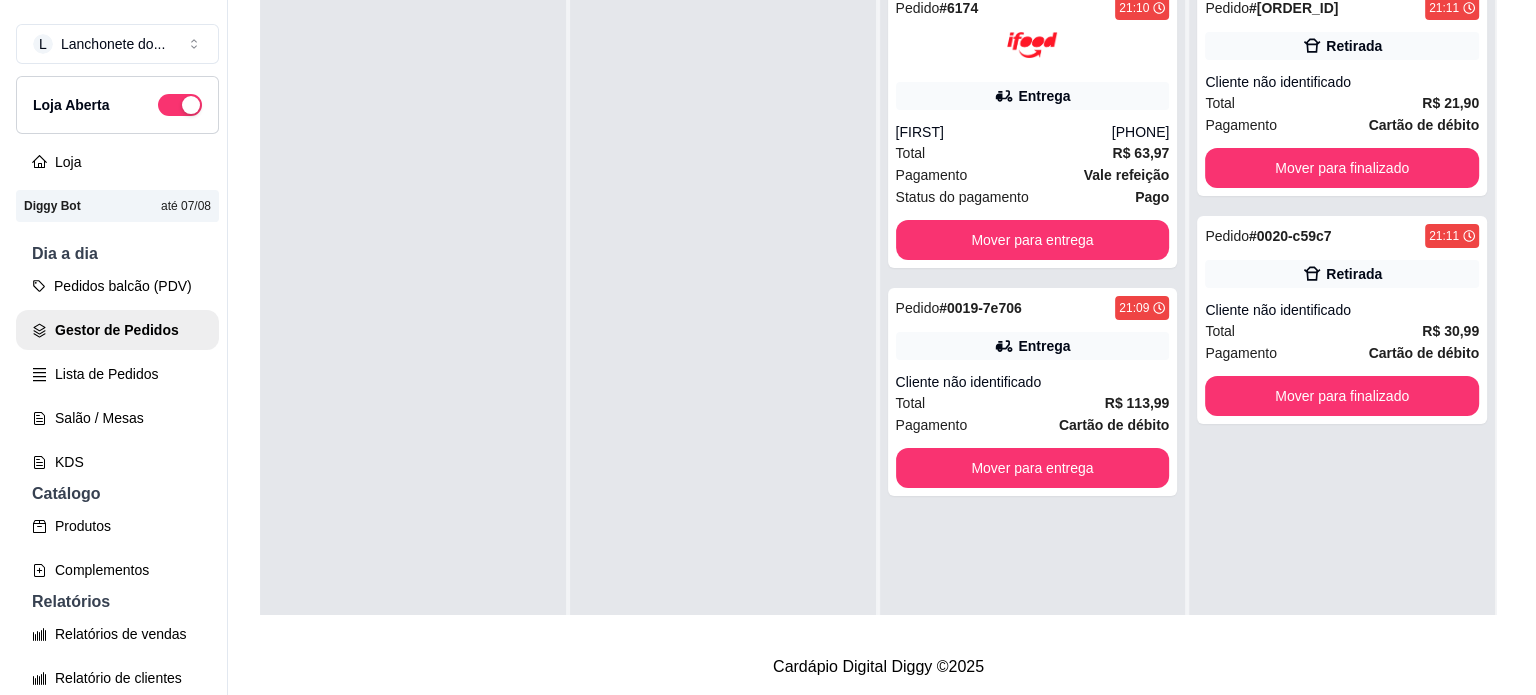 scroll, scrollTop: 0, scrollLeft: 0, axis: both 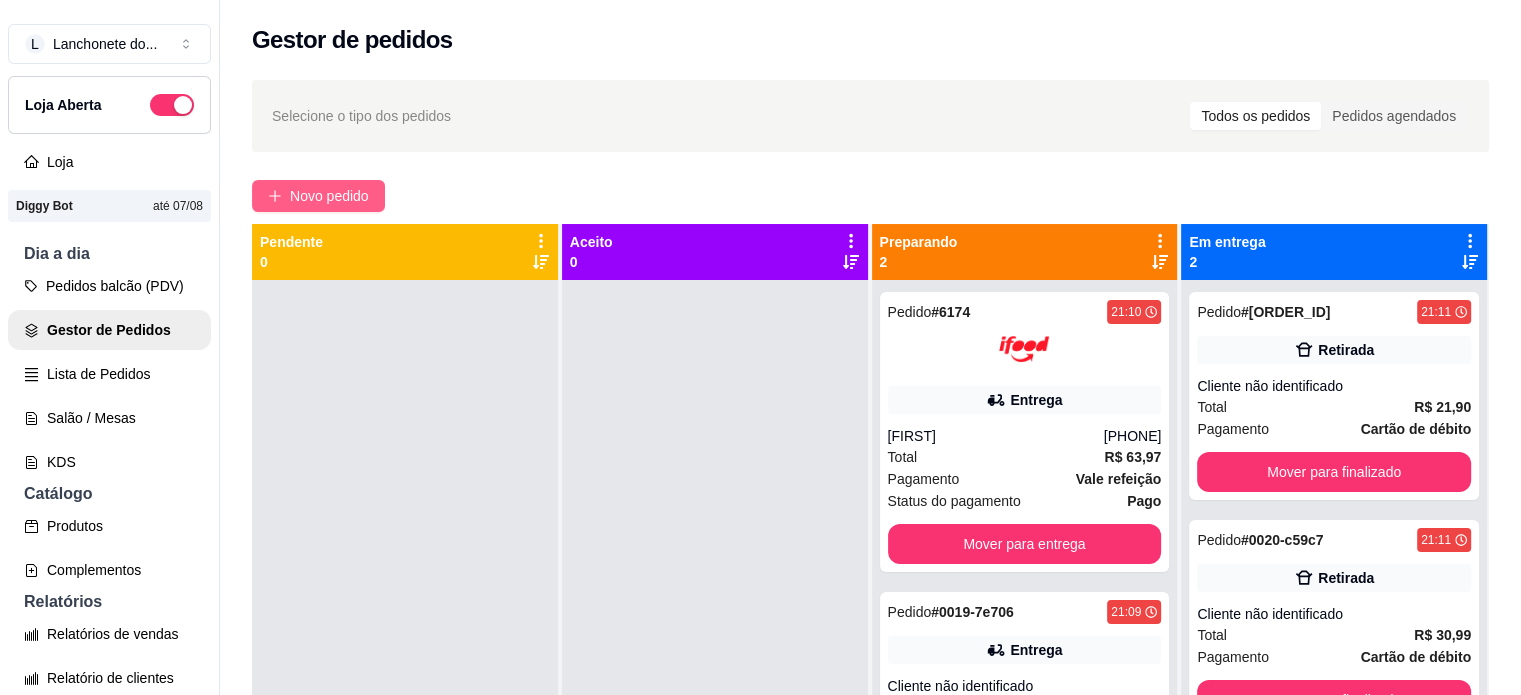 click on "Novo pedido" at bounding box center [329, 196] 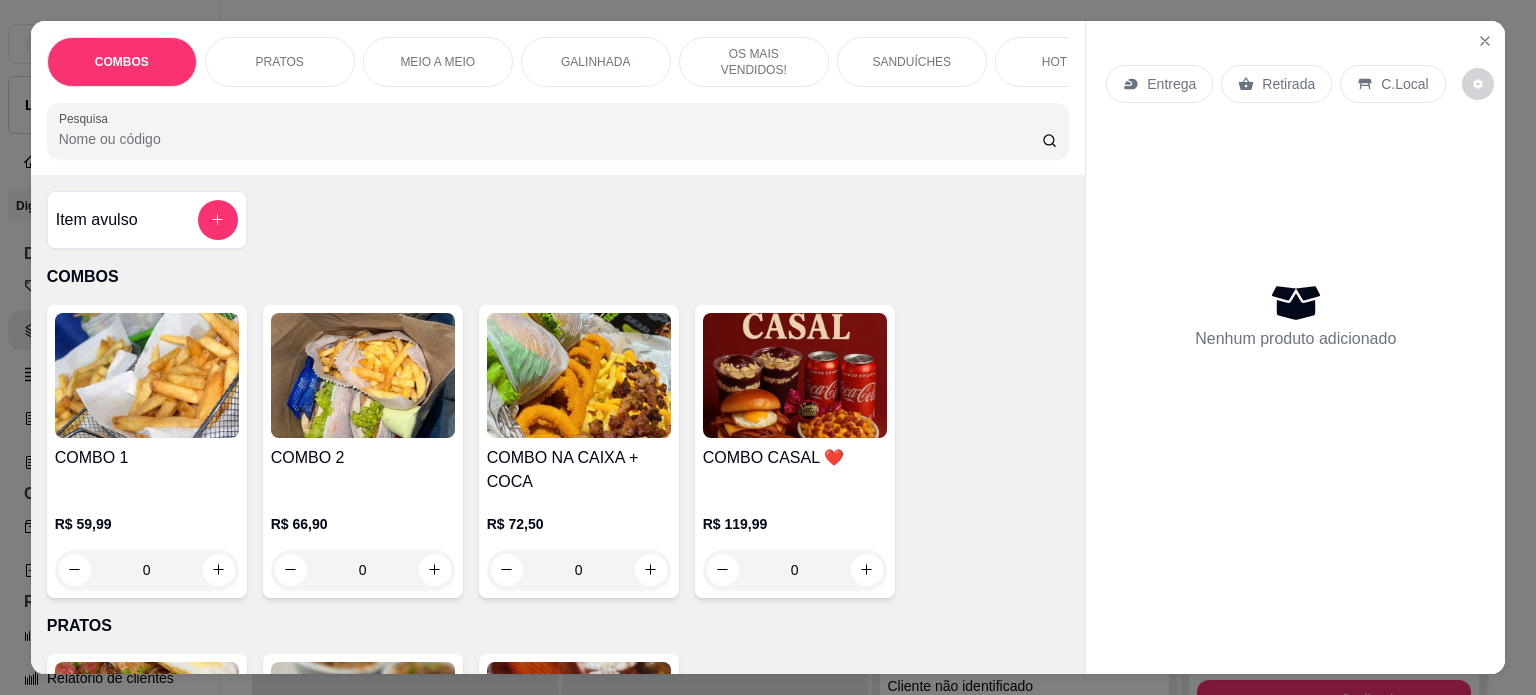 click on "Item avulso" at bounding box center (147, 220) 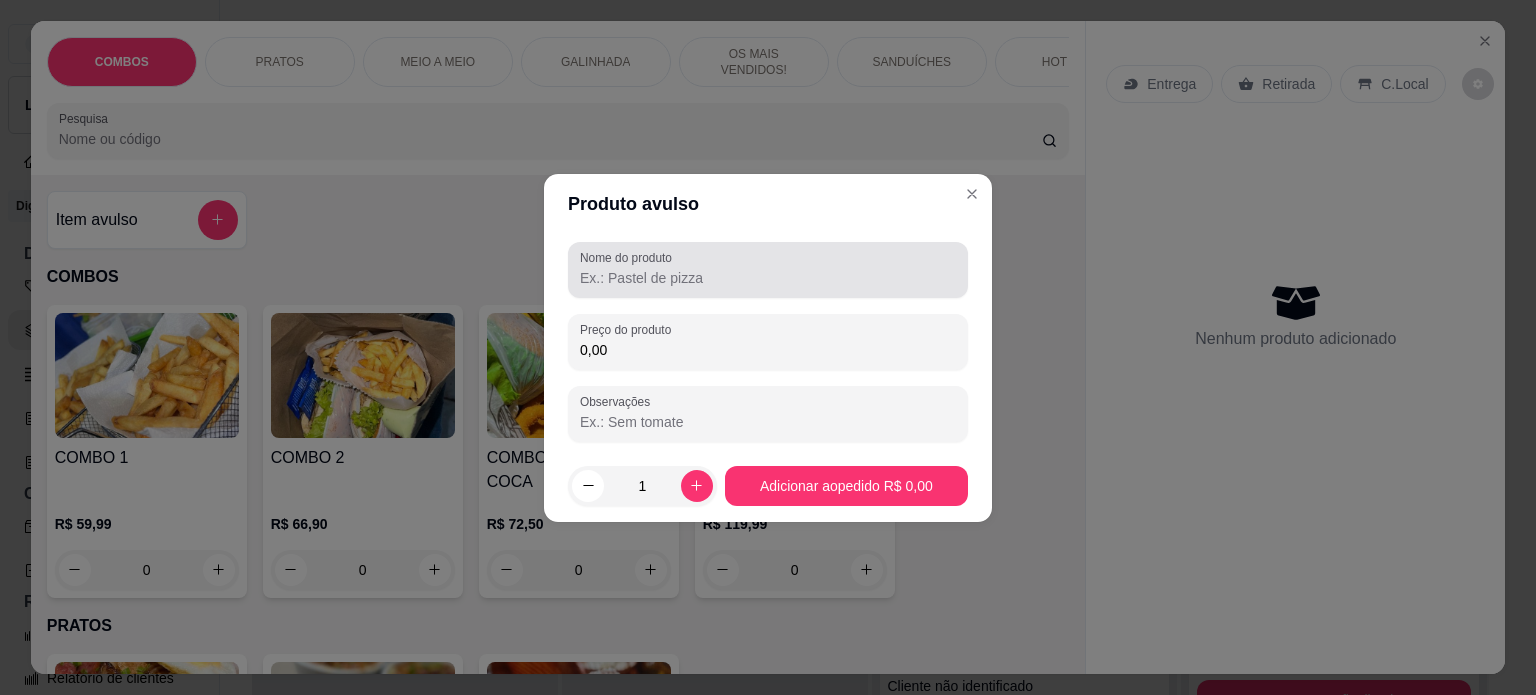 click on "Nome do produto" at bounding box center [768, 278] 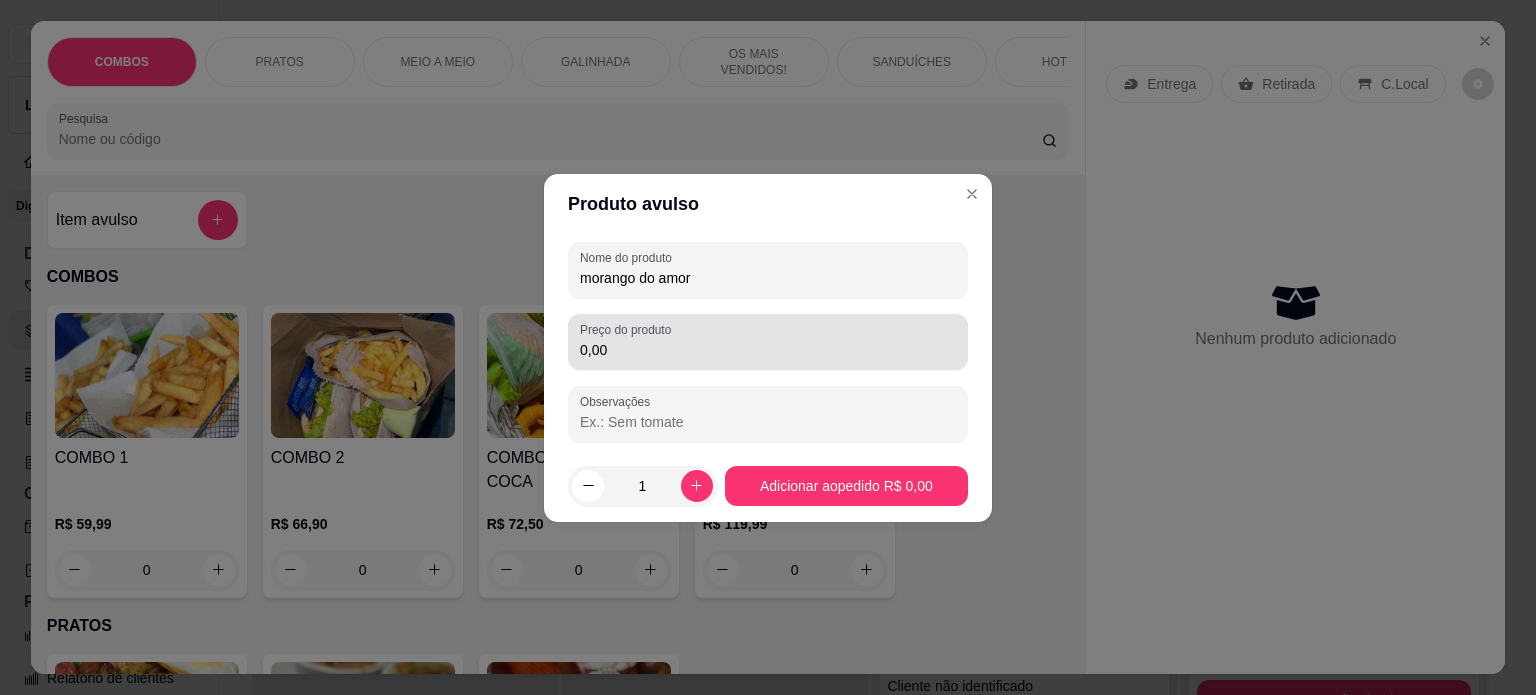 type on "morango do amor" 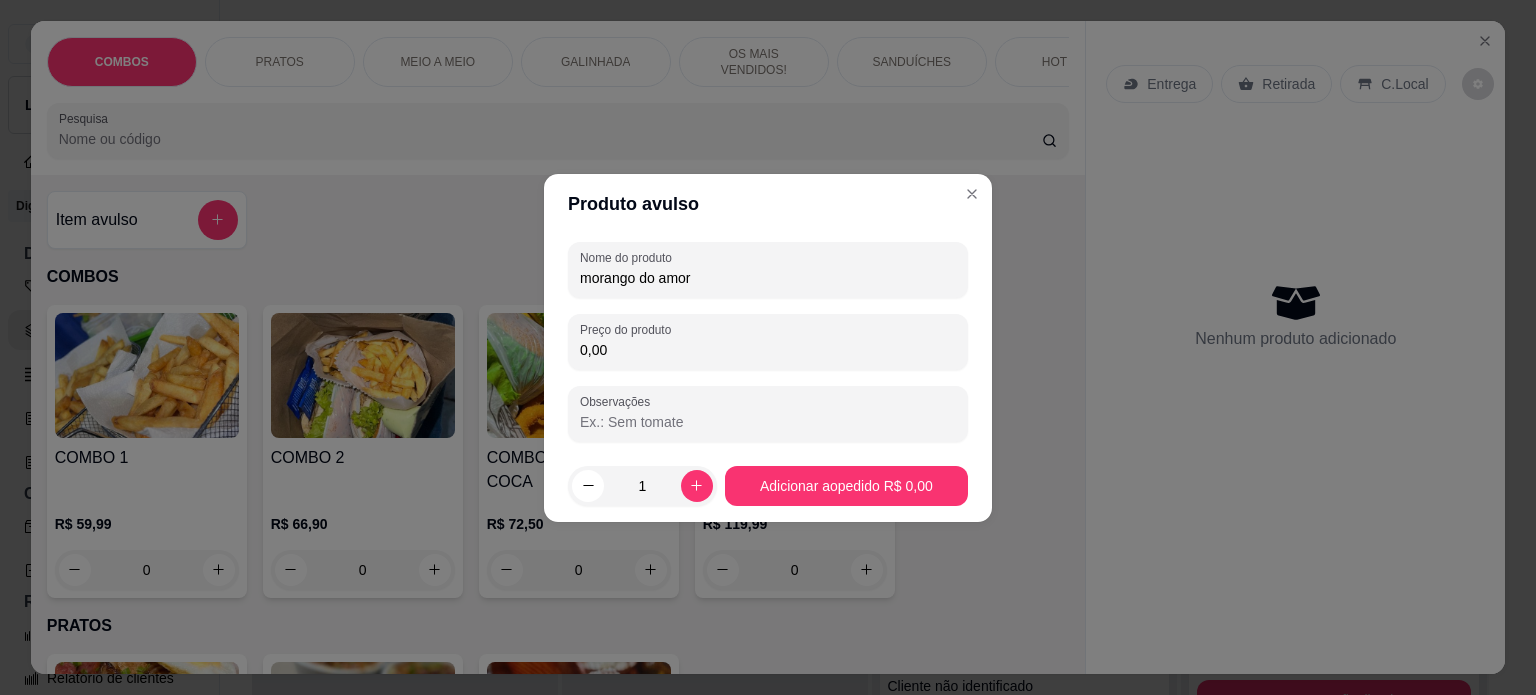 click on "0,00" at bounding box center (768, 350) 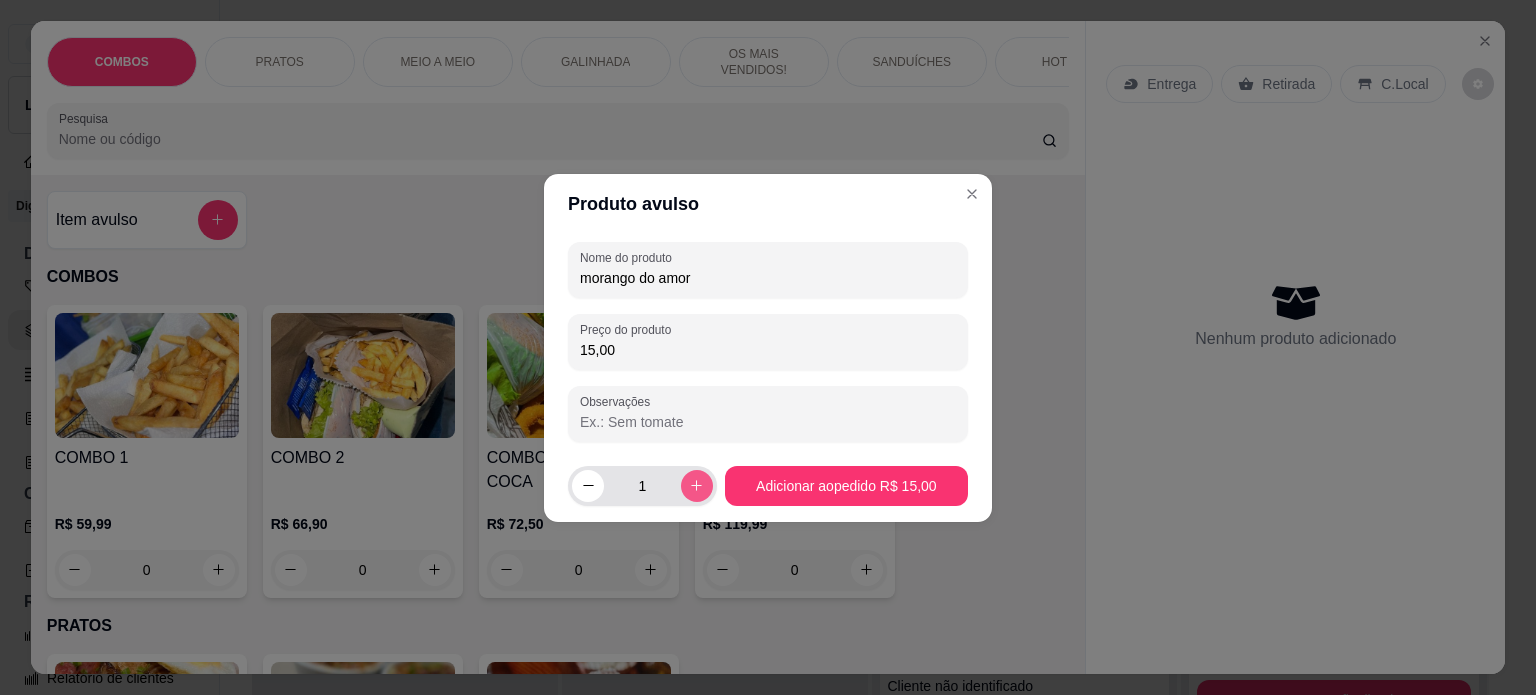 type on "15,00" 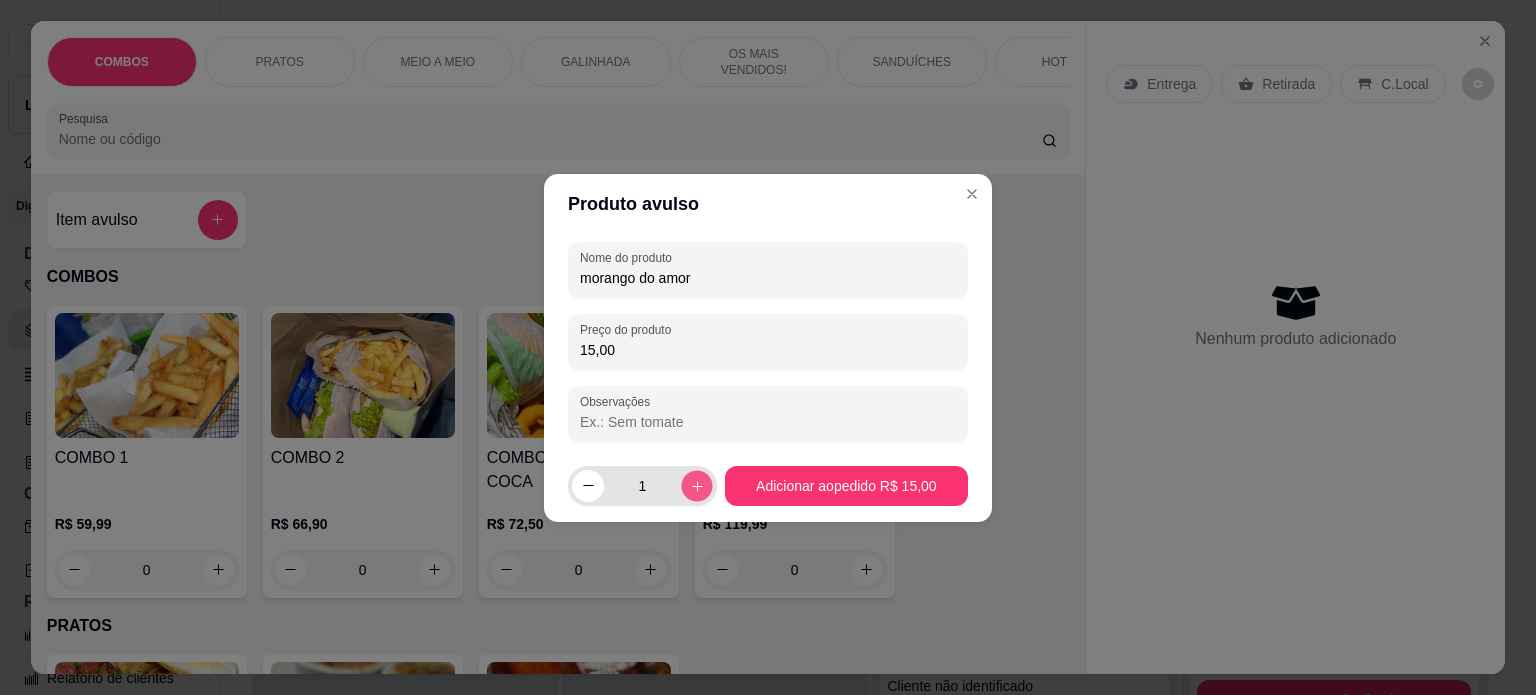 click 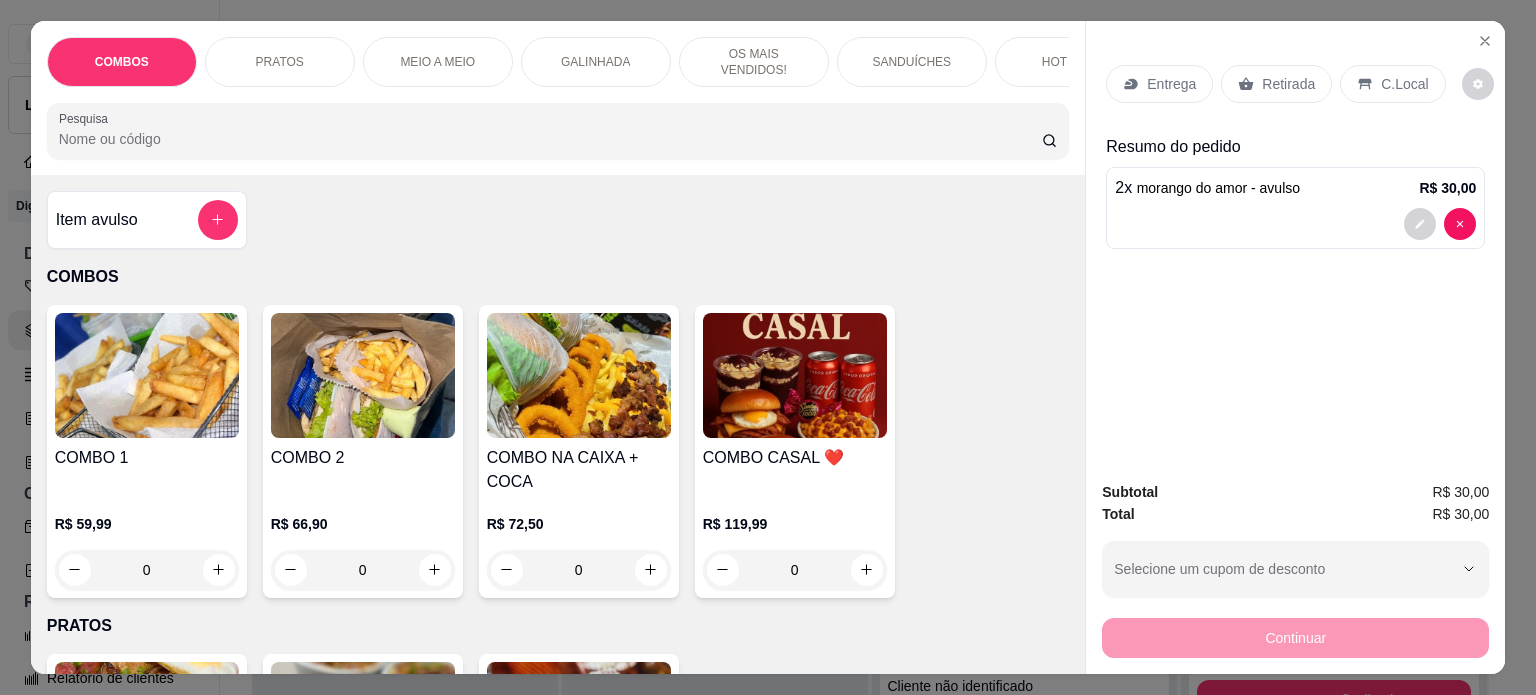 click on "Entrega" at bounding box center [1171, 84] 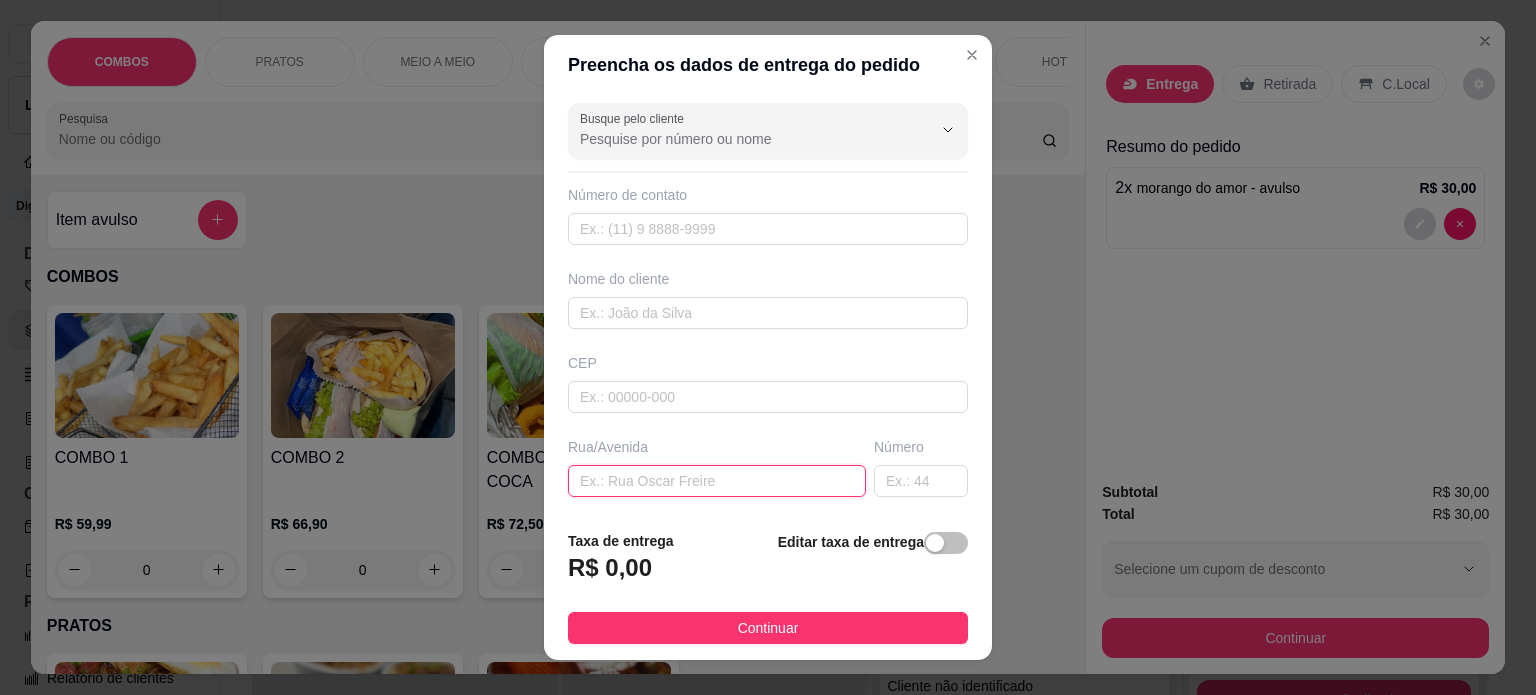 click at bounding box center [717, 481] 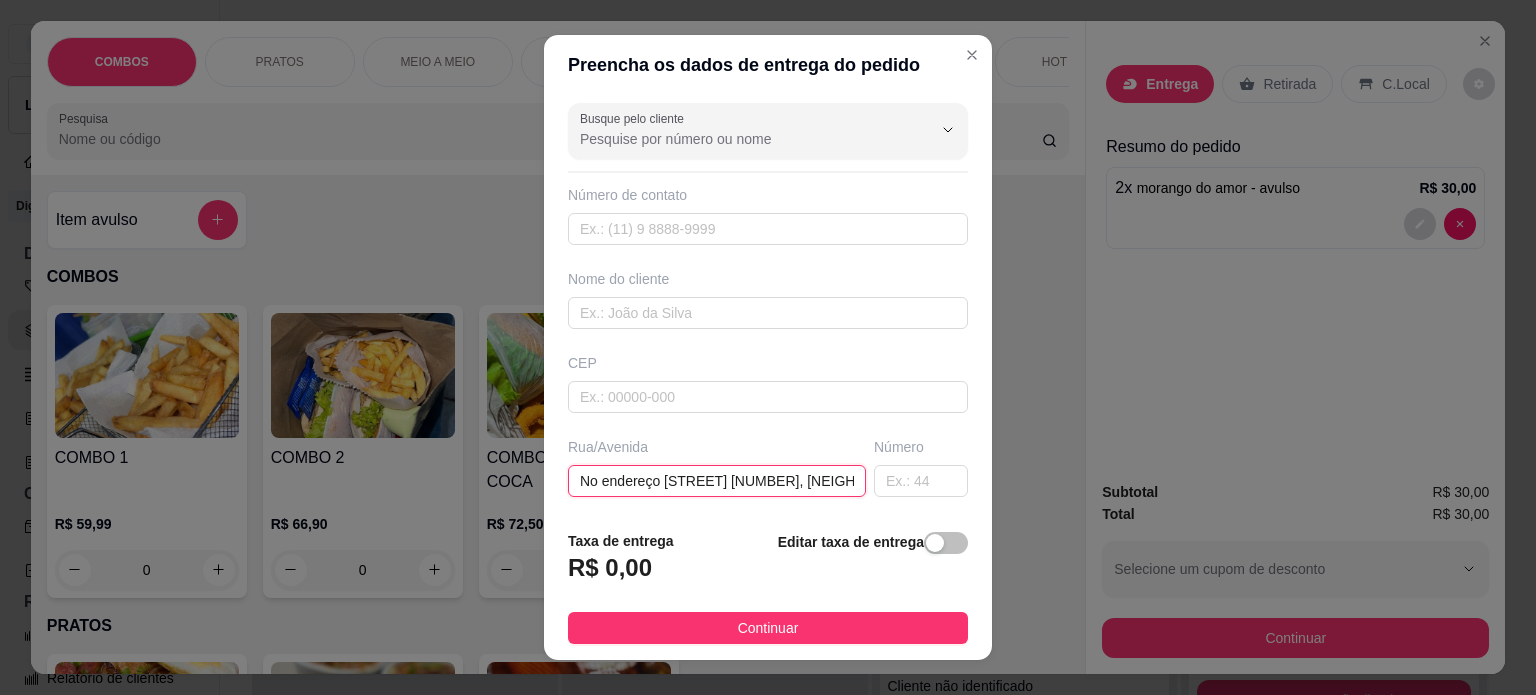 scroll, scrollTop: 0, scrollLeft: 240, axis: horizontal 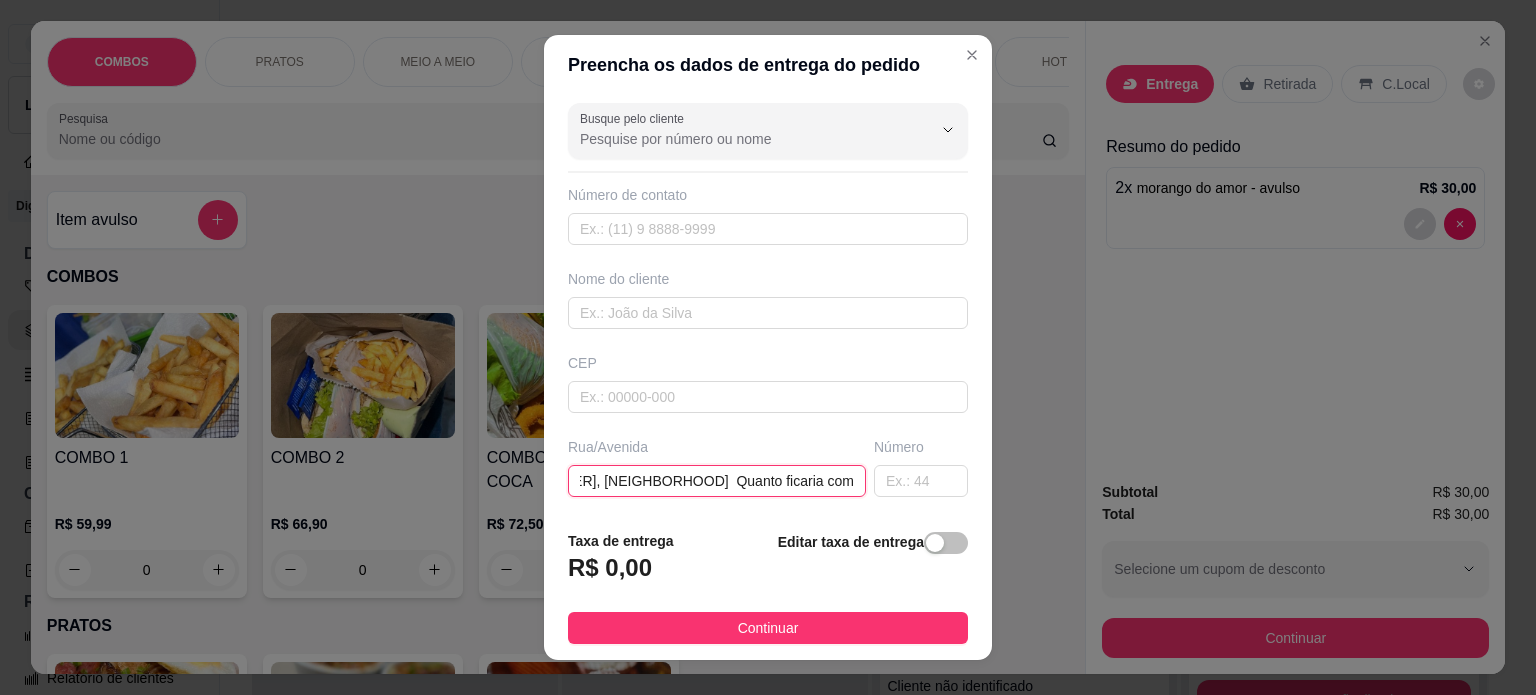 drag, startPoint x: 703, startPoint y: 476, endPoint x: 980, endPoint y: 476, distance: 277 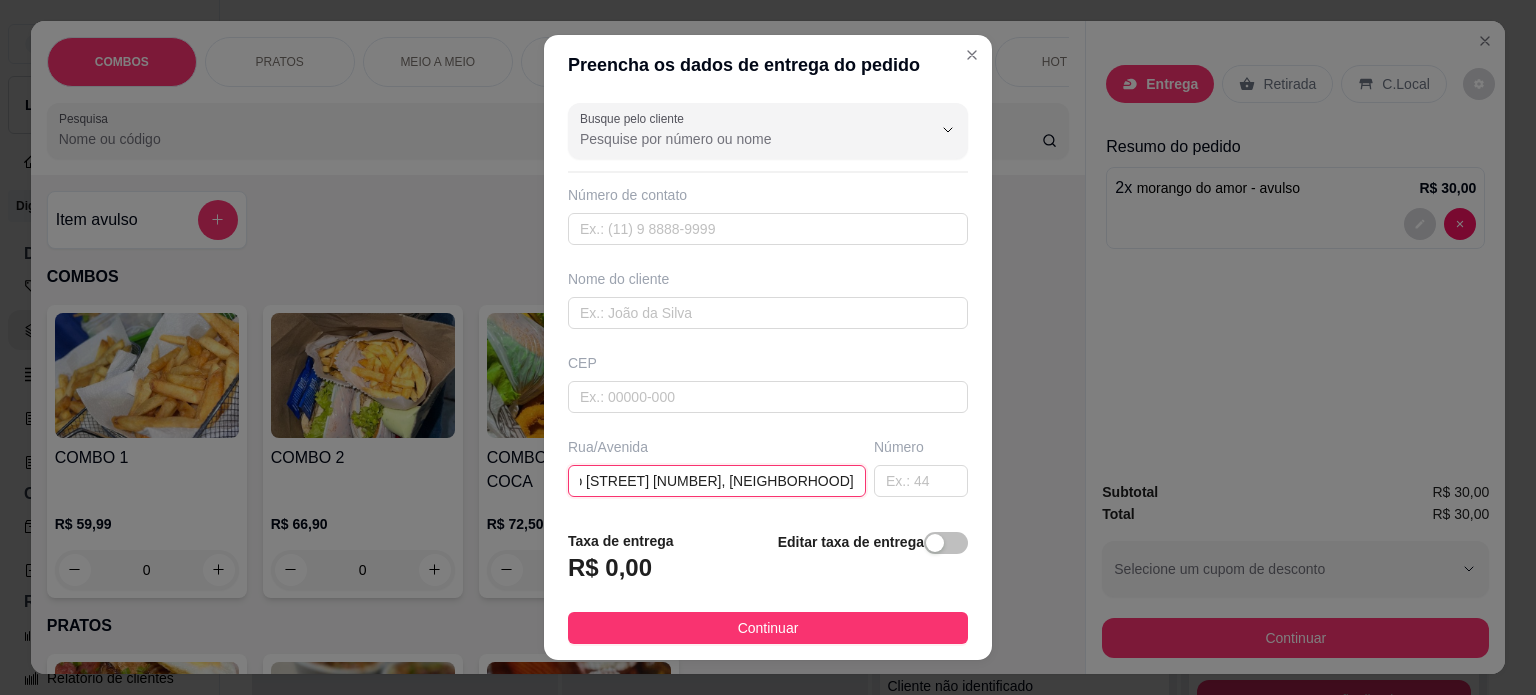 scroll, scrollTop: 0, scrollLeft: 118, axis: horizontal 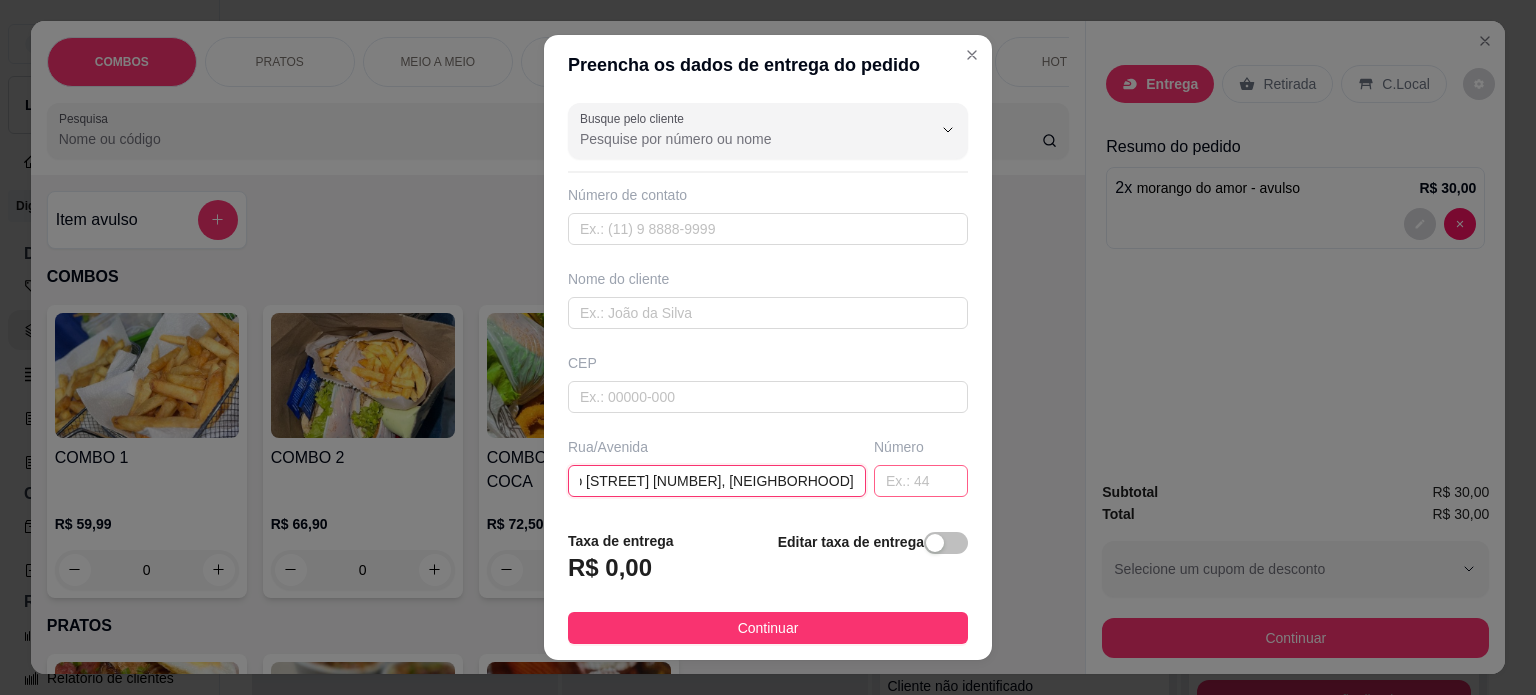 type on "No endereço [STREET] [NUMBER], [NEIGHBORHOOD]" 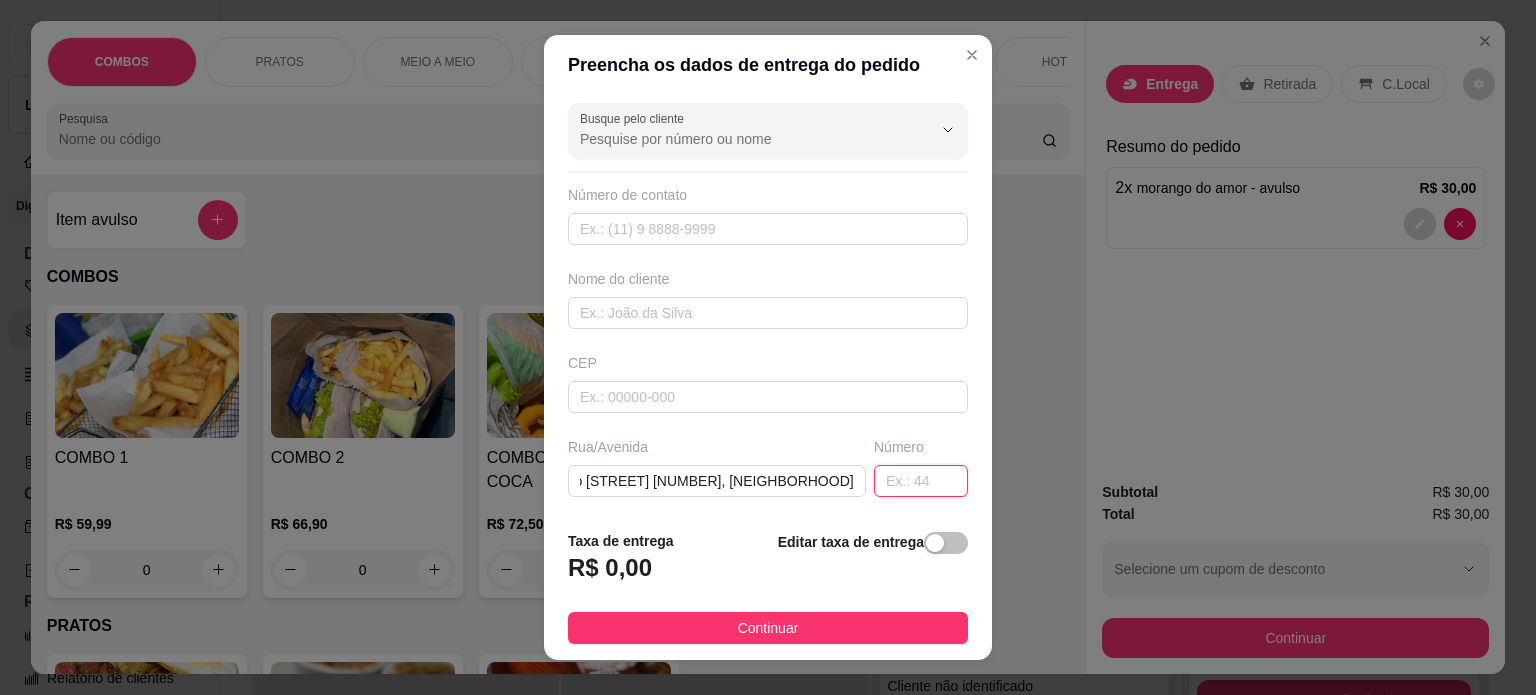 click at bounding box center (921, 481) 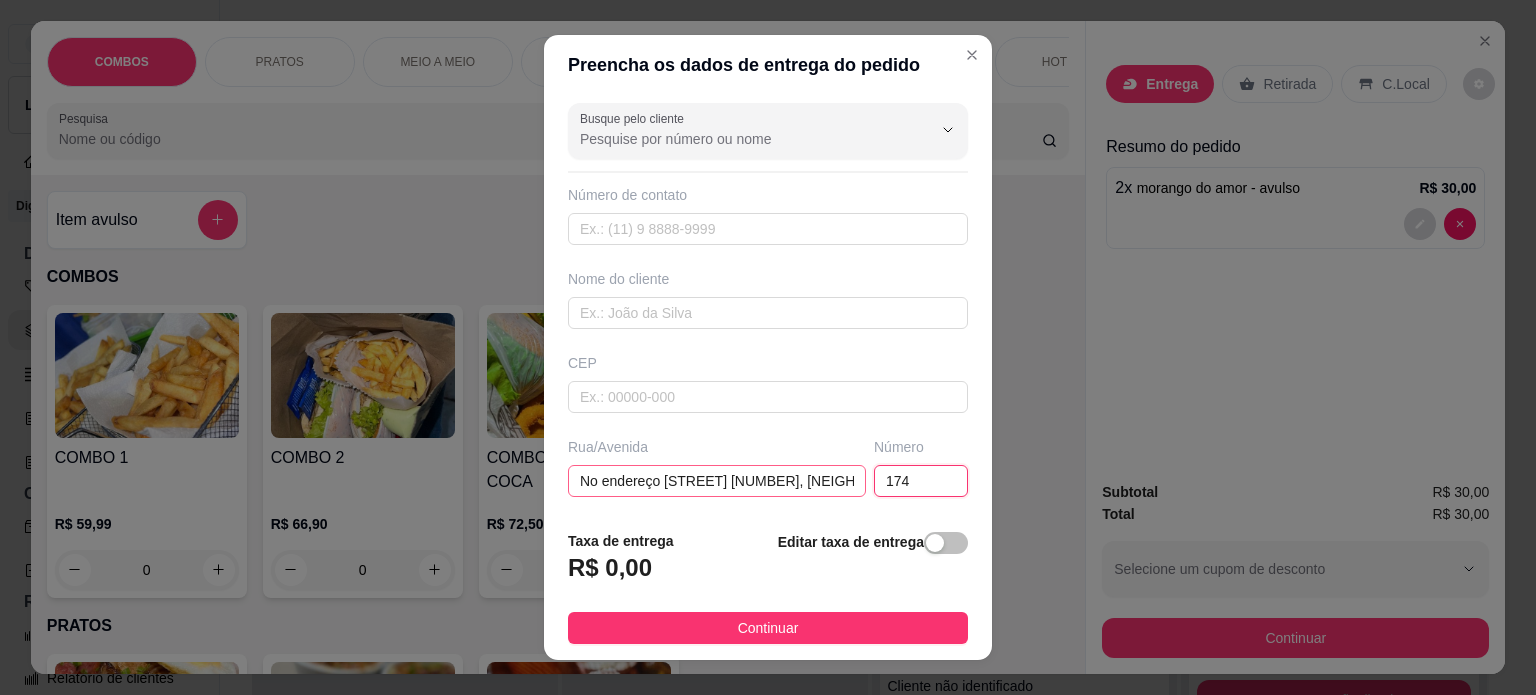 type on "174" 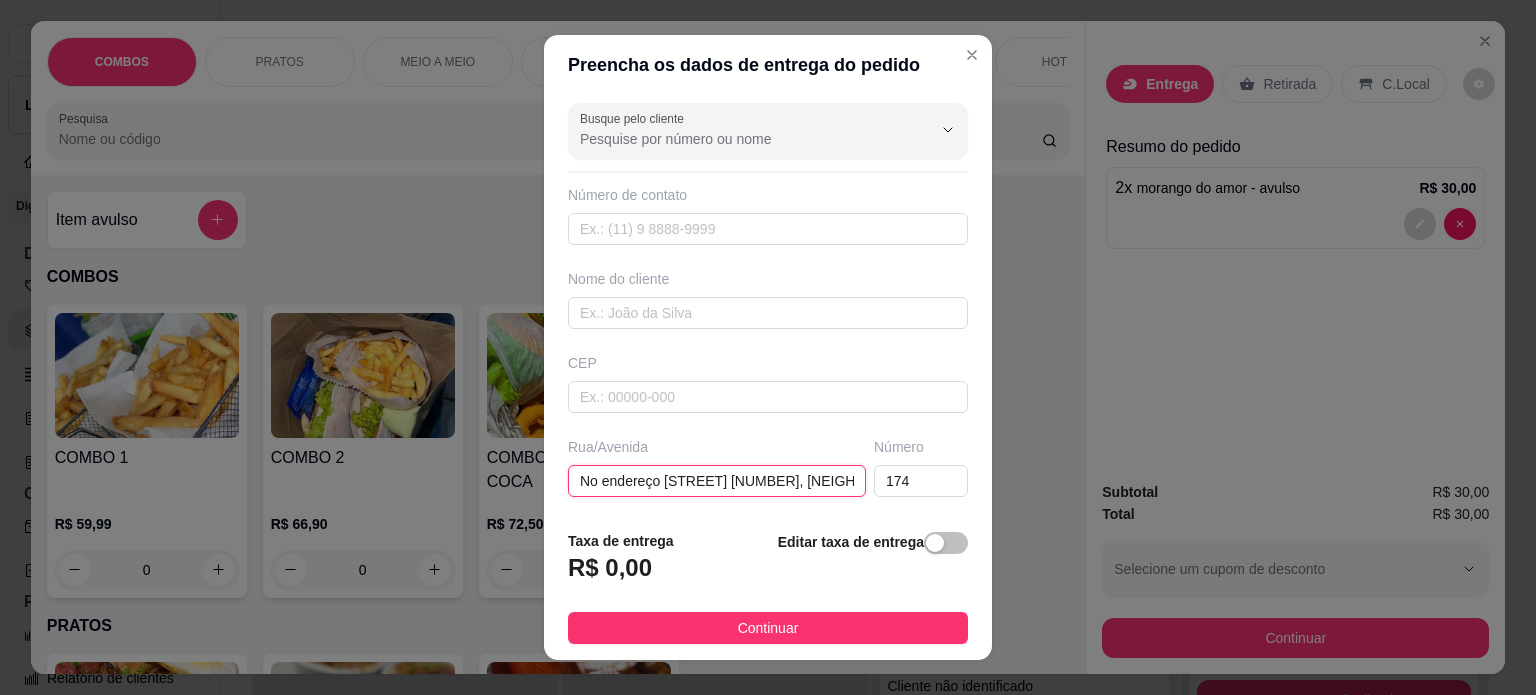 click on "No endereço [STREET] [NUMBER], [NEIGHBORHOOD]" at bounding box center [717, 481] 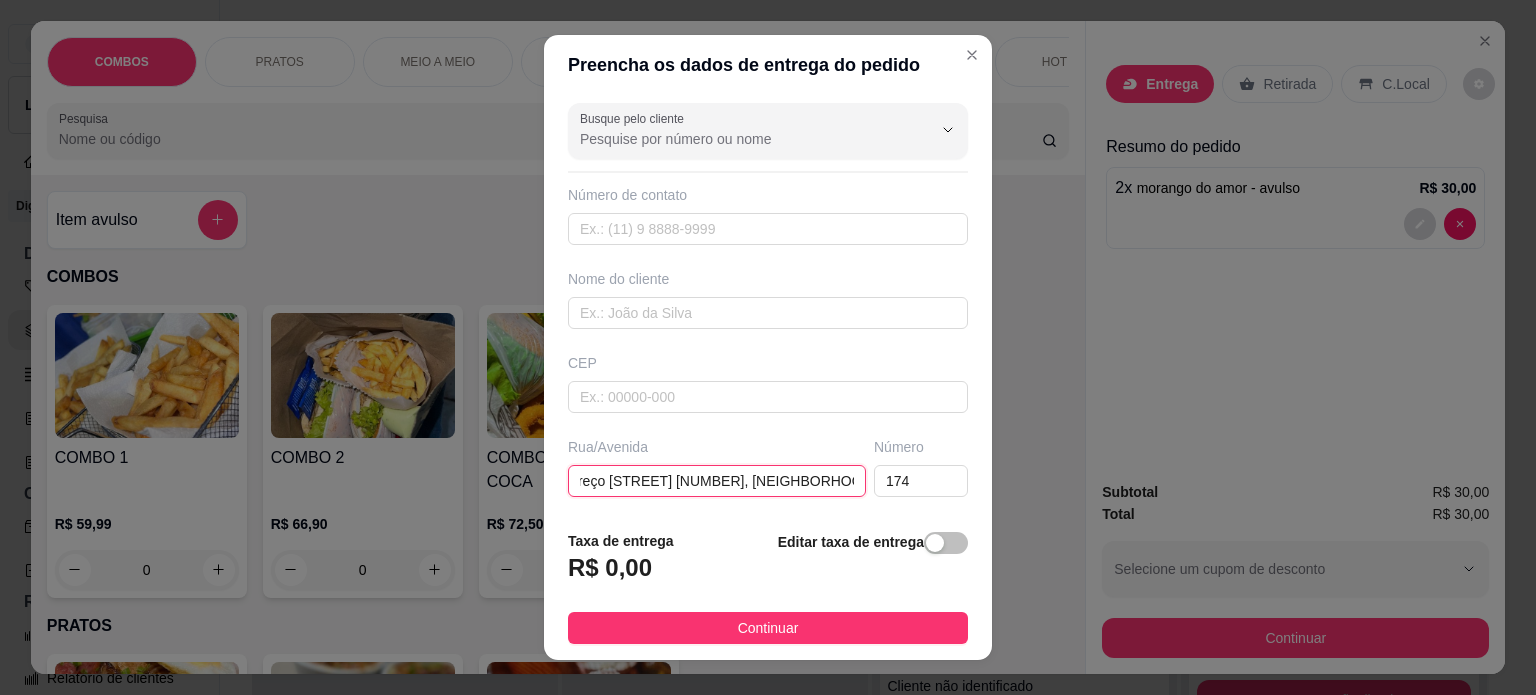 scroll, scrollTop: 0, scrollLeft: 118, axis: horizontal 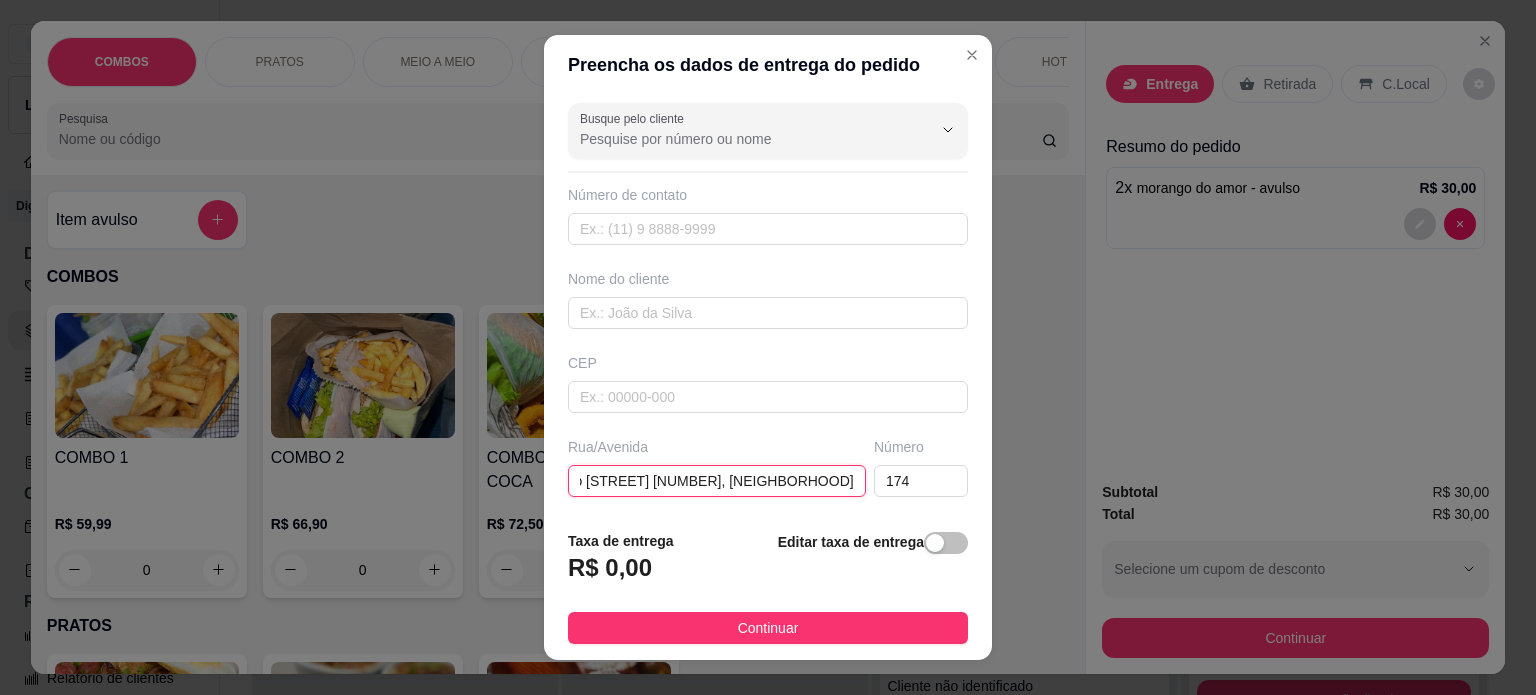 drag, startPoint x: 812, startPoint y: 481, endPoint x: 834, endPoint y: 479, distance: 22.090721 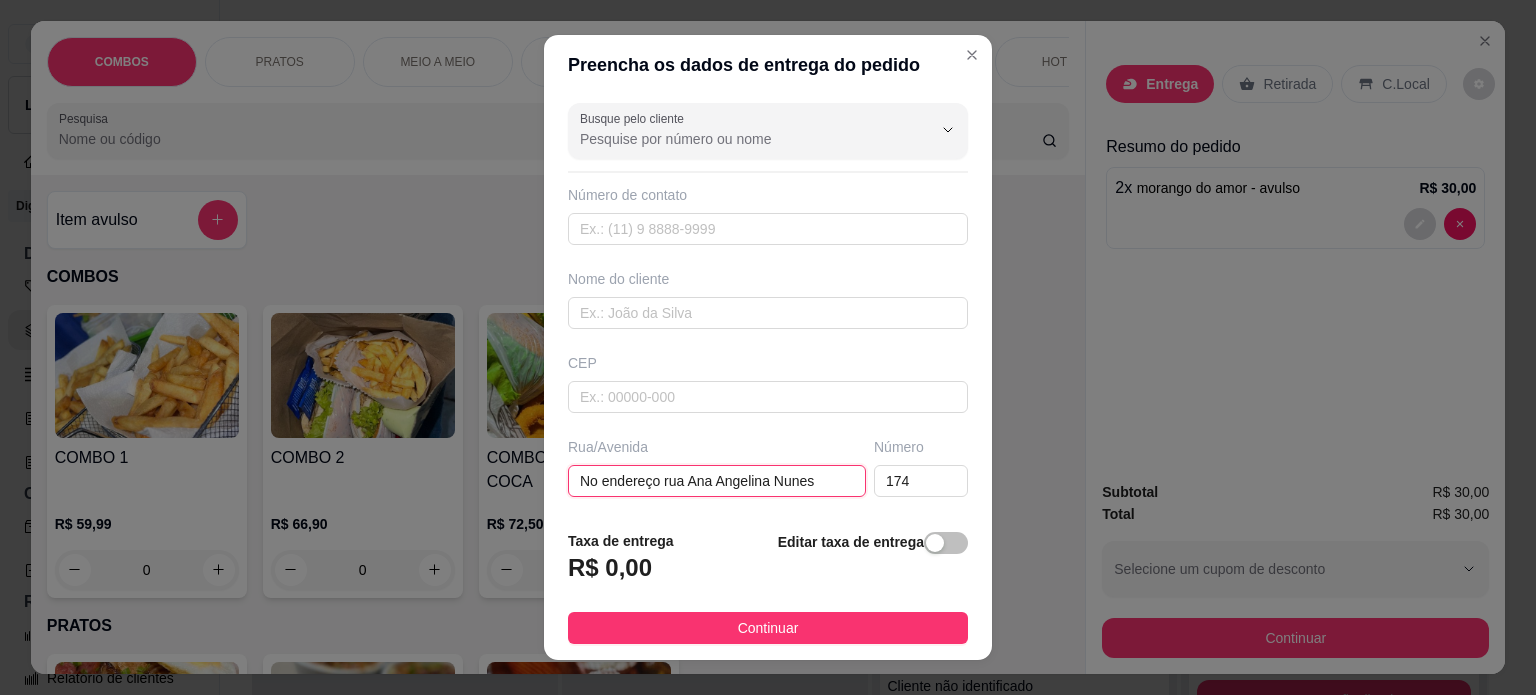 scroll, scrollTop: 0, scrollLeft: 0, axis: both 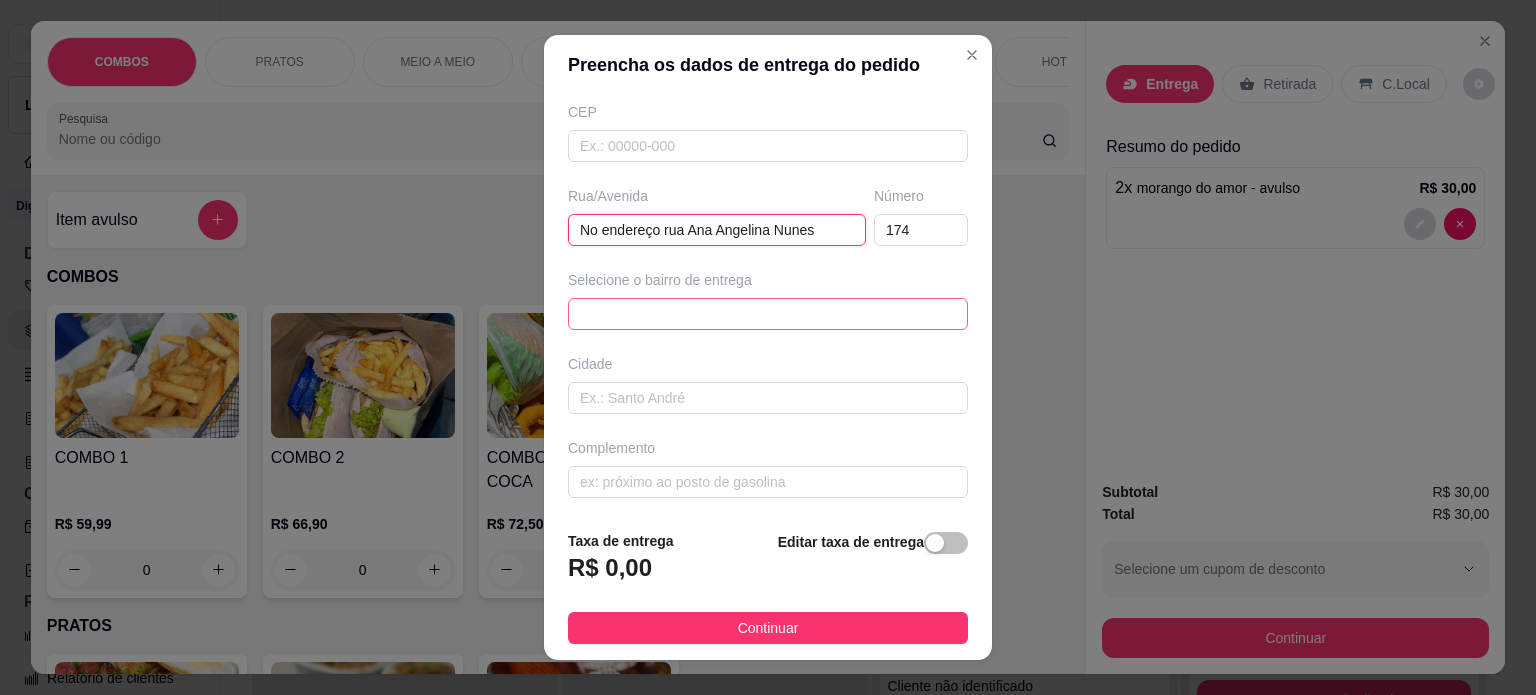 click on "[ORDER_ID] [NEIGHBORHOOD] - [CITY] - R$ 4,00 Canãa - [CITY] - R$ 4,00 Industrial de [CITY] - [CITY] - R$ 4,00 [NEIGHBORHOOD] - [CITY] - R$ 4,00 Jaçana - [CITY] - R$ 4,00 Canal - [CITY] - R$ 4,00 São Pedro - [CITY] - R$ 4,00 Petrovale - [CITY] - R$ 8,00 Petrolina - [CITY] - R$ 6,00 Ouro Negro - [CITY] - R$ 8,00" at bounding box center (768, 314) 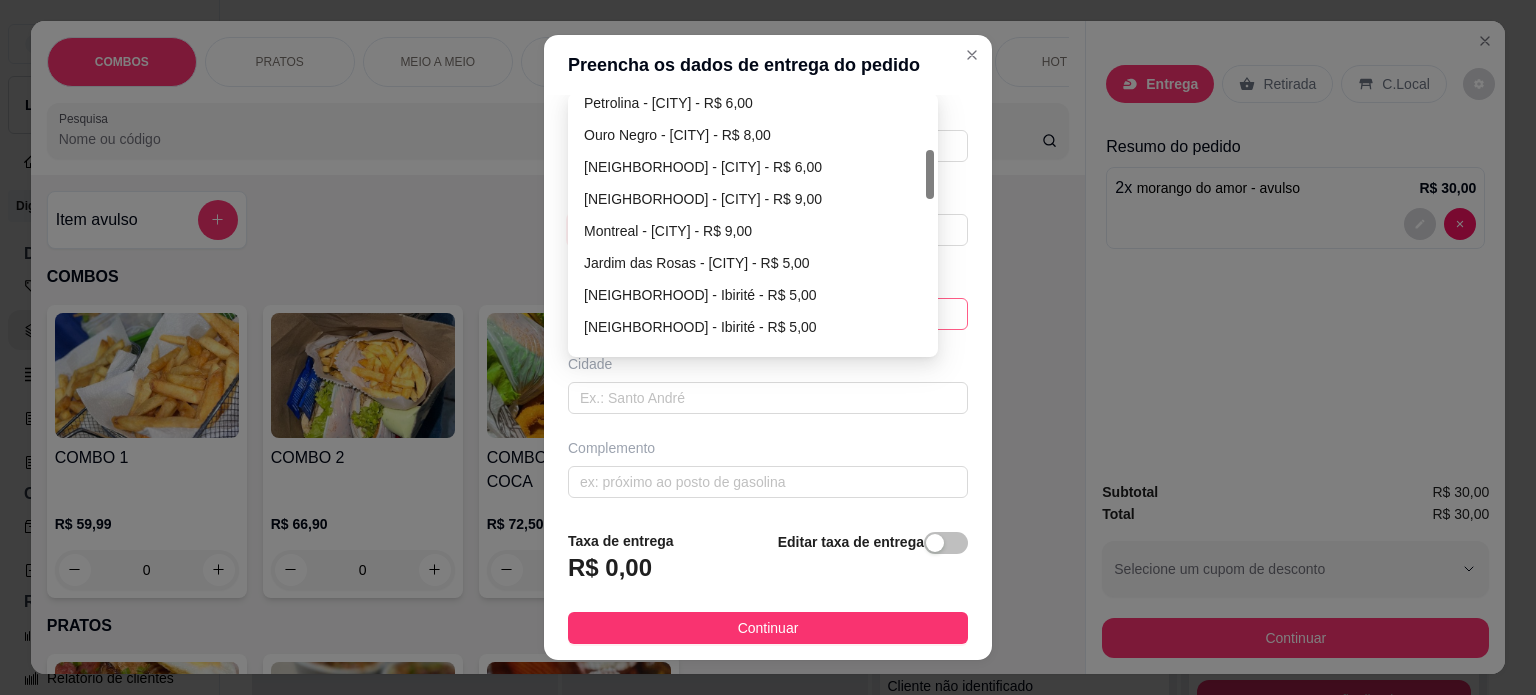 scroll, scrollTop: 286, scrollLeft: 0, axis: vertical 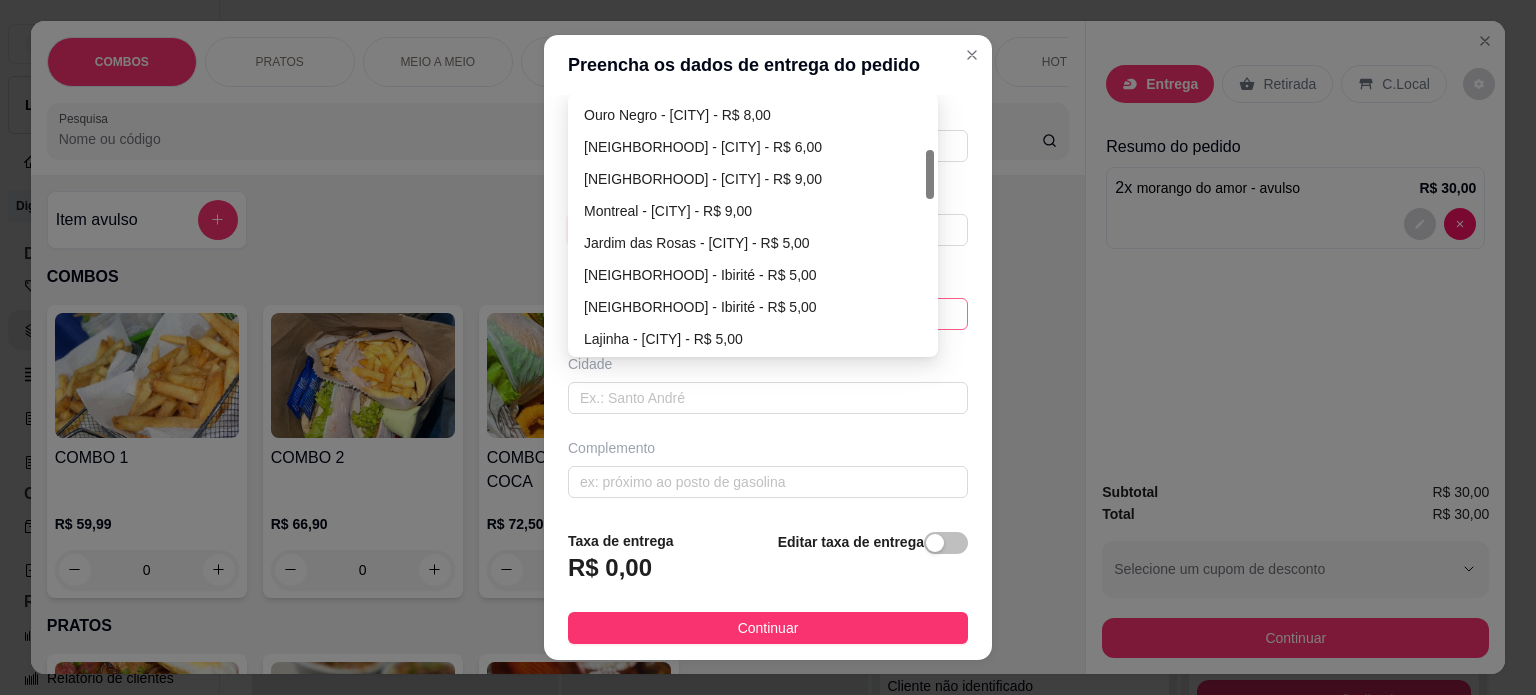 drag, startPoint x: 923, startPoint y: 129, endPoint x: 916, endPoint y: 183, distance: 54.451813 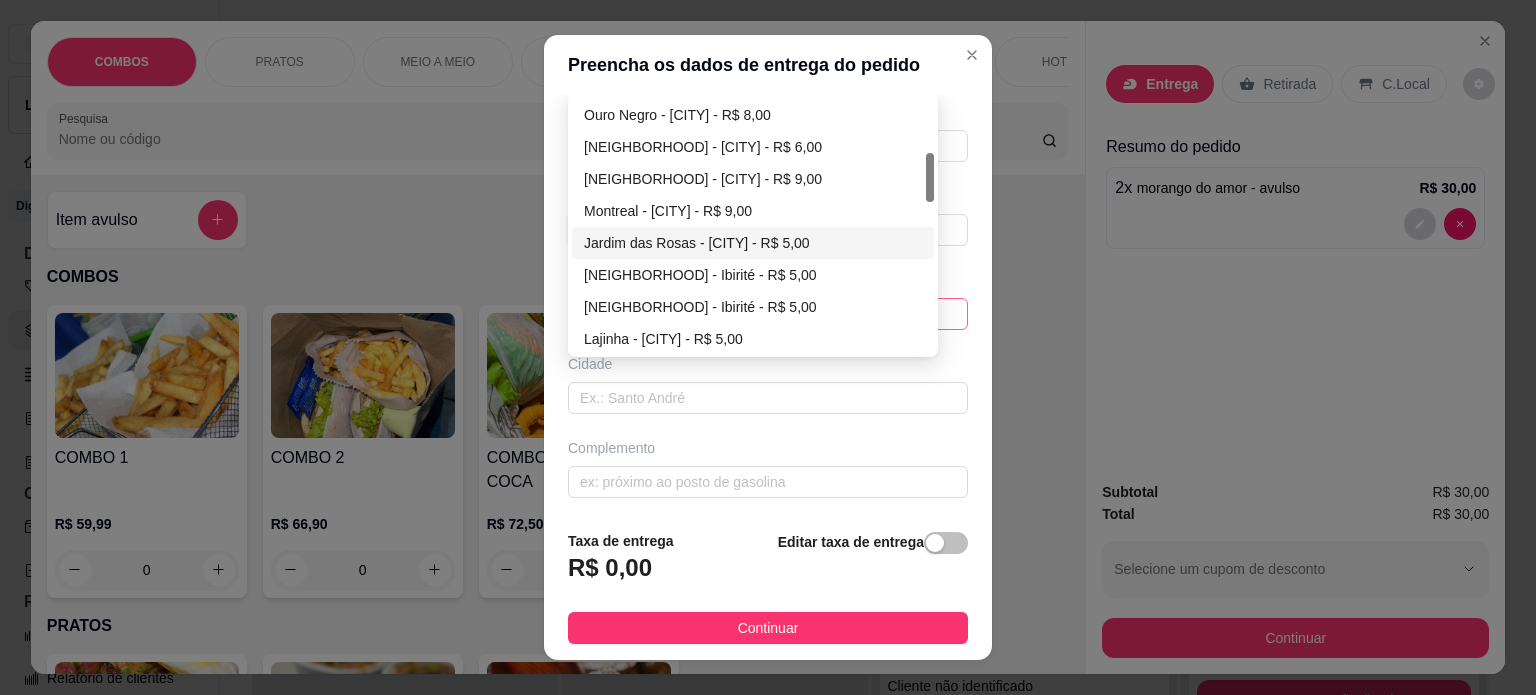 type on "No endereço rua Ana Angelina Nunes" 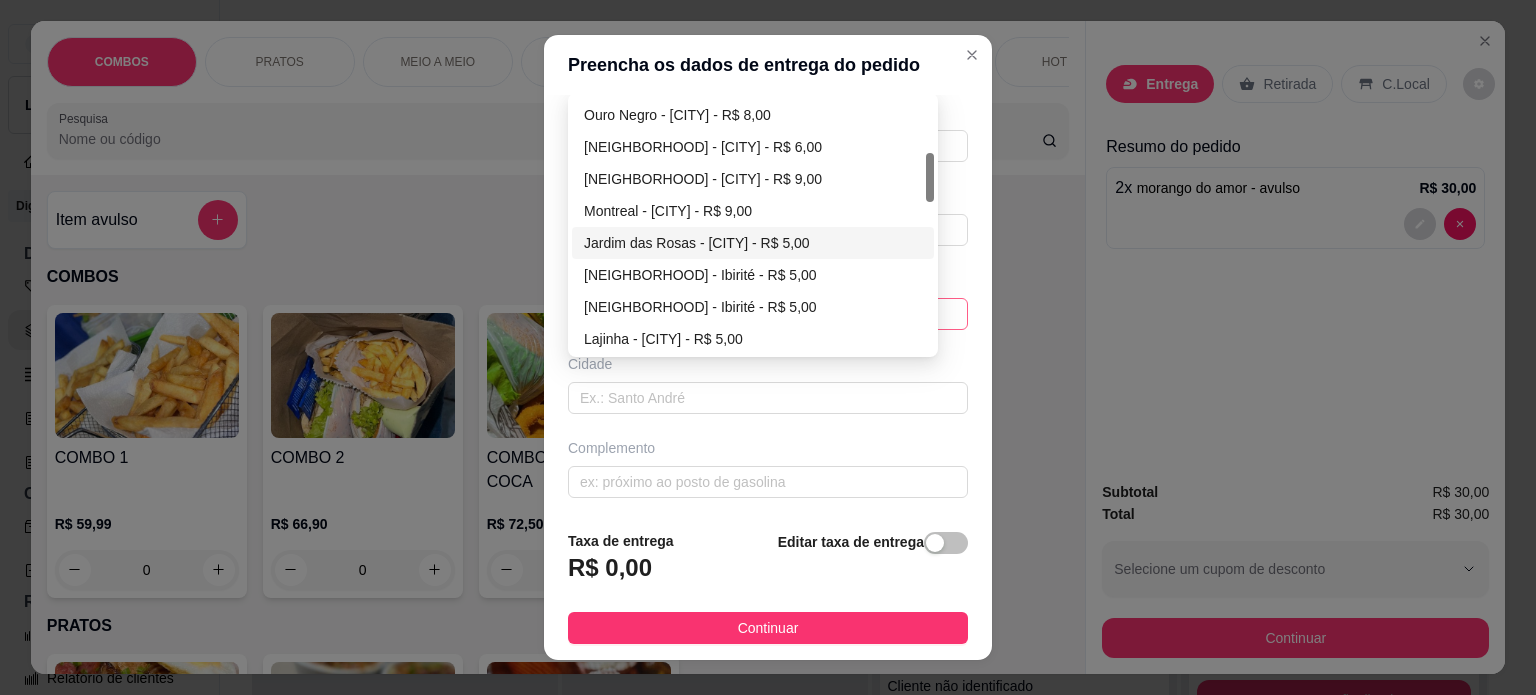 click on "Jardim das Rosas - [CITY] -  R$ 5,00" at bounding box center (753, 243) 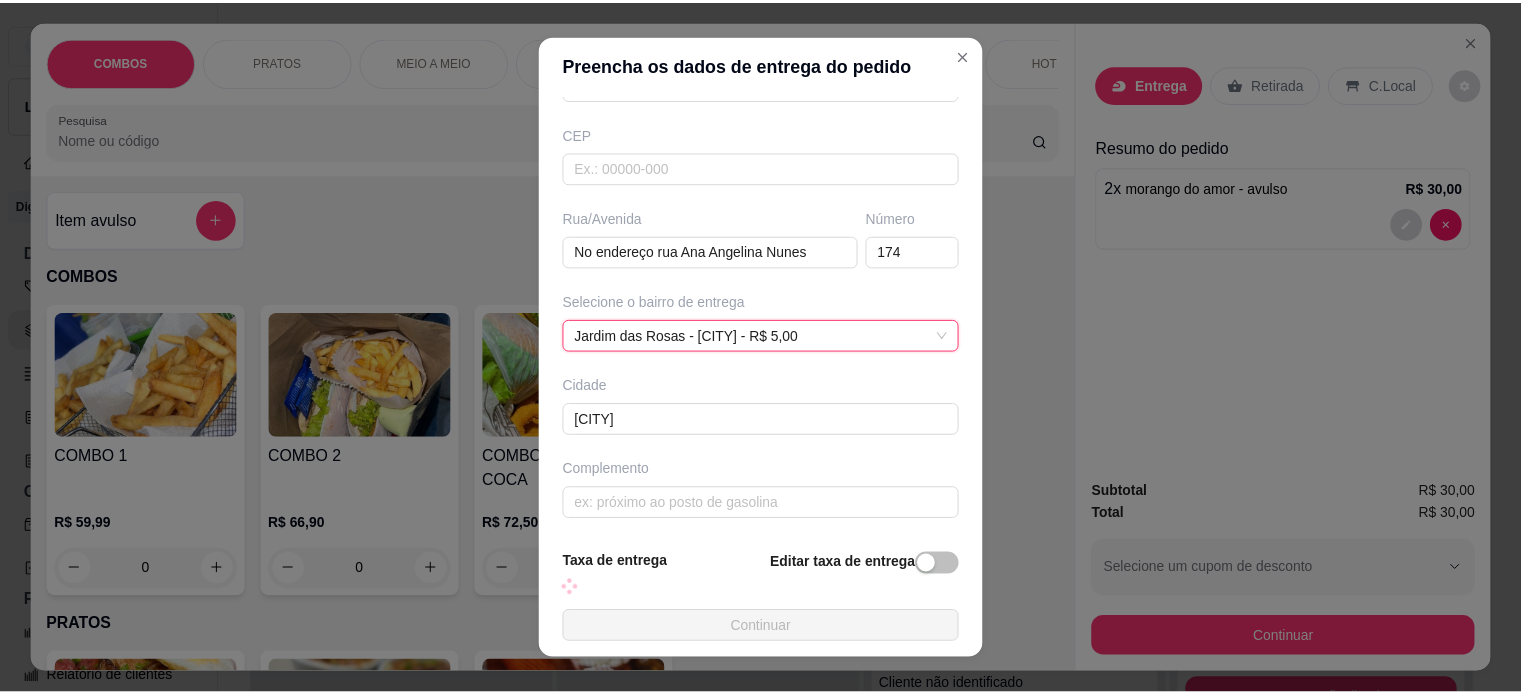 scroll, scrollTop: 251, scrollLeft: 0, axis: vertical 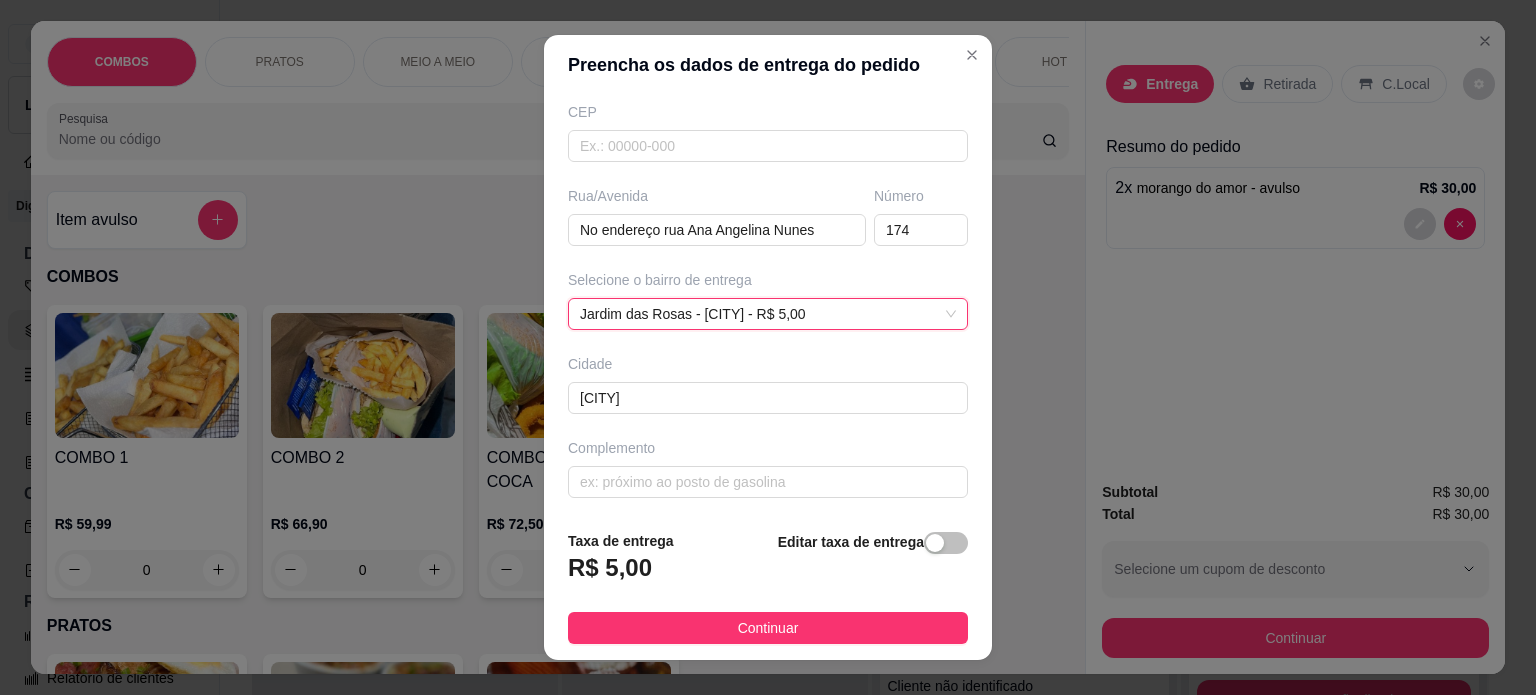 click on "Continuar" at bounding box center (768, 628) 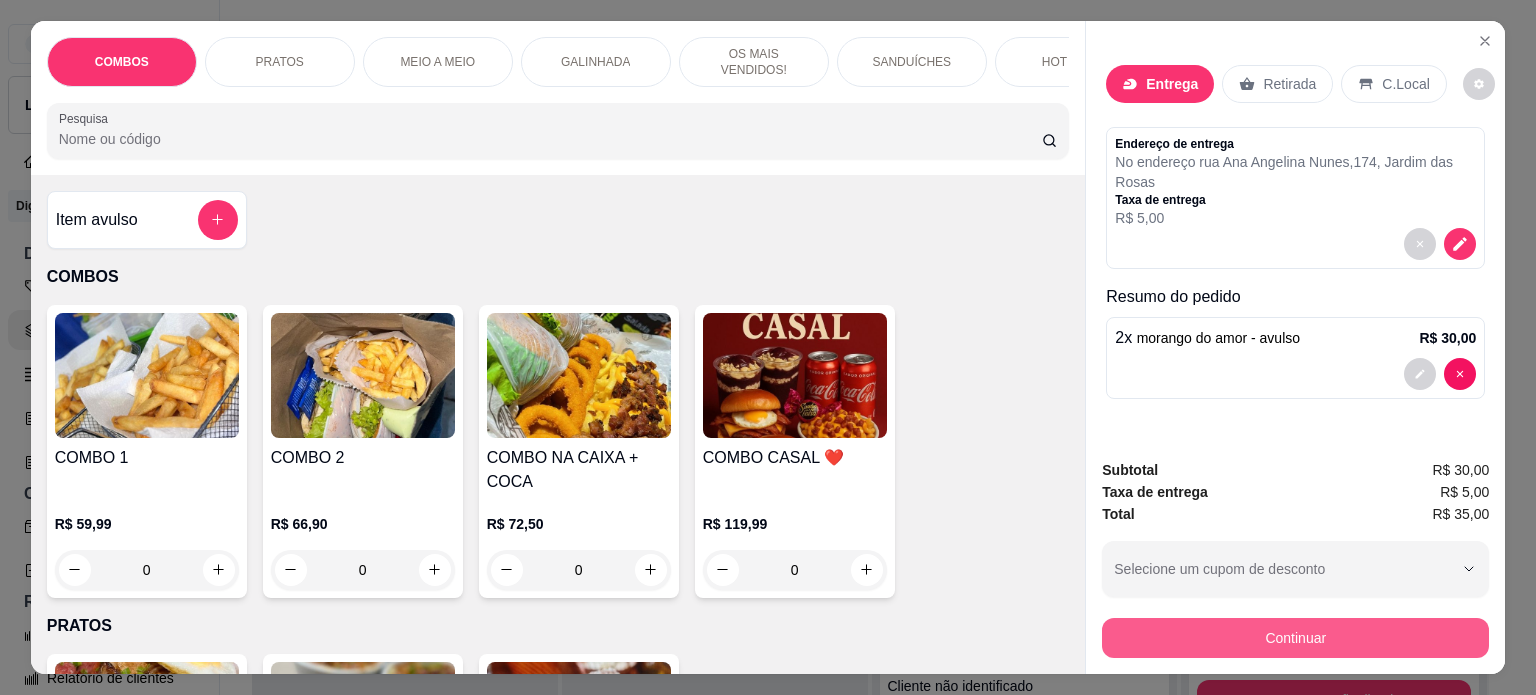 click on "Continuar" at bounding box center (1295, 638) 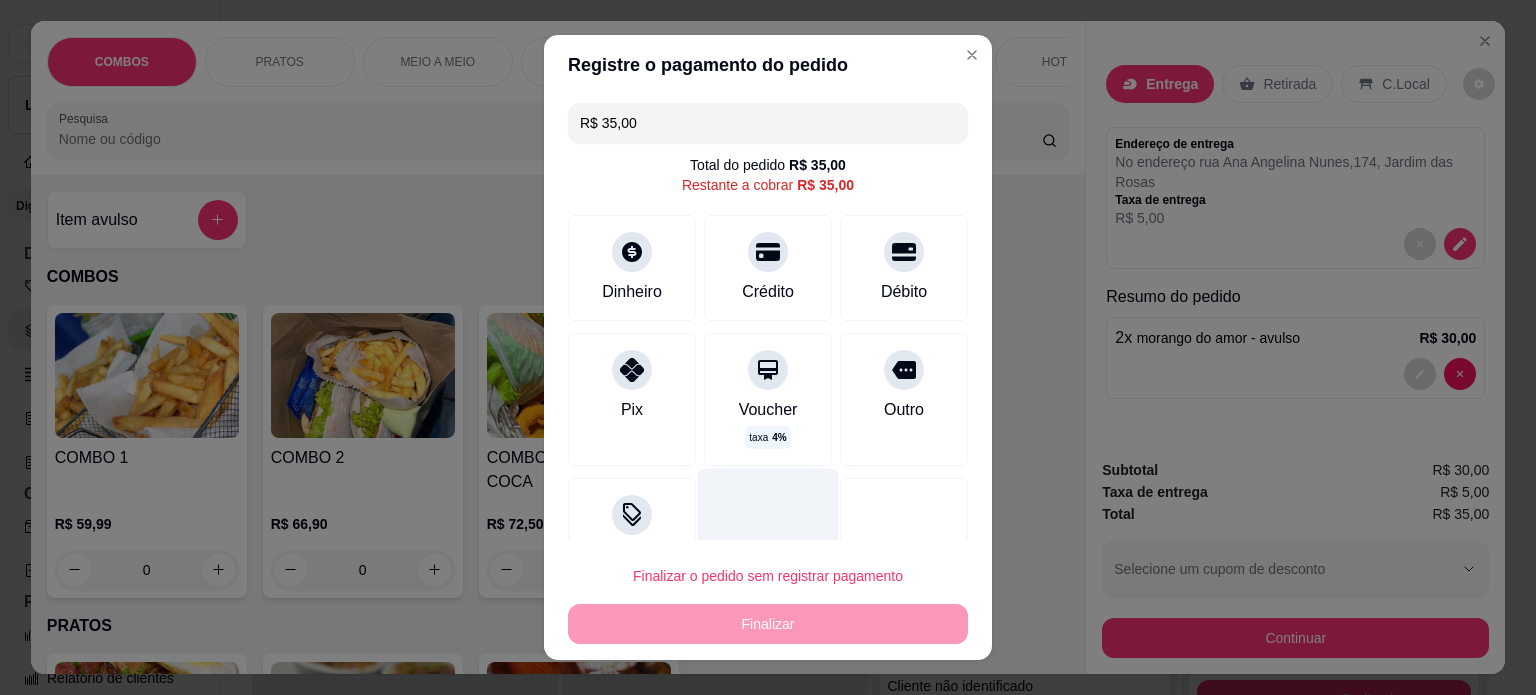 drag, startPoint x: 606, startPoint y: 367, endPoint x: 732, endPoint y: 487, distance: 174 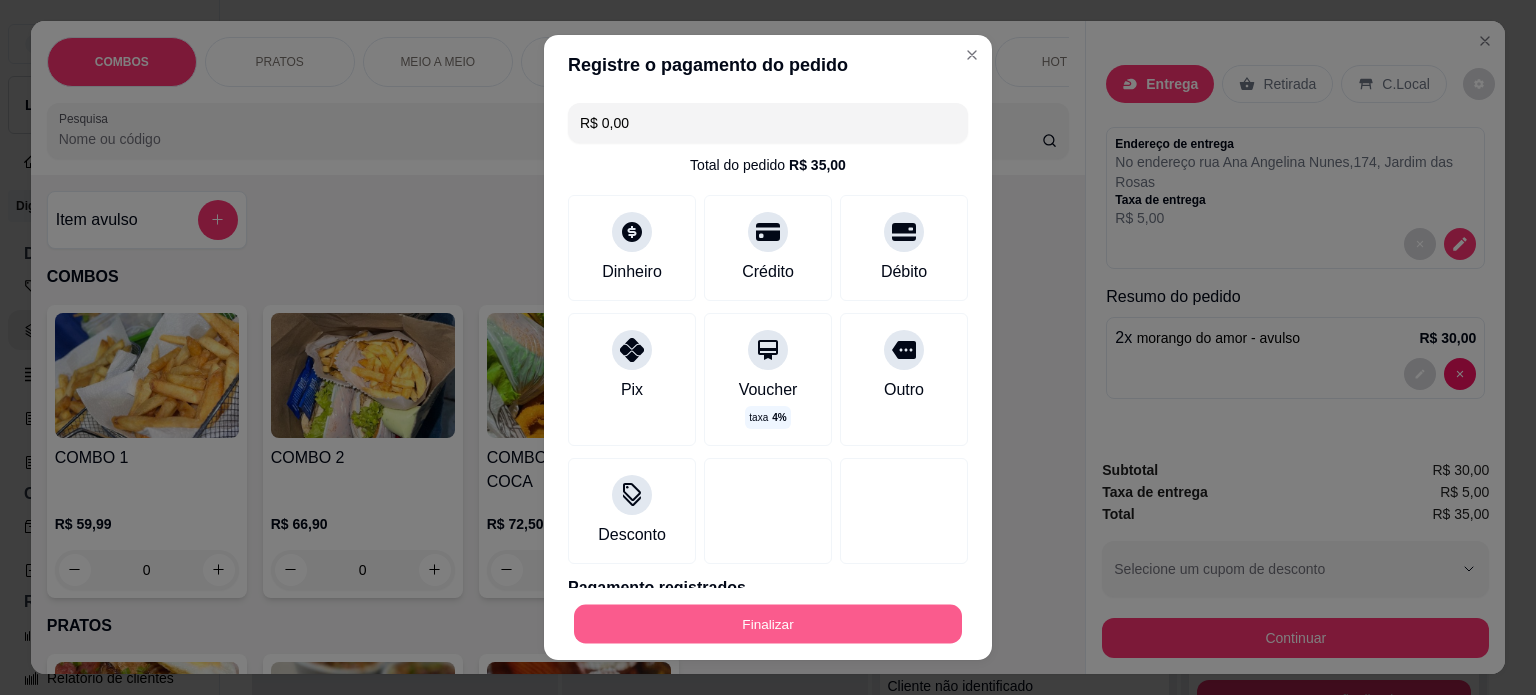 click on "Finalizar" at bounding box center (768, 624) 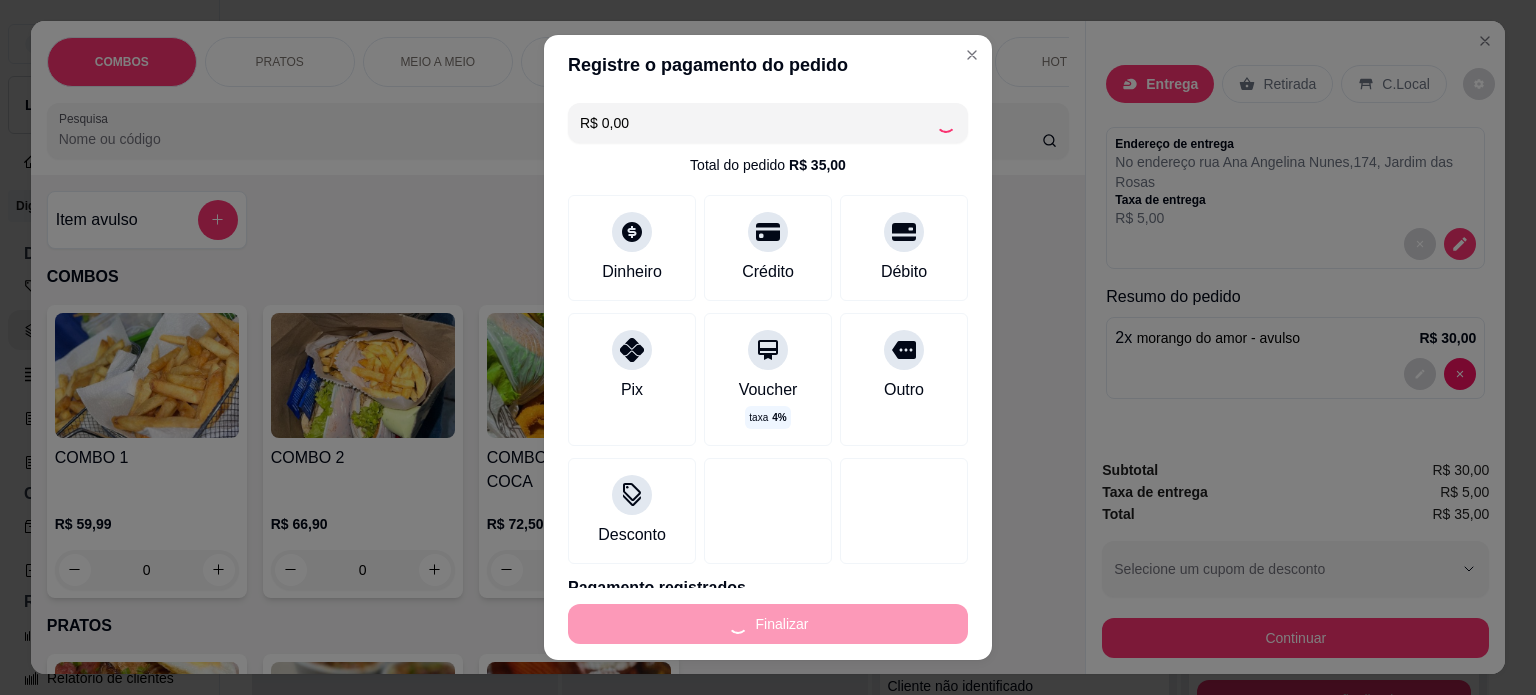 type on "-R$ 35,00" 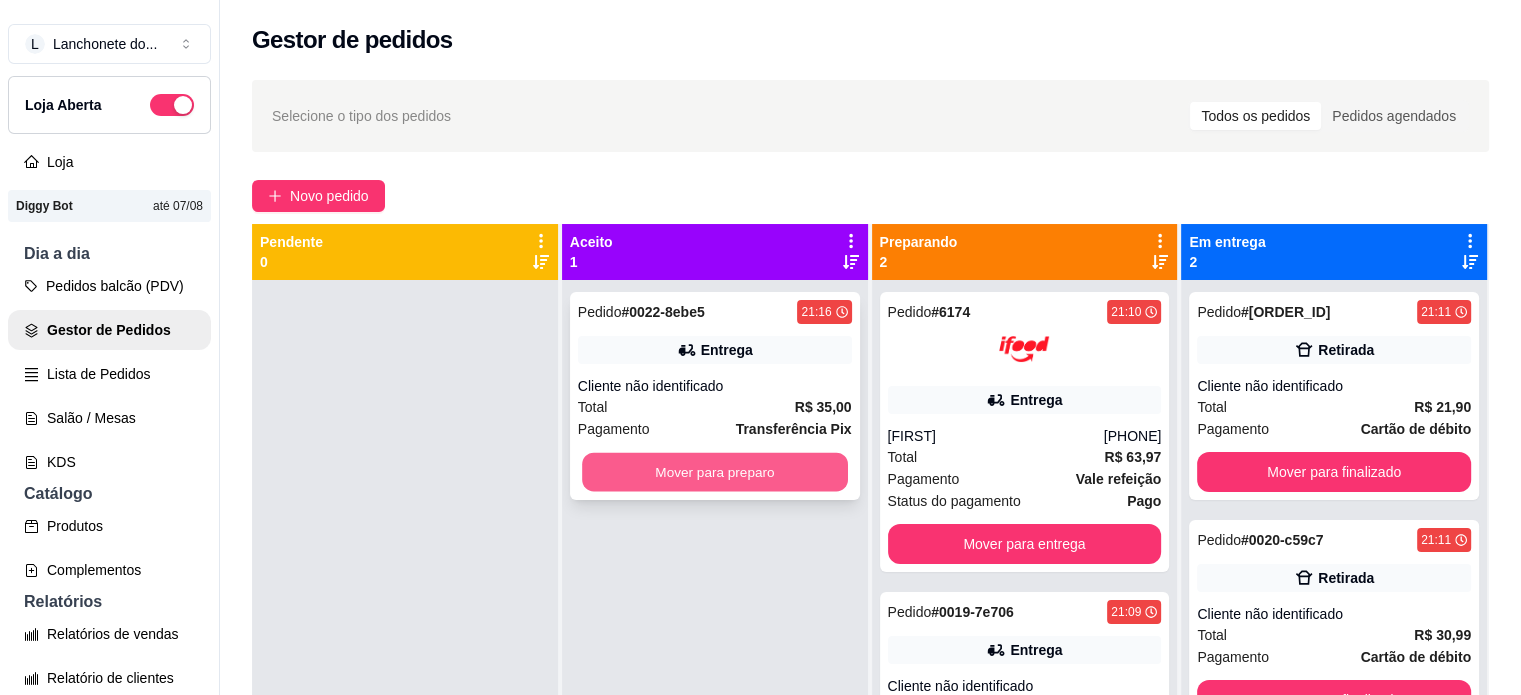 click on "Mover para preparo" at bounding box center (715, 472) 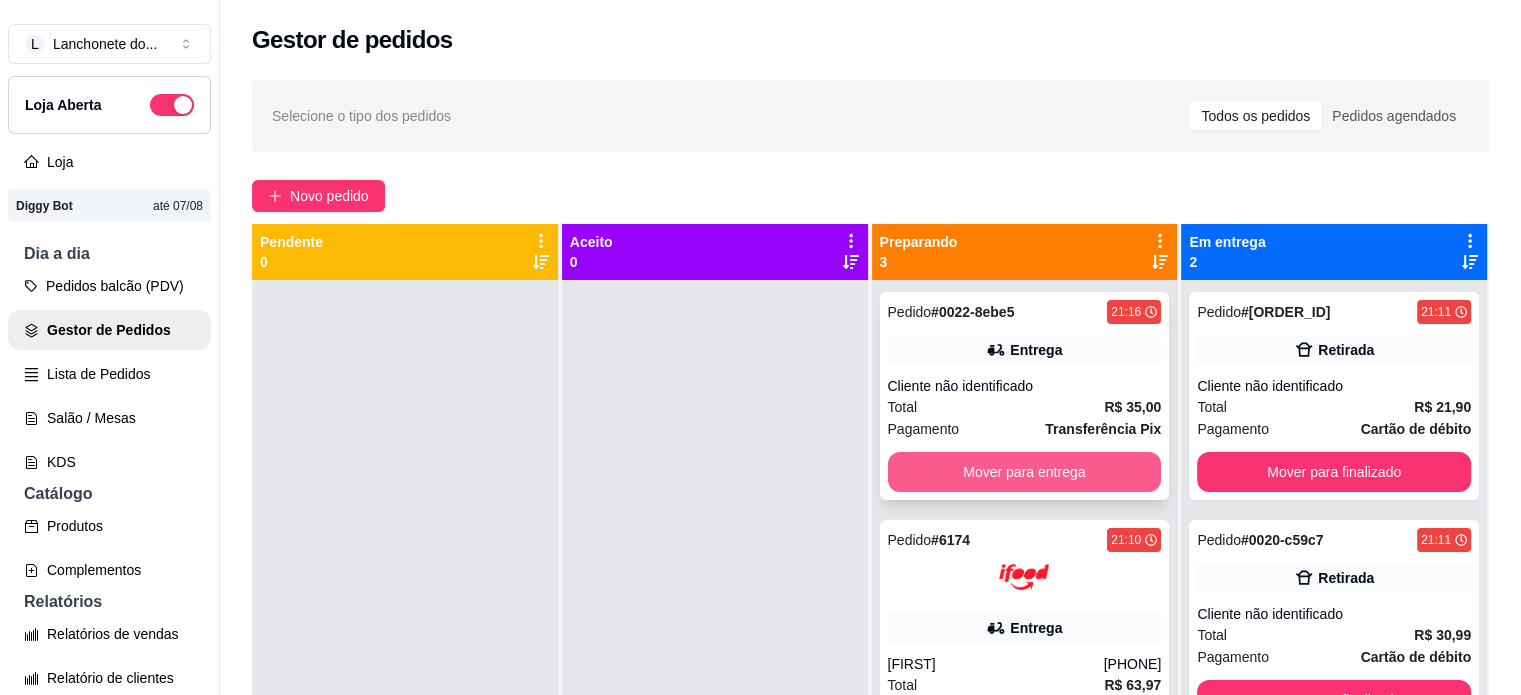 click on "Mover para entrega" at bounding box center (1025, 472) 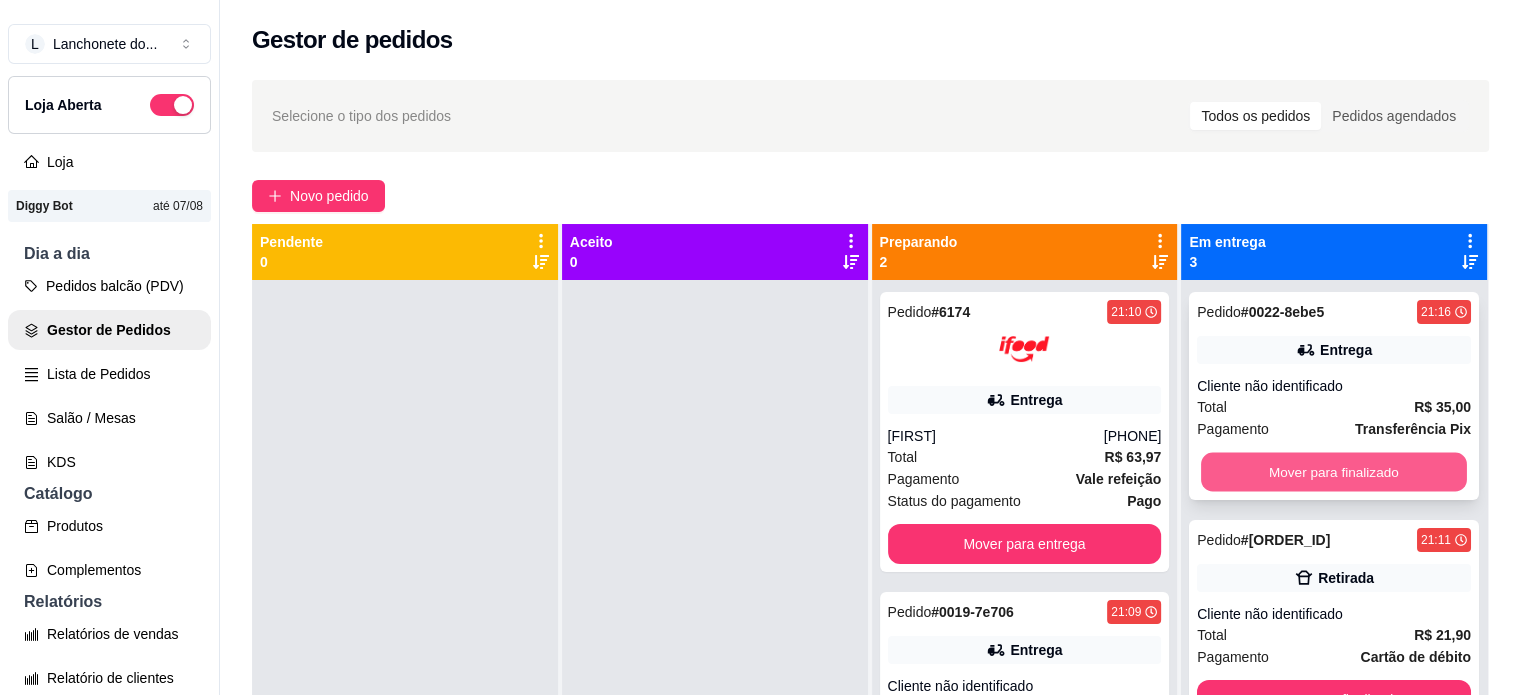 click on "Mover para finalizado" at bounding box center [1334, 472] 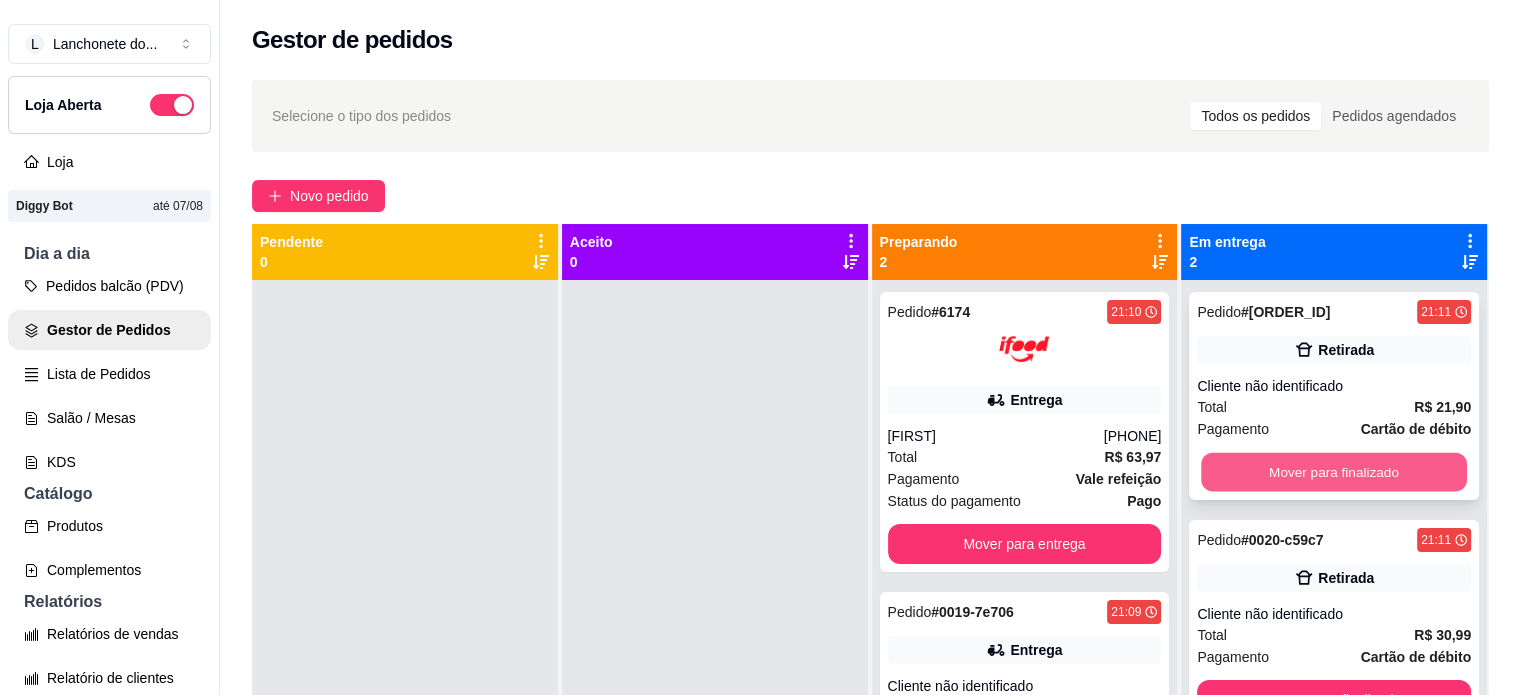 click on "Mover para finalizado" at bounding box center (1334, 472) 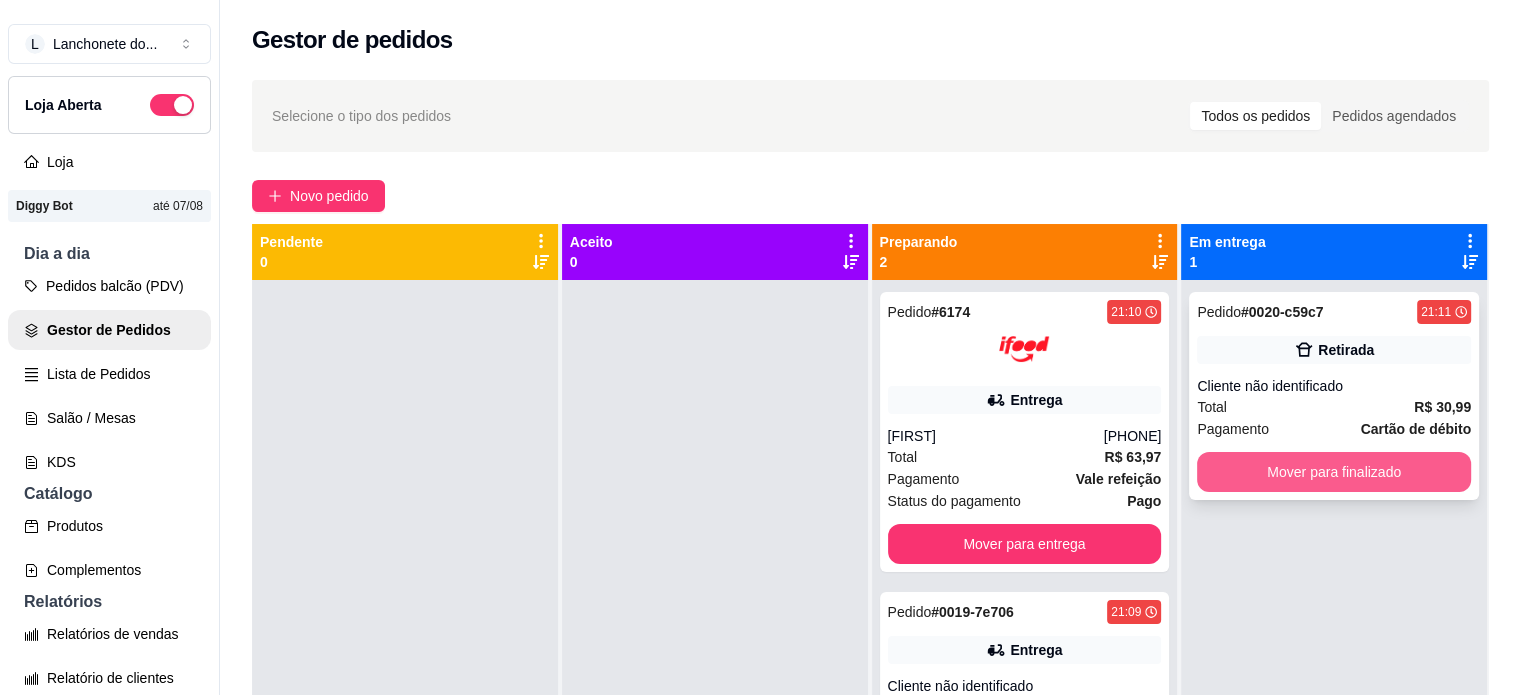 click on "Mover para finalizado" at bounding box center (1334, 472) 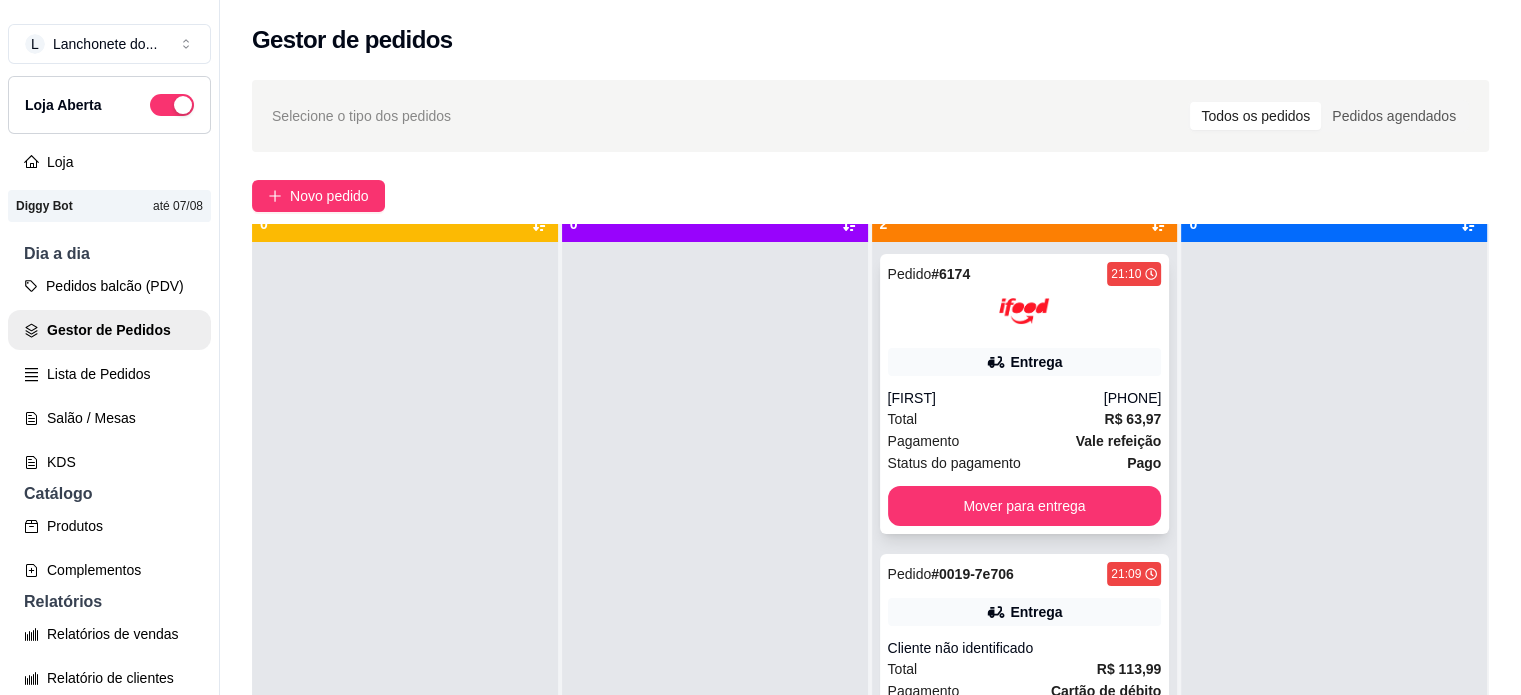 scroll, scrollTop: 56, scrollLeft: 0, axis: vertical 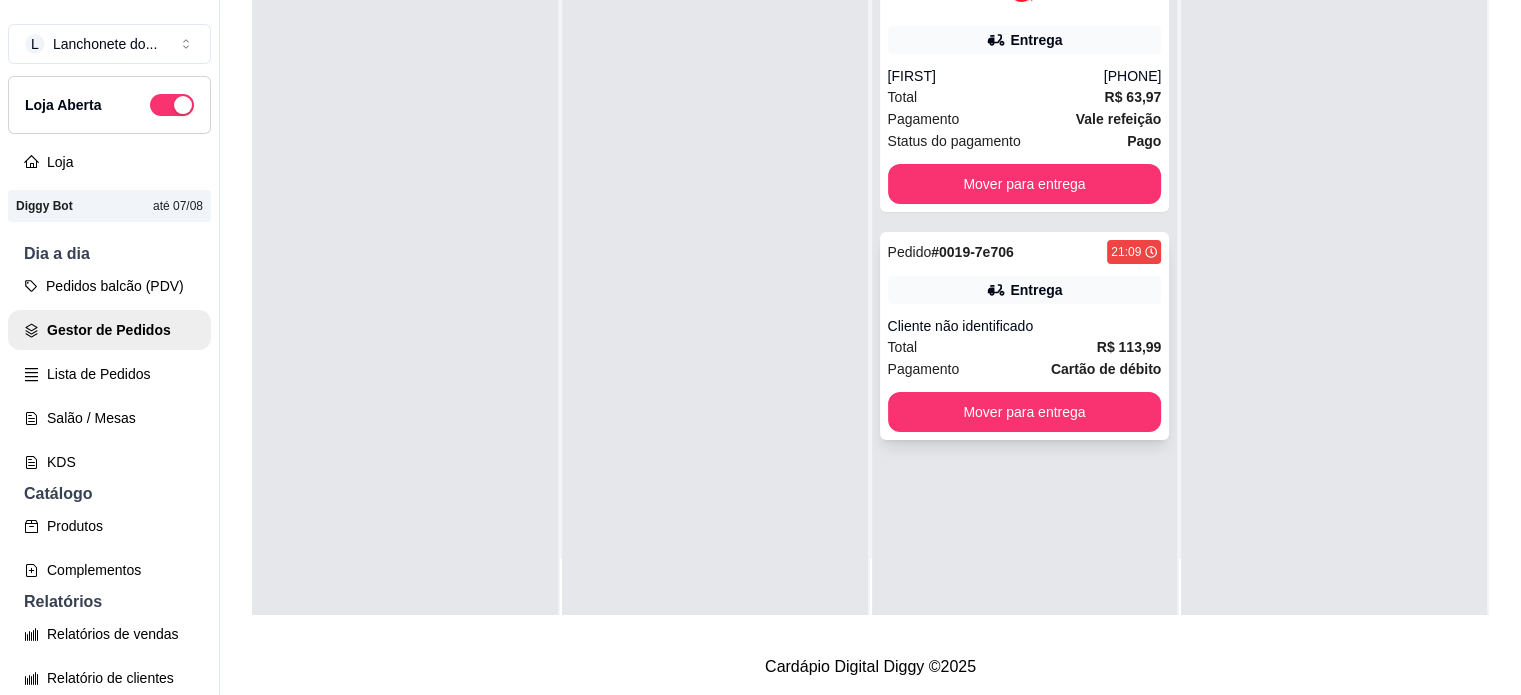 click on "Cliente não identificado" at bounding box center [1025, 326] 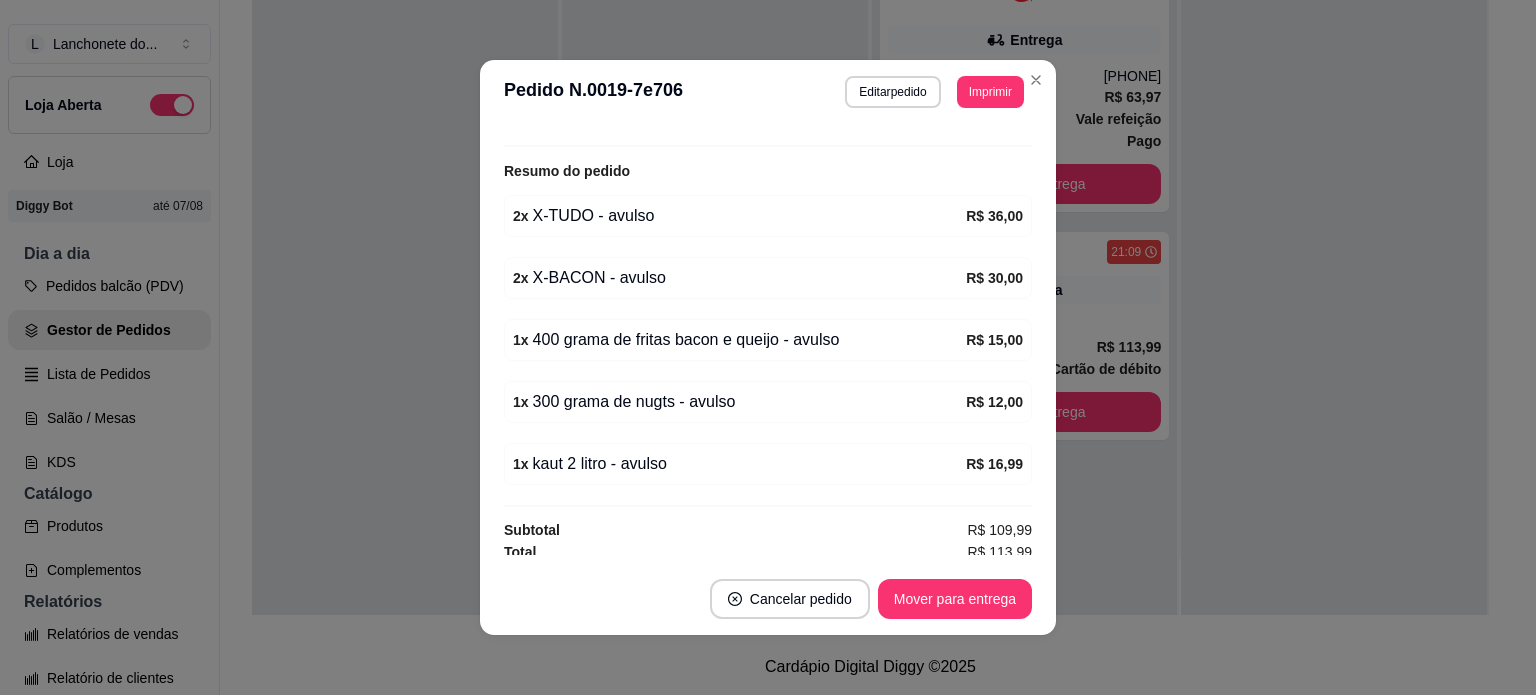 scroll, scrollTop: 493, scrollLeft: 0, axis: vertical 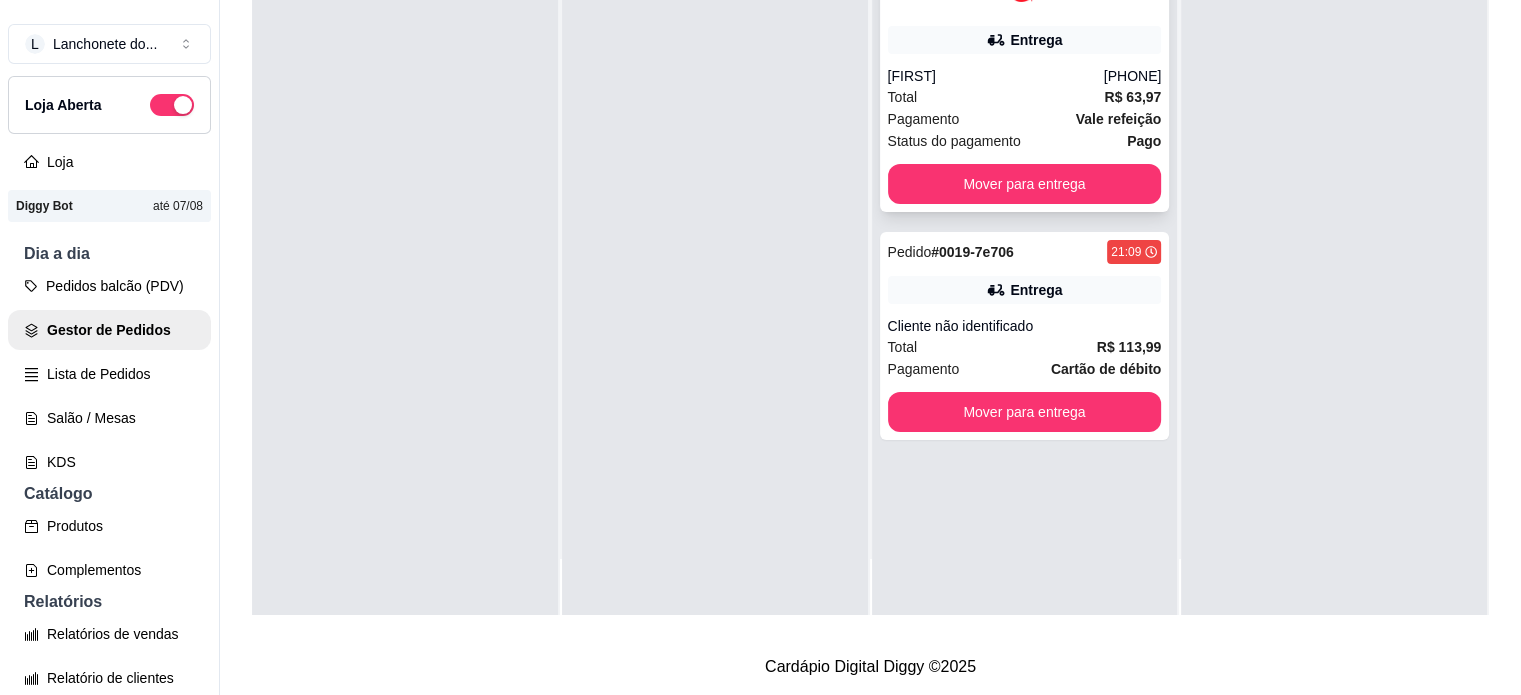 drag, startPoint x: 952, startPoint y: 100, endPoint x: 987, endPoint y: 105, distance: 35.35534 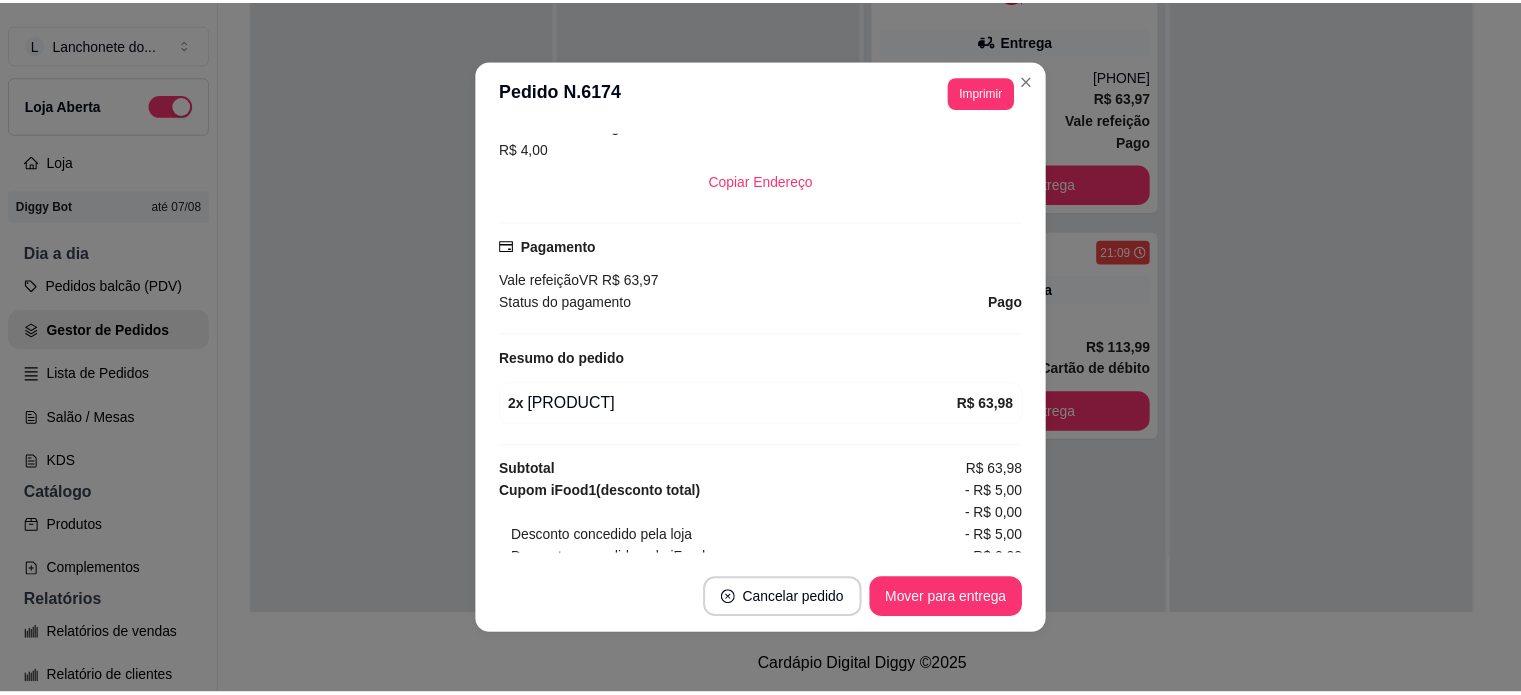 scroll, scrollTop: 581, scrollLeft: 0, axis: vertical 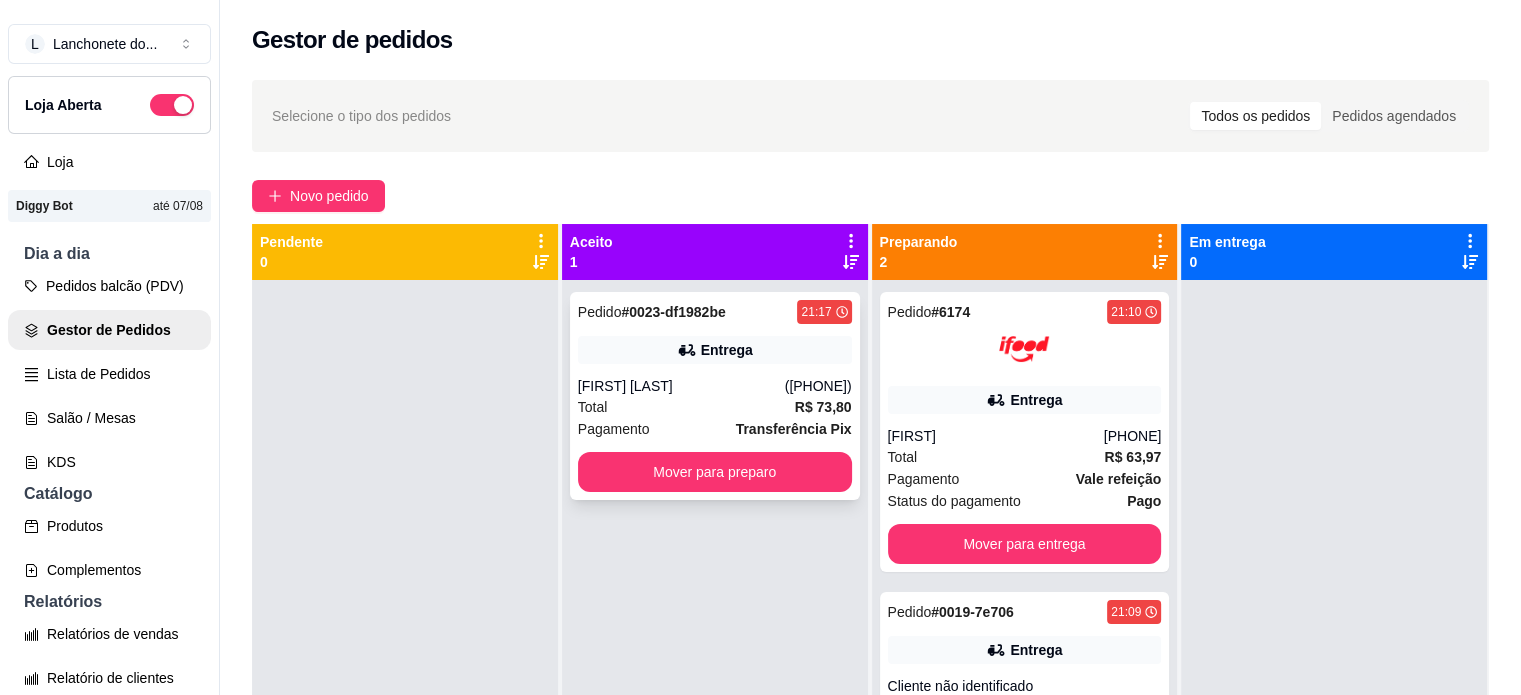 click on "[FIRST] [LAST]" at bounding box center (681, 386) 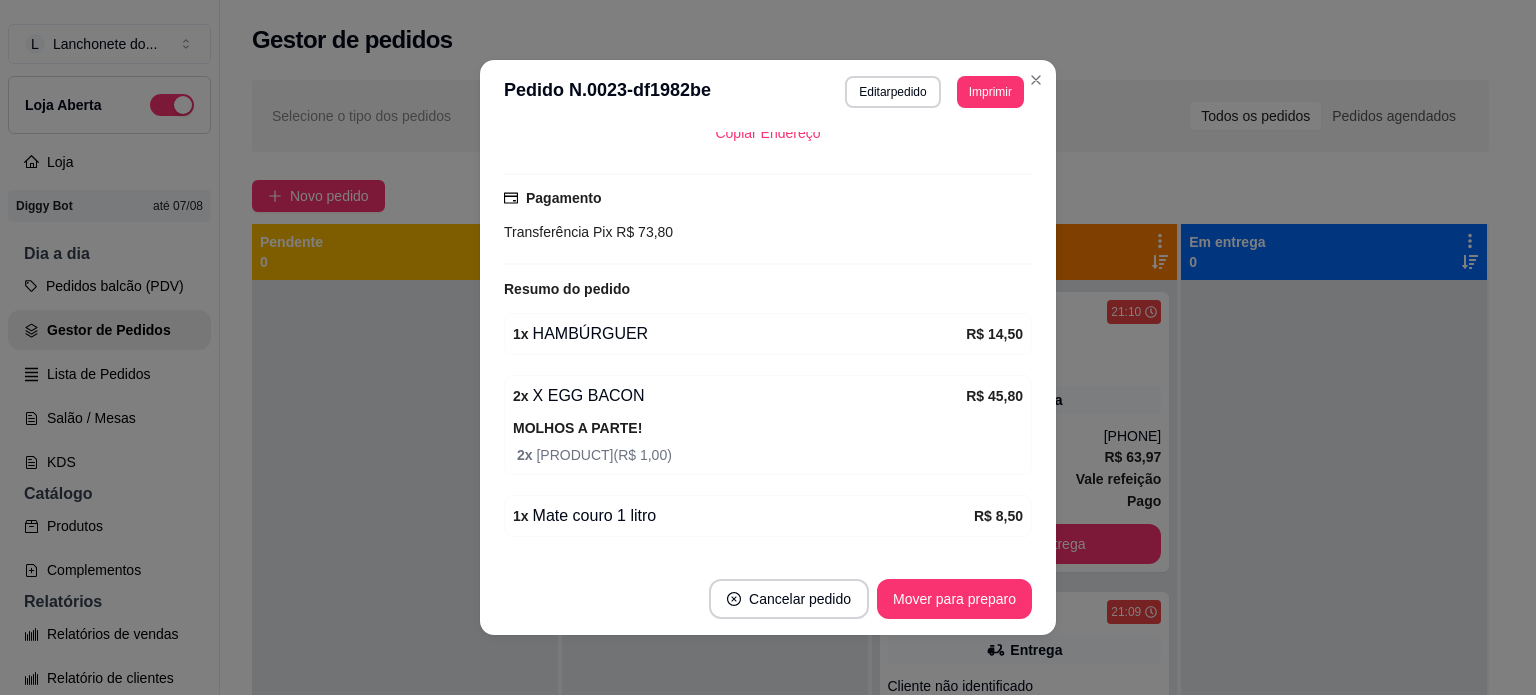 scroll, scrollTop: 556, scrollLeft: 0, axis: vertical 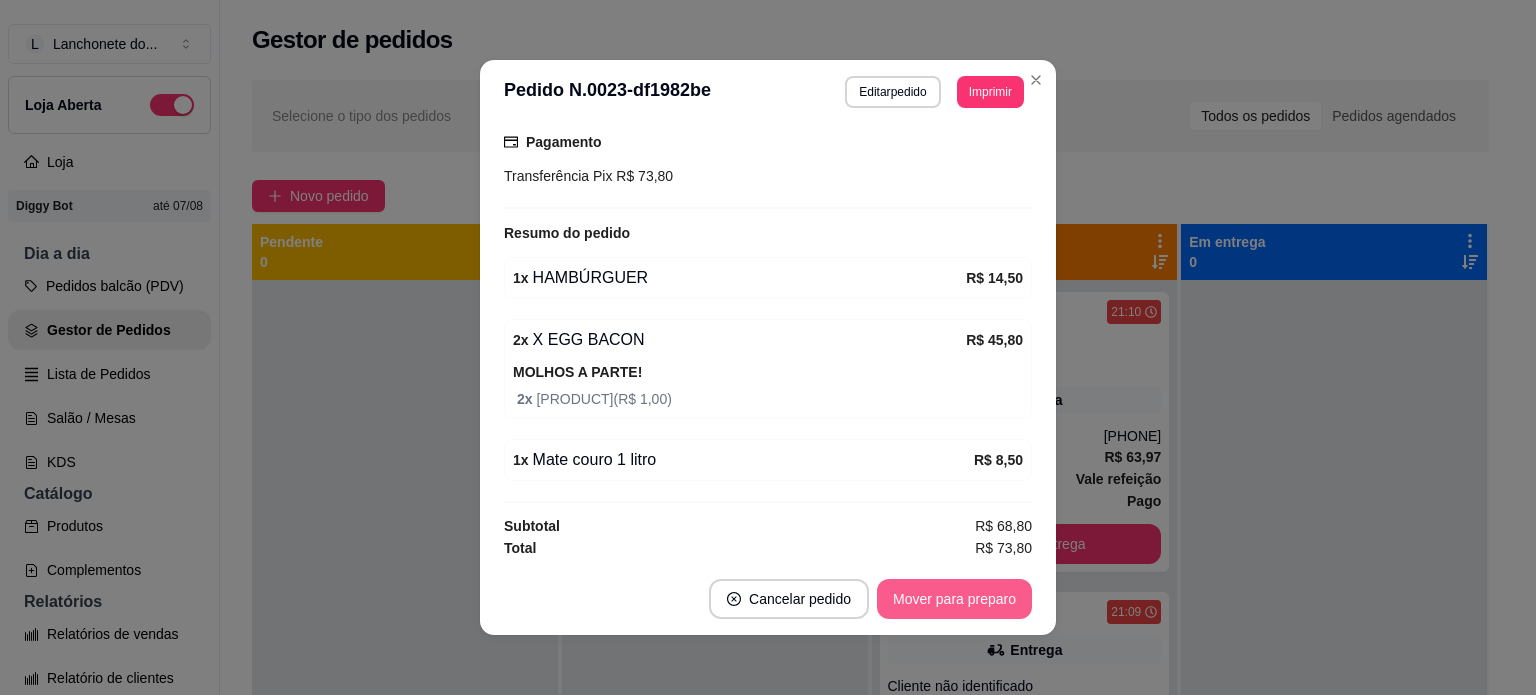 click on "Mover para preparo" at bounding box center (954, 599) 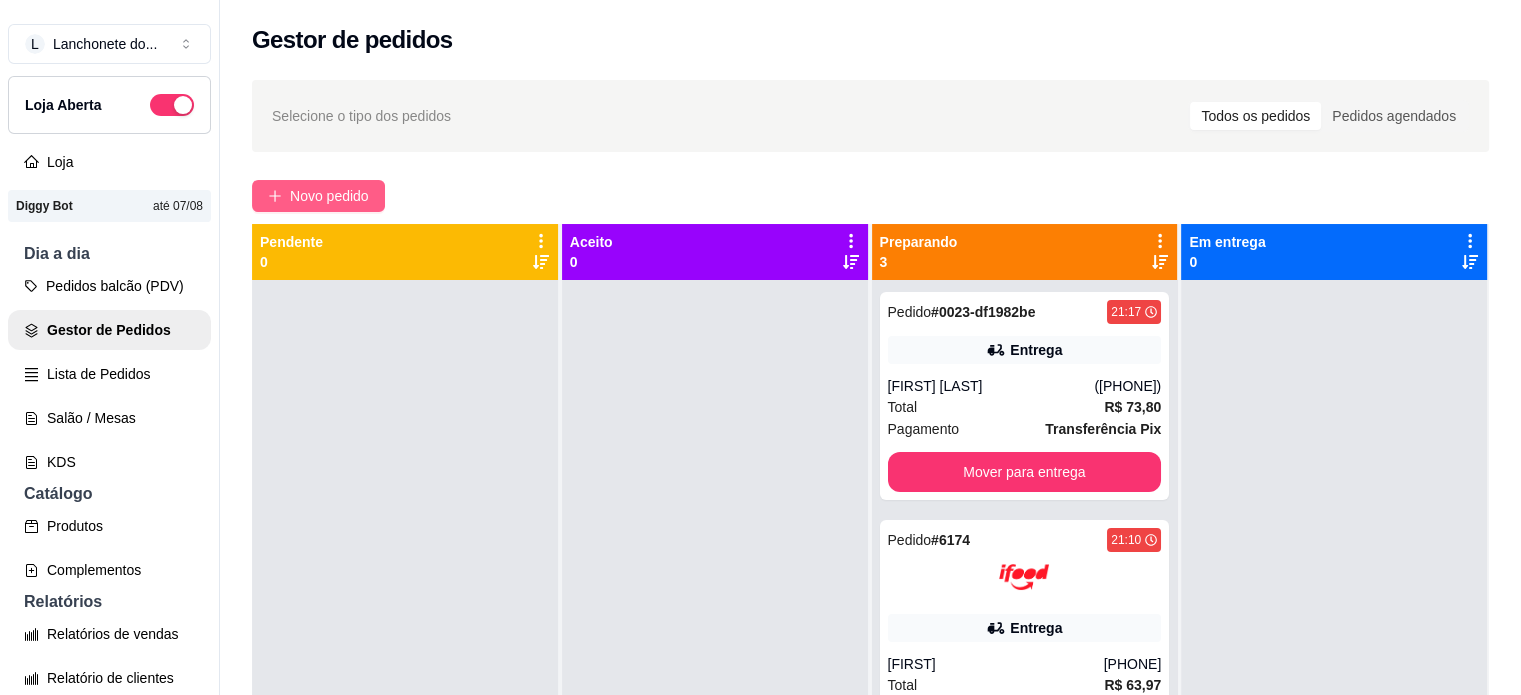 click on "Novo pedido" at bounding box center [329, 196] 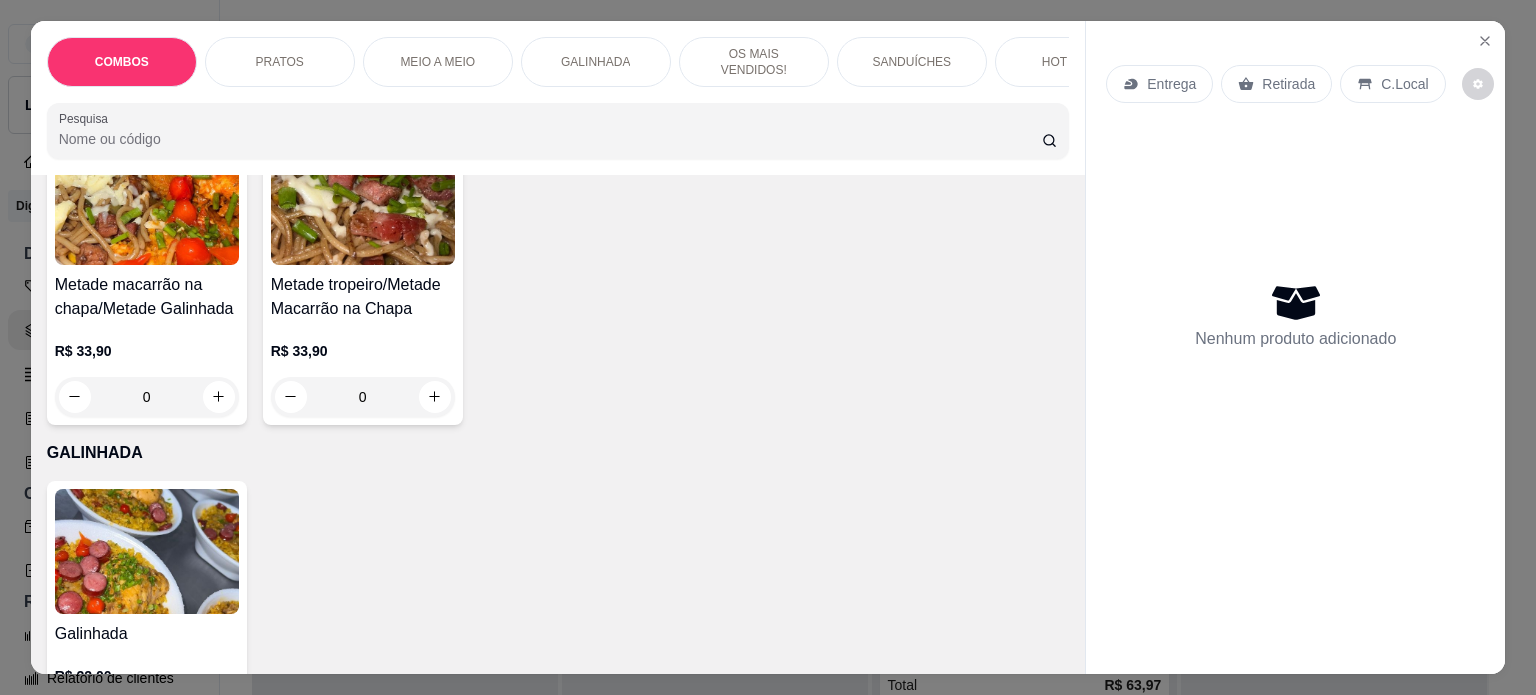 scroll, scrollTop: 1270, scrollLeft: 0, axis: vertical 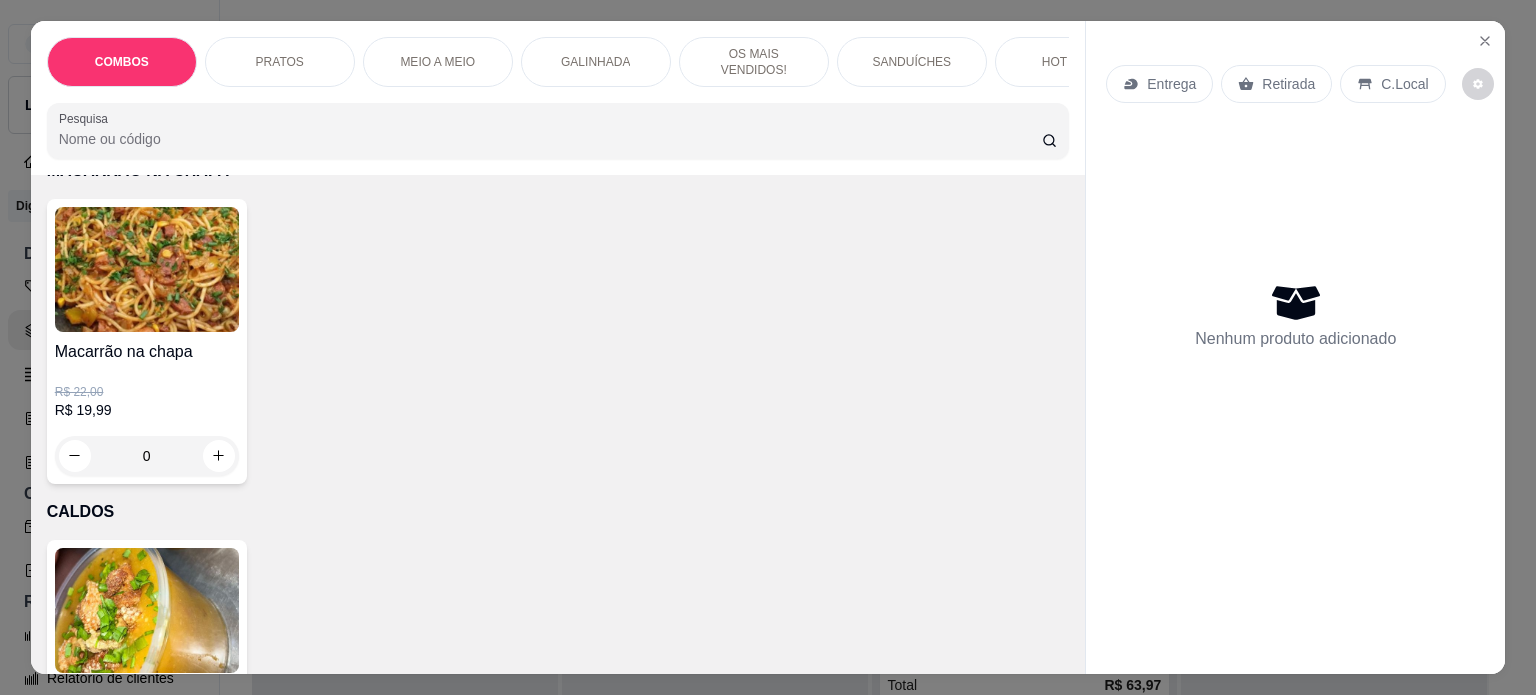 click on "Macarrão na chapa" at bounding box center [147, 352] 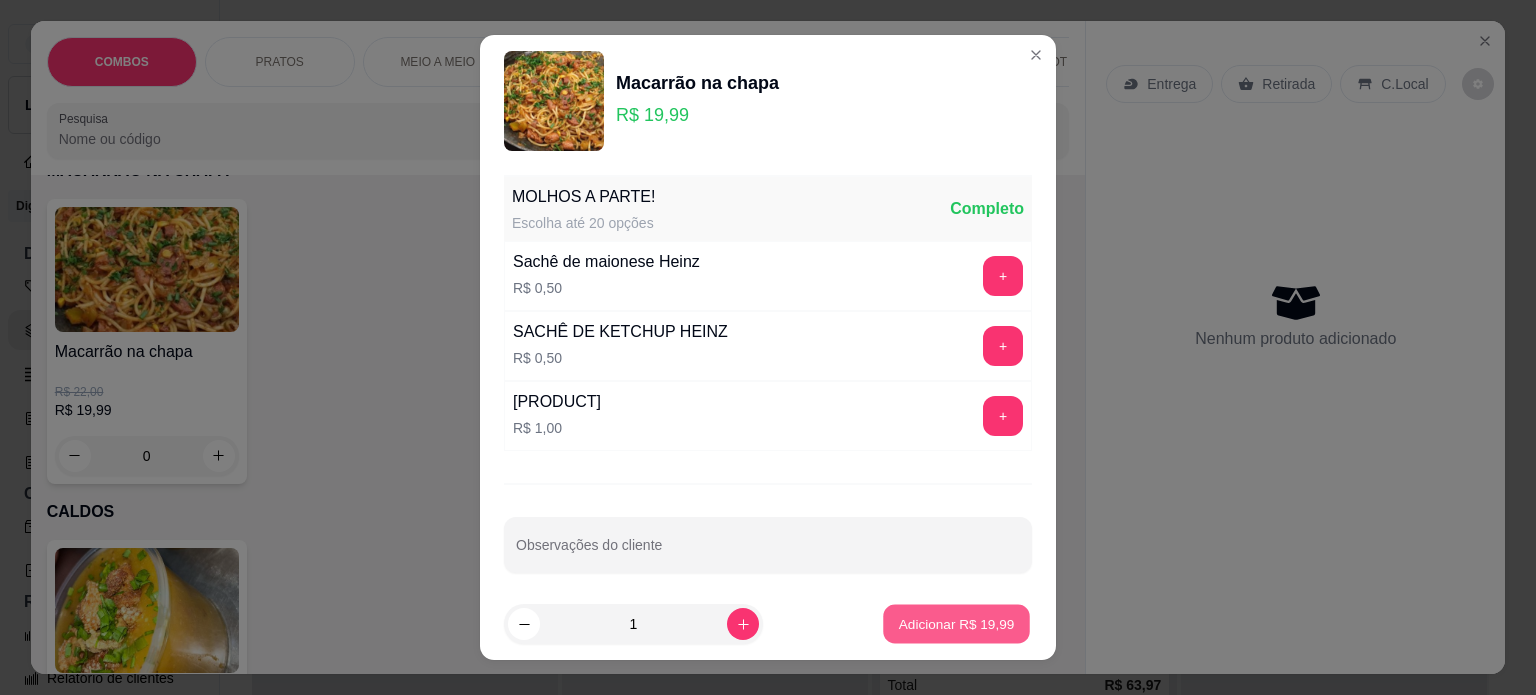 click on "Adicionar   R$ 19,99" at bounding box center (957, 624) 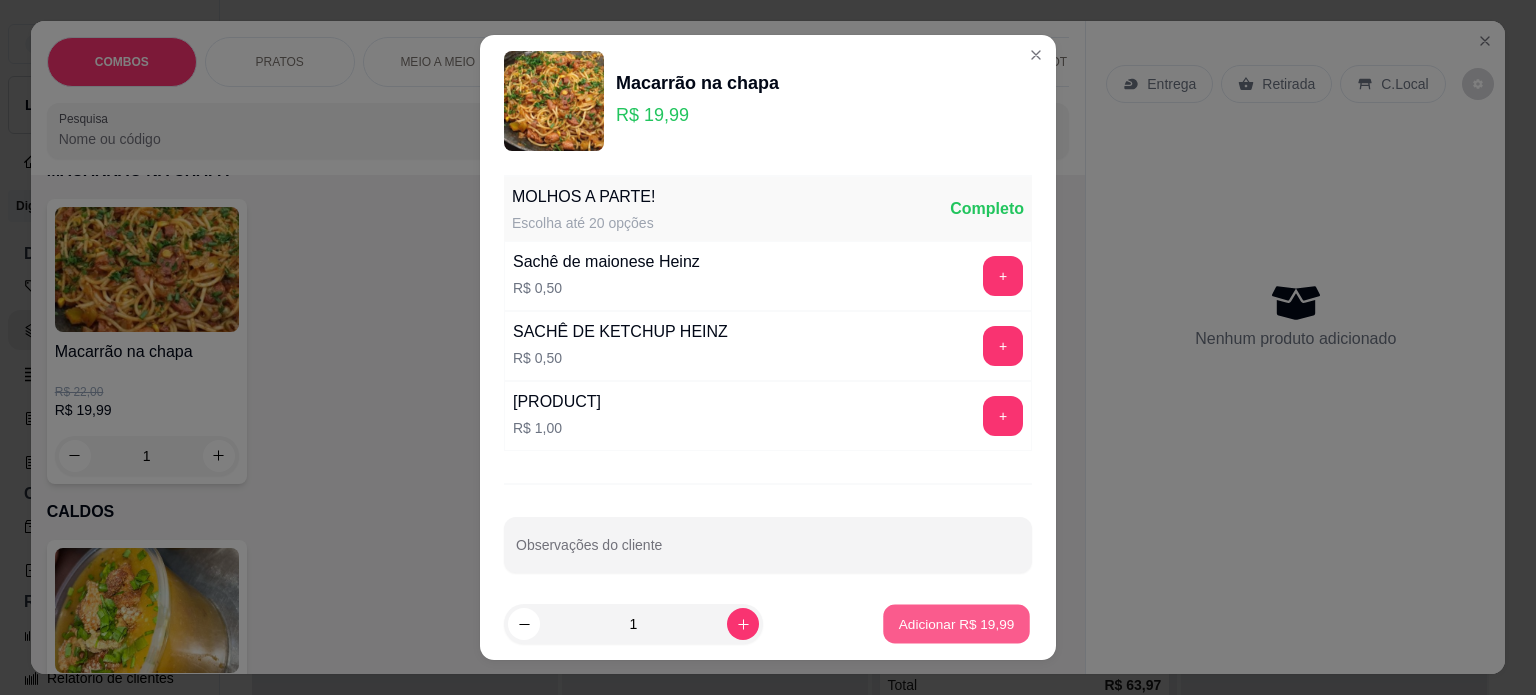scroll, scrollTop: 3388, scrollLeft: 0, axis: vertical 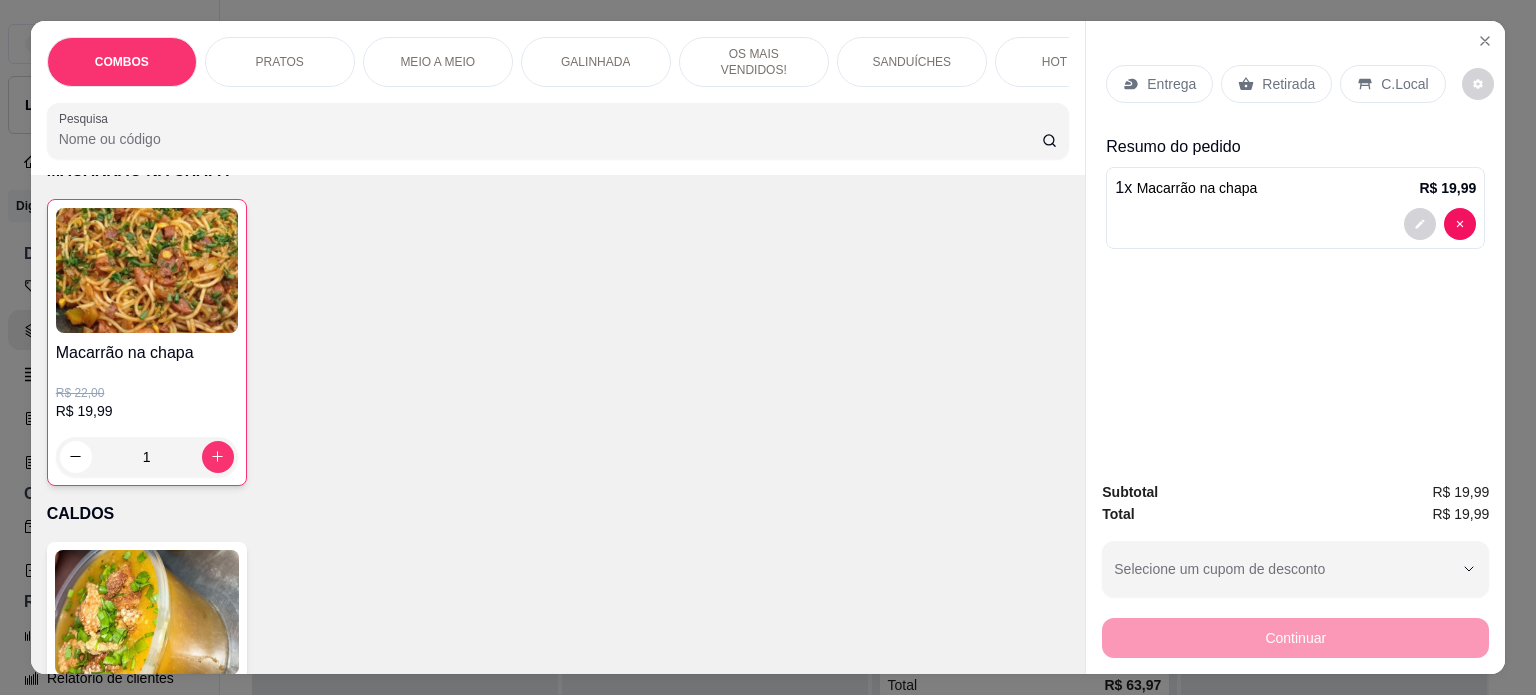 click on "Entrega" at bounding box center (1159, 84) 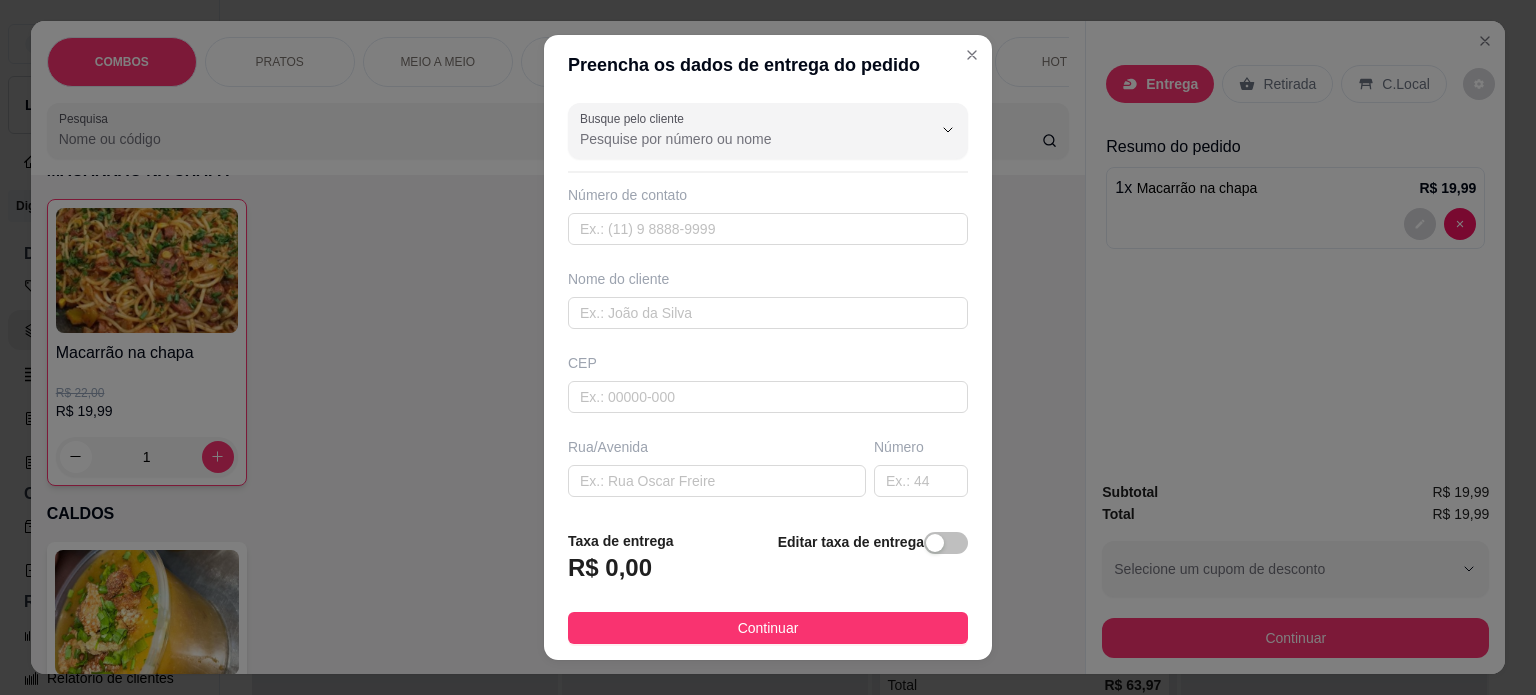 scroll, scrollTop: 251, scrollLeft: 0, axis: vertical 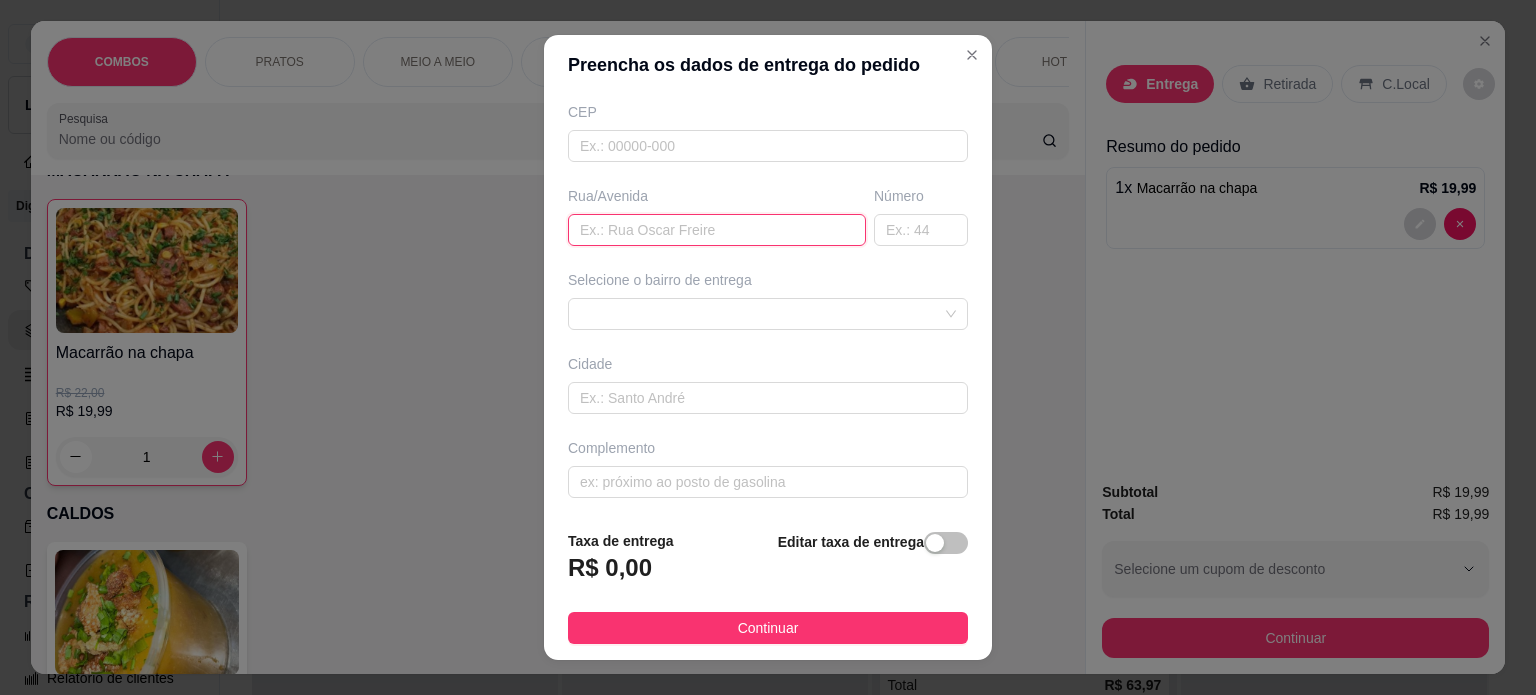 click at bounding box center [717, 230] 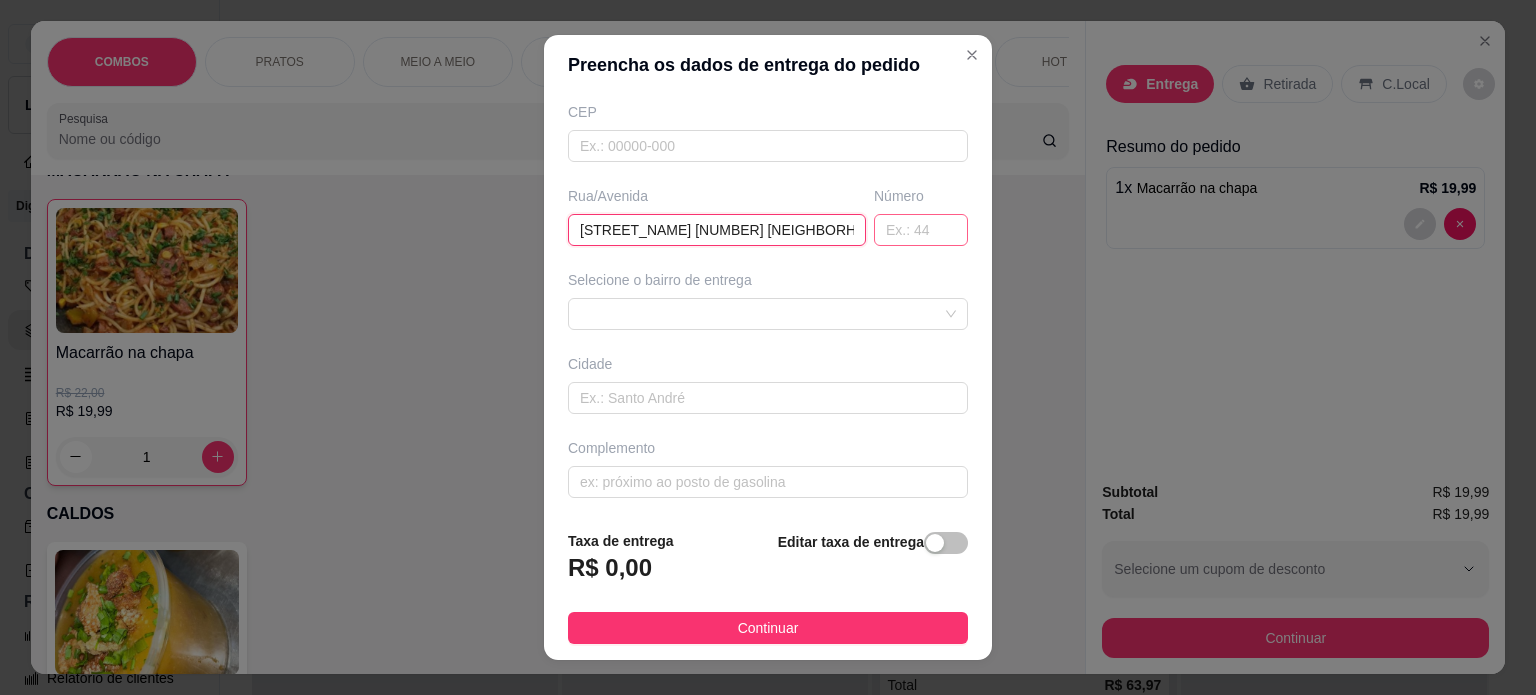 type on "[STREET_NAME] [NUMBER] [NEIGHBORHOOD]" 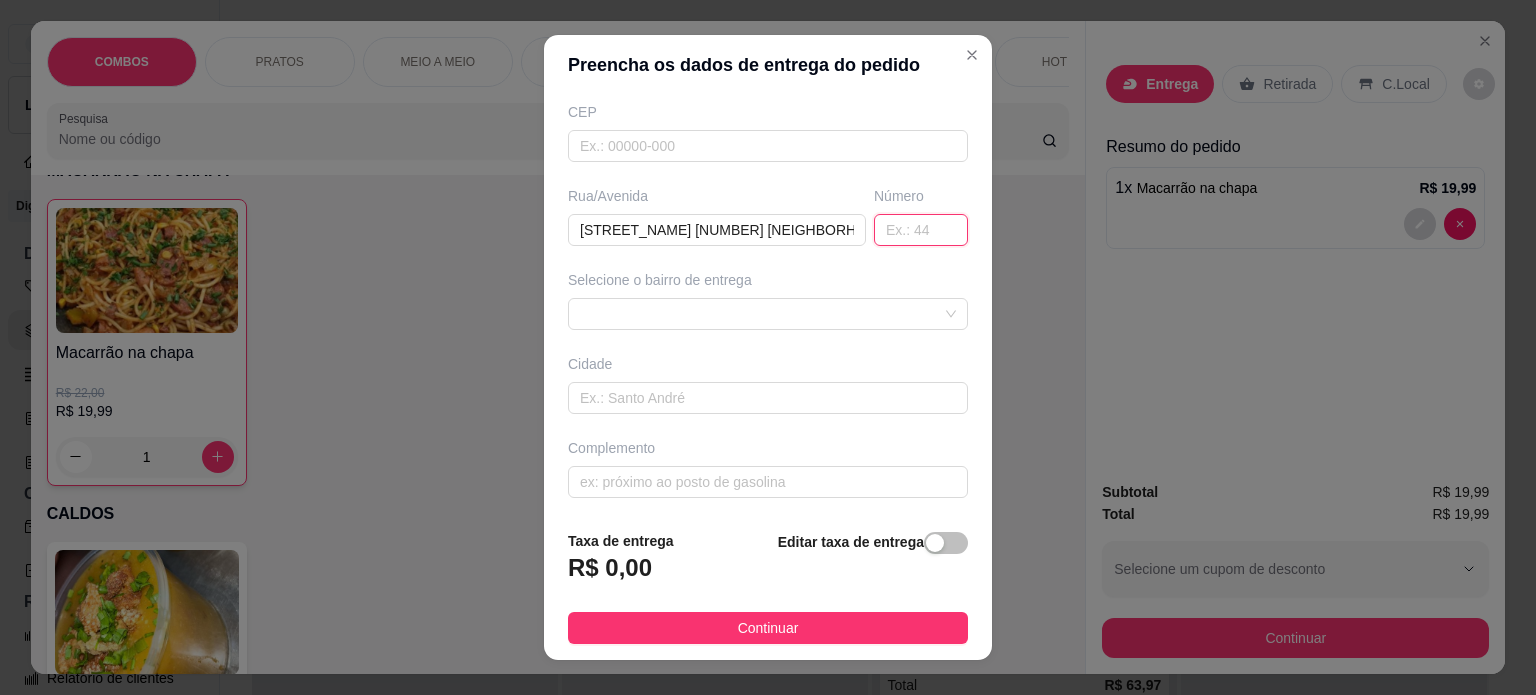 click at bounding box center (921, 230) 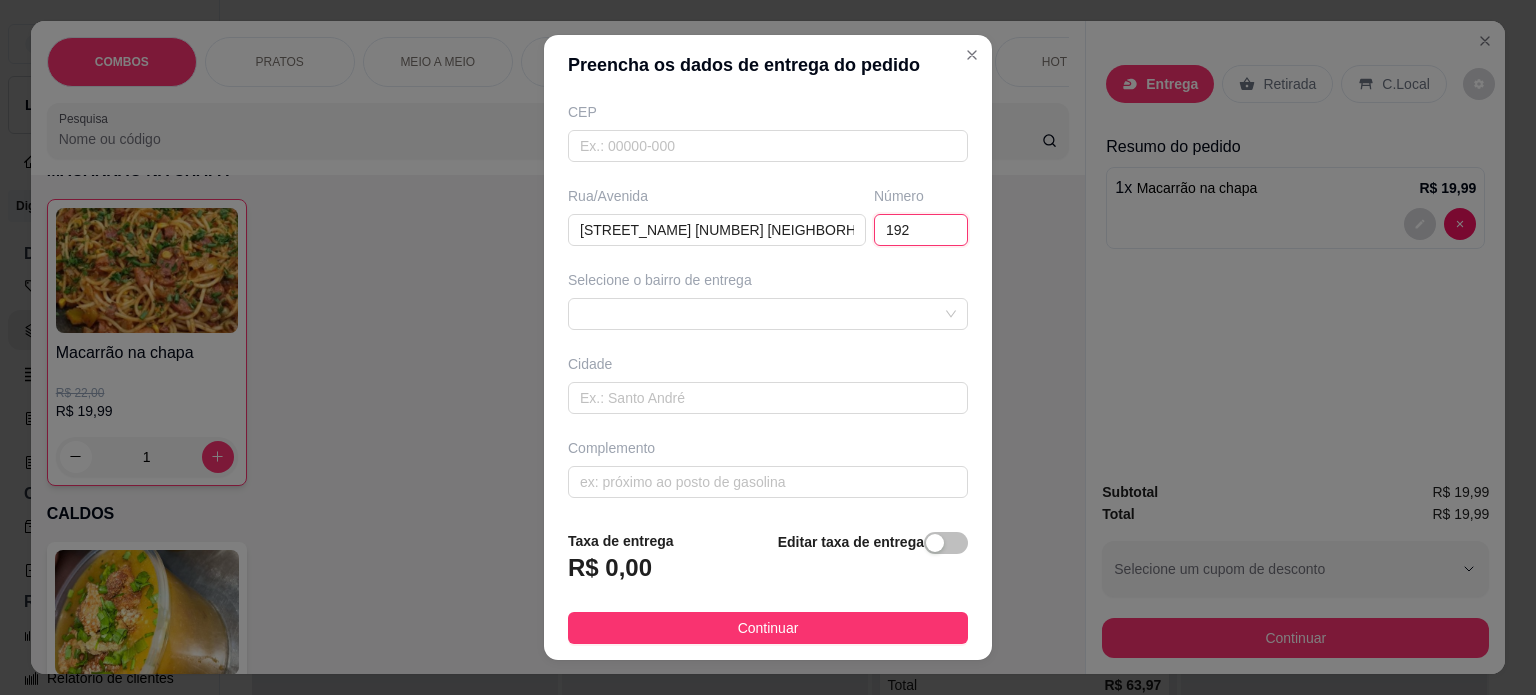 type on "192" 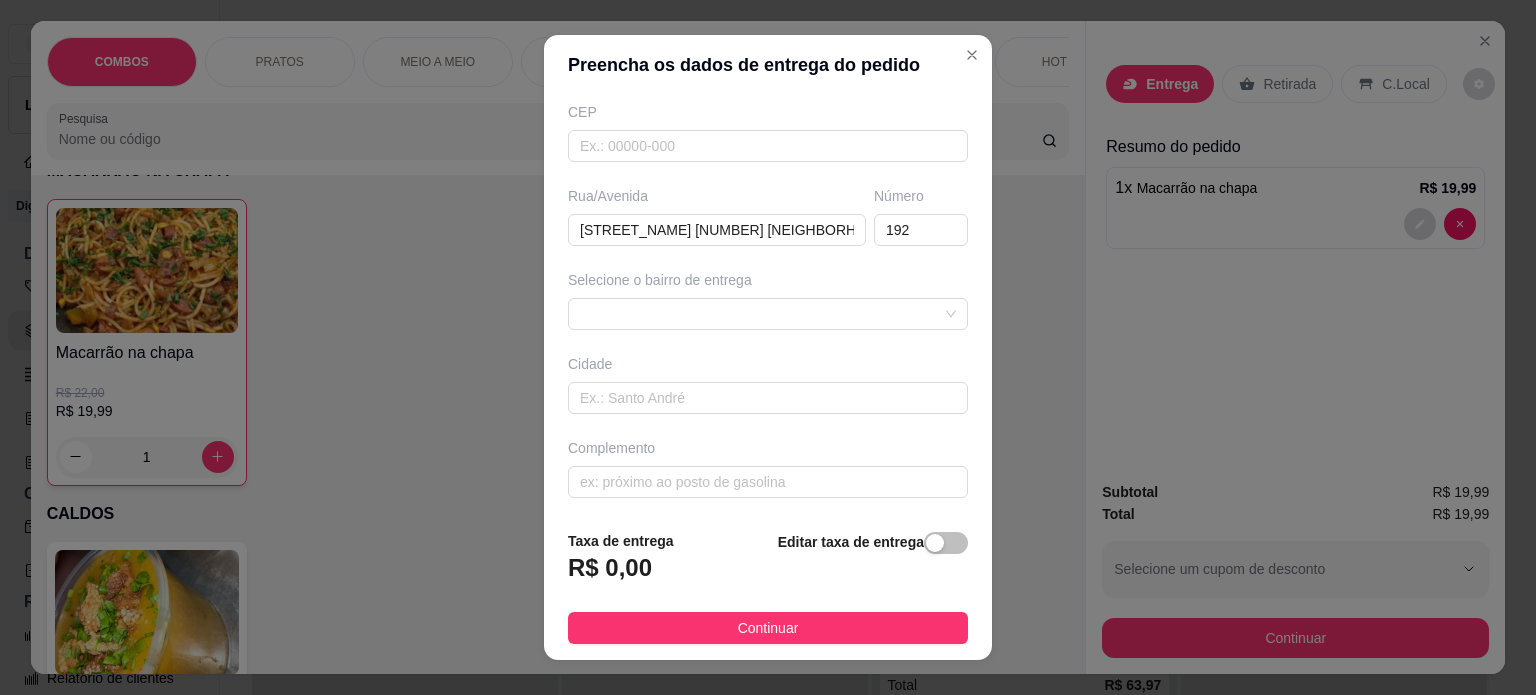 click on "Selecione o bairro de entrega" at bounding box center (768, 300) 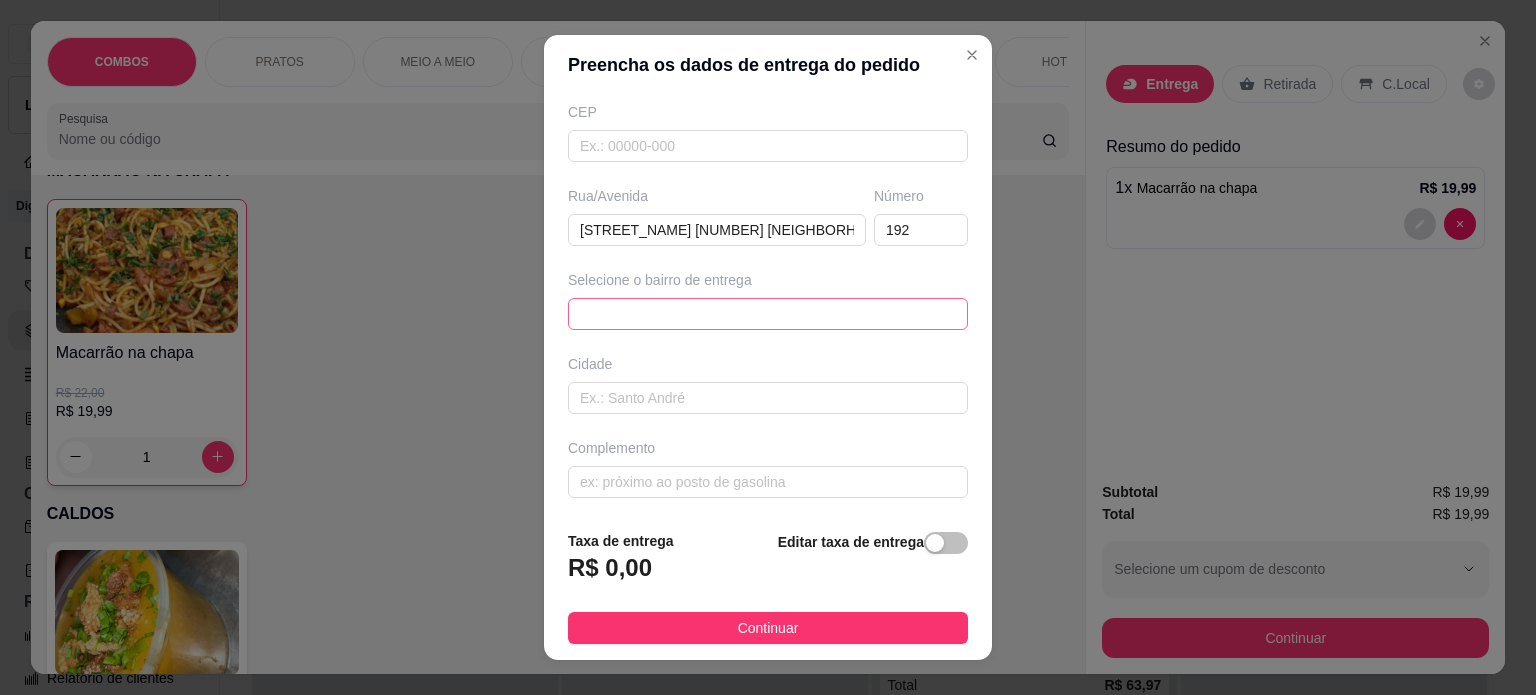 click on "[ORDER_ID] [NEIGHBORHOOD] - [CITY] - R$ 4,00 Canãa - [CITY] - R$ 4,00 Industrial de [CITY] - [CITY] - R$ 4,00 [NEIGHBORHOOD] - [CITY] - R$ 4,00 Jaçana - [CITY] - R$ 4,00 Canal - [CITY] - R$ 4,00 São Pedro - [CITY] - R$ 4,00 Petrovale - [CITY] - R$ 8,00 Petrolina - [CITY] - R$ 6,00 Ouro Negro - [CITY] - R$ 8,00" at bounding box center (768, 314) 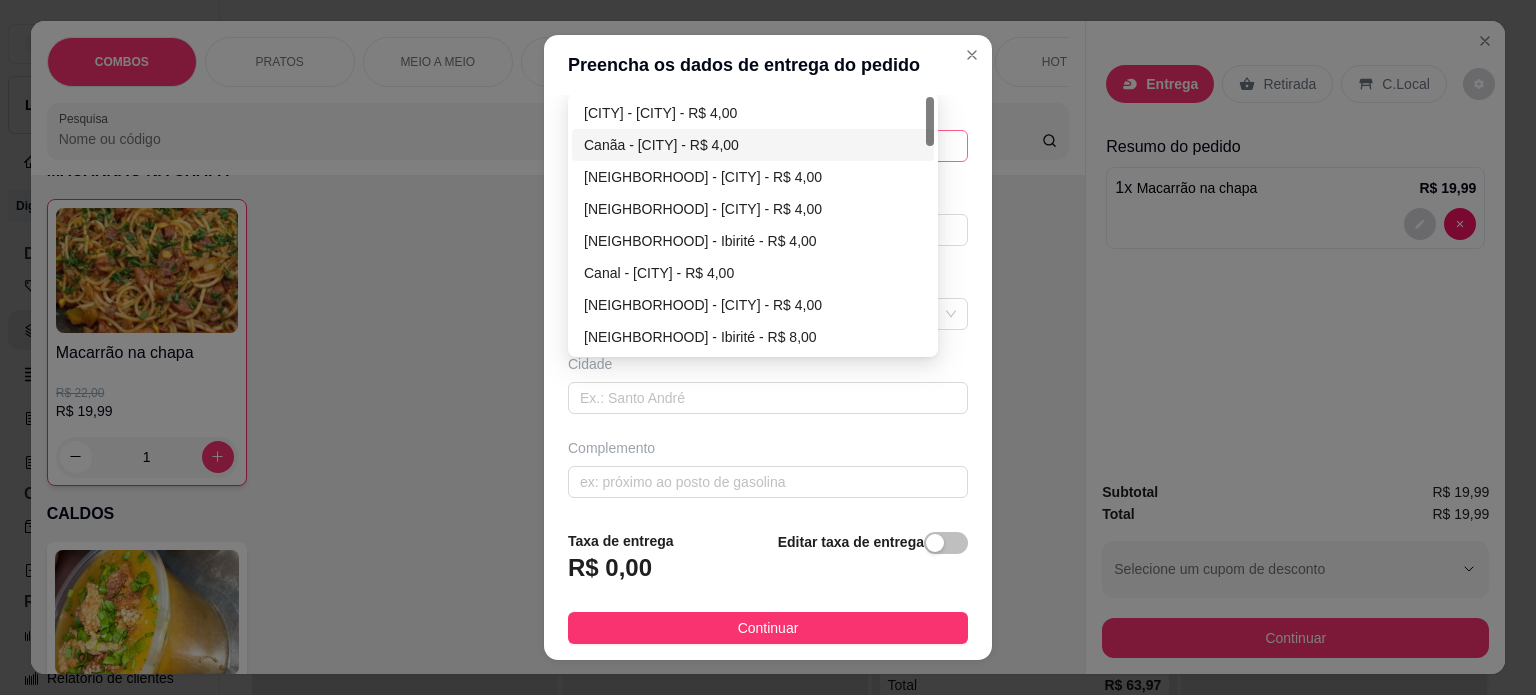 click on "Canãa - [CITY] -  R$ 4,00" at bounding box center [753, 145] 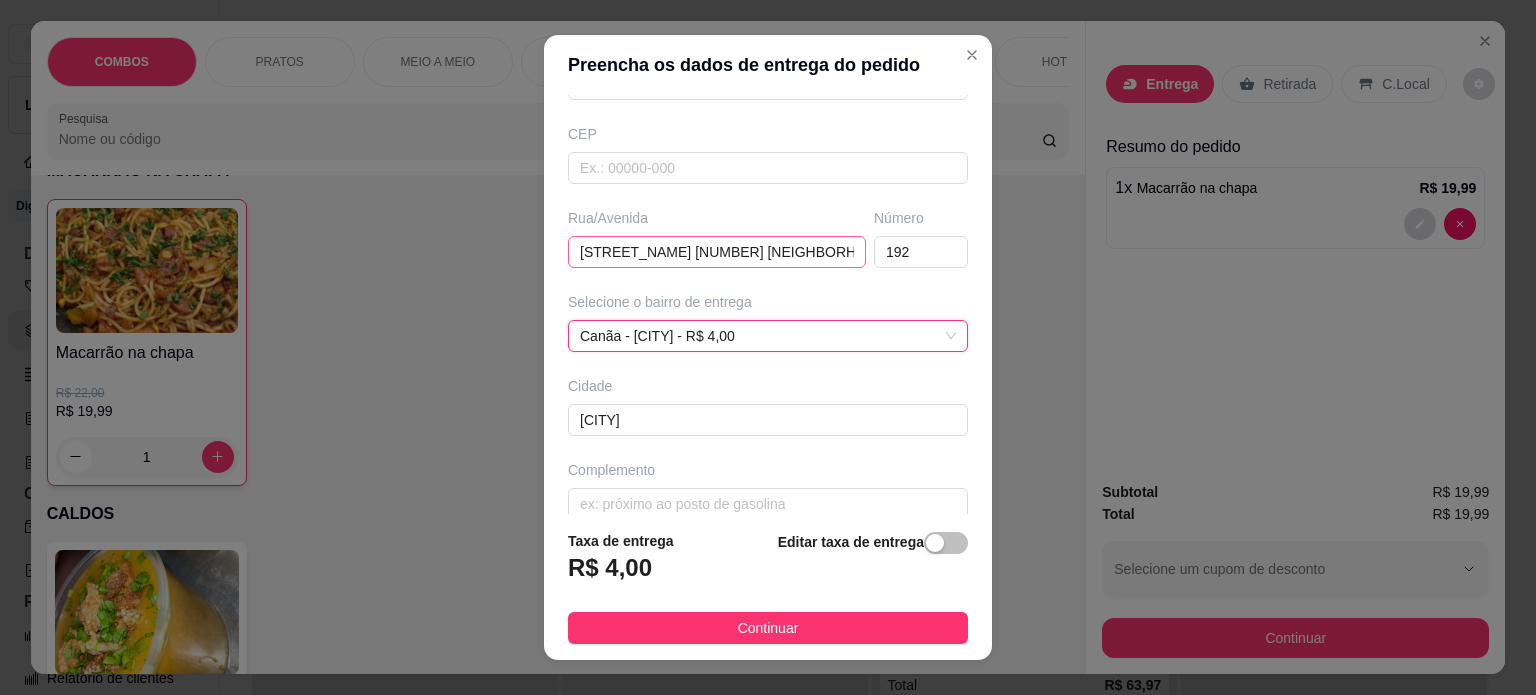 scroll, scrollTop: 251, scrollLeft: 0, axis: vertical 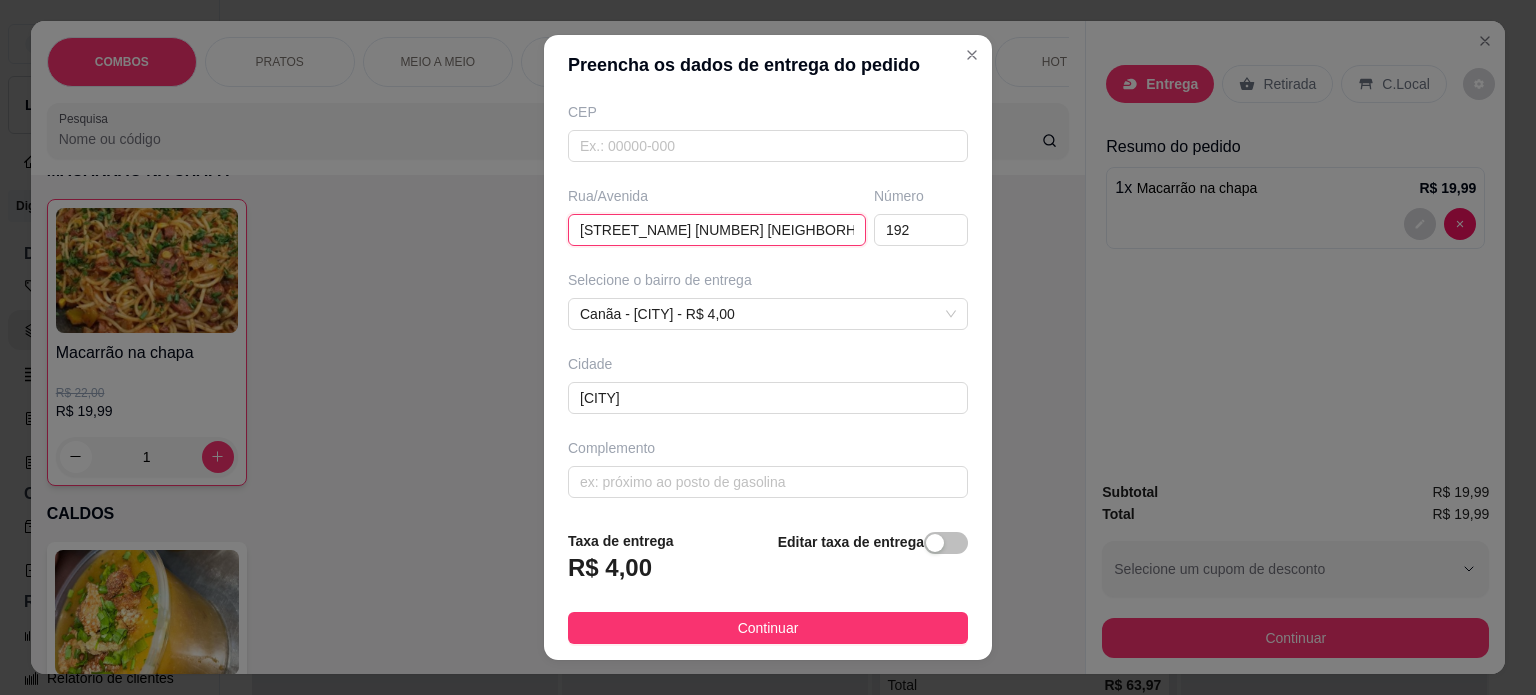 drag, startPoint x: 734, startPoint y: 235, endPoint x: 651, endPoint y: 231, distance: 83.09633 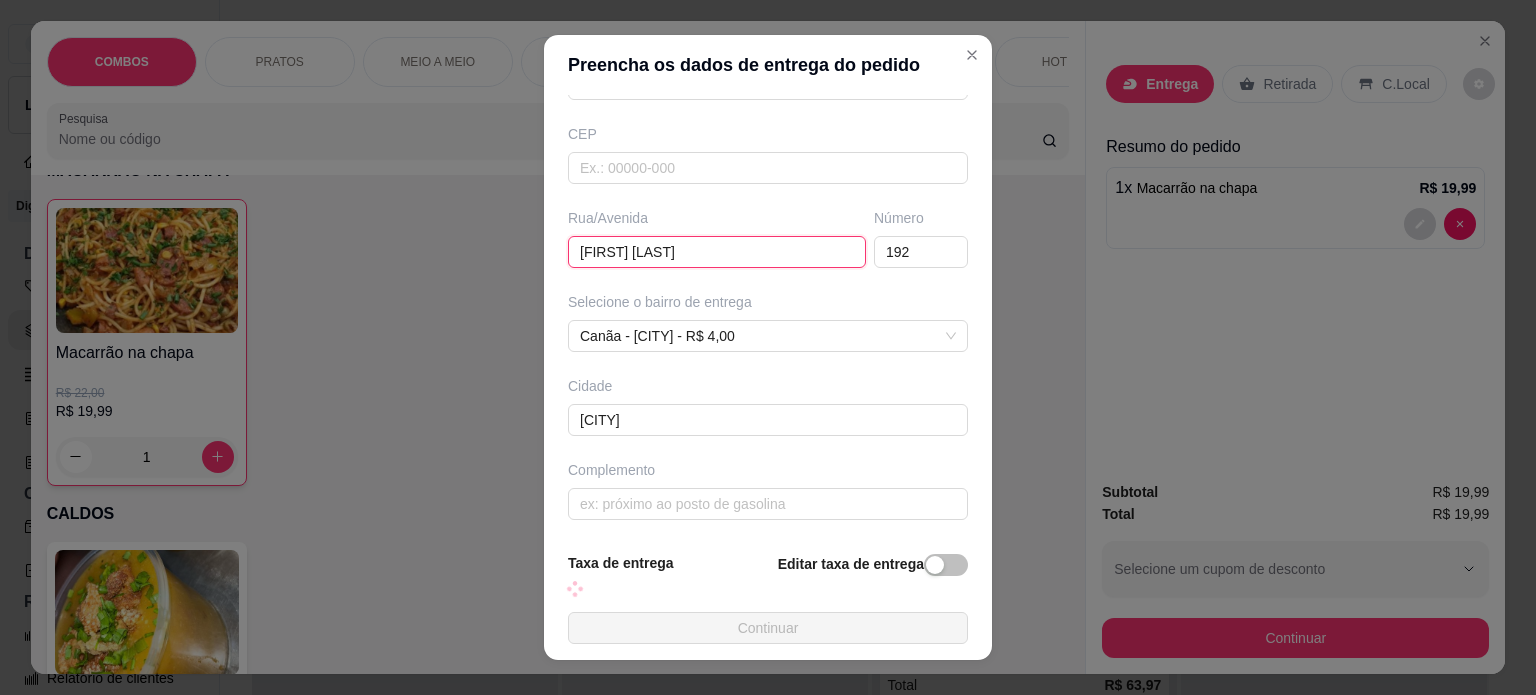 scroll, scrollTop: 251, scrollLeft: 0, axis: vertical 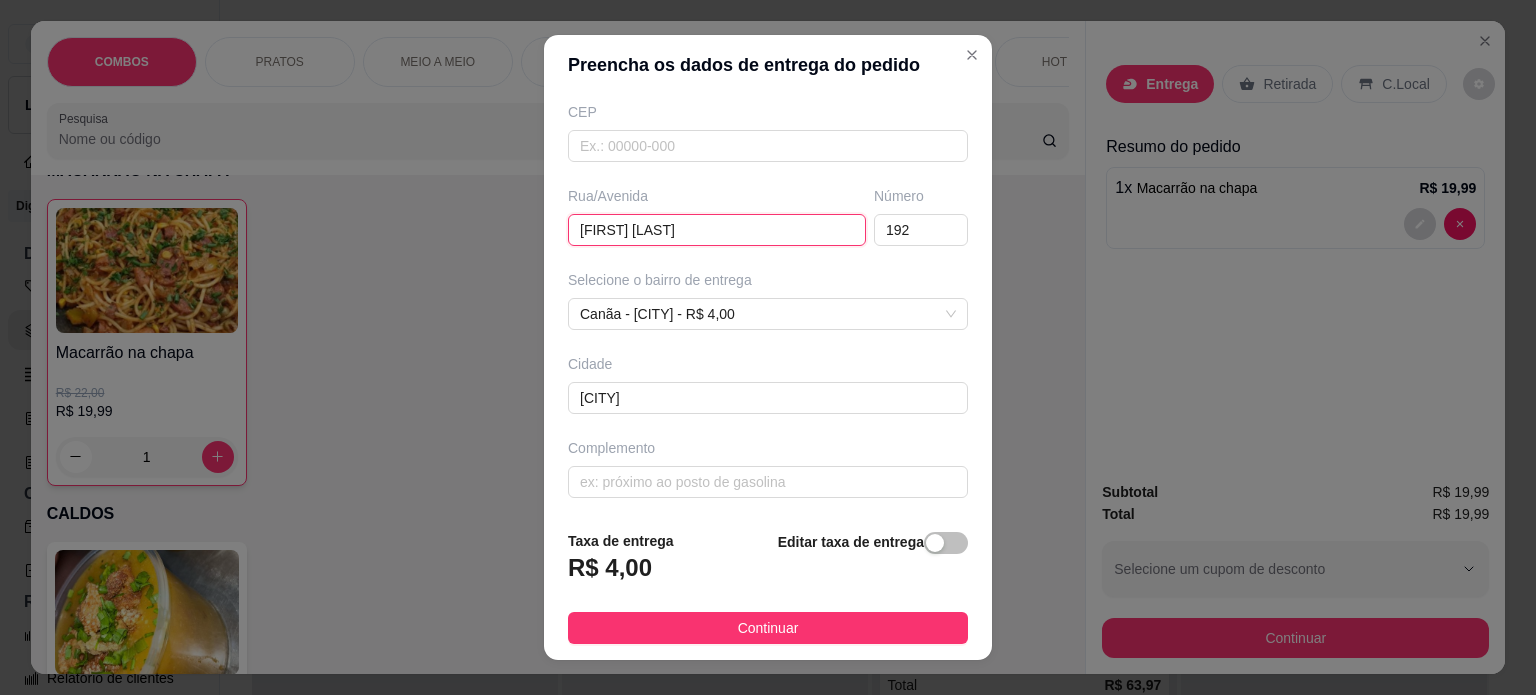 type on "[FIRST] [LAST]" 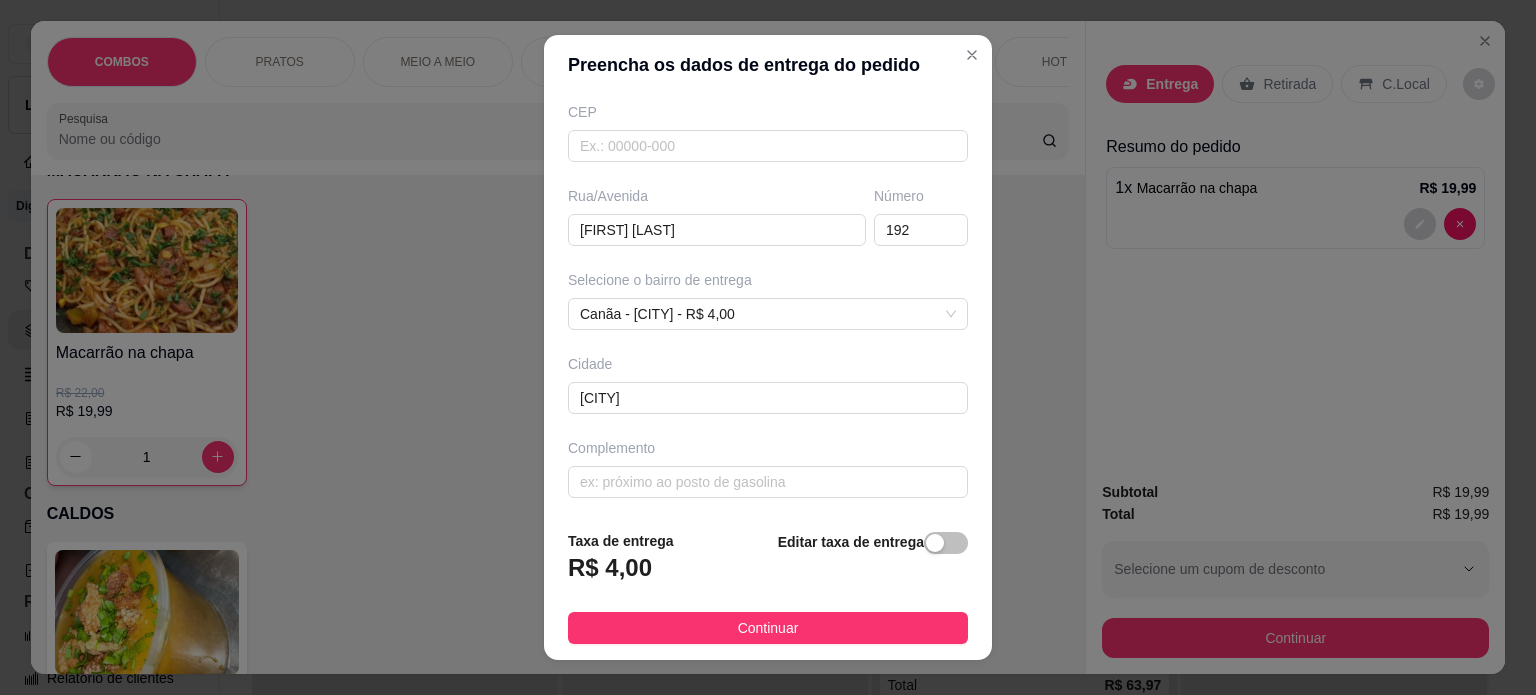click on "Continuar" at bounding box center (768, 628) 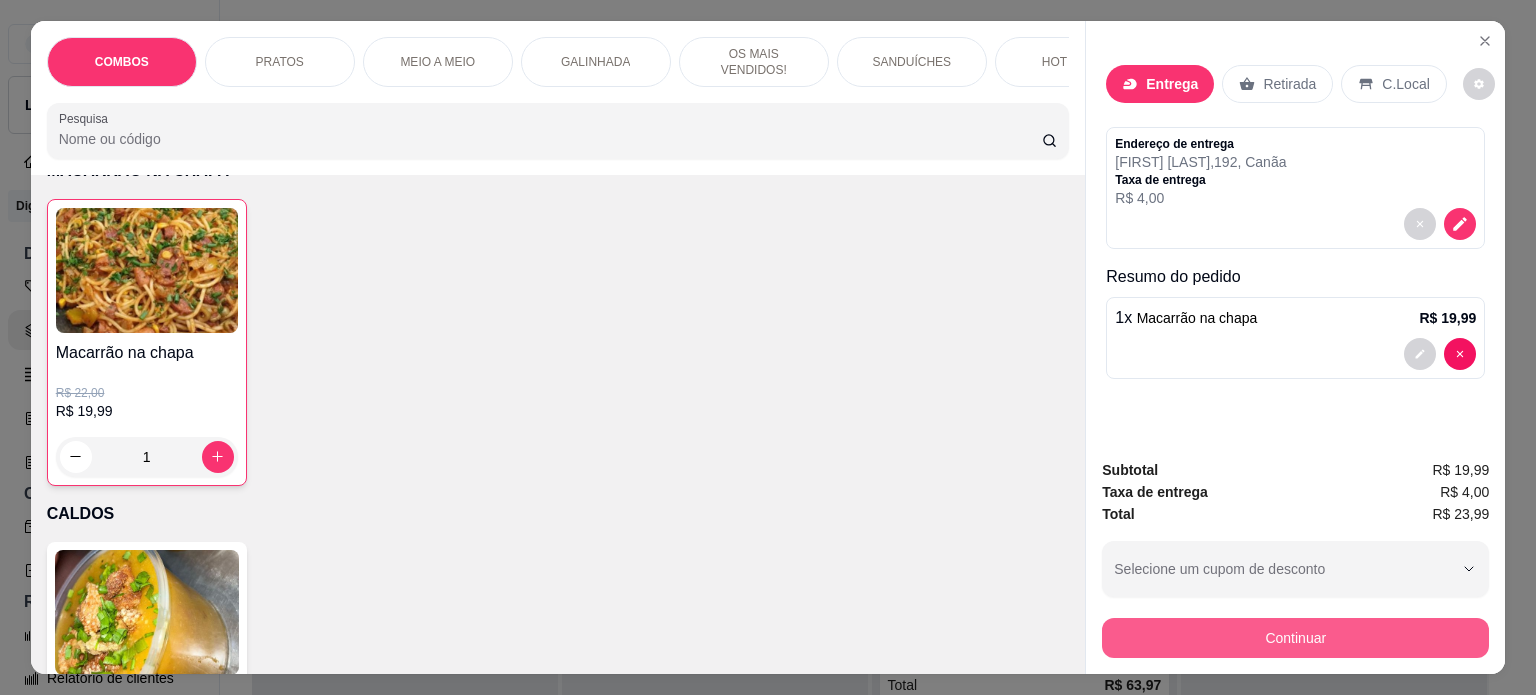 click on "Continuar" at bounding box center [1295, 638] 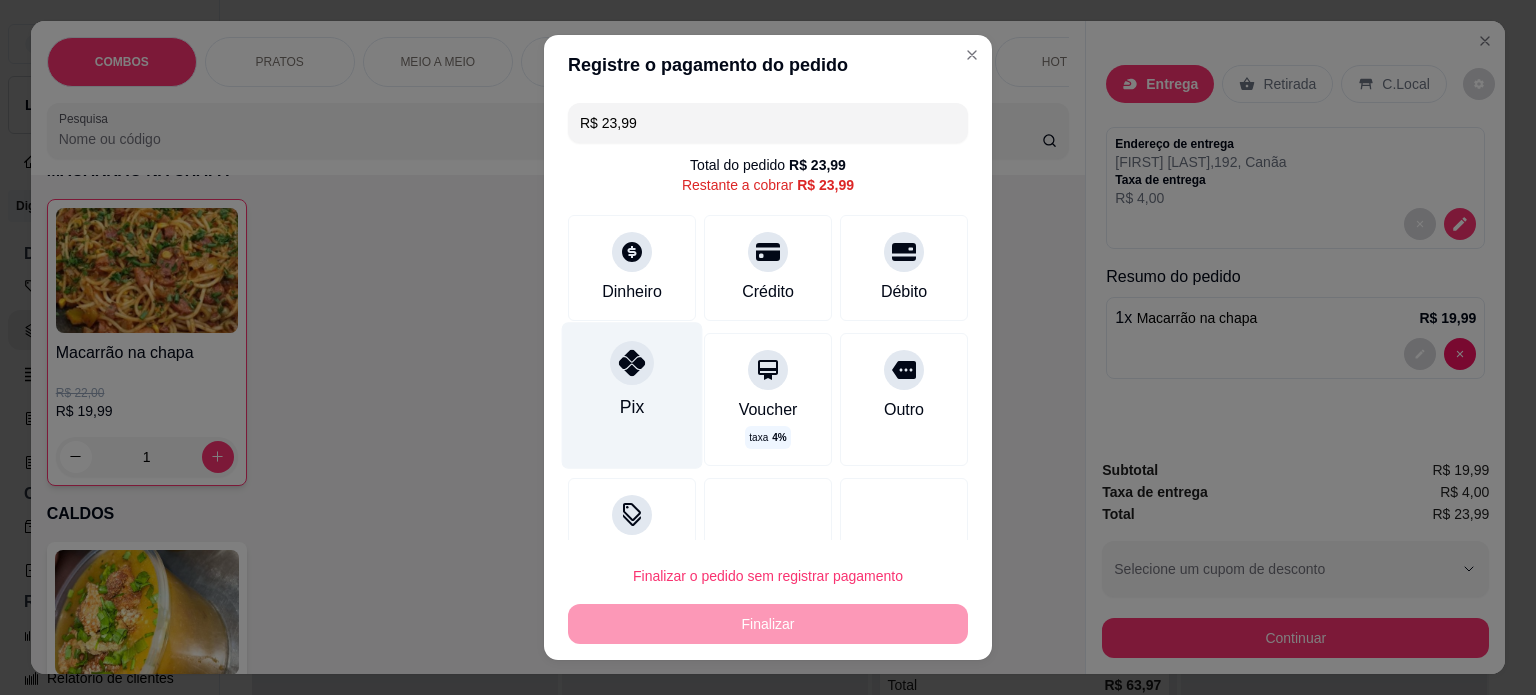 click 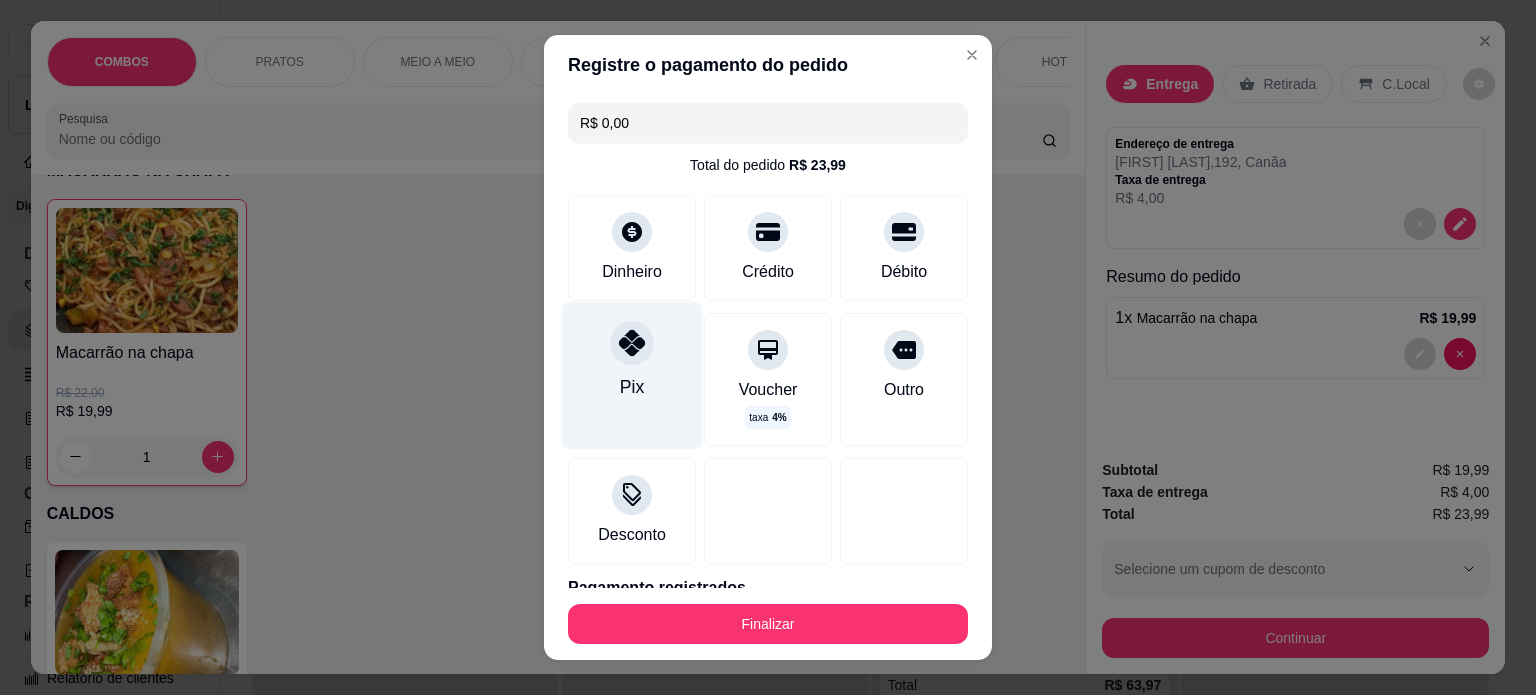type on "R$ 0,00" 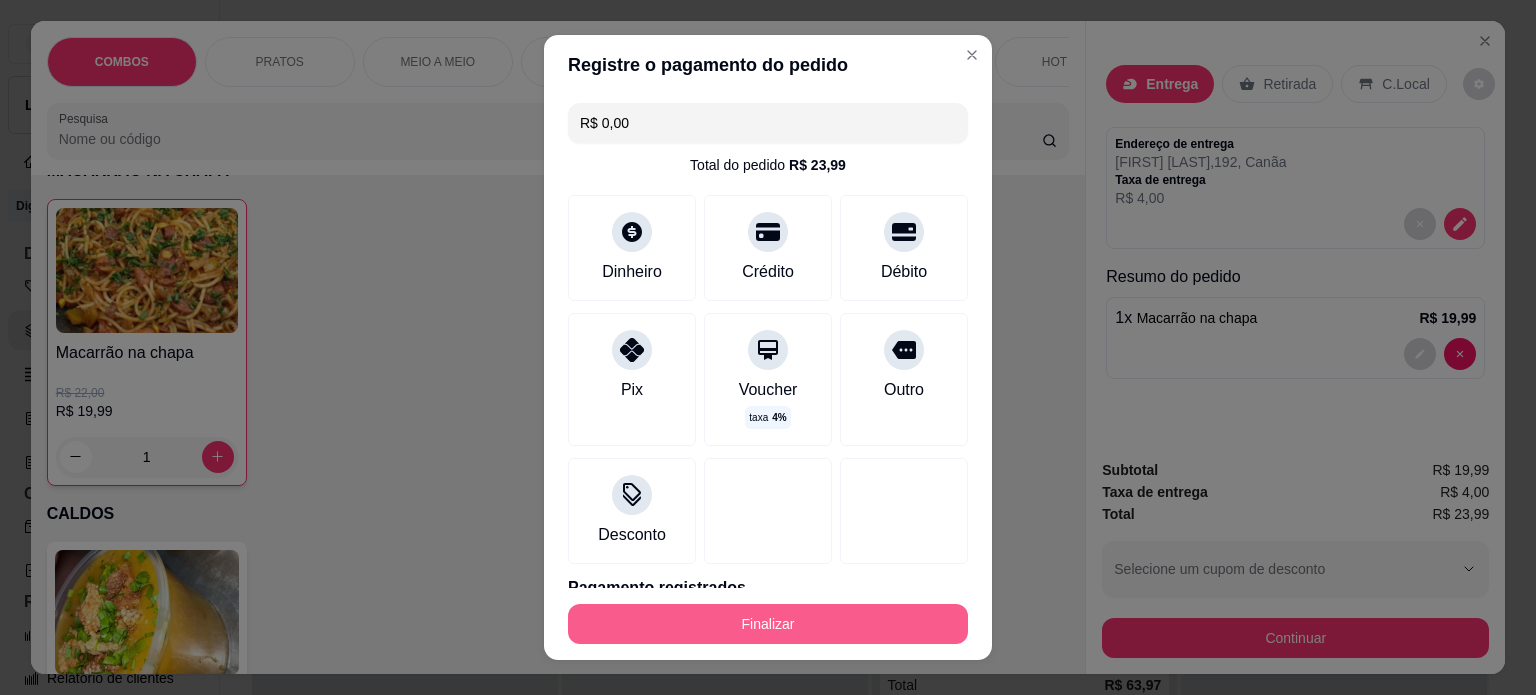 click on "Finalizar" at bounding box center (768, 624) 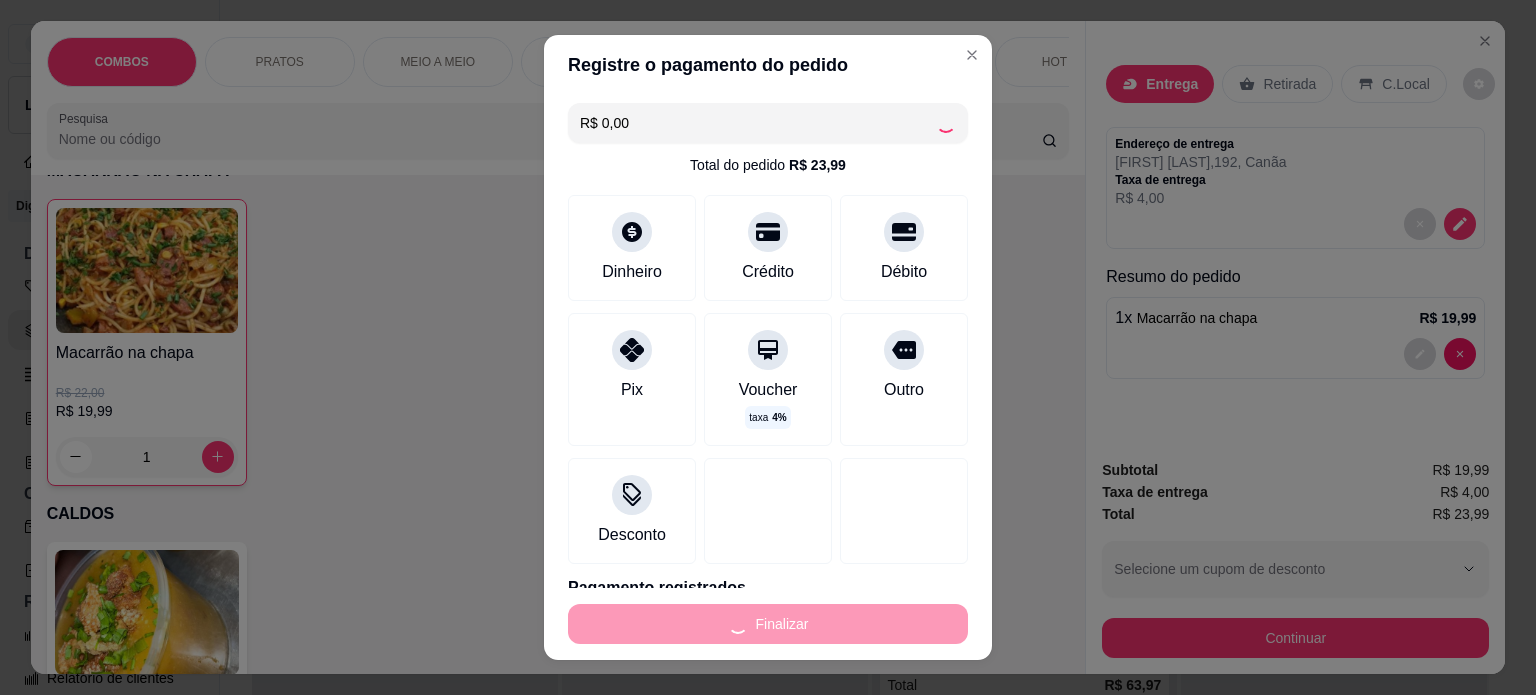 type on "0" 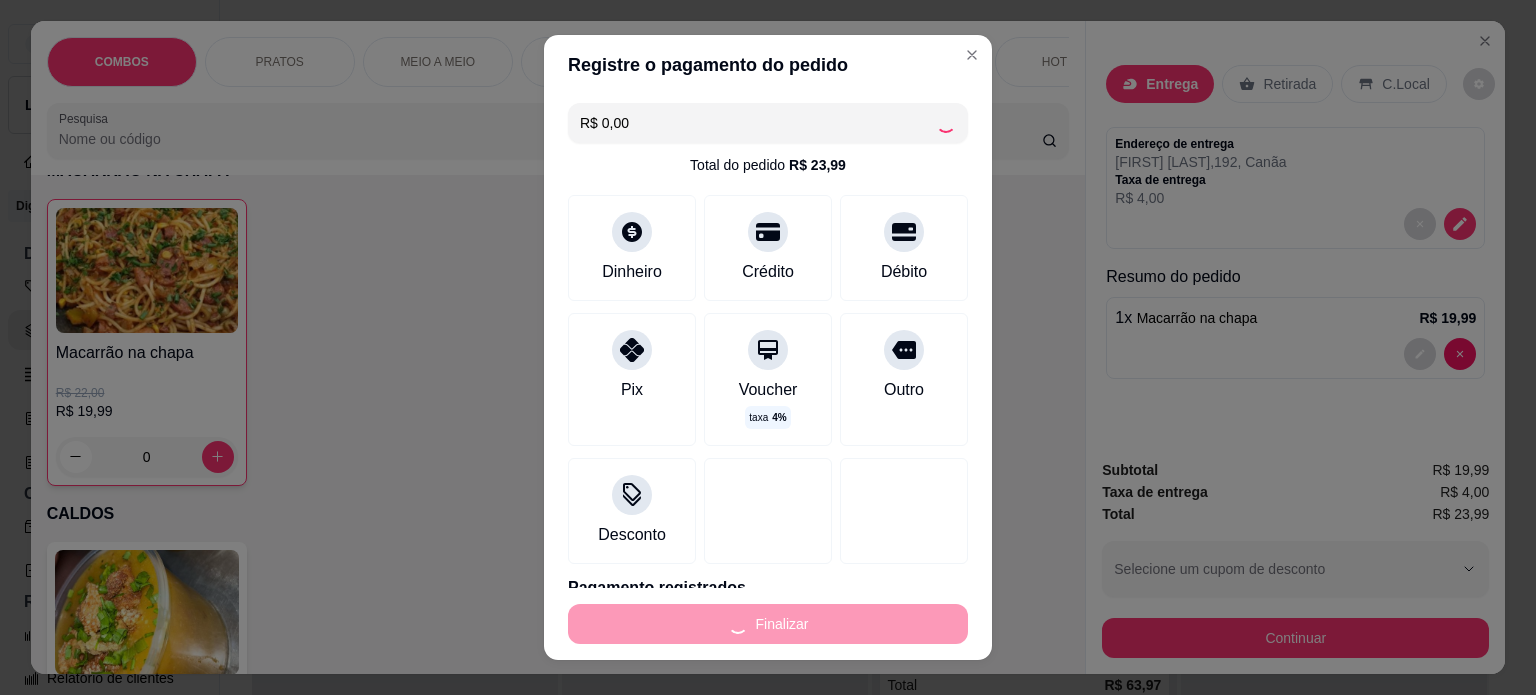 type on "-R$ 23,99" 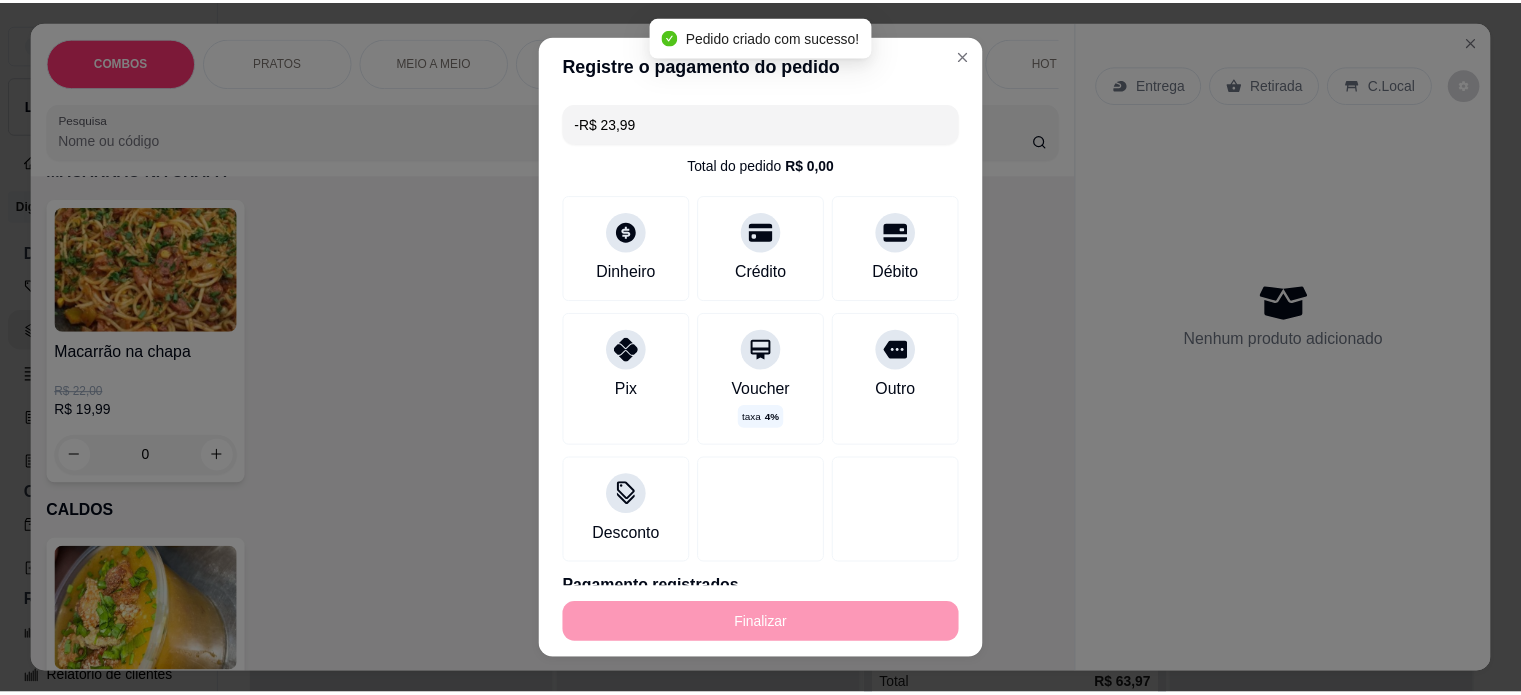scroll, scrollTop: 3388, scrollLeft: 0, axis: vertical 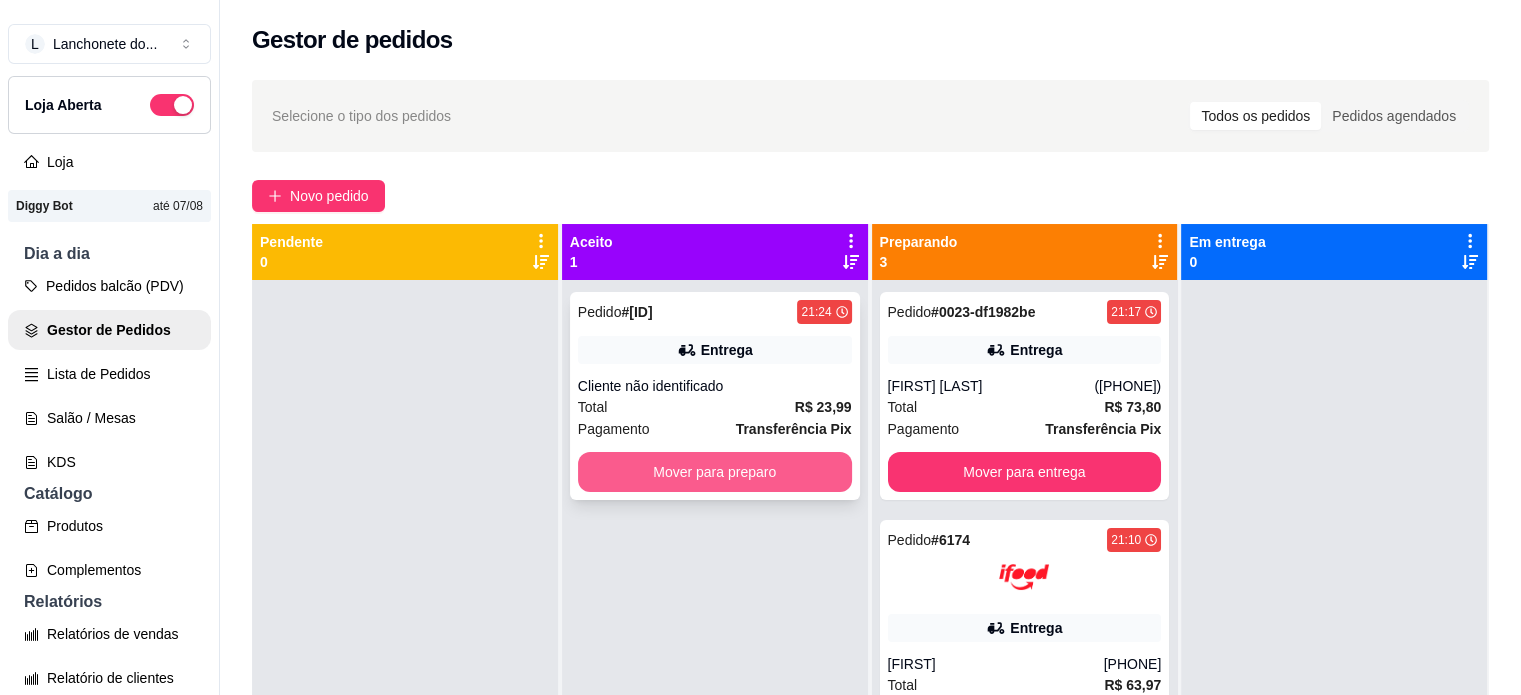 click on "Mover para preparo" at bounding box center [715, 472] 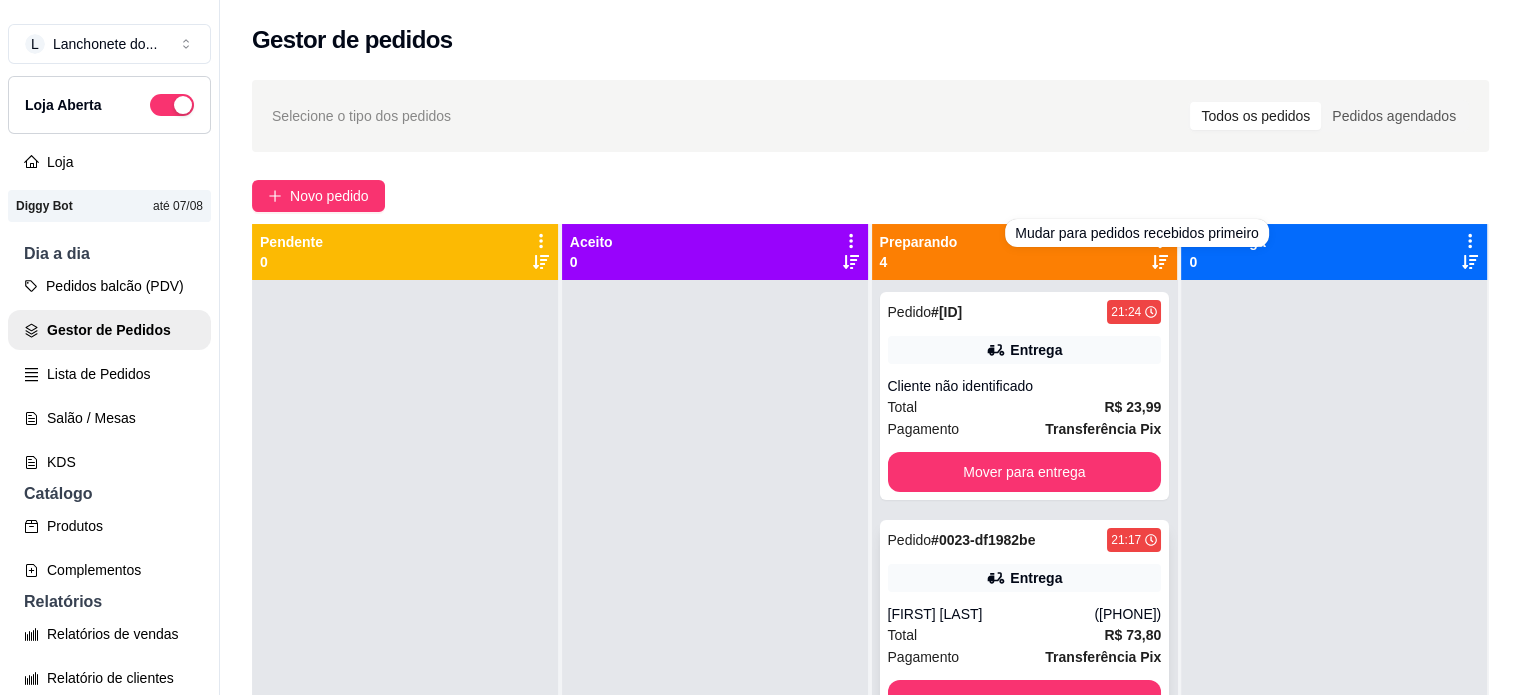 scroll, scrollTop: 308, scrollLeft: 0, axis: vertical 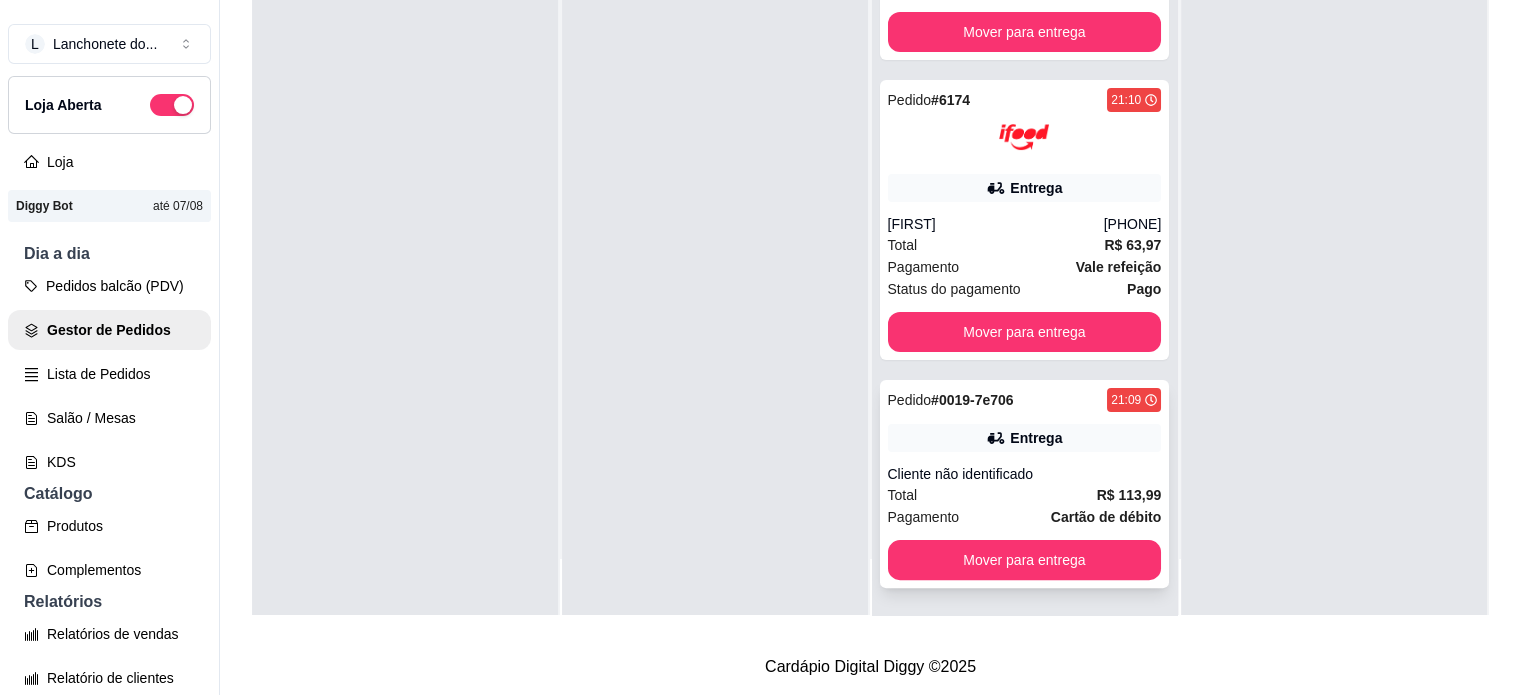 click on "Total R$ 113,99" at bounding box center [1025, 495] 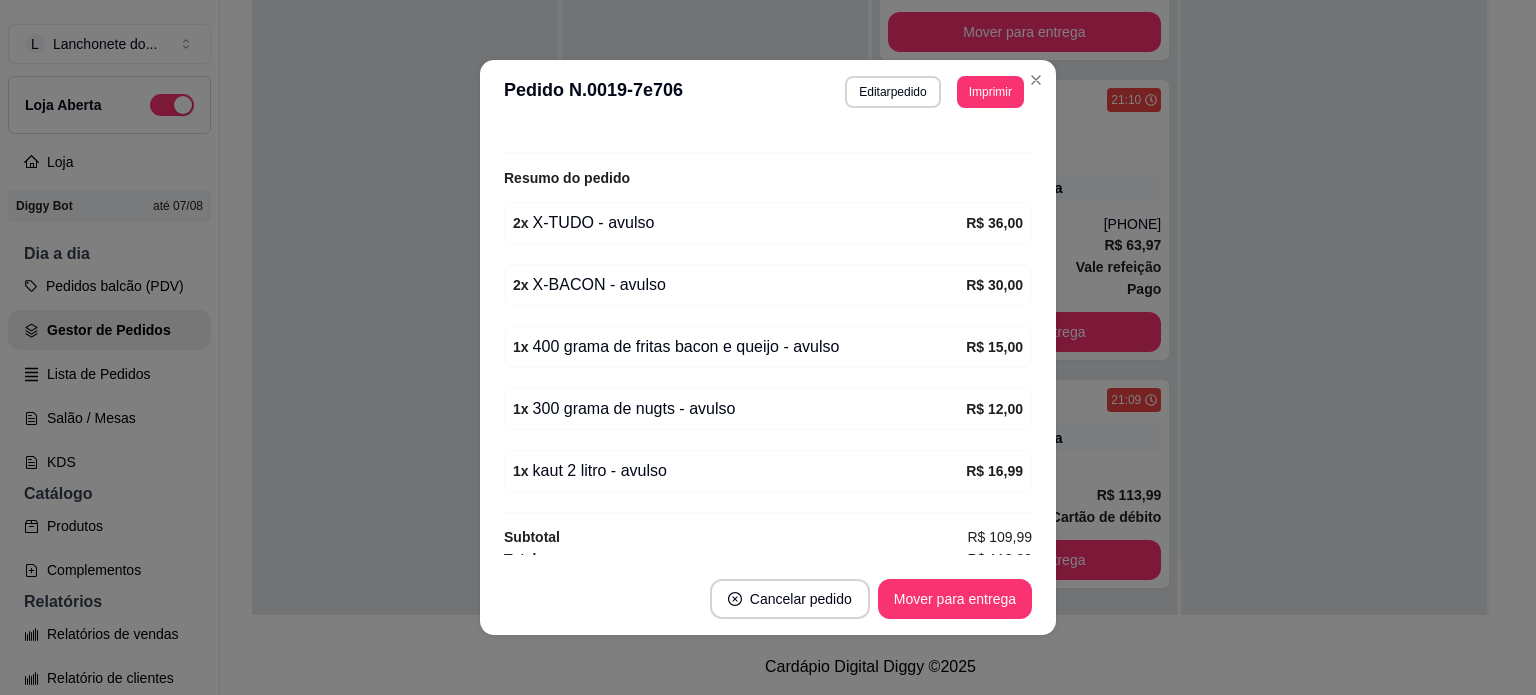 scroll, scrollTop: 493, scrollLeft: 0, axis: vertical 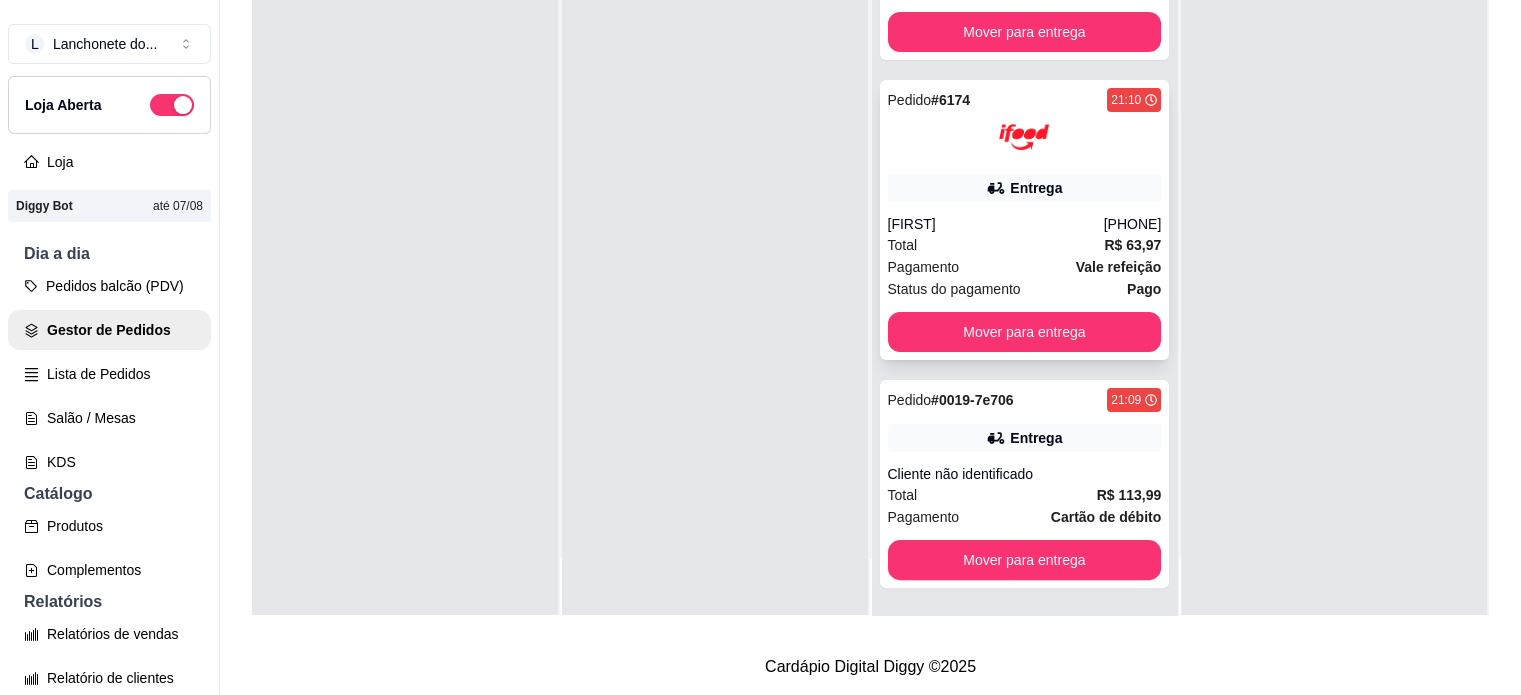 click on "Total R$ 63,97" at bounding box center [1025, 245] 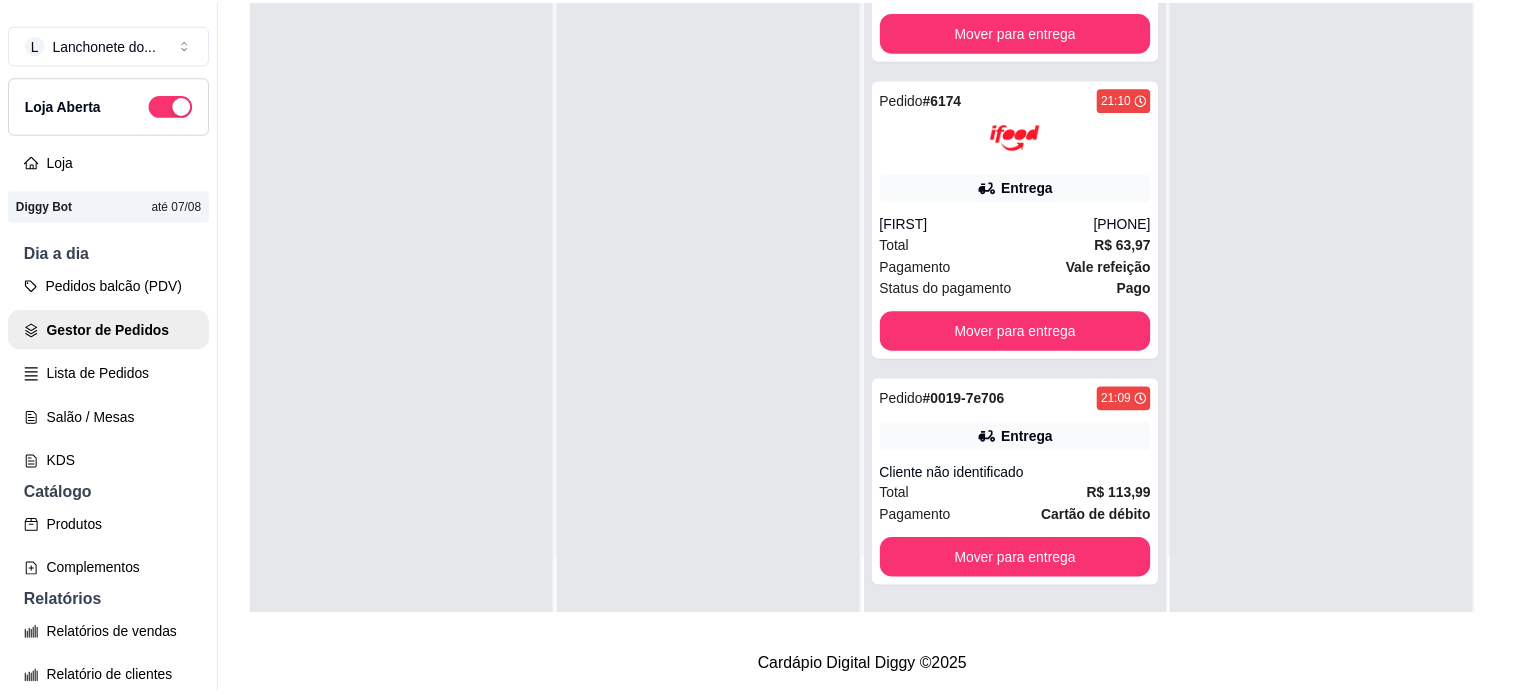 scroll, scrollTop: 581, scrollLeft: 0, axis: vertical 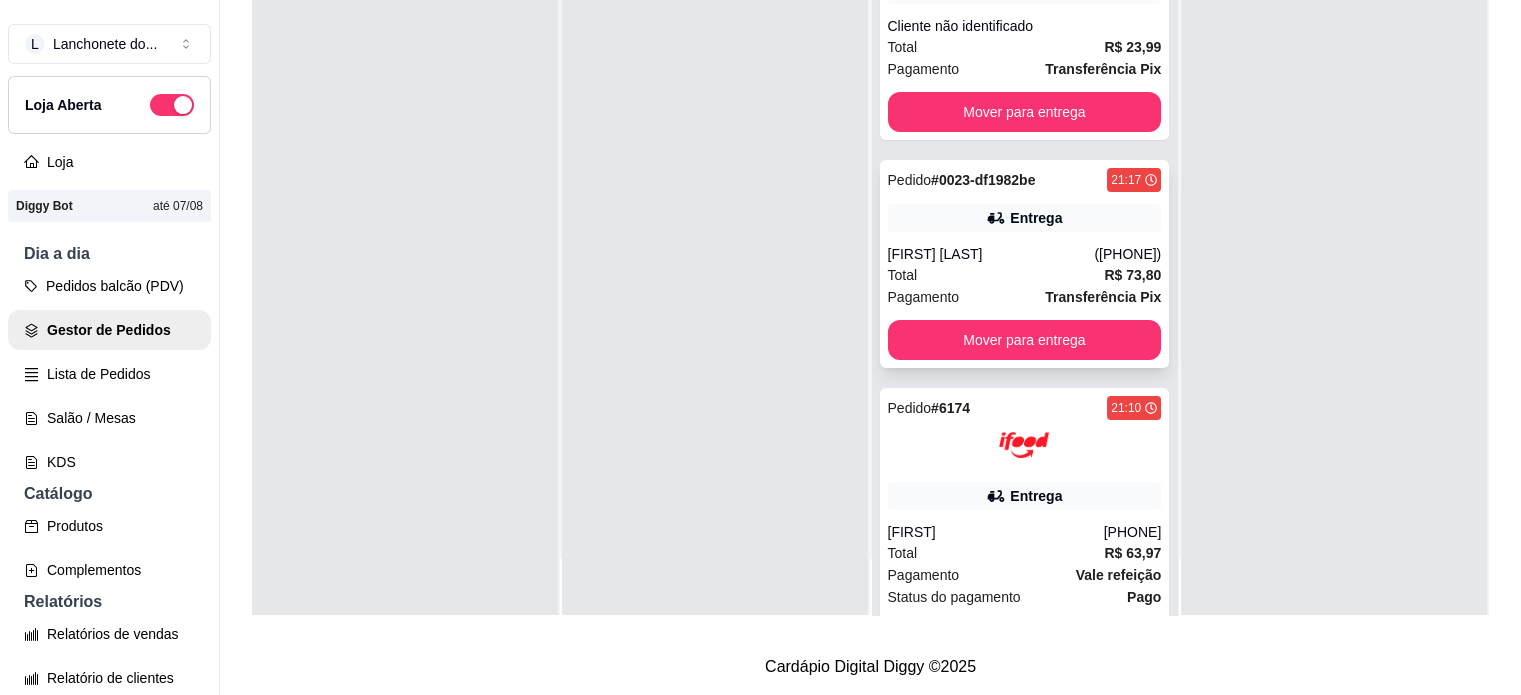 click on "Total R$ 73,80" at bounding box center (1025, 275) 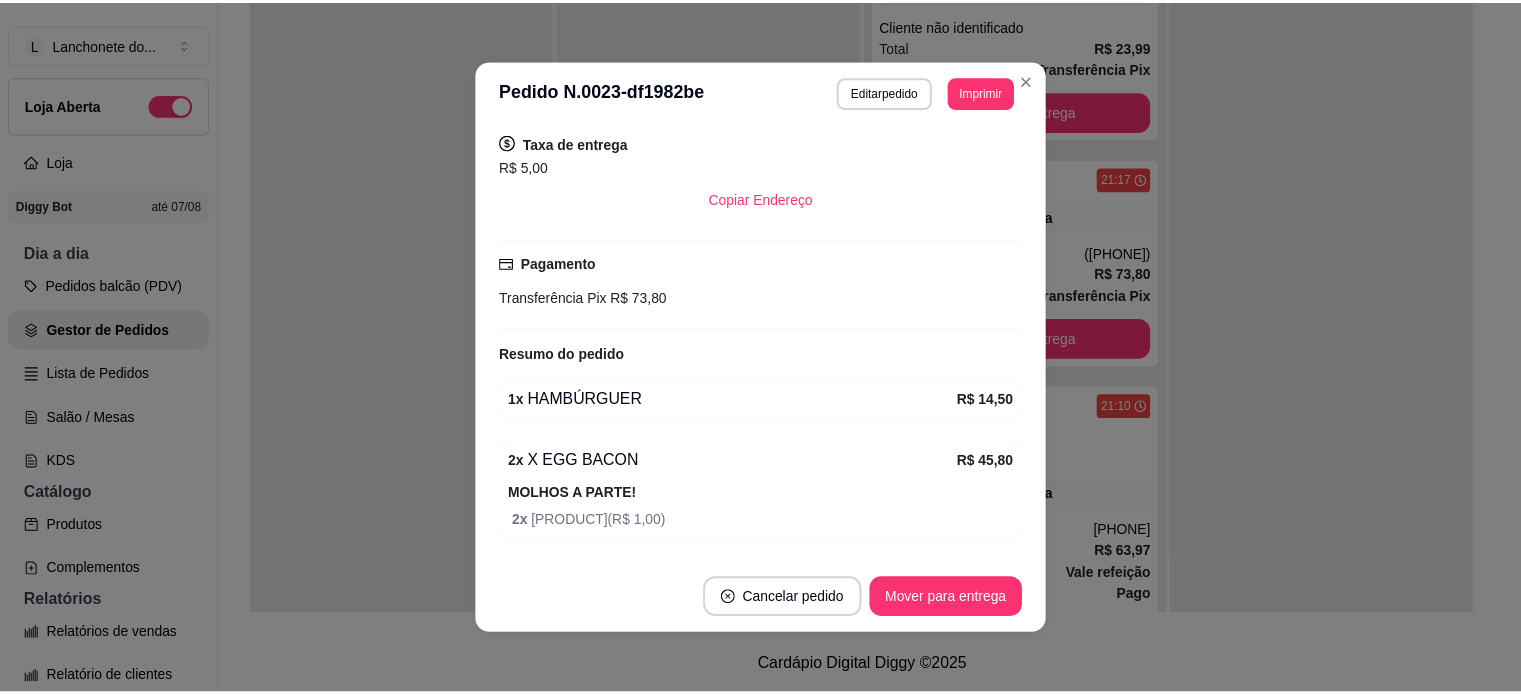 scroll, scrollTop: 556, scrollLeft: 0, axis: vertical 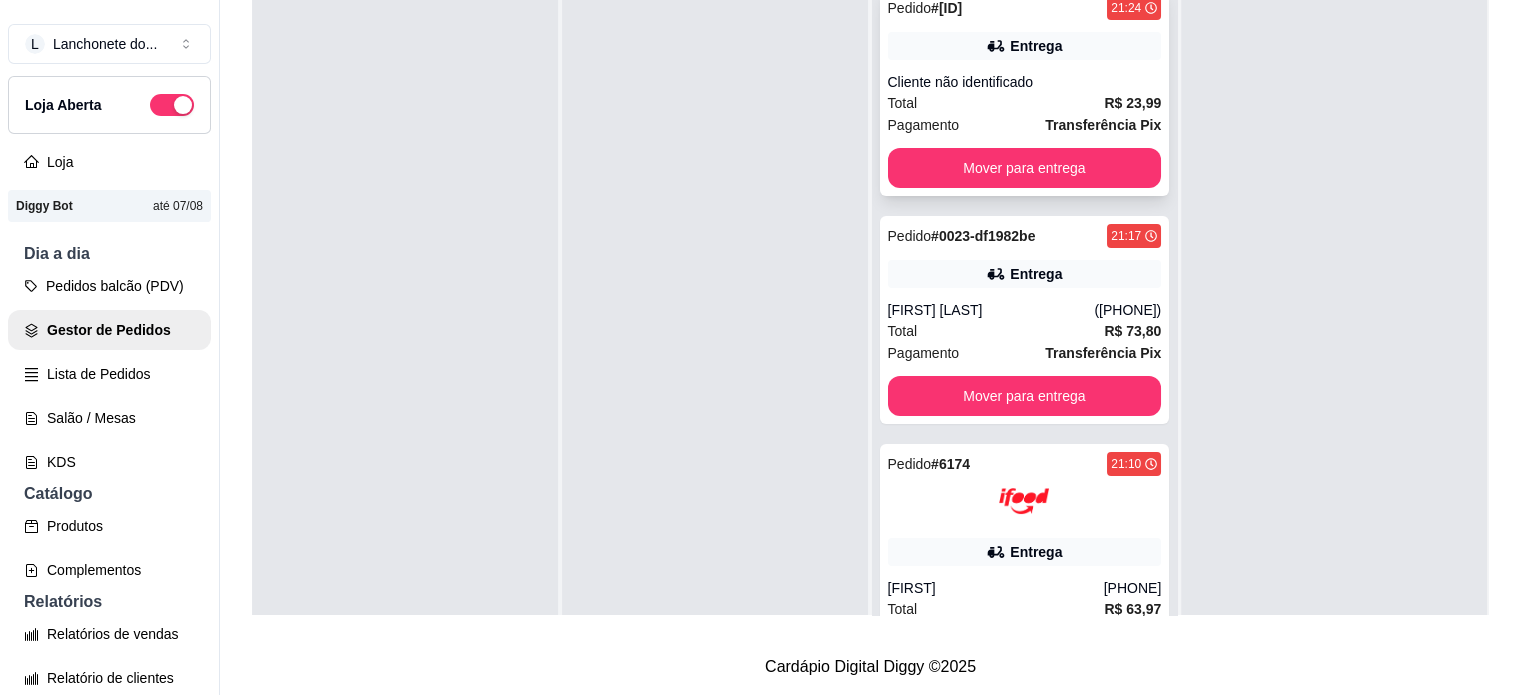 click on "Total R$ 23,99" at bounding box center [1025, 103] 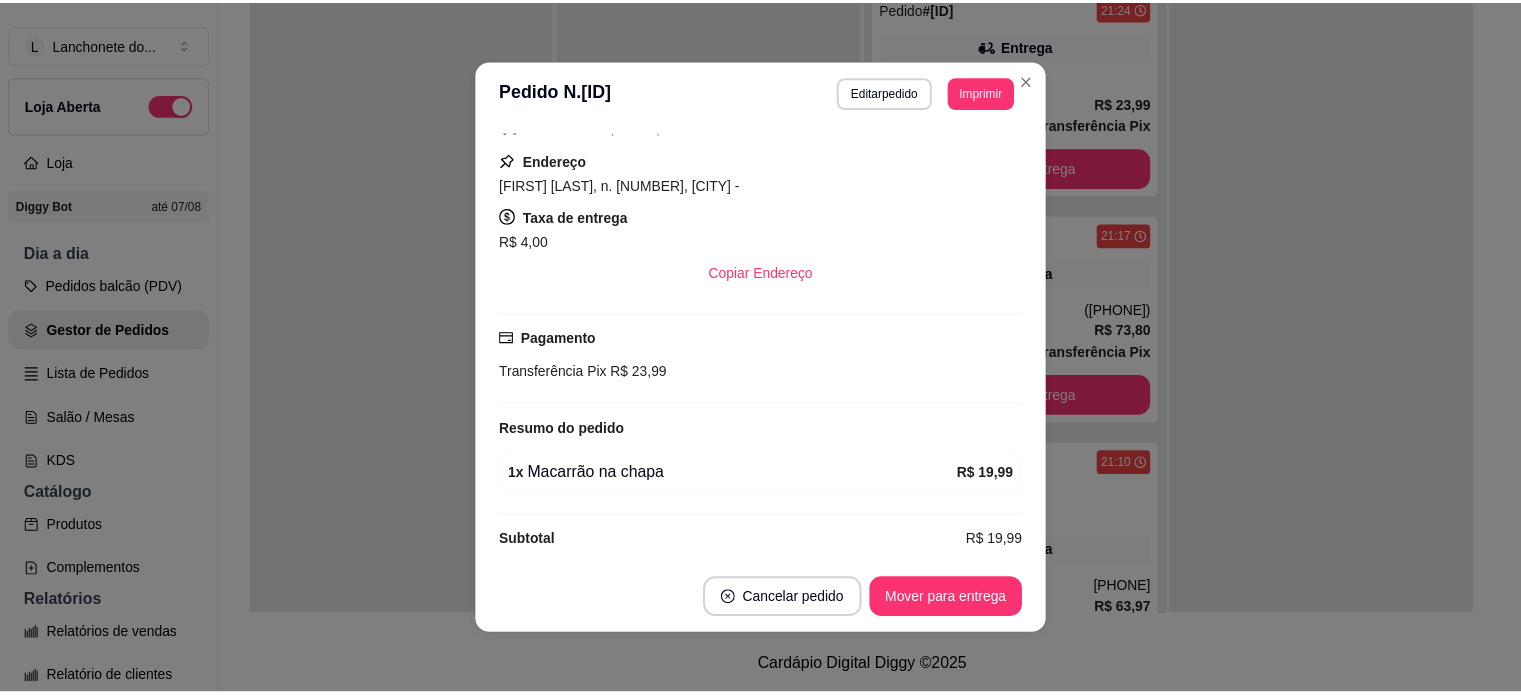 scroll, scrollTop: 247, scrollLeft: 0, axis: vertical 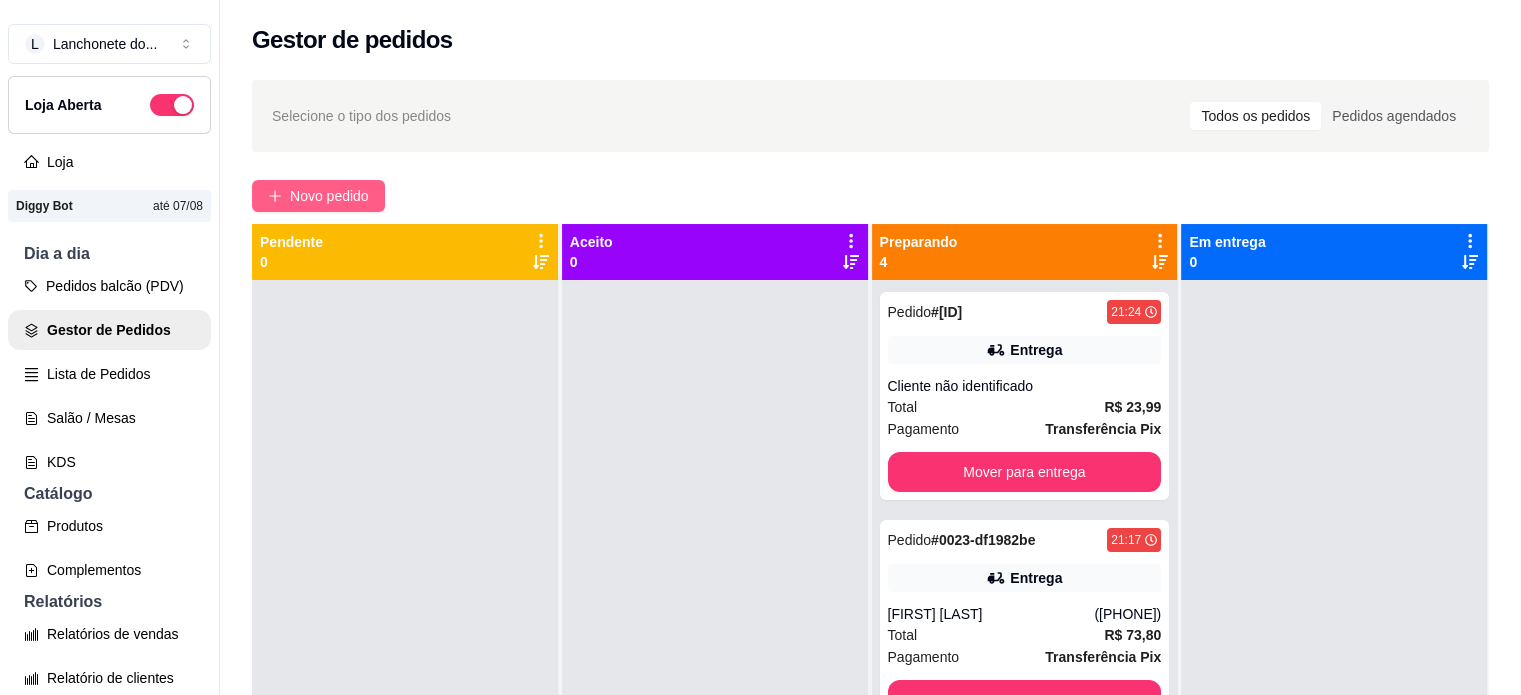 click on "Novo pedido" at bounding box center (329, 196) 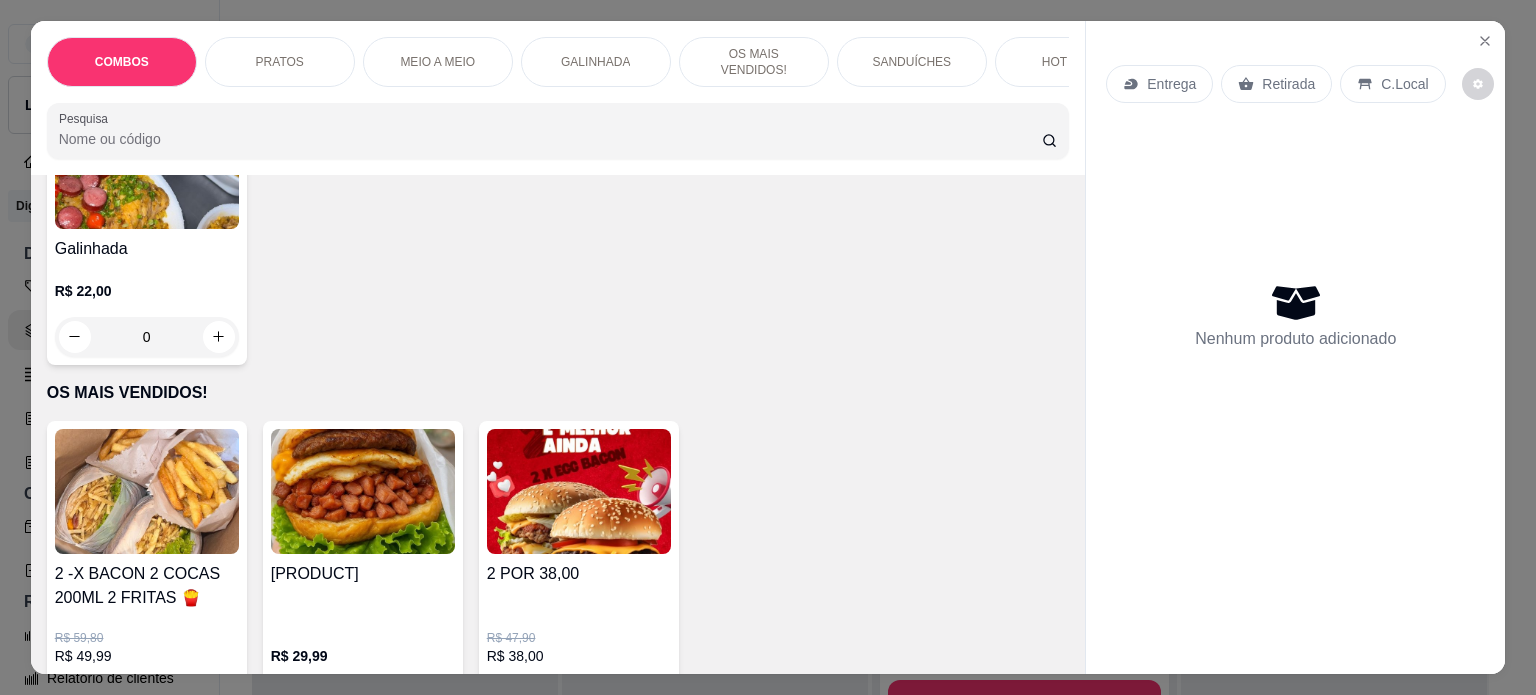 scroll, scrollTop: 0, scrollLeft: 0, axis: both 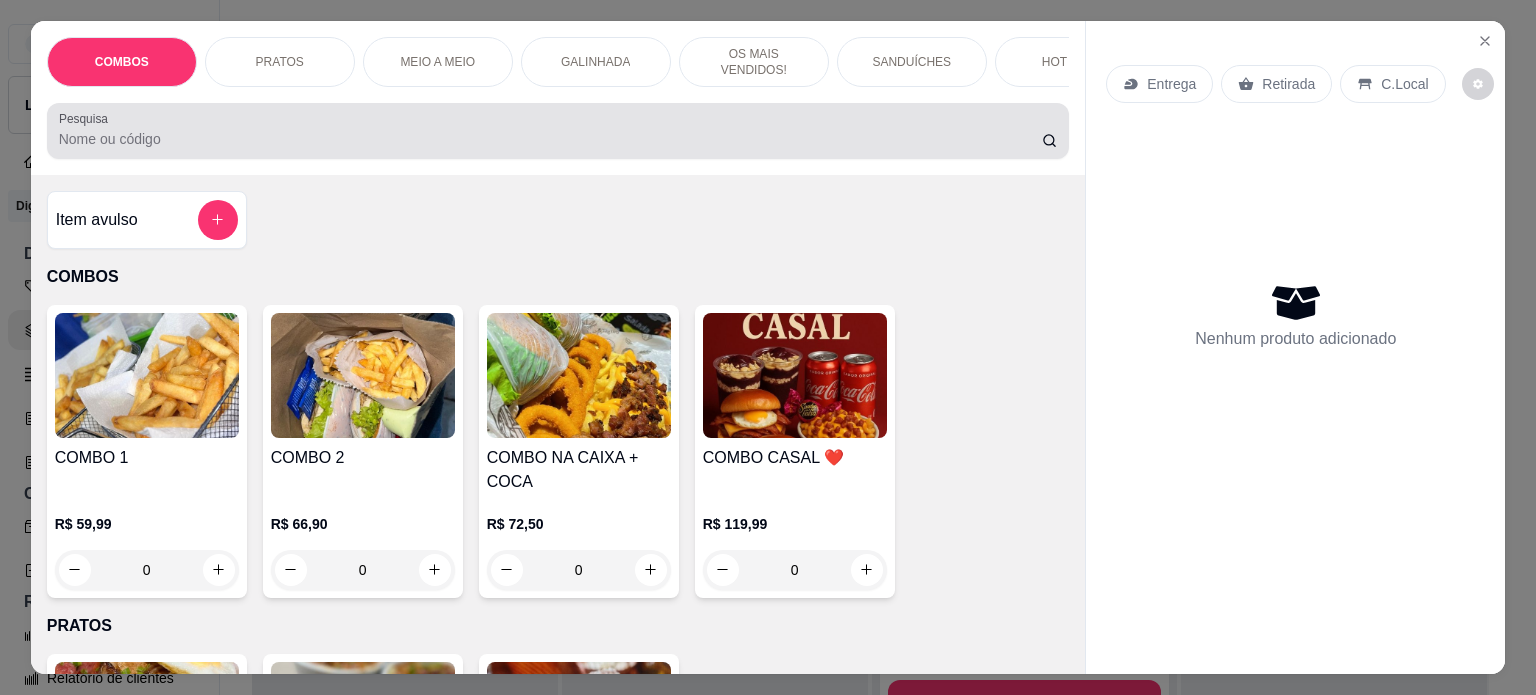 click on "Pesquisa" at bounding box center (550, 139) 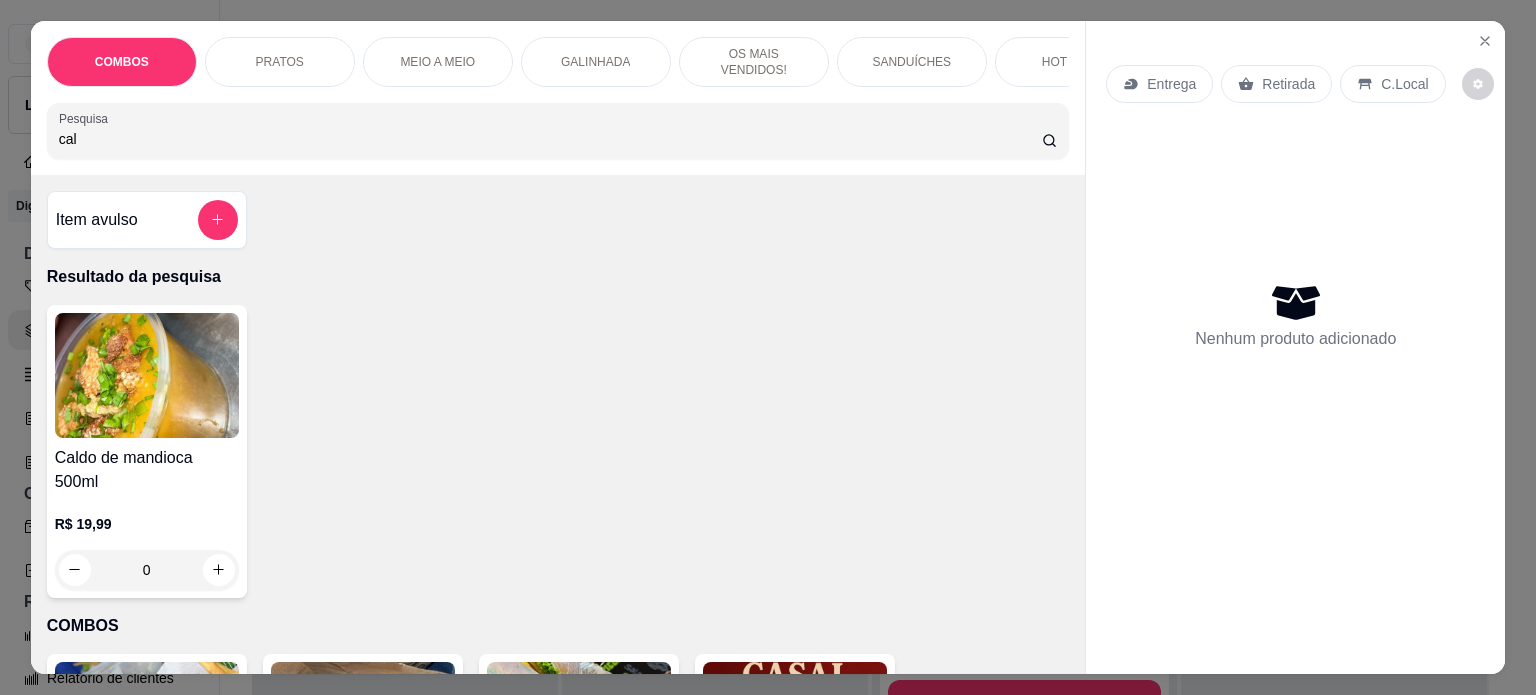 type on "cal" 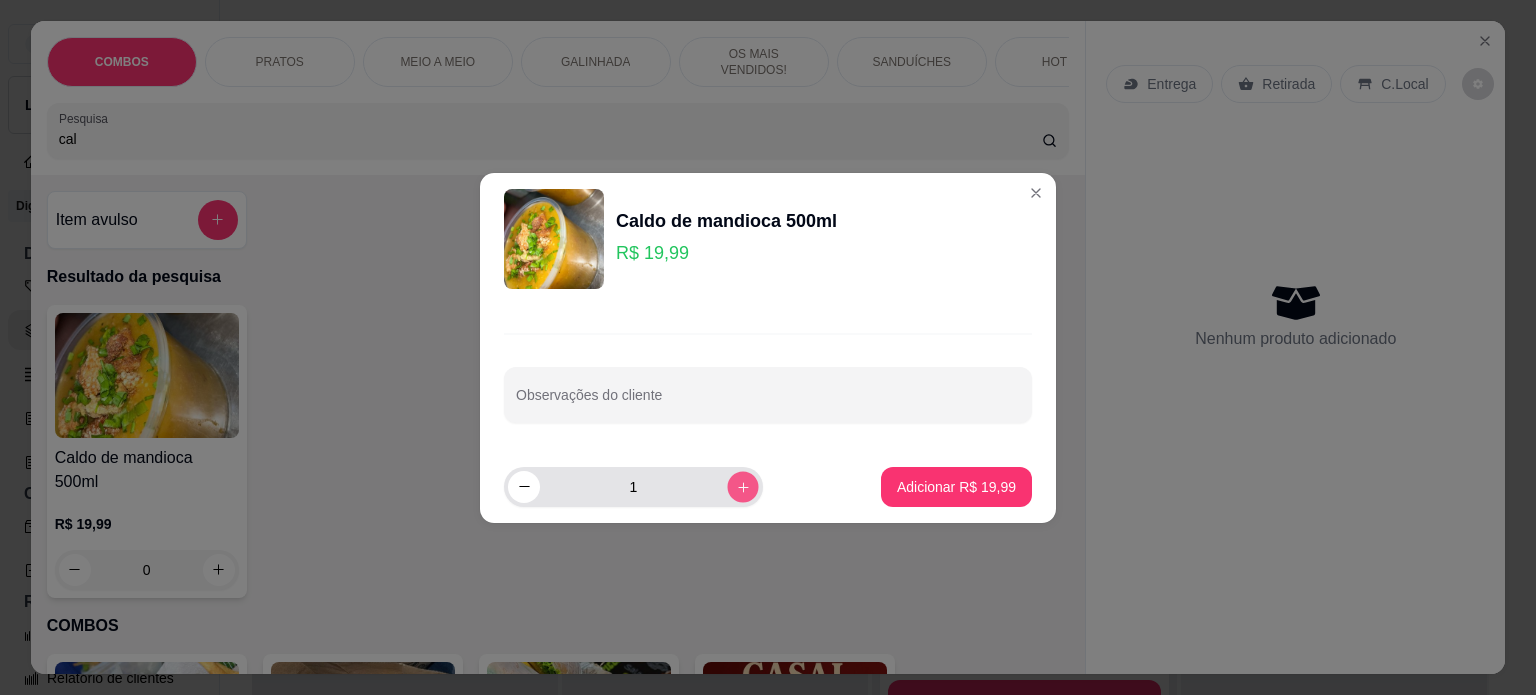 click at bounding box center (742, 486) 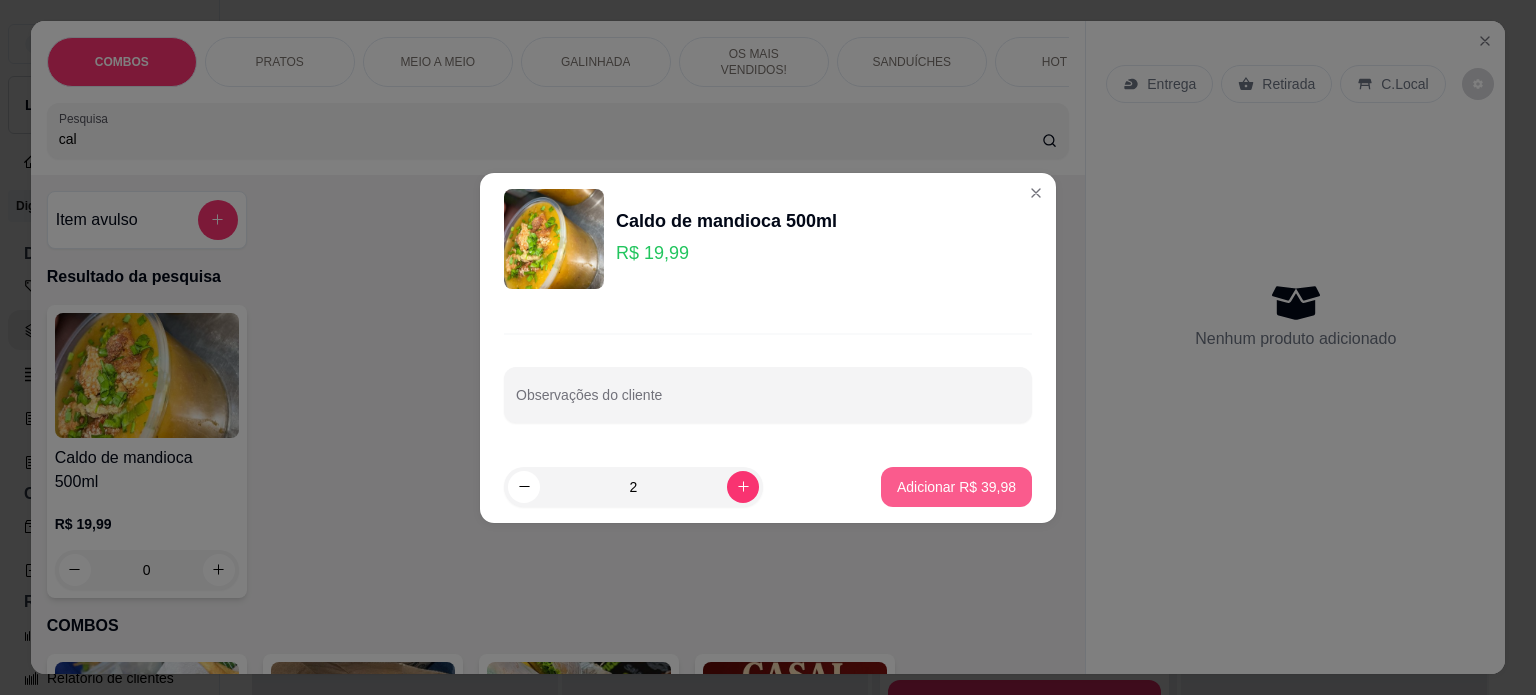 click on "Adicionar   R$ 39,98" at bounding box center (956, 487) 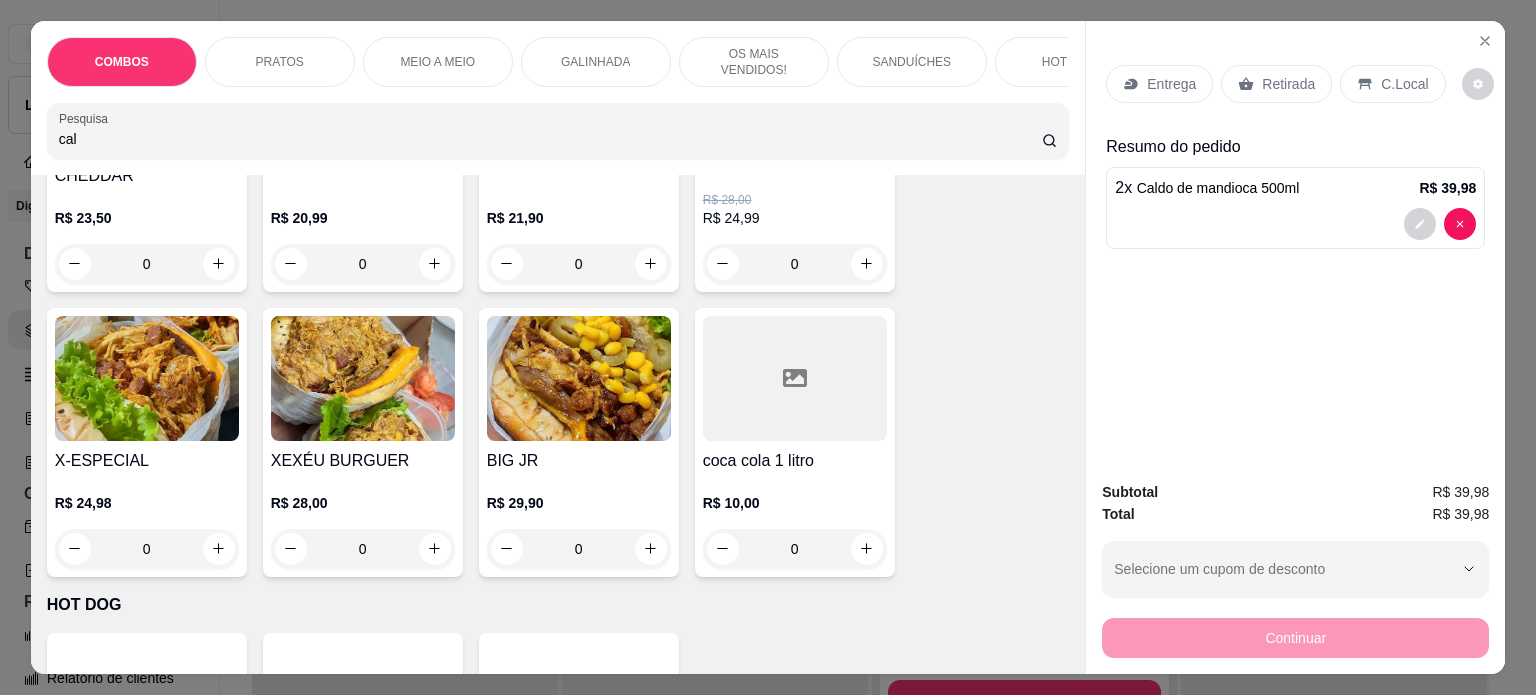 scroll, scrollTop: 2540, scrollLeft: 0, axis: vertical 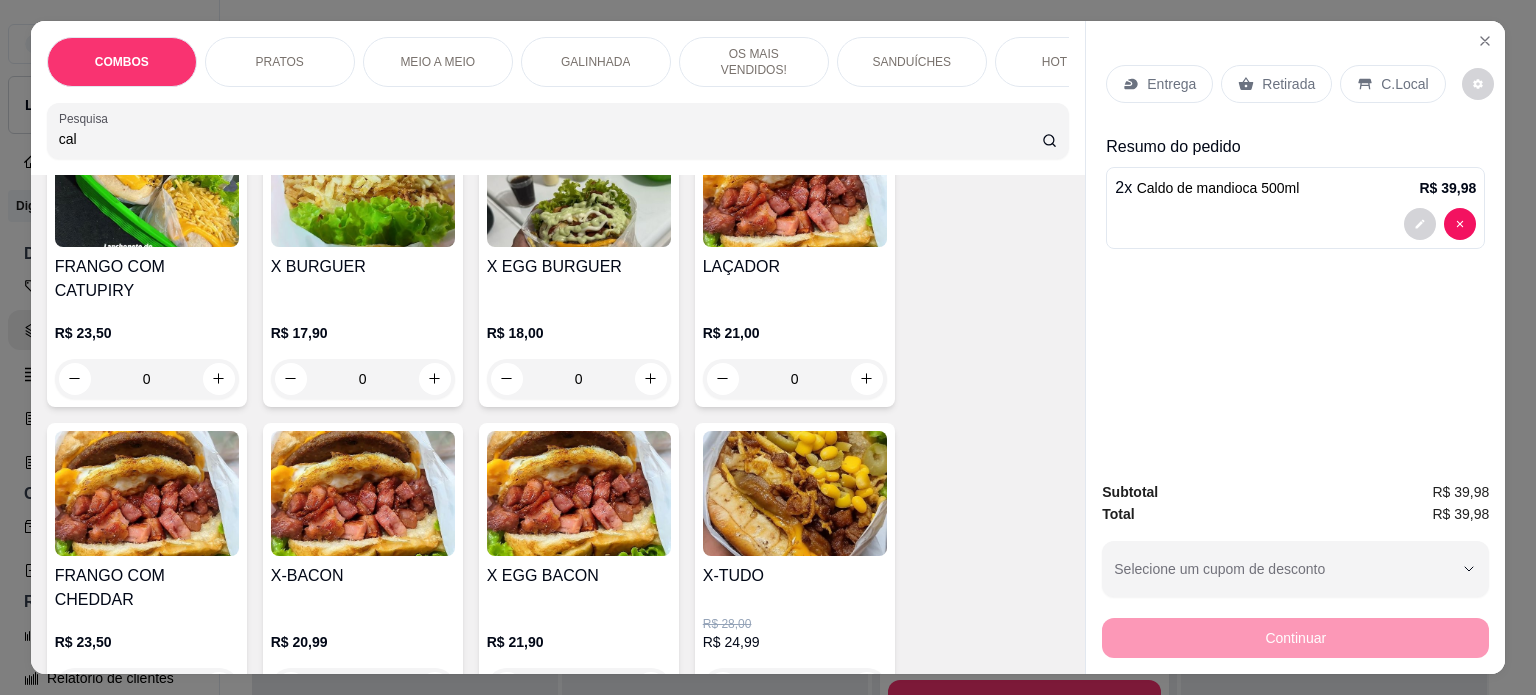 click on "R$ 17,90 0" at bounding box center (363, 351) 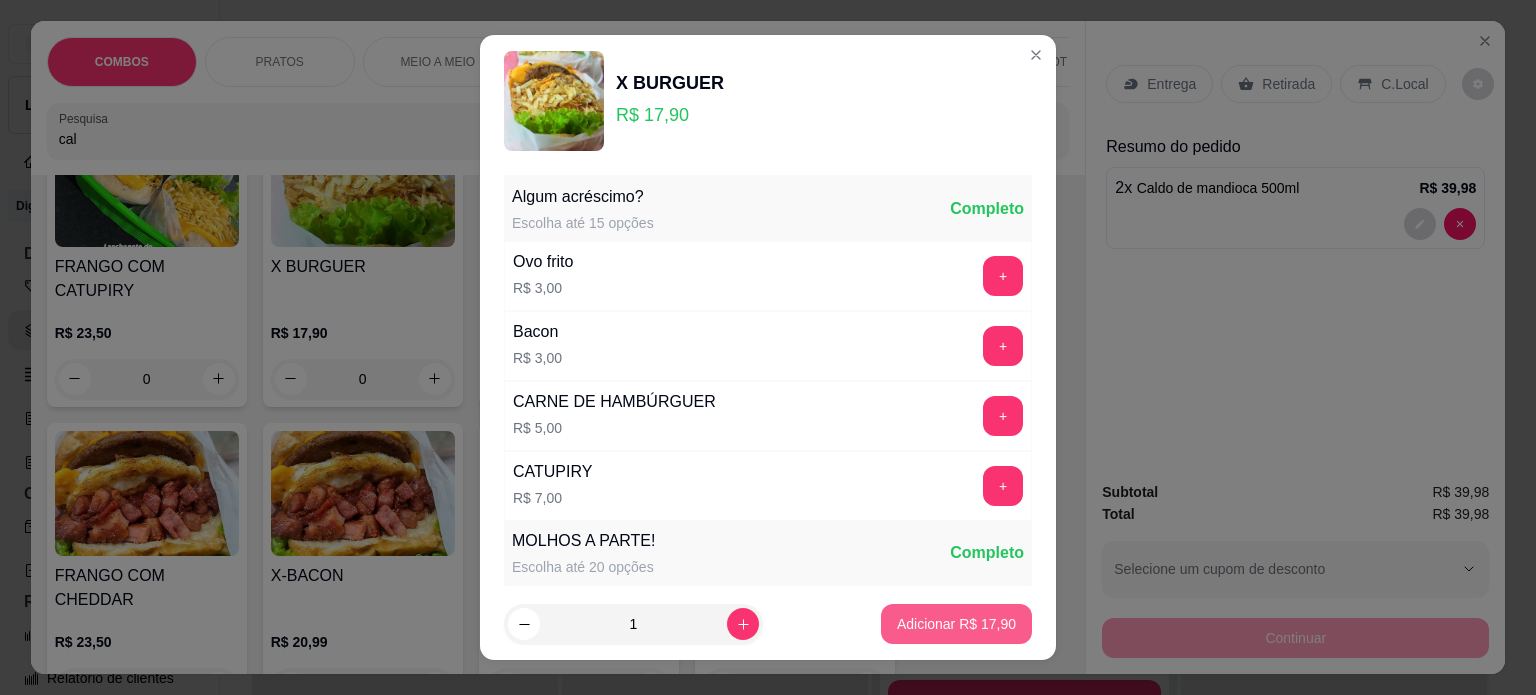 click on "Adicionar   R$ 17,90" at bounding box center [956, 624] 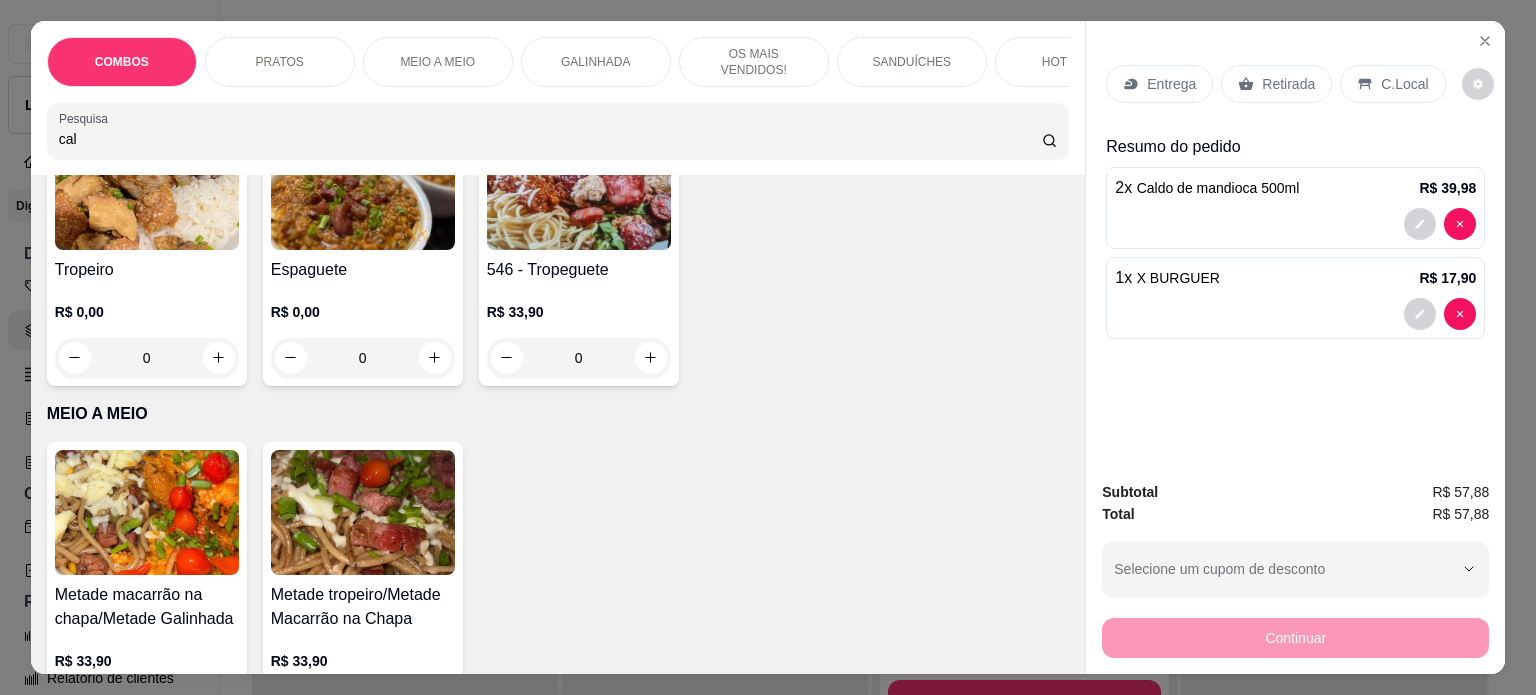 scroll, scrollTop: 0, scrollLeft: 0, axis: both 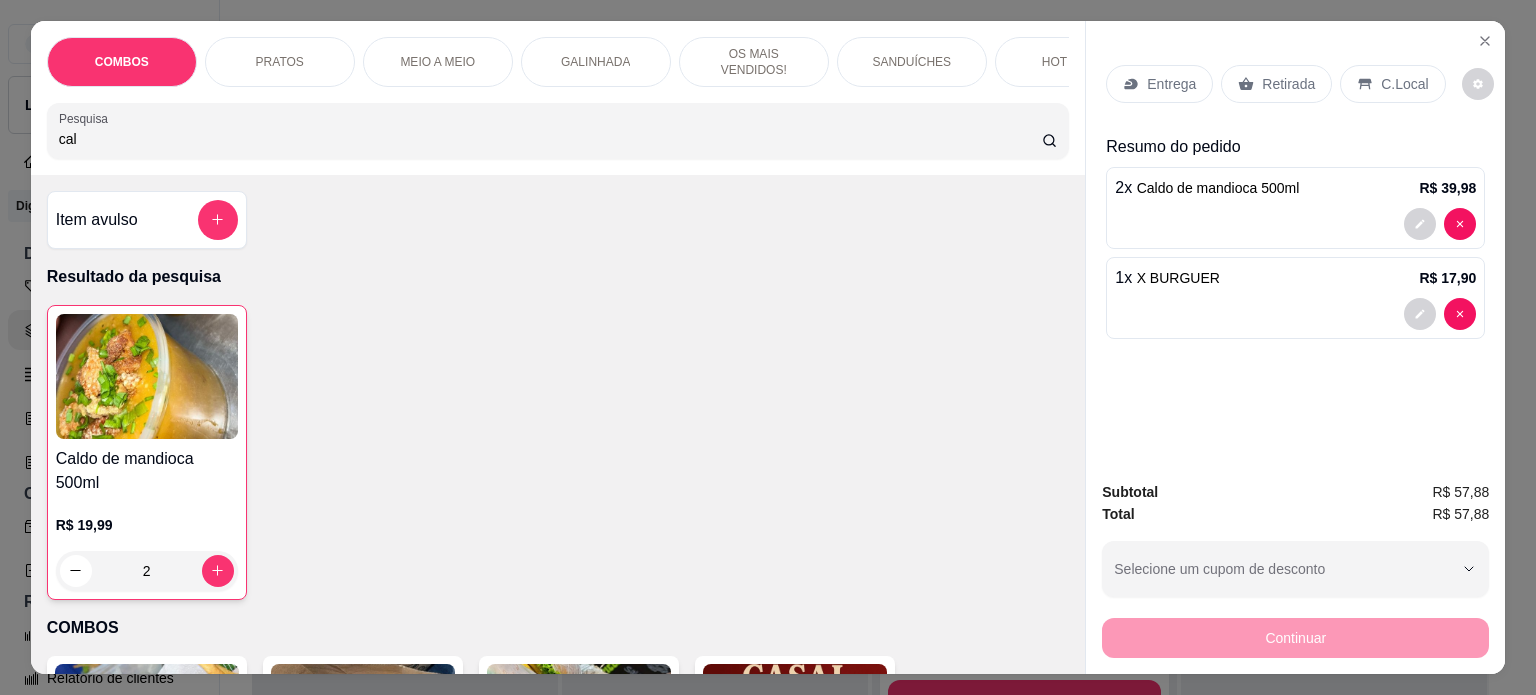 click on "Item avulso" at bounding box center (147, 220) 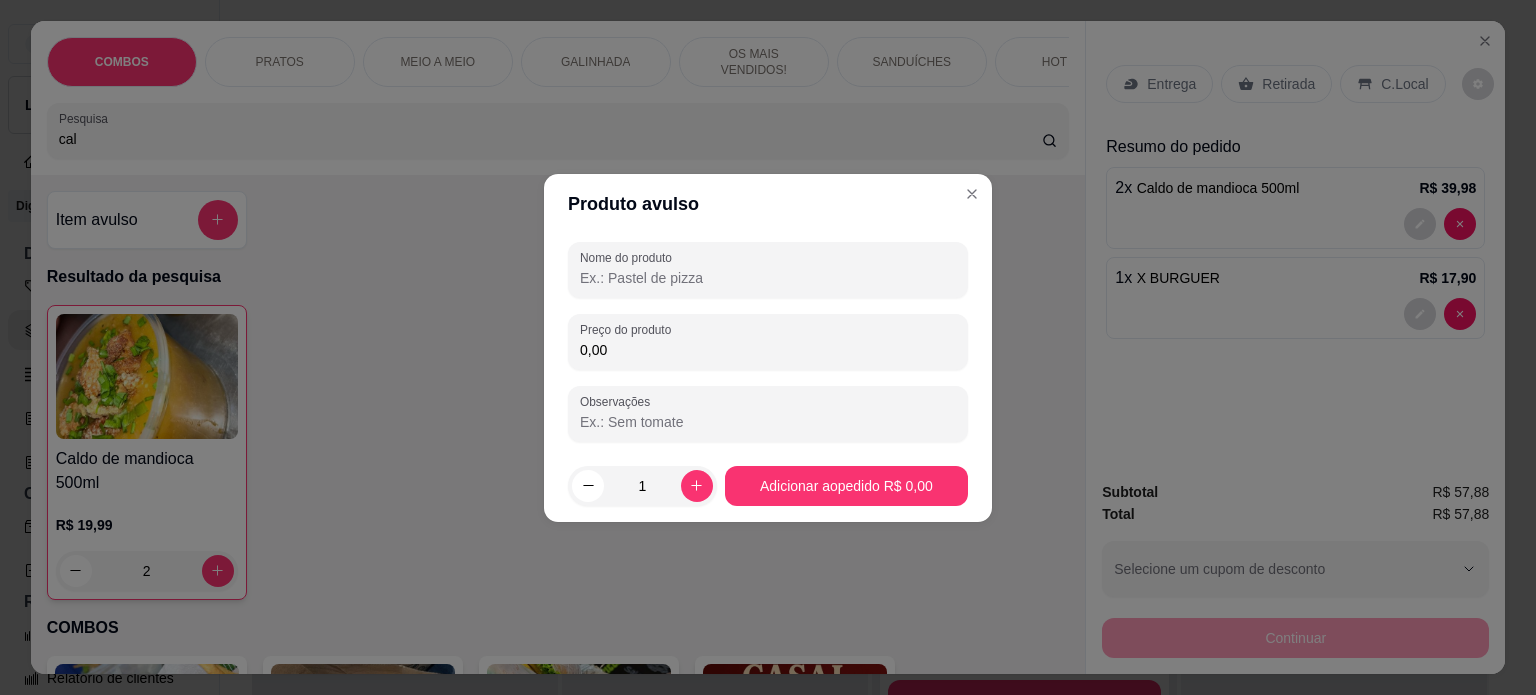 click on "Nome do produto" at bounding box center (768, 278) 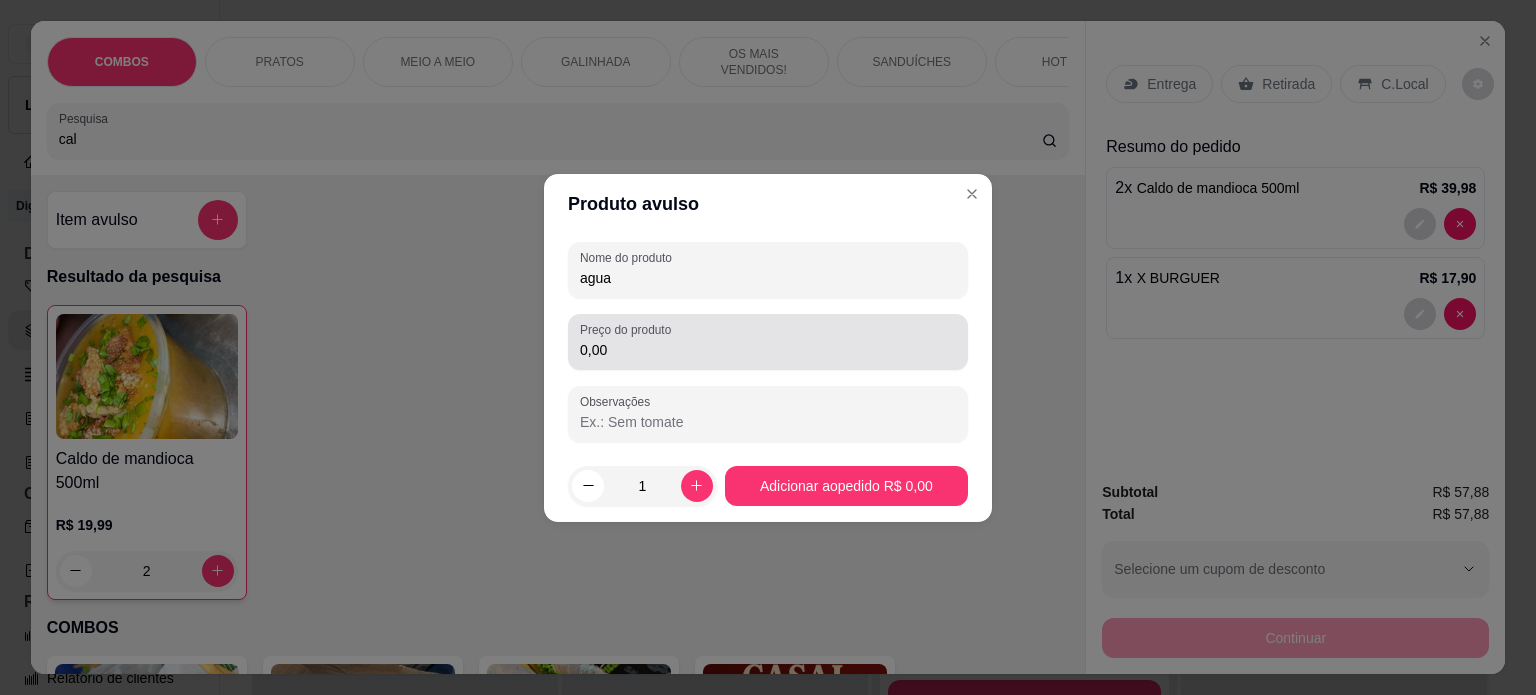 type on "agua" 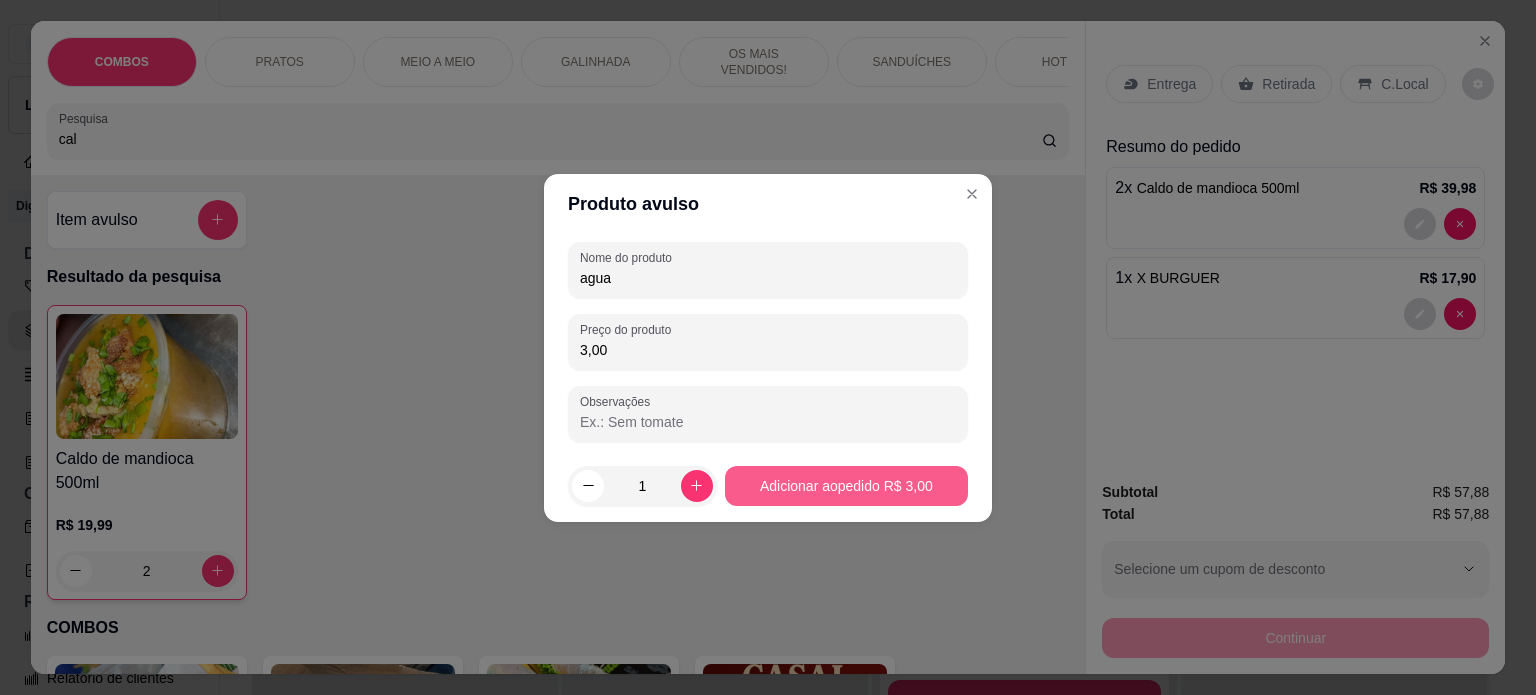 type on "3,00" 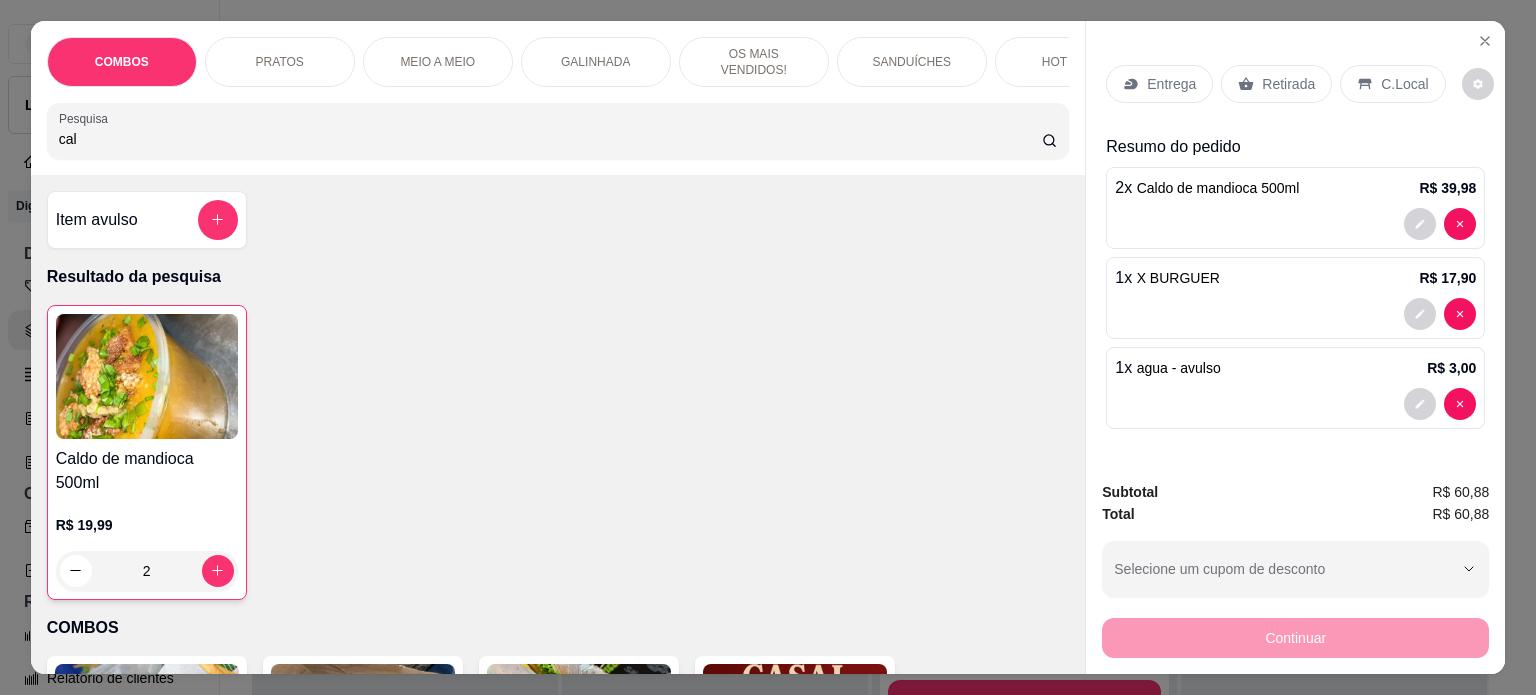 click on "Retirada" at bounding box center (1288, 84) 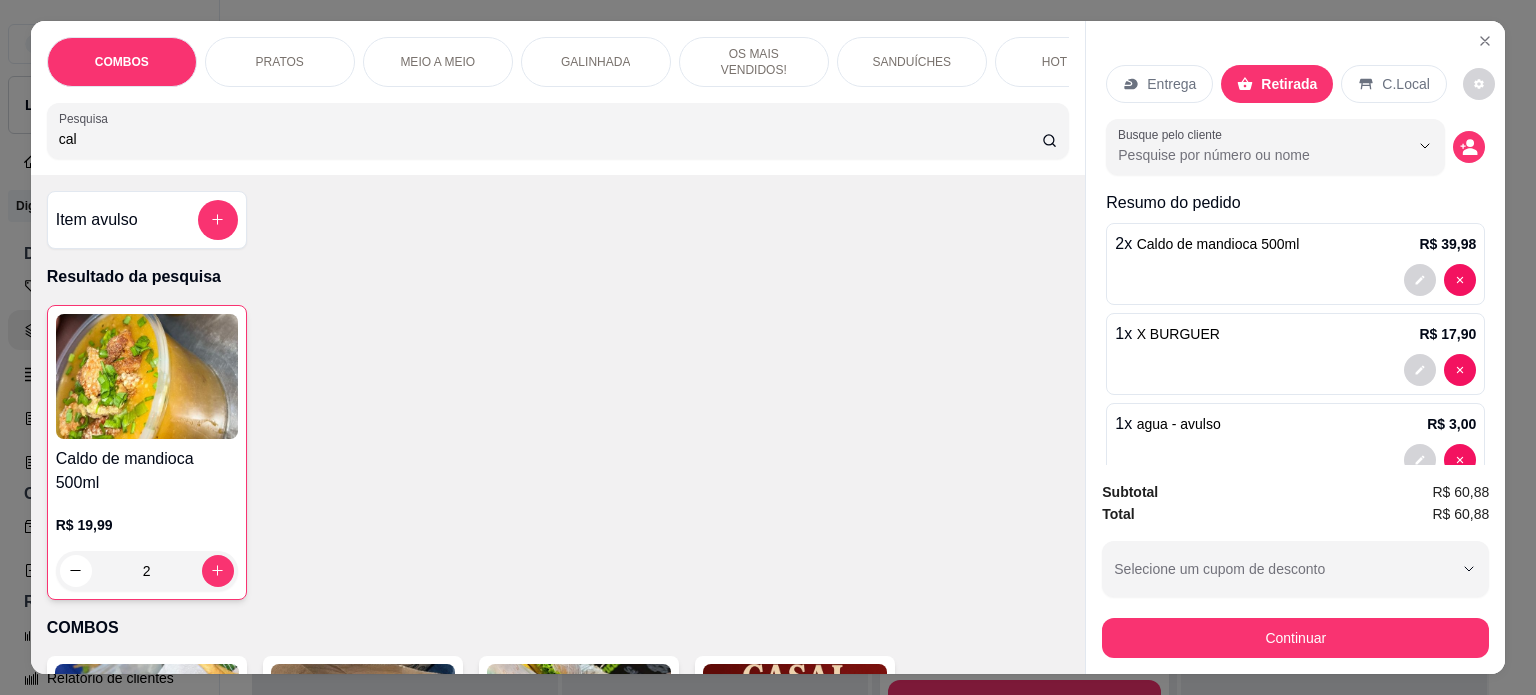 click on "Continuar" at bounding box center (1295, 638) 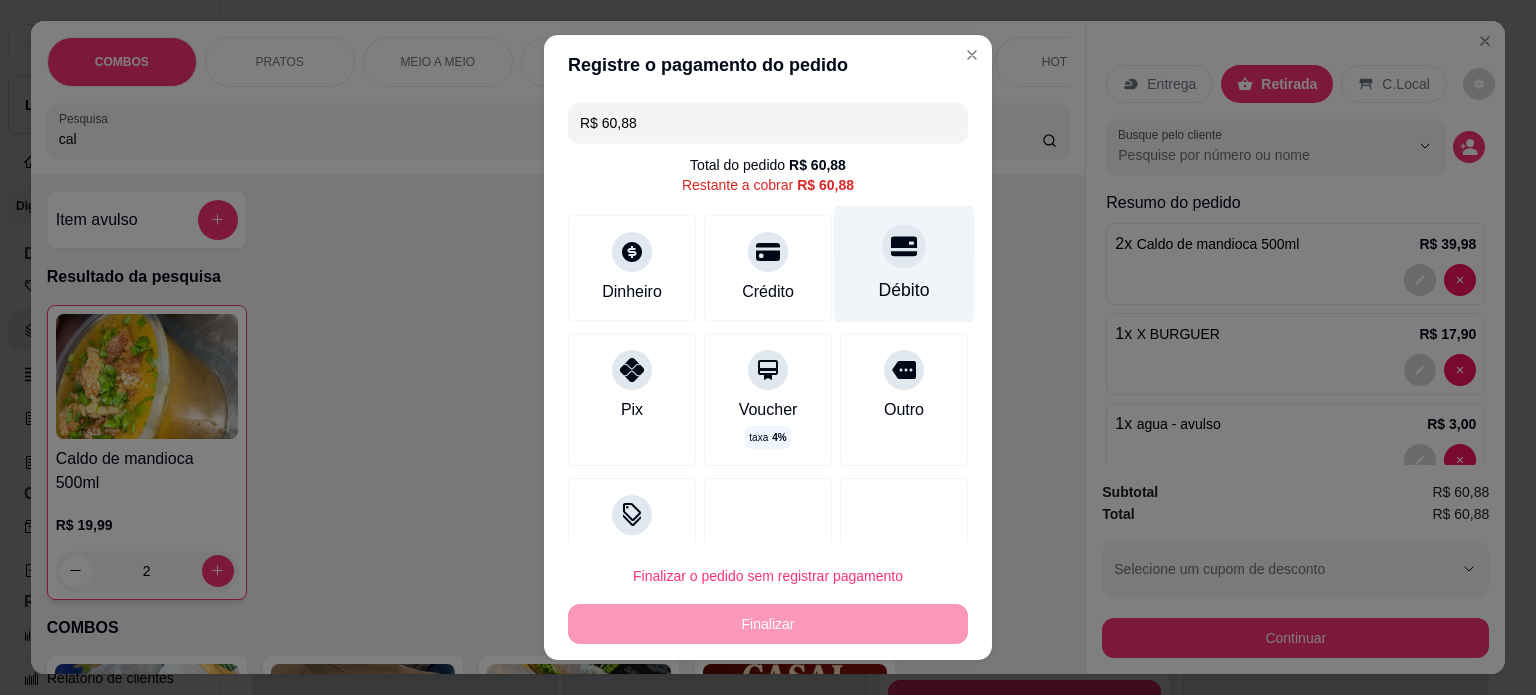 click on "Débito" at bounding box center (904, 263) 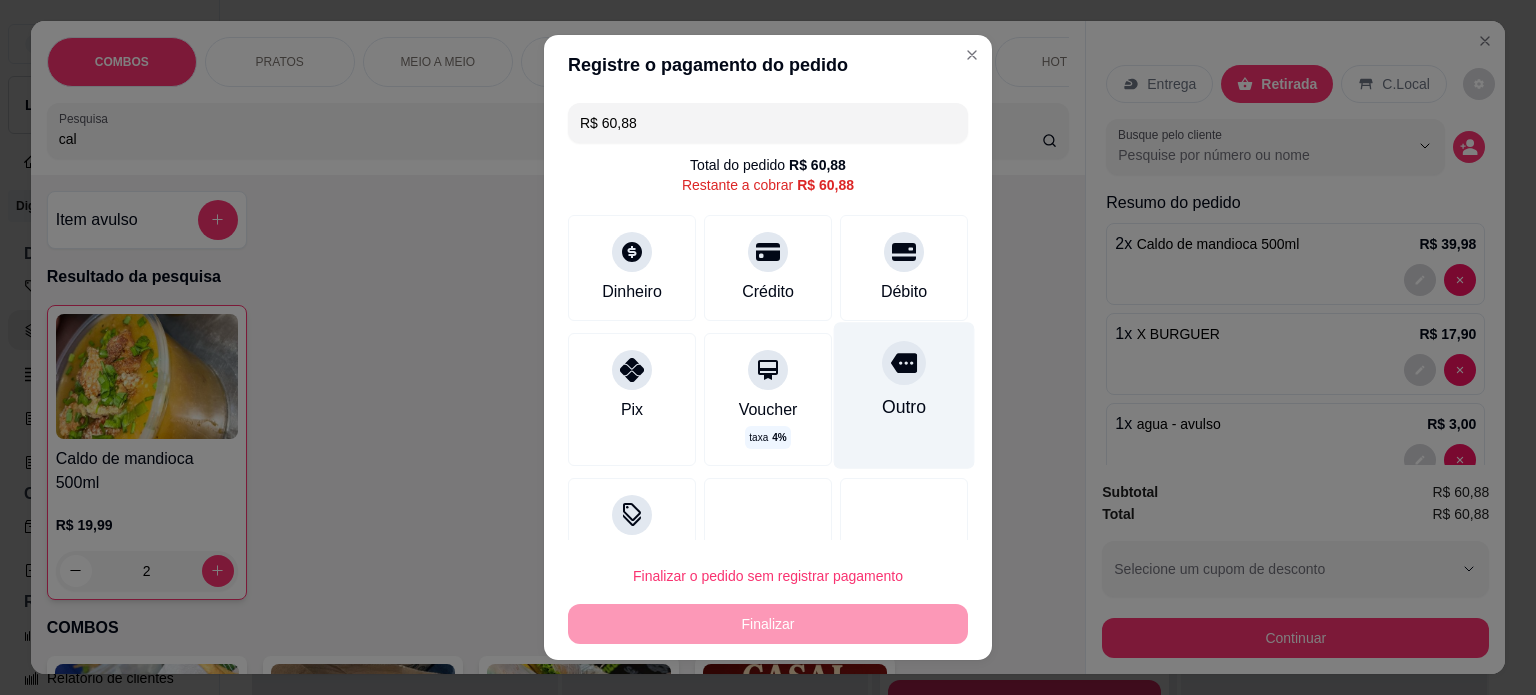 type on "R$ 0,00" 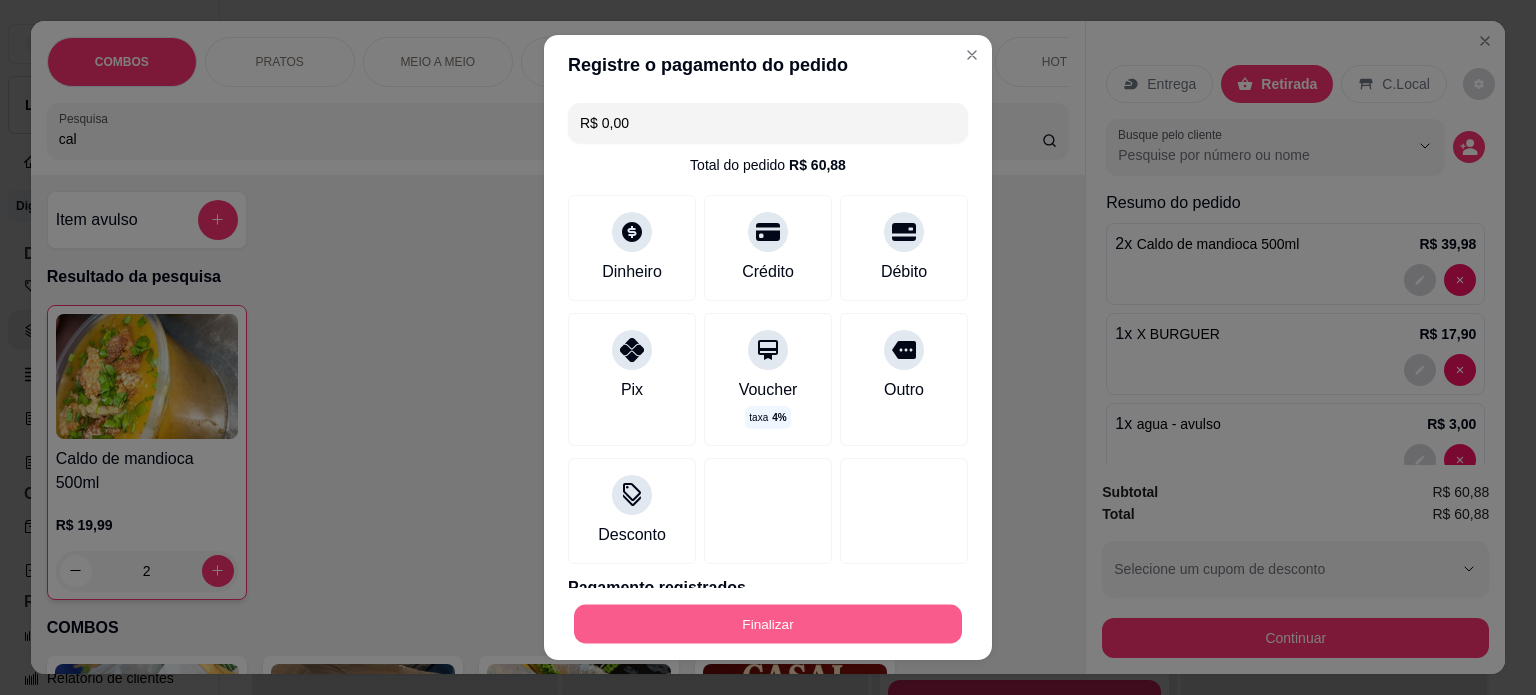 click on "Finalizar" at bounding box center [768, 624] 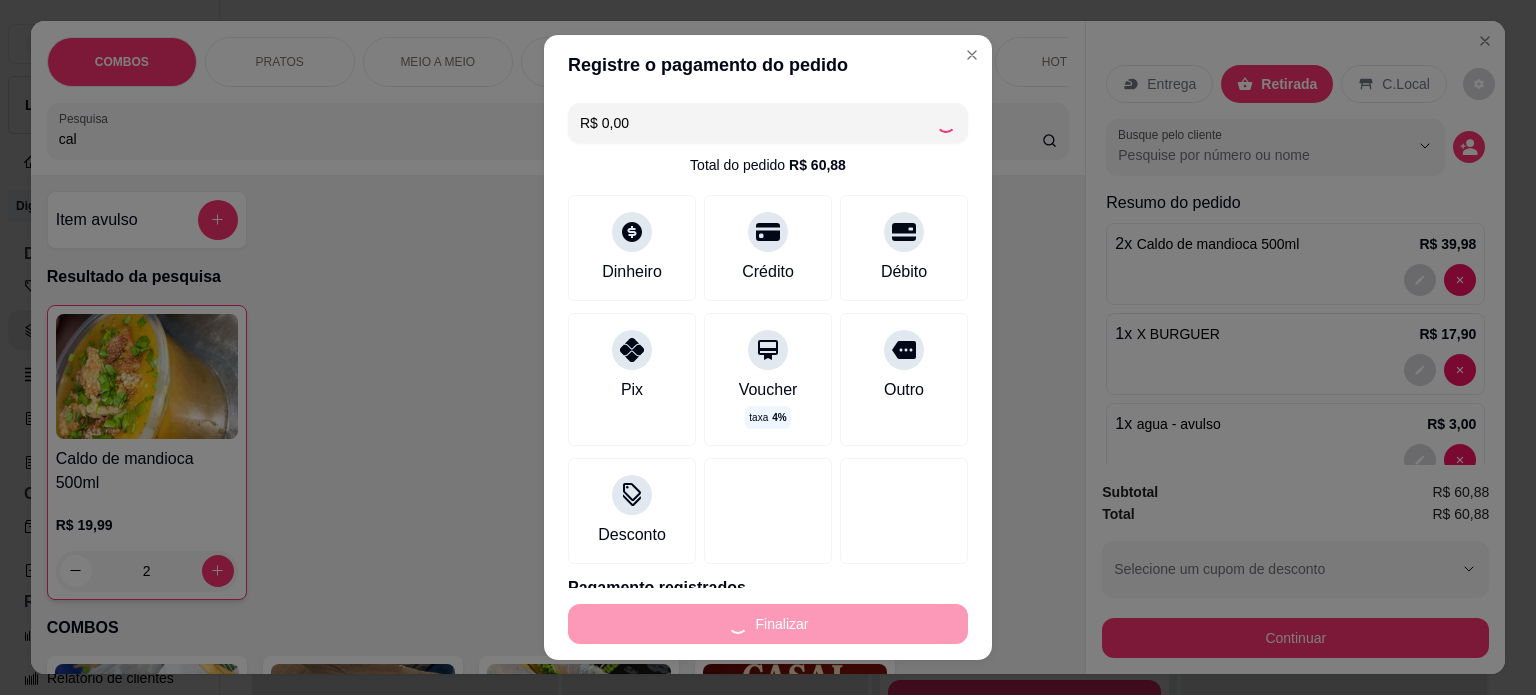 type on "0" 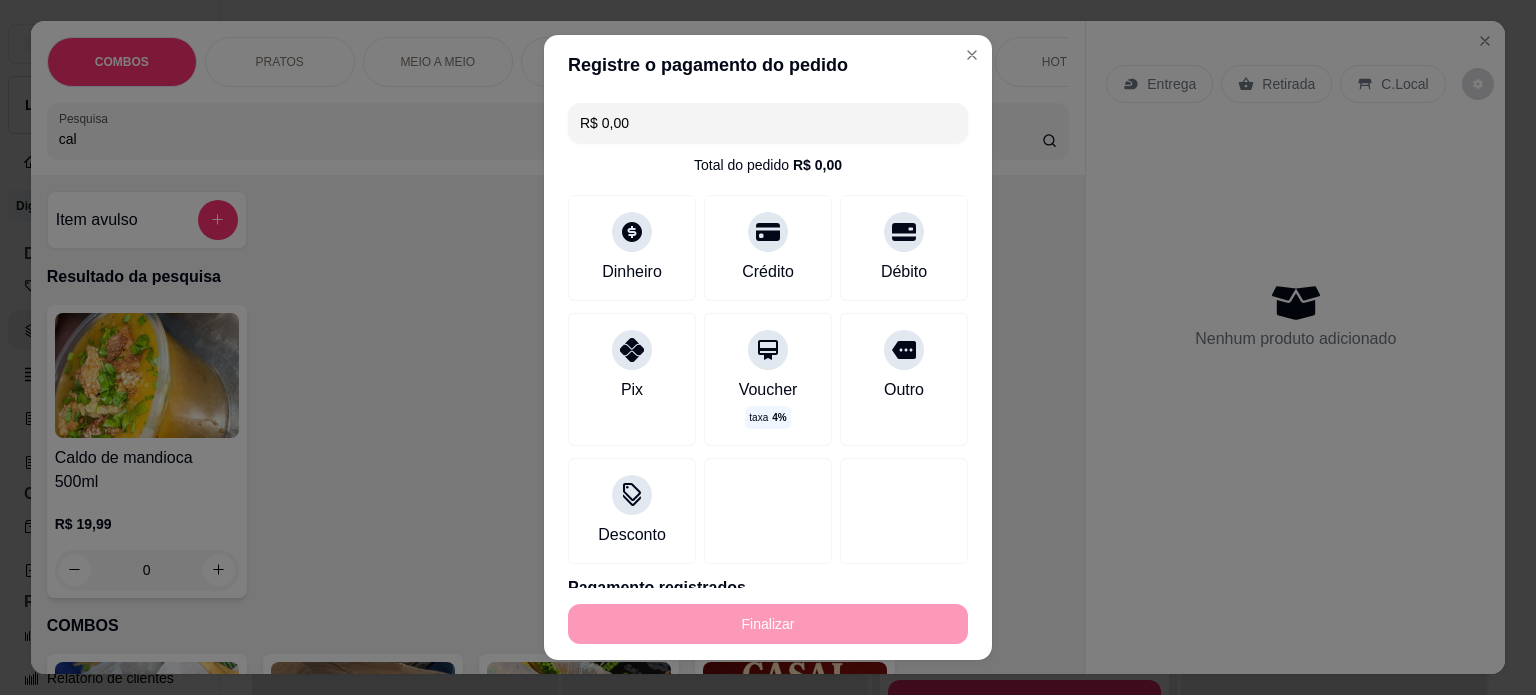 type on "-R$ 60,88" 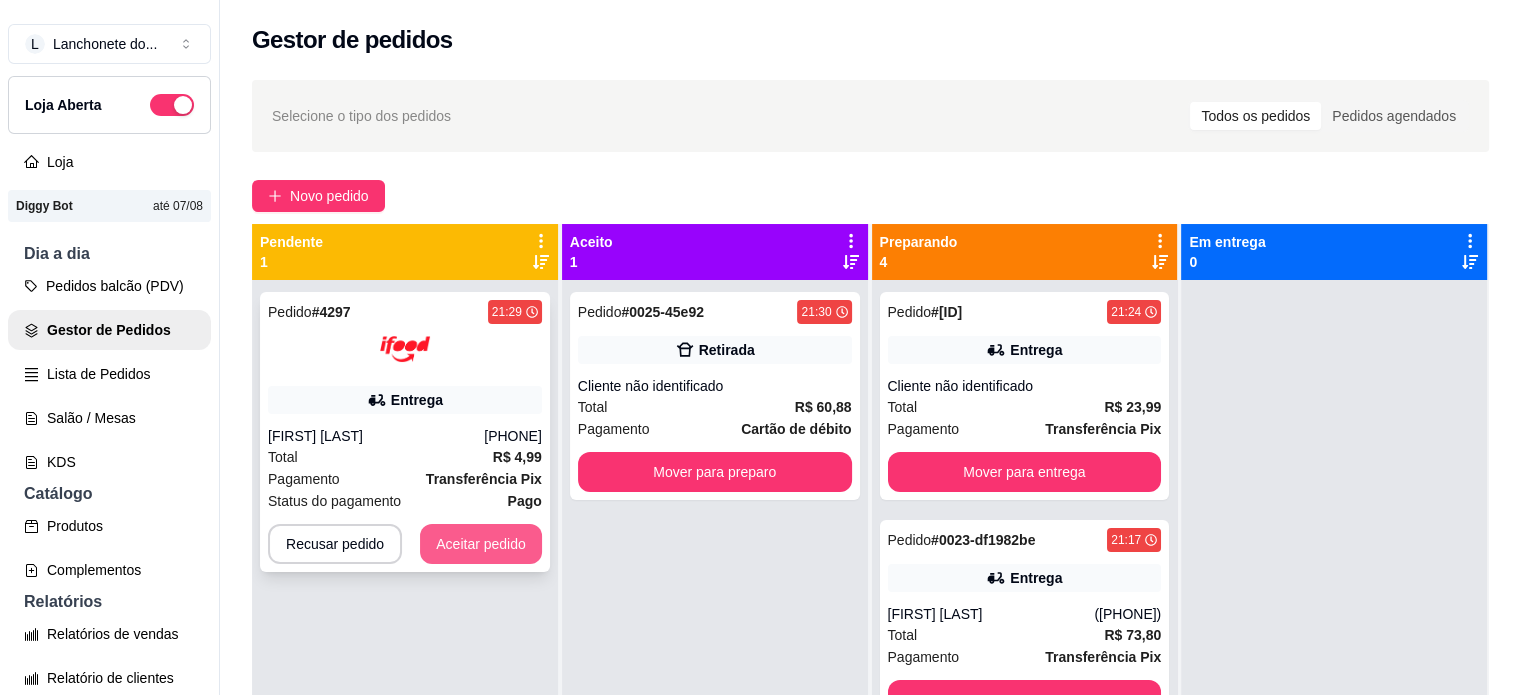 click on "Aceitar pedido" at bounding box center (481, 544) 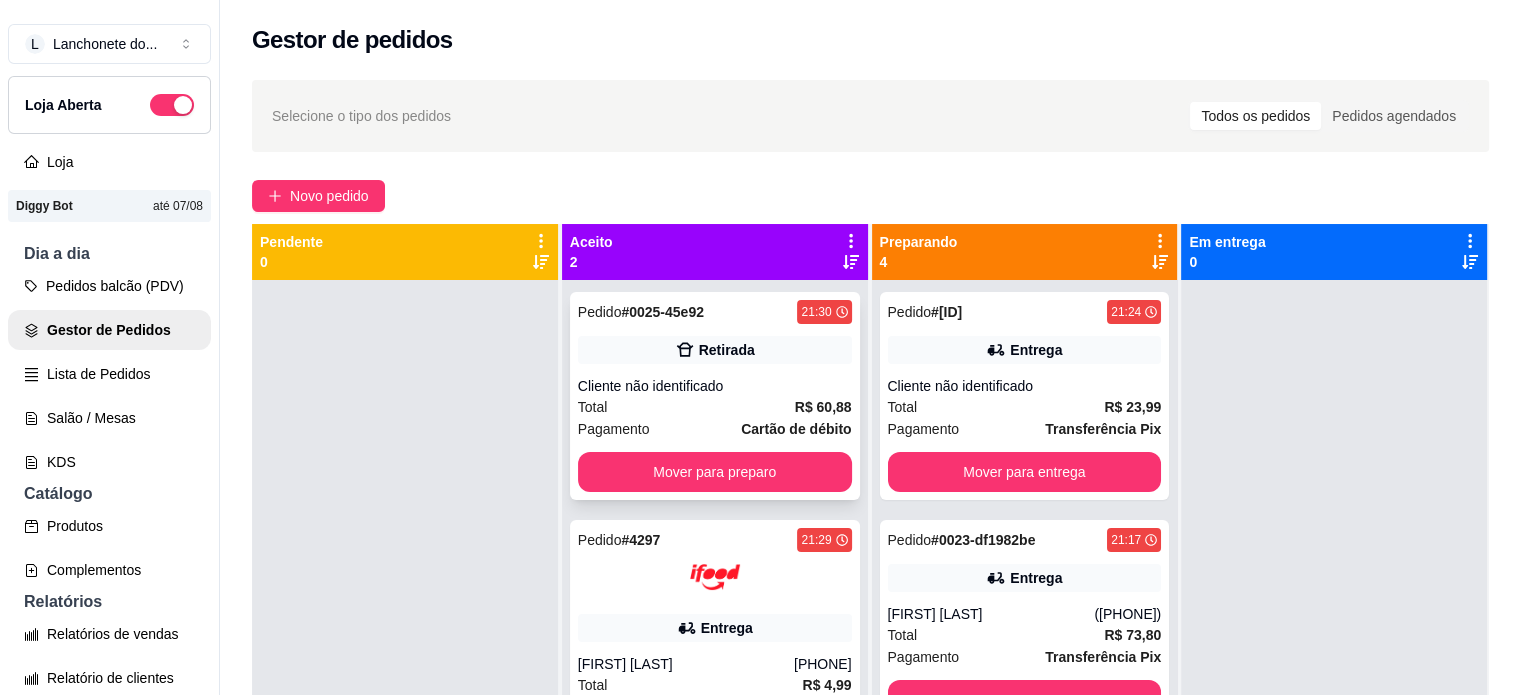 click on "Pedido # [ORDER_ID] [TIME] Retirada Cliente não identificado Total R$ 60,88 Pagamento Cartão de débito Mover para preparo" at bounding box center (715, 396) 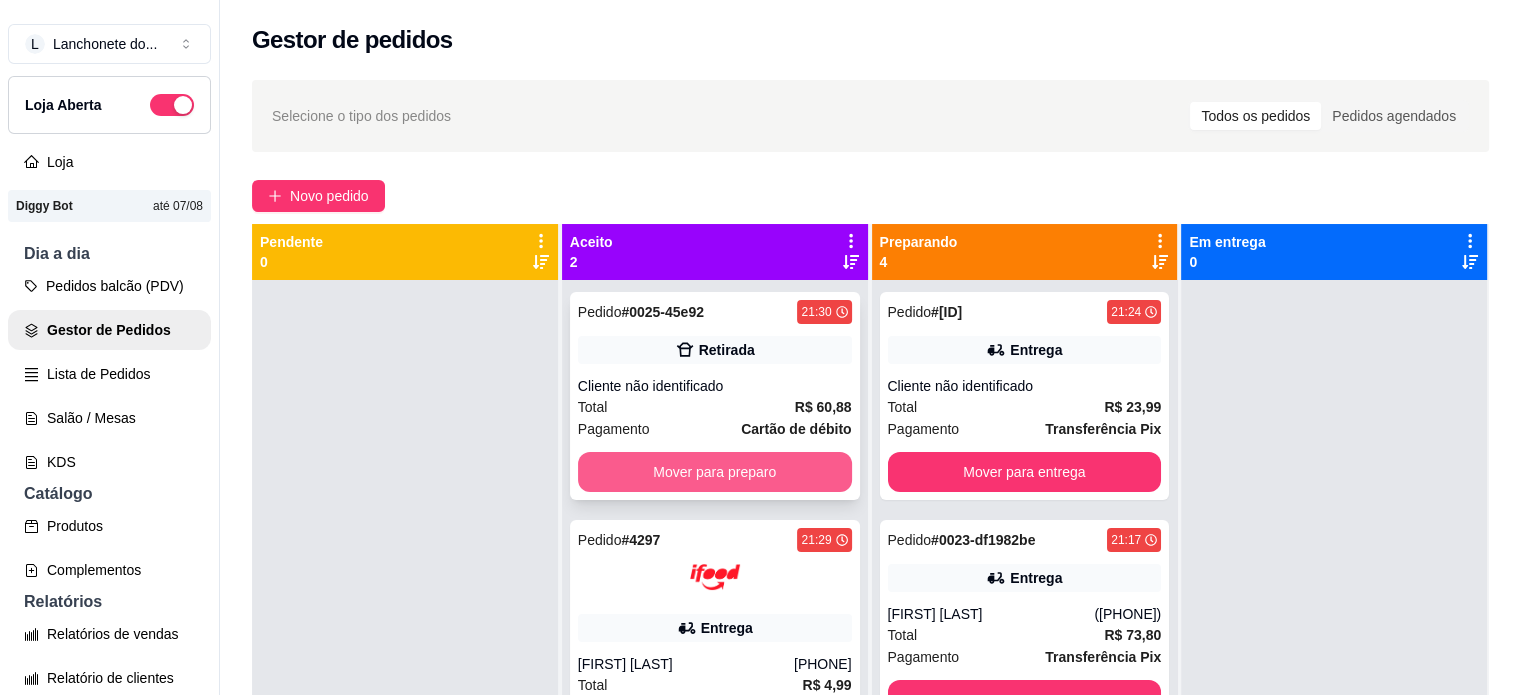 click on "Mover para preparo" at bounding box center [715, 472] 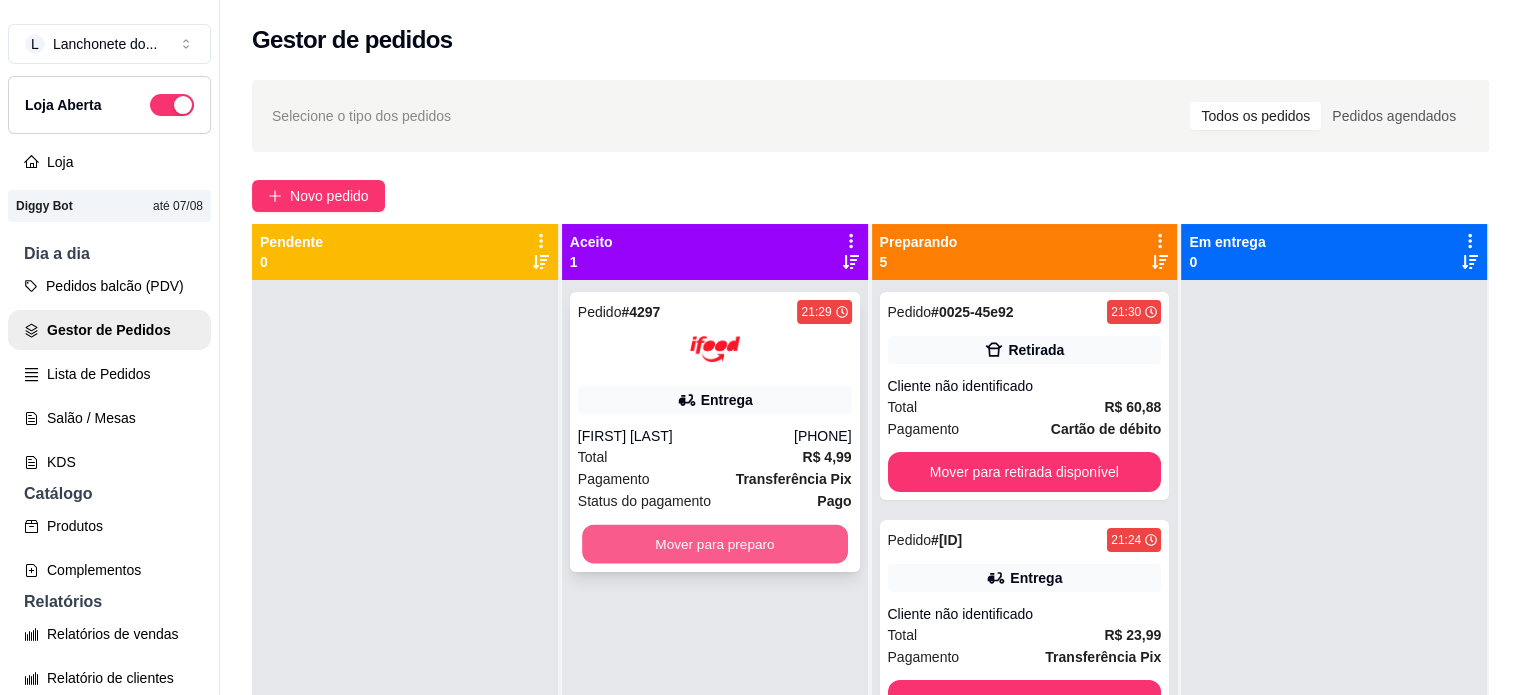 click on "Mover para preparo" at bounding box center (715, 544) 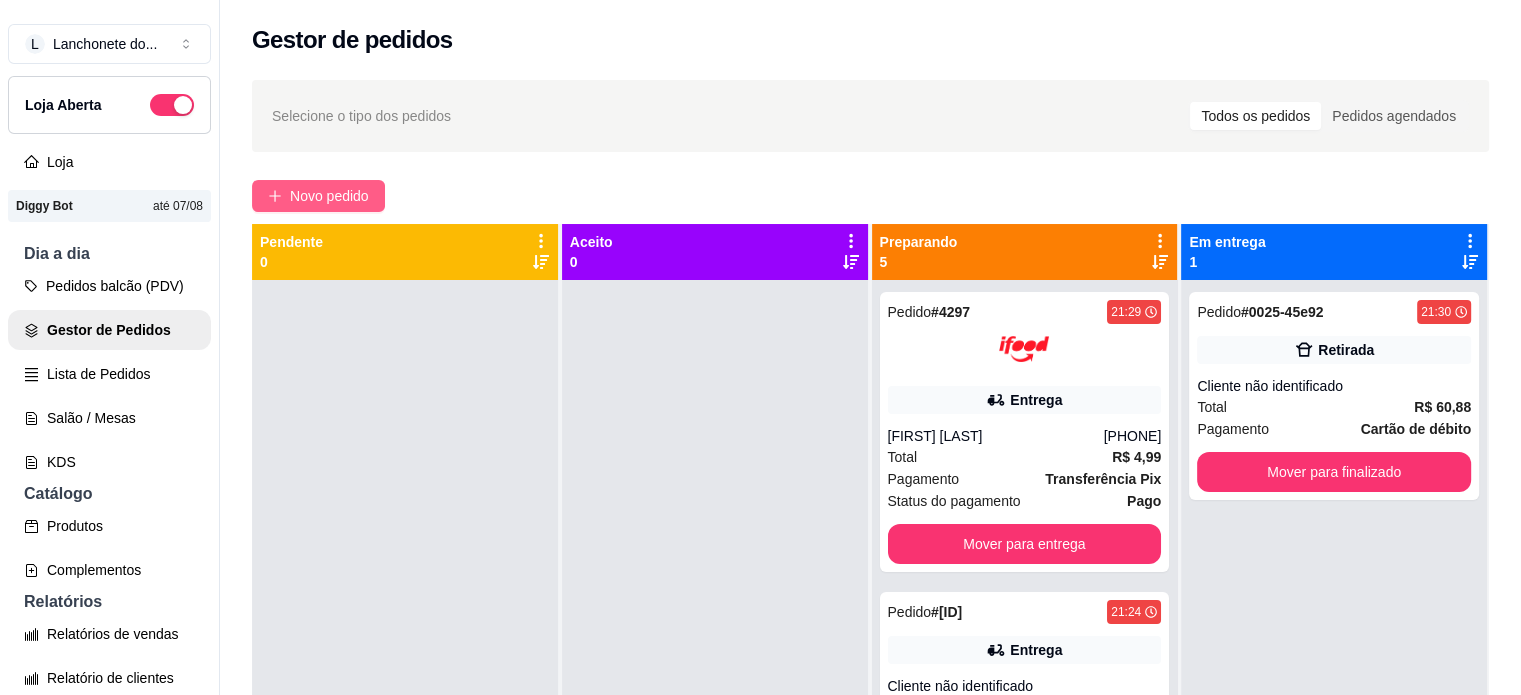 click on "Novo pedido" at bounding box center [329, 196] 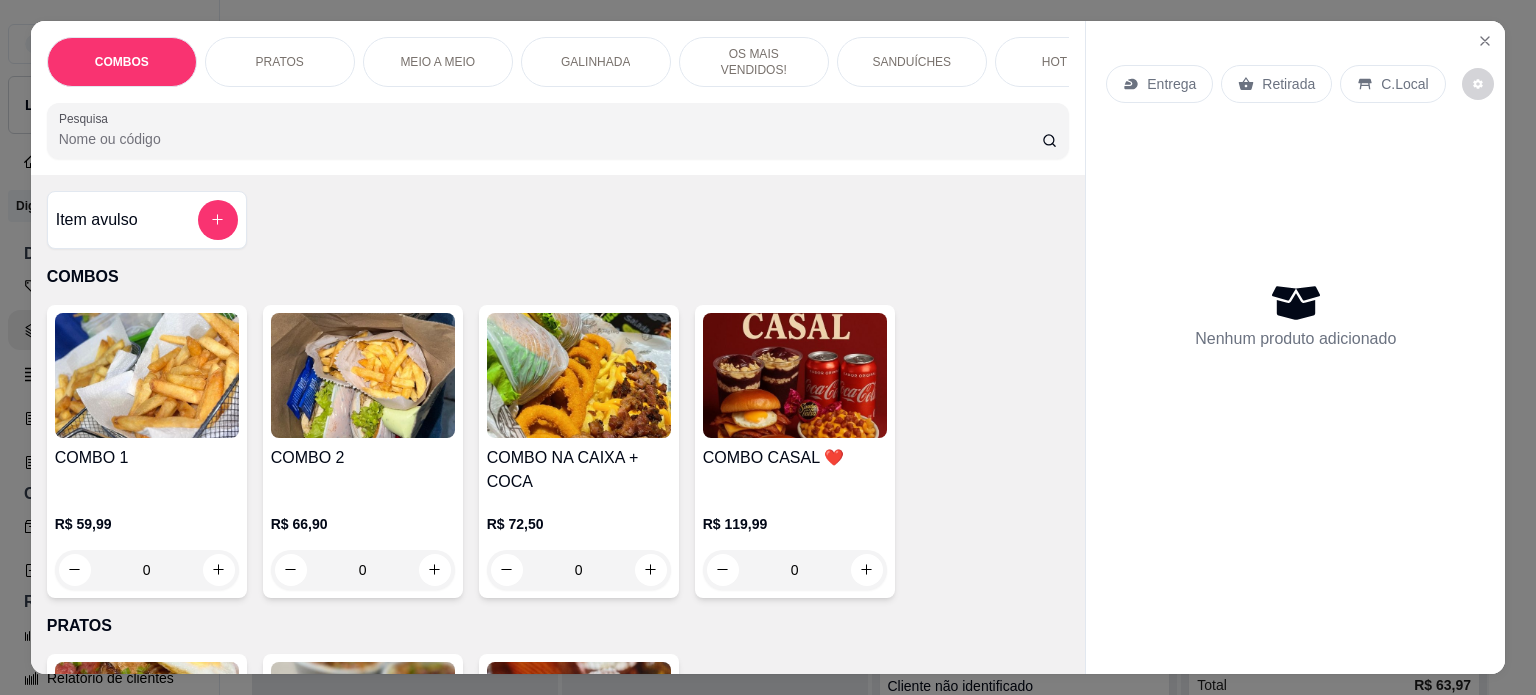 click on "Item avulso" at bounding box center [147, 220] 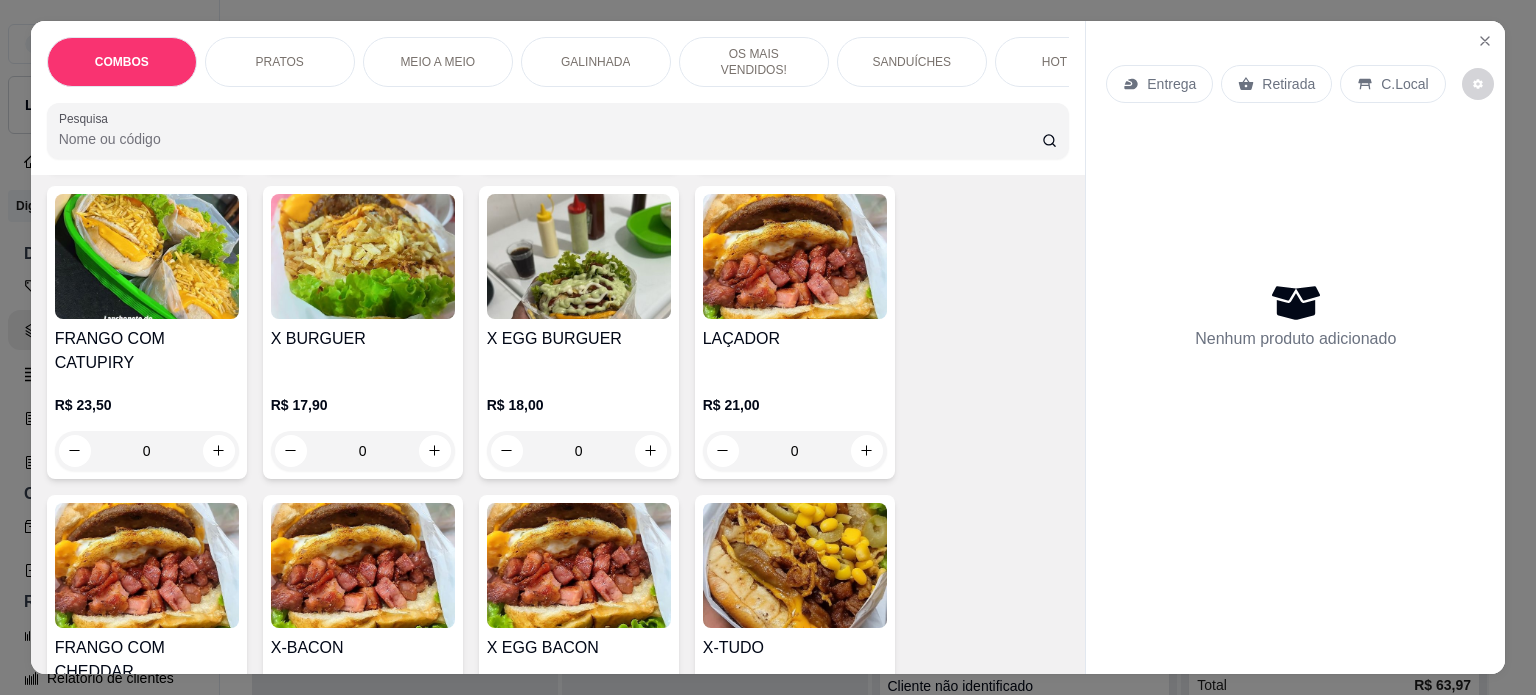 scroll, scrollTop: 2540, scrollLeft: 0, axis: vertical 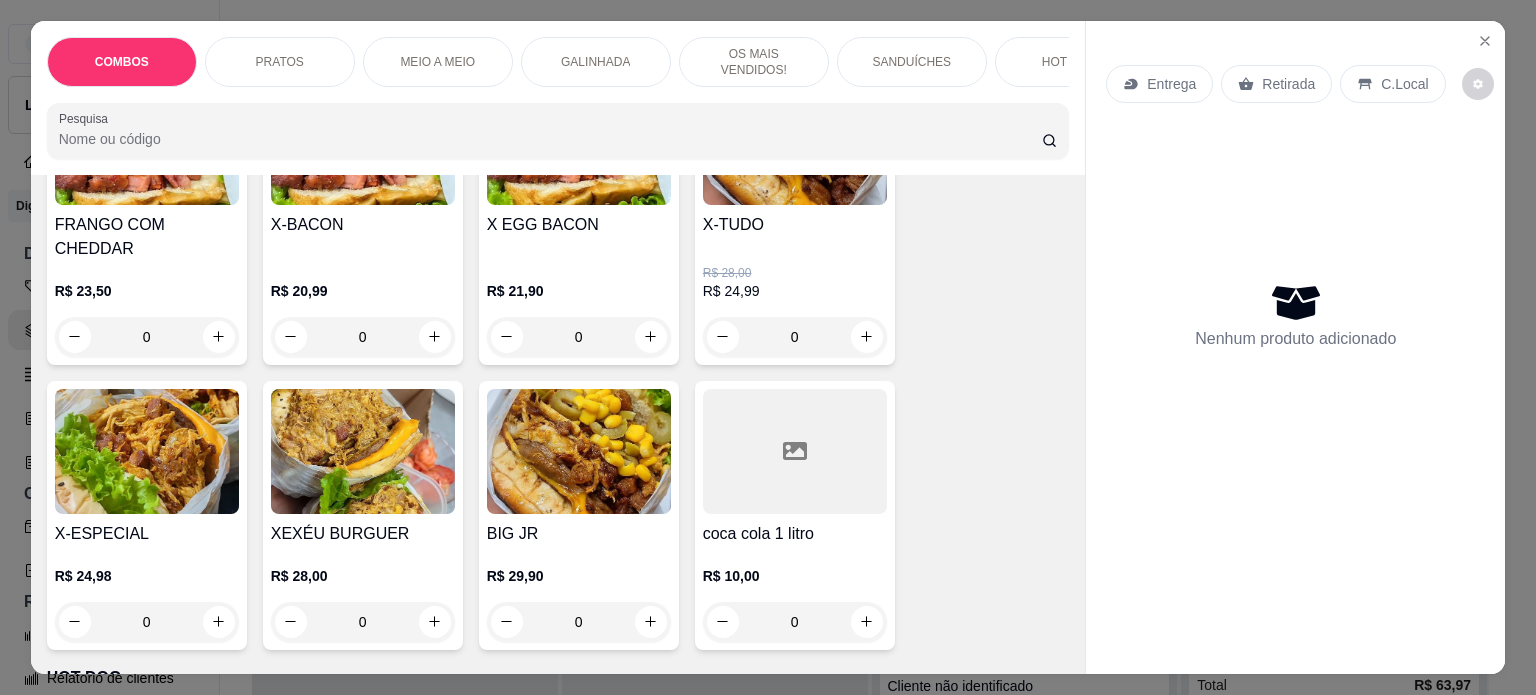 click on "R$ 28,00 R$ 24,99 0" at bounding box center [795, 311] 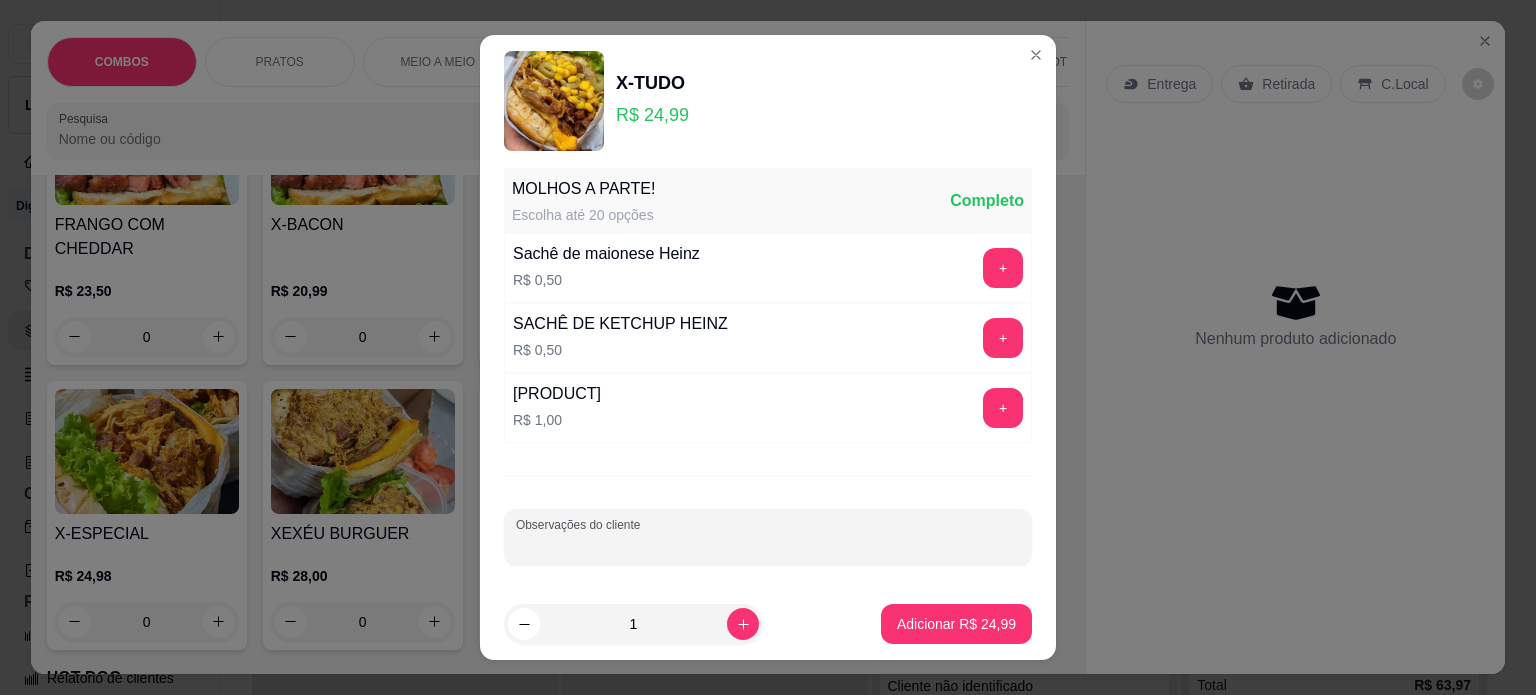 click on "Observações do cliente" at bounding box center [768, 545] 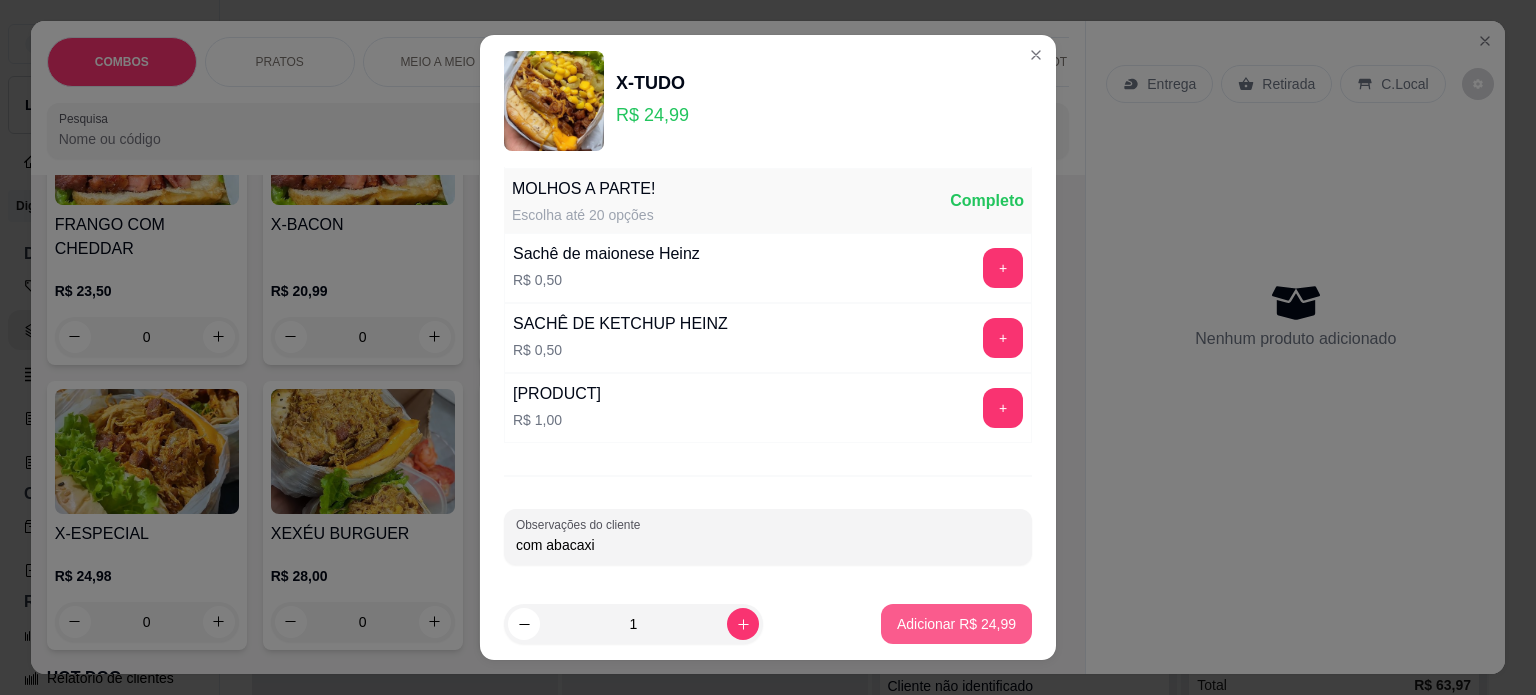 type on "com abacaxi" 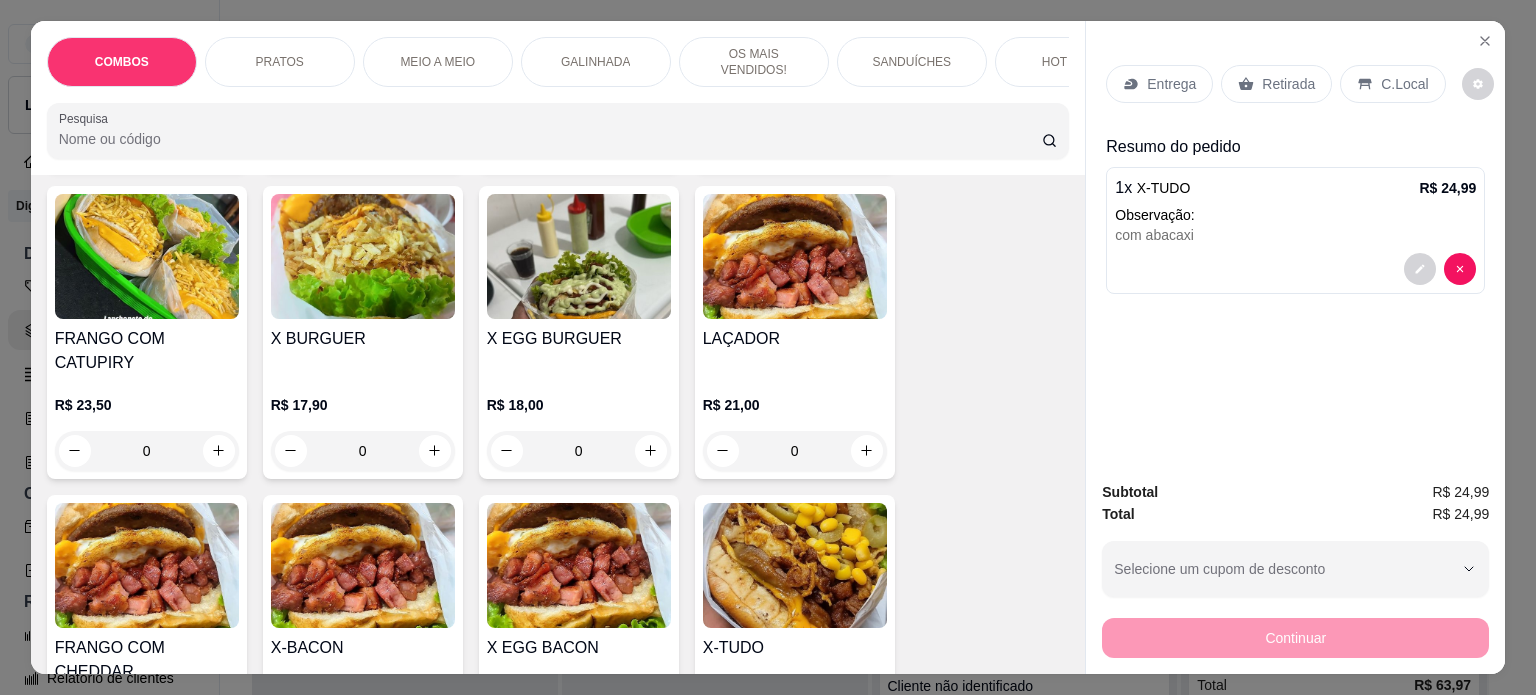 scroll, scrollTop: 1694, scrollLeft: 0, axis: vertical 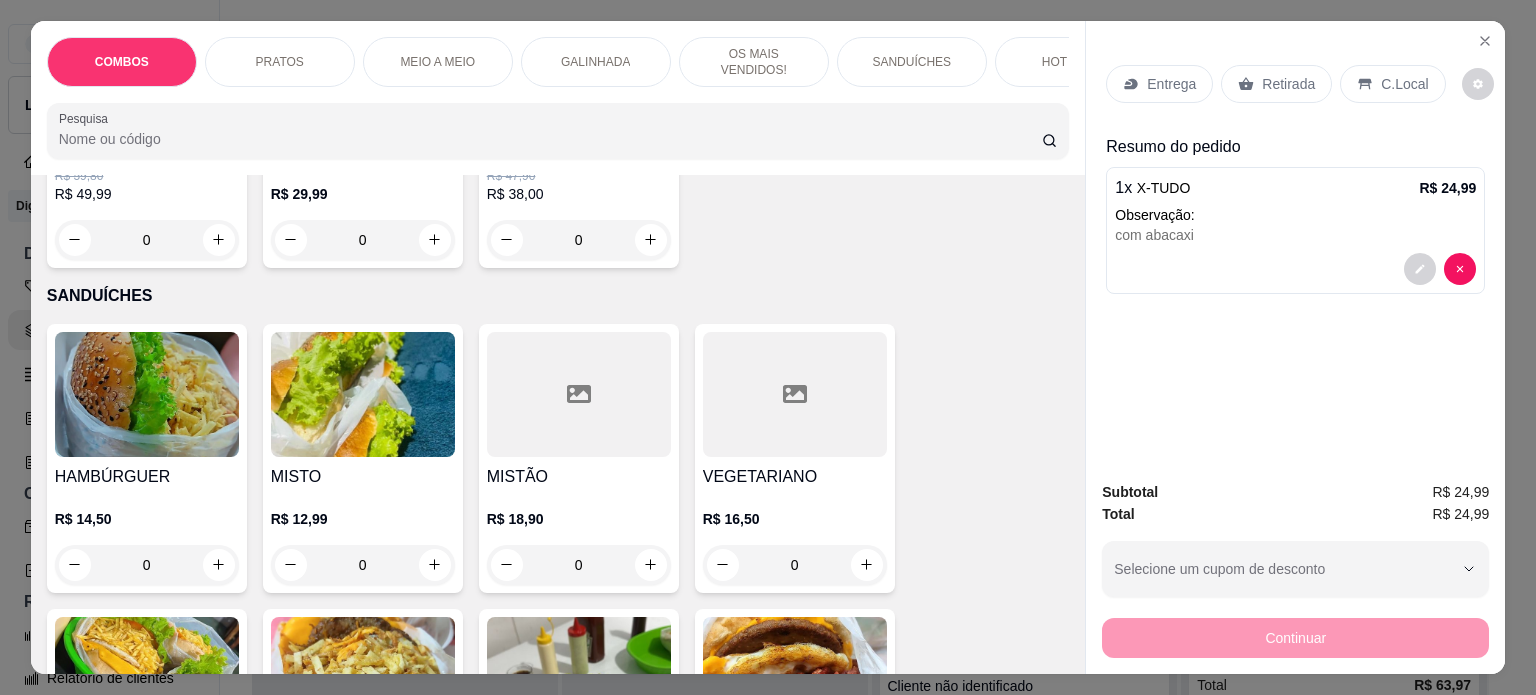 click on "HOT DOG" at bounding box center [1070, 62] 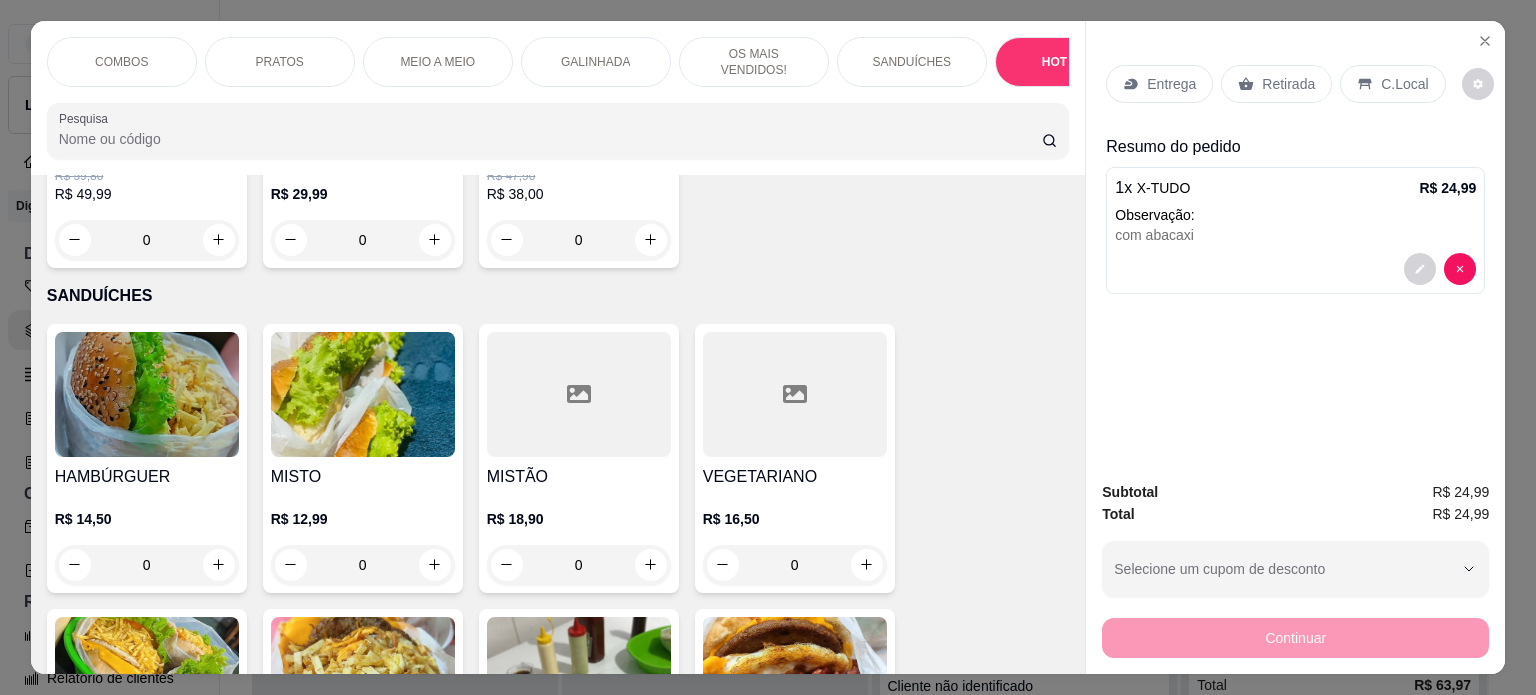scroll, scrollTop: 2998, scrollLeft: 0, axis: vertical 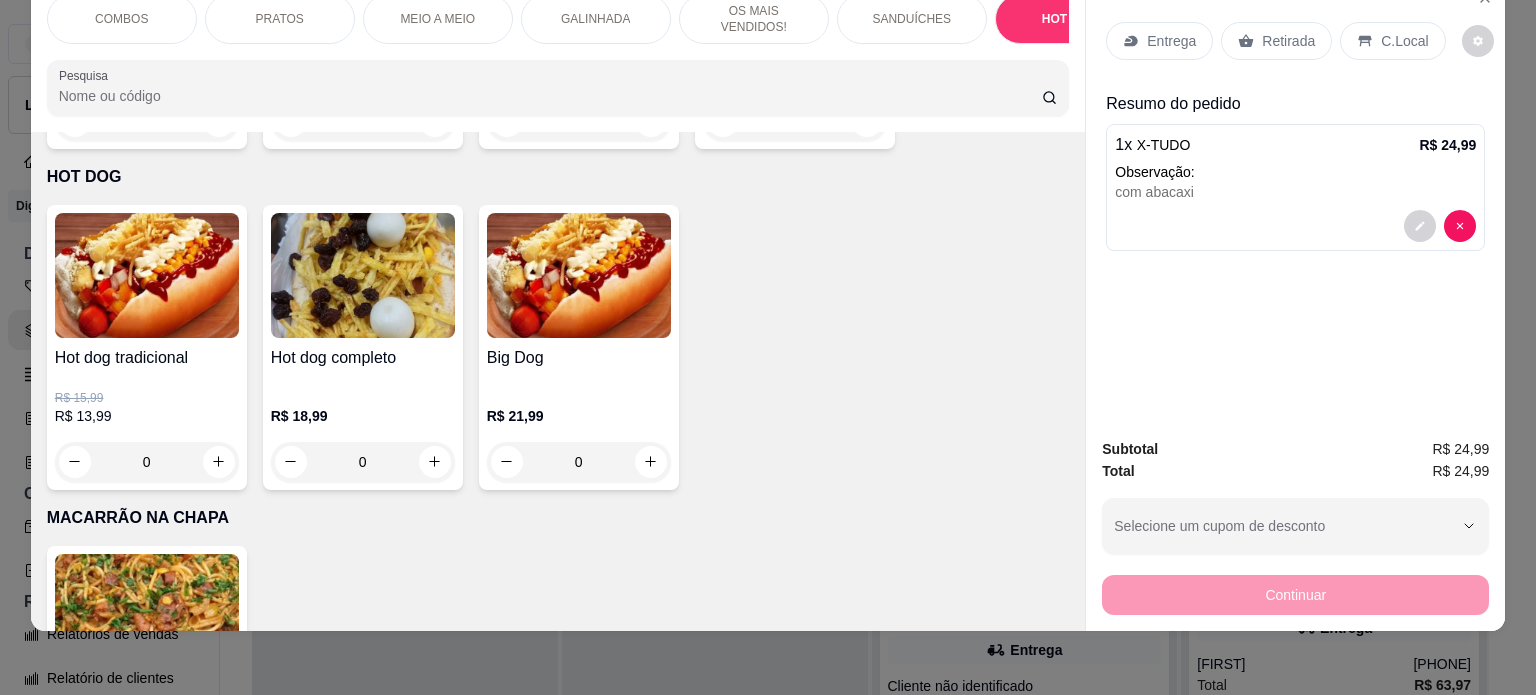 click on "Hot dog completo" at bounding box center (363, 358) 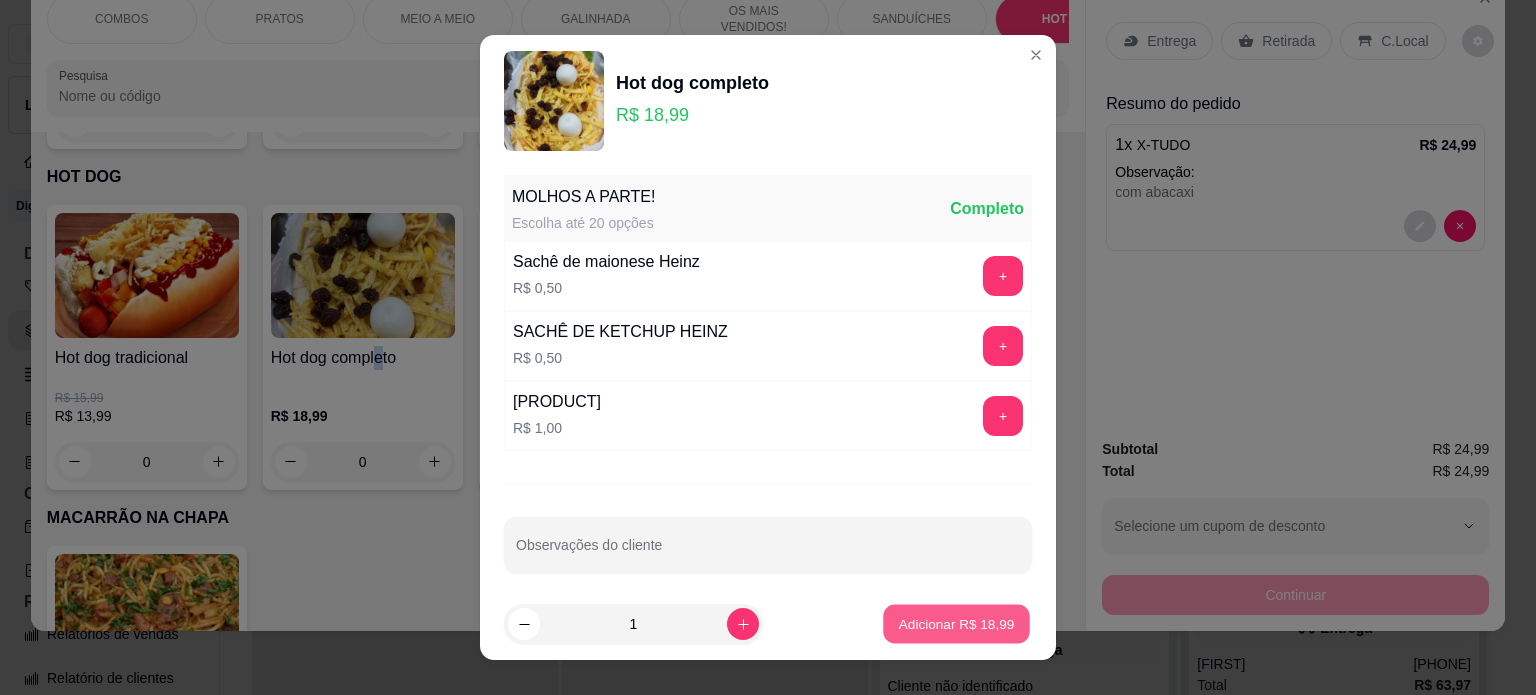 click on "Adicionar   R$ 18,99" at bounding box center [957, 624] 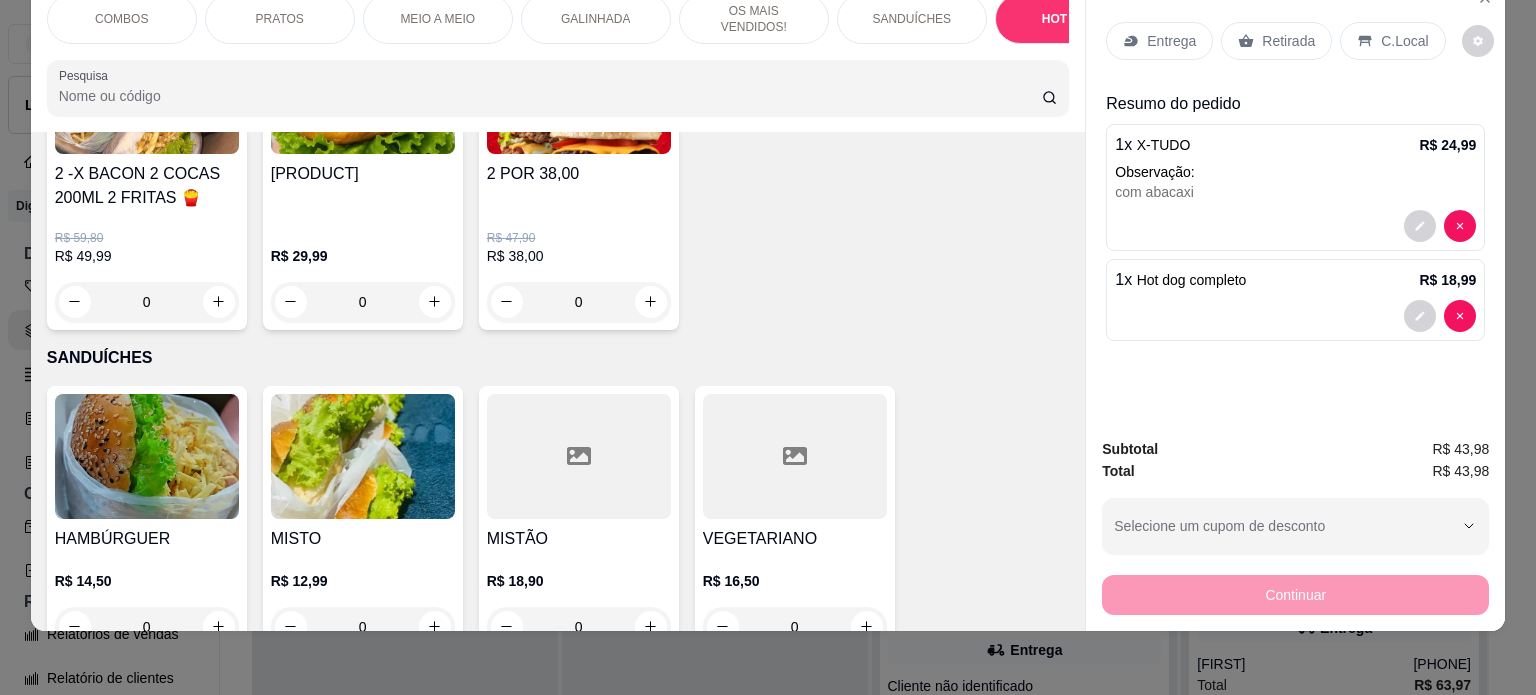 scroll, scrollTop: 1304, scrollLeft: 0, axis: vertical 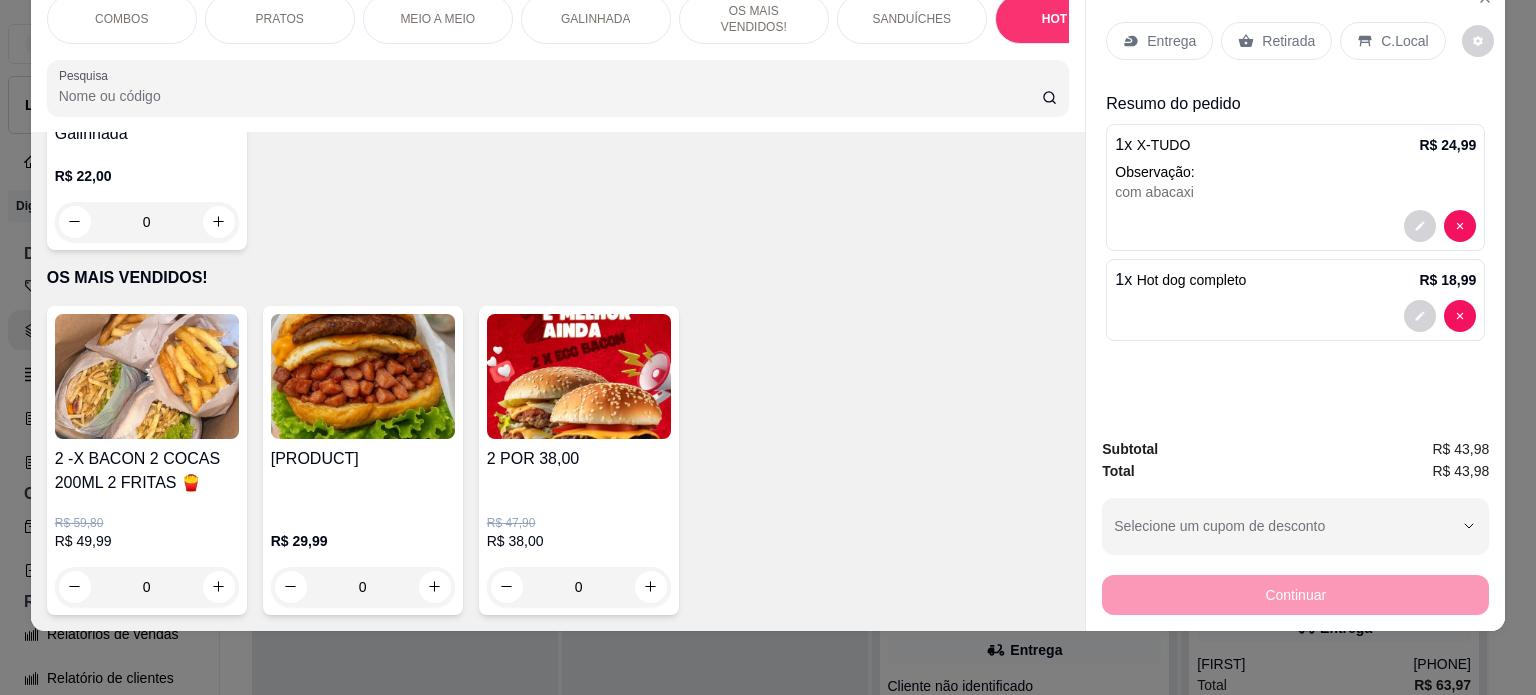 click on "COMBOS  PRATOS  MEIO A MEIO  GALINHADA OS MAIS VENDIDOS! SANDUÍCHES HOT DOG MACARRÃO NA CHAPA  CALDOS  PORÇÕES  MONTE SEU COPO DE AÇAÍ  VITAMINAS DE AÇAÍ  BEBIDAS  Pesquisa" at bounding box center [558, 55] 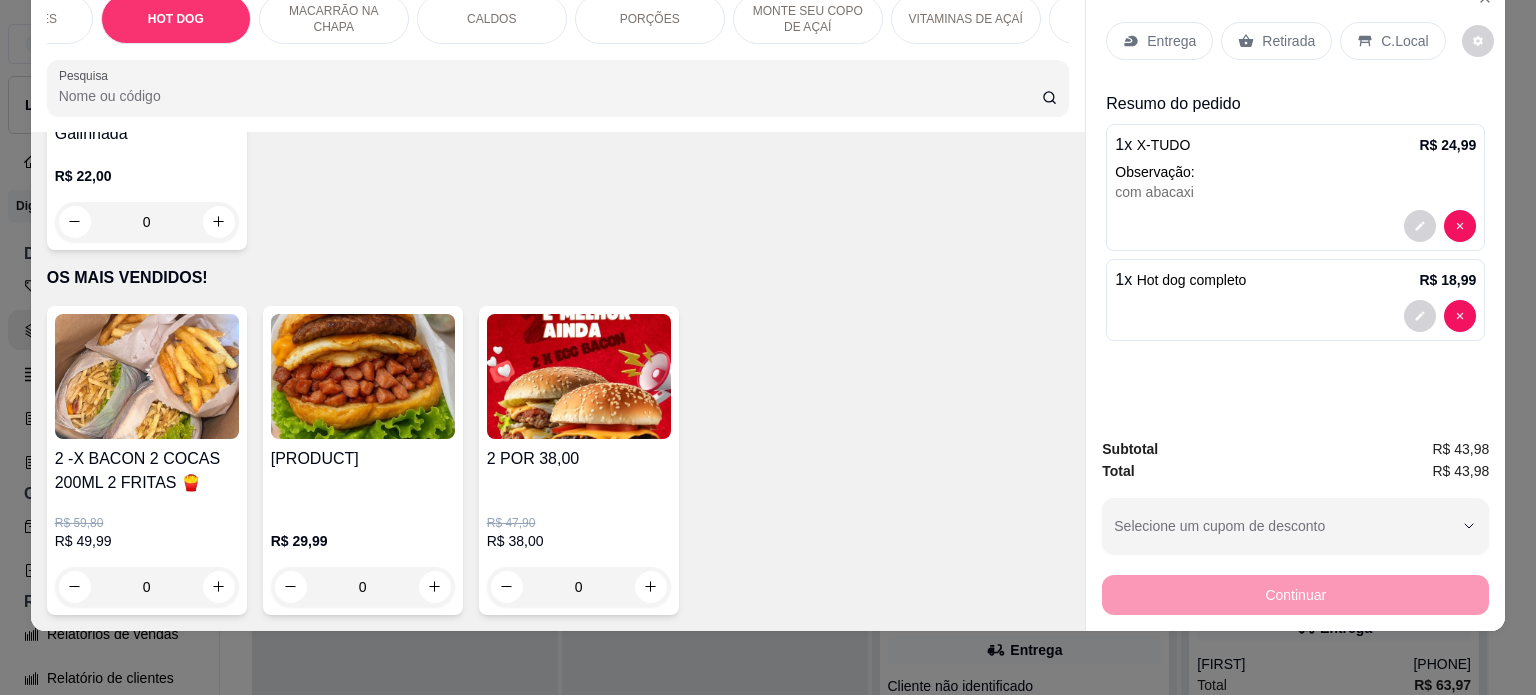scroll, scrollTop: 0, scrollLeft: 896, axis: horizontal 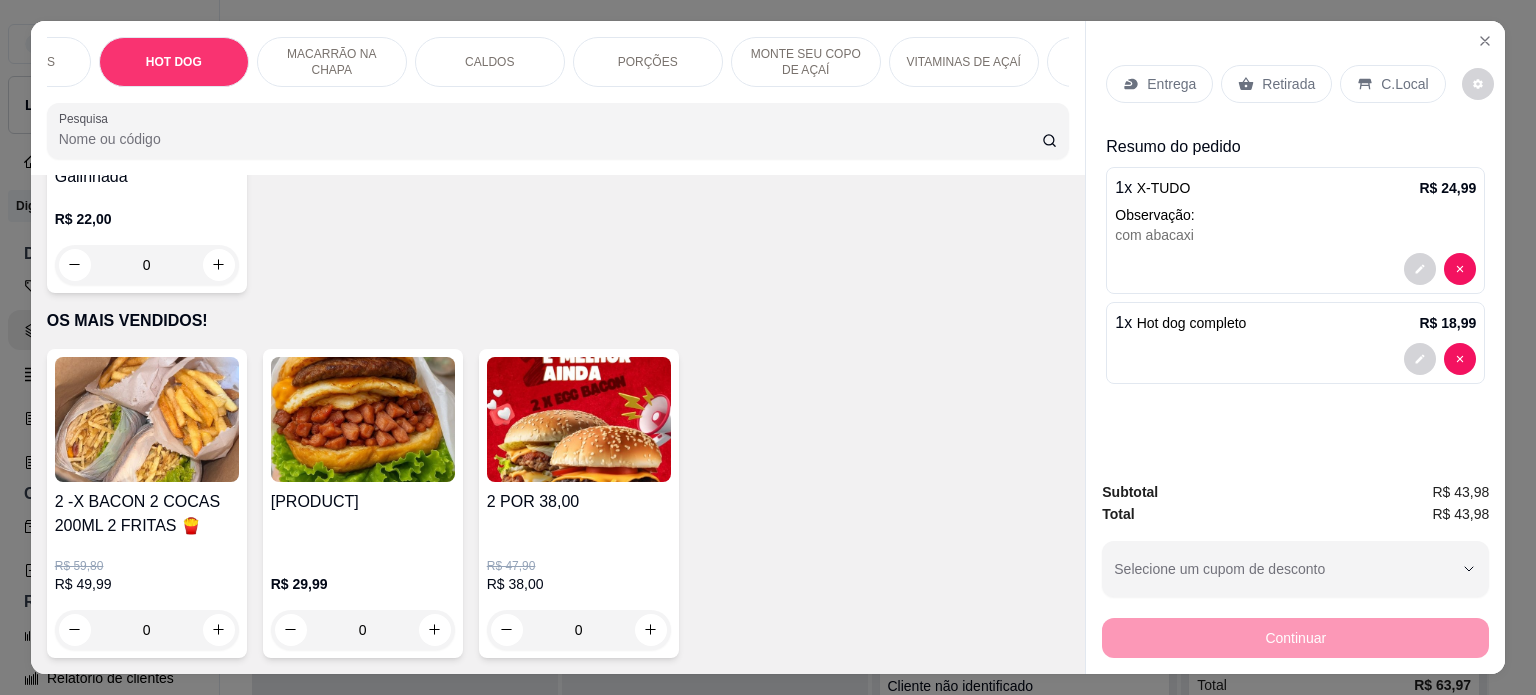 click on "MONTE SEU COPO DE AÇAÍ" at bounding box center [806, 62] 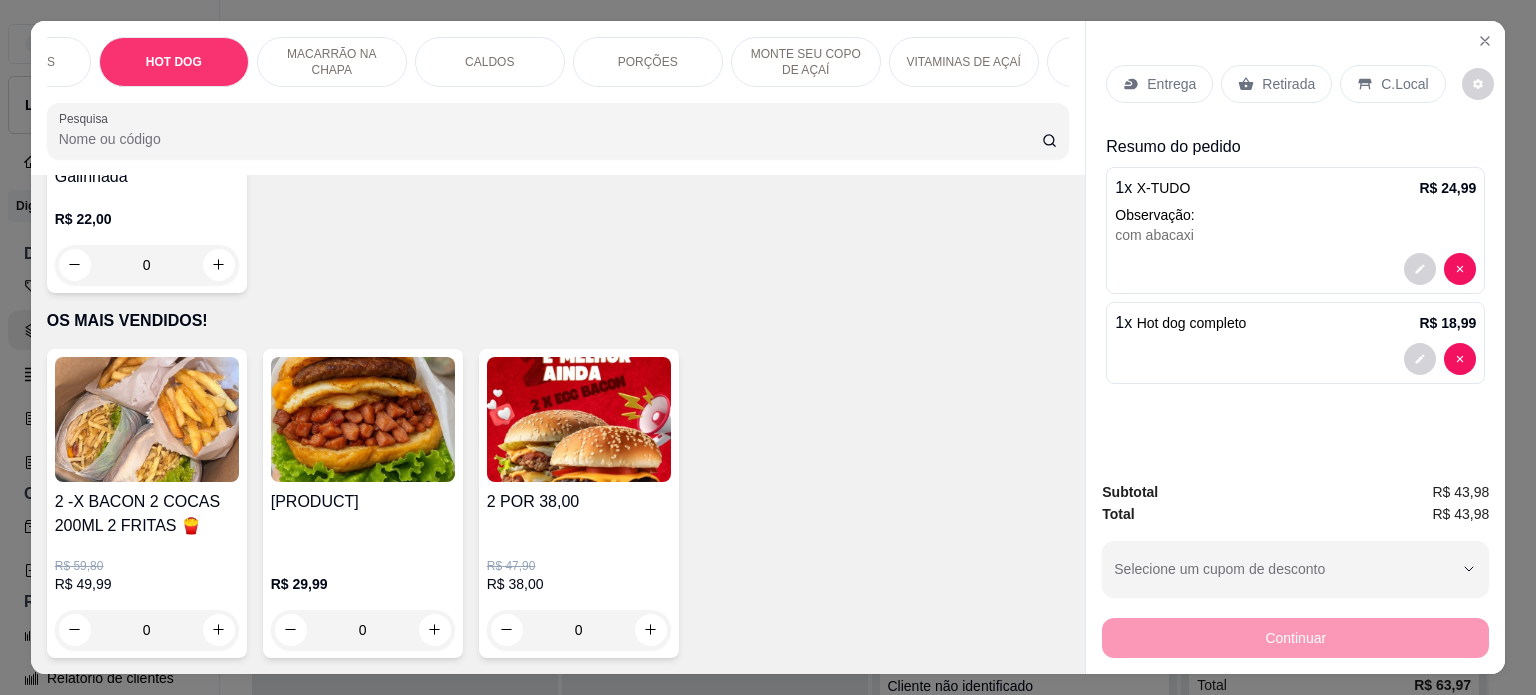 scroll, scrollTop: 4354, scrollLeft: 0, axis: vertical 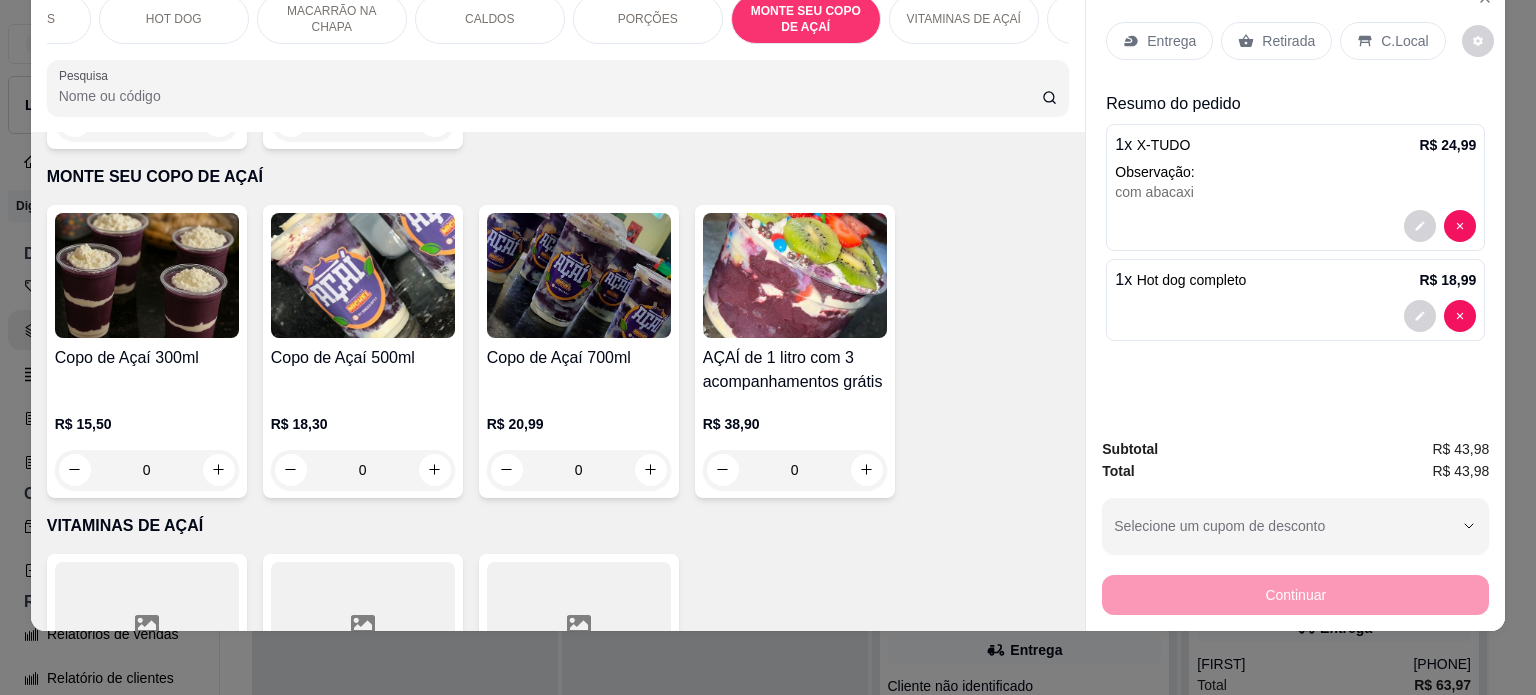 click on "Copo de Açaí 300ml" at bounding box center [147, 358] 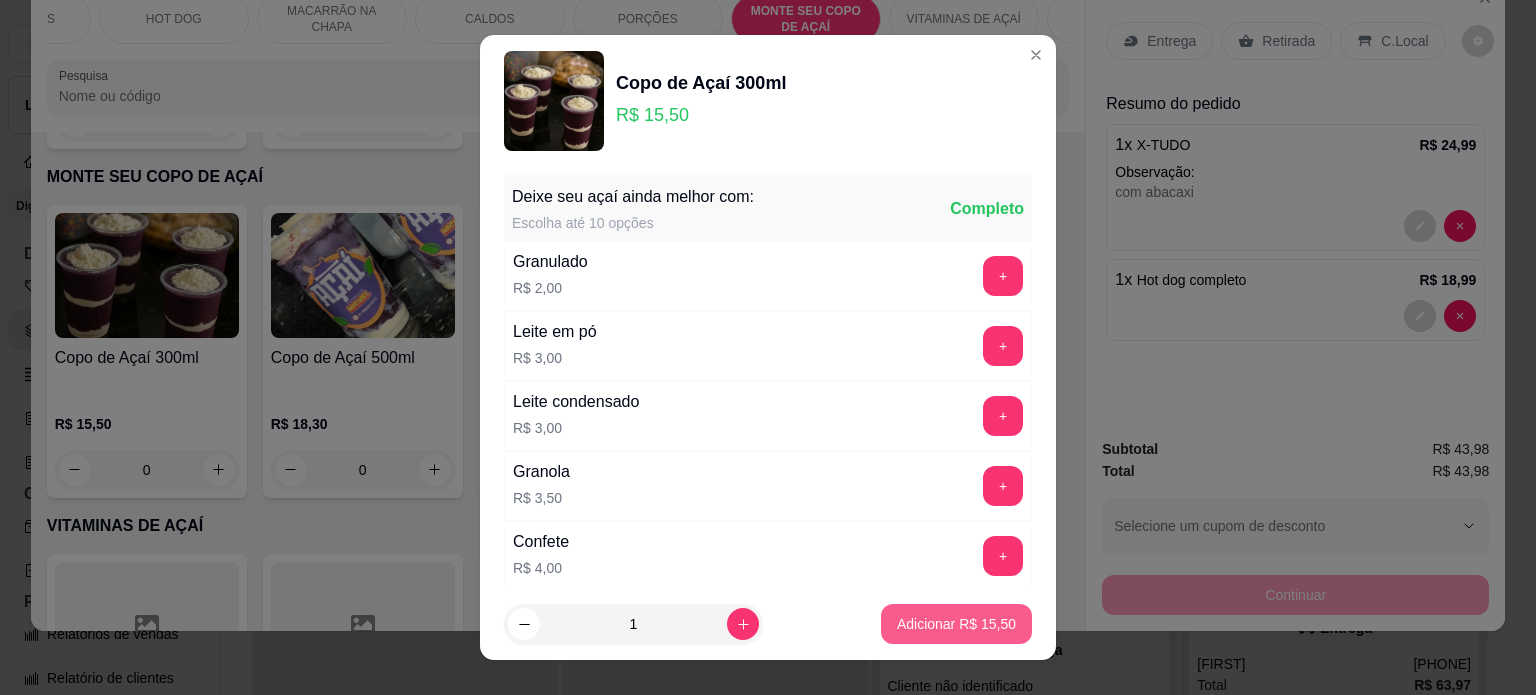 click on "Adicionar   R$ 15,50" at bounding box center [956, 624] 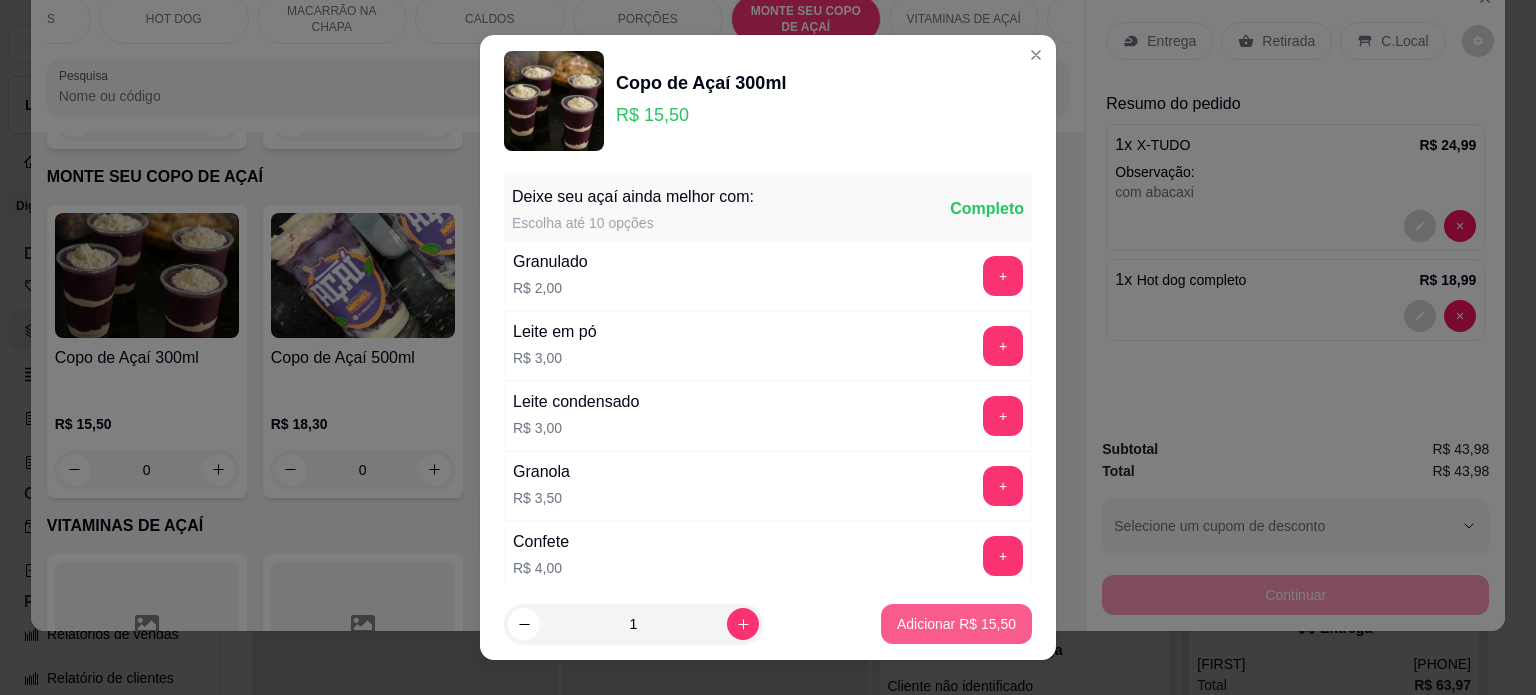 type on "1" 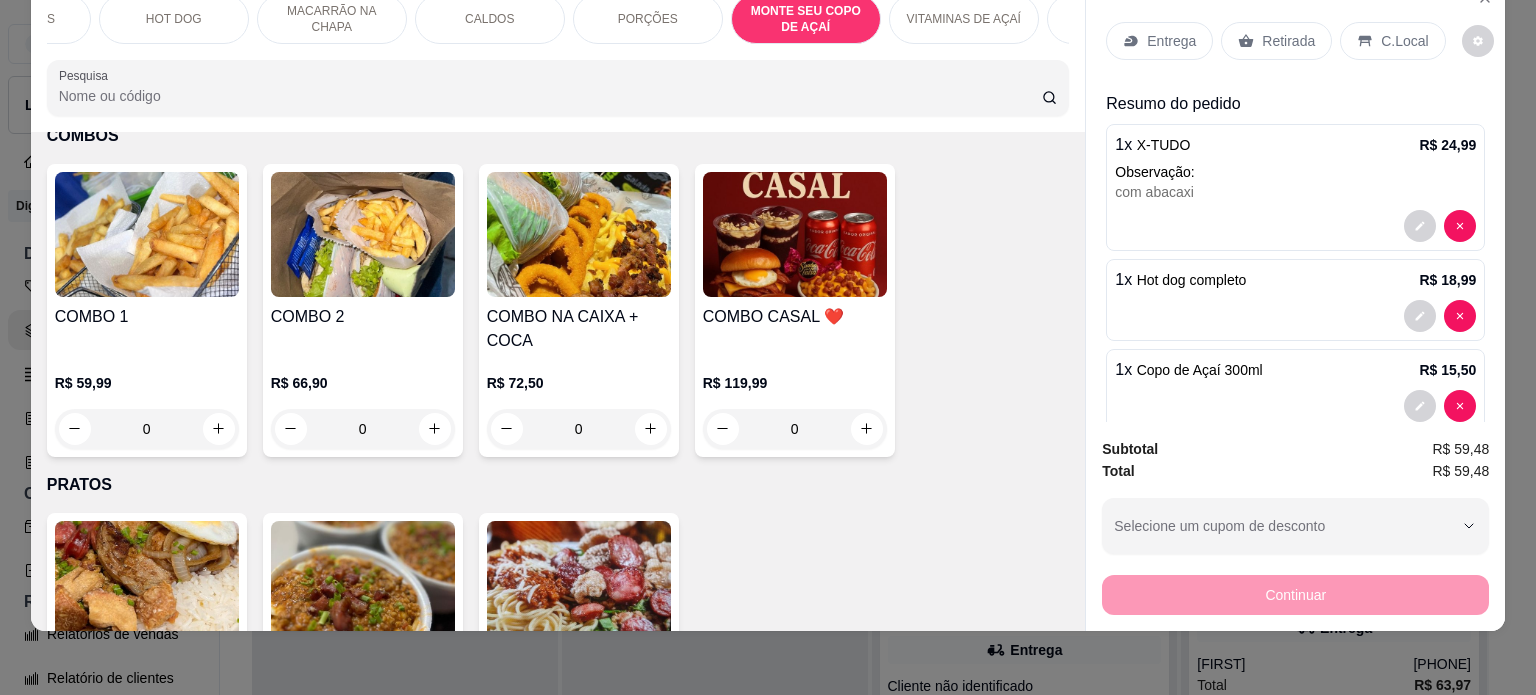 scroll, scrollTop: 0, scrollLeft: 0, axis: both 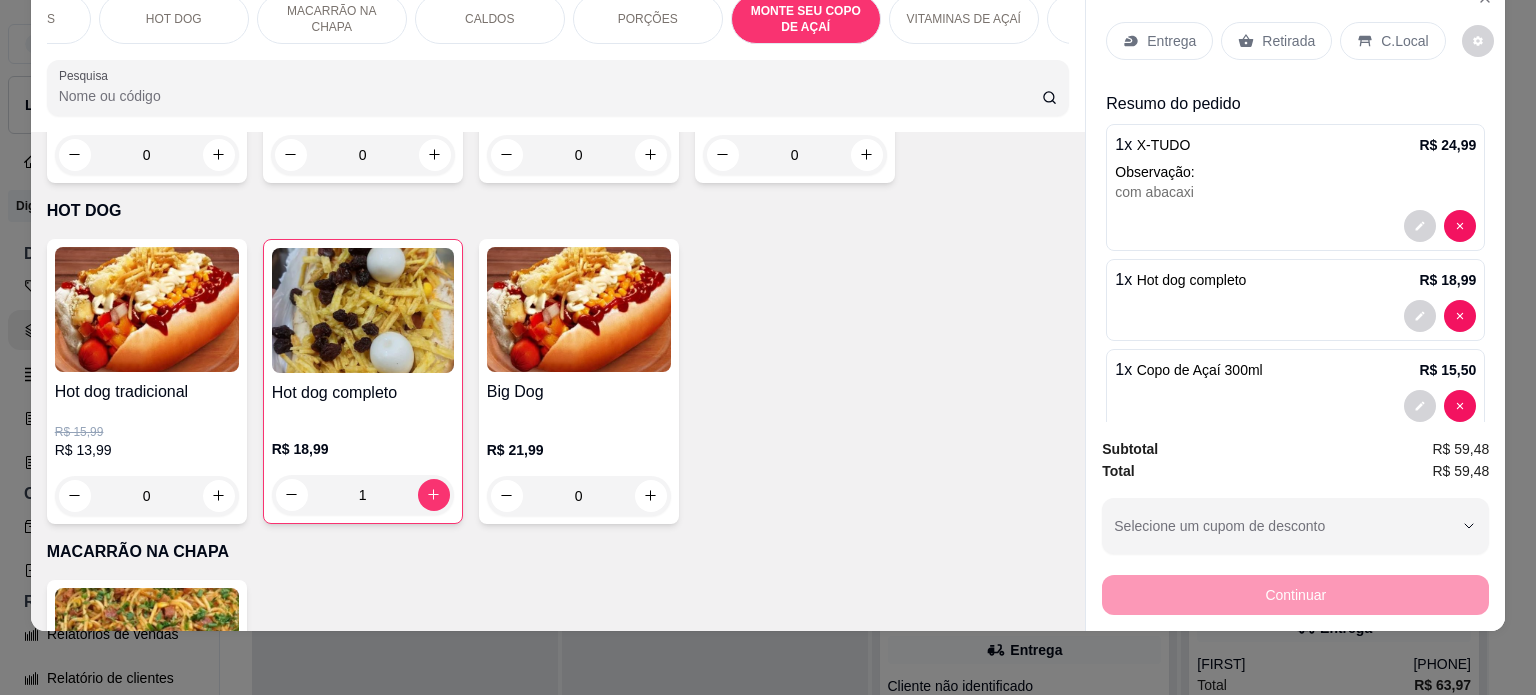 click at bounding box center (147, 650) 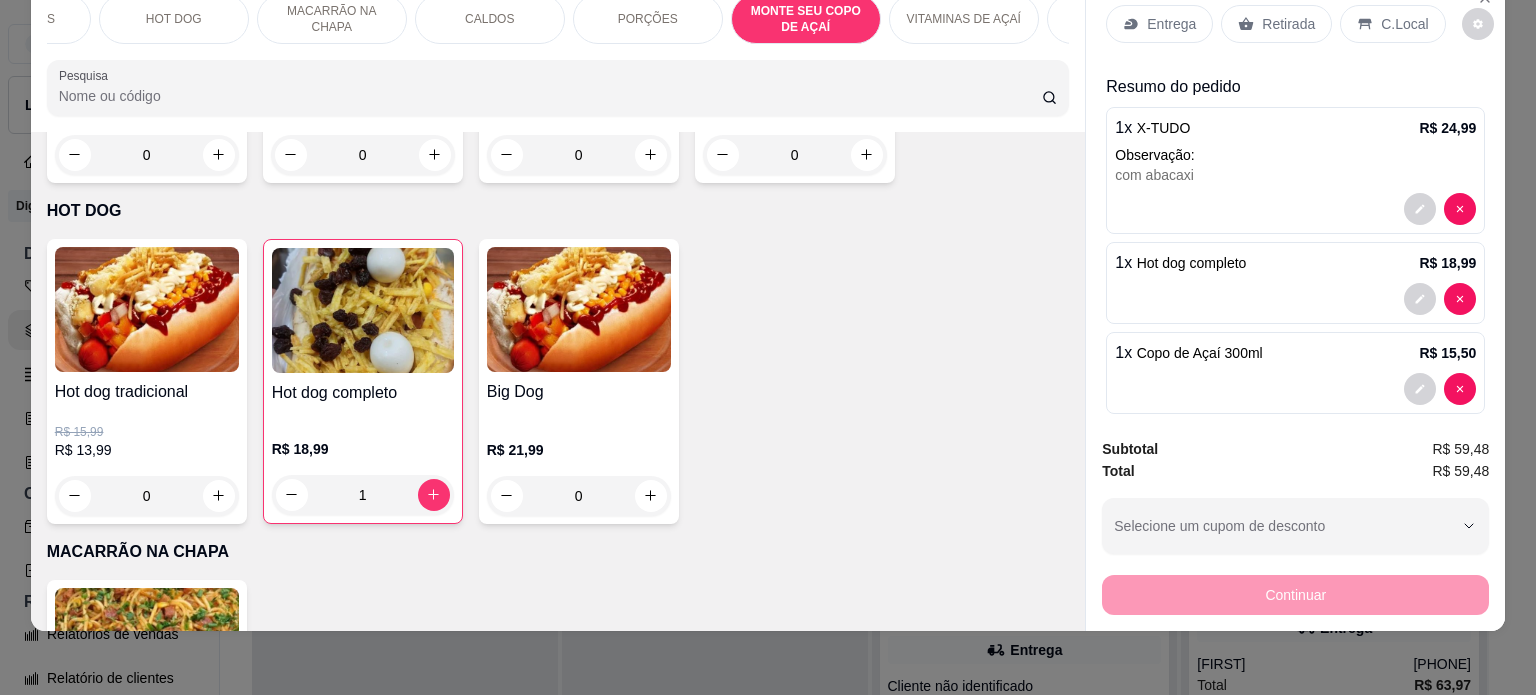 scroll, scrollTop: 34, scrollLeft: 0, axis: vertical 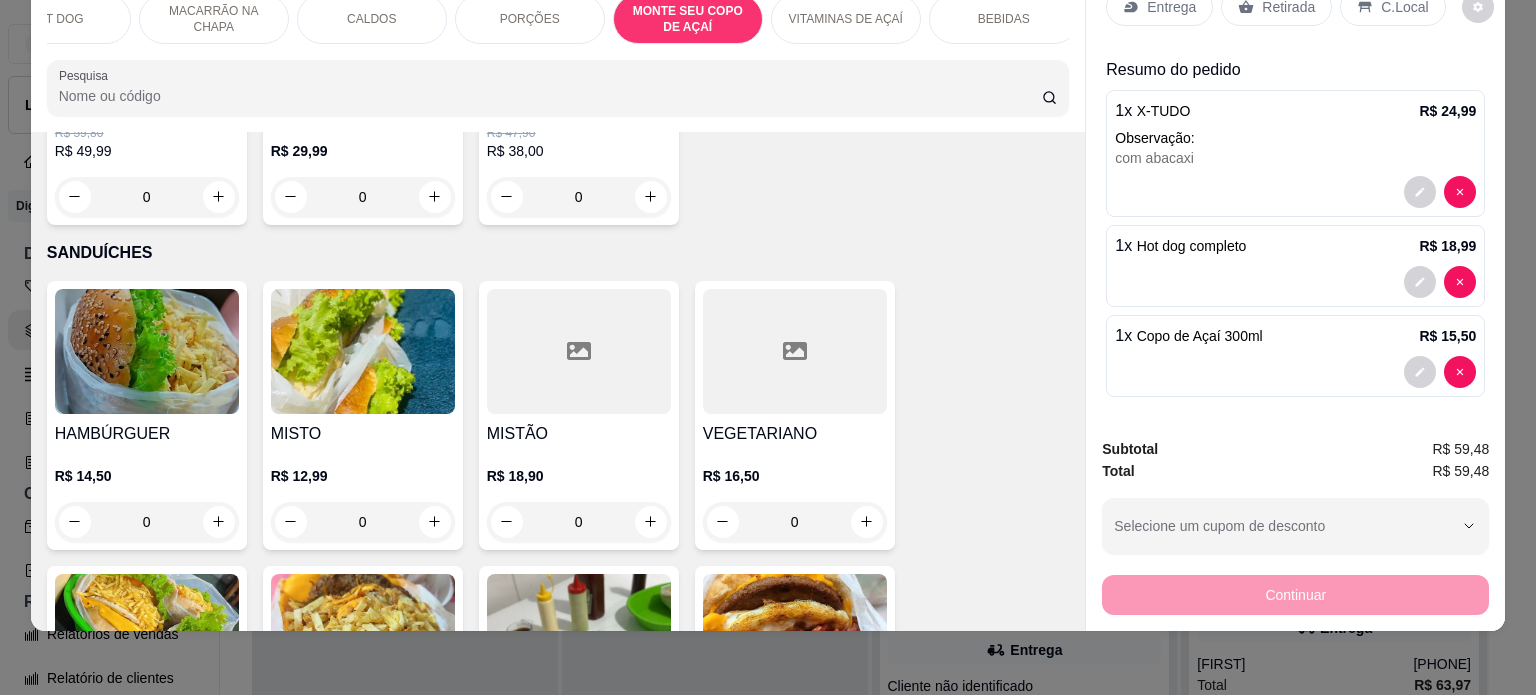 click on "PORÇÕES" at bounding box center [530, 19] 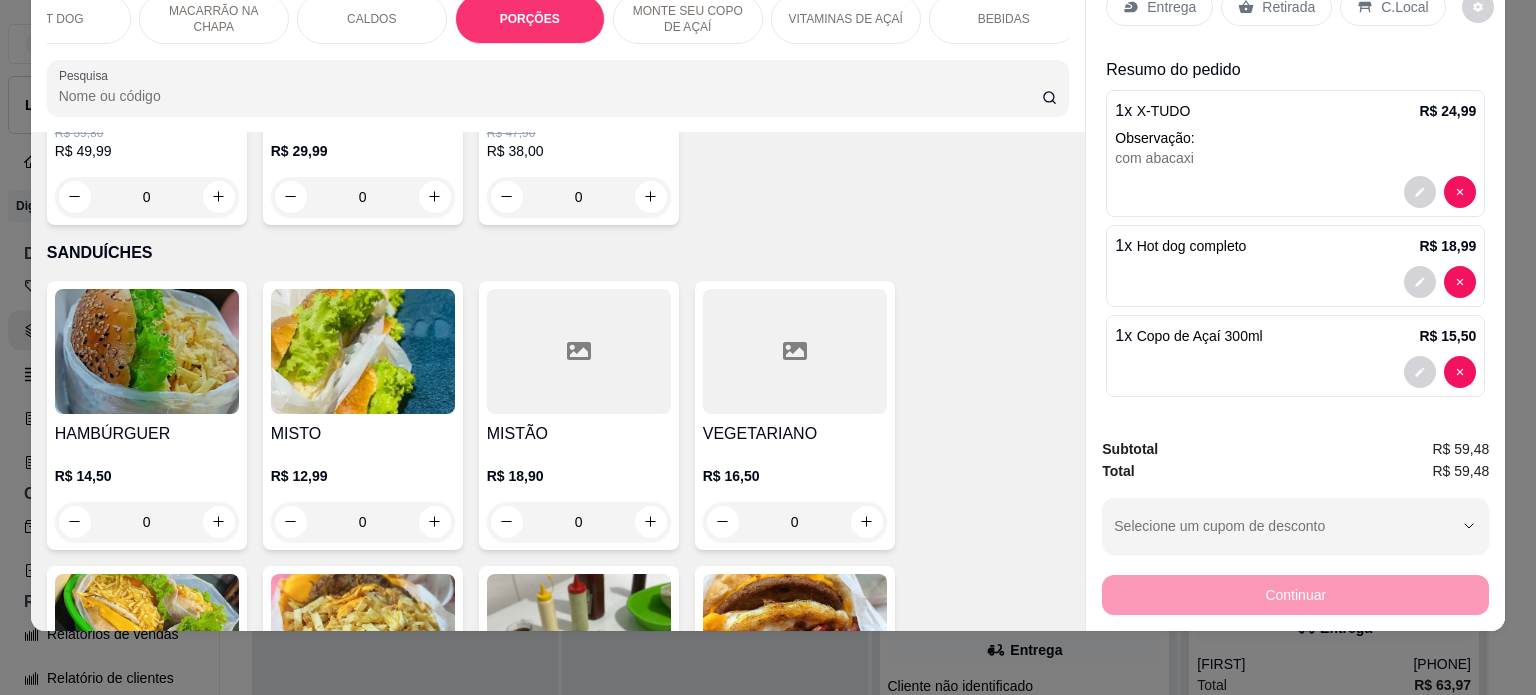 scroll, scrollTop: 4029, scrollLeft: 0, axis: vertical 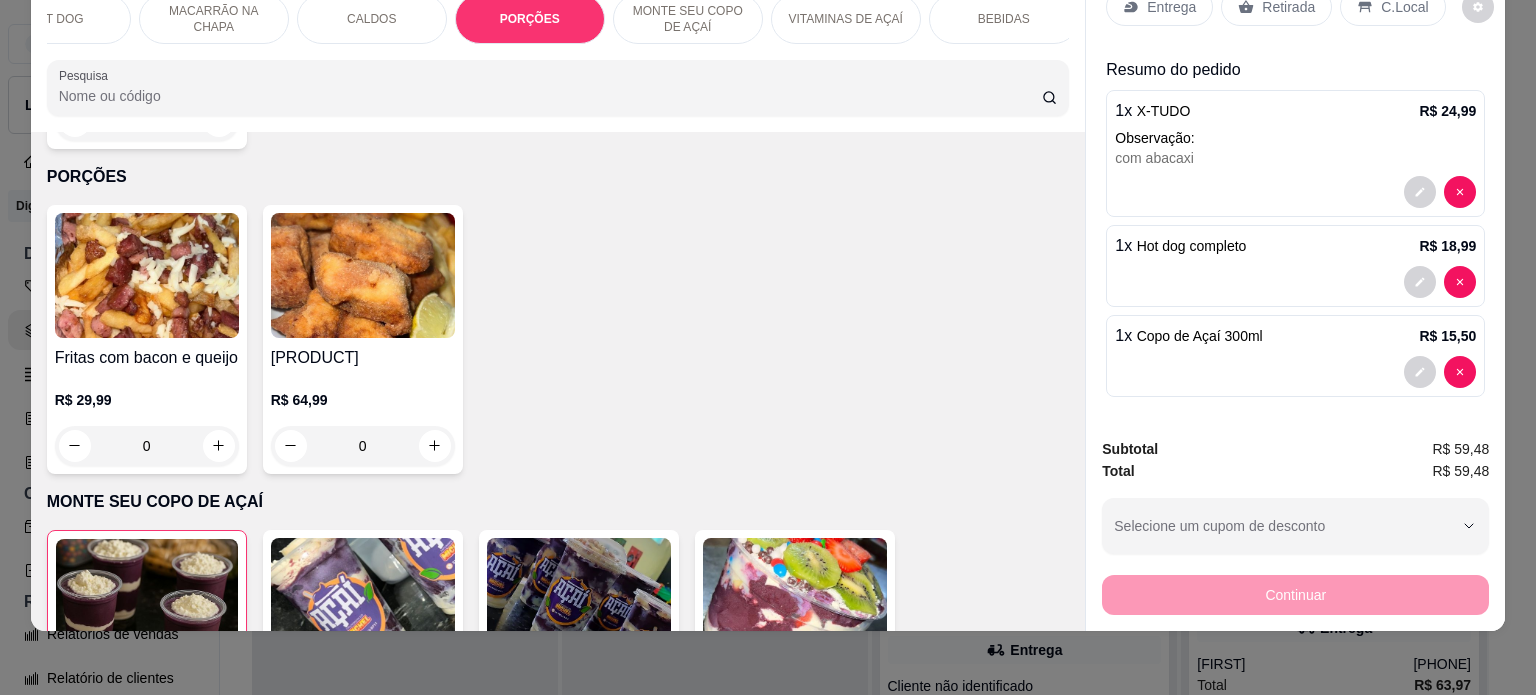 click at bounding box center [147, 275] 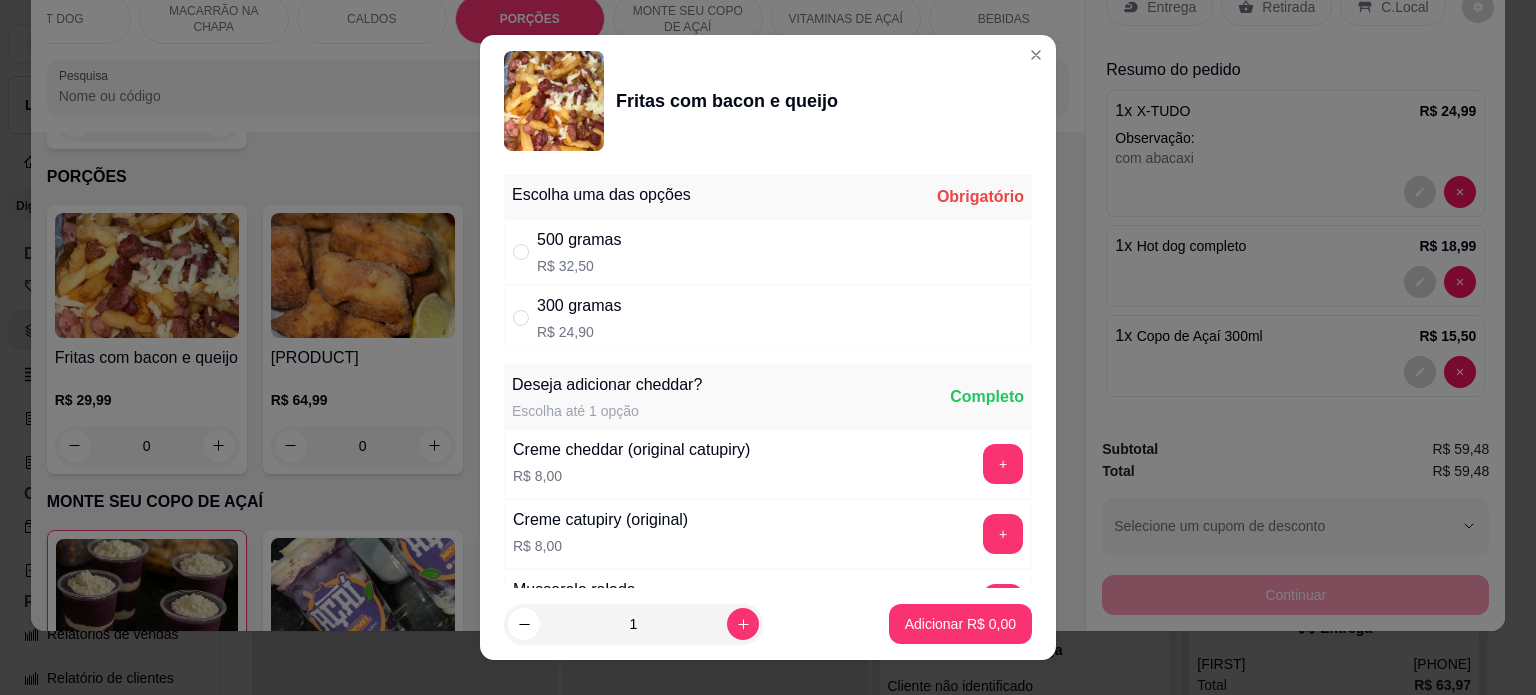 click on "300 gramas R$ 24,90" at bounding box center (768, 318) 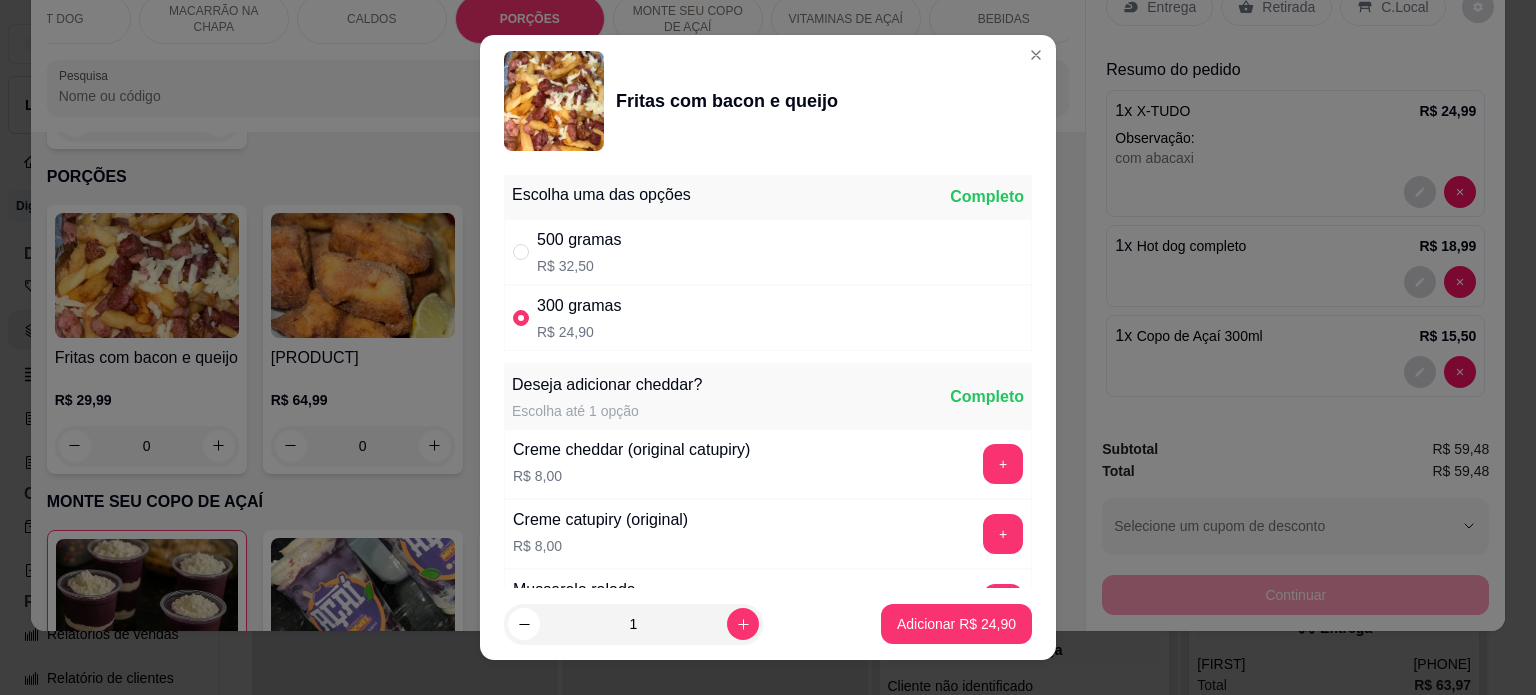 click on "500 gramas R$ 32,50" at bounding box center [768, 252] 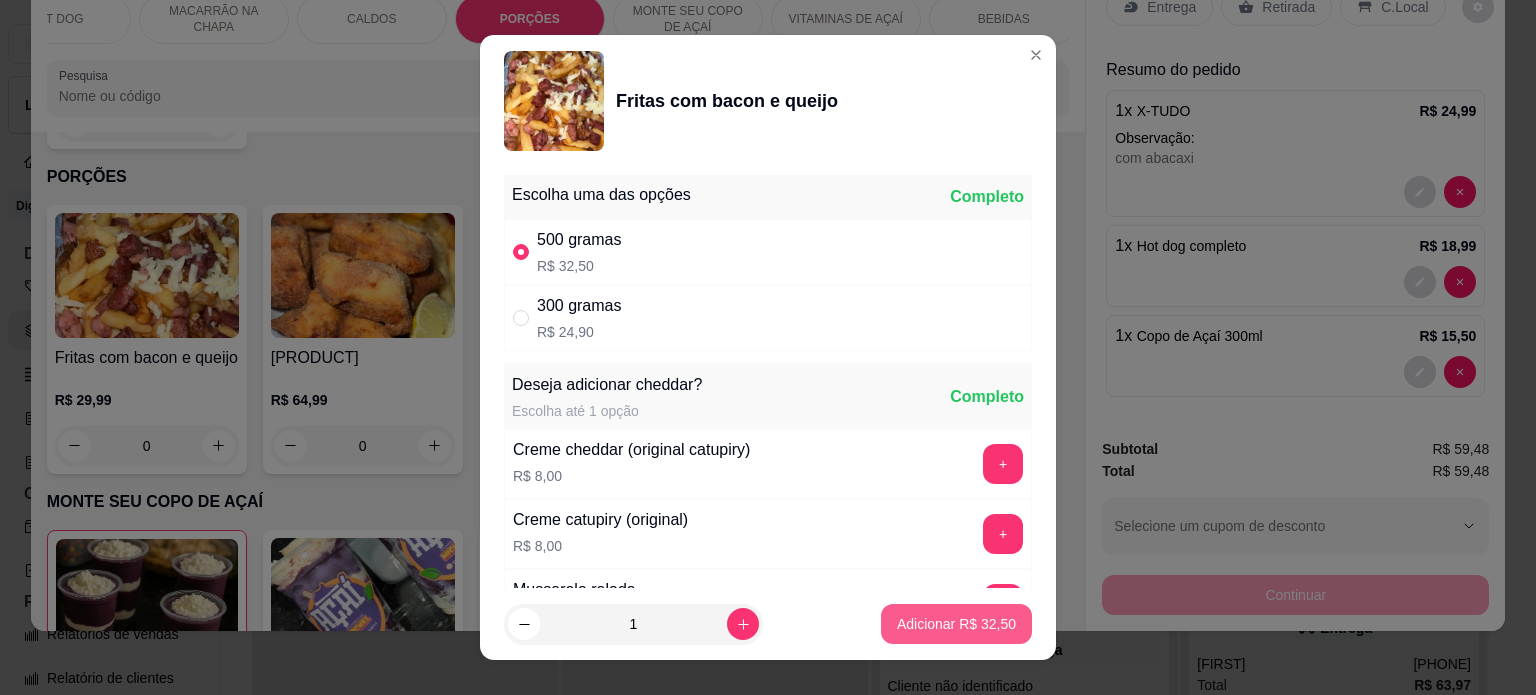 click on "Adicionar   R$ 32,50" at bounding box center (956, 624) 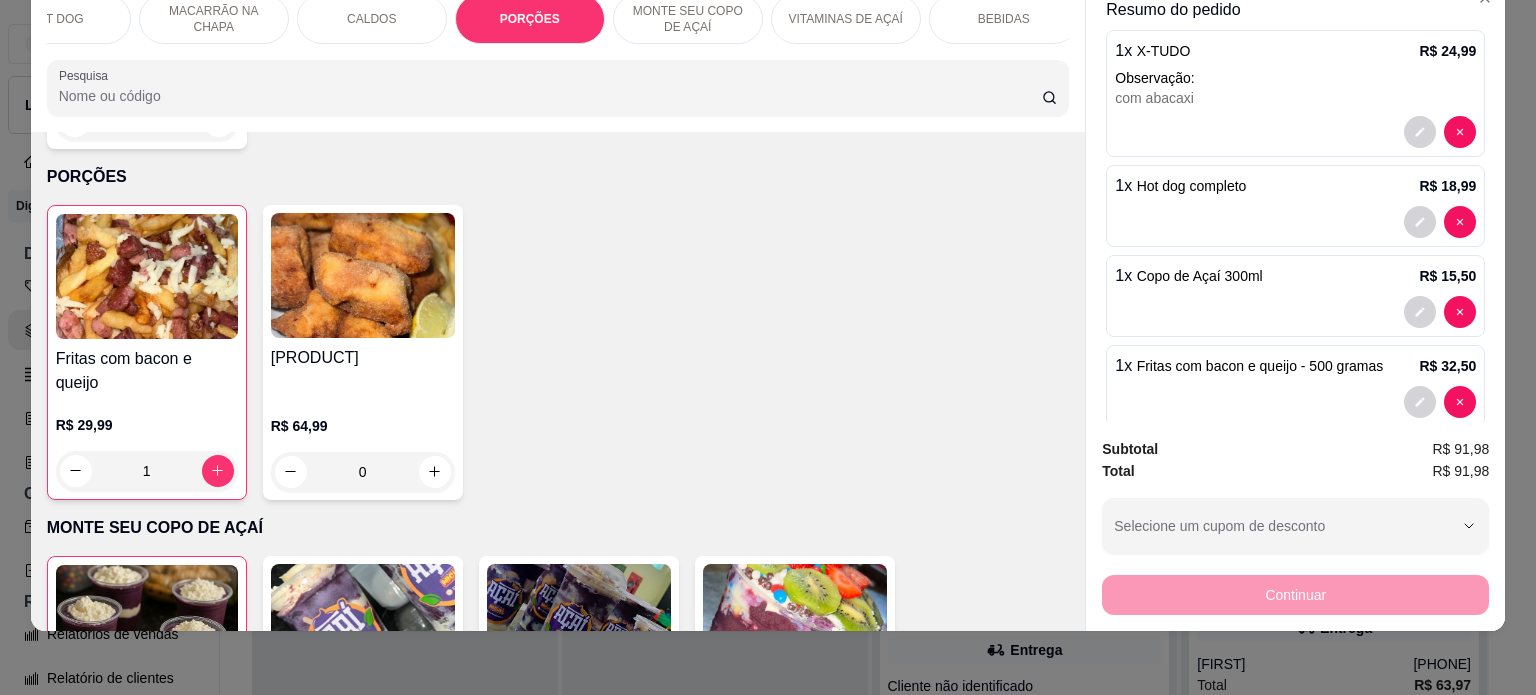 scroll, scrollTop: 124, scrollLeft: 0, axis: vertical 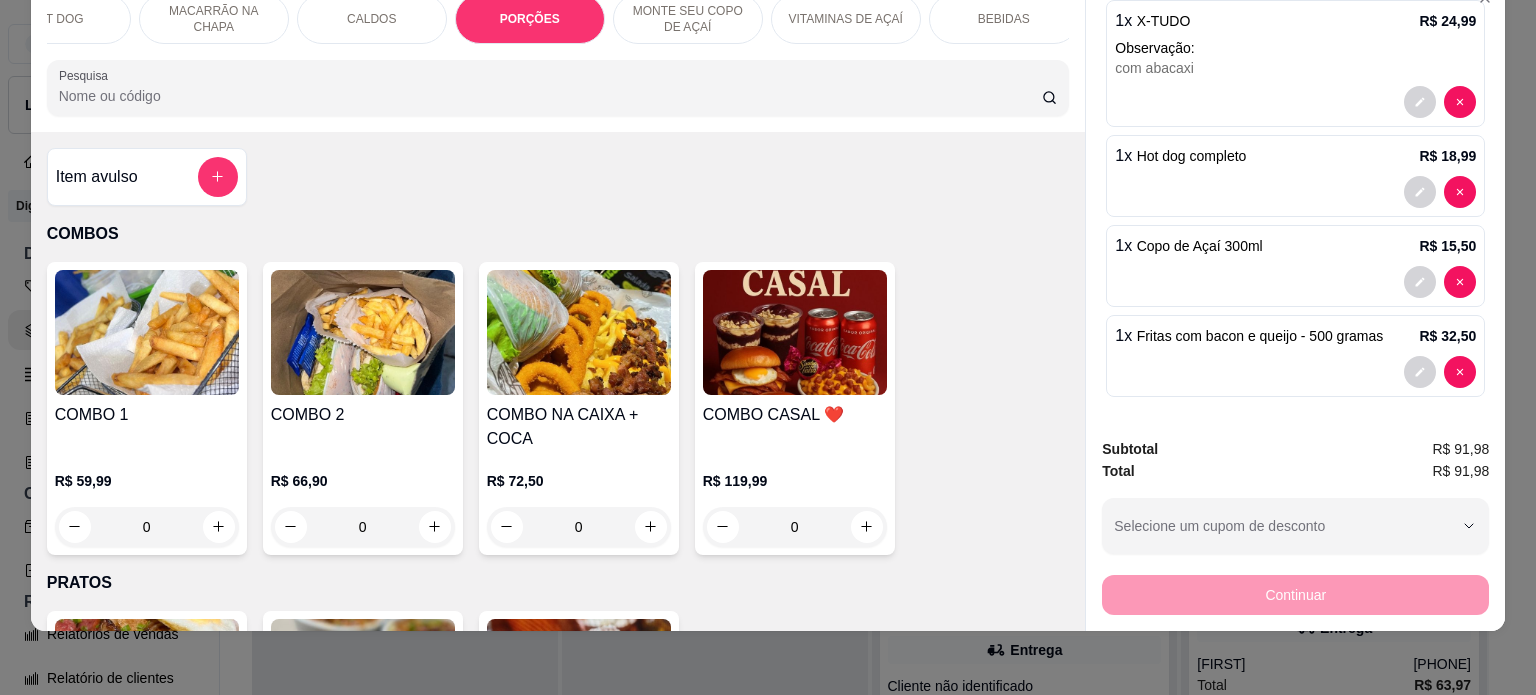 click on "Item avulso" at bounding box center (97, 177) 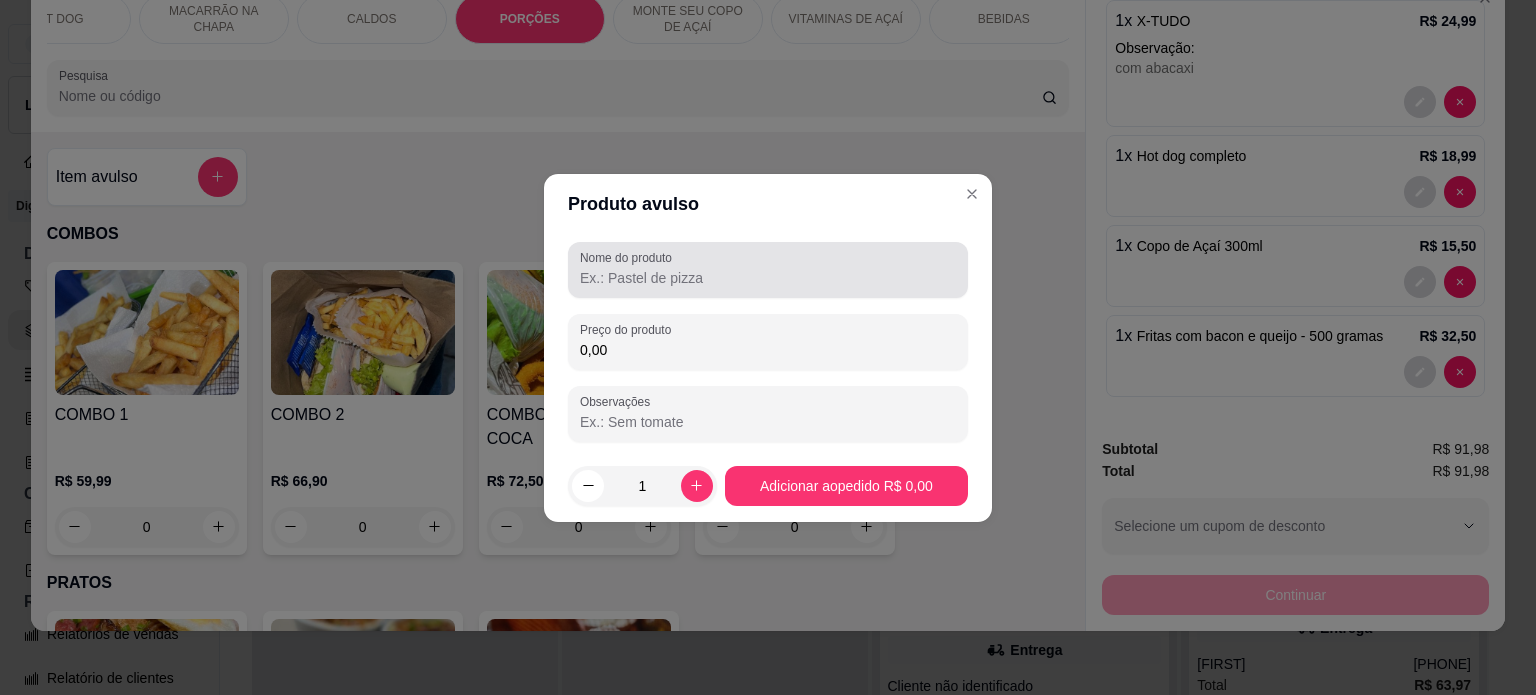 click on "Nome do produto" at bounding box center [768, 278] 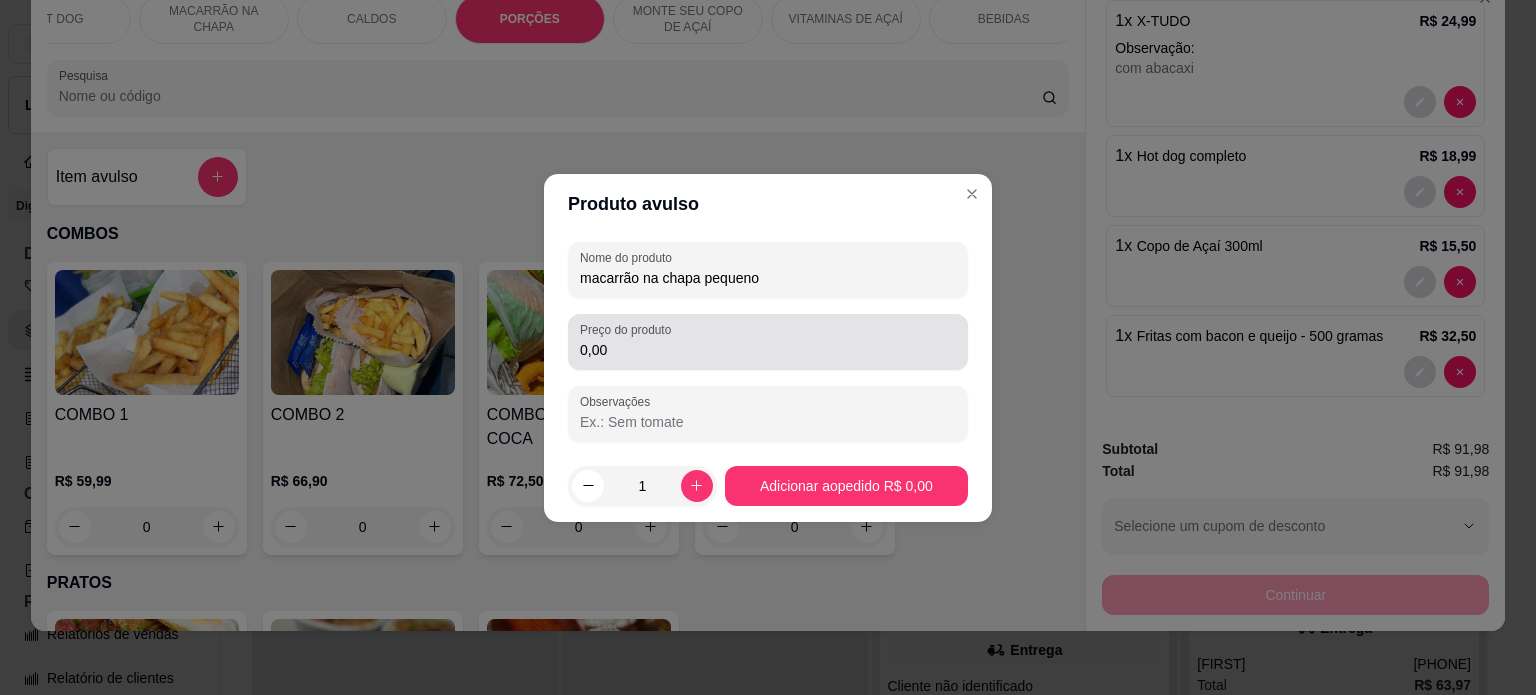type on "macarrão na chapa pequeno" 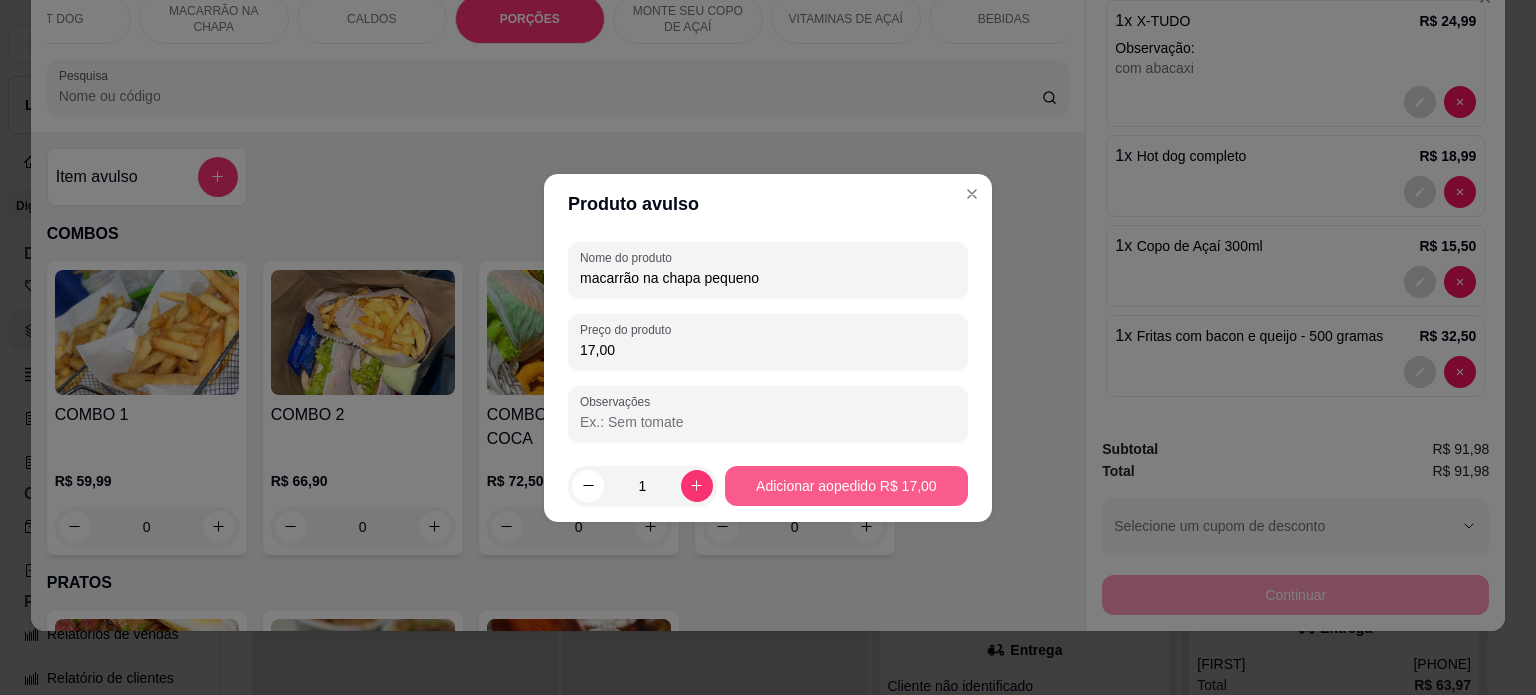 type on "17,00" 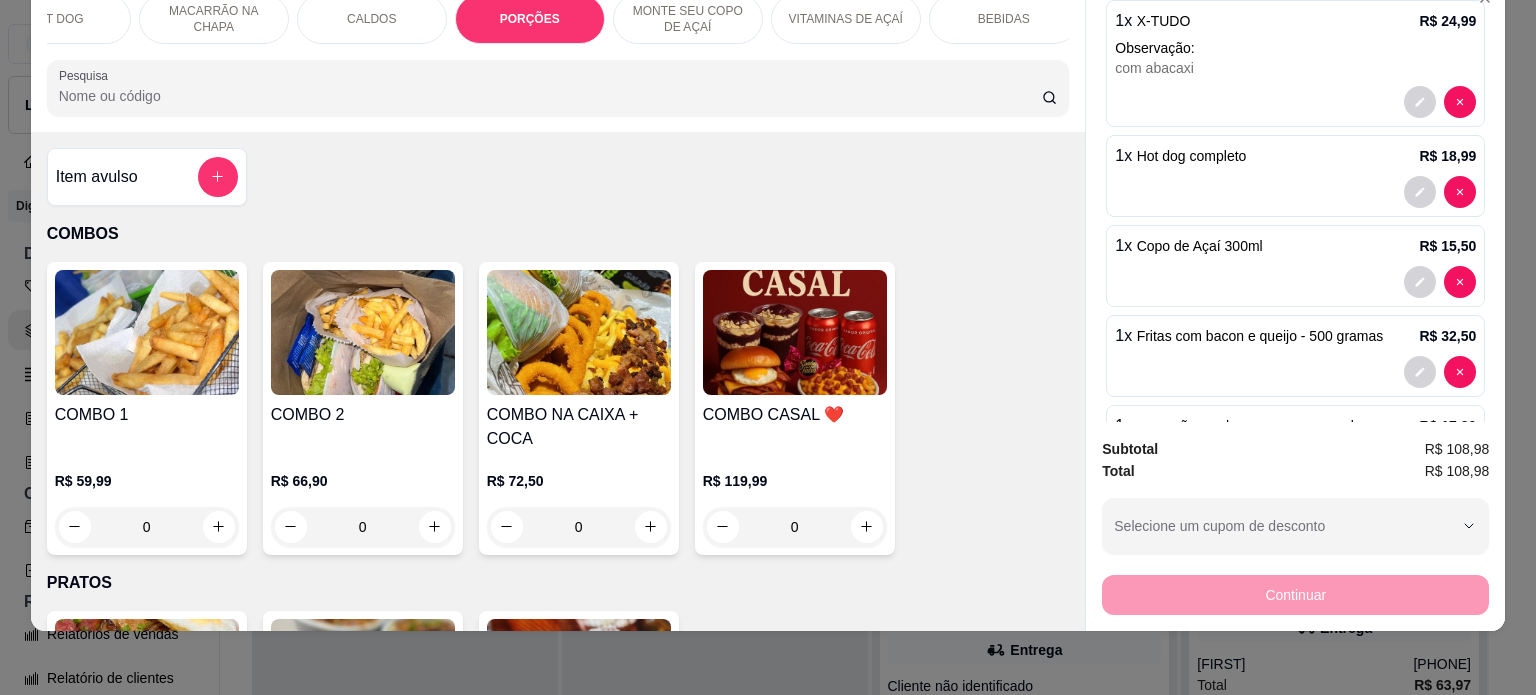 scroll, scrollTop: 0, scrollLeft: 0, axis: both 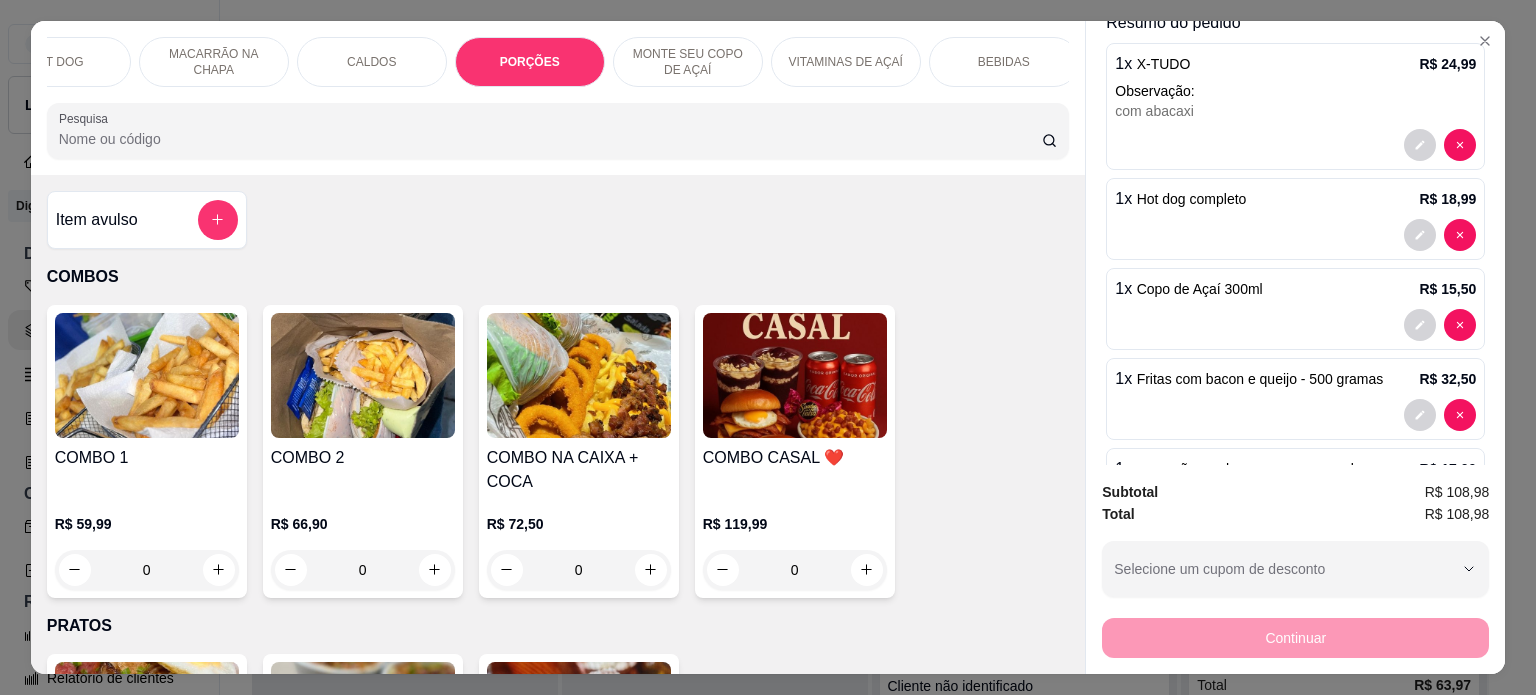 click on "Item avulso" at bounding box center (147, 220) 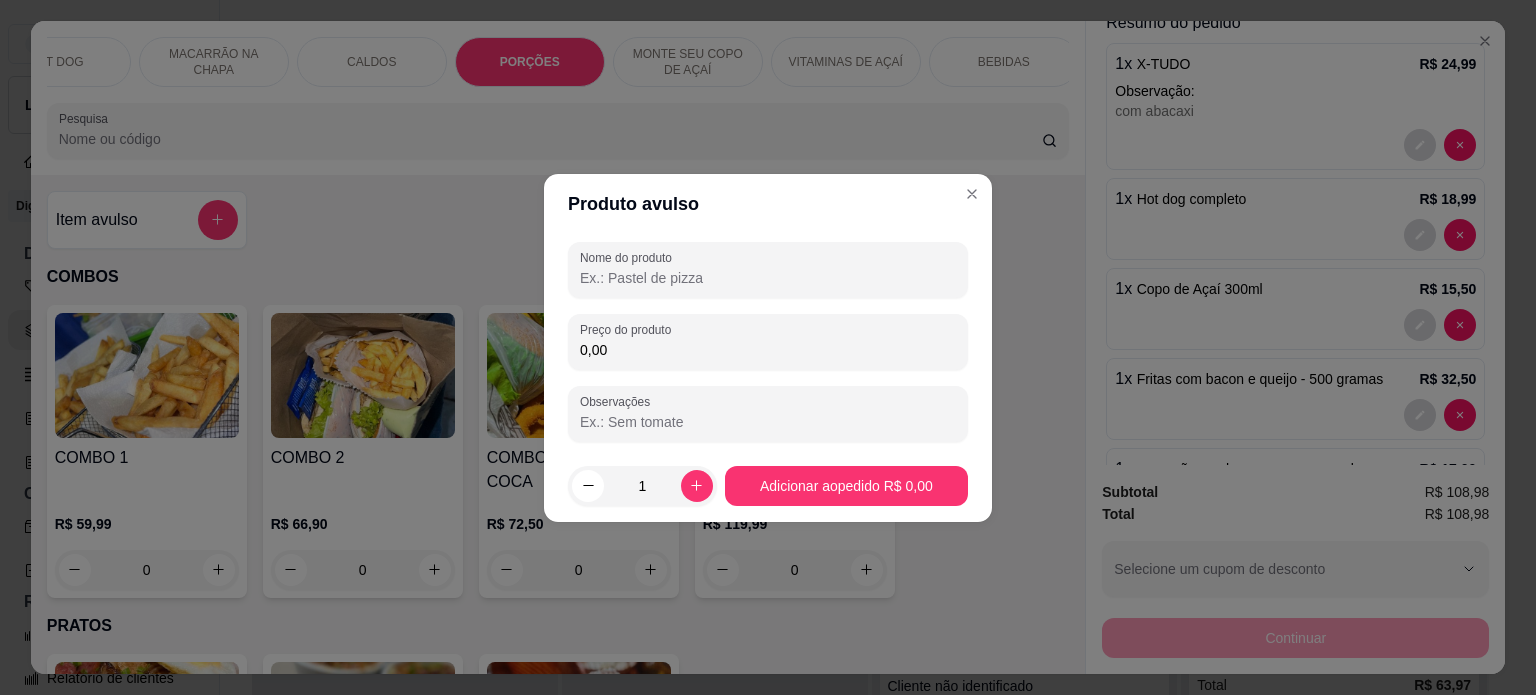 click on "Nome do produto" at bounding box center [768, 278] 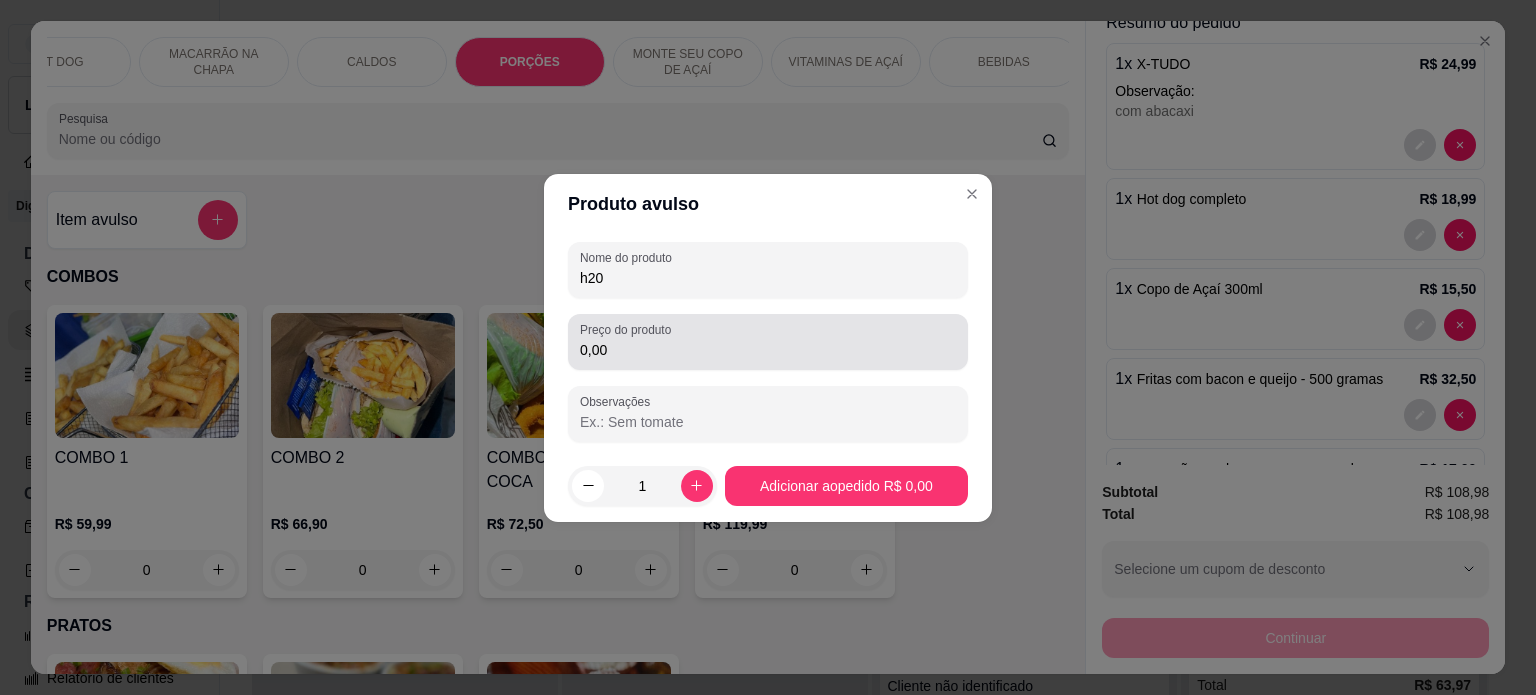 type on "h20" 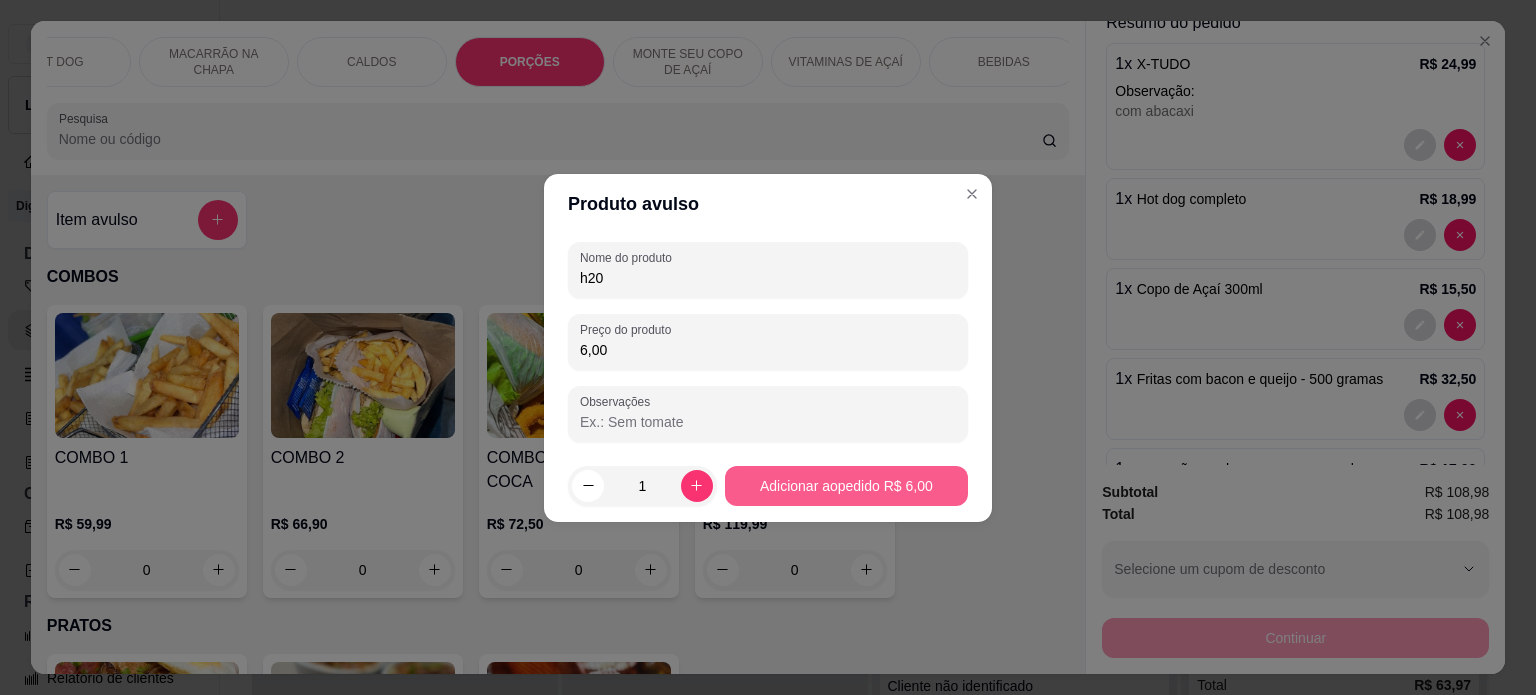 type on "6,00" 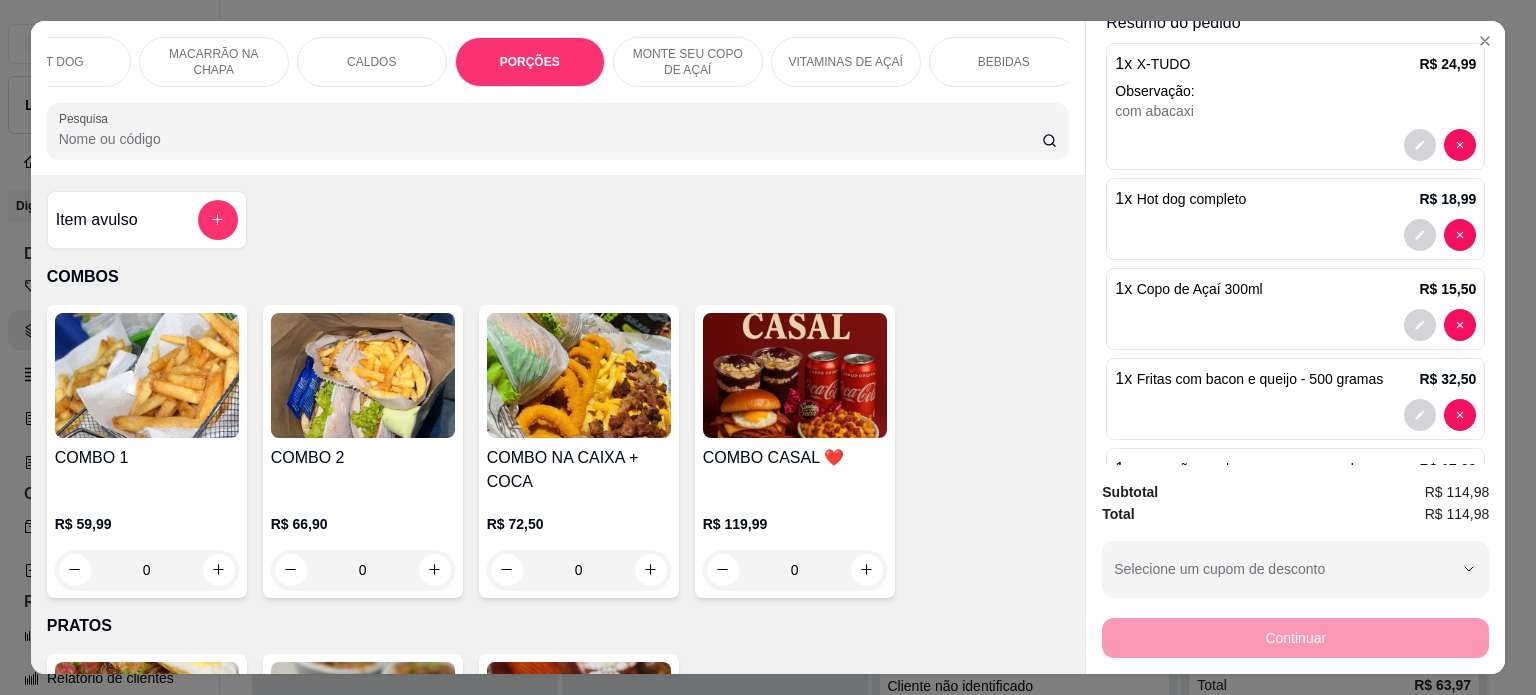 click on "BEBIDAS" at bounding box center (1004, 62) 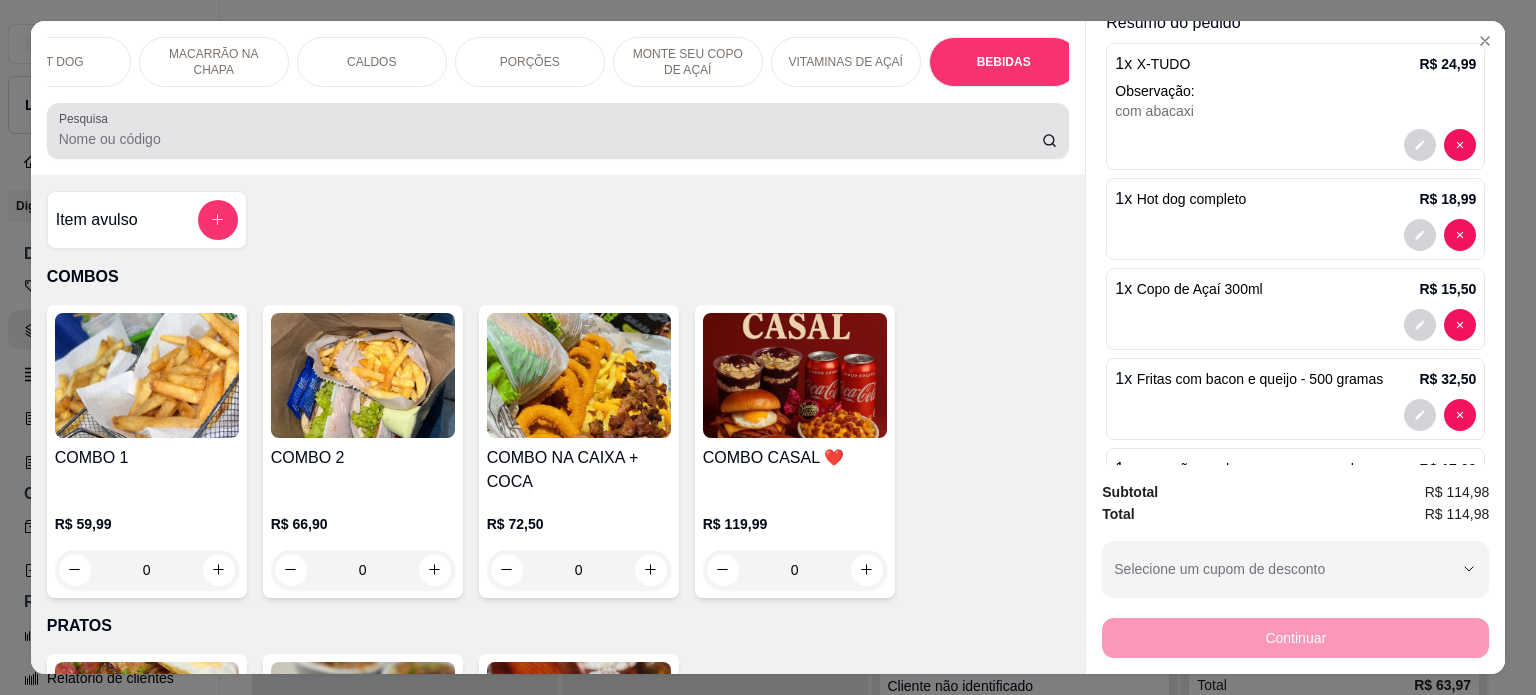 scroll, scrollTop: 5030, scrollLeft: 0, axis: vertical 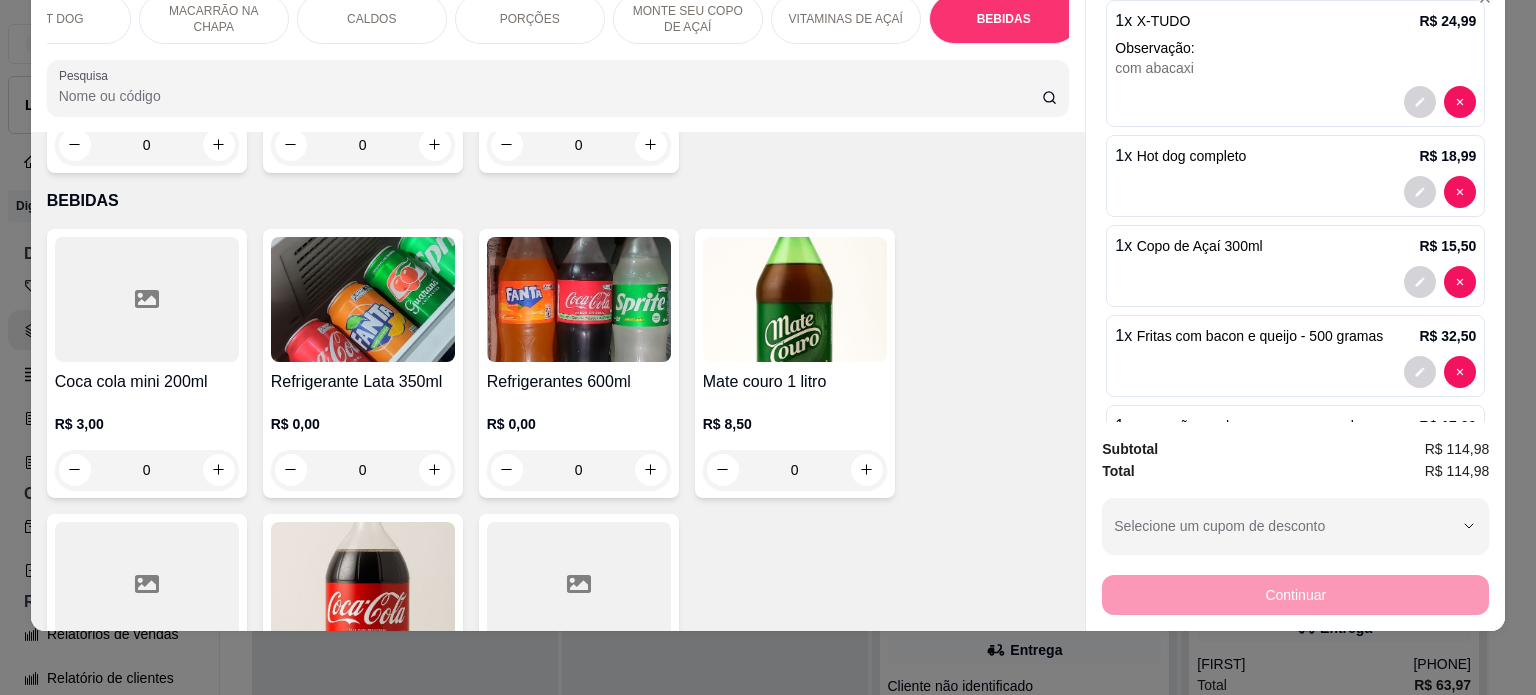 click 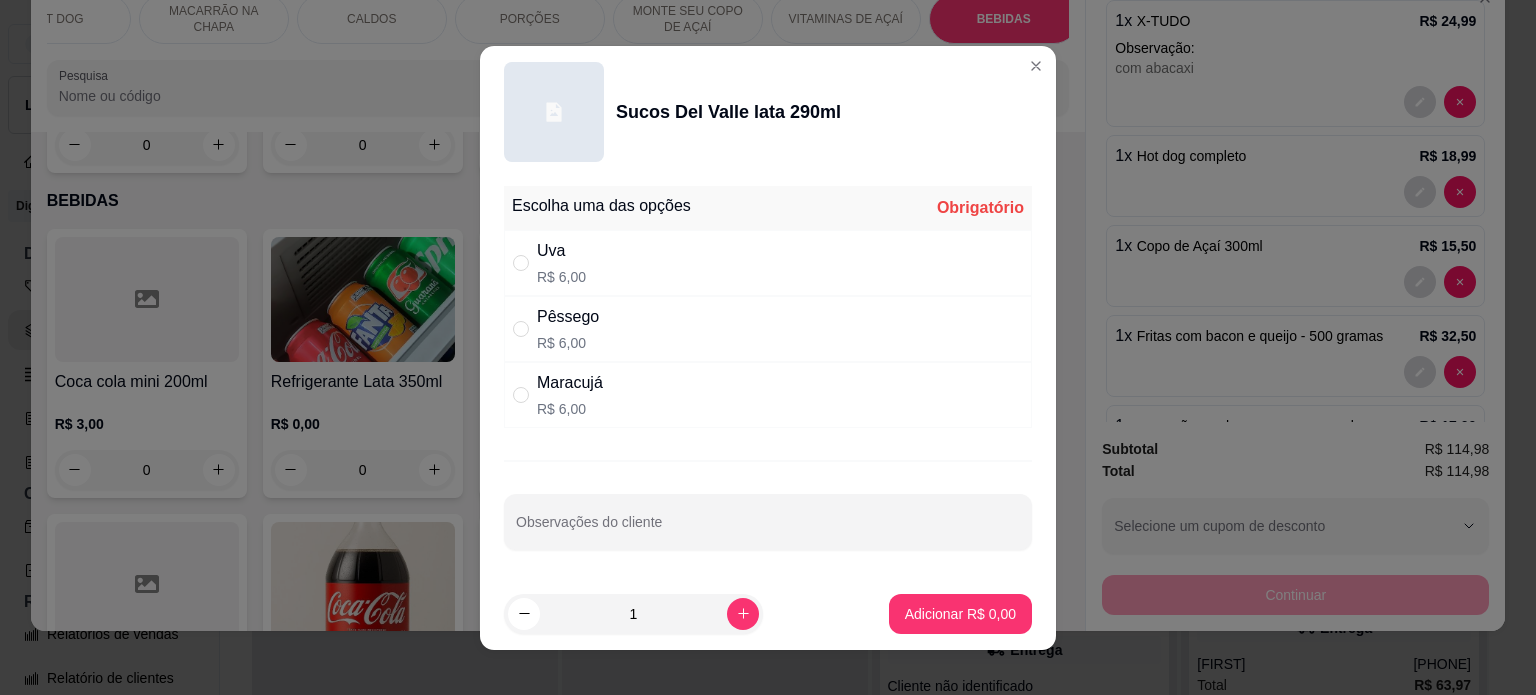 click on "Uva  R$ 6,00" at bounding box center [768, 263] 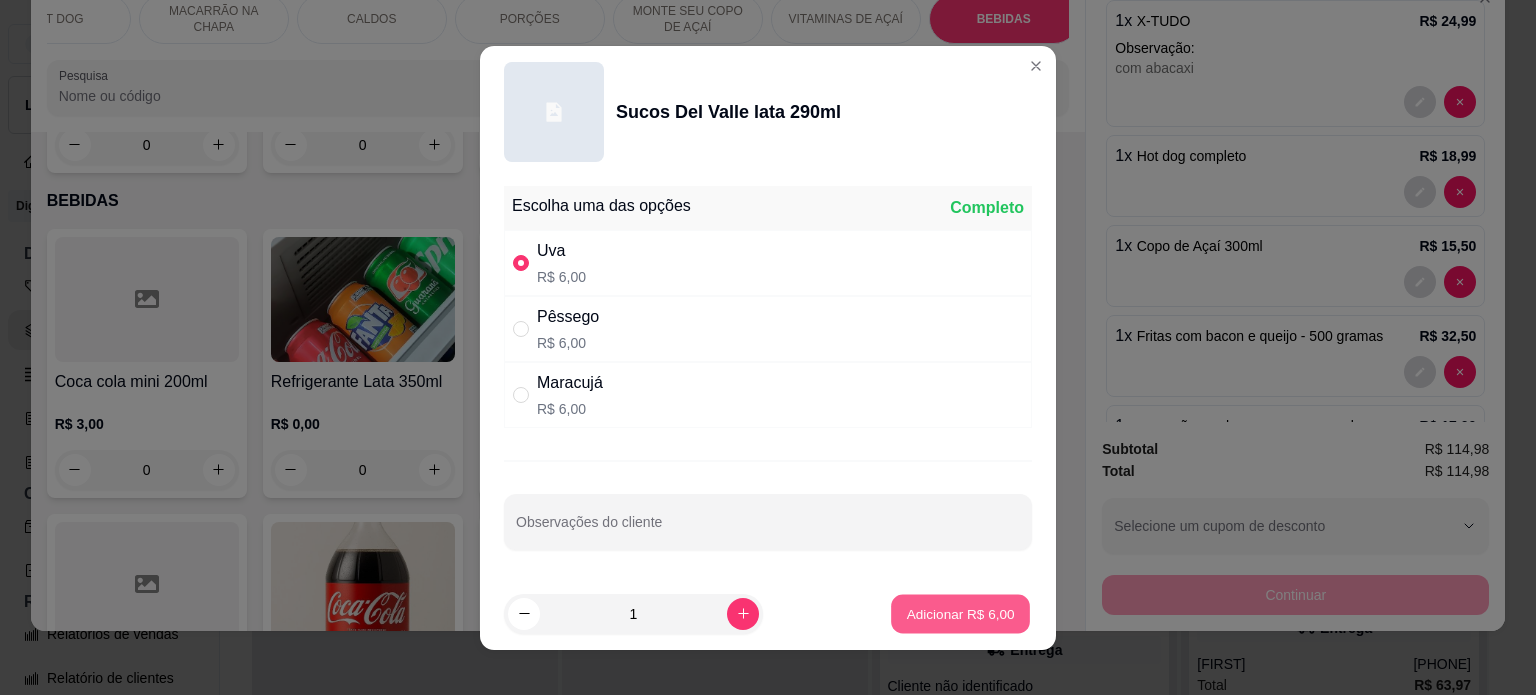 click on "Adicionar   R$ 6,00" at bounding box center (960, 613) 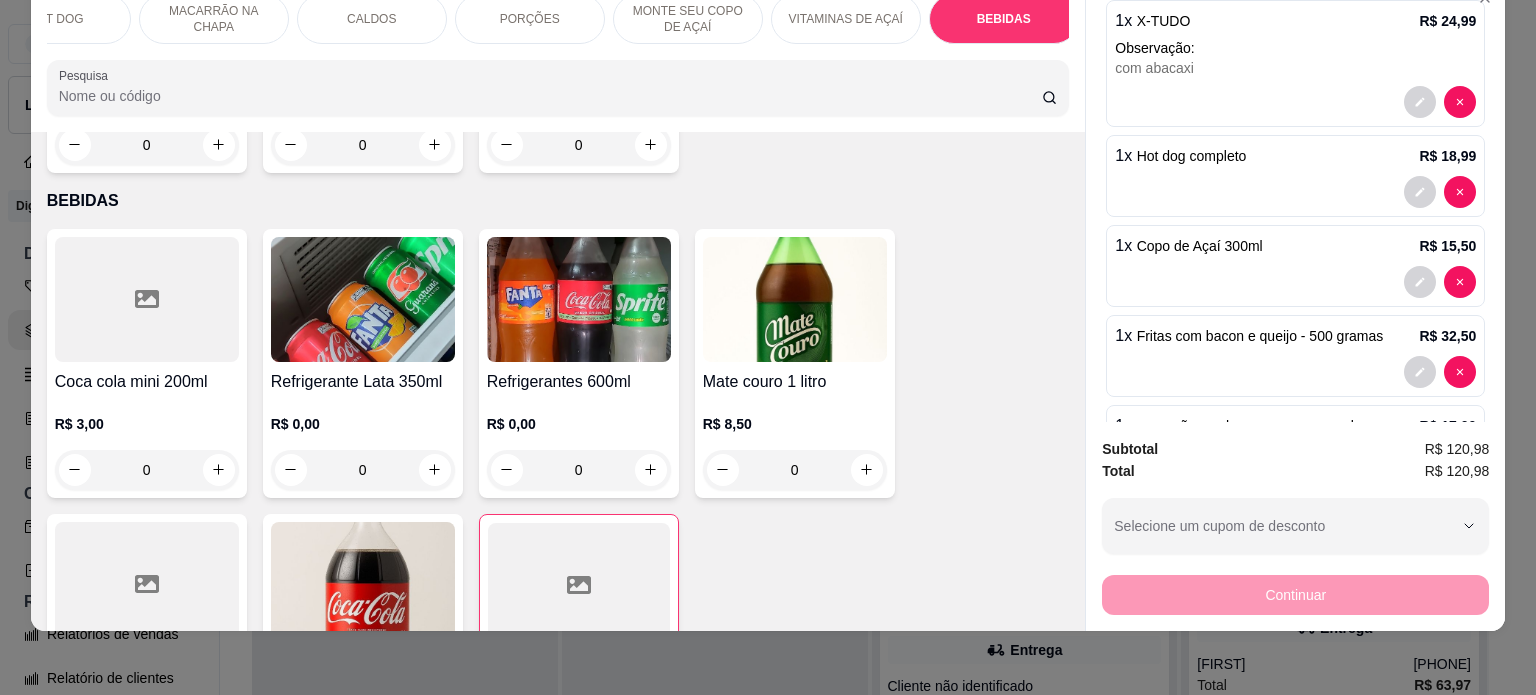 click on "Refrigerante Lata 350ml" at bounding box center [363, 382] 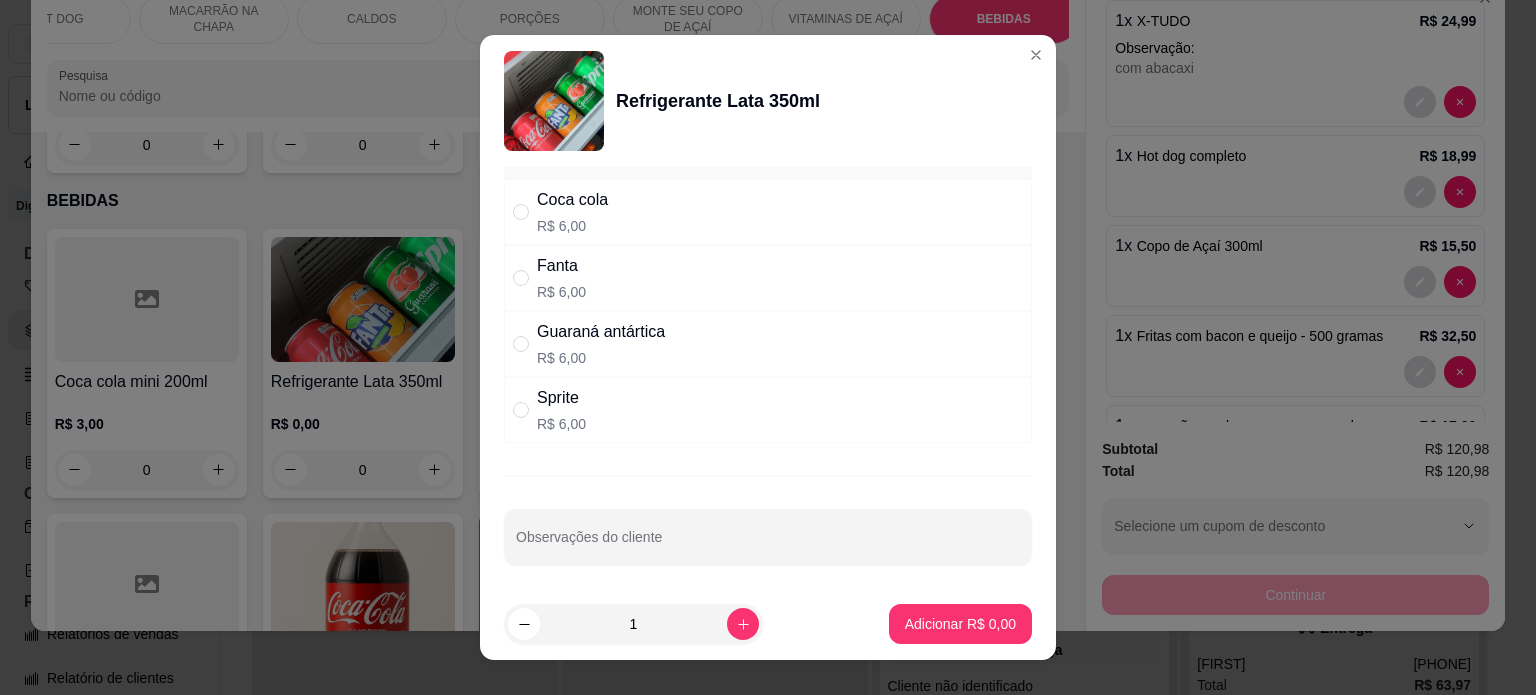 scroll, scrollTop: 41, scrollLeft: 0, axis: vertical 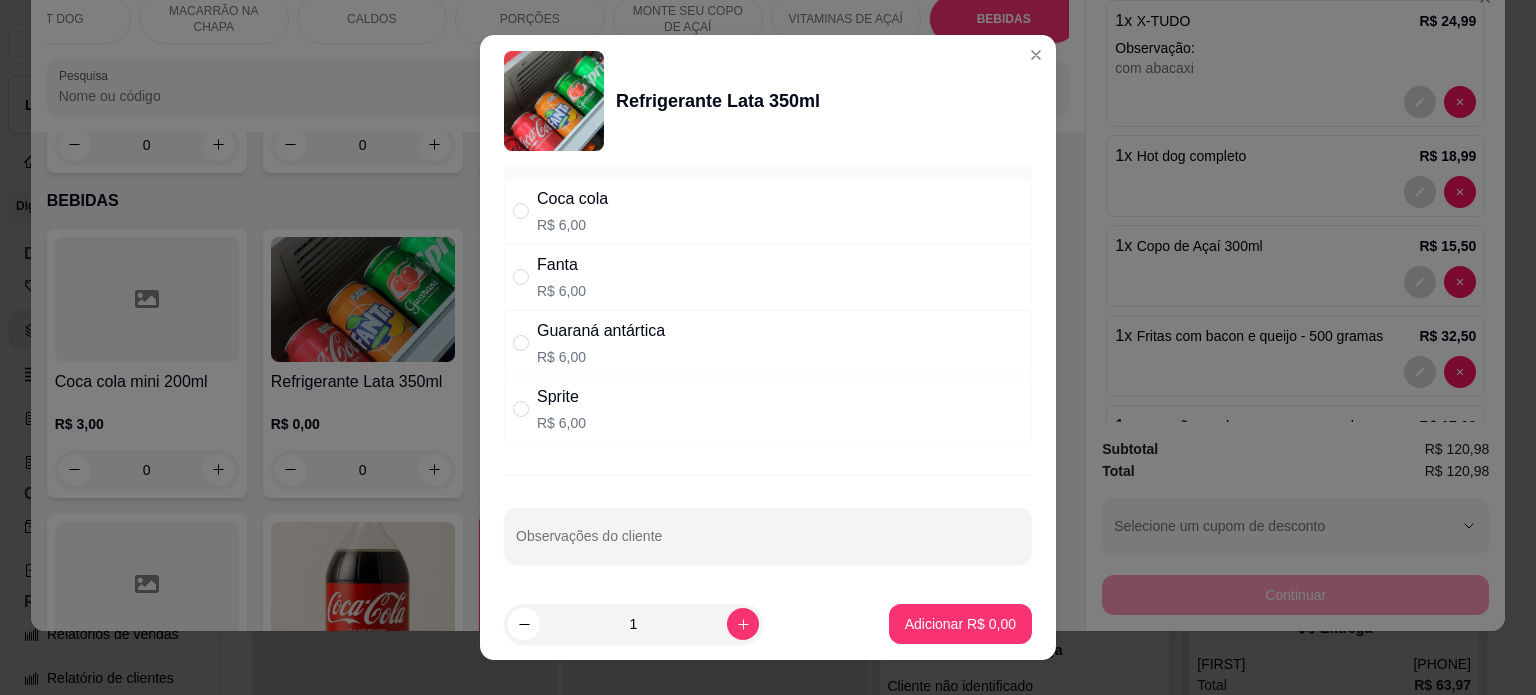 click on "Coca cola R$ 6,00" at bounding box center (572, 211) 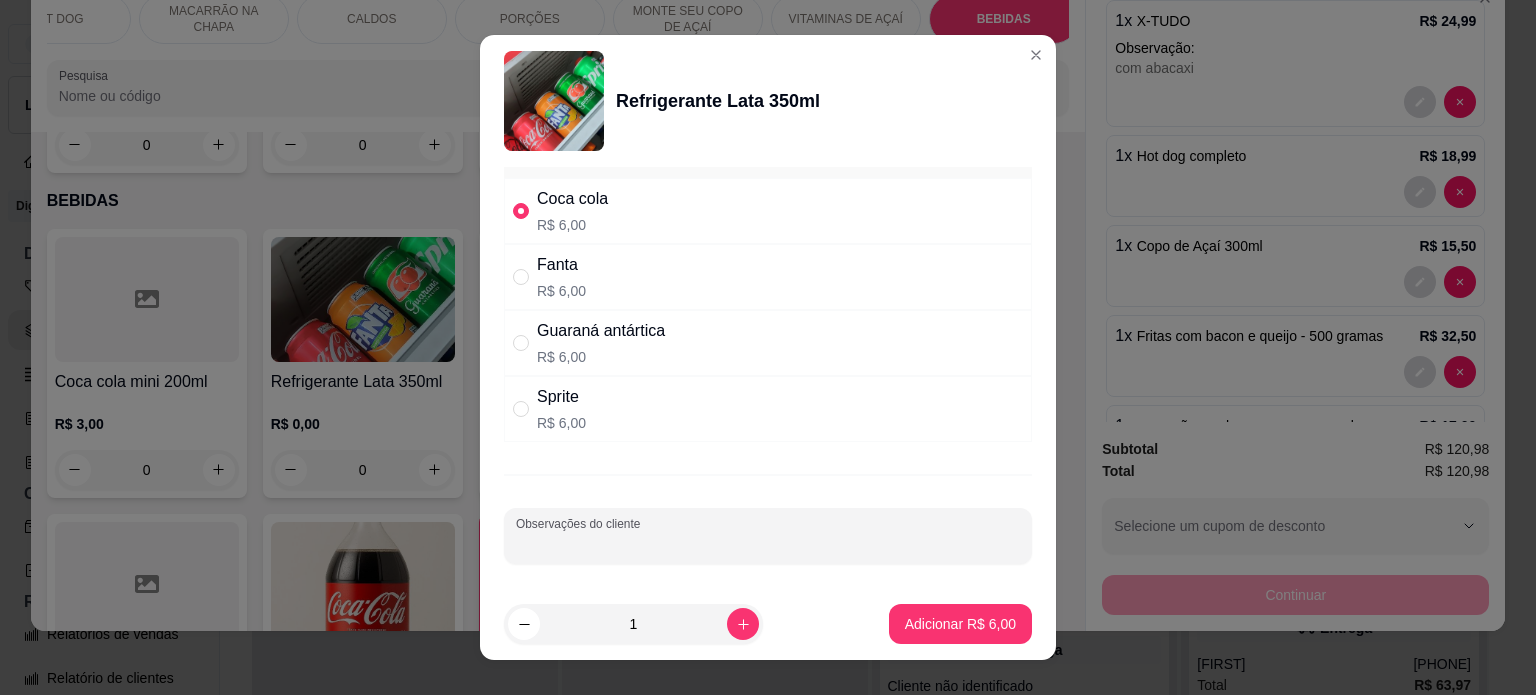 click on "Observações do cliente" at bounding box center (768, 544) 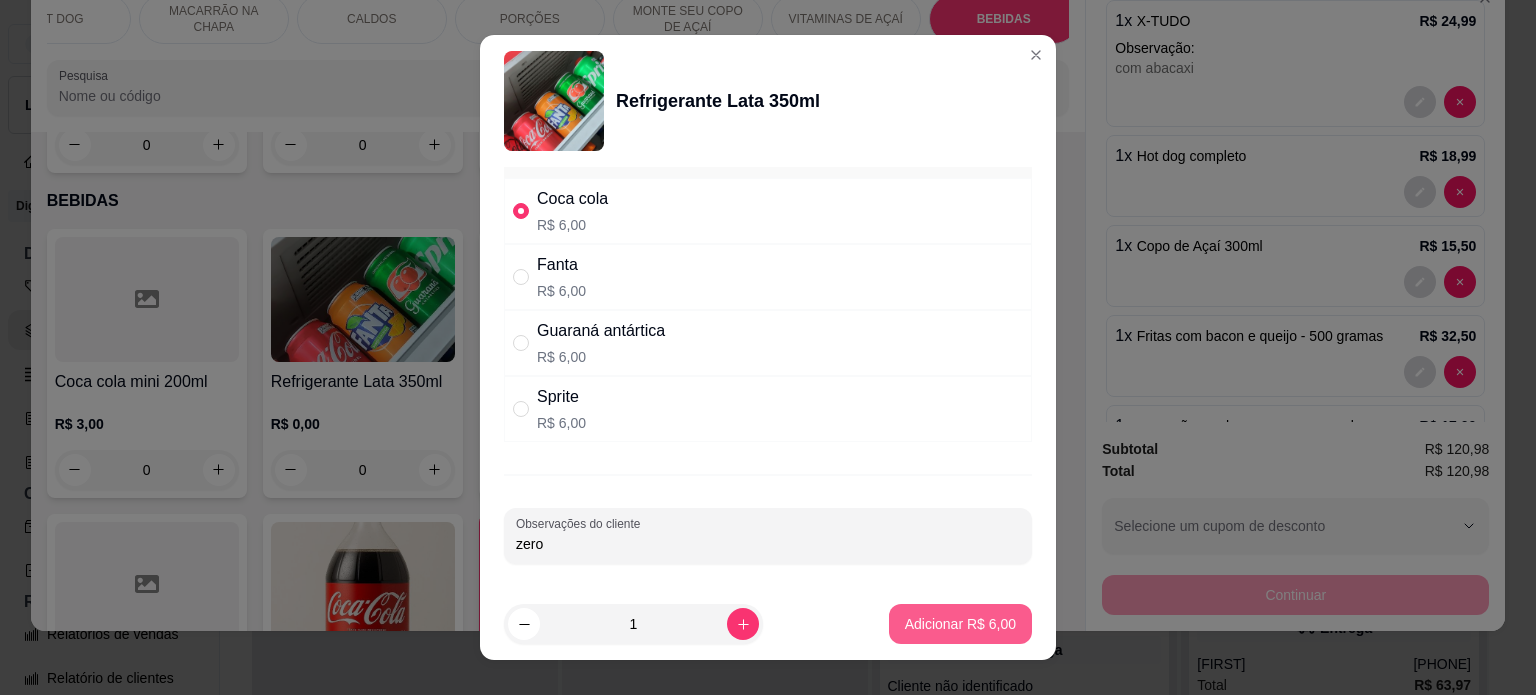 type on "zero" 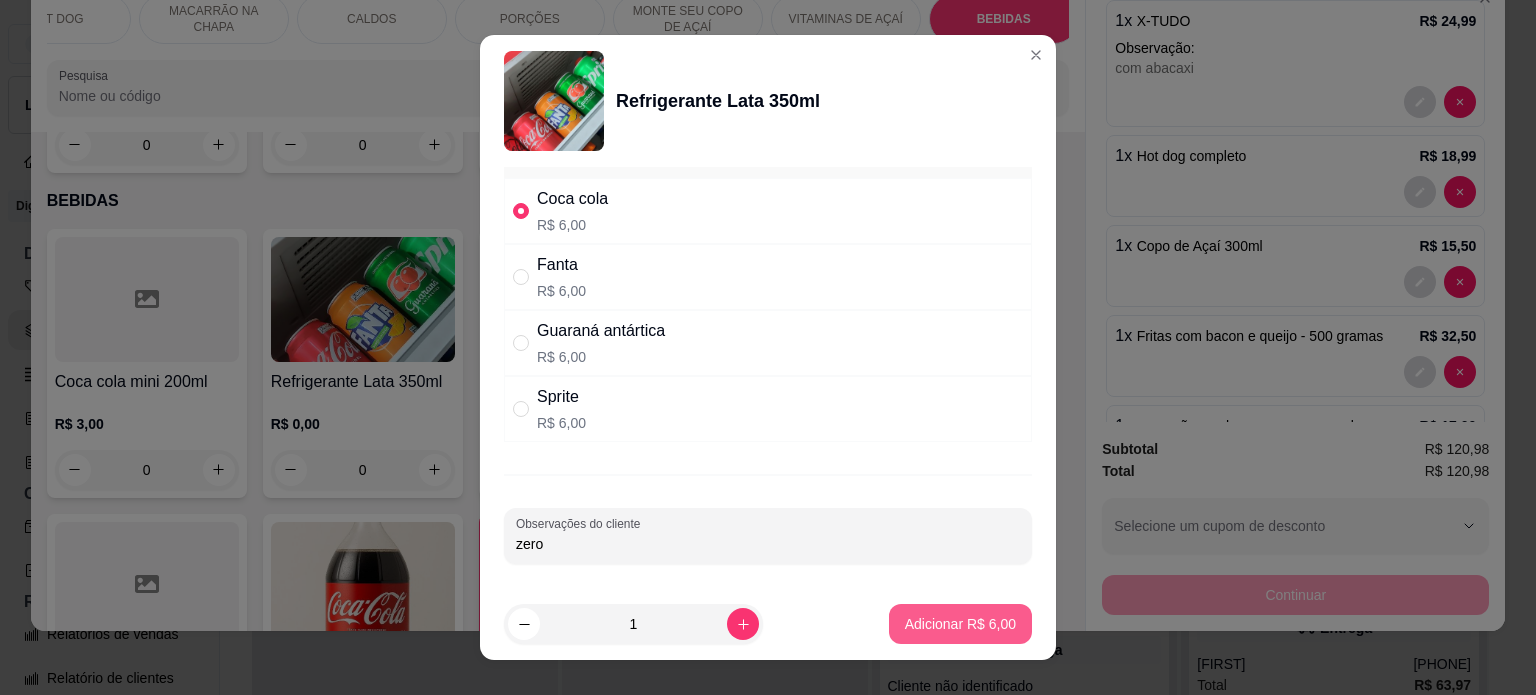 click on "Adicionar   R$ 6,00" at bounding box center (960, 624) 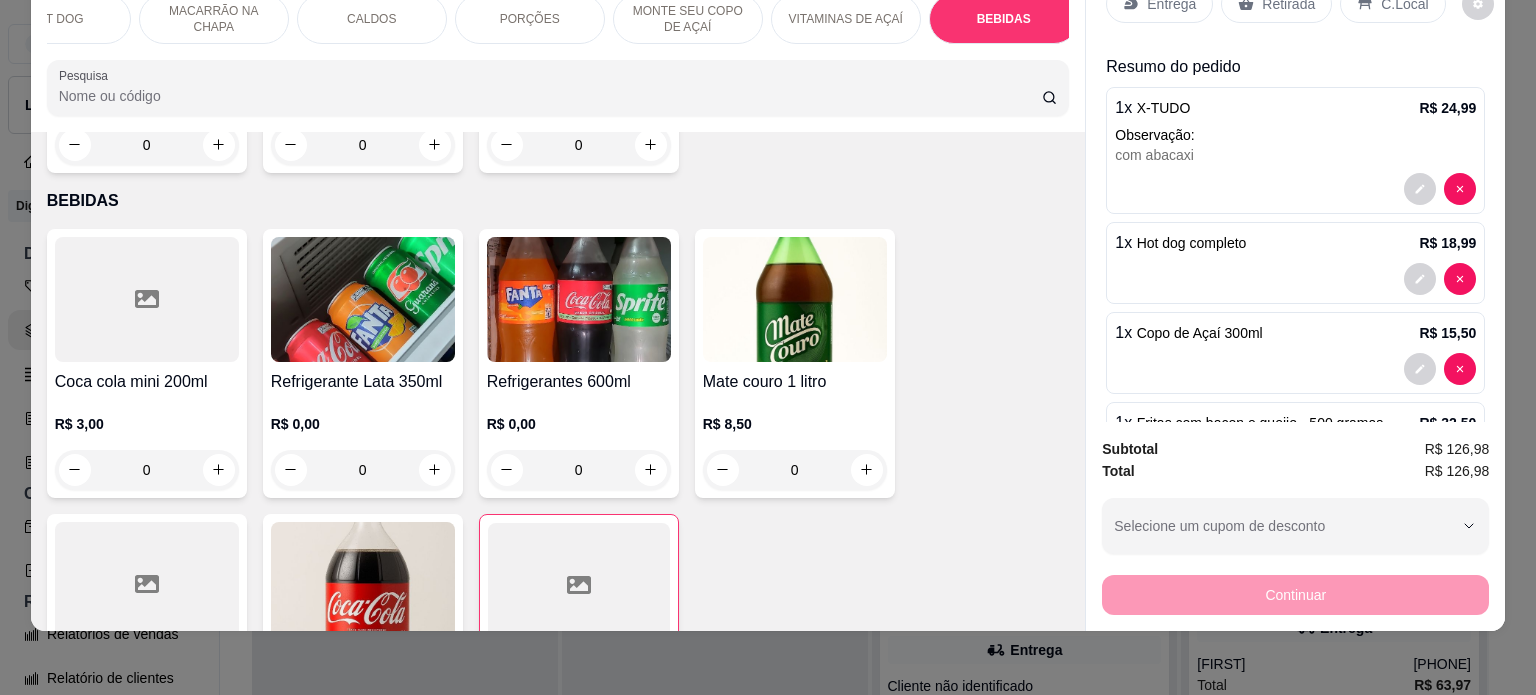 scroll, scrollTop: 0, scrollLeft: 0, axis: both 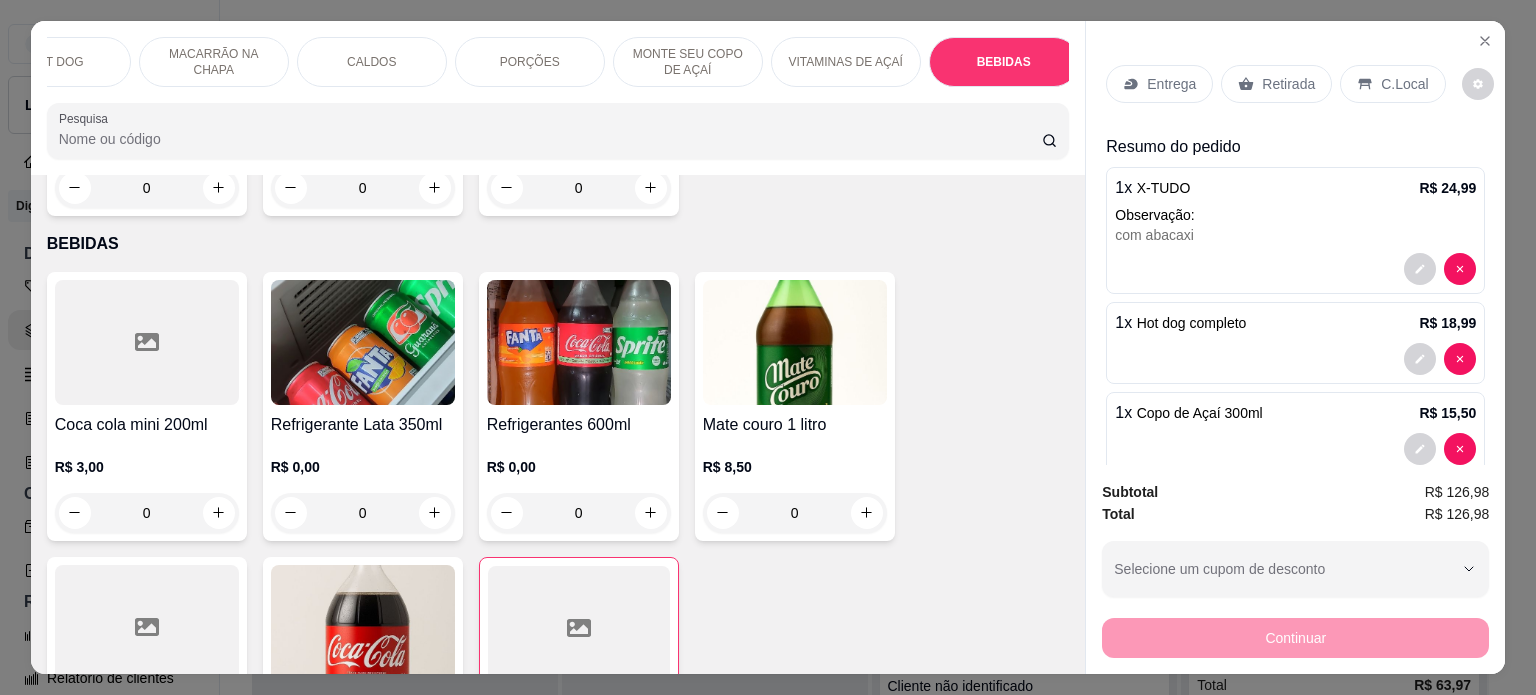 click on "C.Local" at bounding box center [1404, 84] 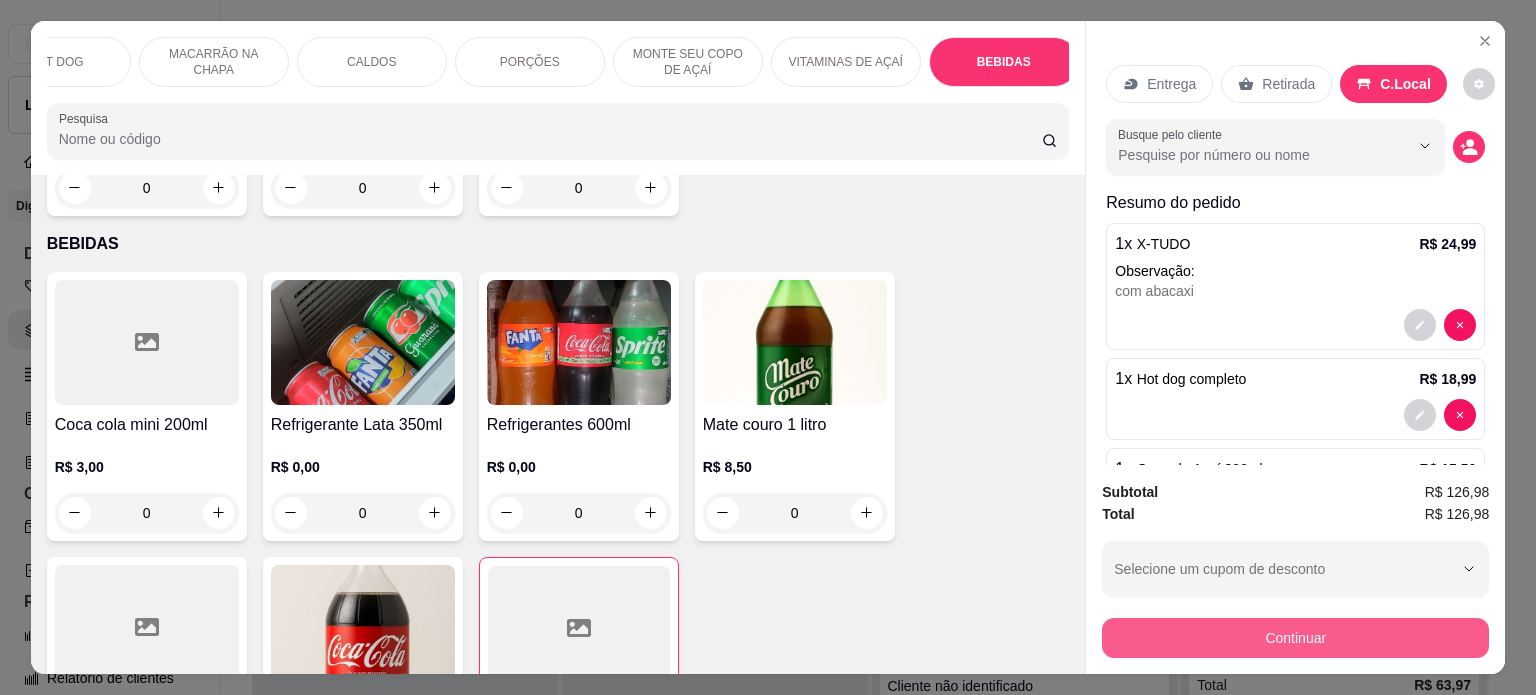 click on "Continuar" at bounding box center (1295, 638) 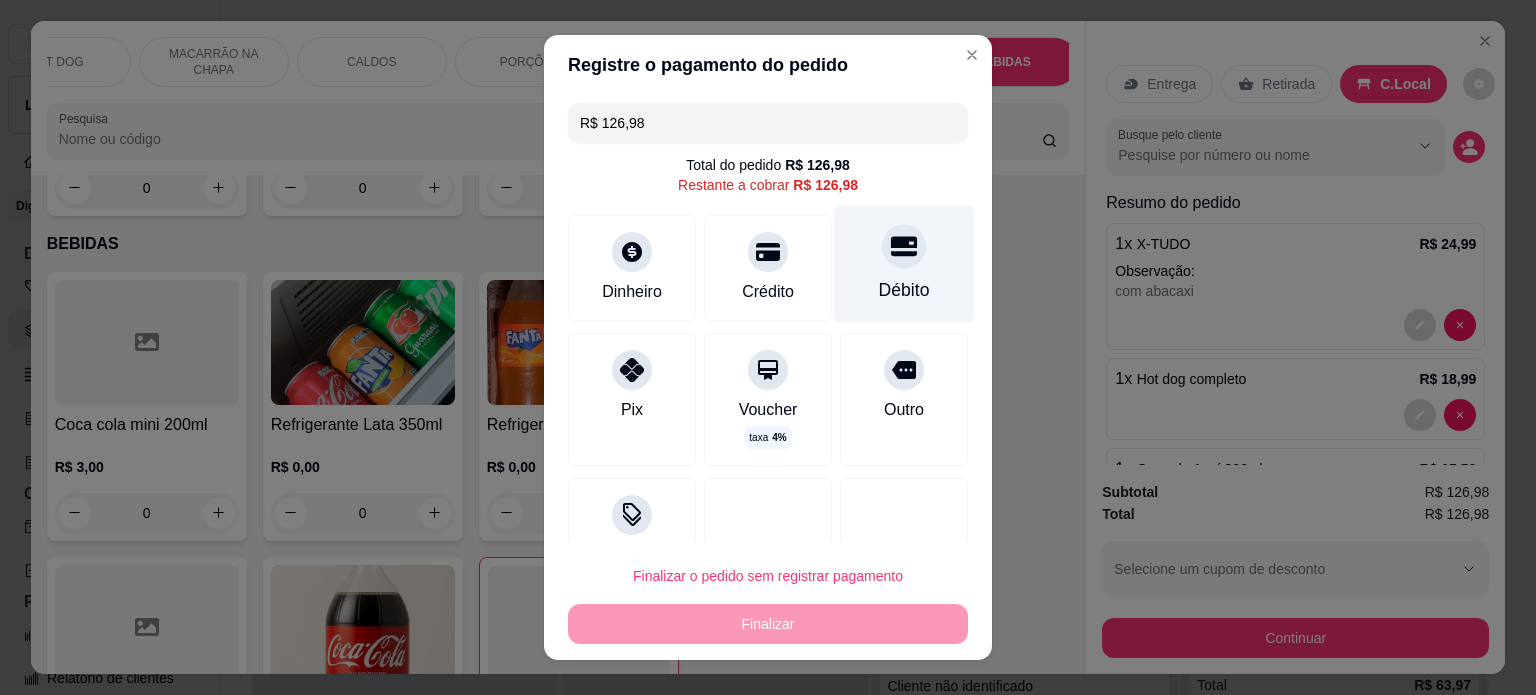 click on "Débito" at bounding box center [904, 290] 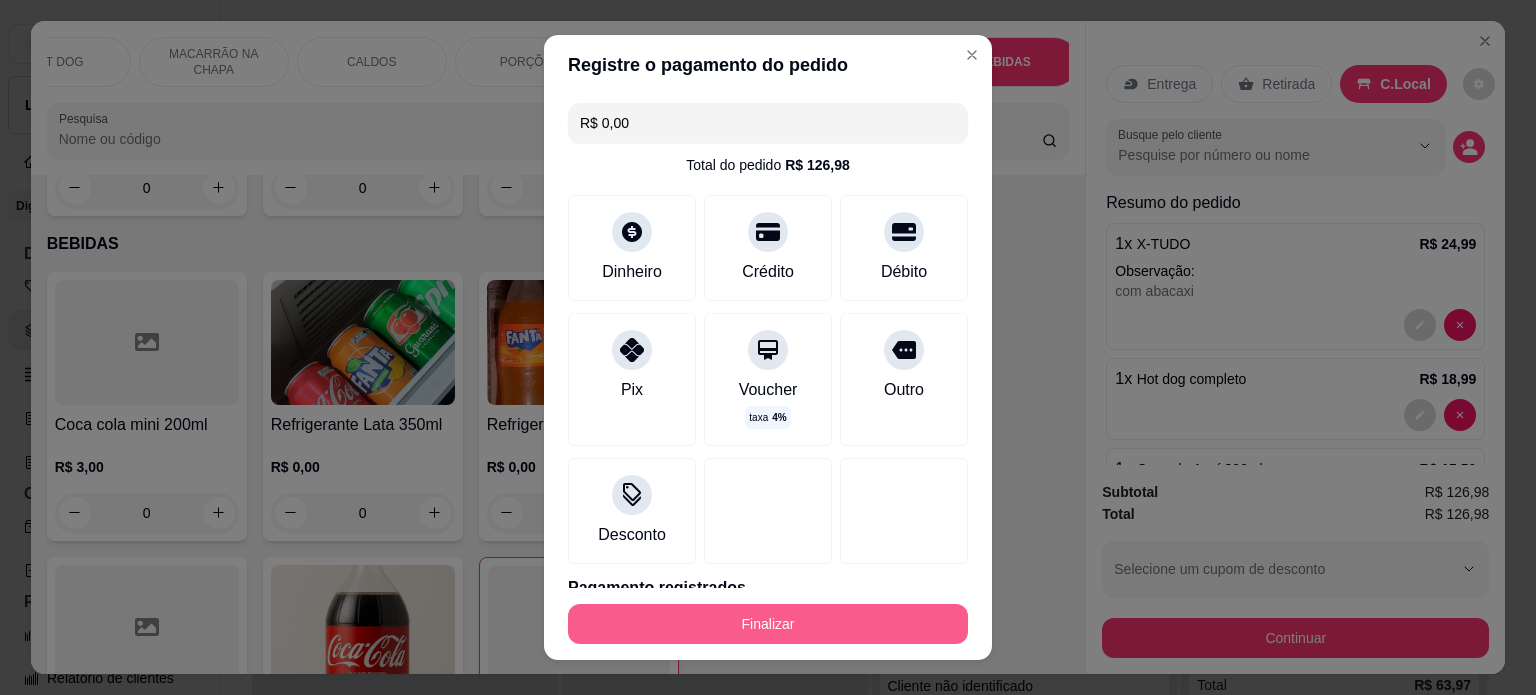 click on "Finalizar" at bounding box center [768, 624] 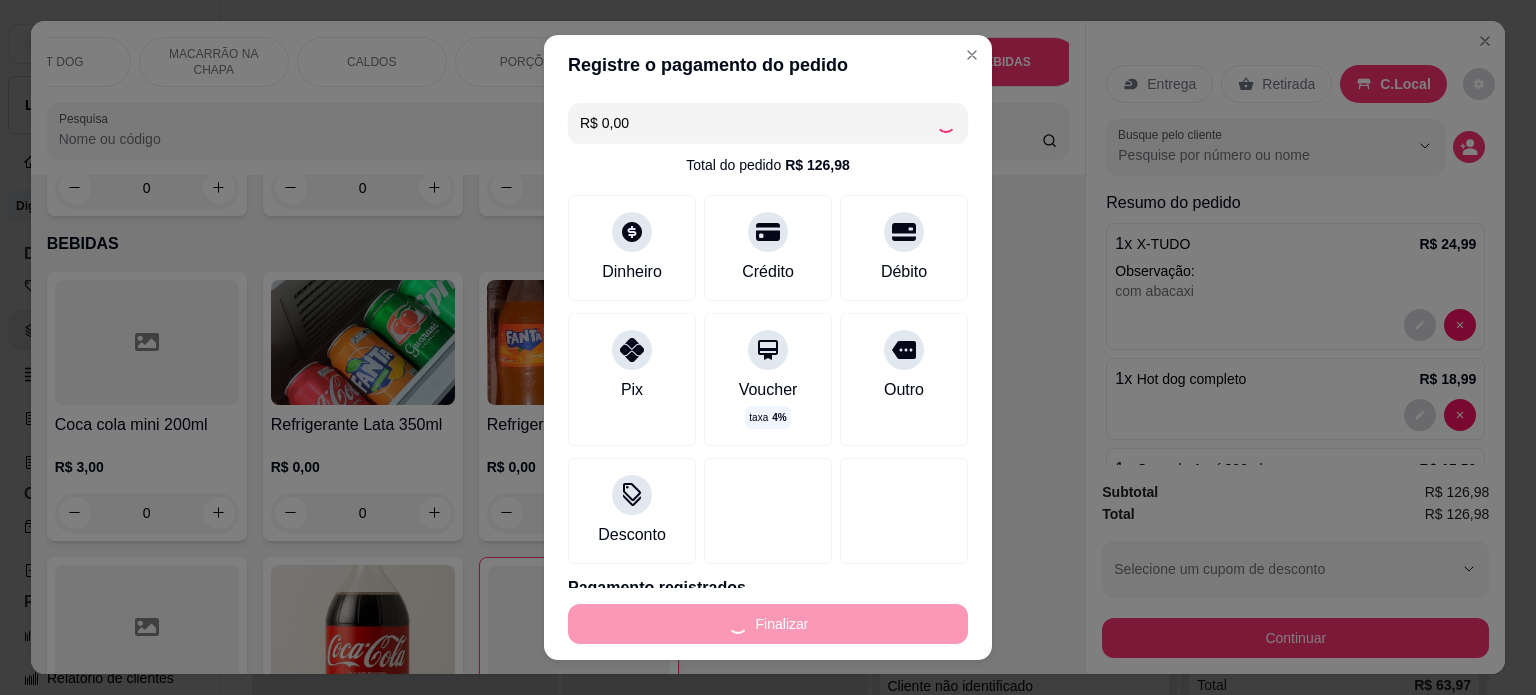 type on "0" 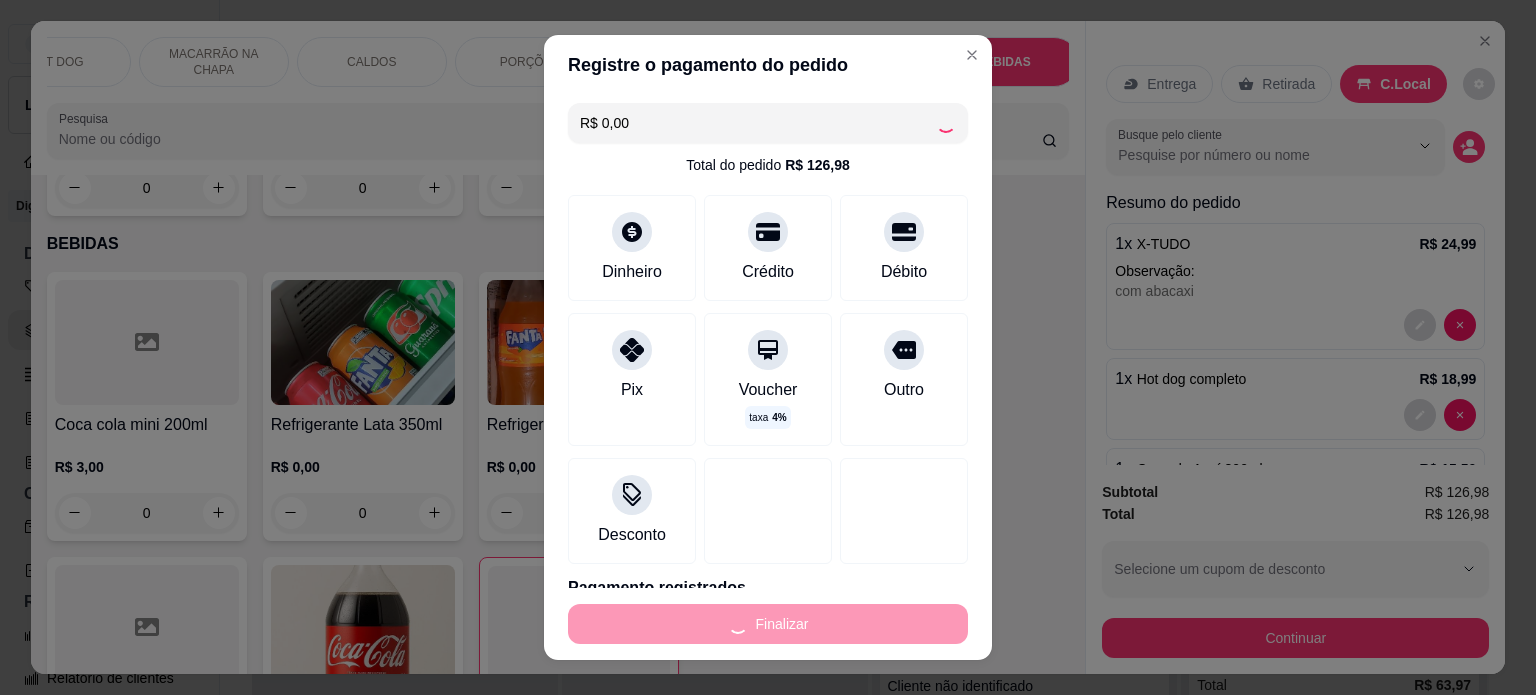type on "0" 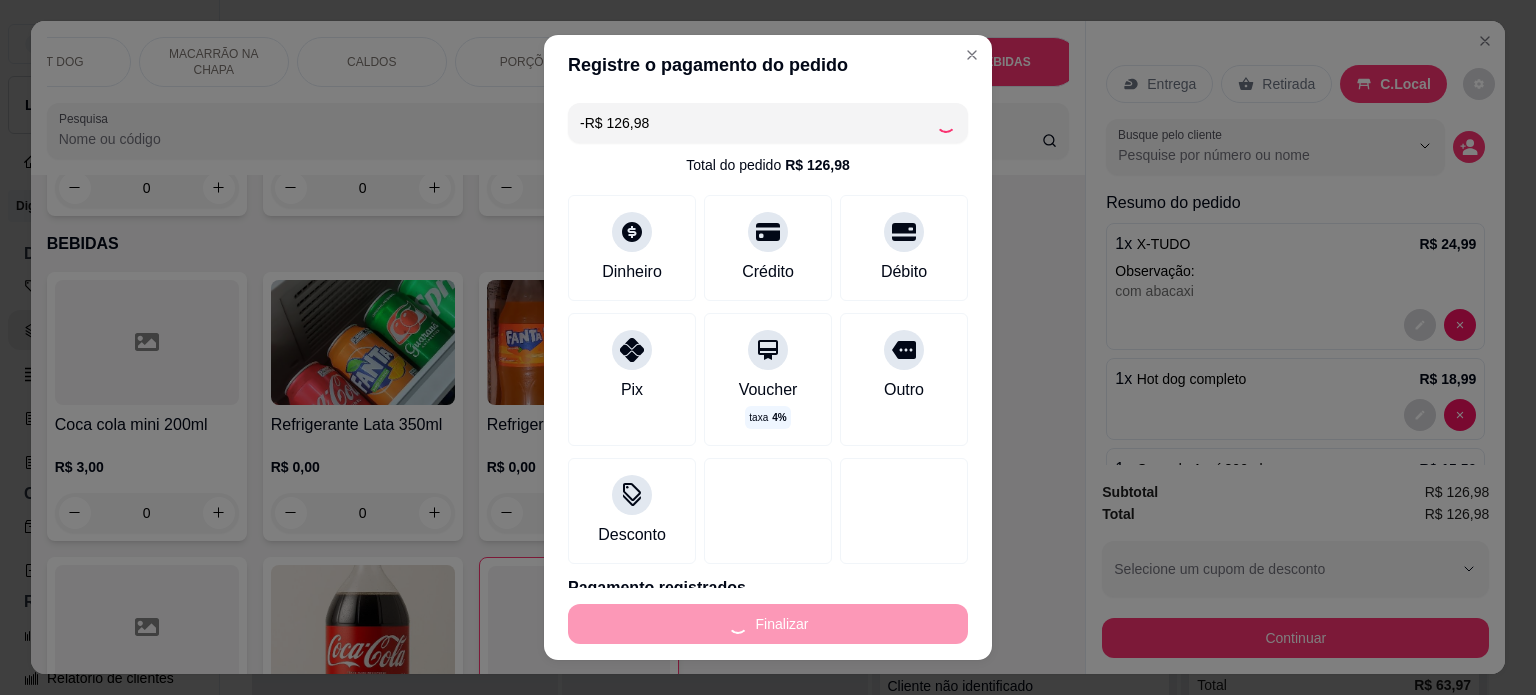 scroll, scrollTop: 5028, scrollLeft: 0, axis: vertical 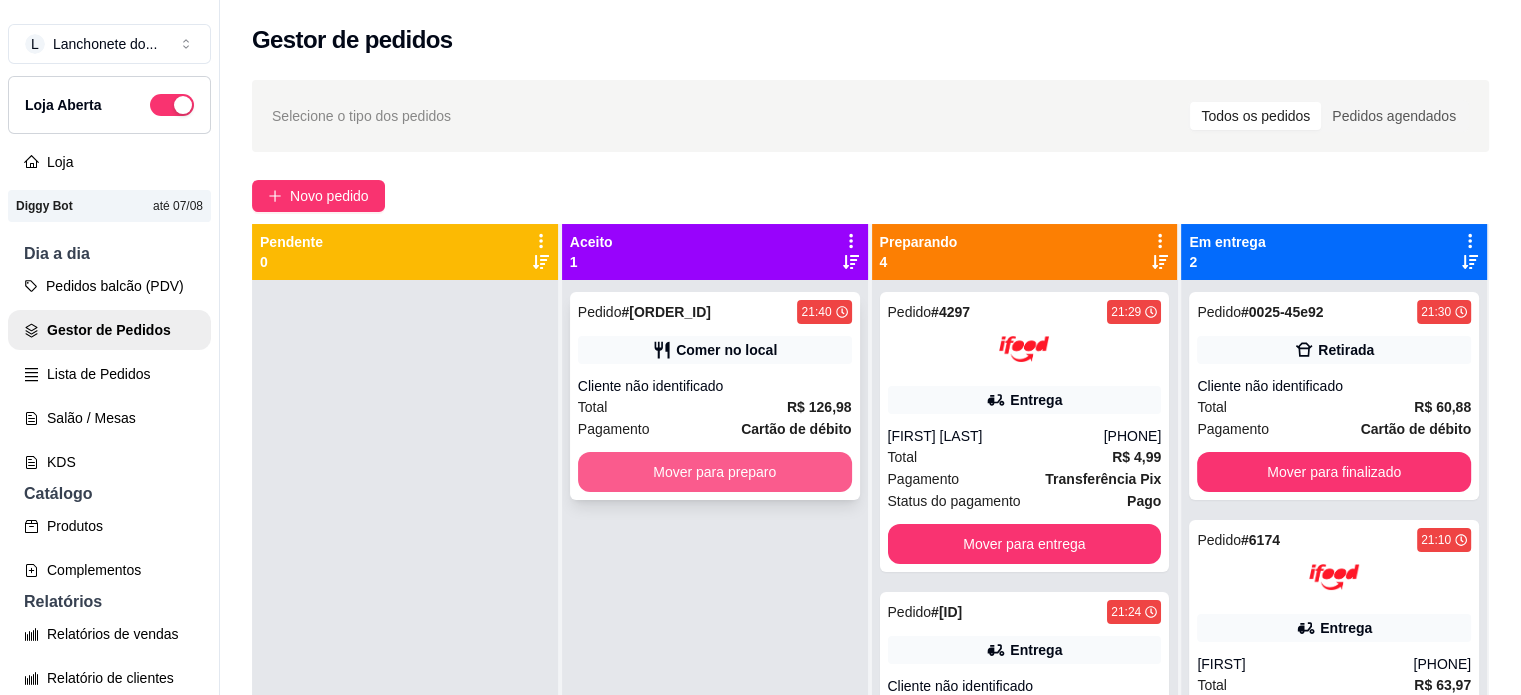 click on "Mover para preparo" at bounding box center [715, 472] 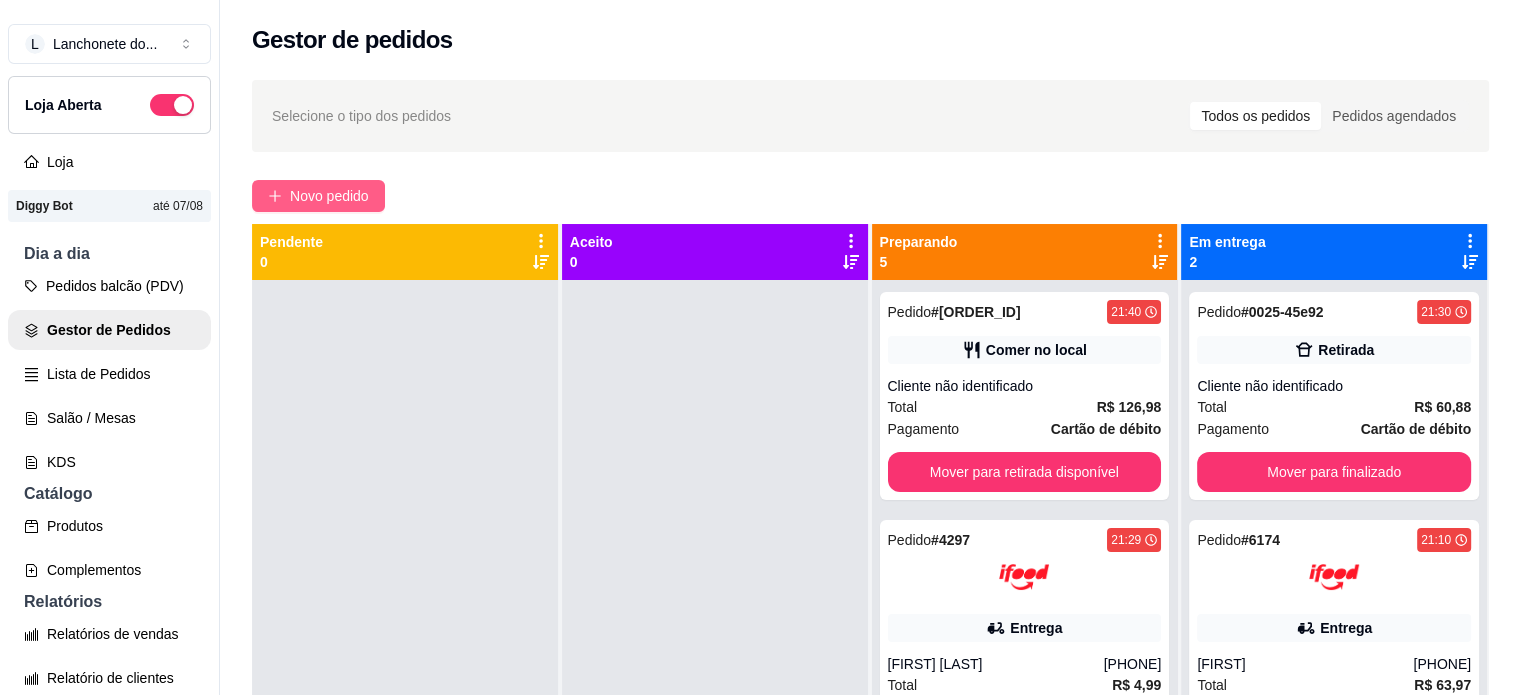 click on "Novo pedido" at bounding box center [318, 196] 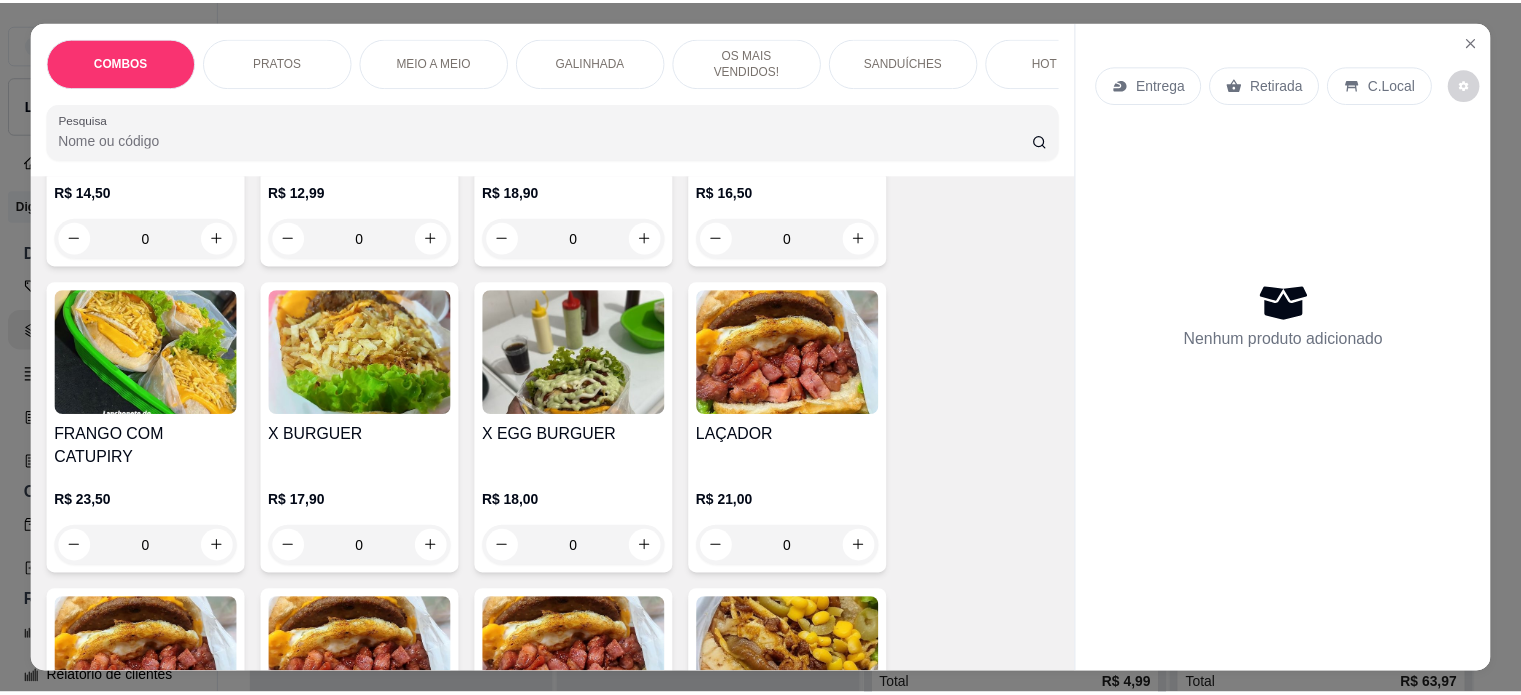 scroll, scrollTop: 2540, scrollLeft: 0, axis: vertical 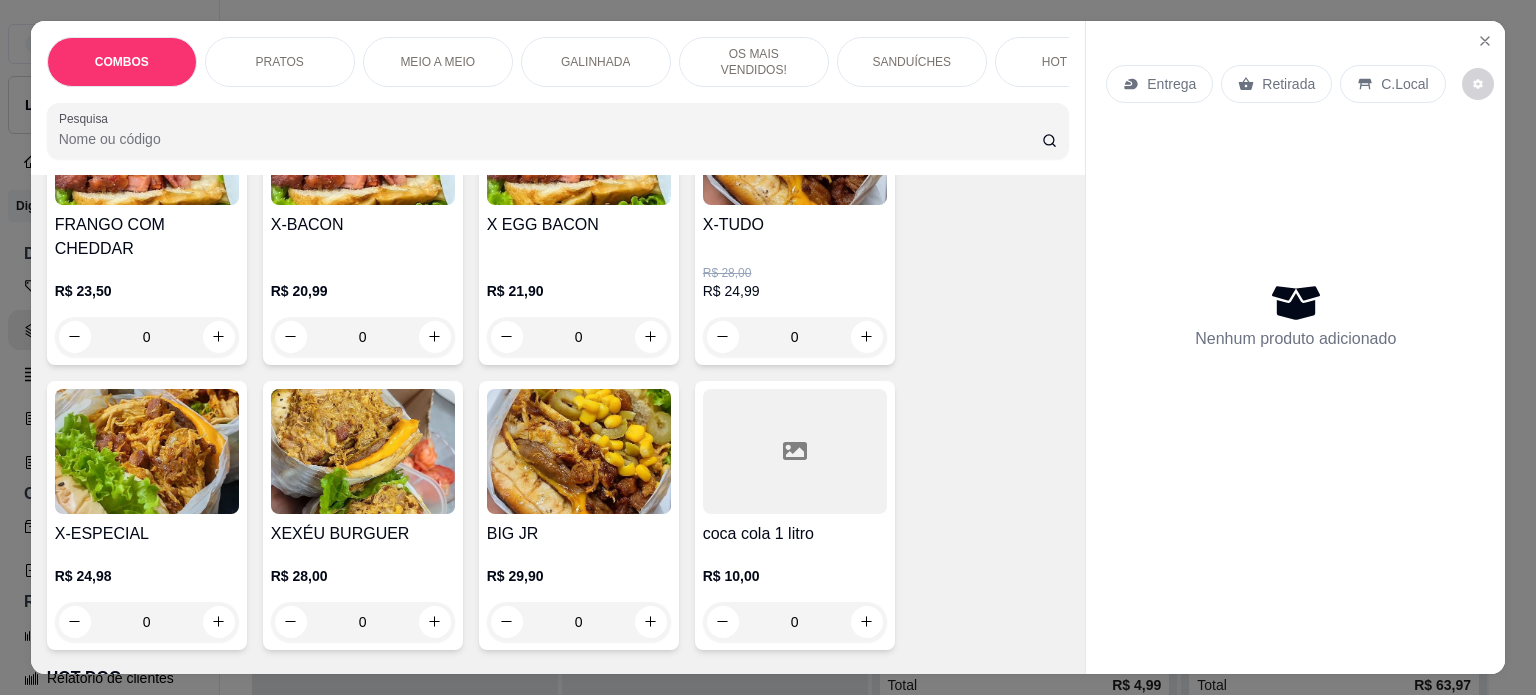 click on "R$ 24,99" at bounding box center (795, 291) 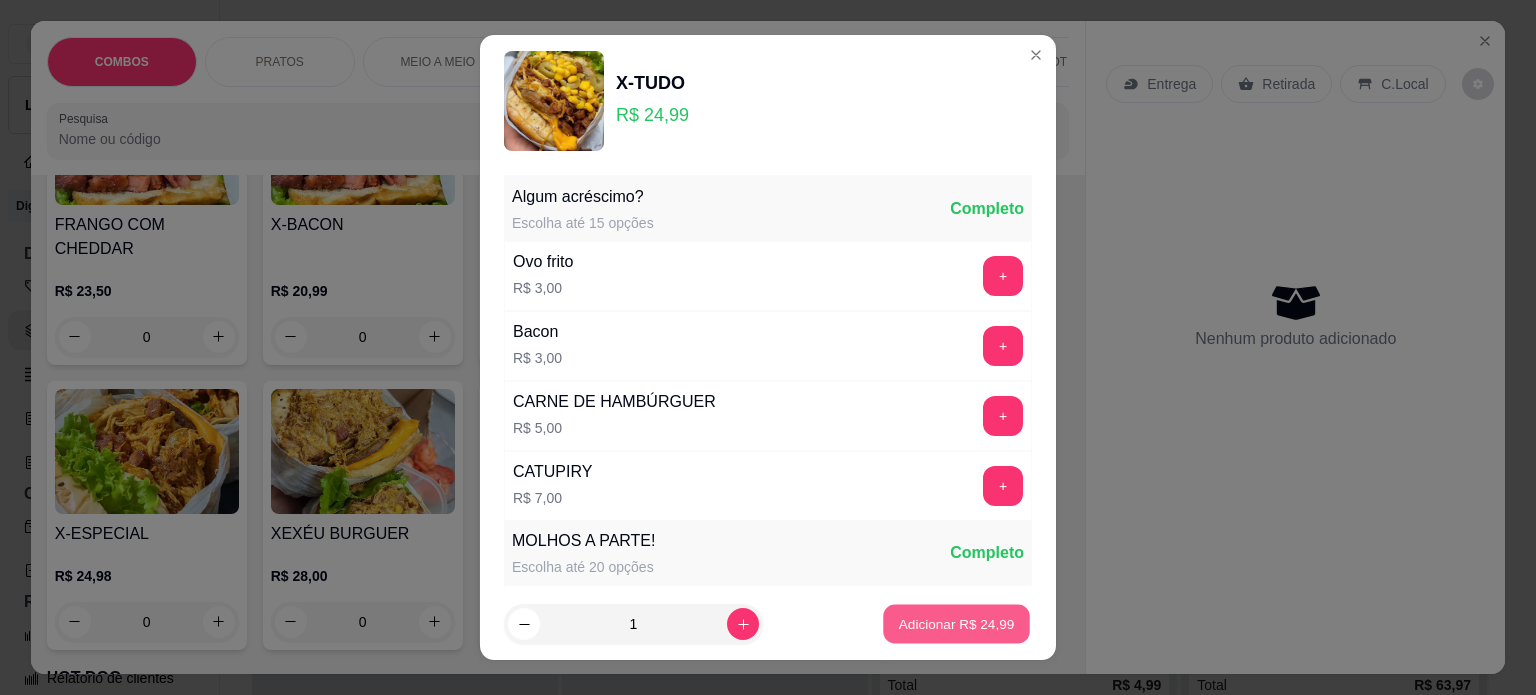 click on "Adicionar   R$ 24,99" at bounding box center (957, 624) 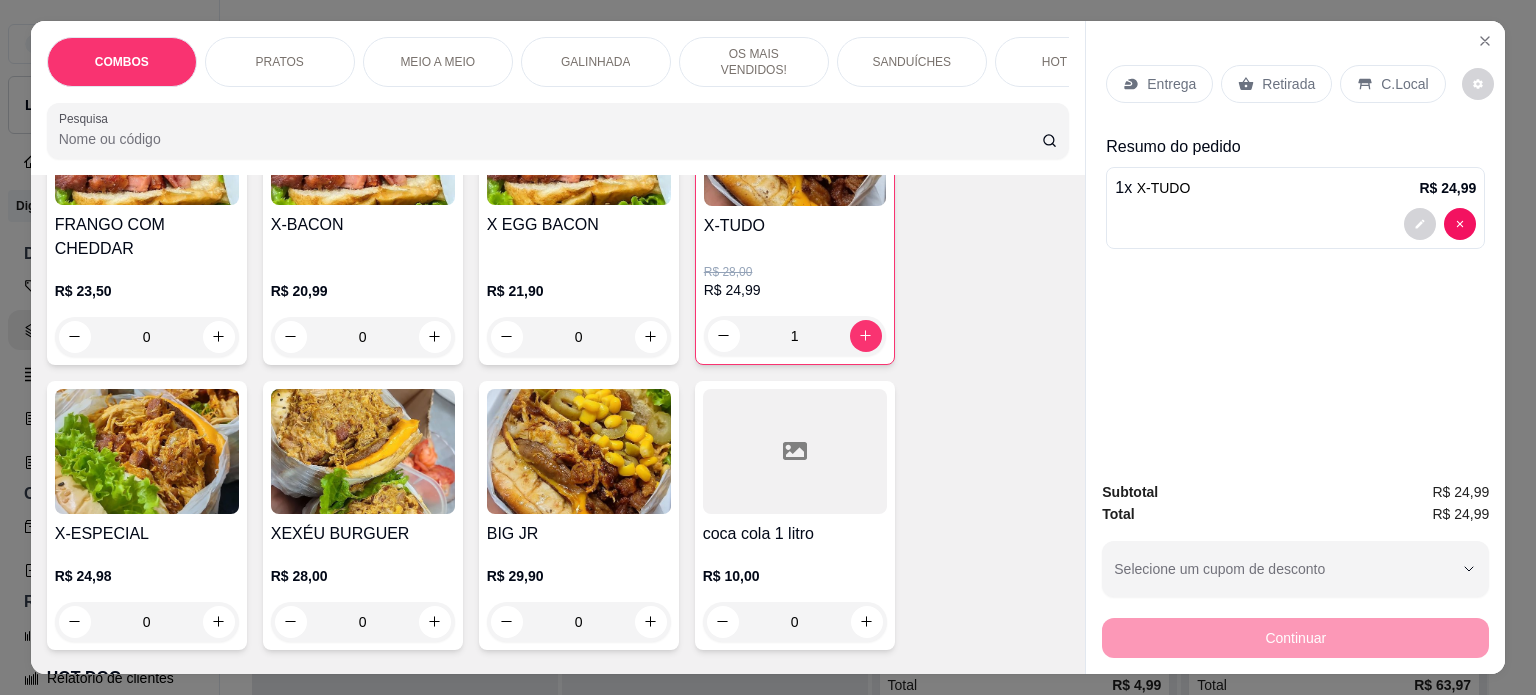 click on "Retirada" at bounding box center [1288, 84] 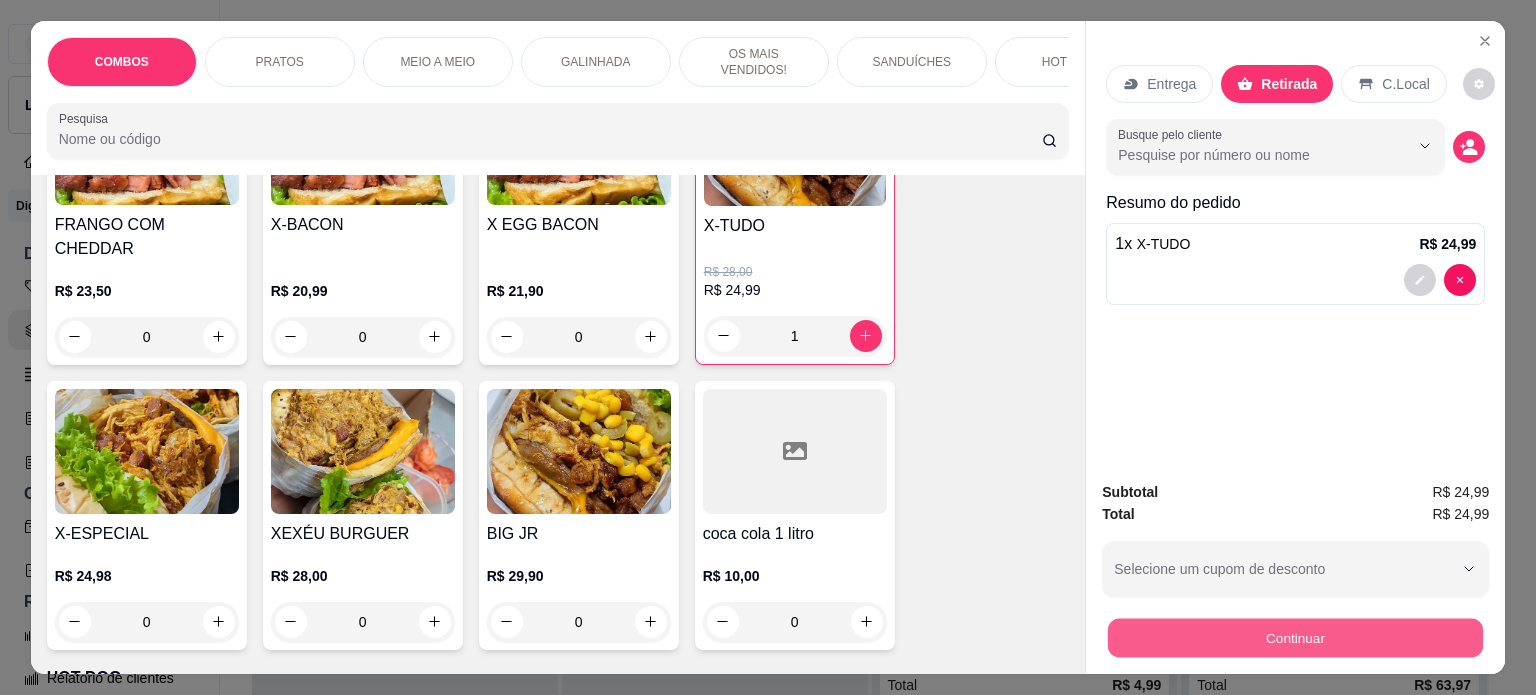 click on "Continuar" at bounding box center (1295, 638) 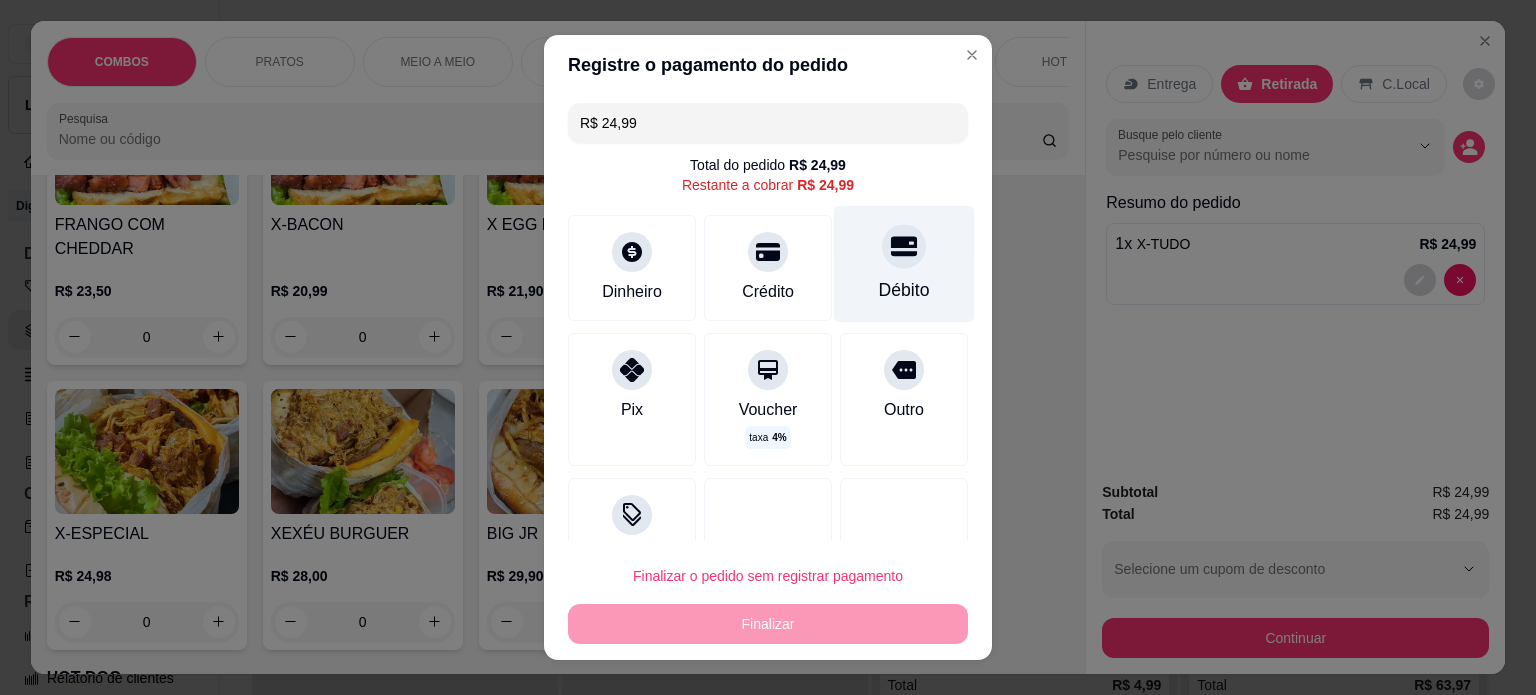 click on "Débito" at bounding box center [904, 263] 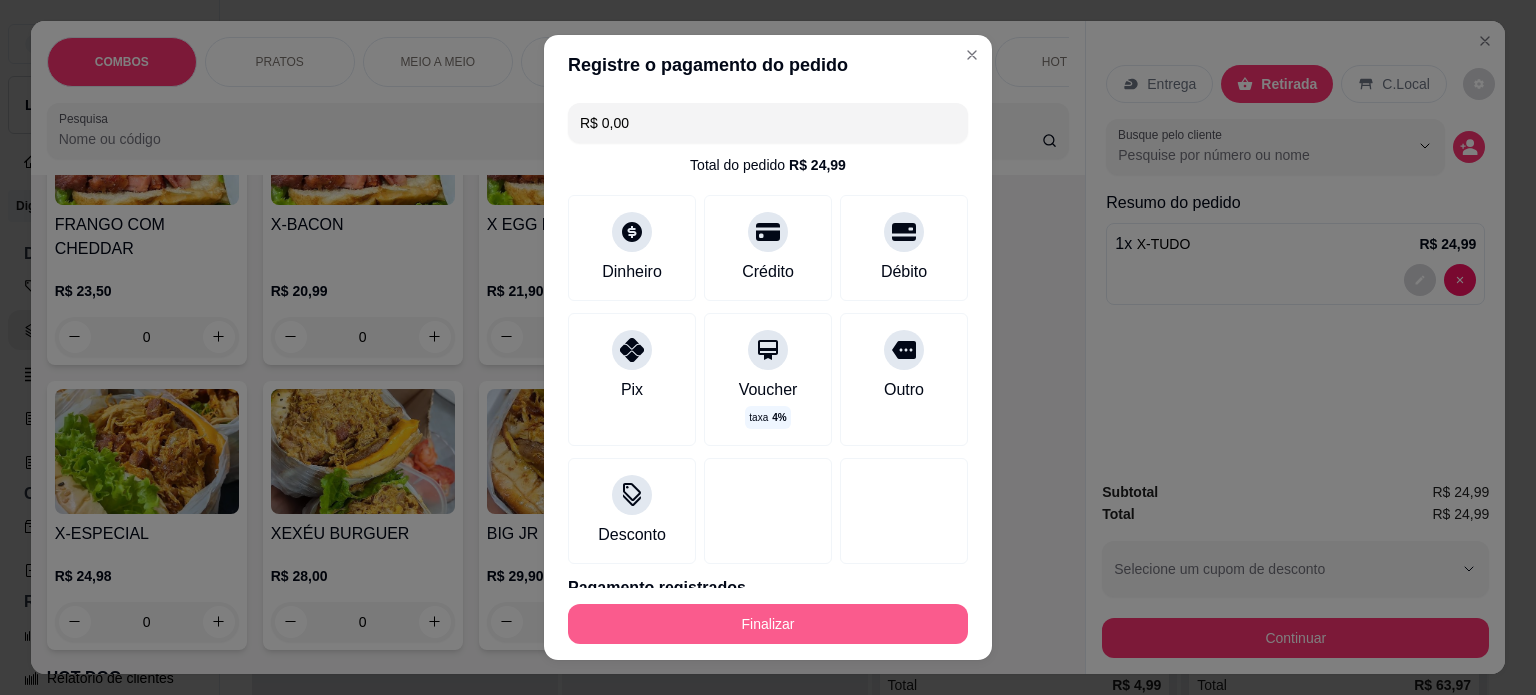click on "Finalizar" at bounding box center (768, 624) 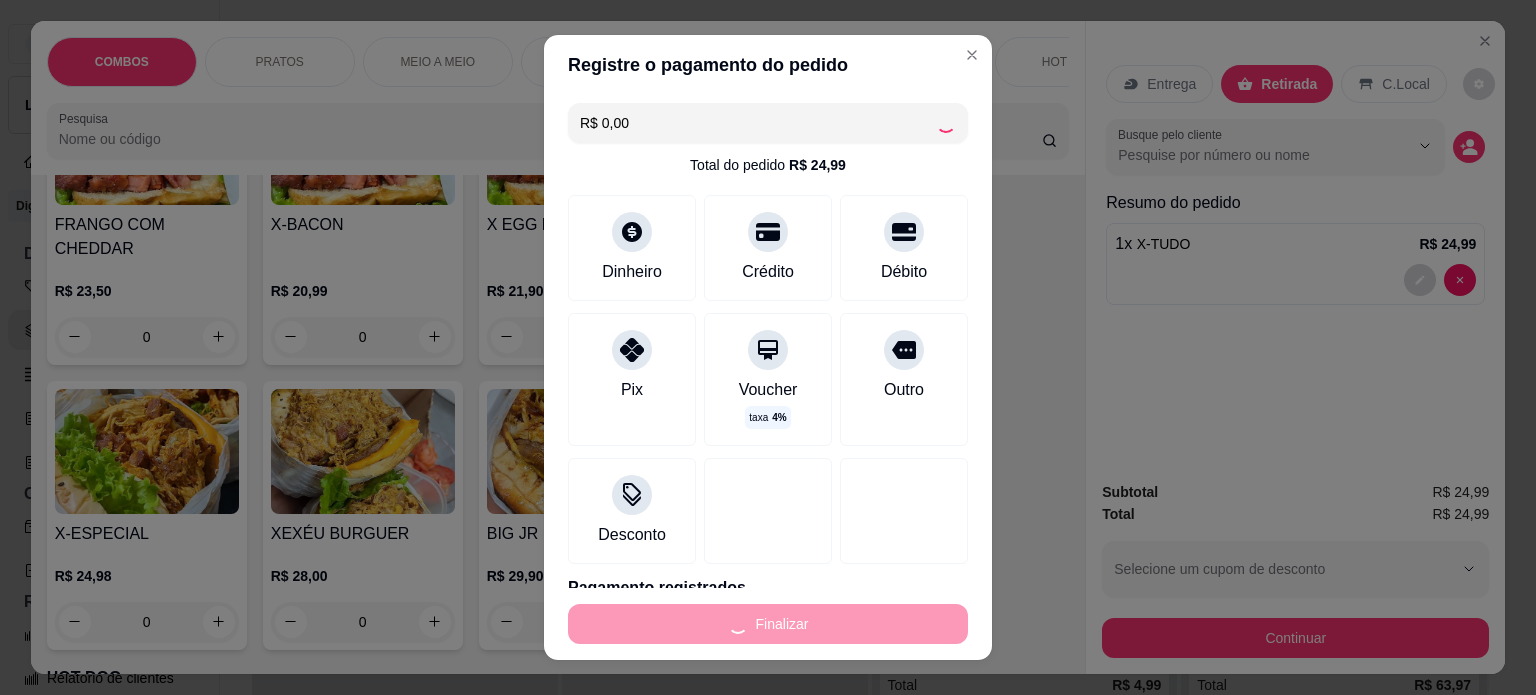 type on "0" 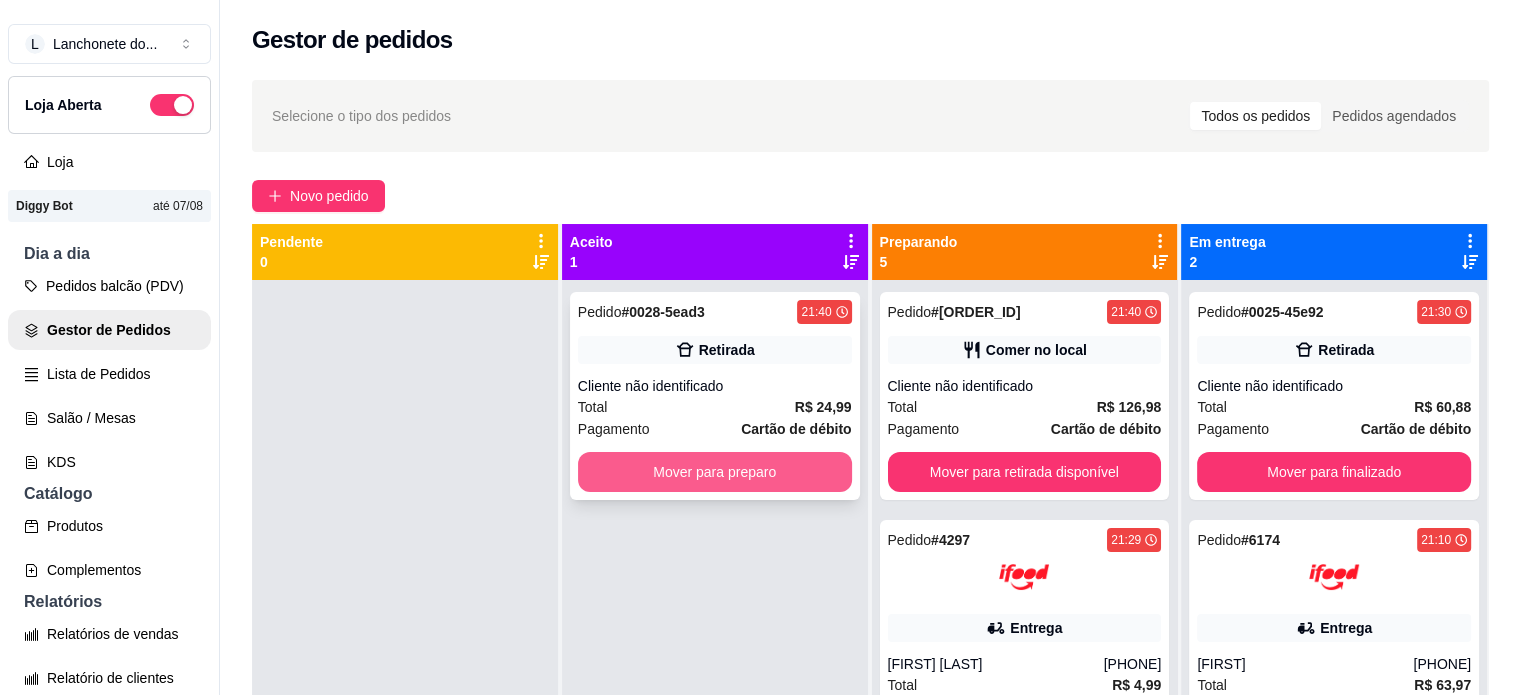 click on "Mover para preparo" at bounding box center [715, 472] 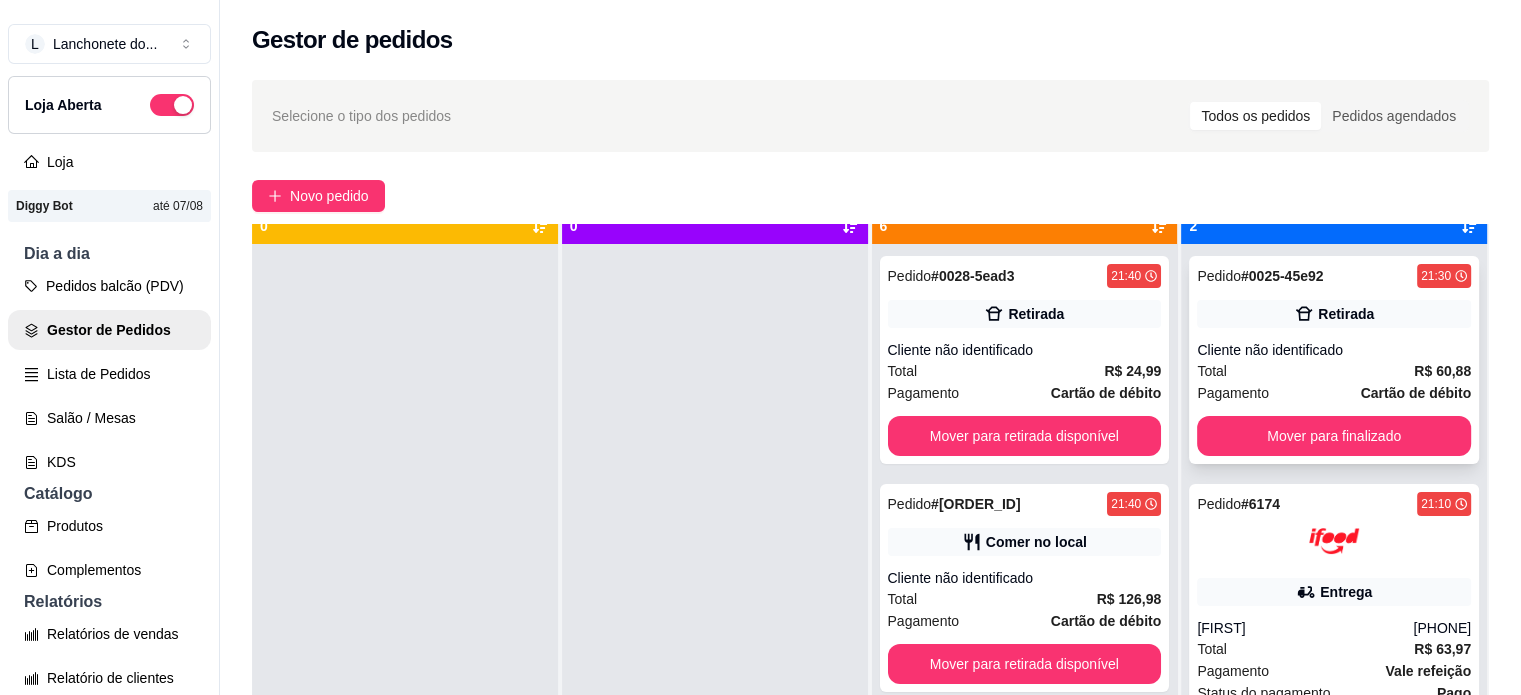 scroll, scrollTop: 56, scrollLeft: 0, axis: vertical 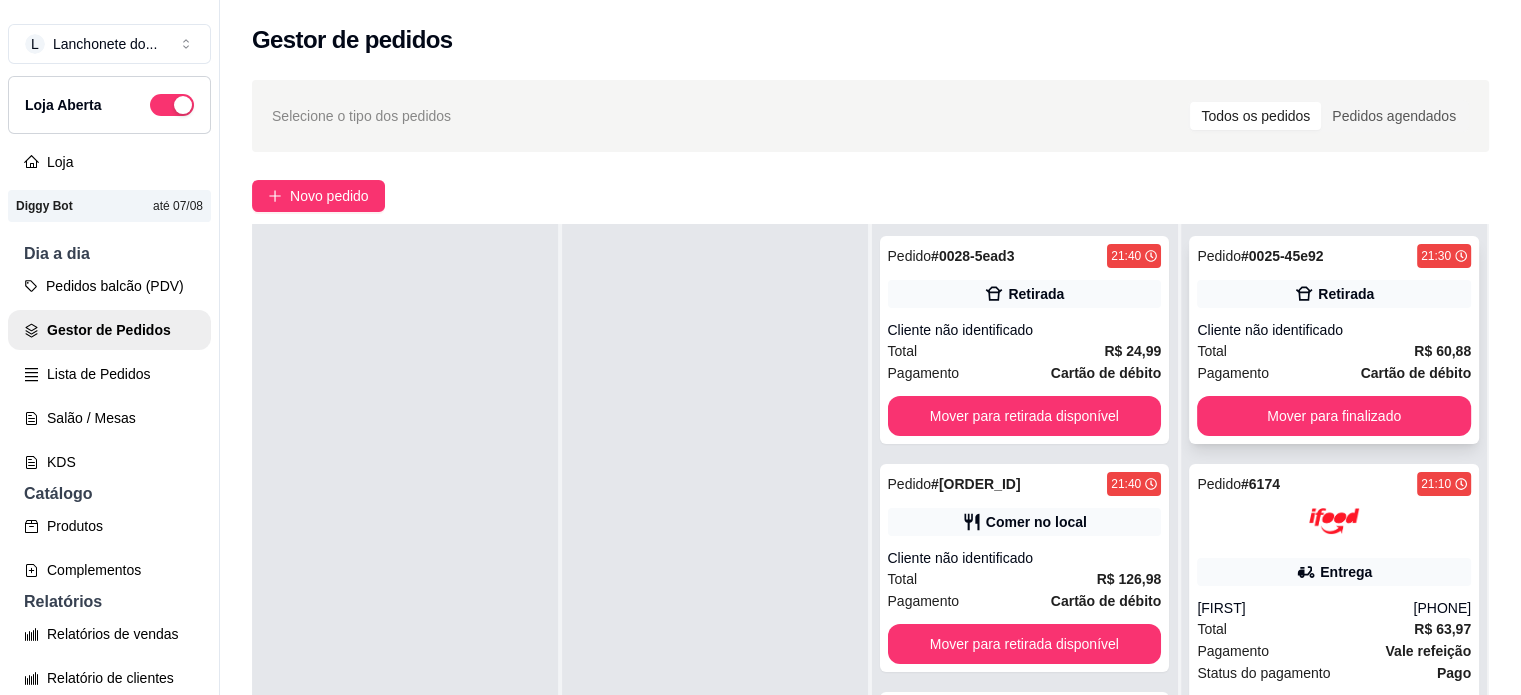 click on "Mover para finalizado" at bounding box center [1334, 416] 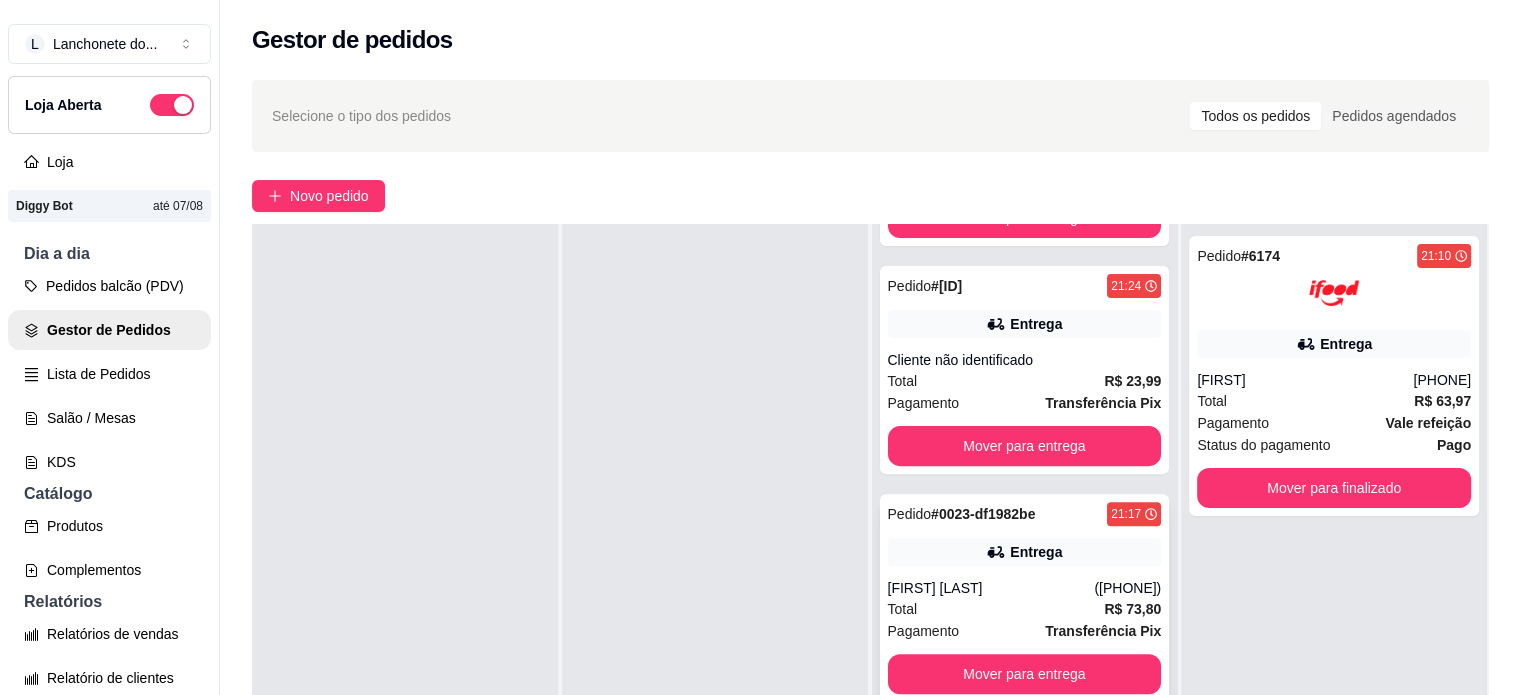 scroll, scrollTop: 764, scrollLeft: 0, axis: vertical 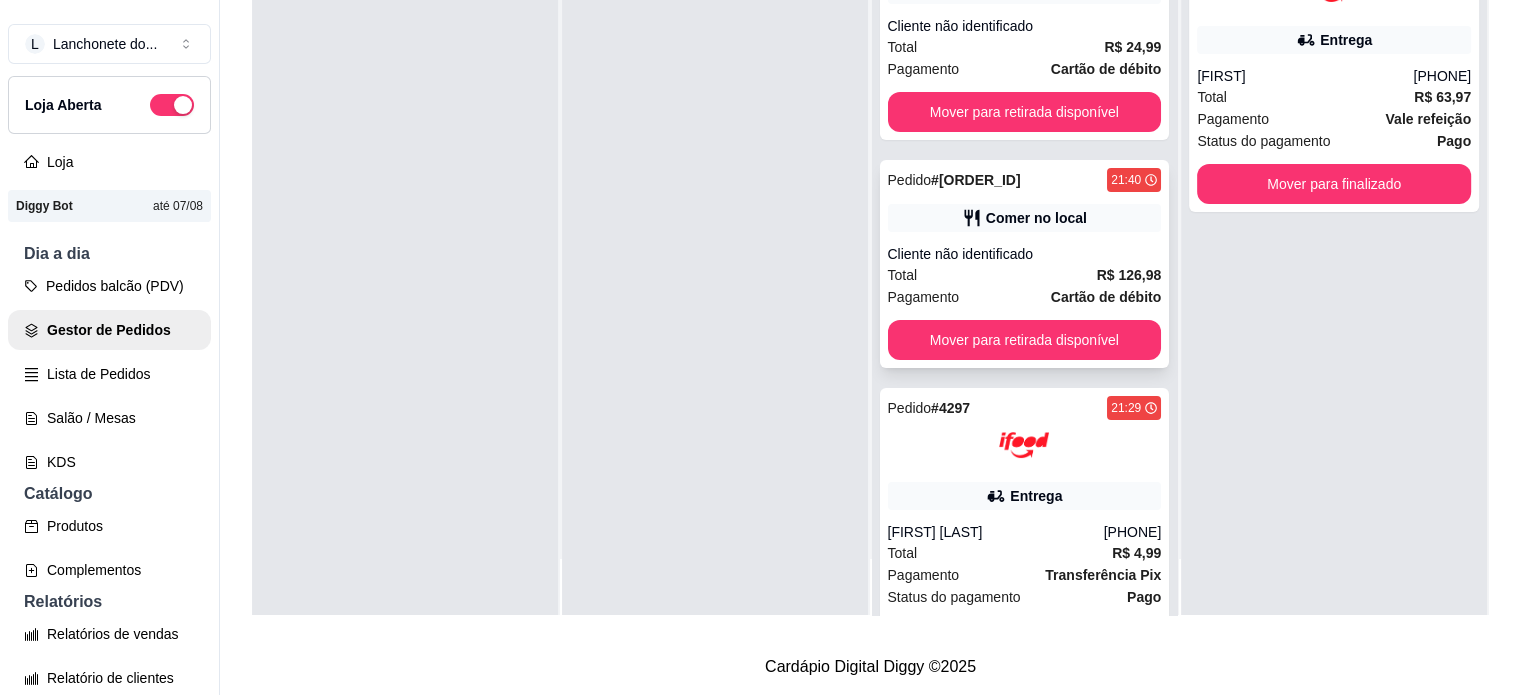 click on "Total R$ 126,98" at bounding box center (1025, 275) 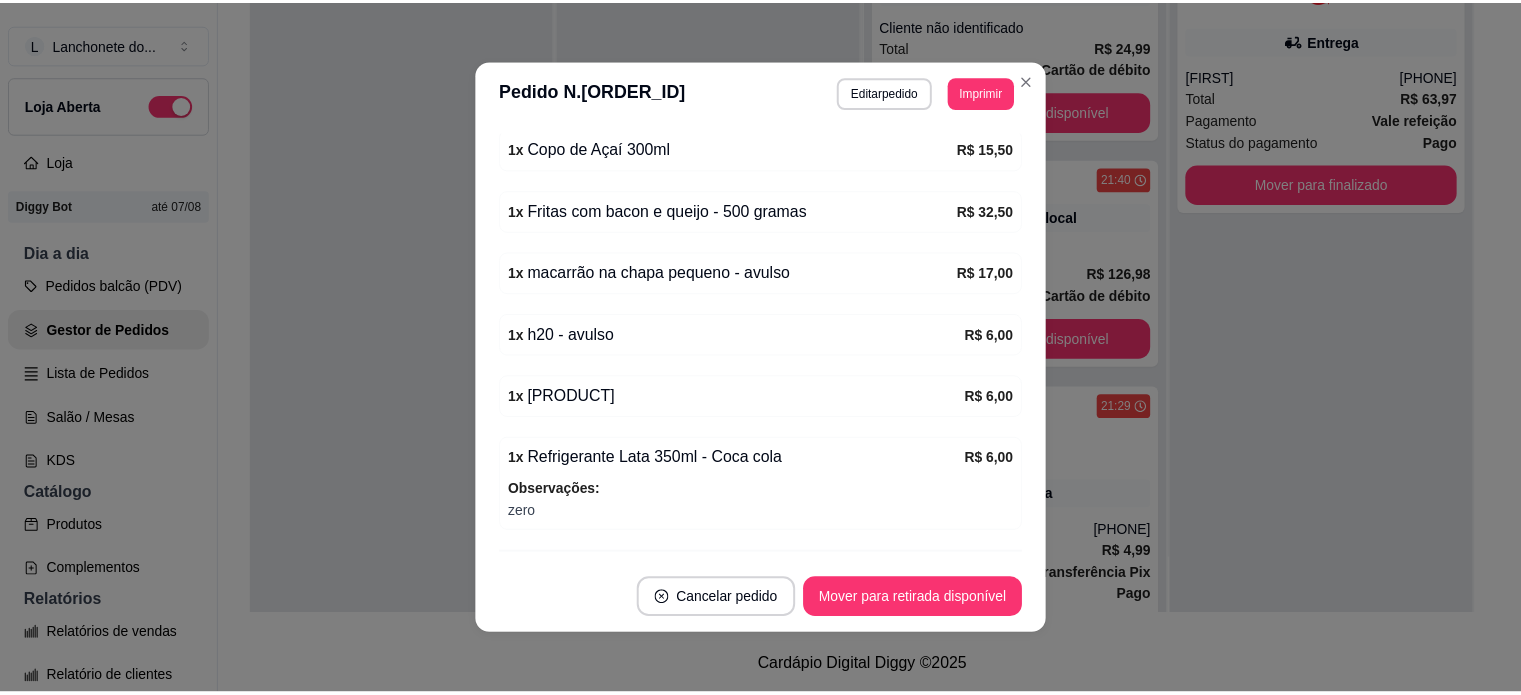 scroll, scrollTop: 626, scrollLeft: 0, axis: vertical 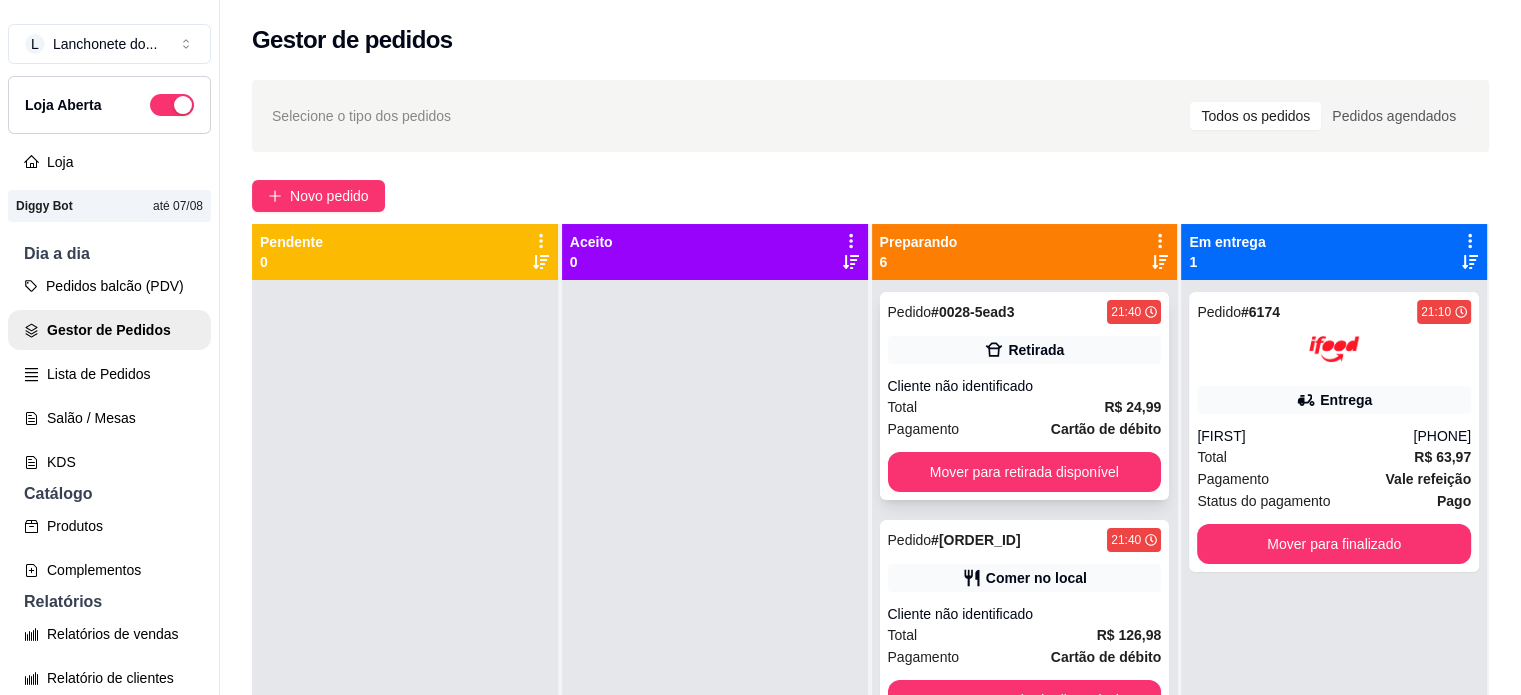 click on "Total R$ 24,99" at bounding box center [1025, 407] 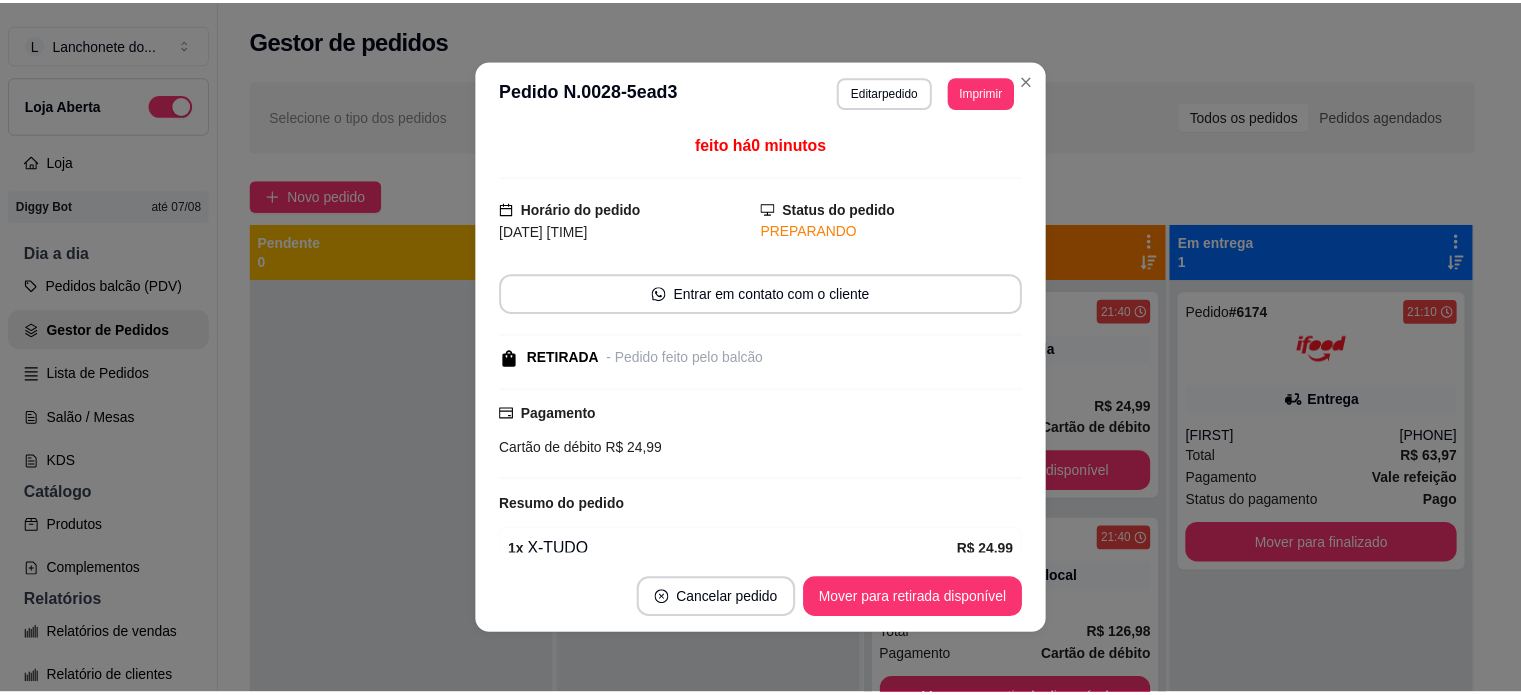 scroll, scrollTop: 91, scrollLeft: 0, axis: vertical 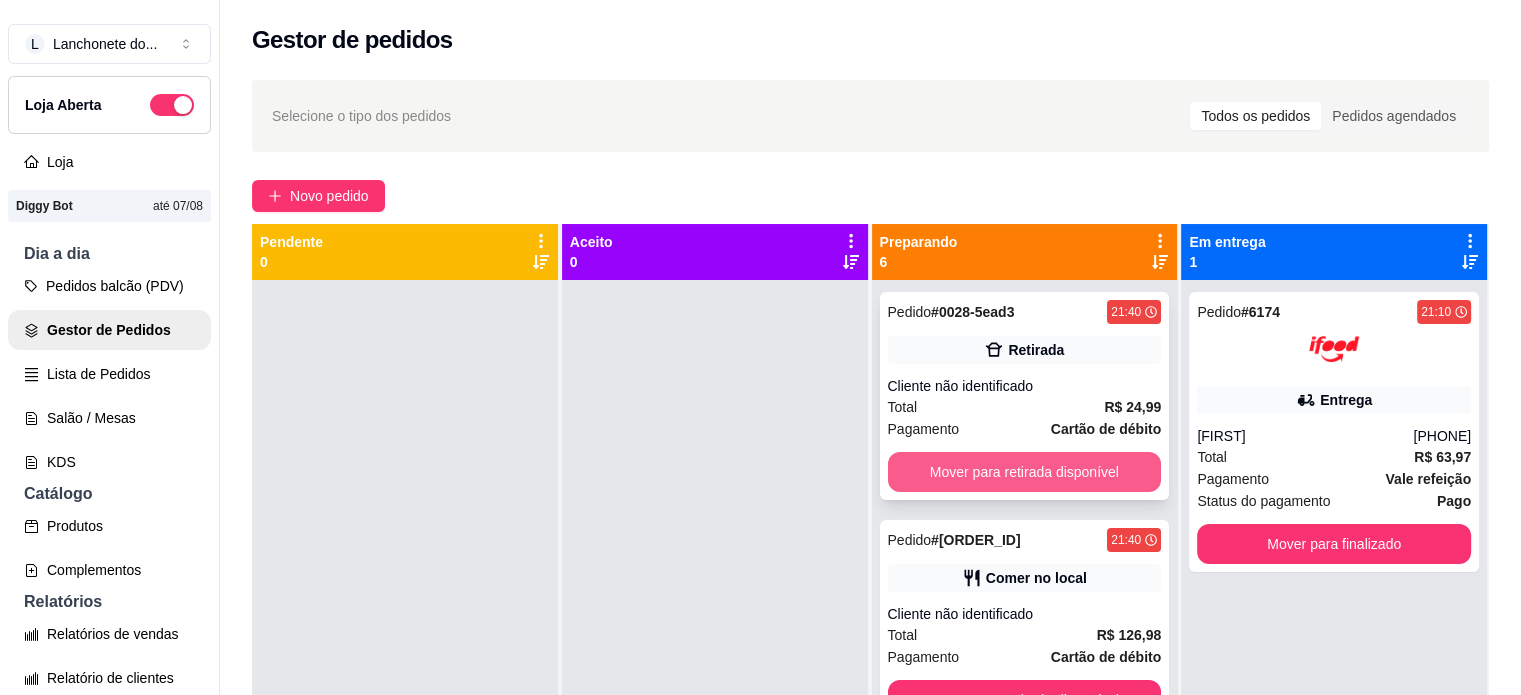 click on "Mover para retirada disponível" at bounding box center [1025, 472] 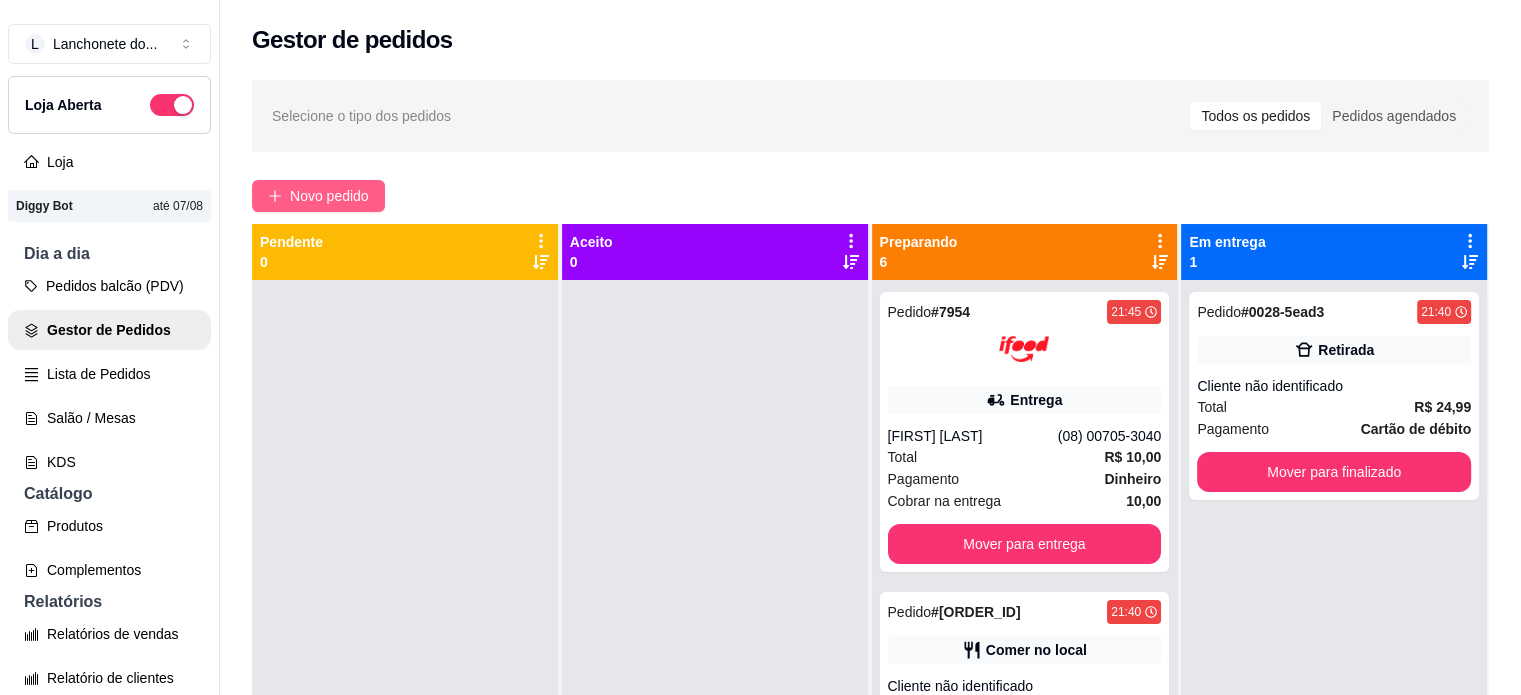 click on "Novo pedido" at bounding box center [329, 196] 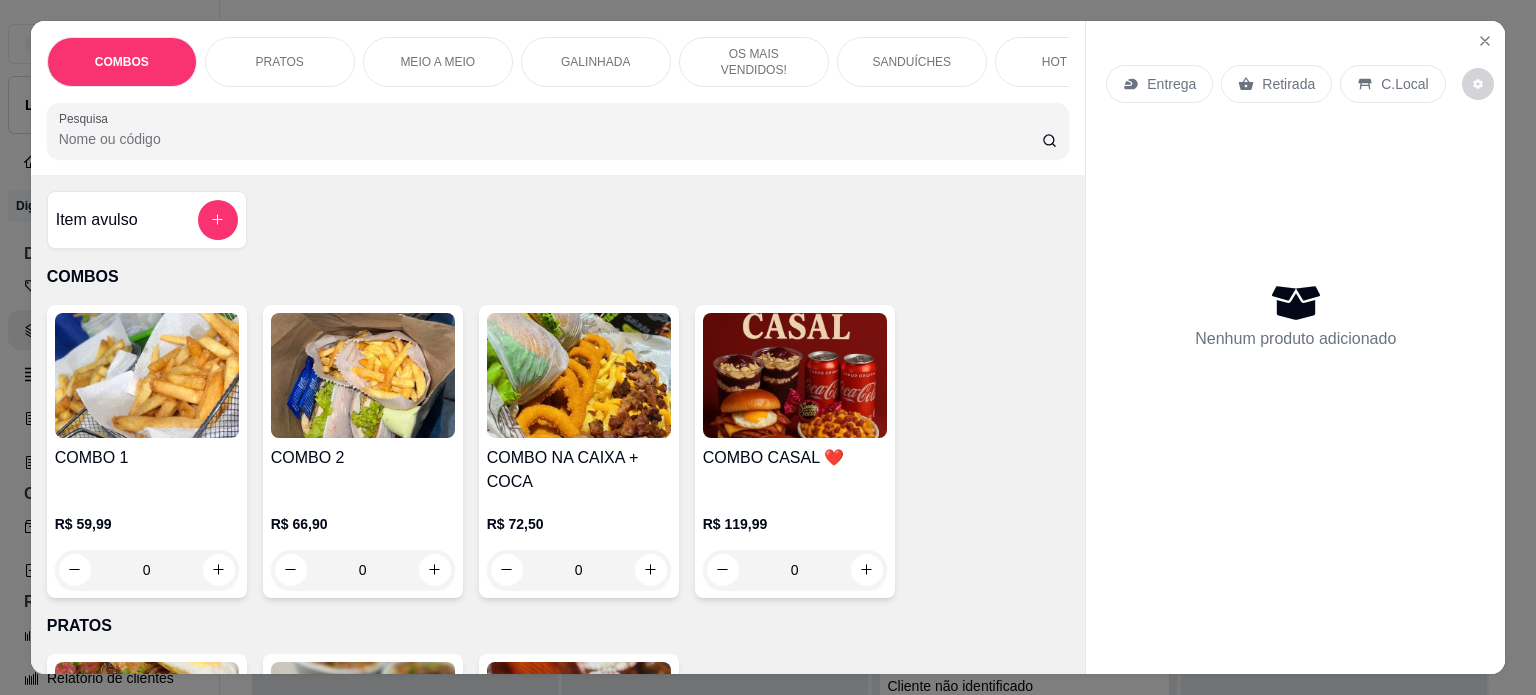 scroll, scrollTop: 0, scrollLeft: 894, axis: horizontal 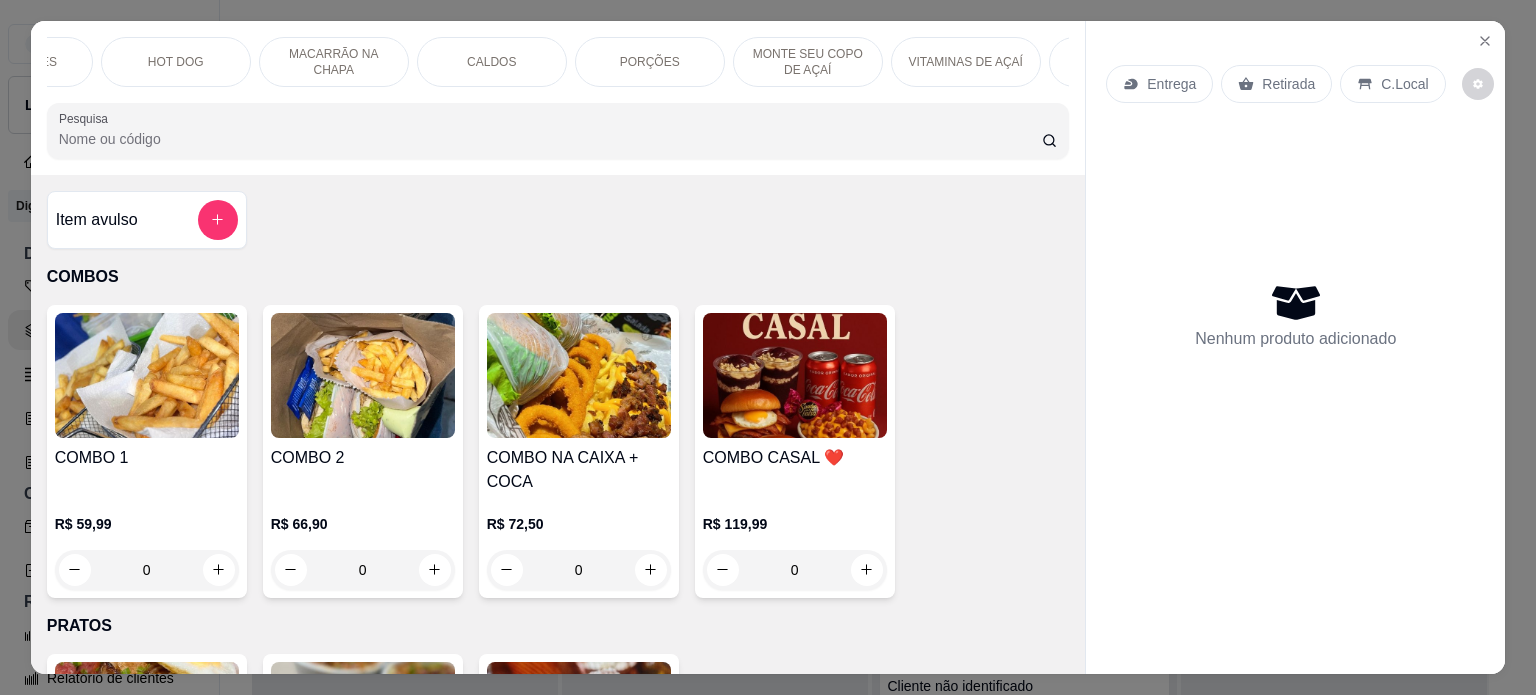 click on "HOT DOG" at bounding box center (176, 62) 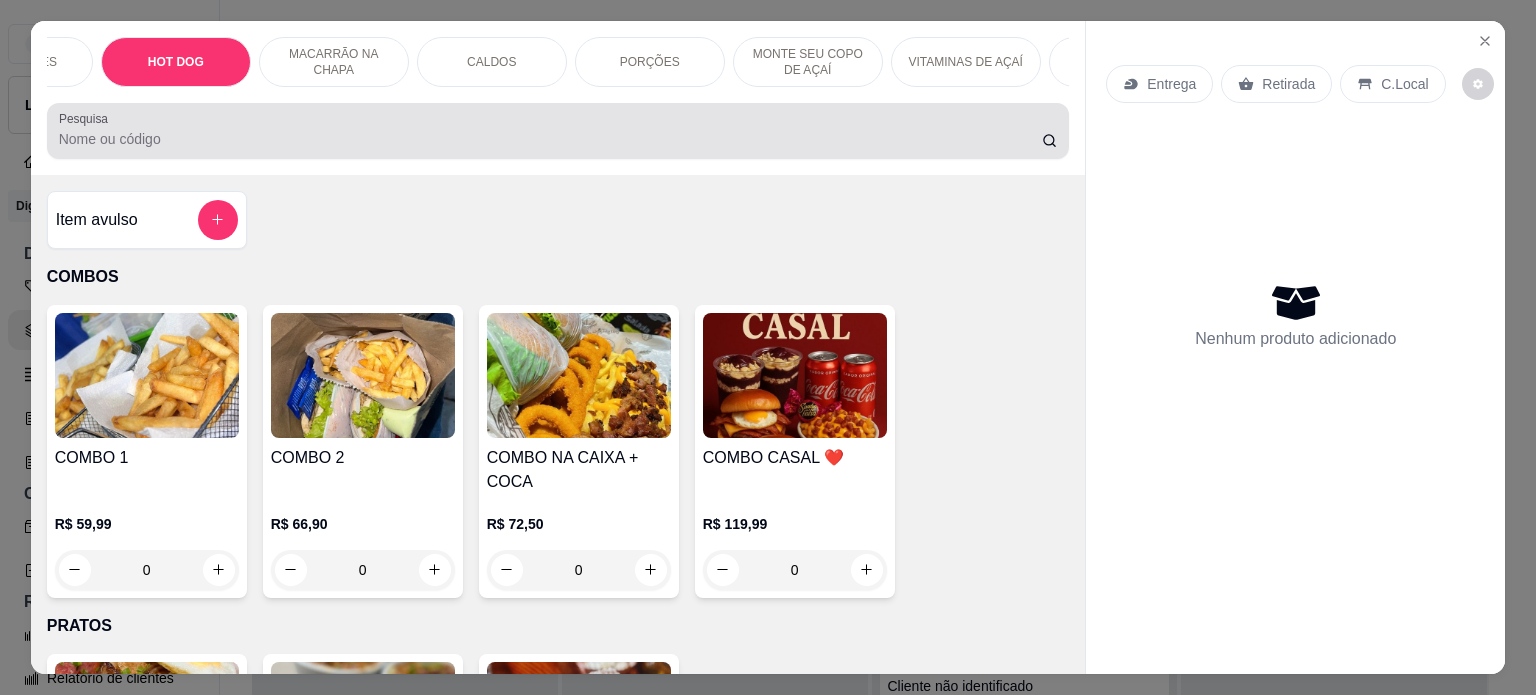 scroll, scrollTop: 2998, scrollLeft: 0, axis: vertical 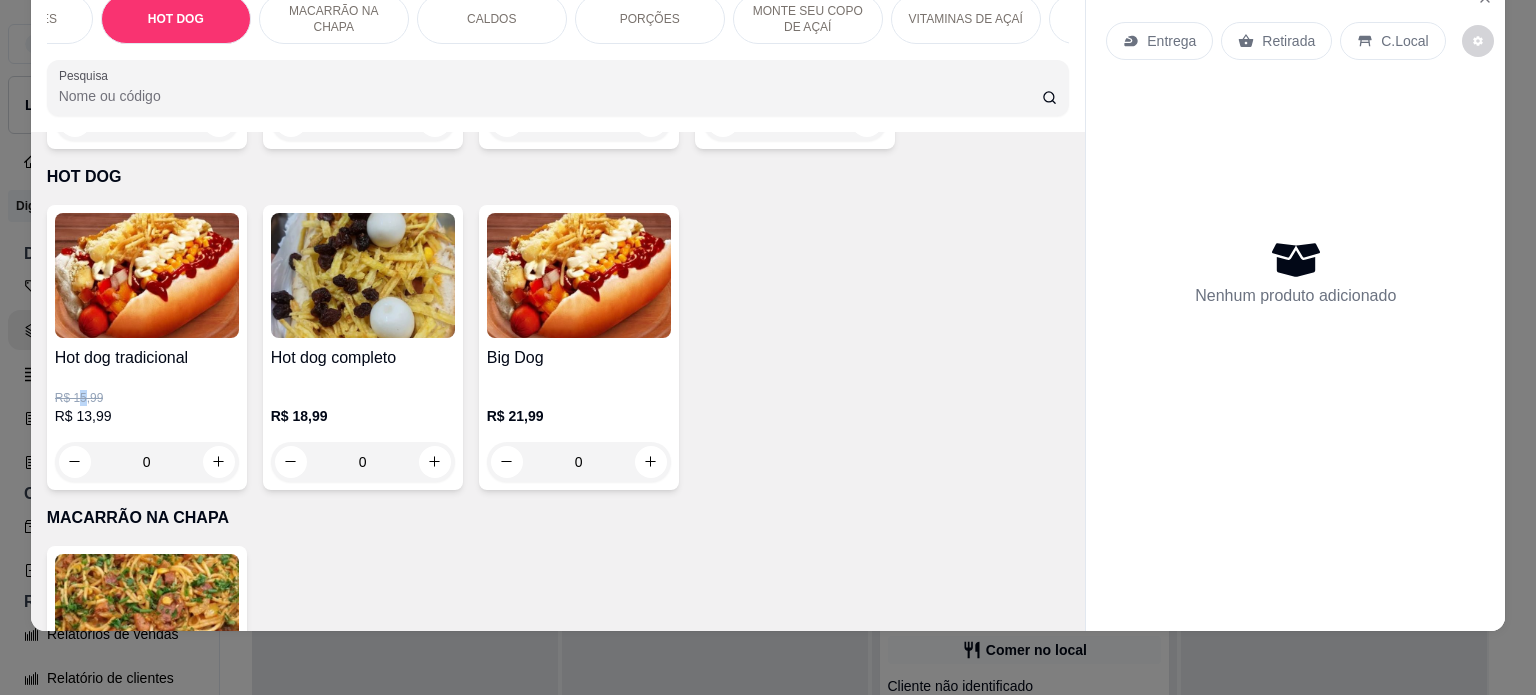 click on "R$ 15,99" at bounding box center [147, 398] 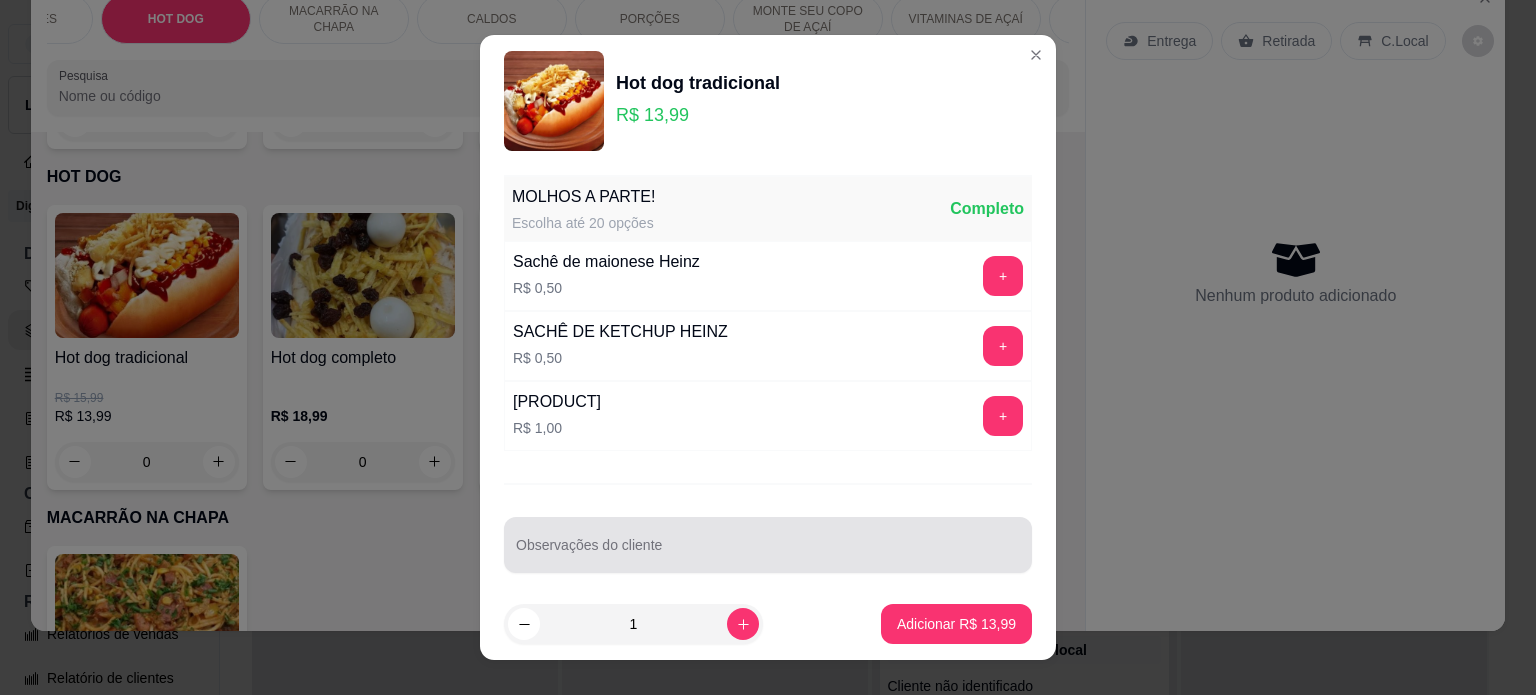 click at bounding box center [768, 545] 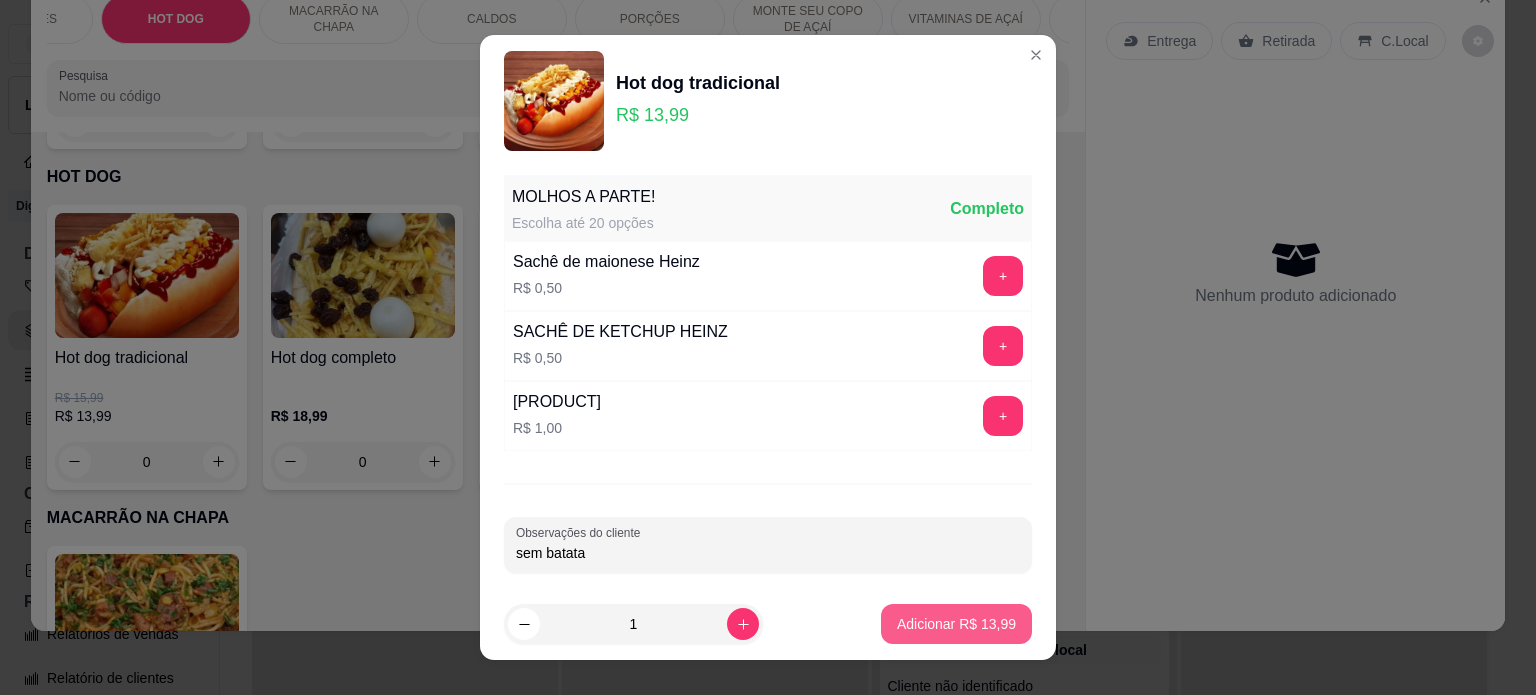 type on "sem batata" 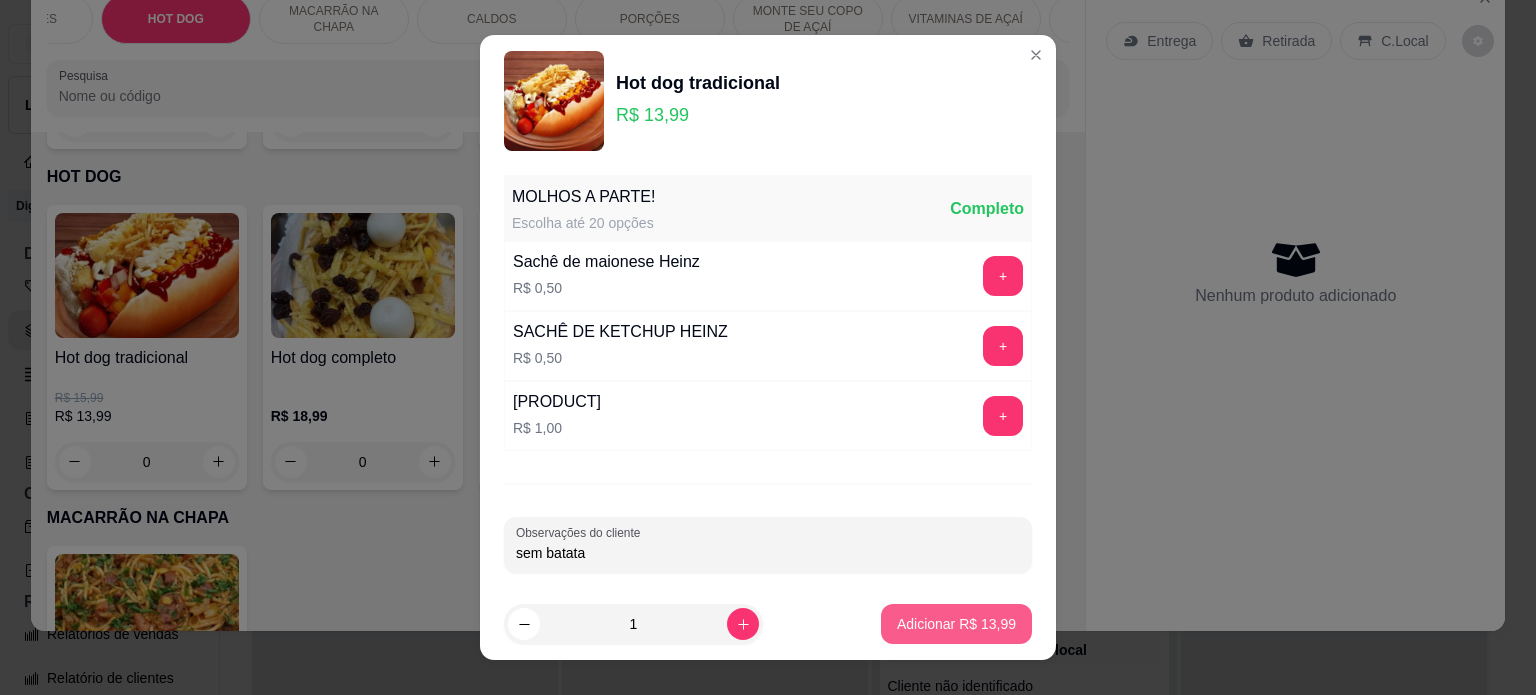 click on "Adicionar   R$ 13,99" at bounding box center [956, 624] 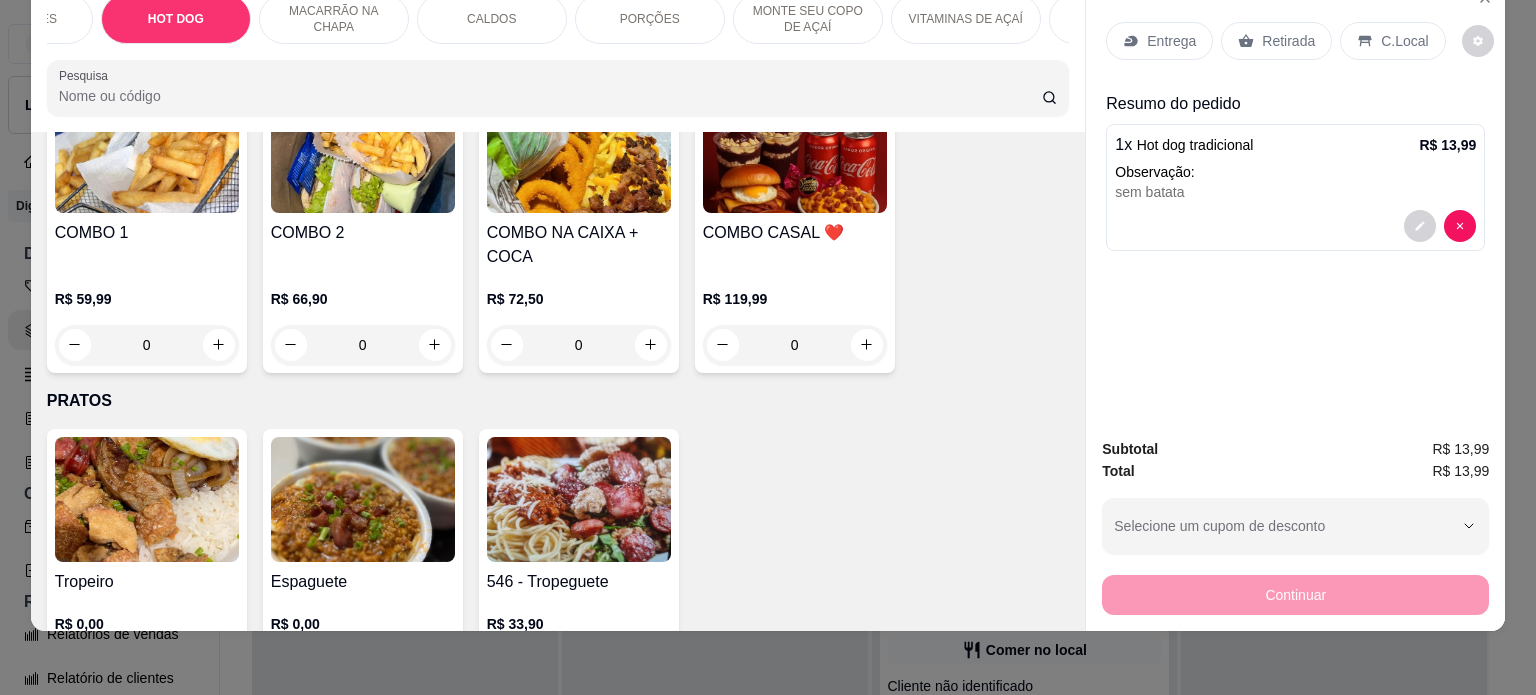 scroll, scrollTop: 0, scrollLeft: 0, axis: both 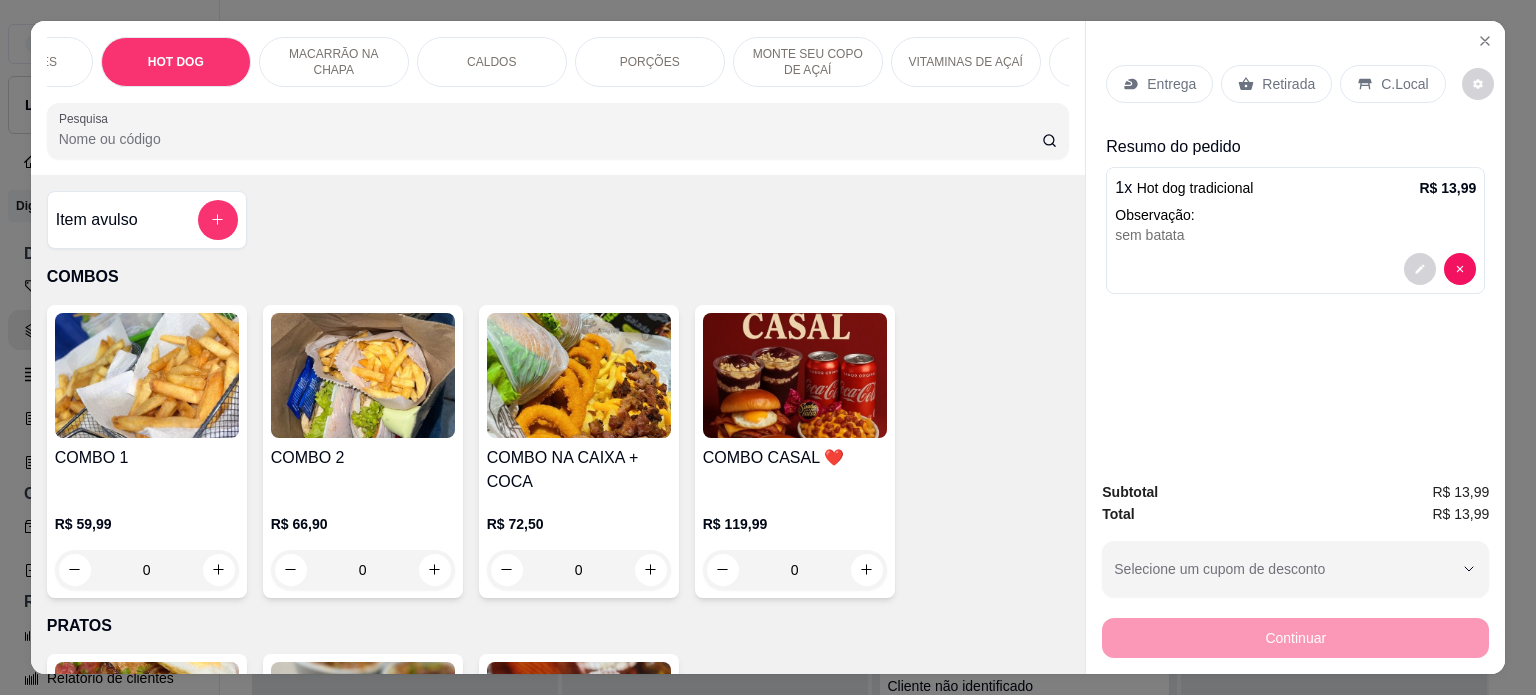 click on "Item avulso" at bounding box center [97, 220] 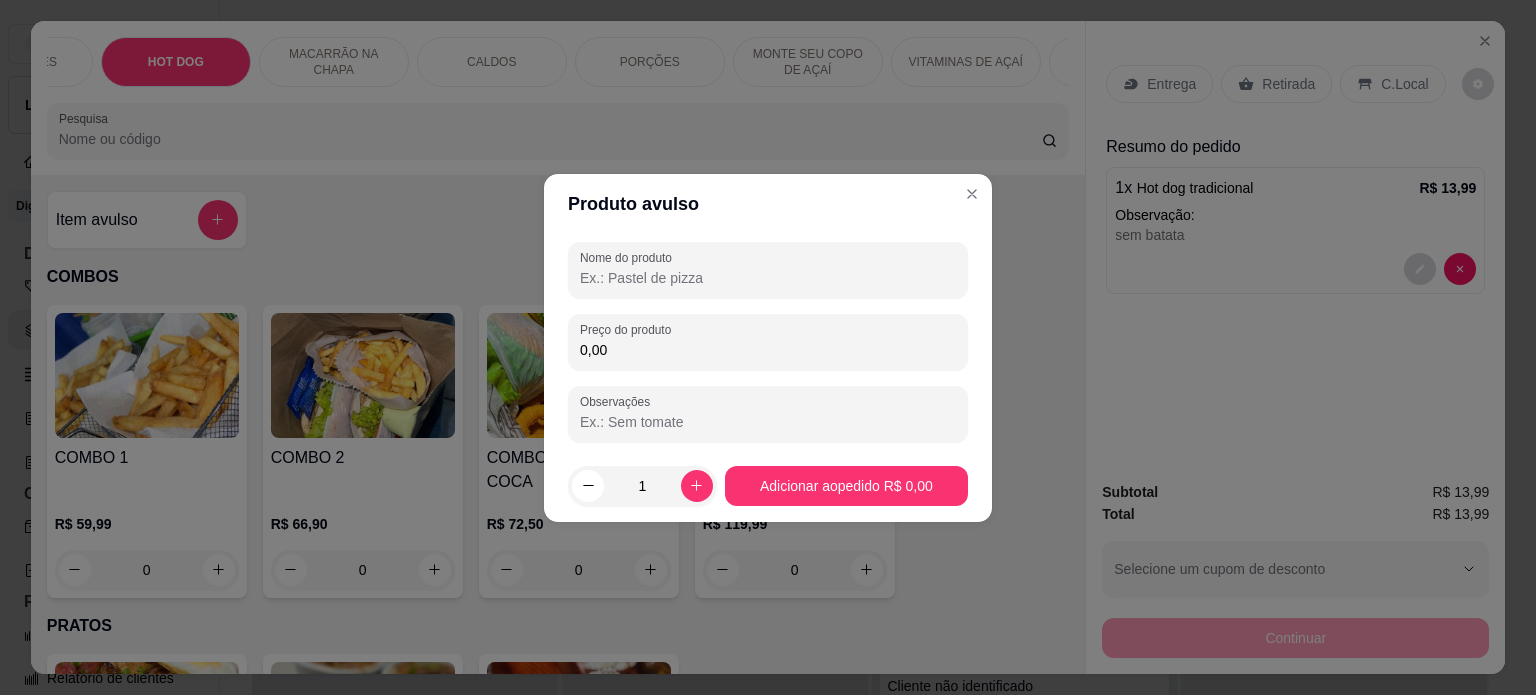 click on "Nome do produto" at bounding box center [768, 278] 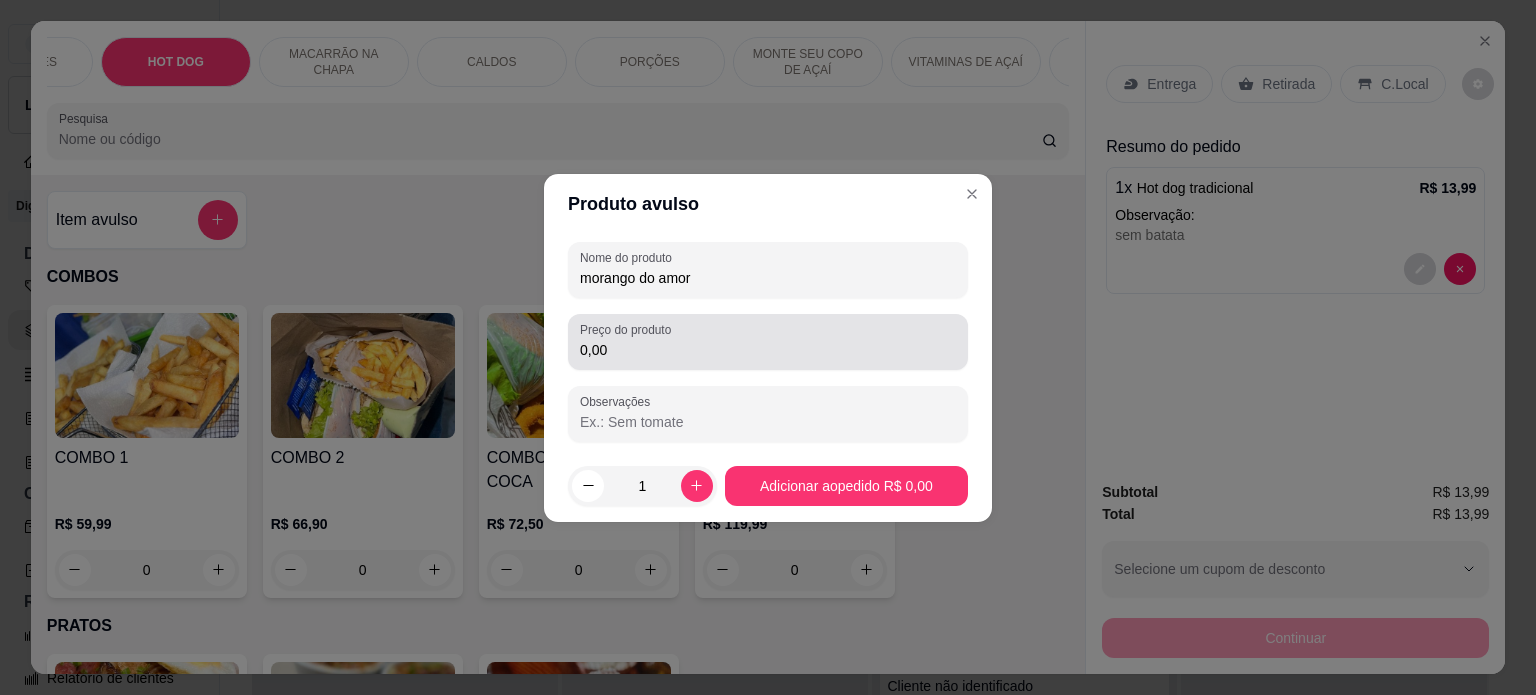 type on "morango do amor" 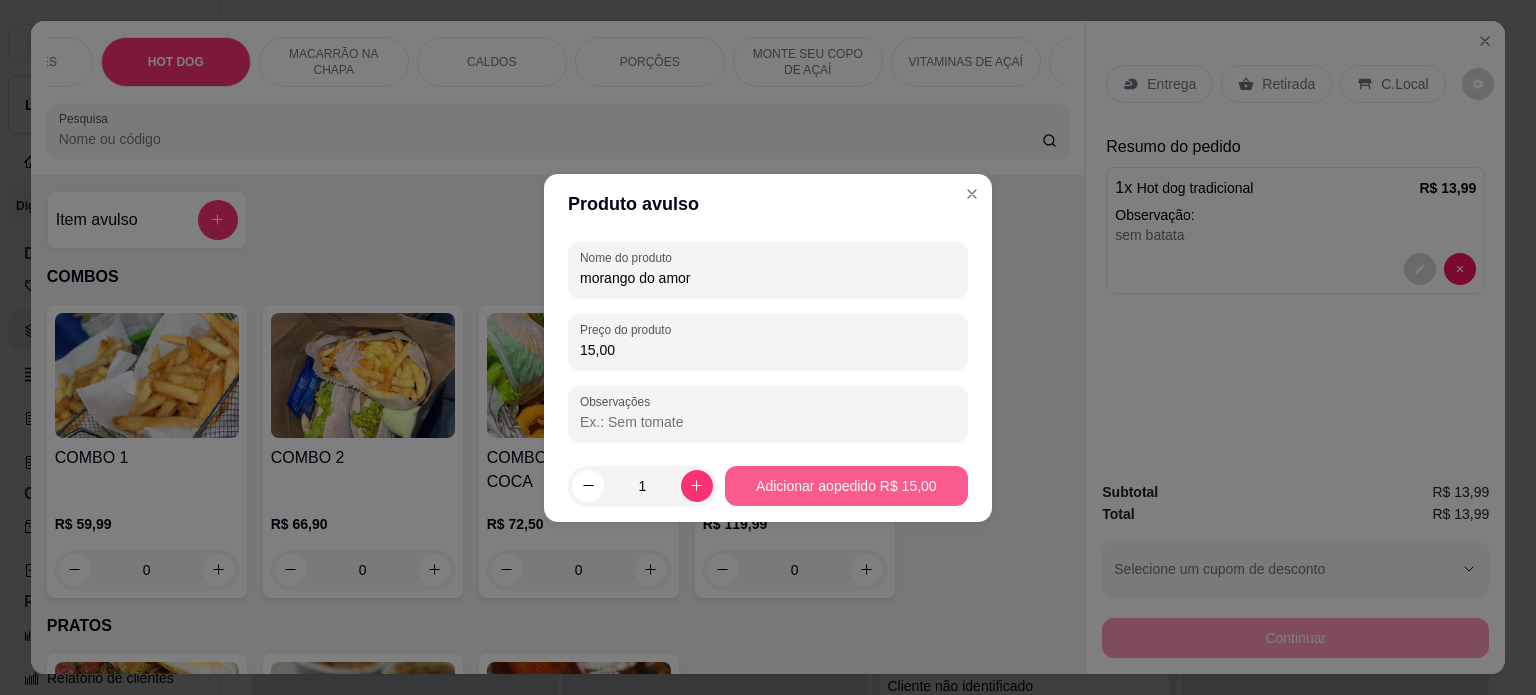 type on "15,00" 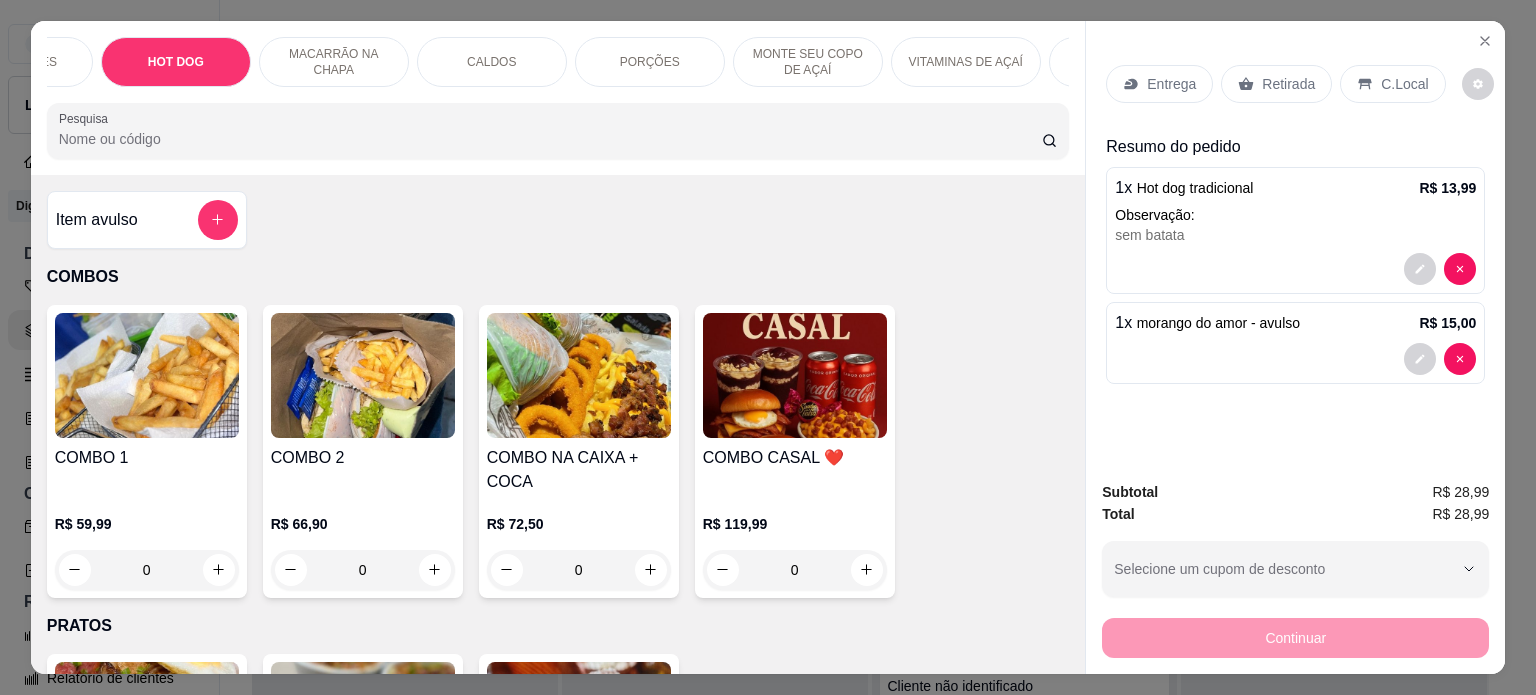 click on "1 x   Hot dog tradicional  R$ 13,99 Observação:  sem batata" at bounding box center [1295, 230] 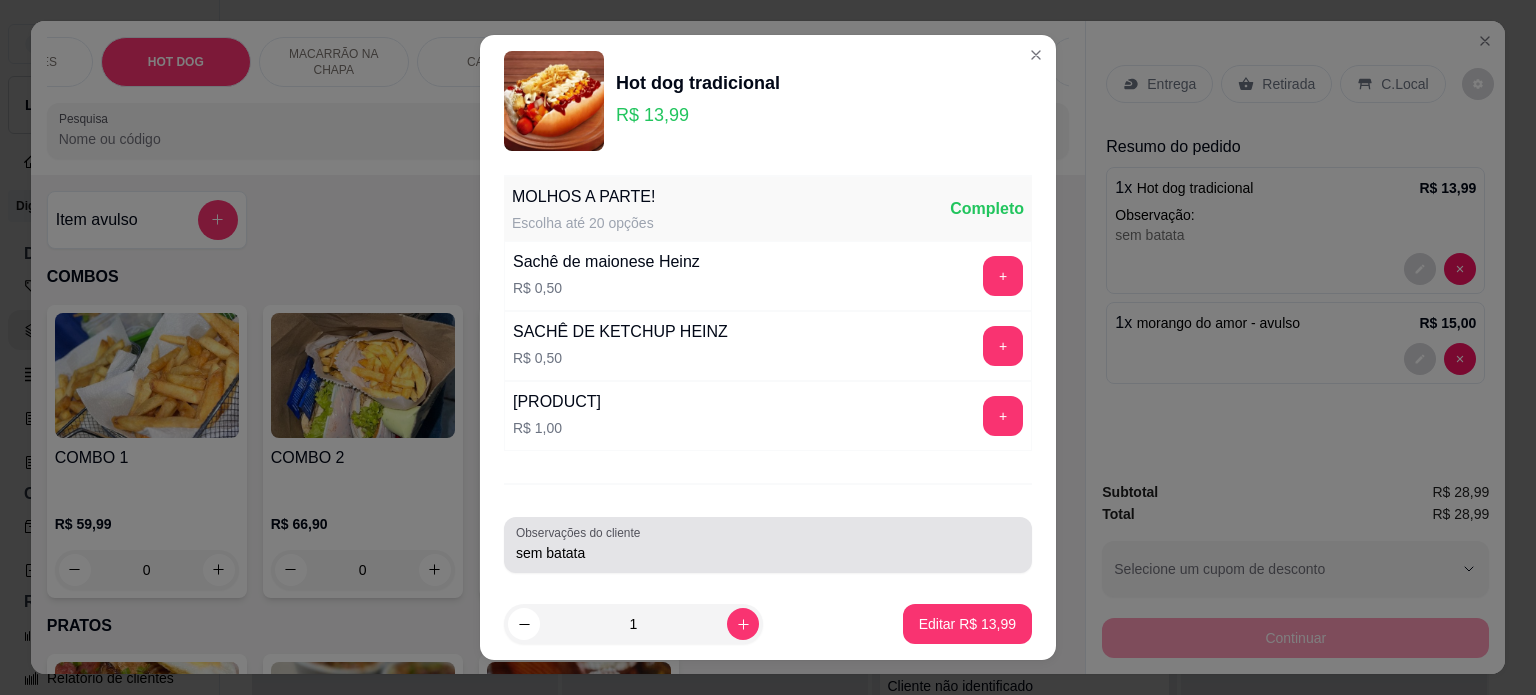 click on "Observações do cliente sem batata" at bounding box center (768, 545) 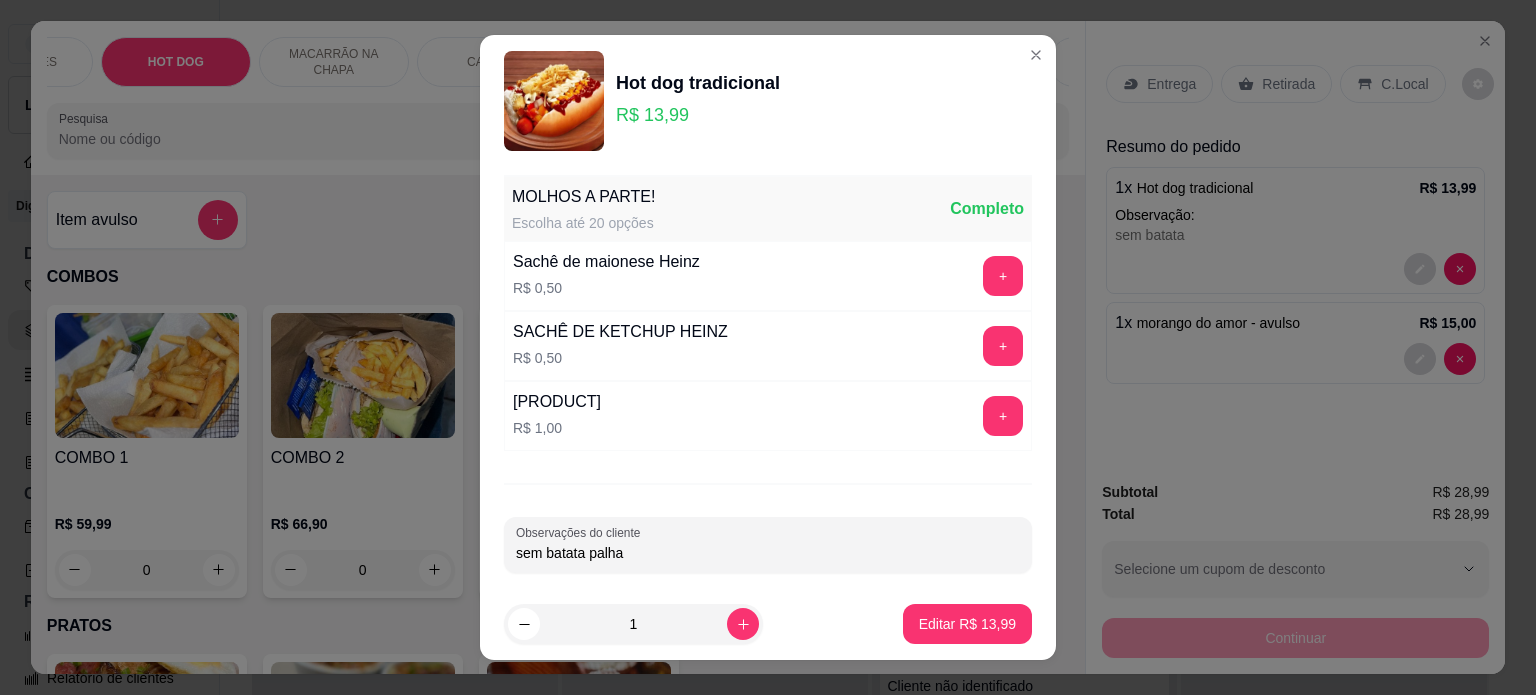 type on "sem batata palha" 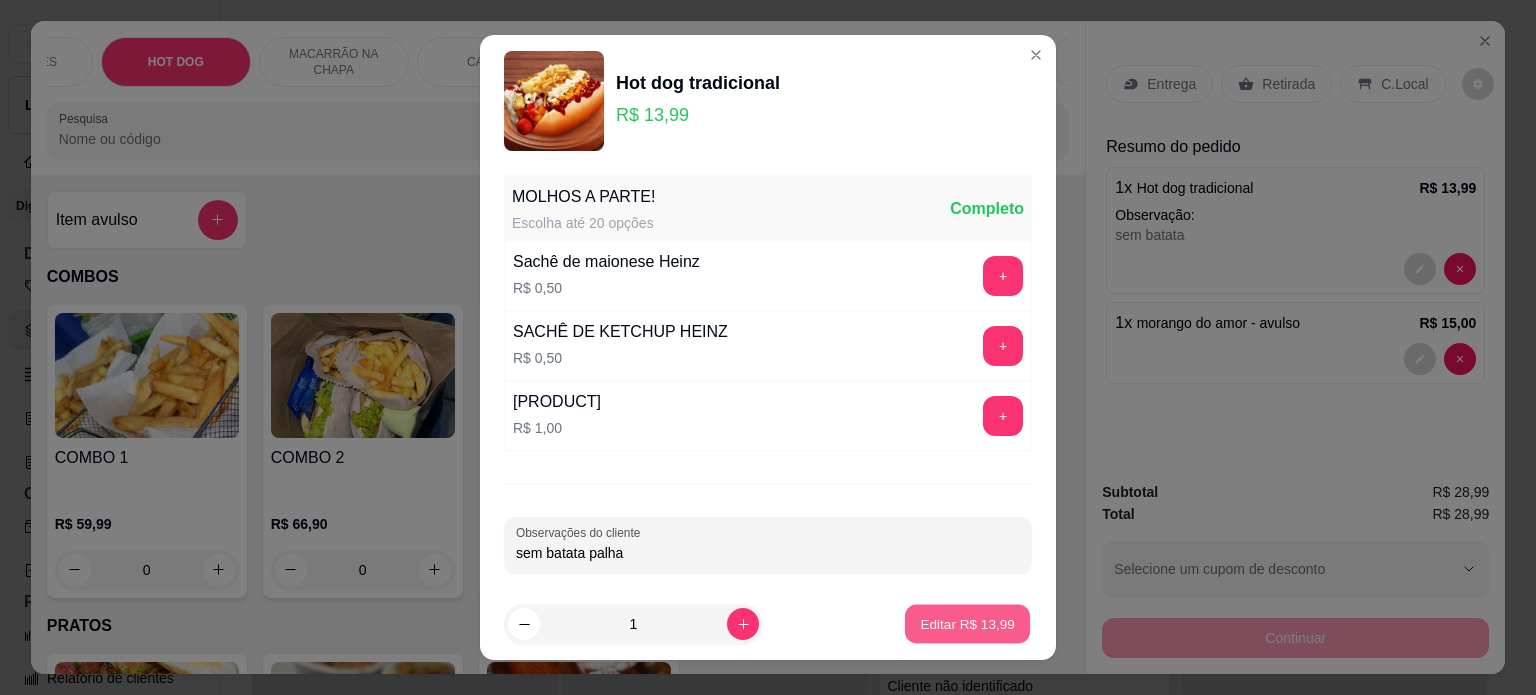 click on "Editar   R$ 13,99" at bounding box center (967, 624) 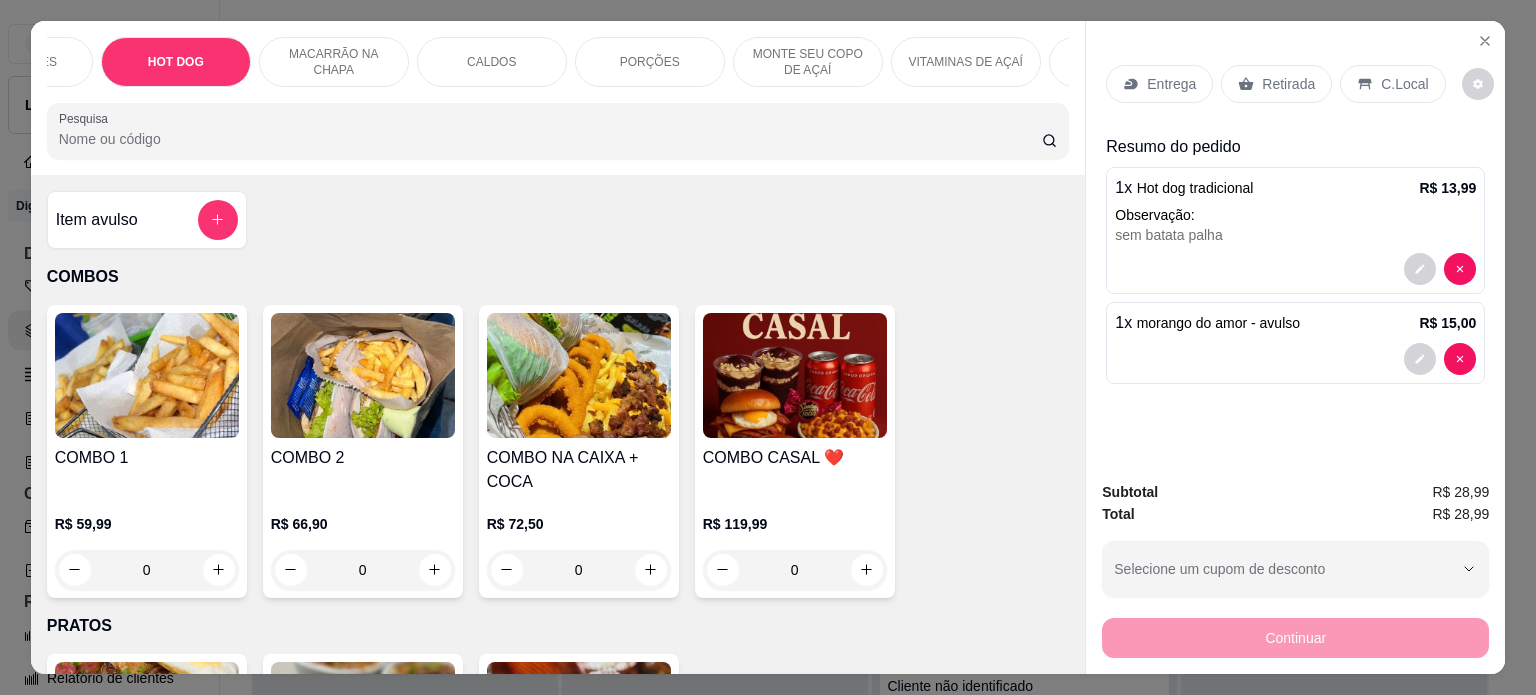 click on "Entrega" at bounding box center [1171, 84] 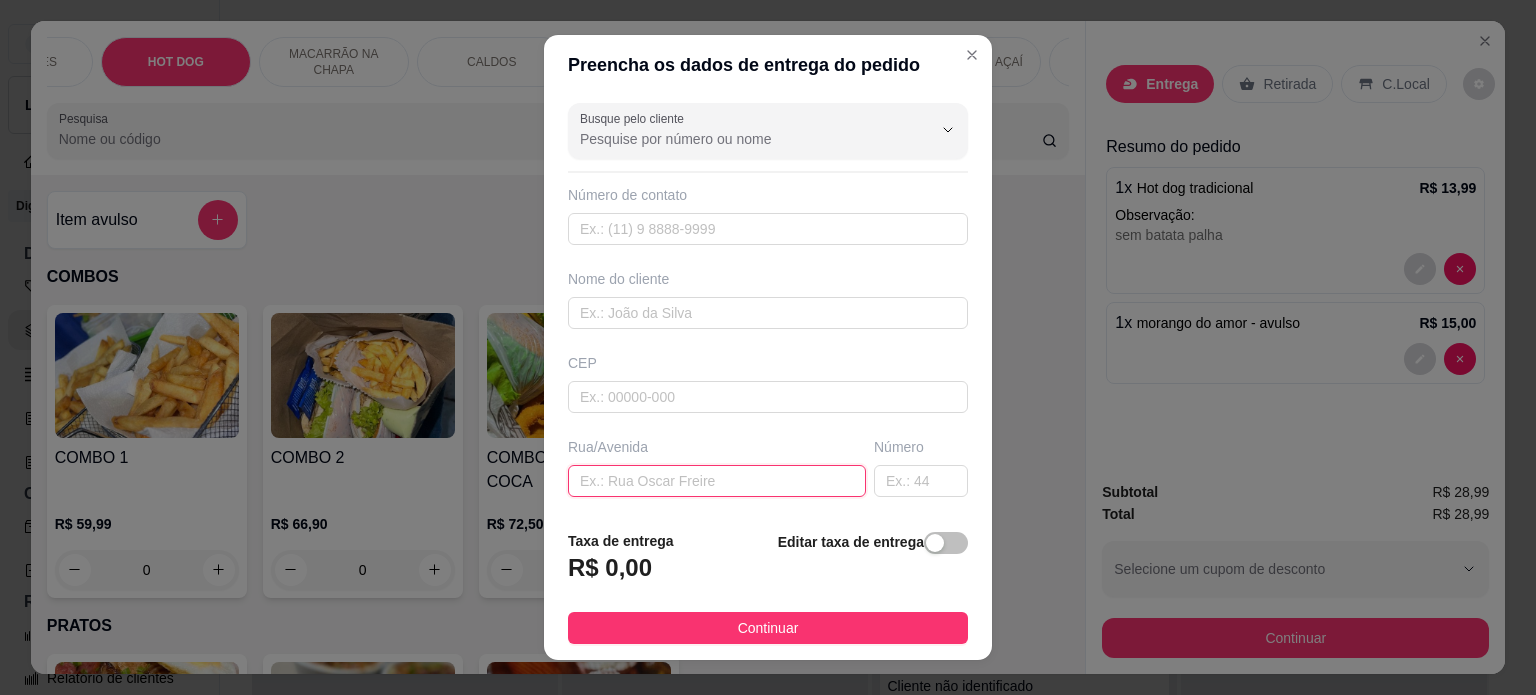 click at bounding box center (717, 481) 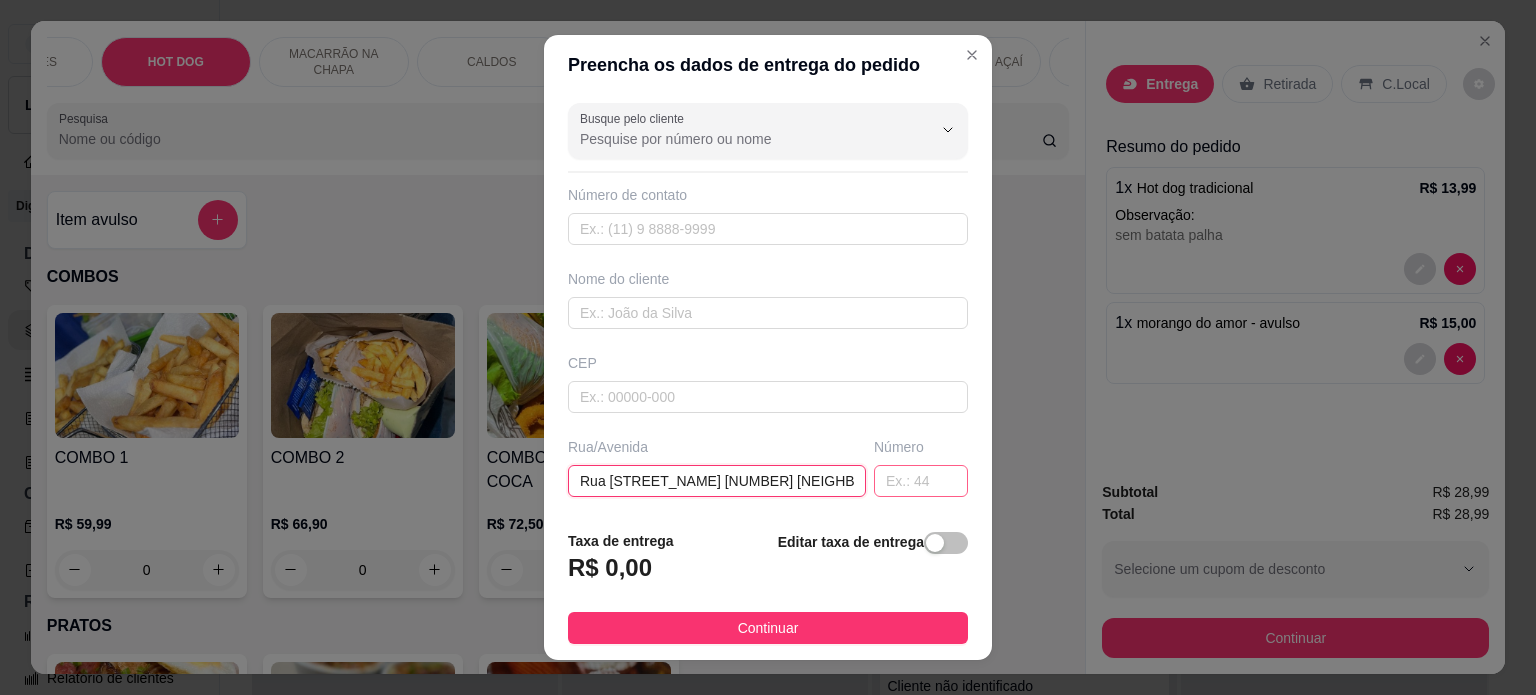 type on "Rua [STREET_NAME] [NUMBER] [NEIGHBORHOOD]" 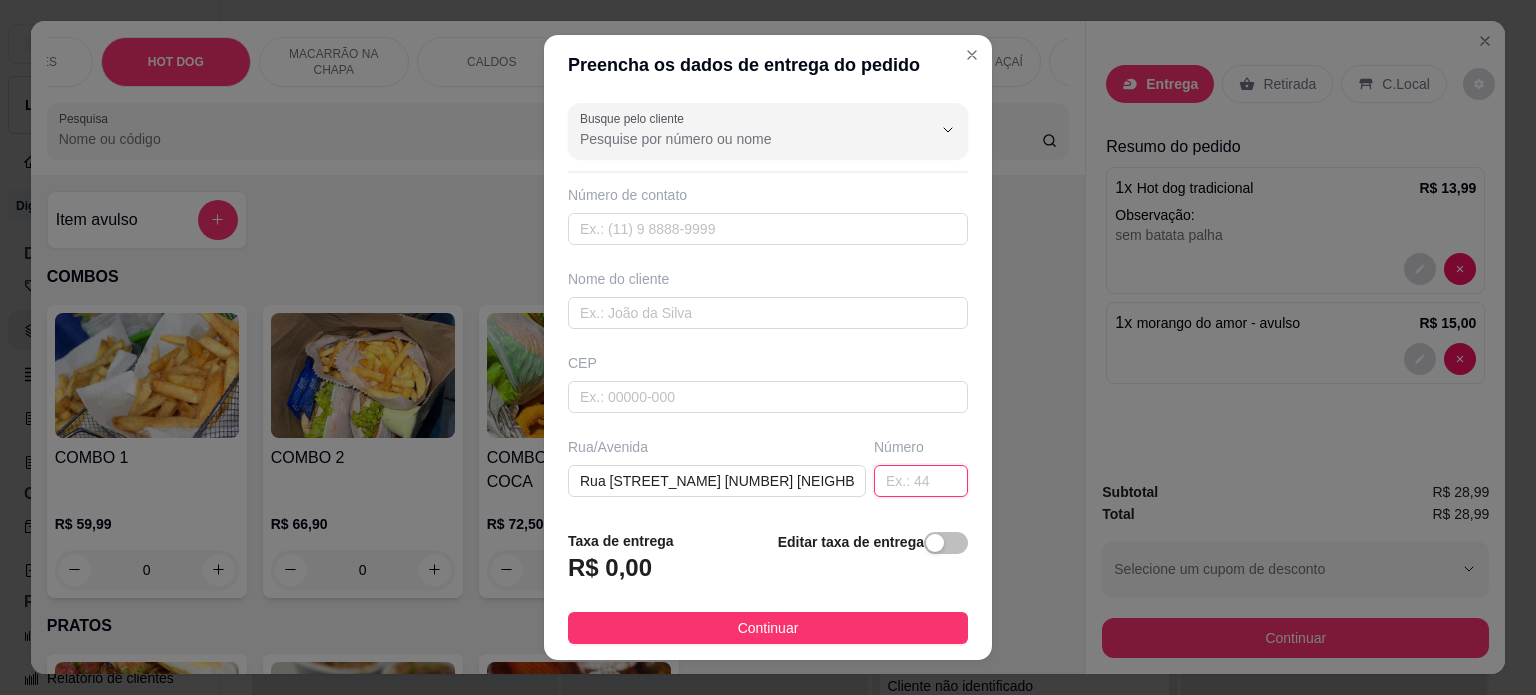 click at bounding box center [921, 481] 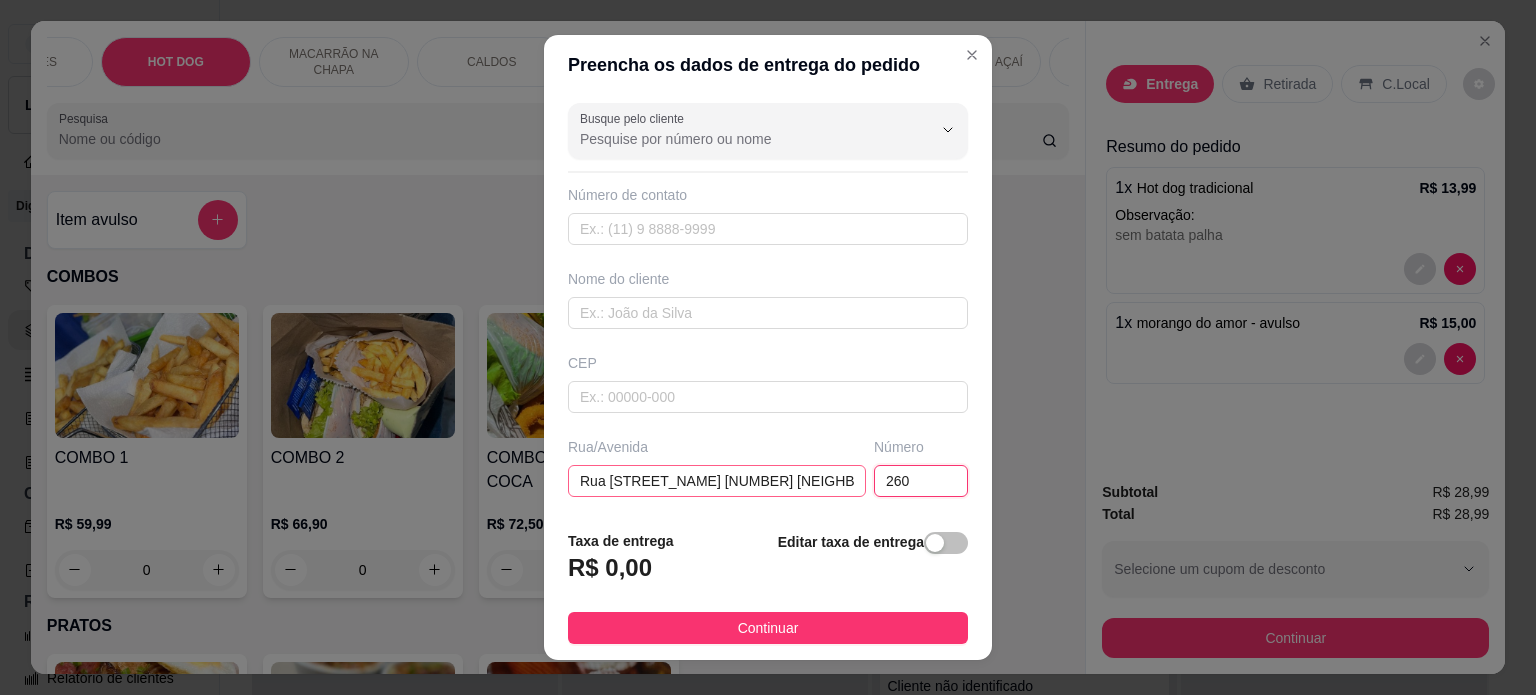type on "260" 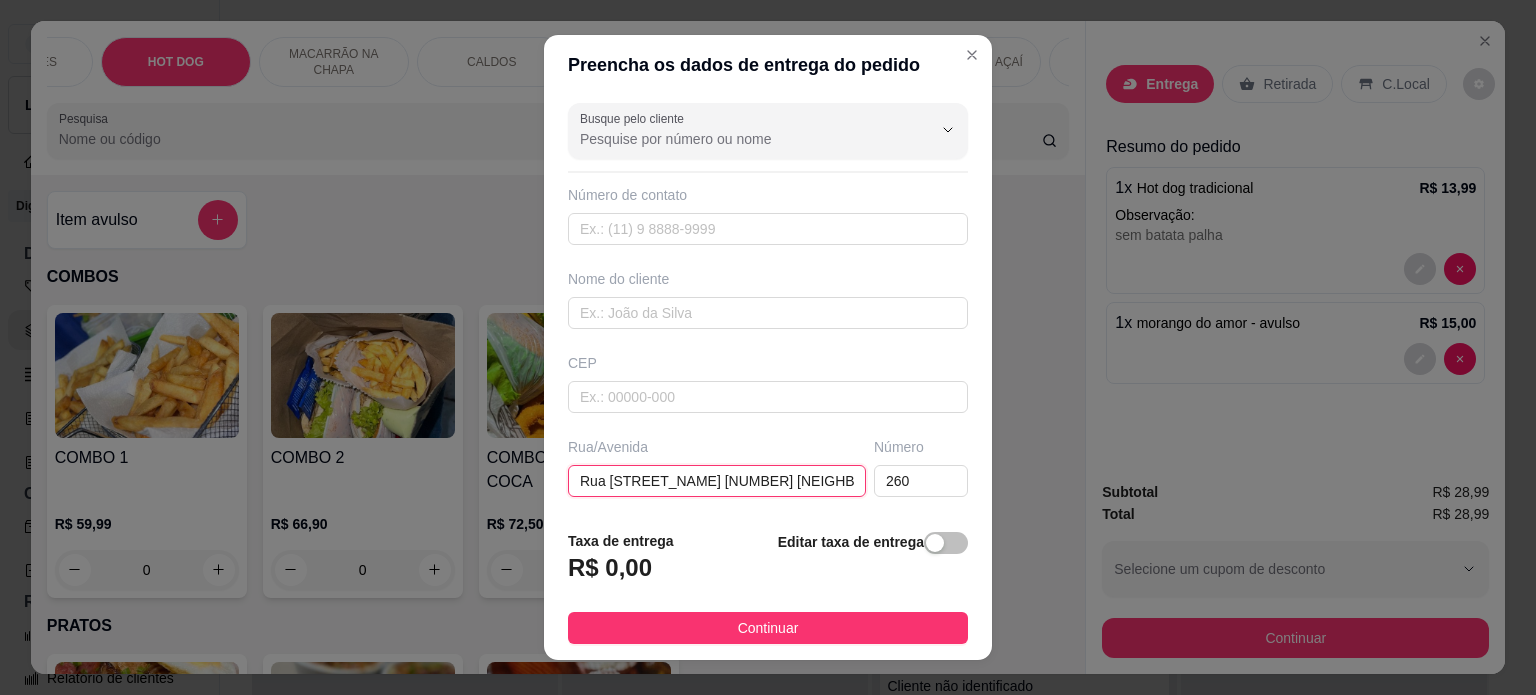 drag, startPoint x: 661, startPoint y: 476, endPoint x: 842, endPoint y: 476, distance: 181 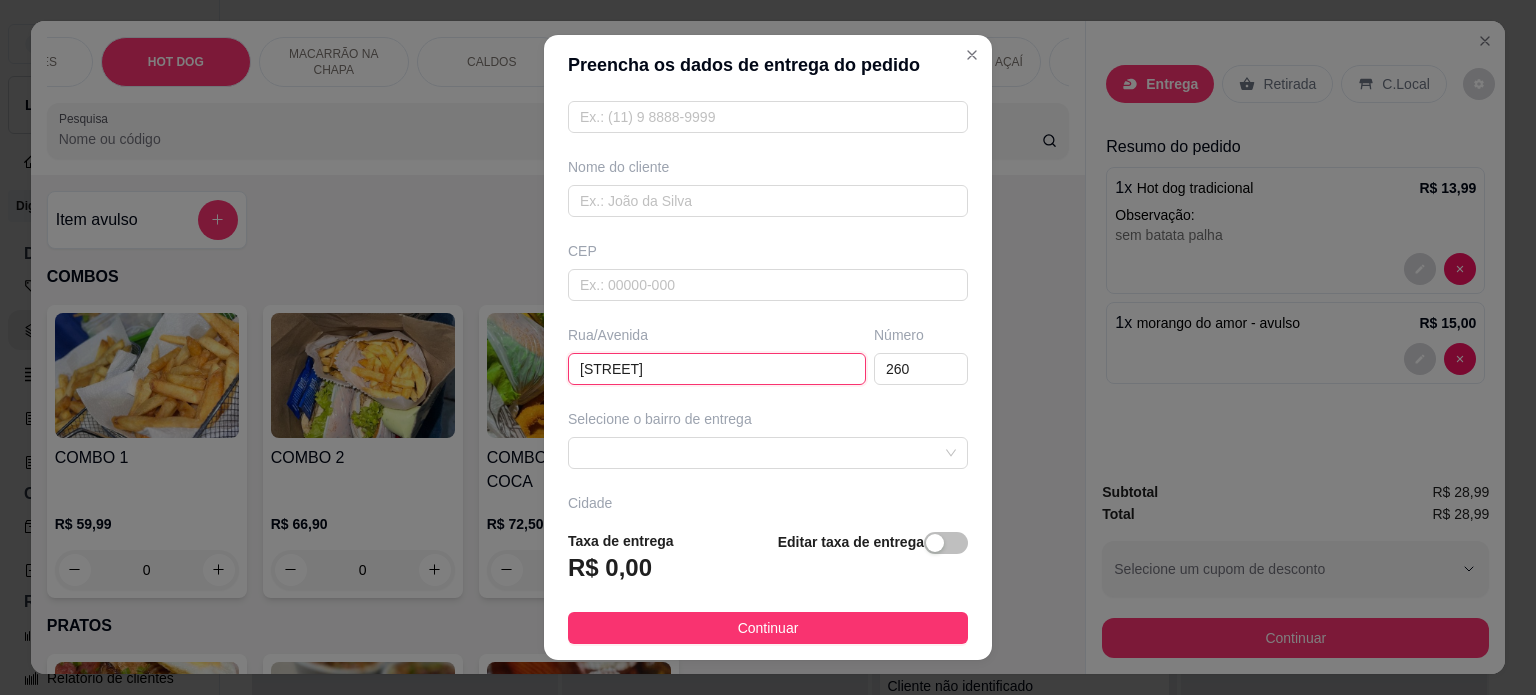 scroll, scrollTop: 251, scrollLeft: 0, axis: vertical 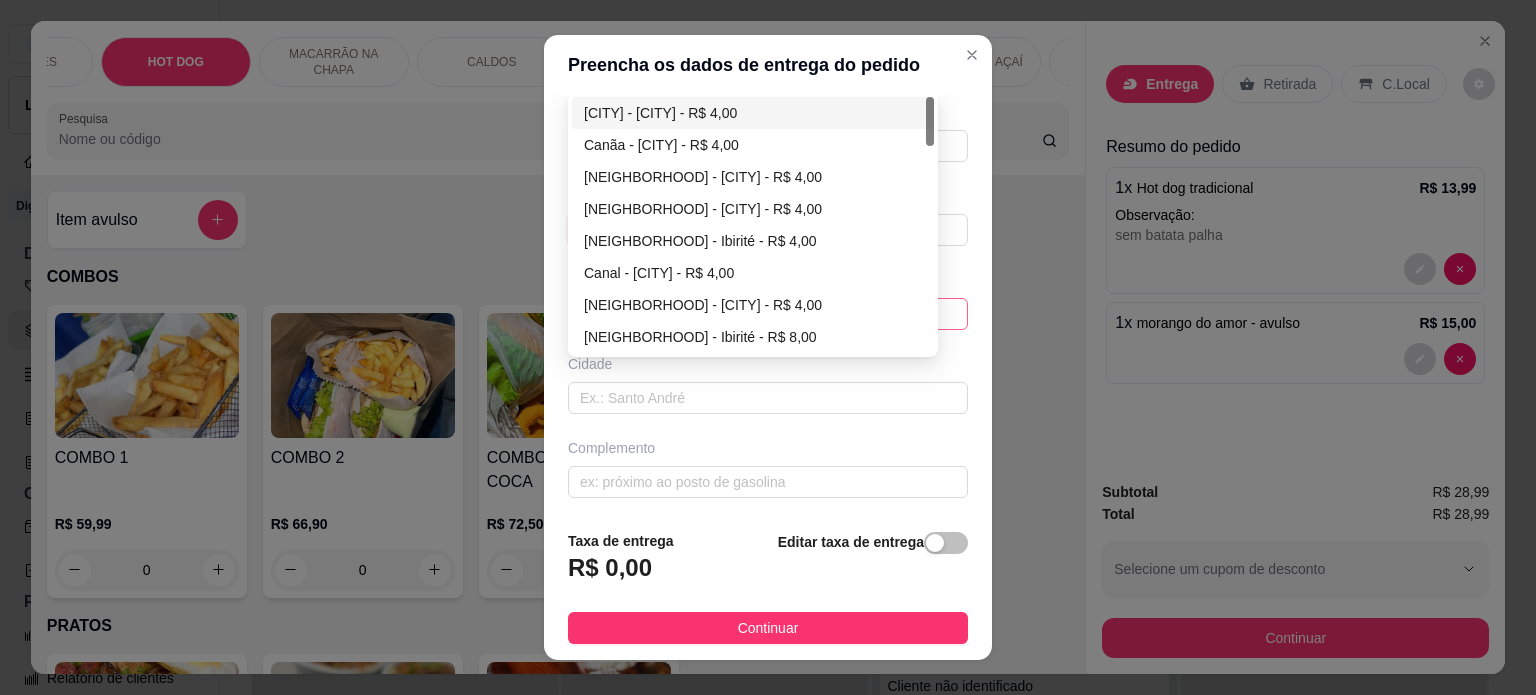 click on "[ORDER_ID] [NEIGHBORHOOD] - [CITY] - R$ 4,00 Canãa - [CITY] - R$ 4,00 Industrial de [CITY] - [CITY] - R$ 4,00 [NEIGHBORHOOD] - [CITY] - R$ 4,00 Jaçana - [CITY] - R$ 4,00 Canal - [CITY] - R$ 4,00 São Pedro - [CITY] - R$ 4,00 Petrovale - [CITY] - R$ 8,00 Petrolina - [CITY] - R$ 6,00 Ouro Negro - [CITY] - R$ 8,00" at bounding box center (768, 314) 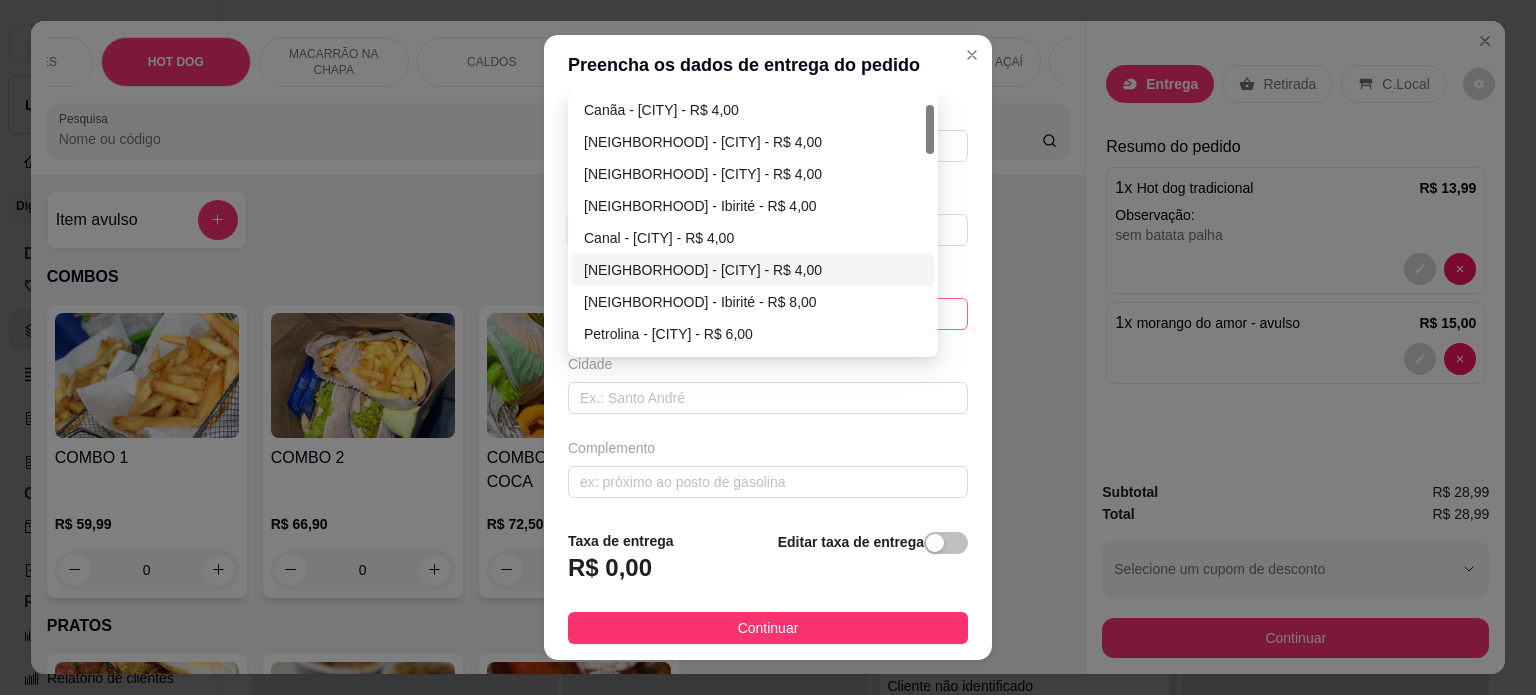 scroll, scrollTop: 43, scrollLeft: 0, axis: vertical 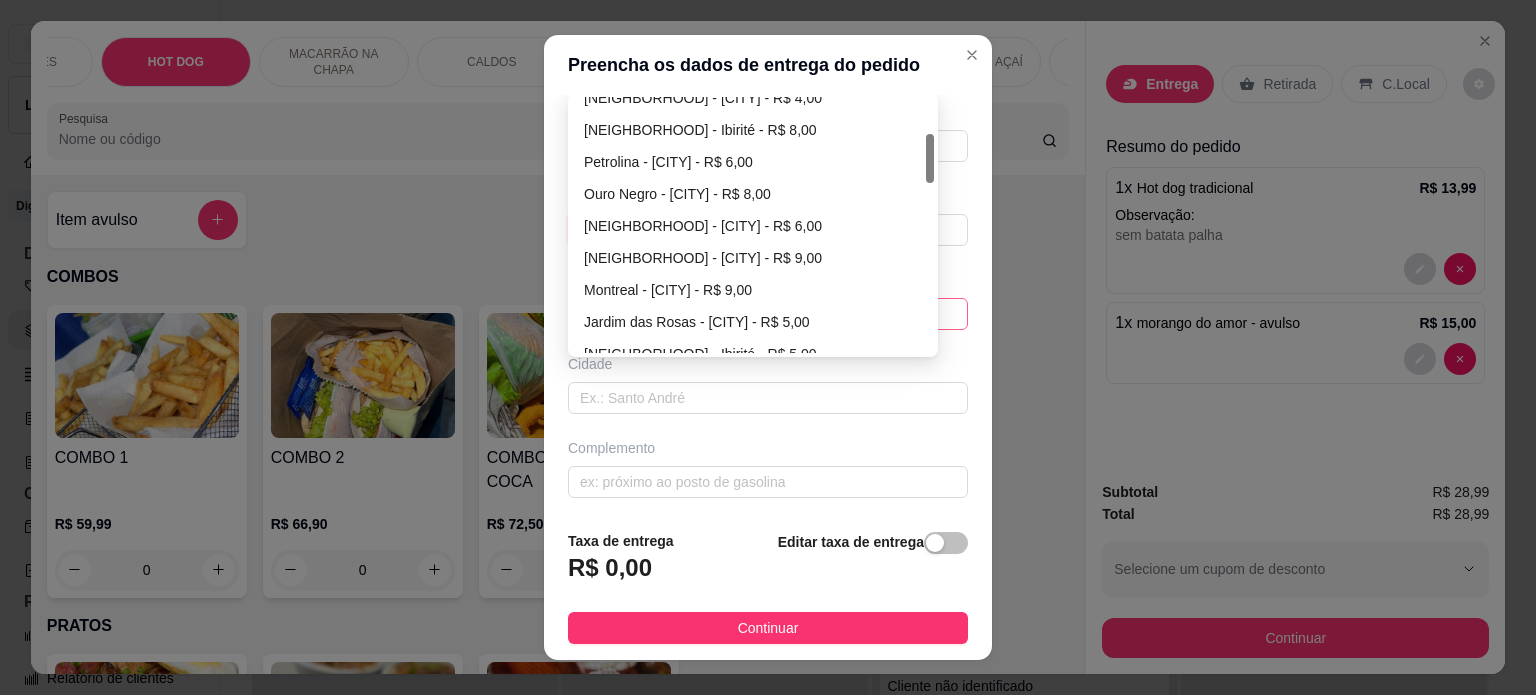 drag, startPoint x: 922, startPoint y: 145, endPoint x: 913, endPoint y: 171, distance: 27.513634 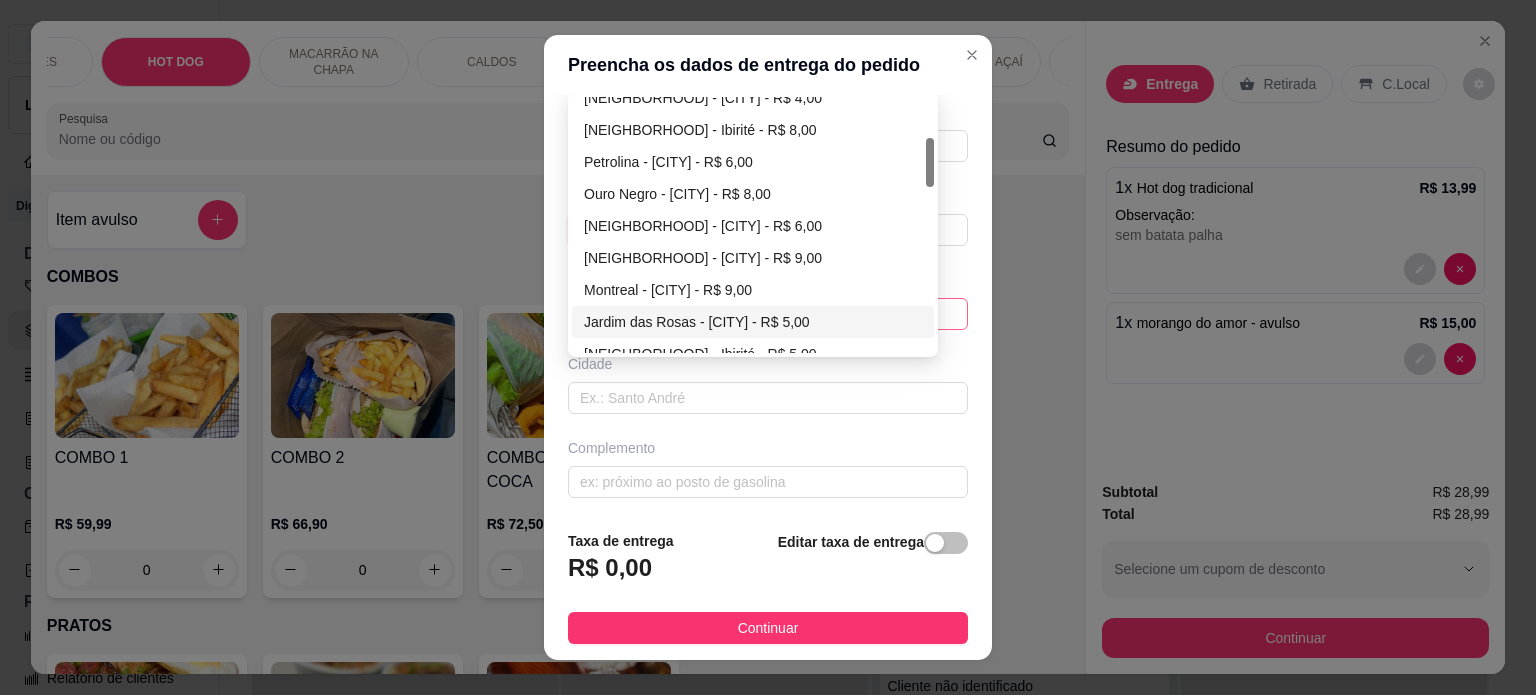 type on "[STREET]" 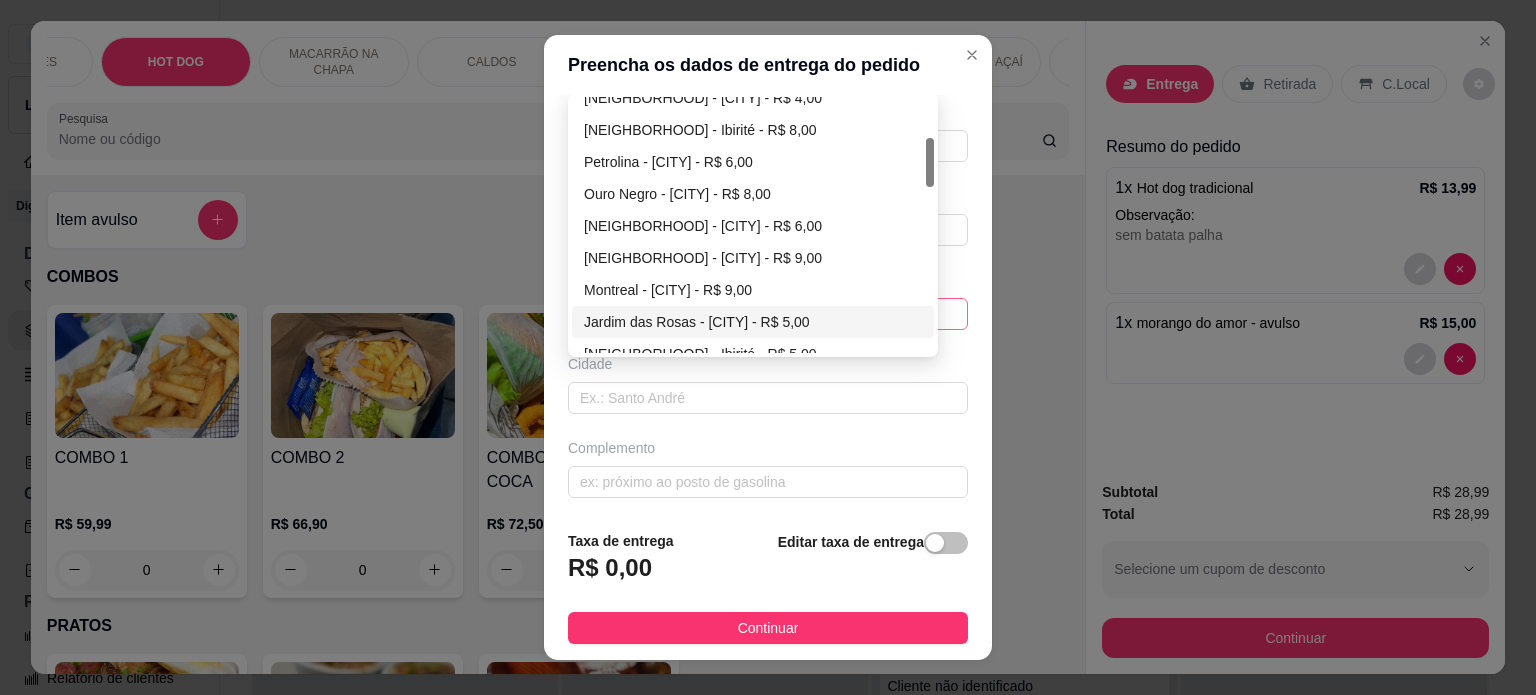click on "Jardim das Rosas - [CITY] -  R$ 5,00" at bounding box center (753, 322) 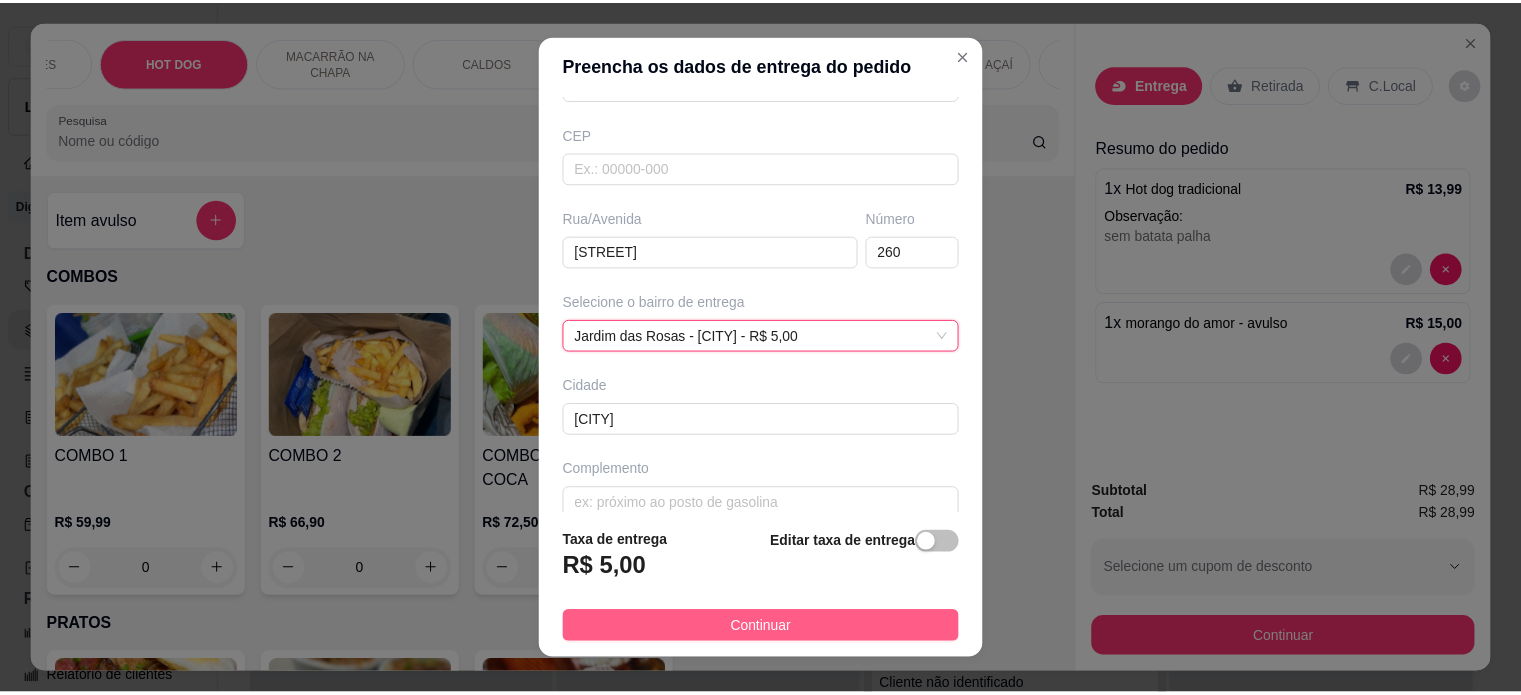 scroll, scrollTop: 251, scrollLeft: 0, axis: vertical 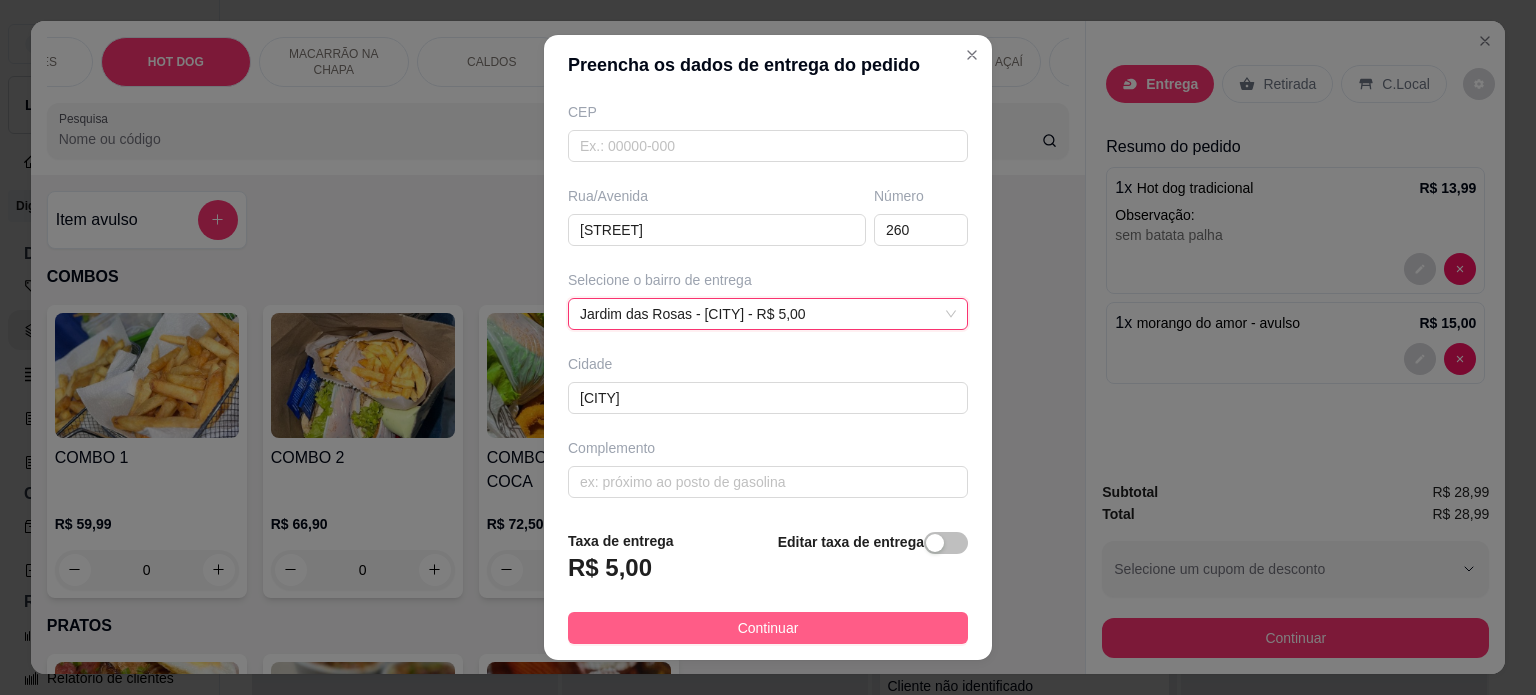 click on "Continuar" at bounding box center [768, 628] 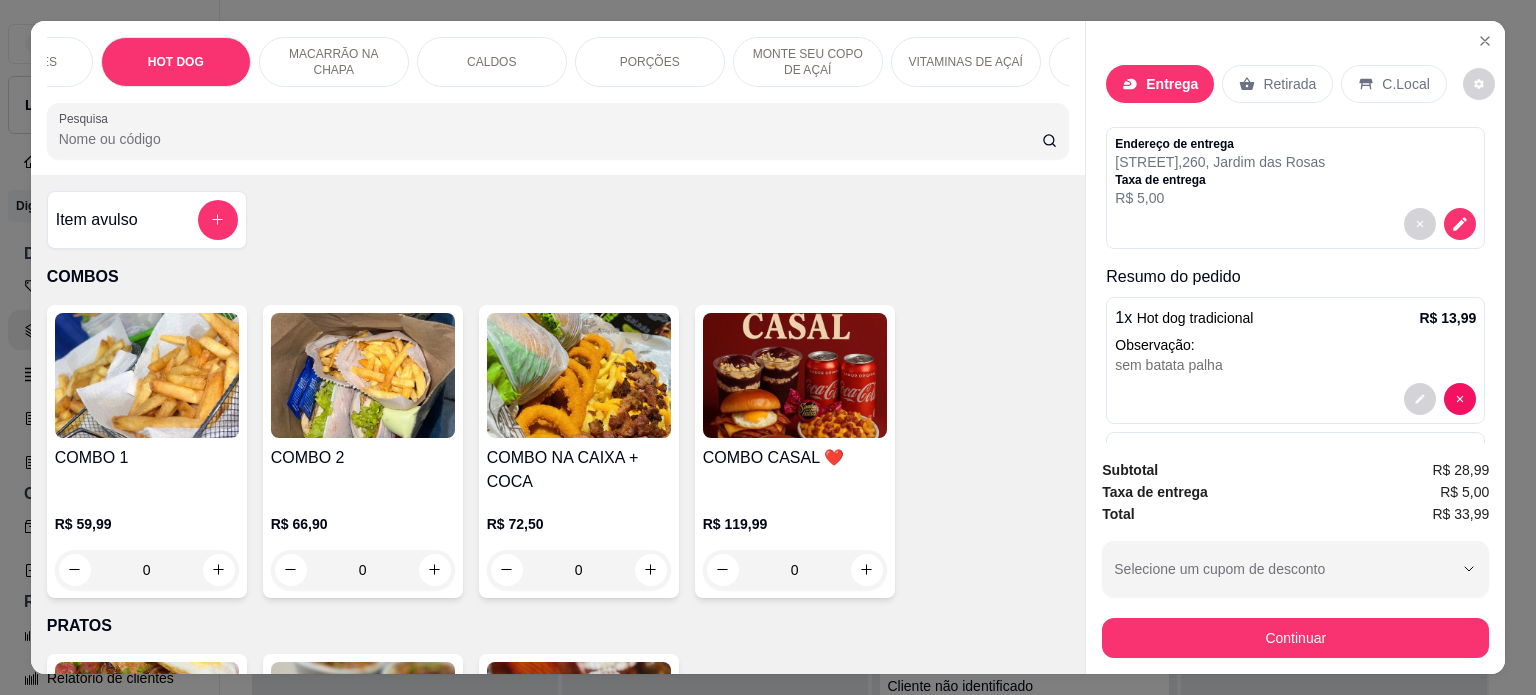 click on "Subtotal R$ 28,99 Taxa de entrega R$ 5,00 Total R$ 33,99 Selecione um cupom de desconto VIP Selecione um cupom de desconto Continuar" at bounding box center (1295, 558) 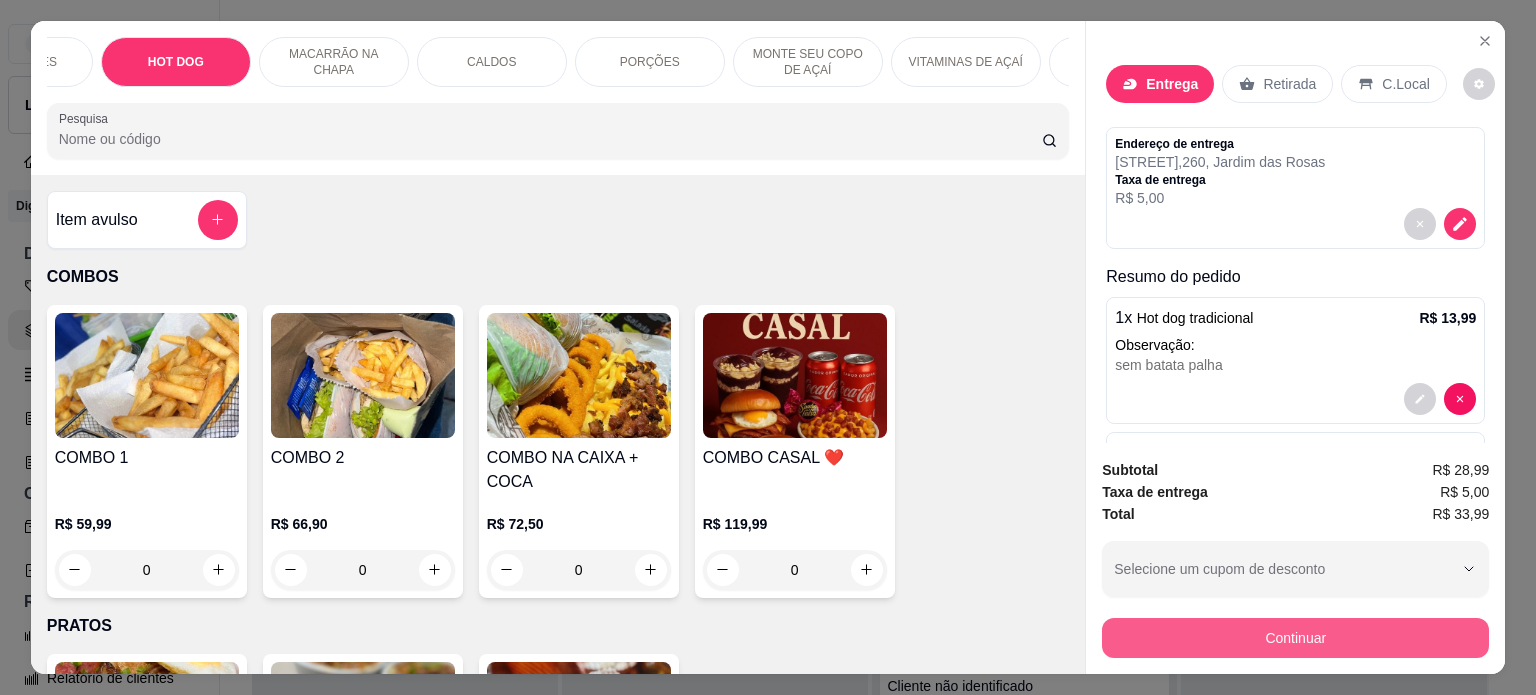 click on "Continuar" at bounding box center (1295, 638) 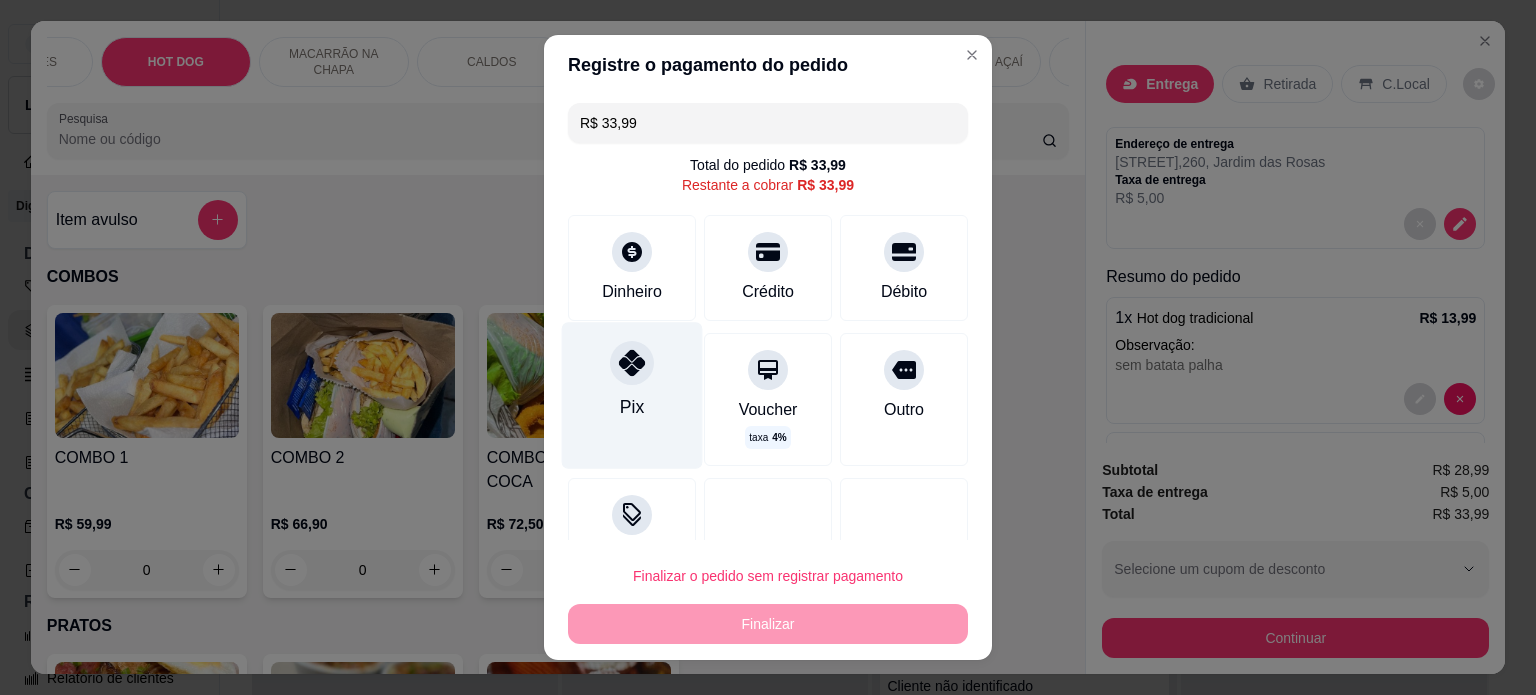 click on "Pix" at bounding box center (632, 395) 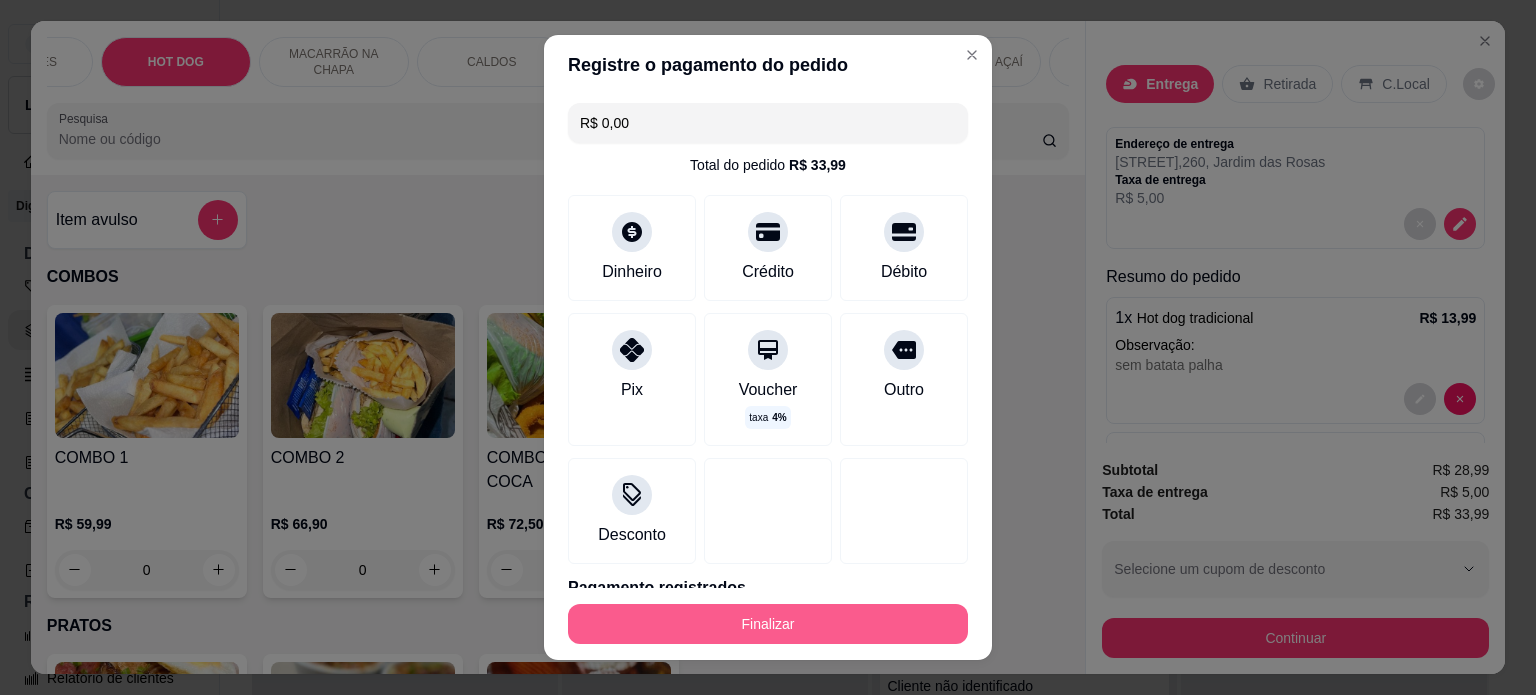 click on "Finalizar" at bounding box center [768, 624] 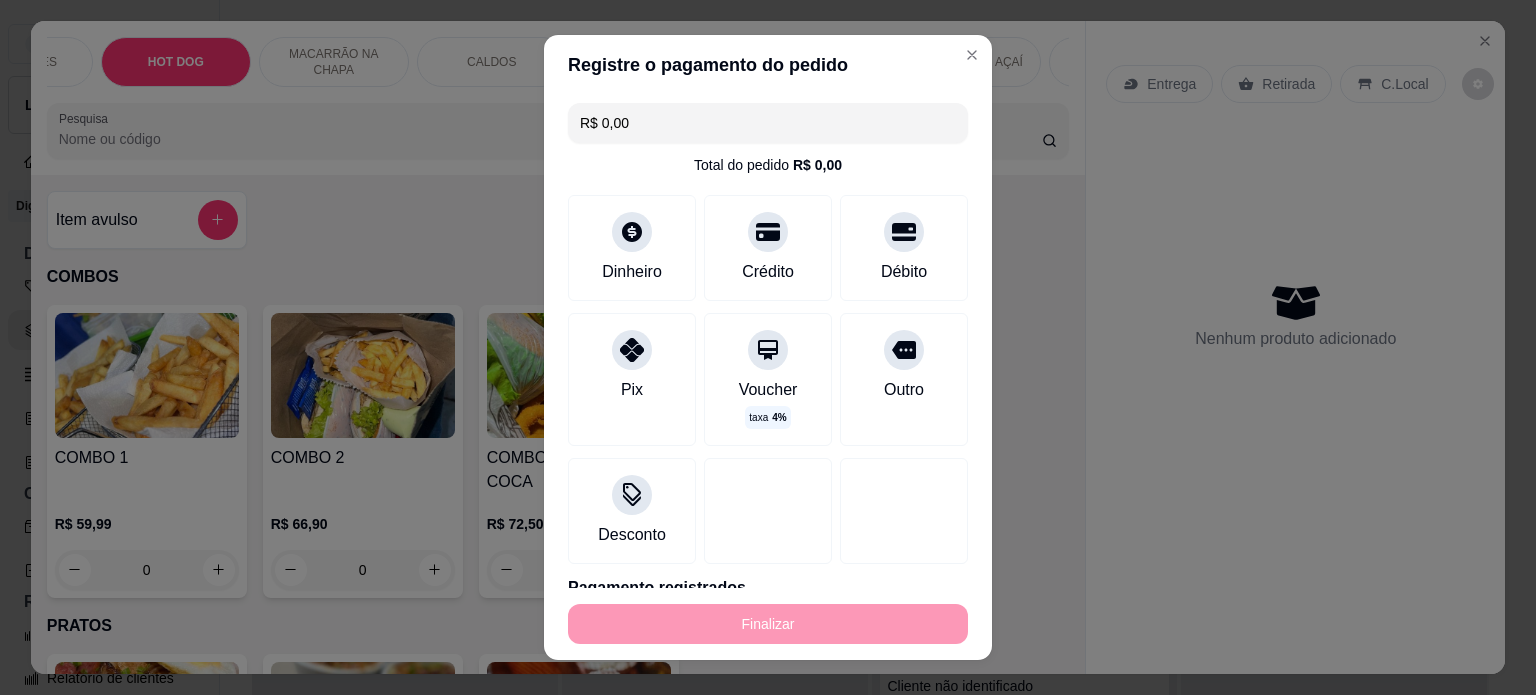 type on "-R$ 33,99" 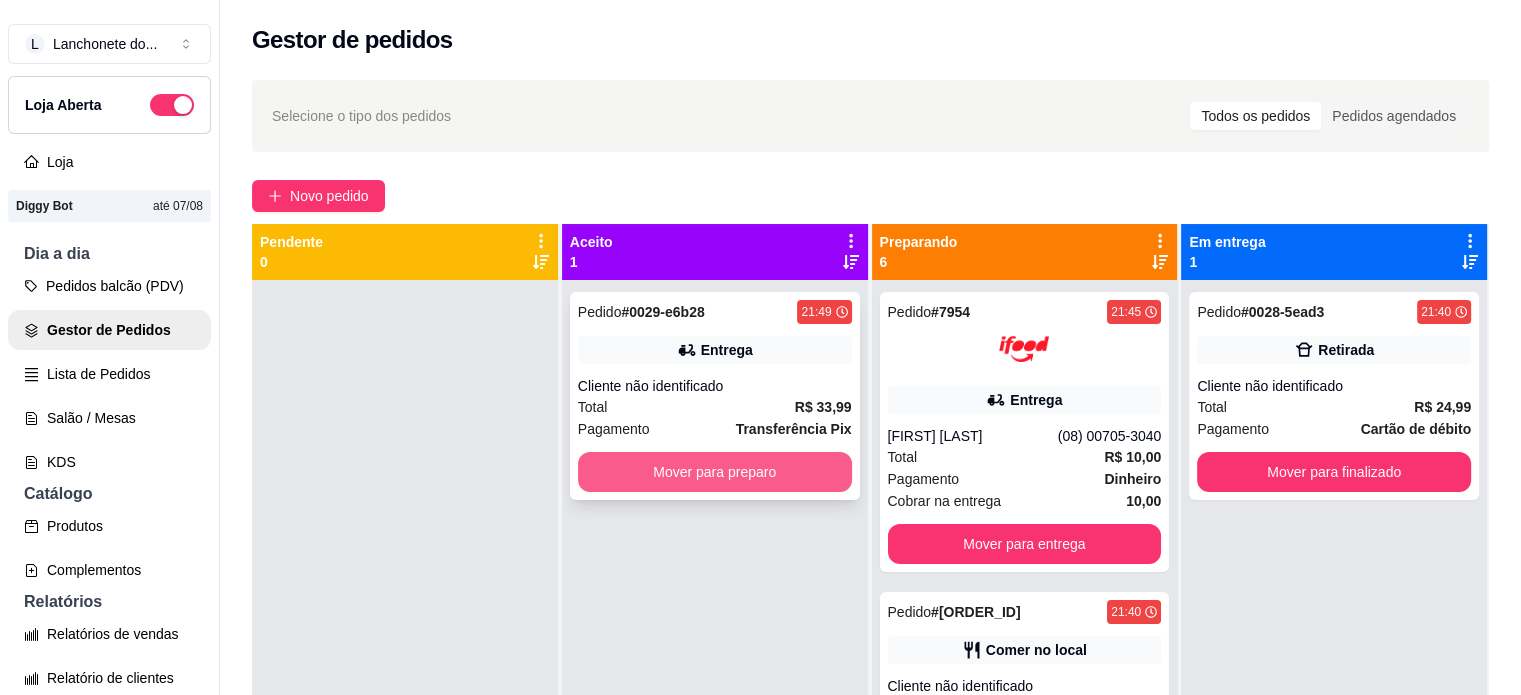 click on "Mover para preparo" at bounding box center (715, 472) 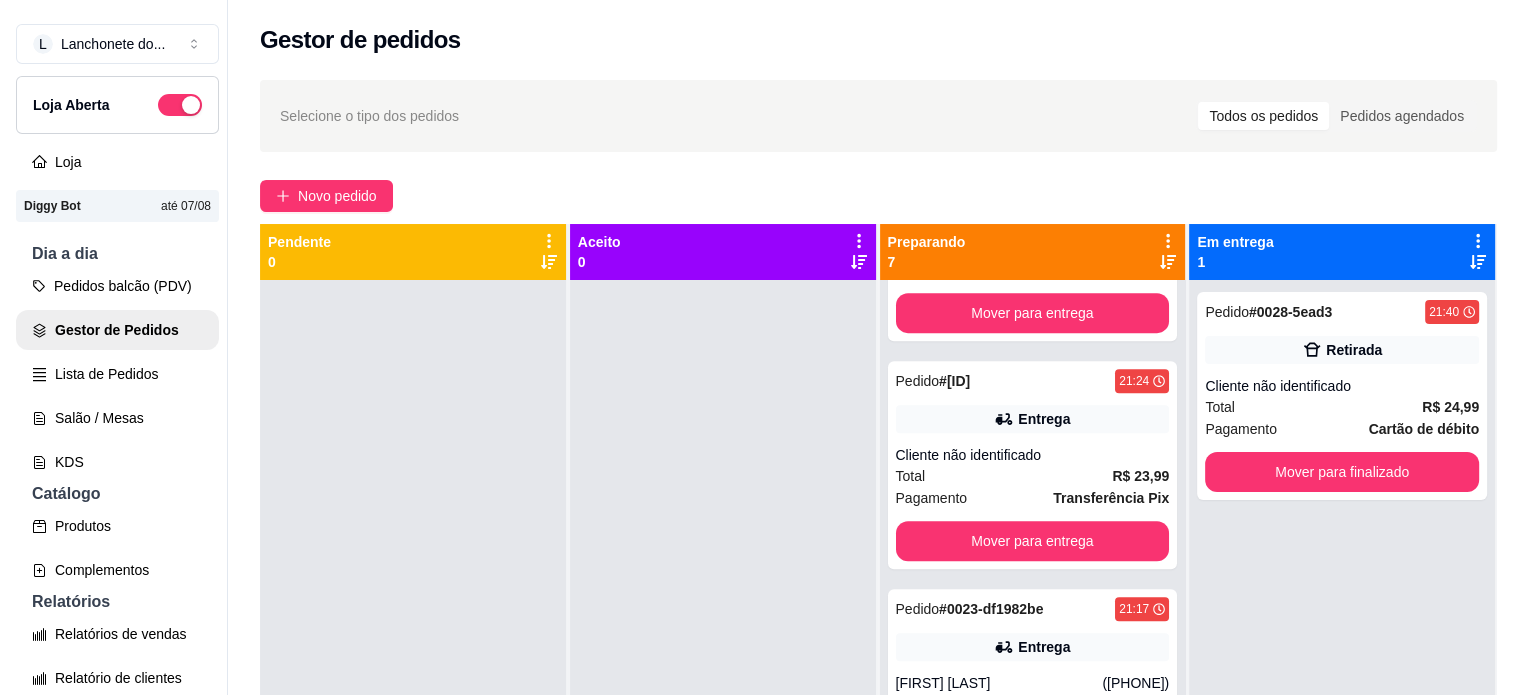 scroll, scrollTop: 1064, scrollLeft: 0, axis: vertical 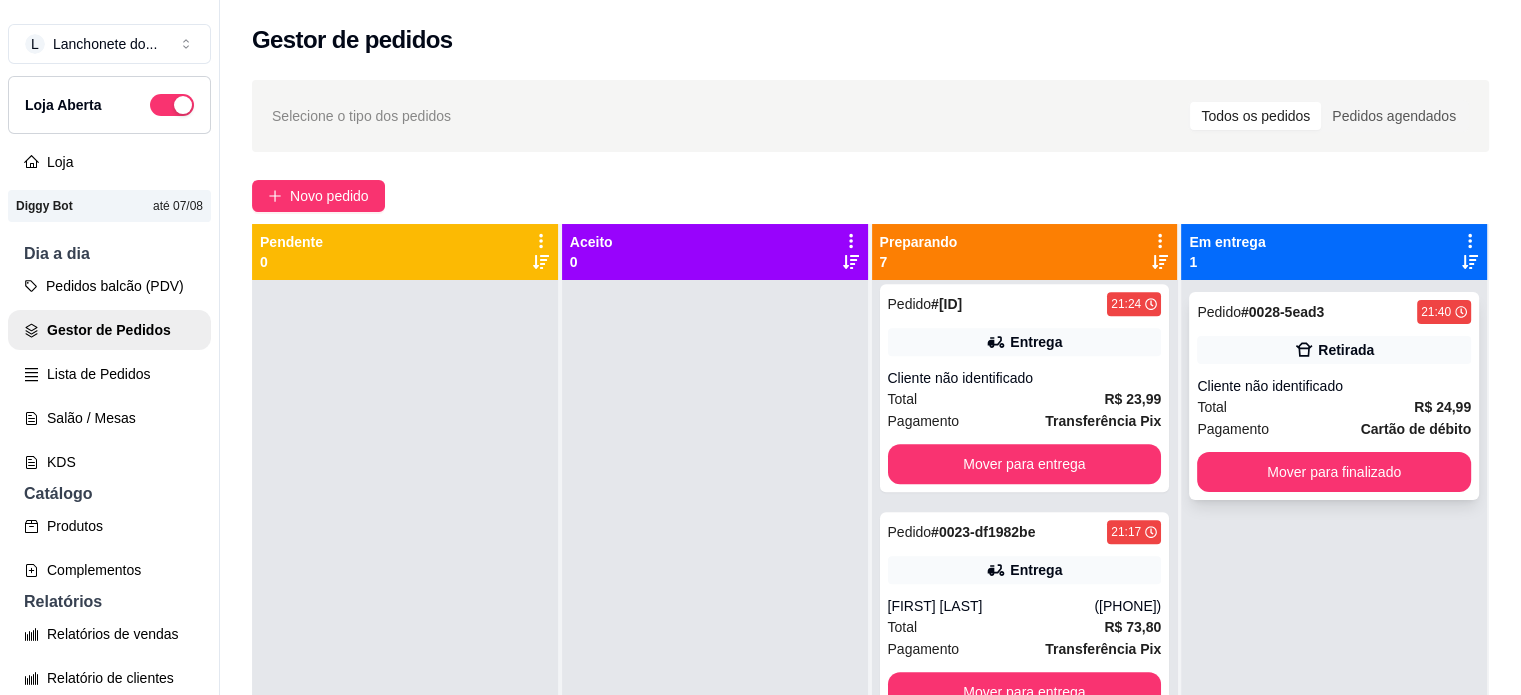 click on "Total R$ 24,99" at bounding box center [1334, 407] 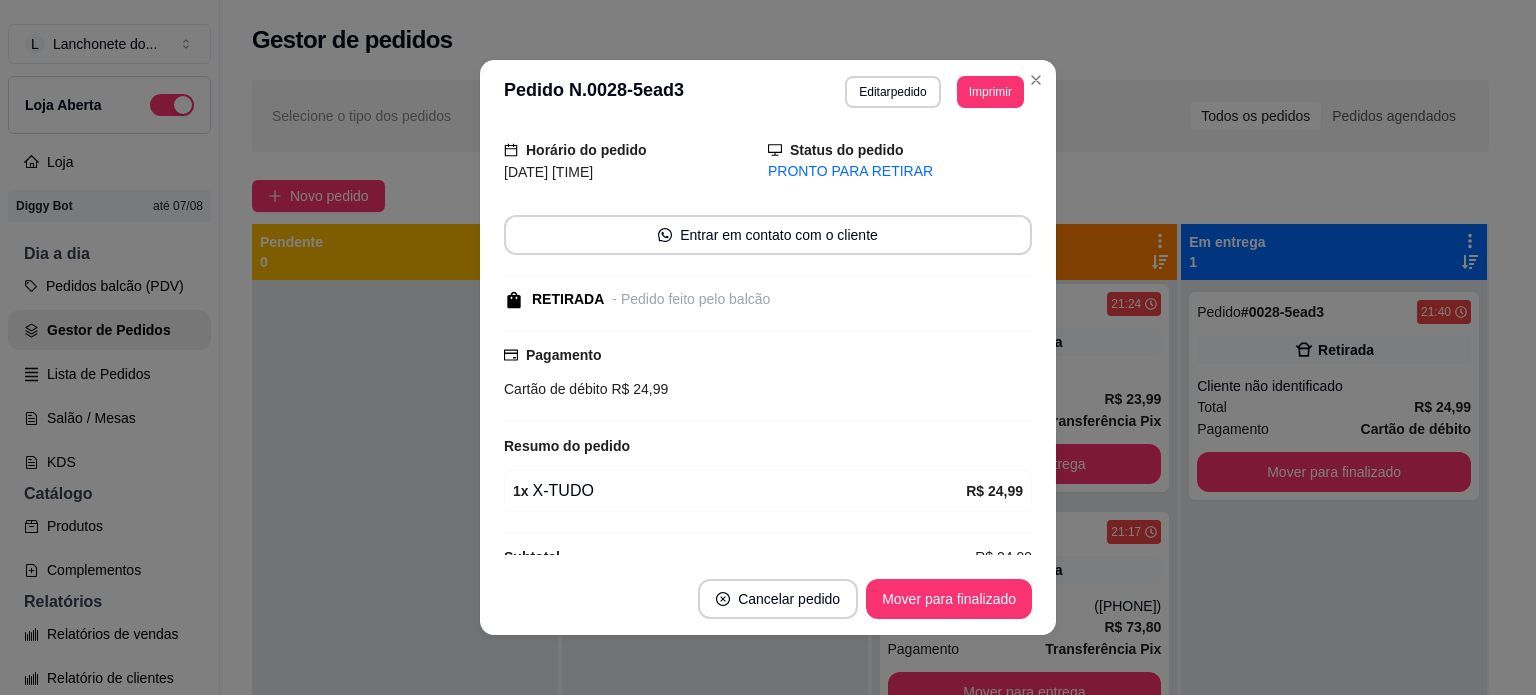 scroll, scrollTop: 91, scrollLeft: 0, axis: vertical 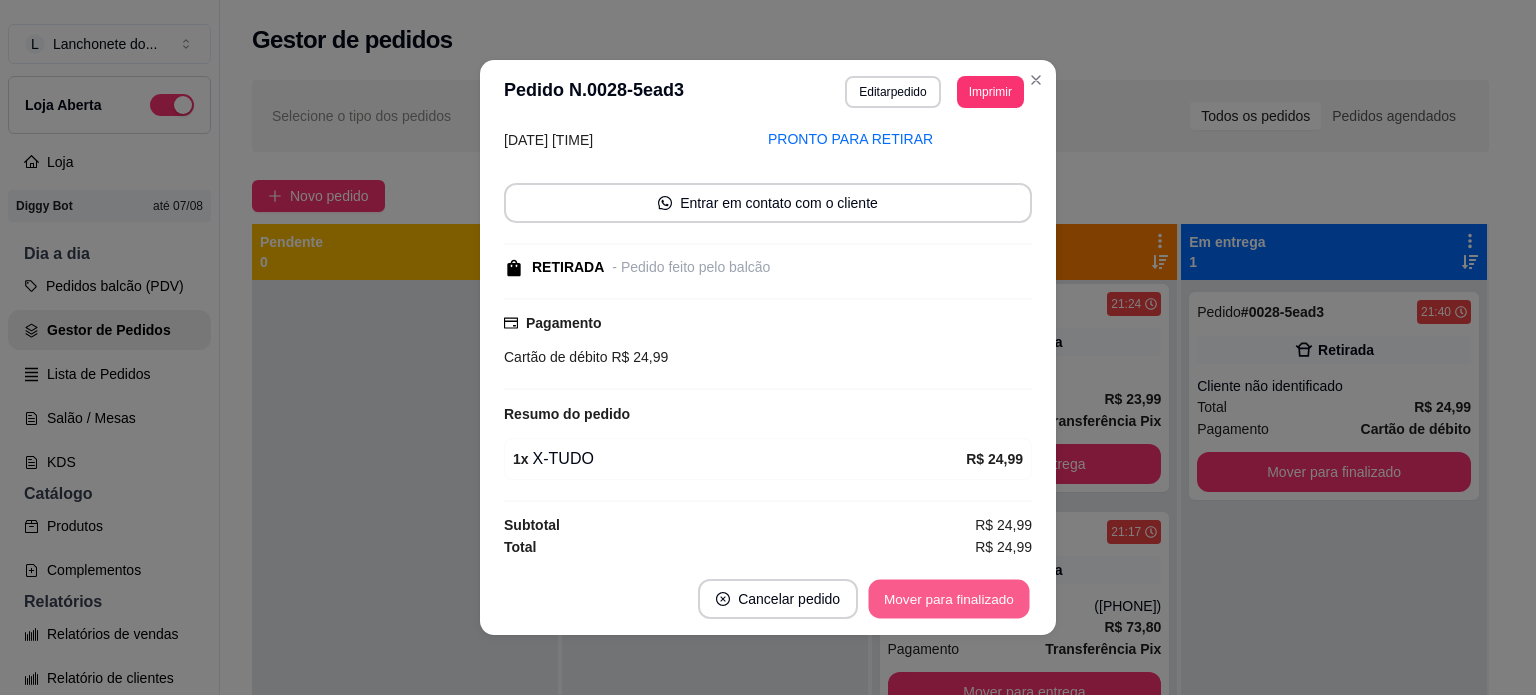 click on "Mover para finalizado" at bounding box center [949, 599] 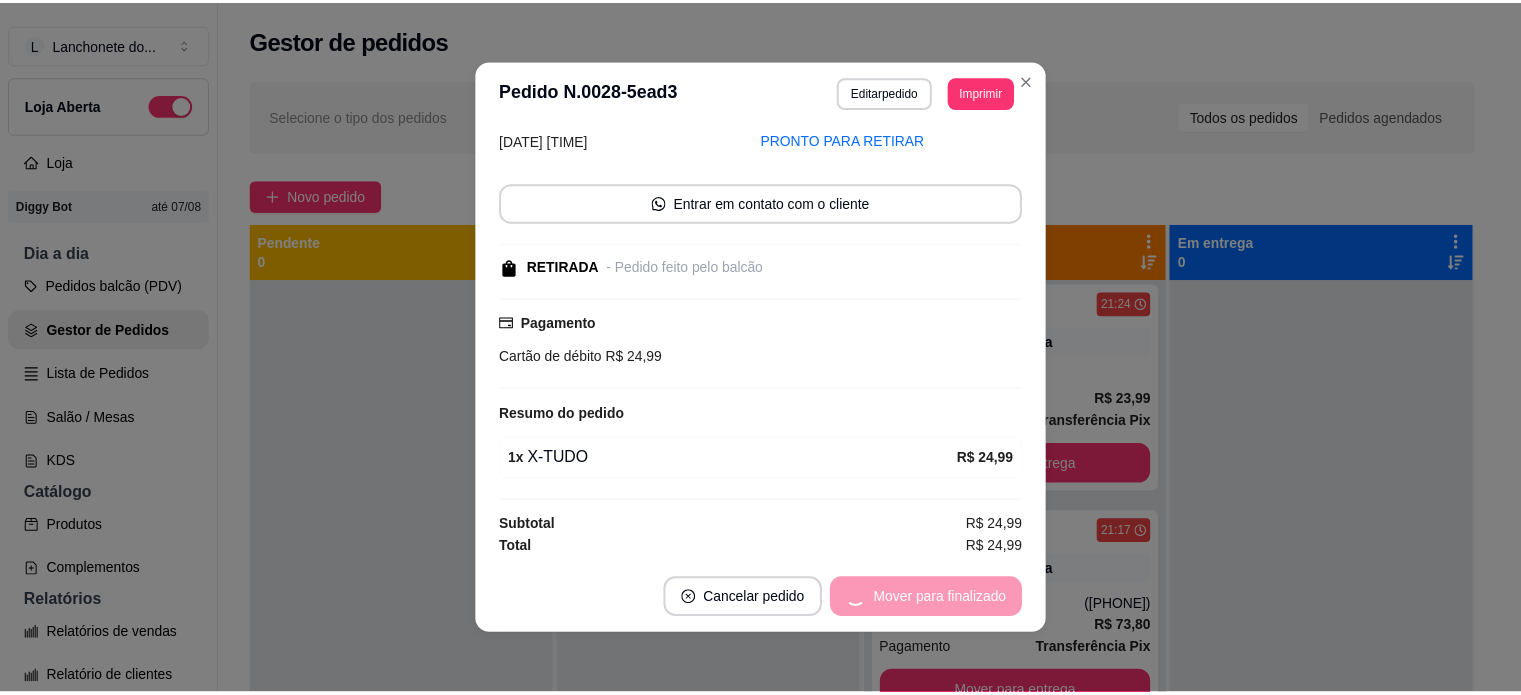 scroll, scrollTop: 5, scrollLeft: 0, axis: vertical 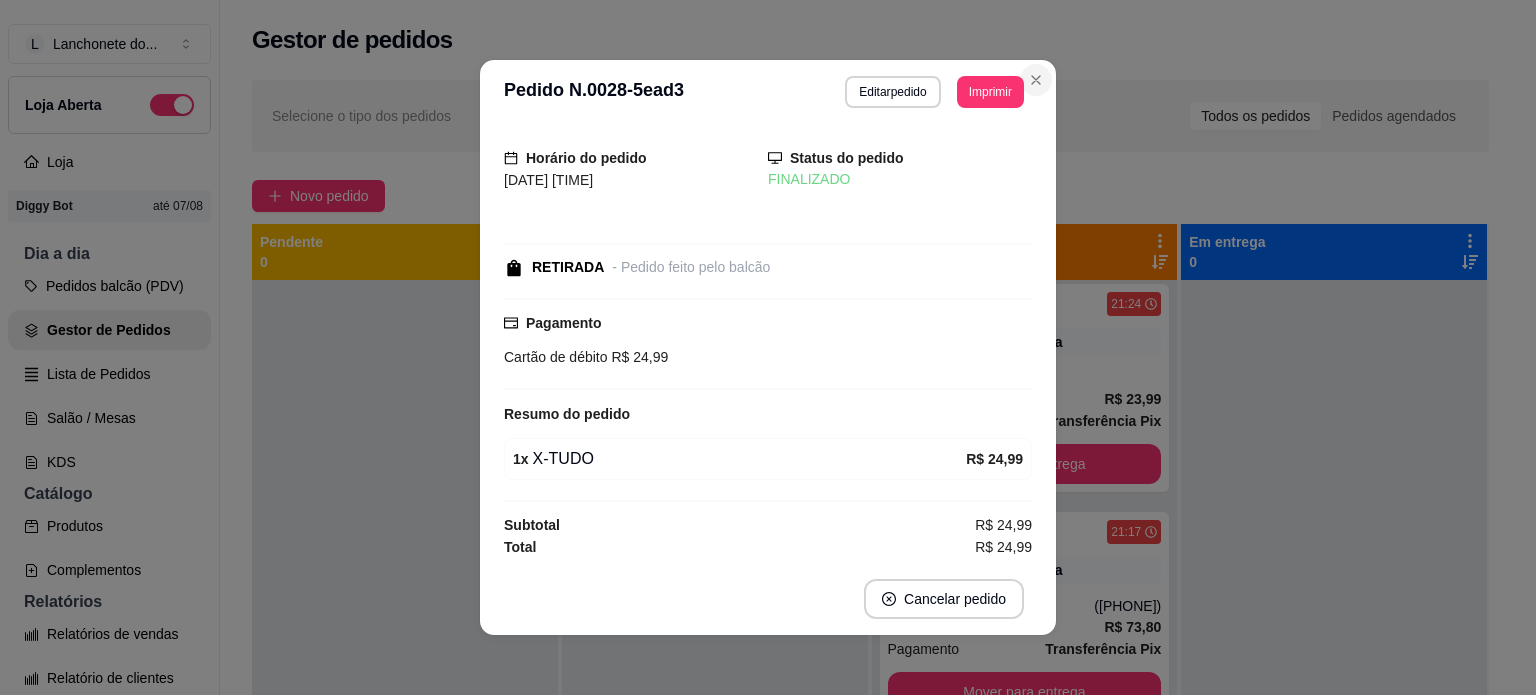 click on "**********" at bounding box center [768, 347] 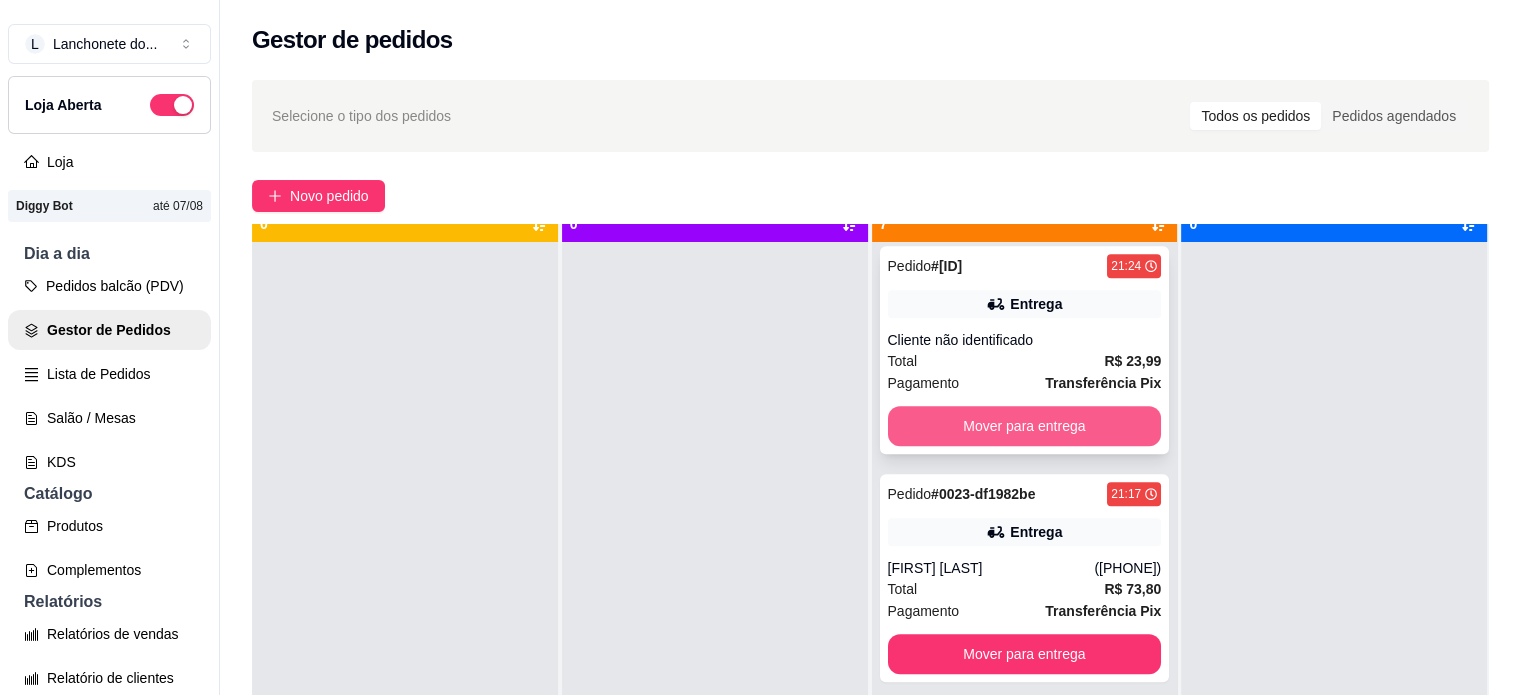 scroll, scrollTop: 56, scrollLeft: 0, axis: vertical 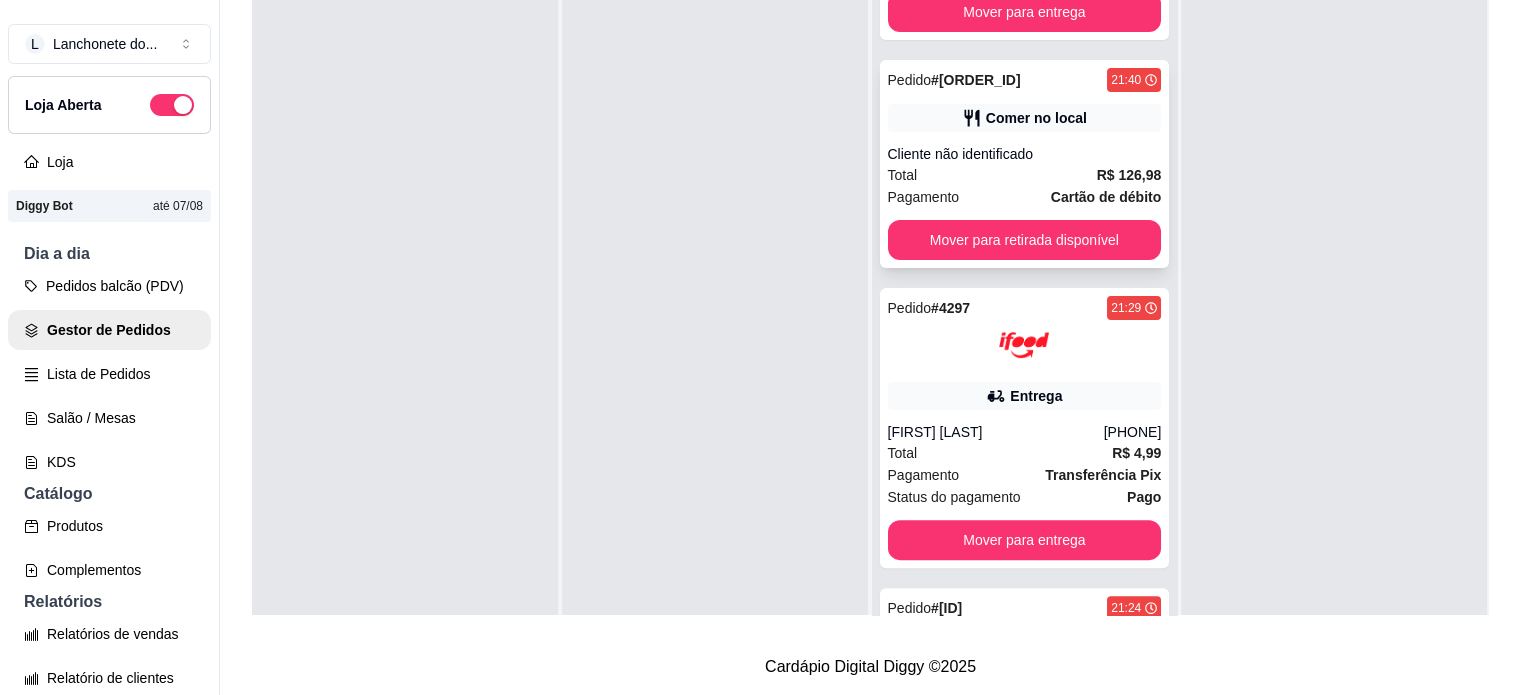 click on "Total R$ 126,98" at bounding box center (1025, 175) 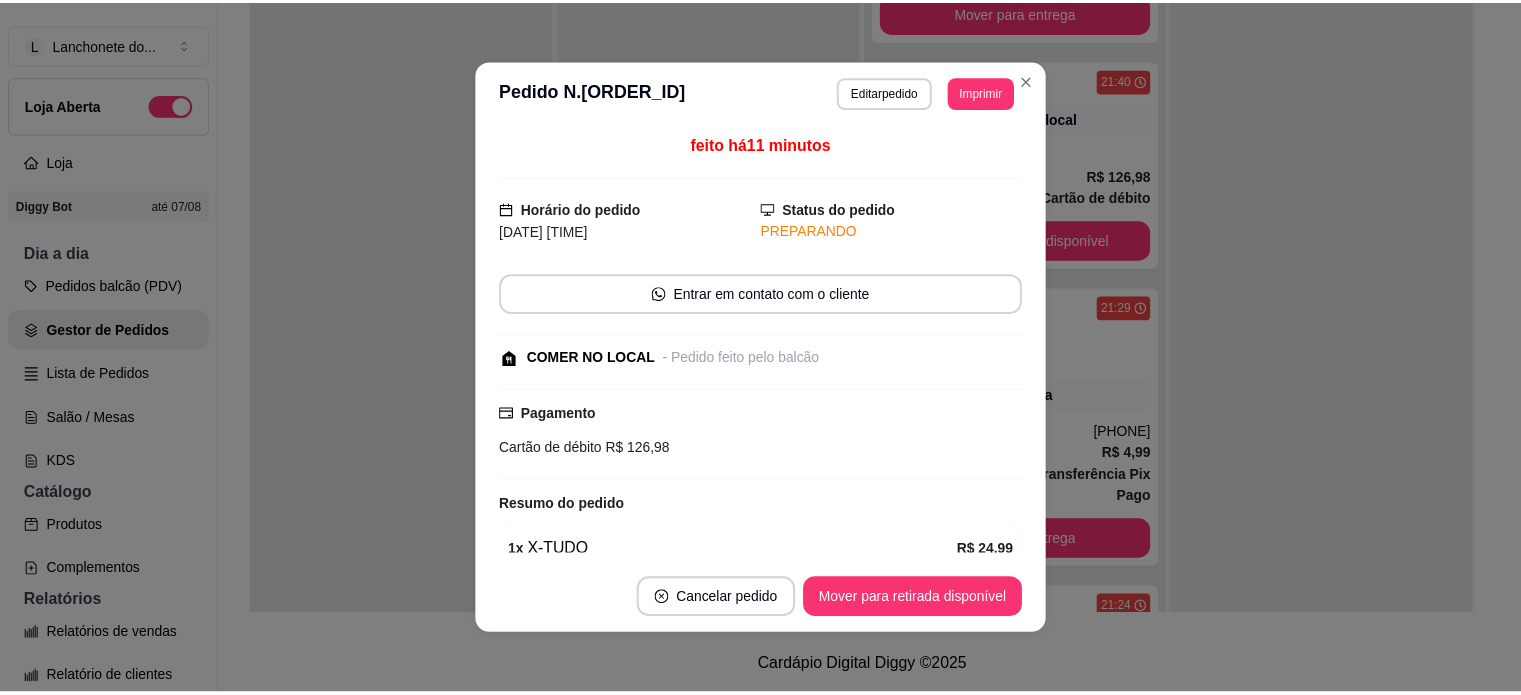 scroll, scrollTop: 626, scrollLeft: 0, axis: vertical 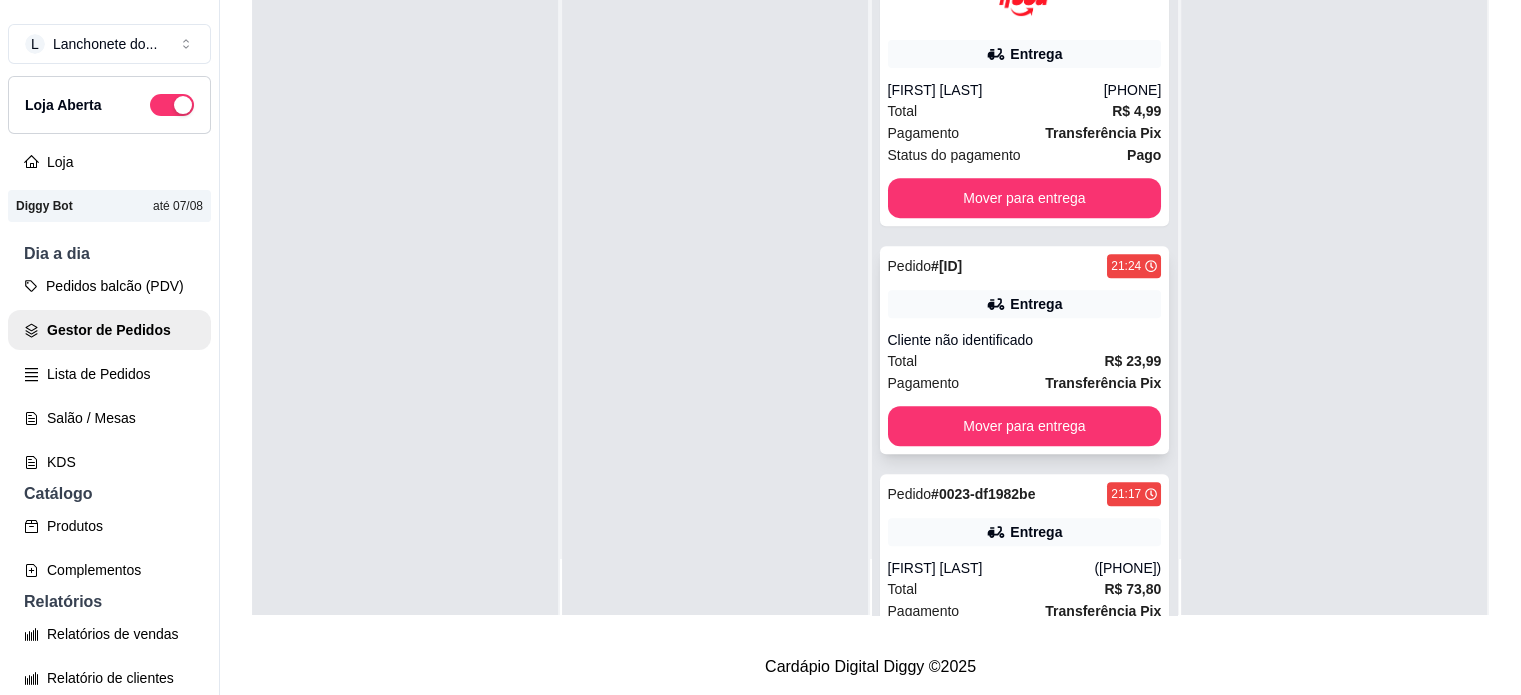 click on "Cliente não identificado" at bounding box center (1025, 340) 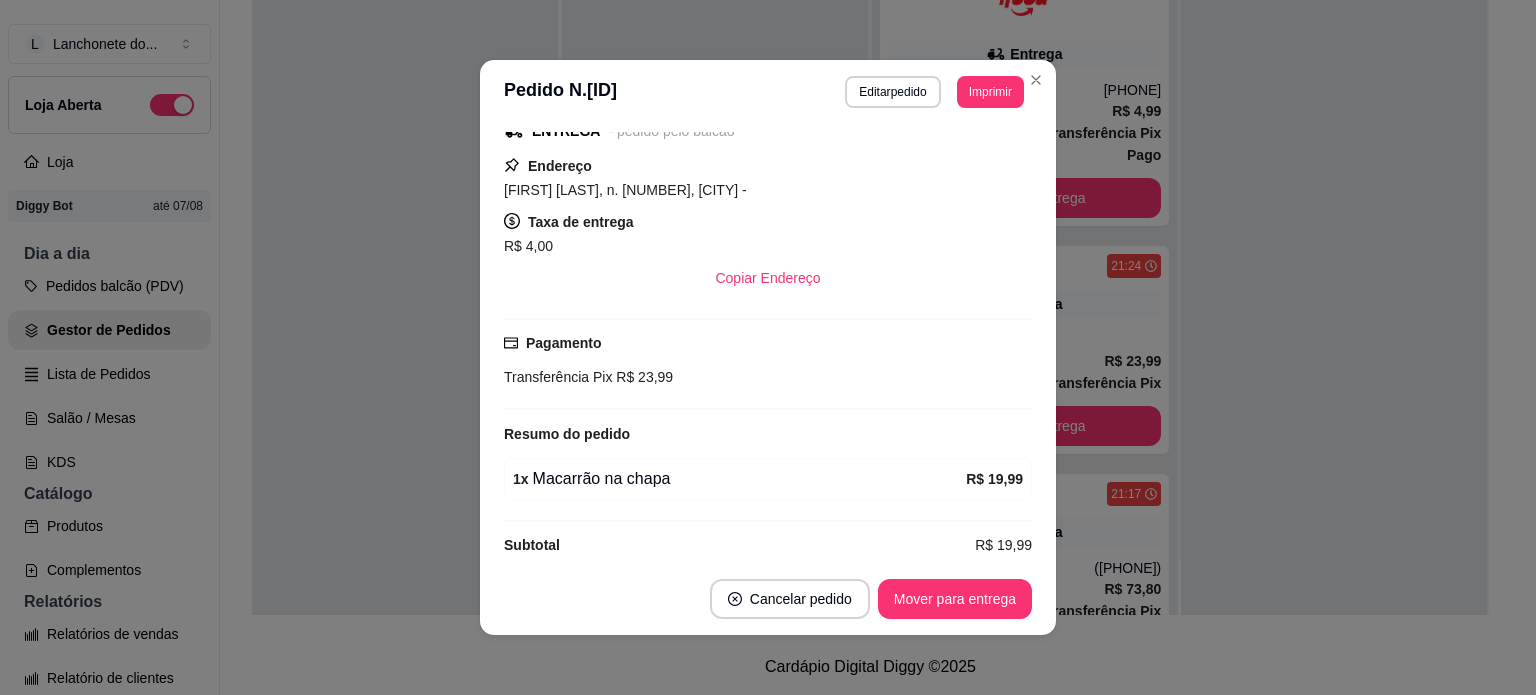 scroll, scrollTop: 247, scrollLeft: 0, axis: vertical 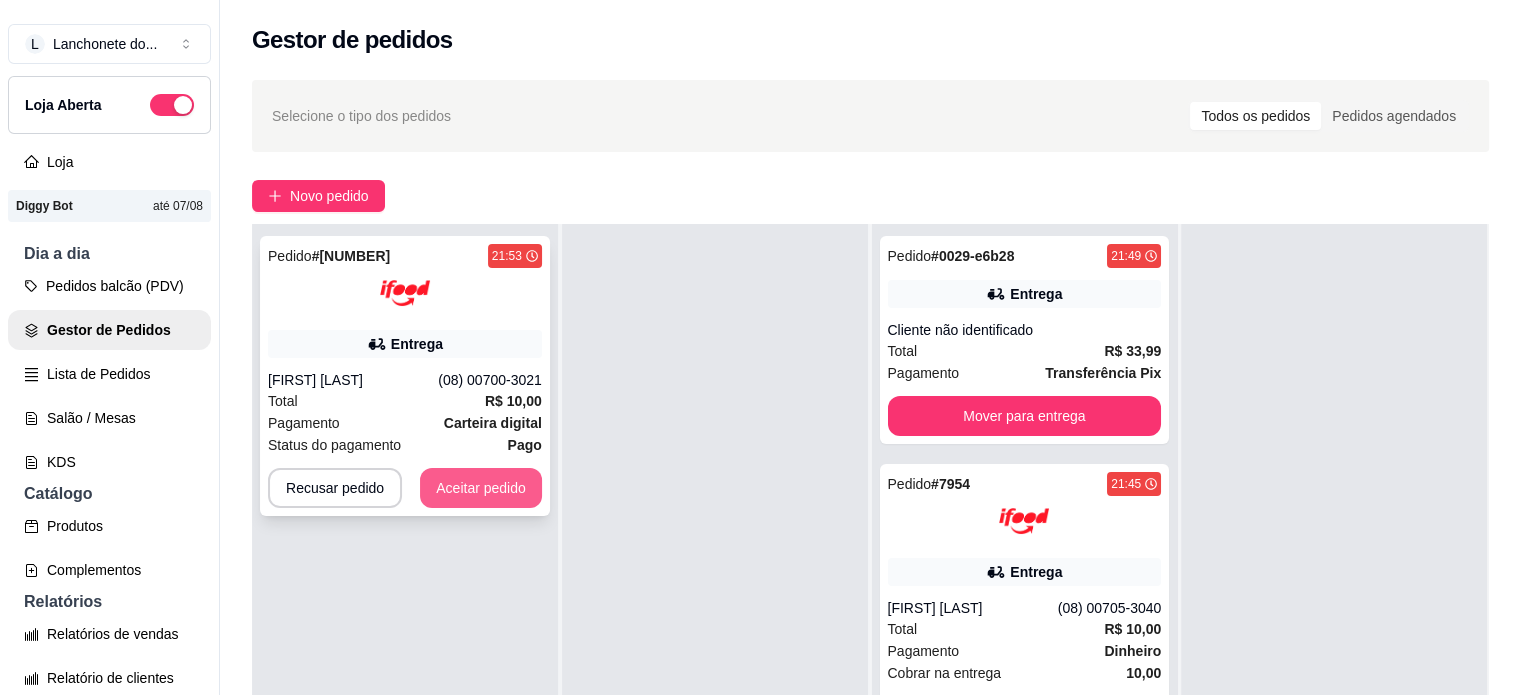 click on "Aceitar pedido" at bounding box center [481, 488] 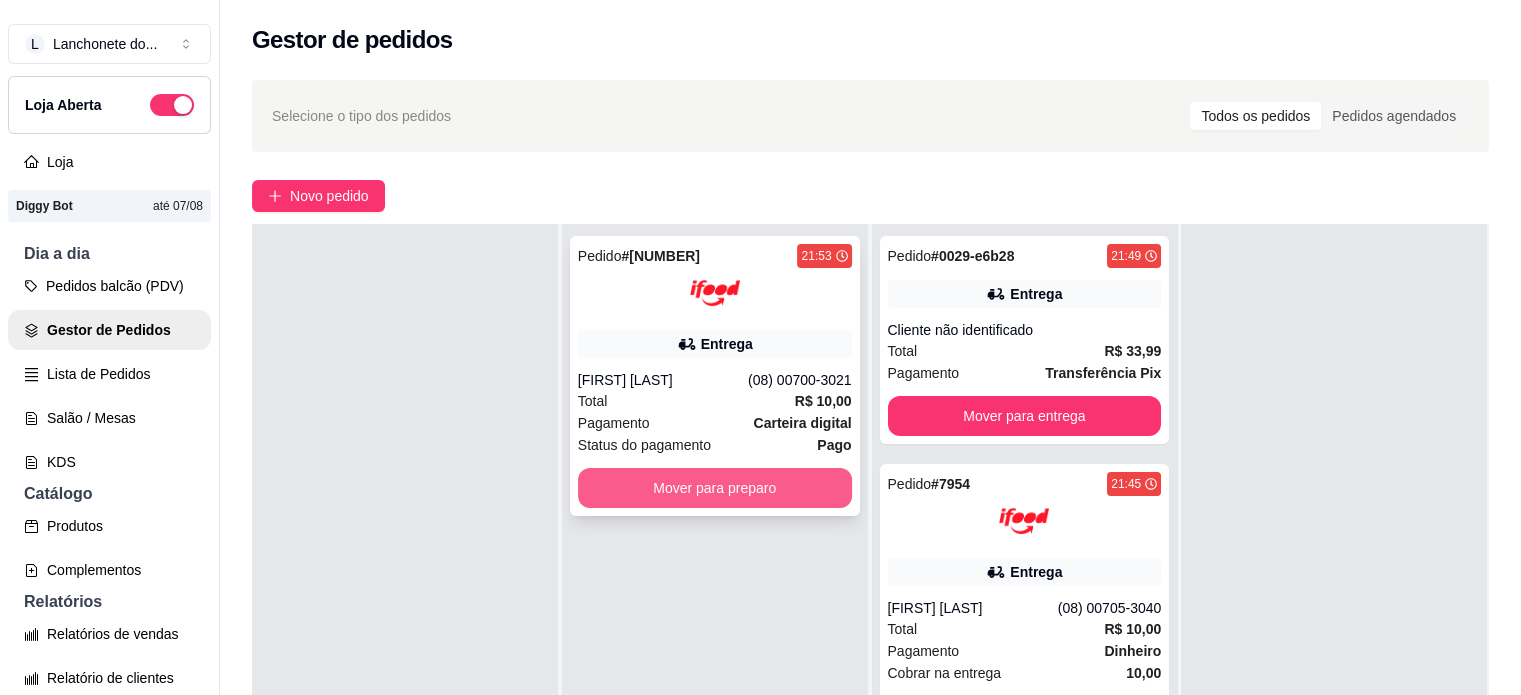 click on "Mover para preparo" at bounding box center (715, 488) 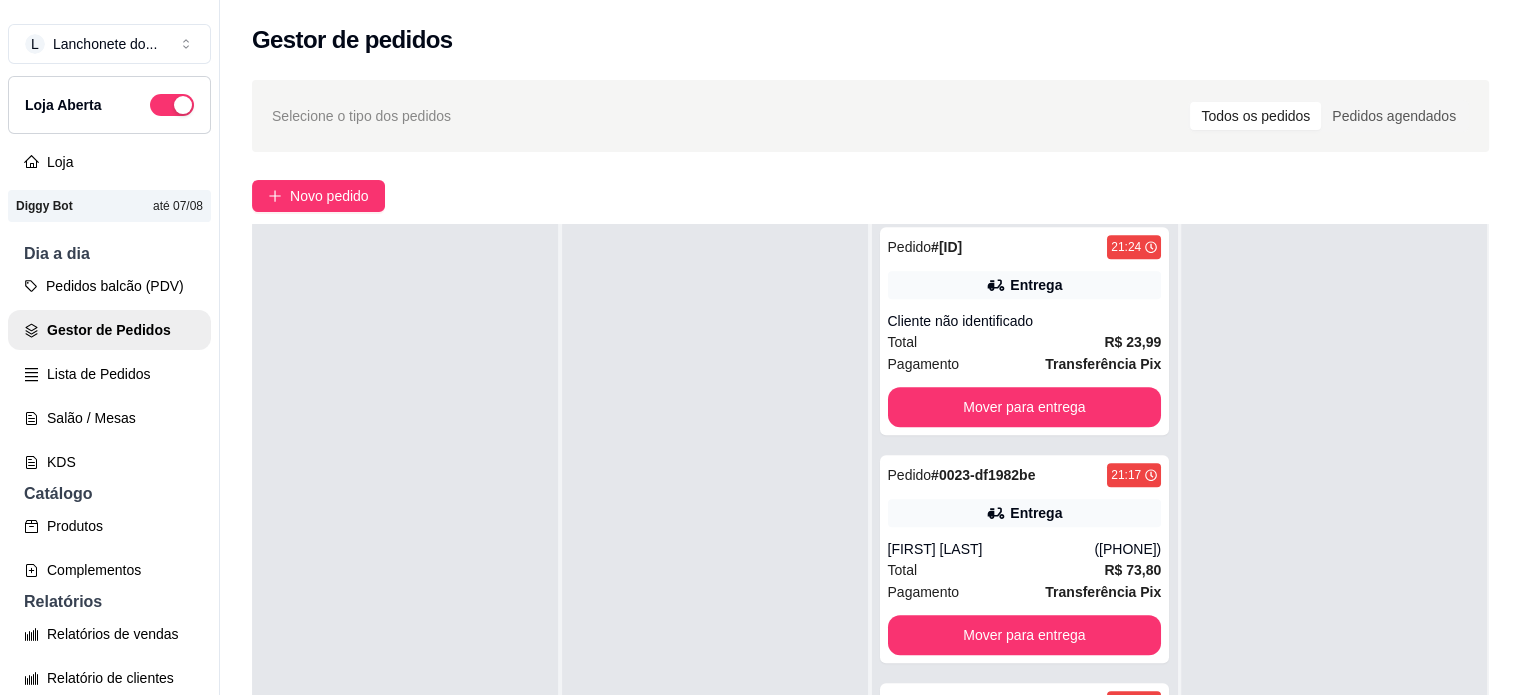 scroll, scrollTop: 1684, scrollLeft: 0, axis: vertical 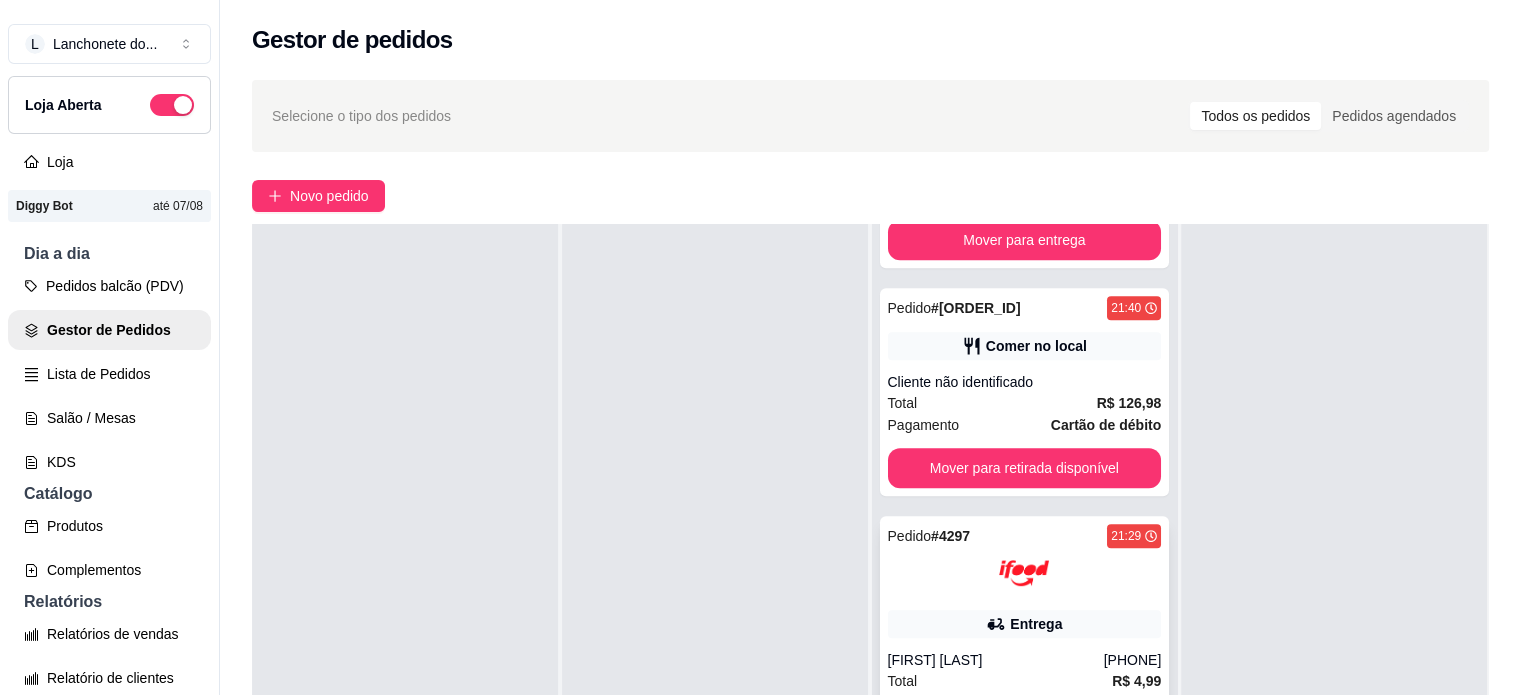 click at bounding box center [1025, 573] 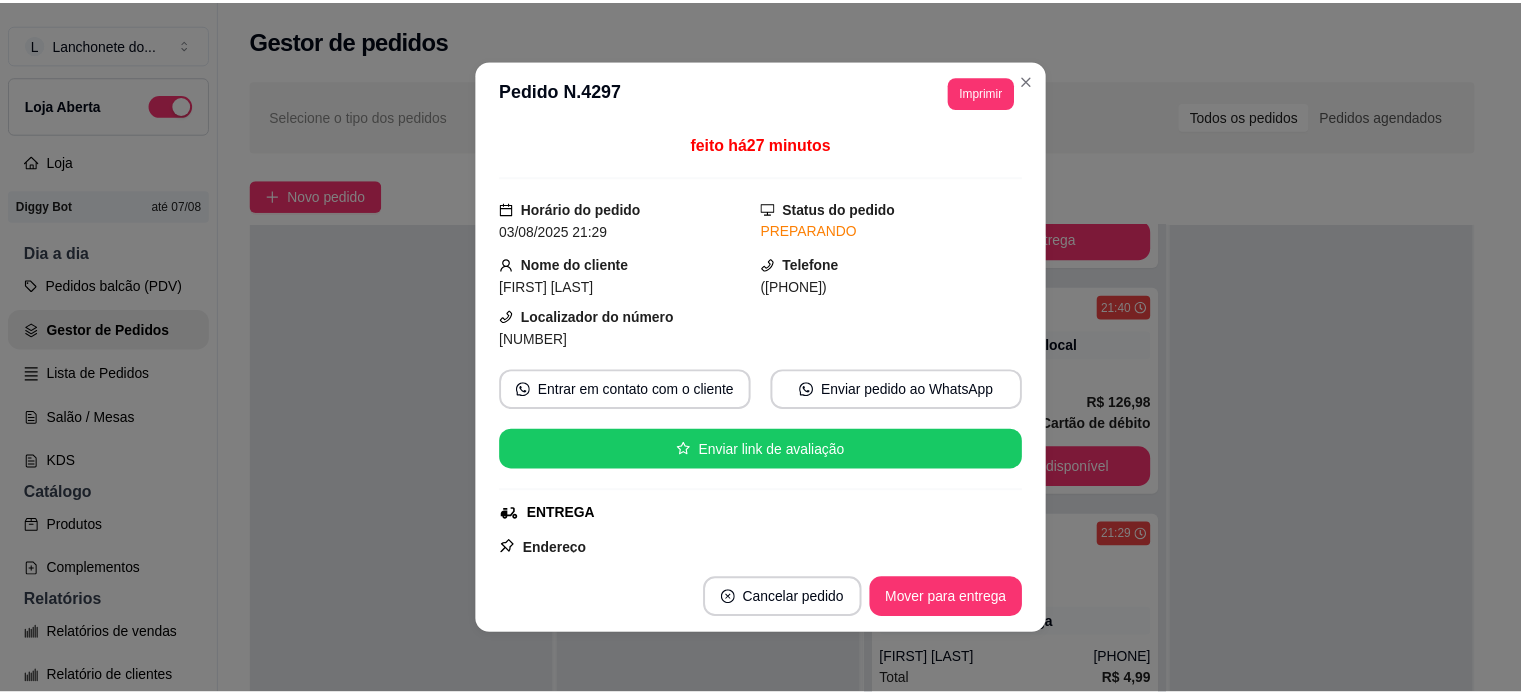 scroll, scrollTop: 370, scrollLeft: 0, axis: vertical 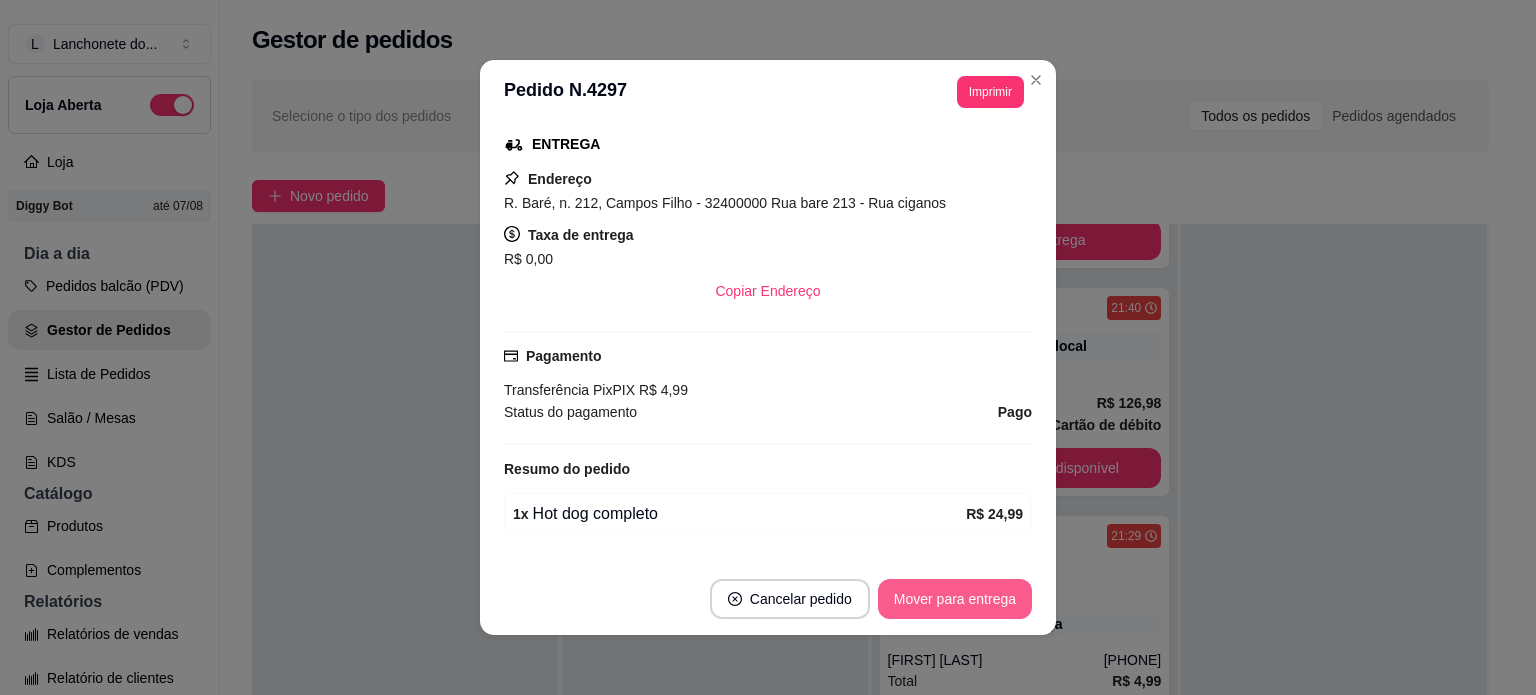 click on "Mover para entrega" at bounding box center (955, 599) 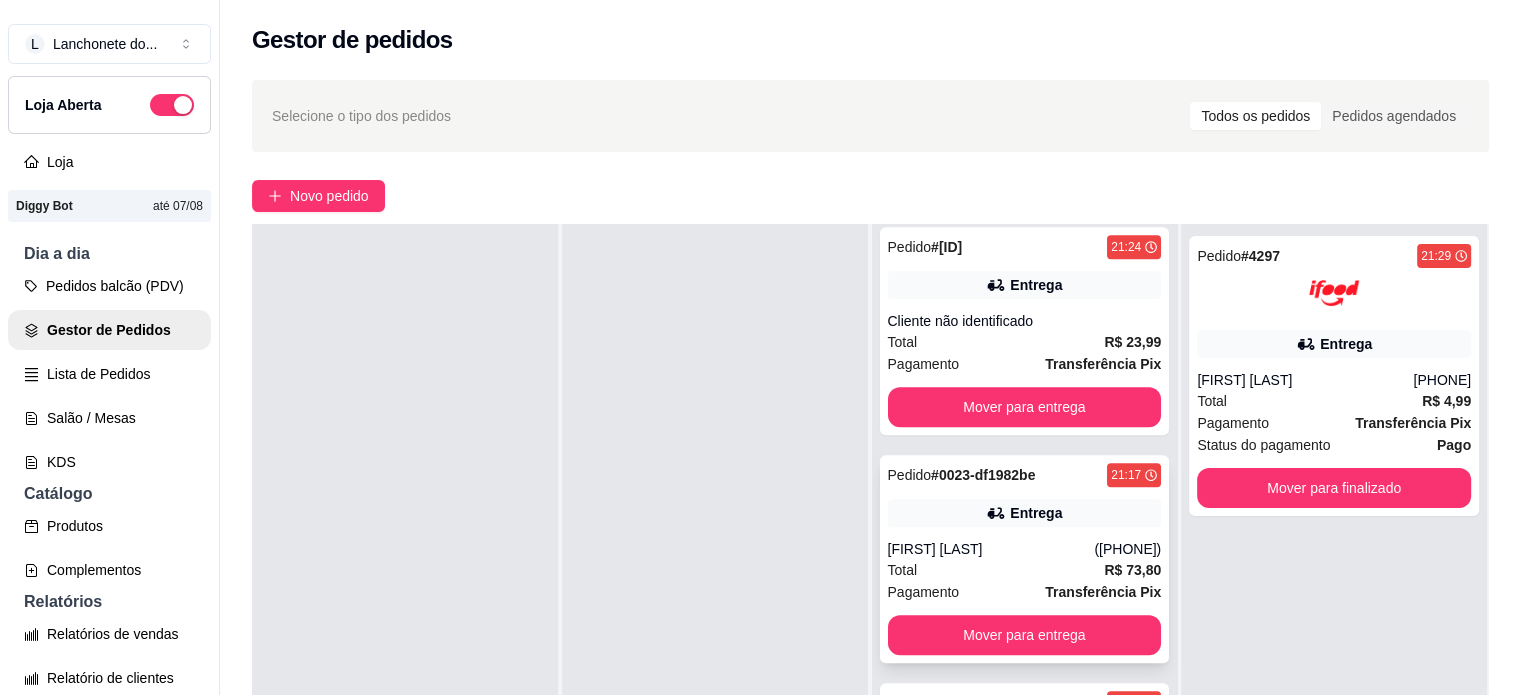 scroll, scrollTop: 1384, scrollLeft: 0, axis: vertical 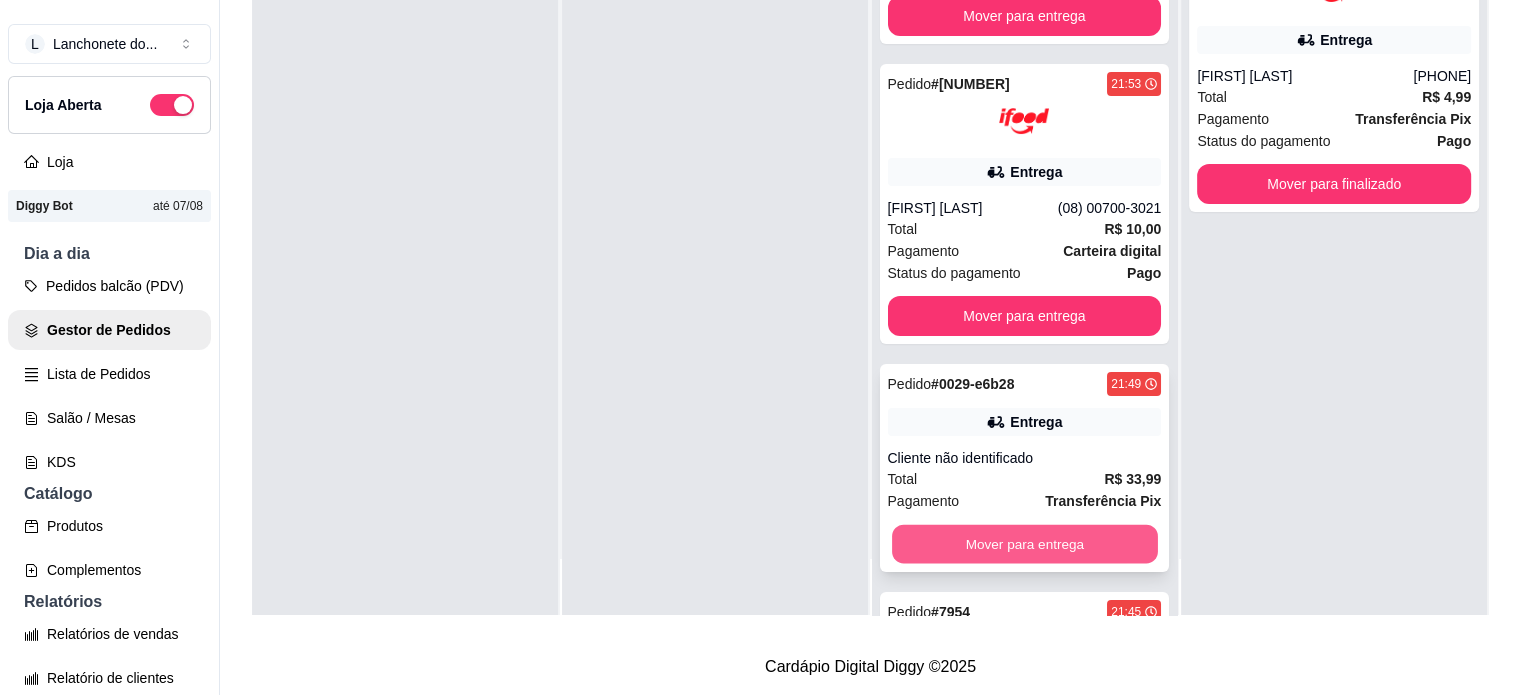 click on "Mover para entrega" at bounding box center (1025, 544) 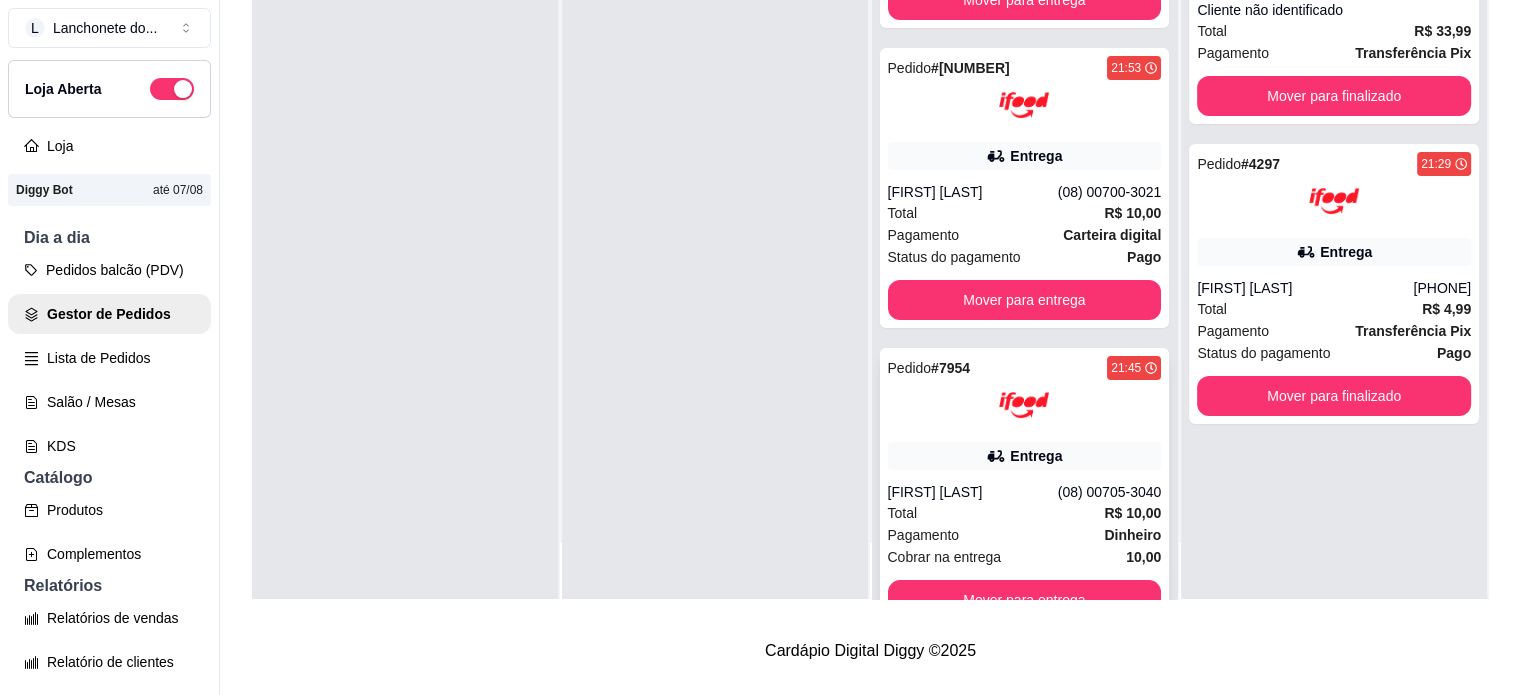 scroll, scrollTop: 32, scrollLeft: 0, axis: vertical 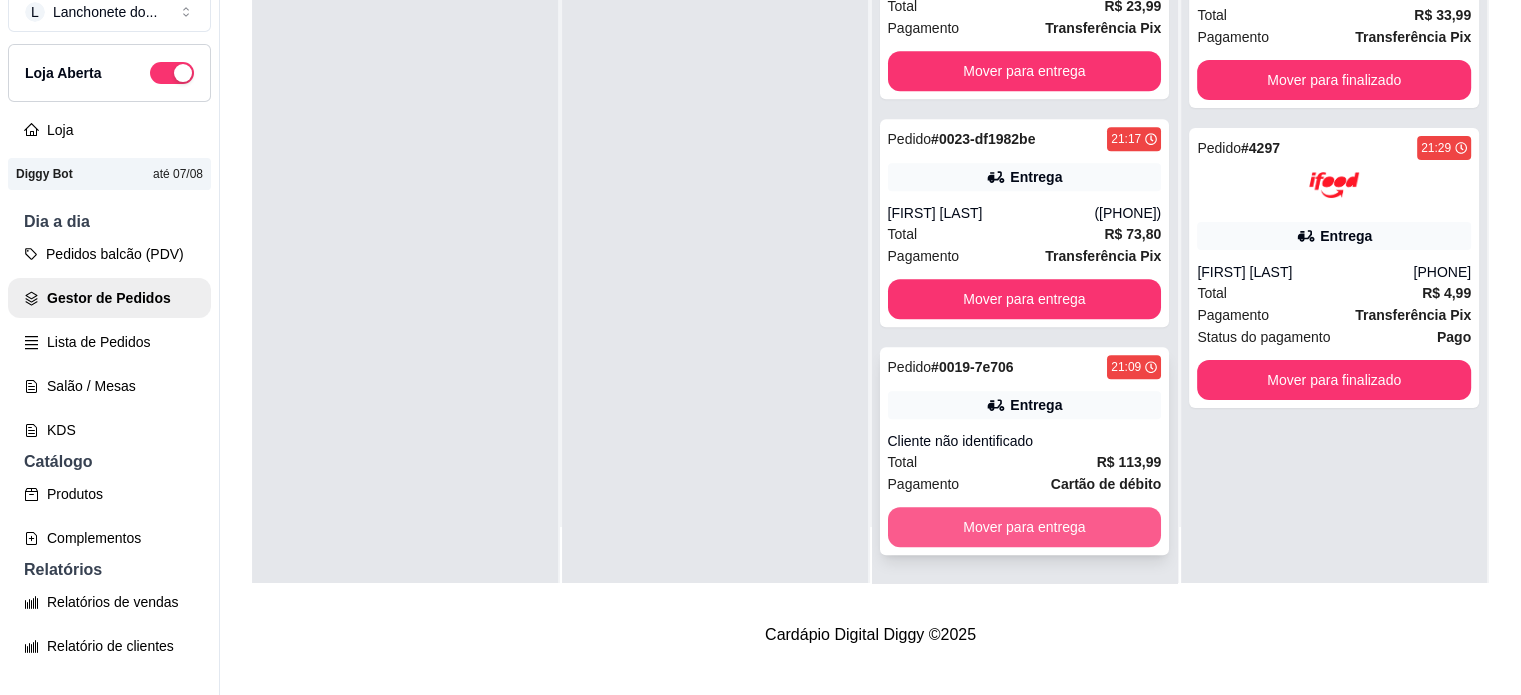 click on "Mover para entrega" at bounding box center [1025, 527] 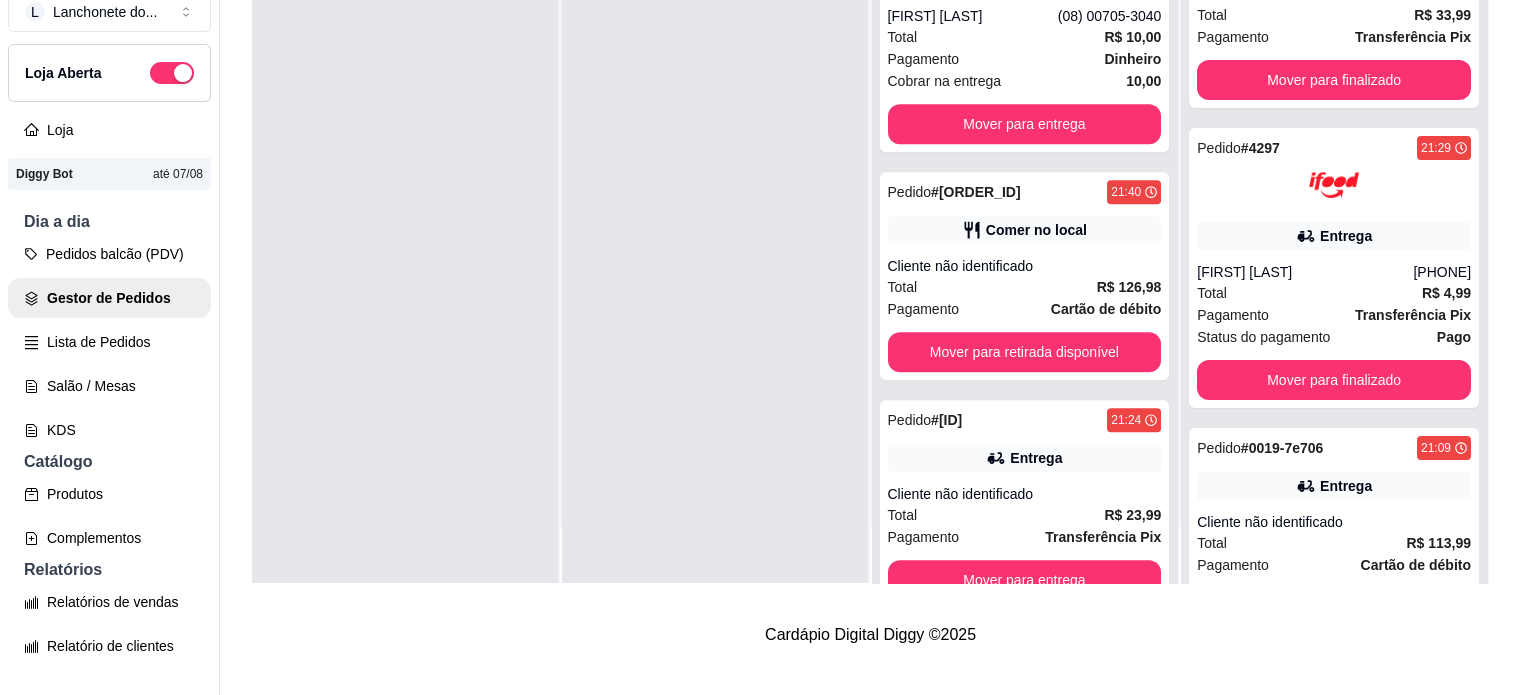 scroll, scrollTop: 1228, scrollLeft: 0, axis: vertical 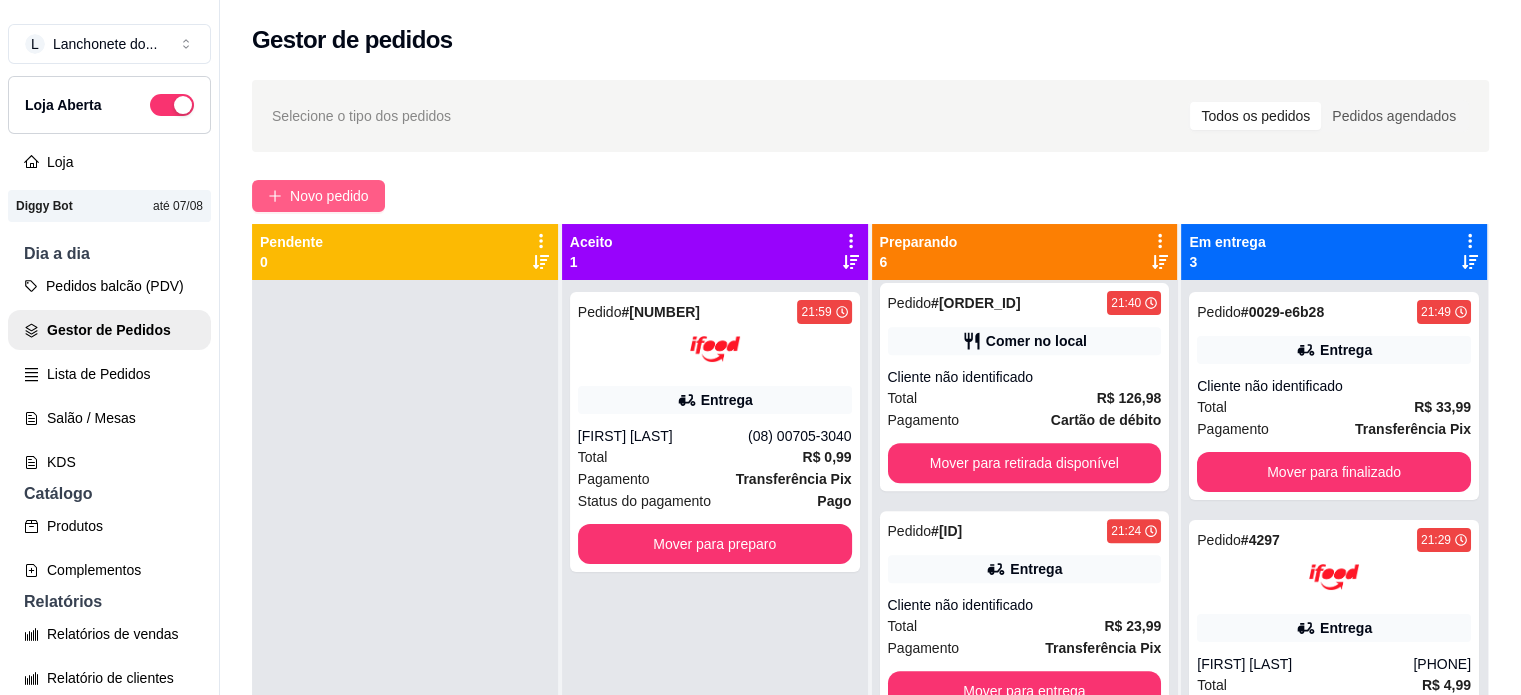 click on "Novo pedido" at bounding box center (329, 196) 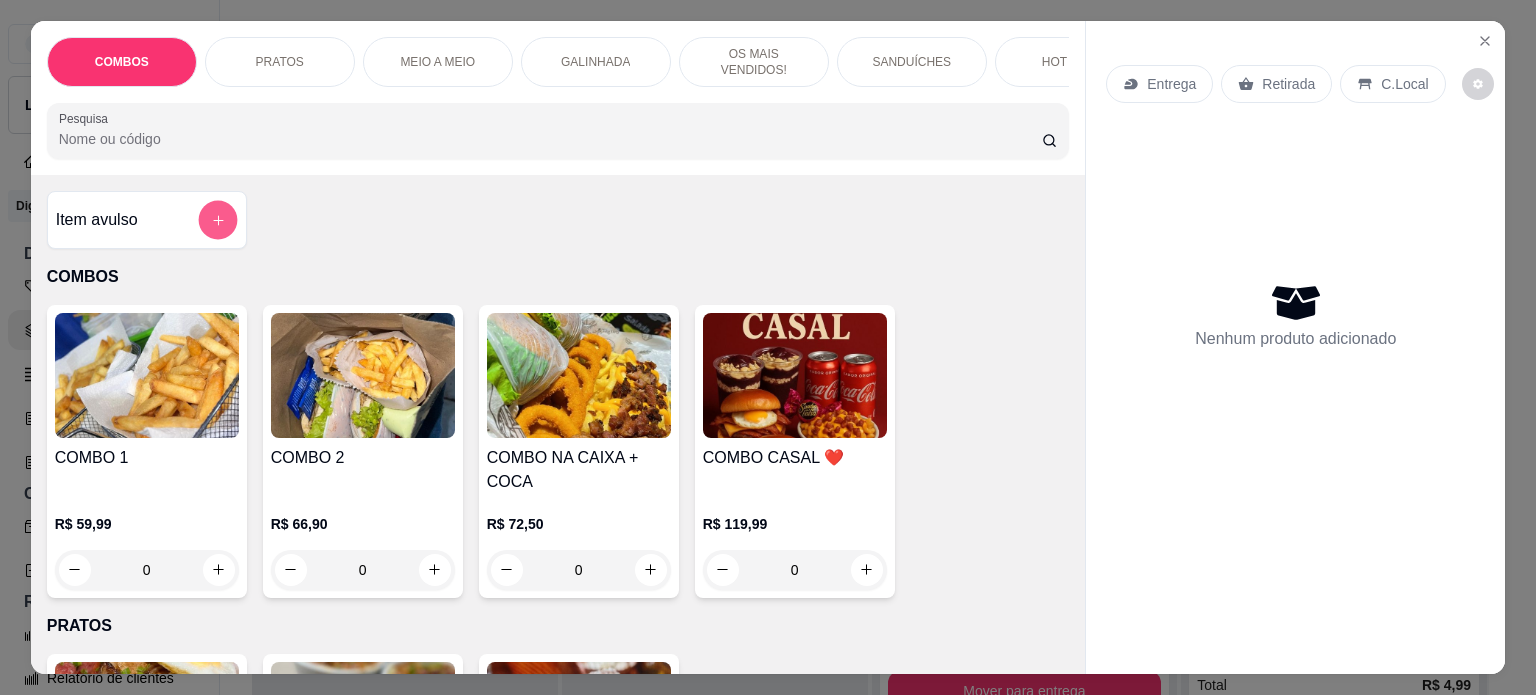 click at bounding box center (217, 219) 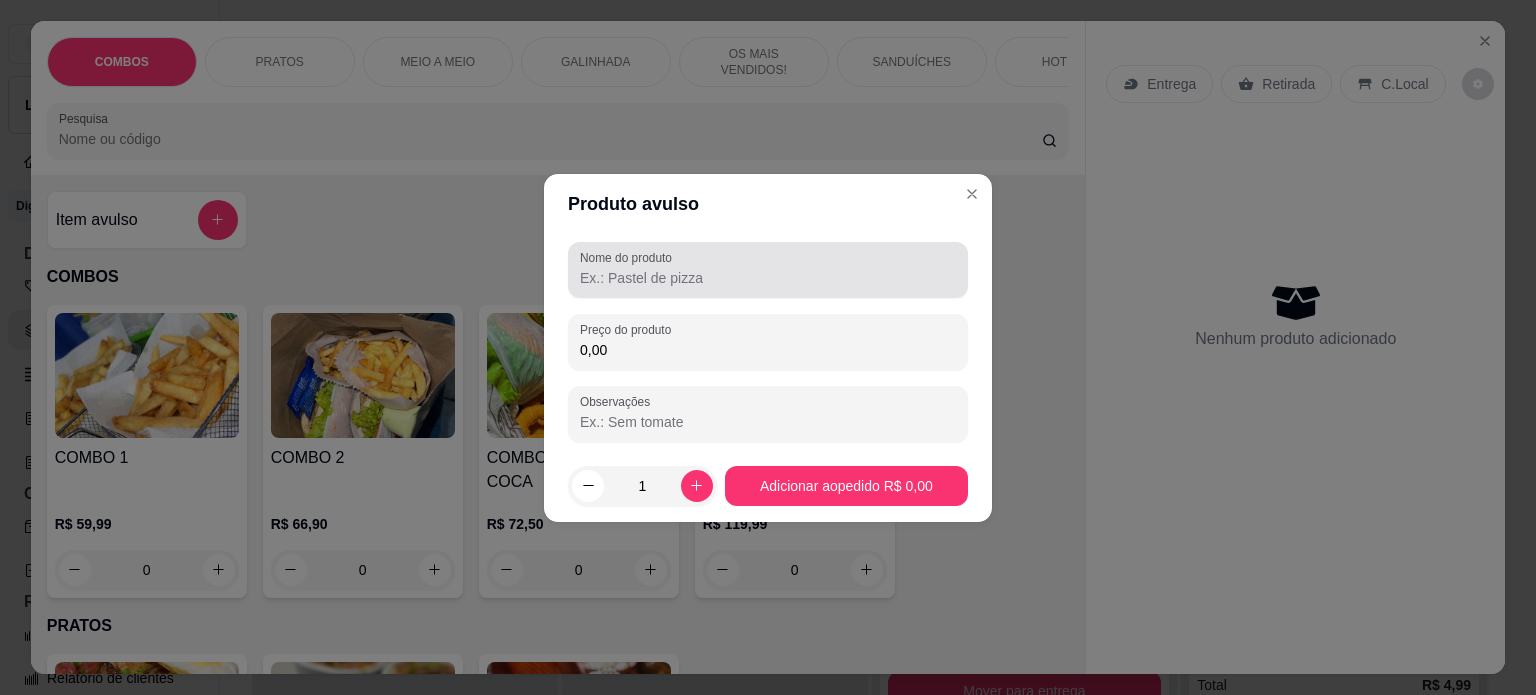 click on "Nome do produto" at bounding box center [768, 278] 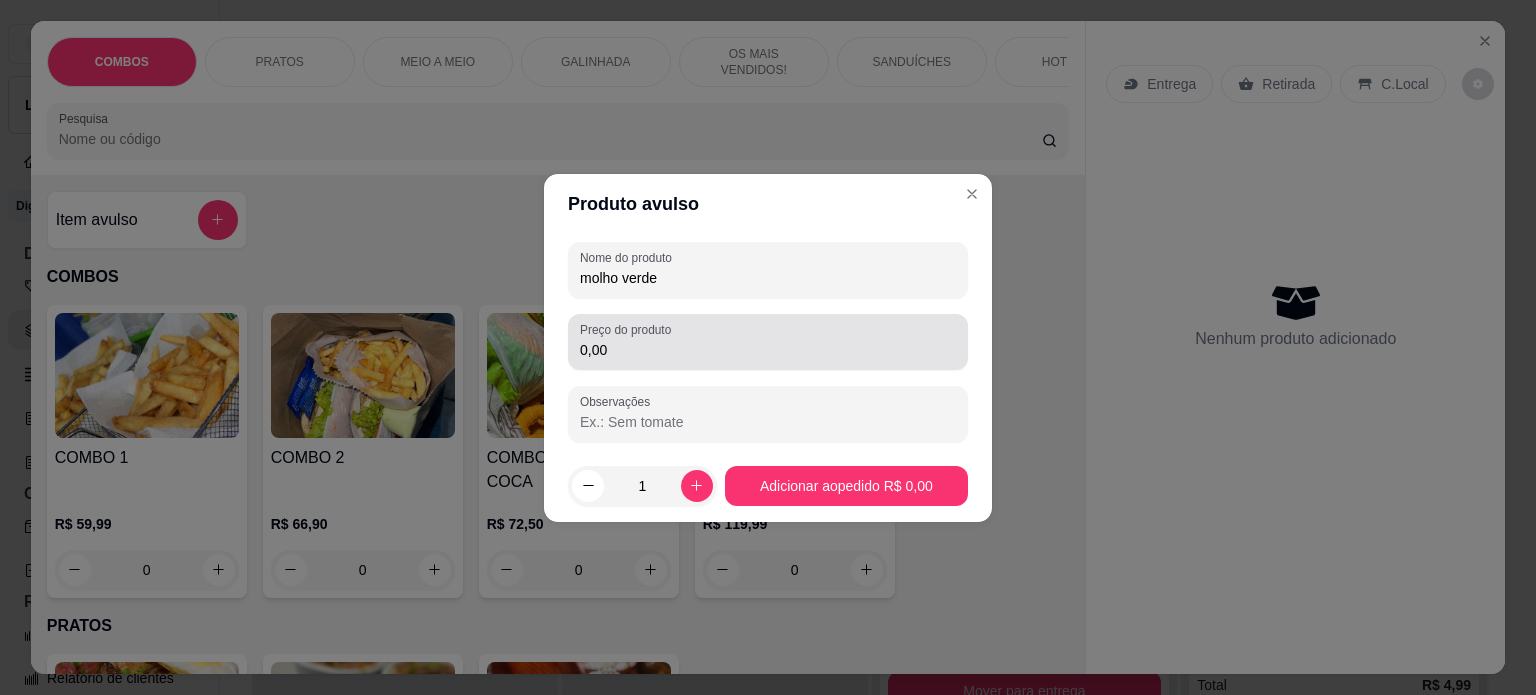 type on "molho verde" 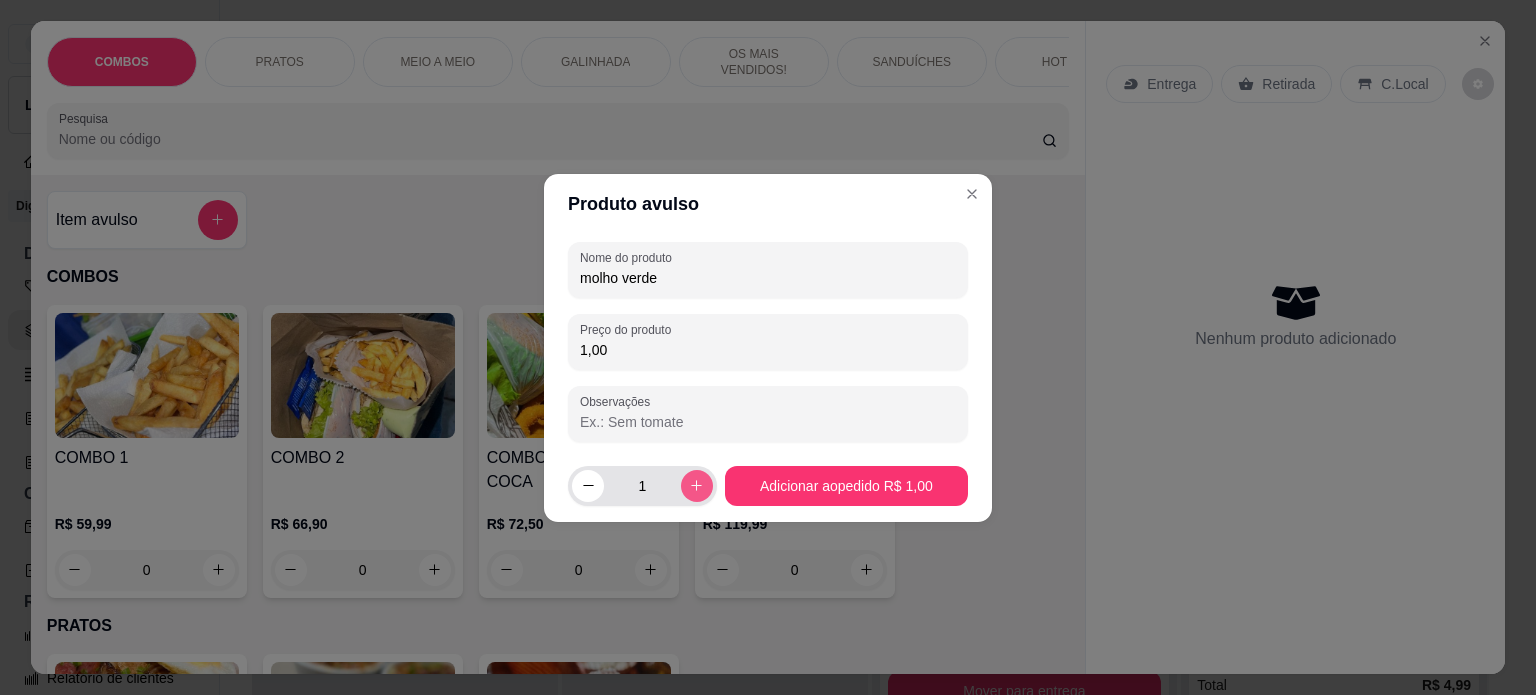 type on "1,00" 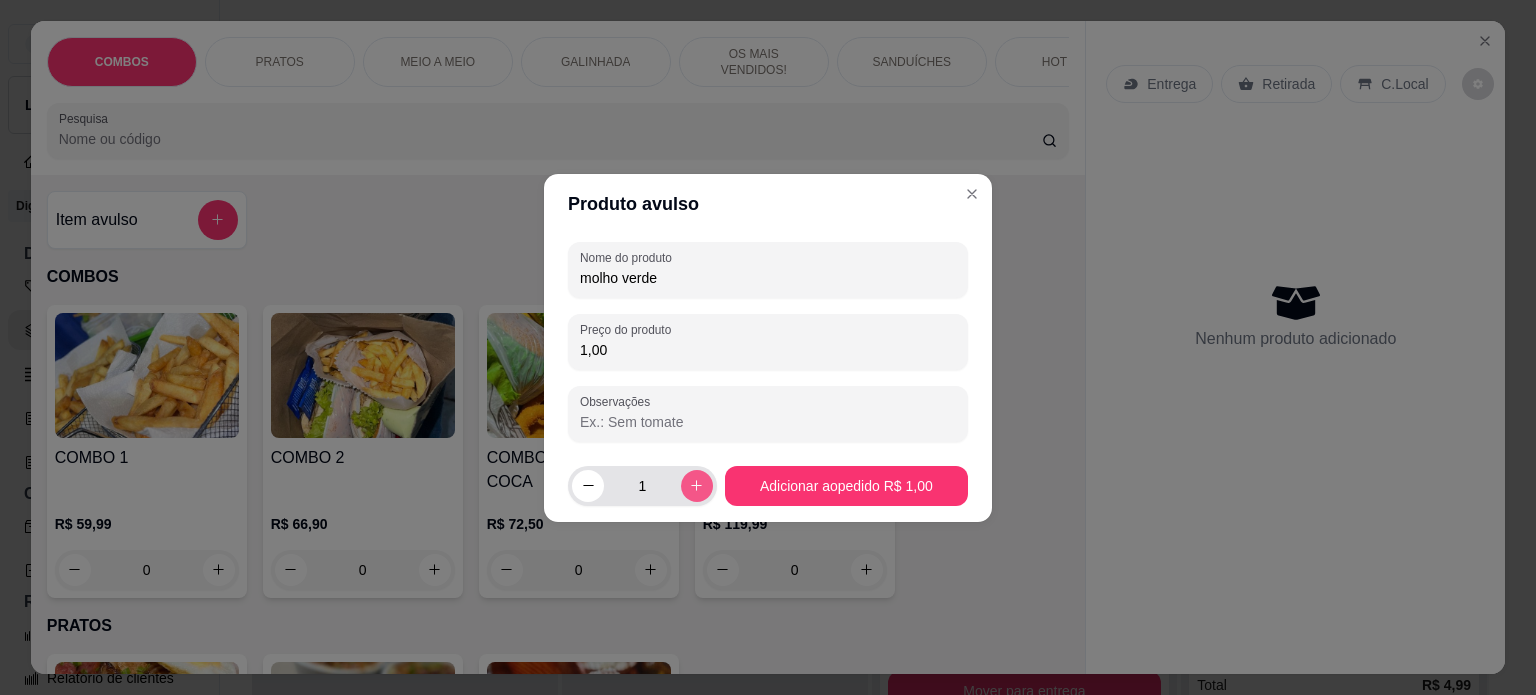 click 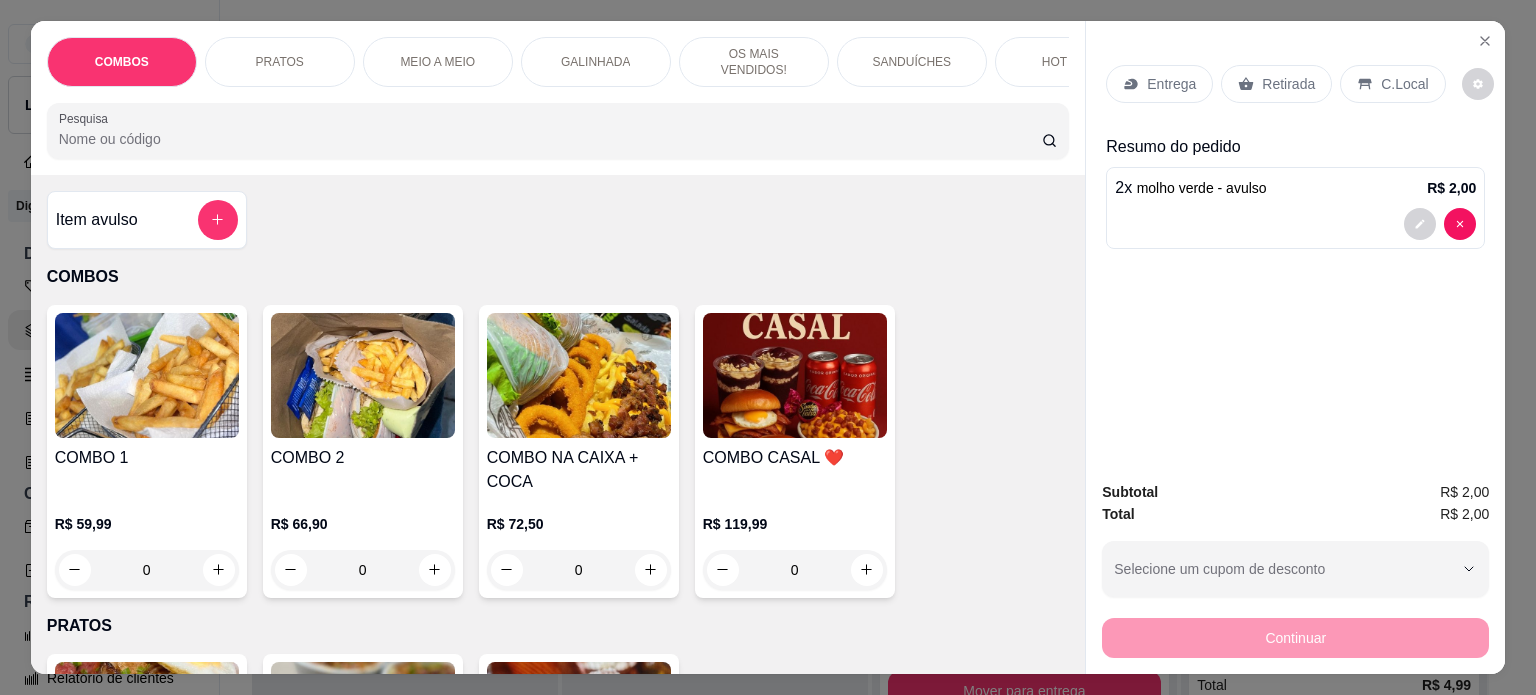 click on "Retirada" at bounding box center [1288, 84] 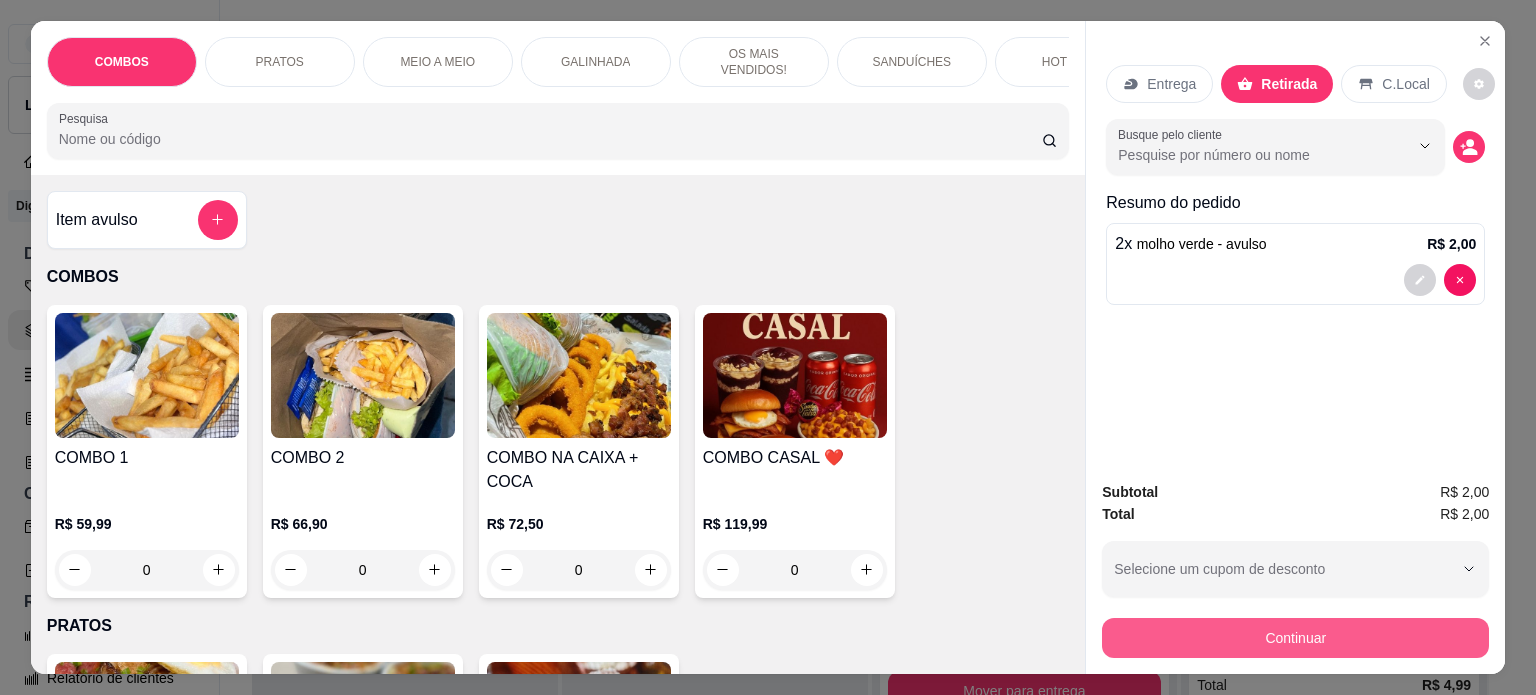 click on "Continuar" at bounding box center [1295, 638] 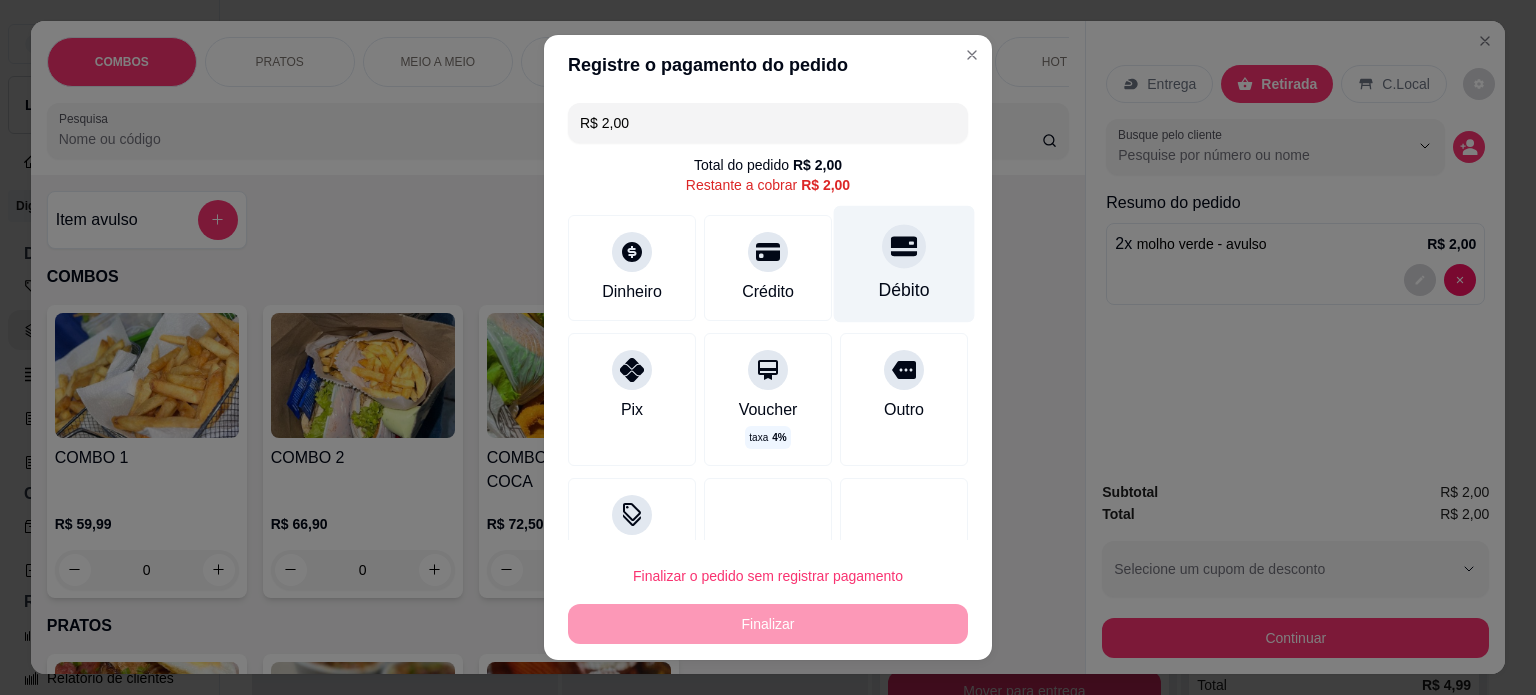 click 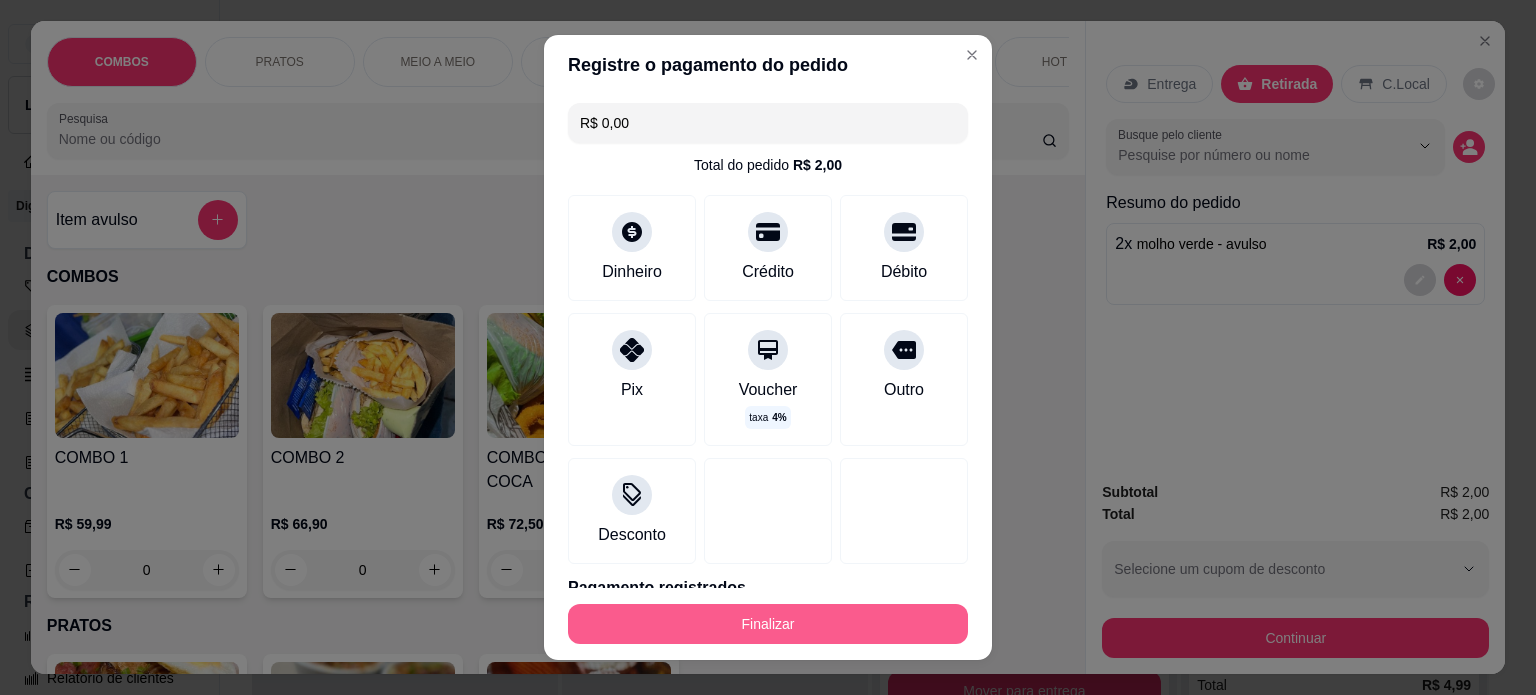 click on "Finalizar" at bounding box center (768, 624) 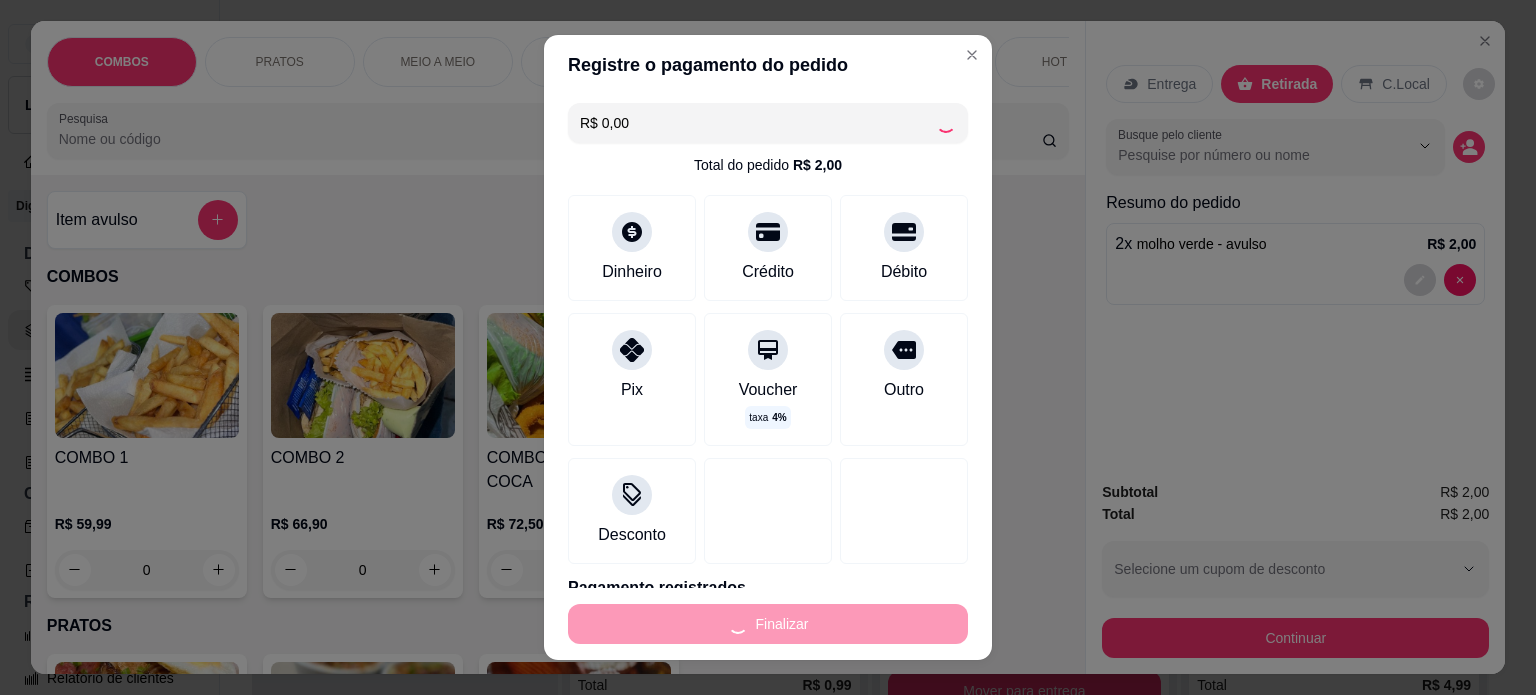 type on "-R$ 2,00" 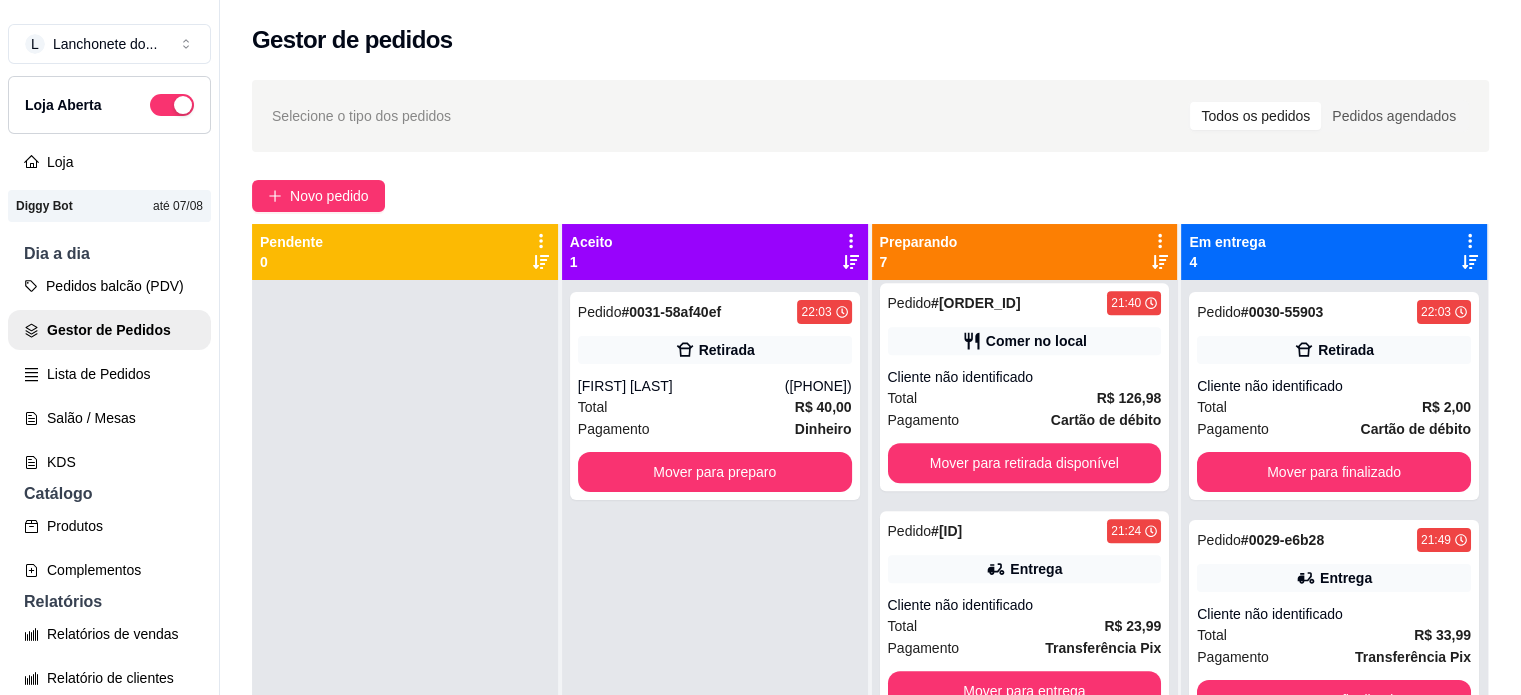 scroll, scrollTop: 1456, scrollLeft: 0, axis: vertical 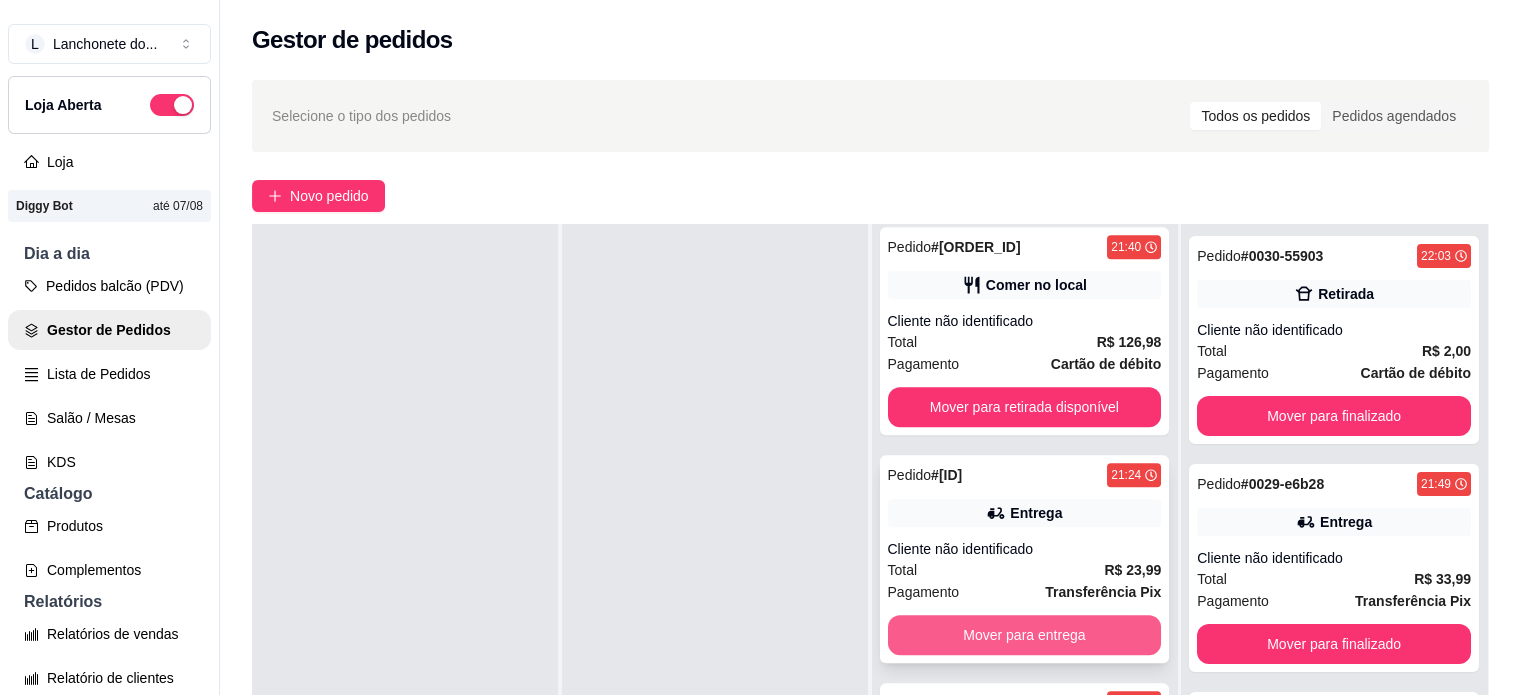 click on "Mover para entrega" at bounding box center [1025, 635] 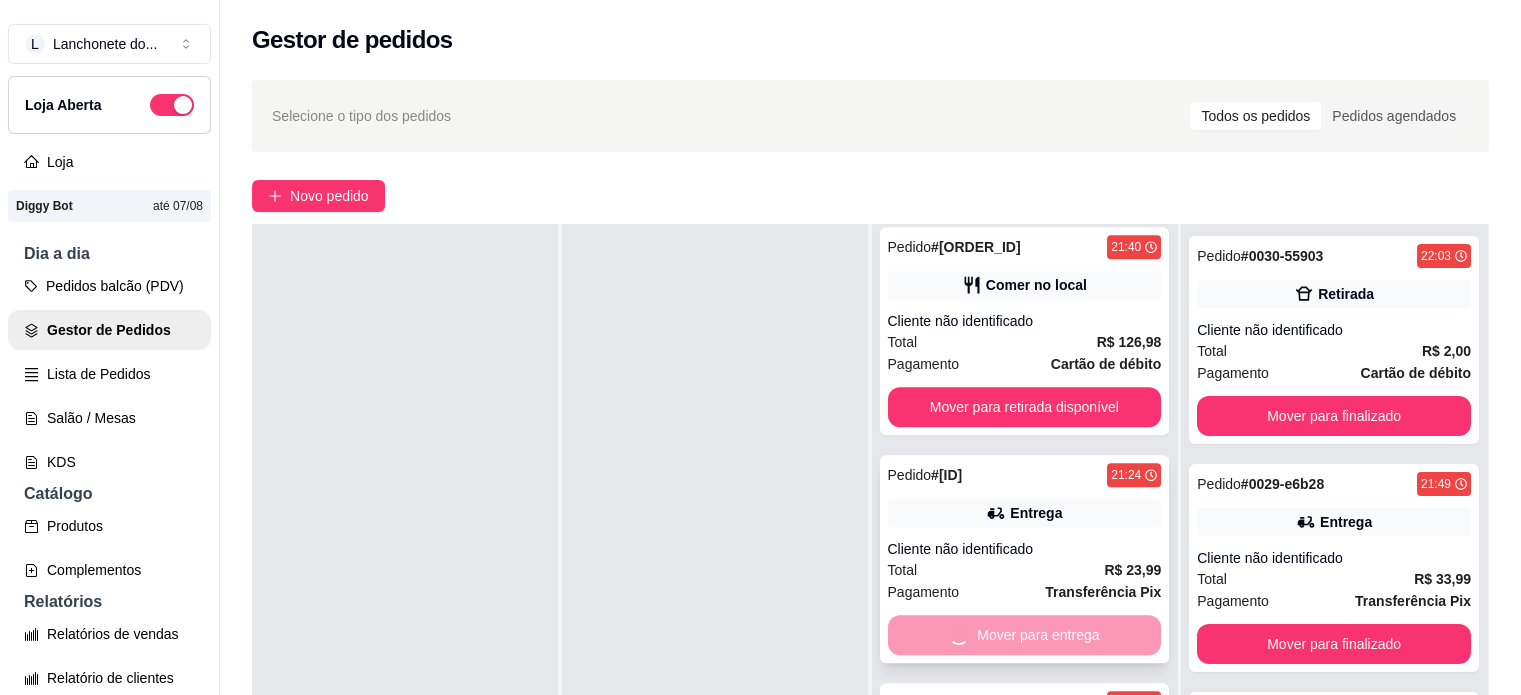 scroll, scrollTop: 1228, scrollLeft: 0, axis: vertical 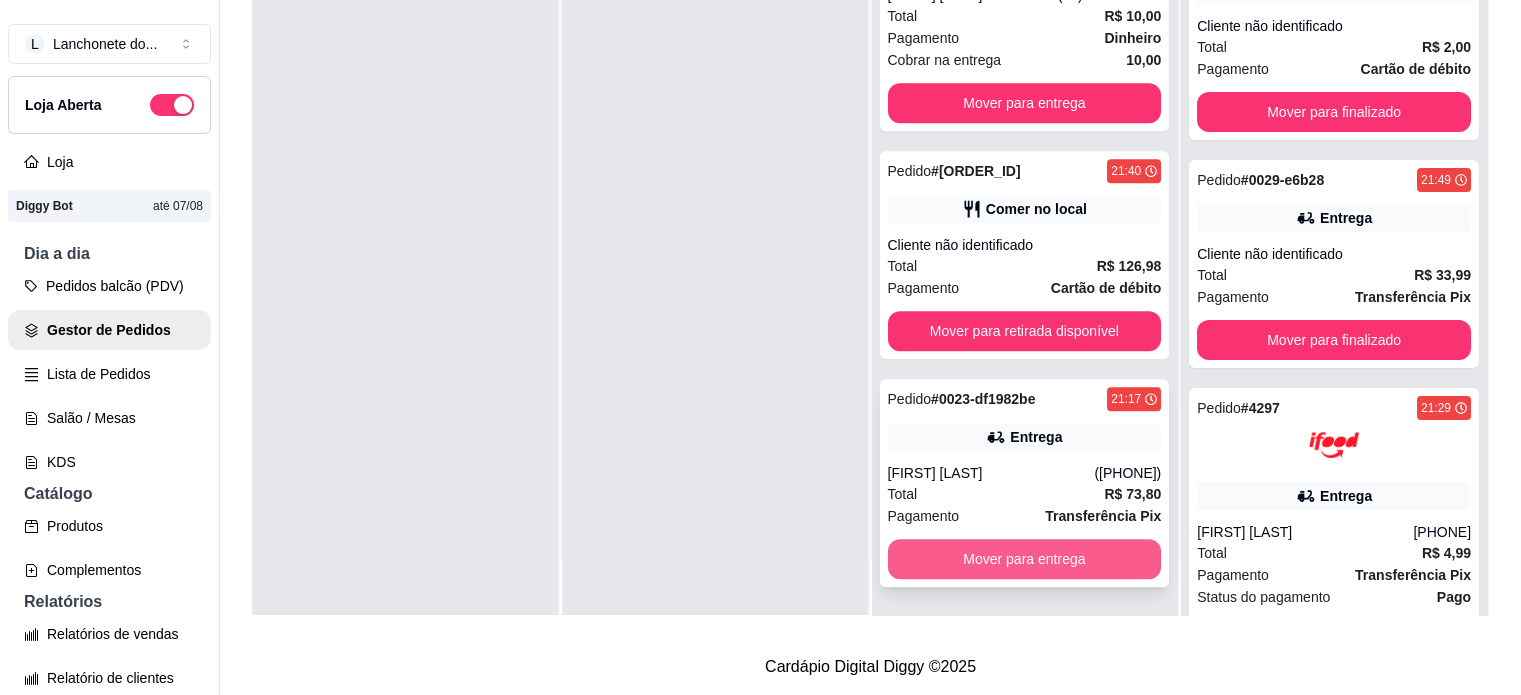click on "Mover para entrega" at bounding box center (1025, 559) 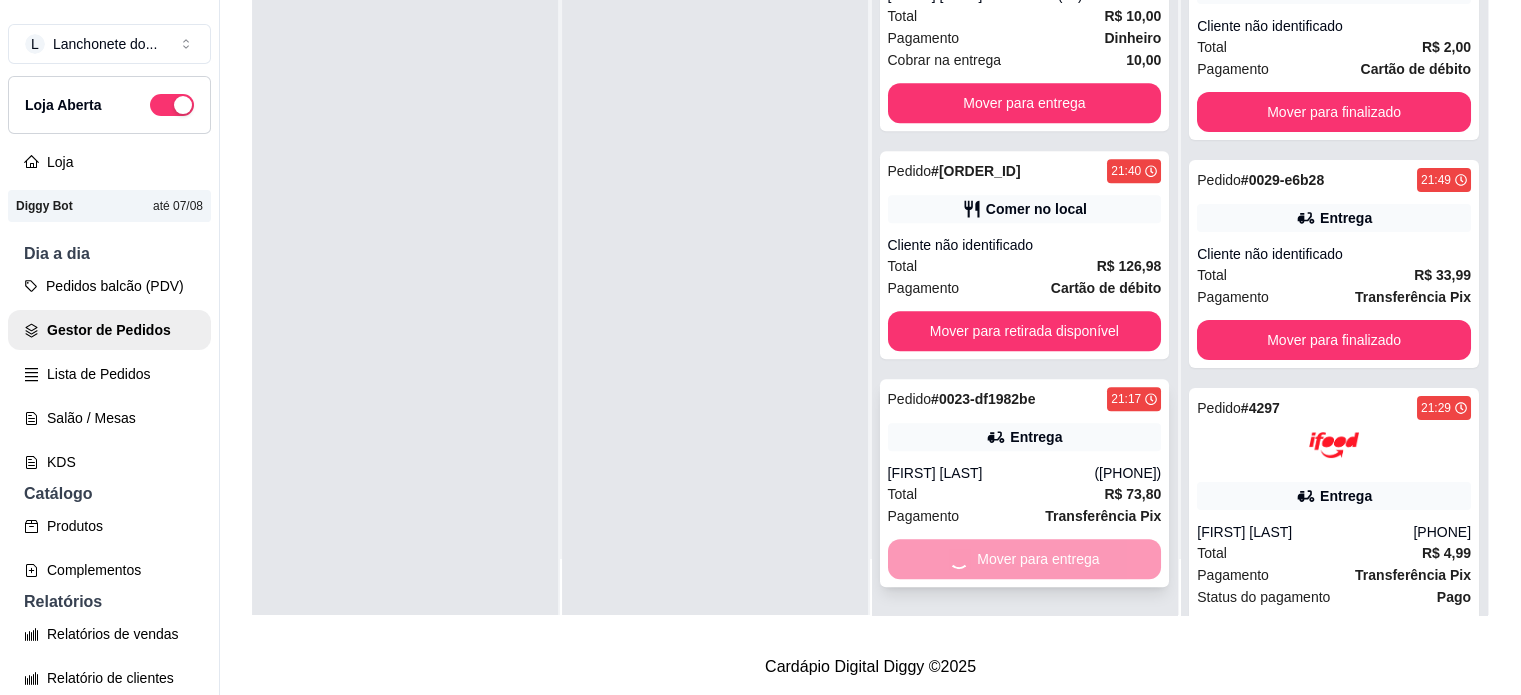 scroll, scrollTop: 1000, scrollLeft: 0, axis: vertical 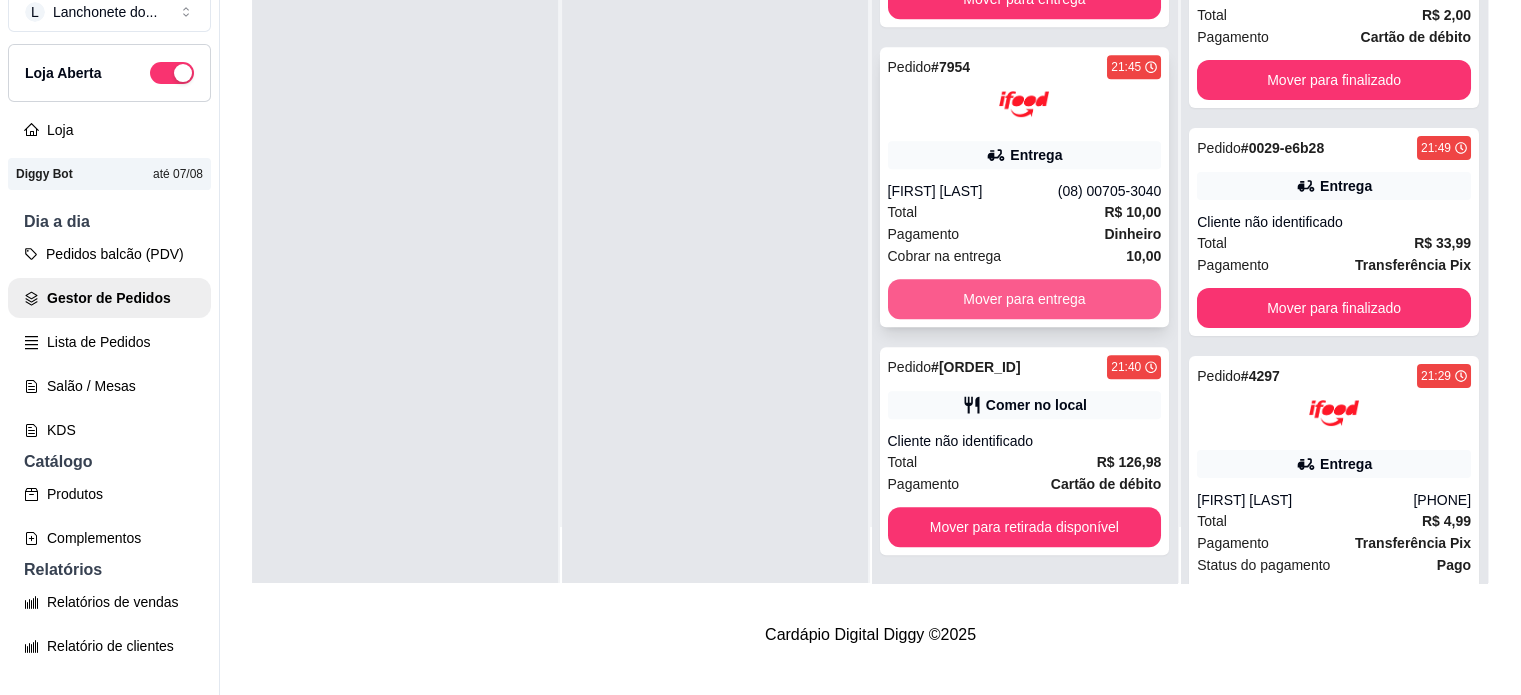 click on "Mover para entrega" at bounding box center [1025, 299] 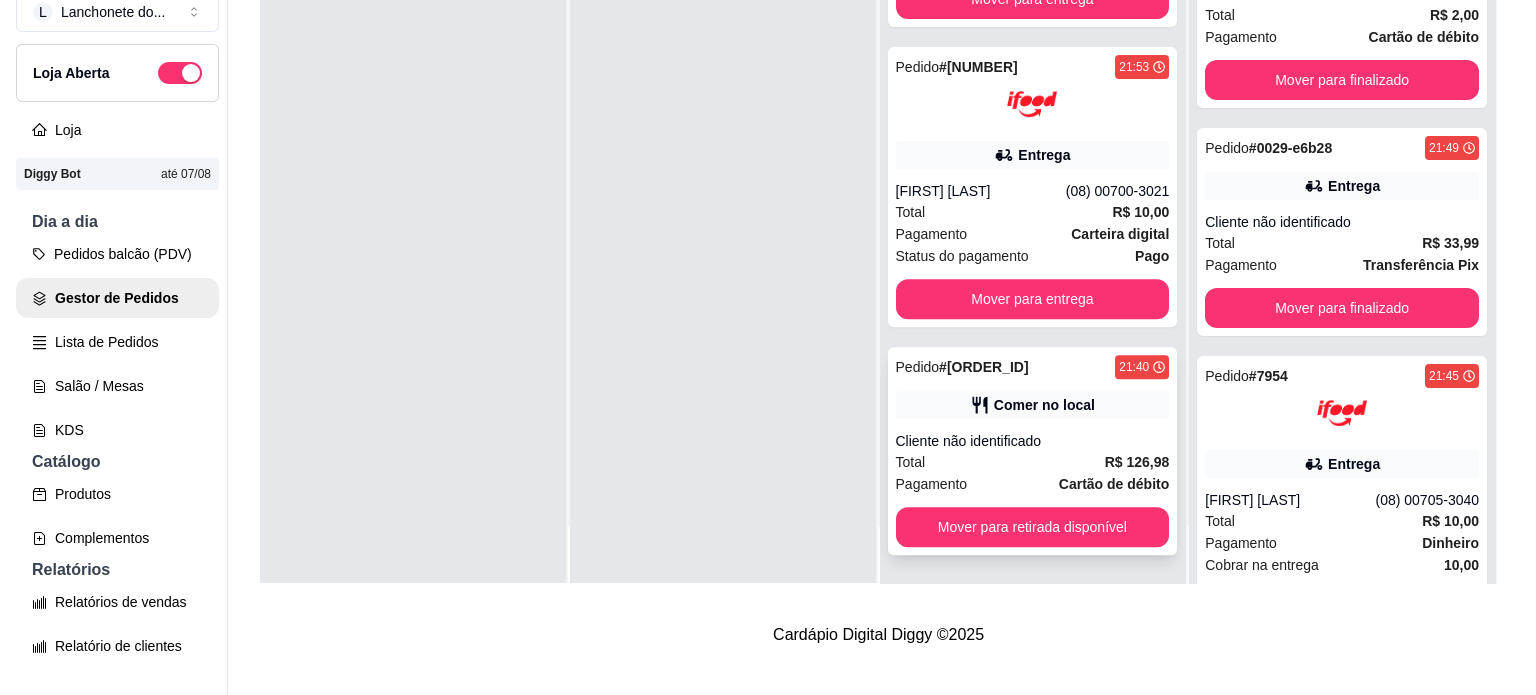 scroll, scrollTop: 0, scrollLeft: 0, axis: both 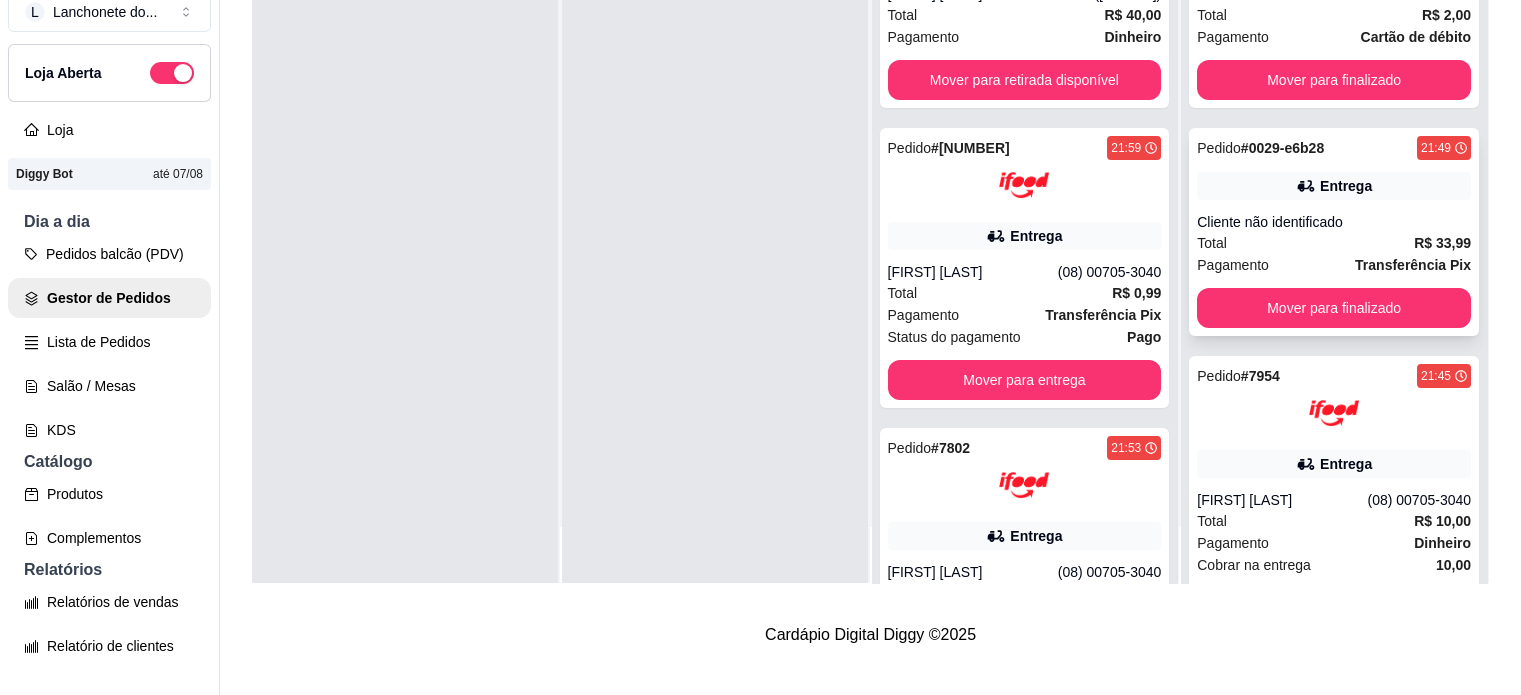 click on "Total R$ 33,99" at bounding box center [1334, 243] 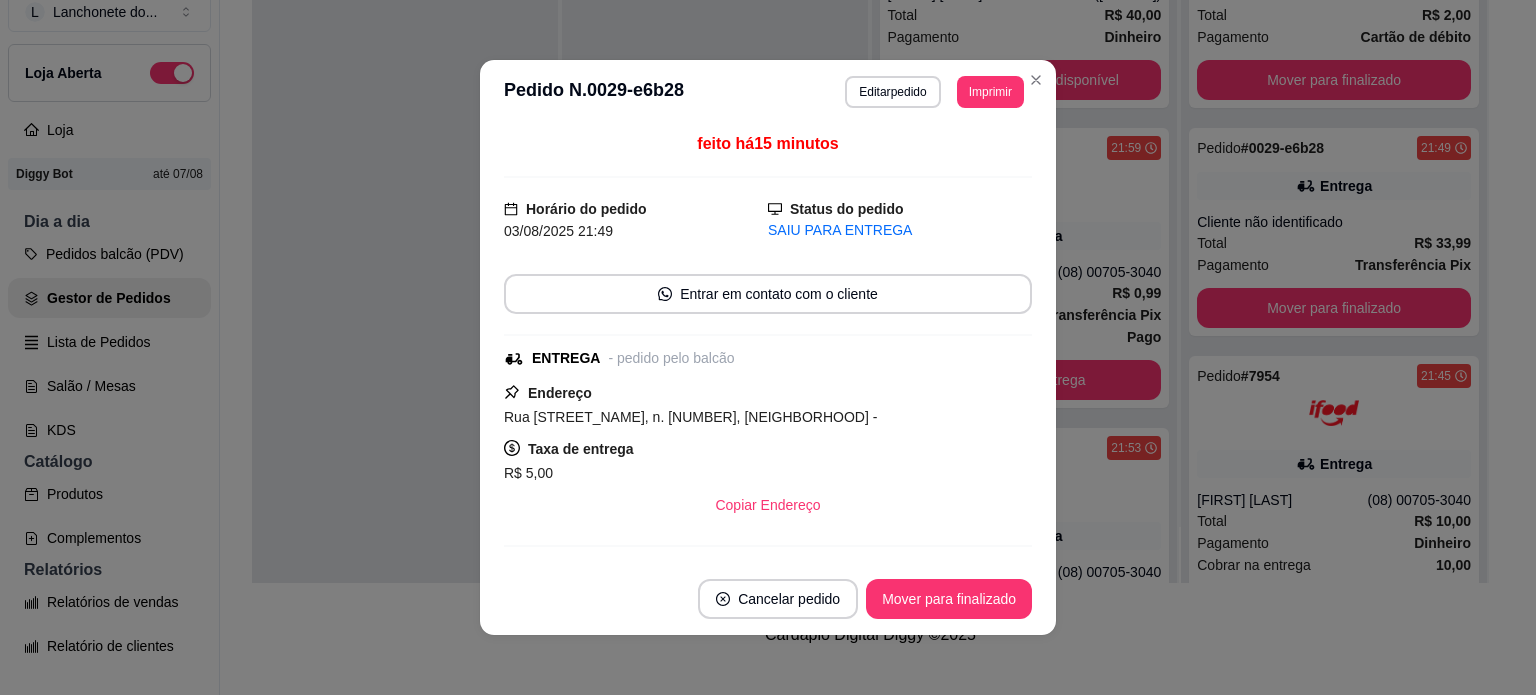scroll, scrollTop: 360, scrollLeft: 0, axis: vertical 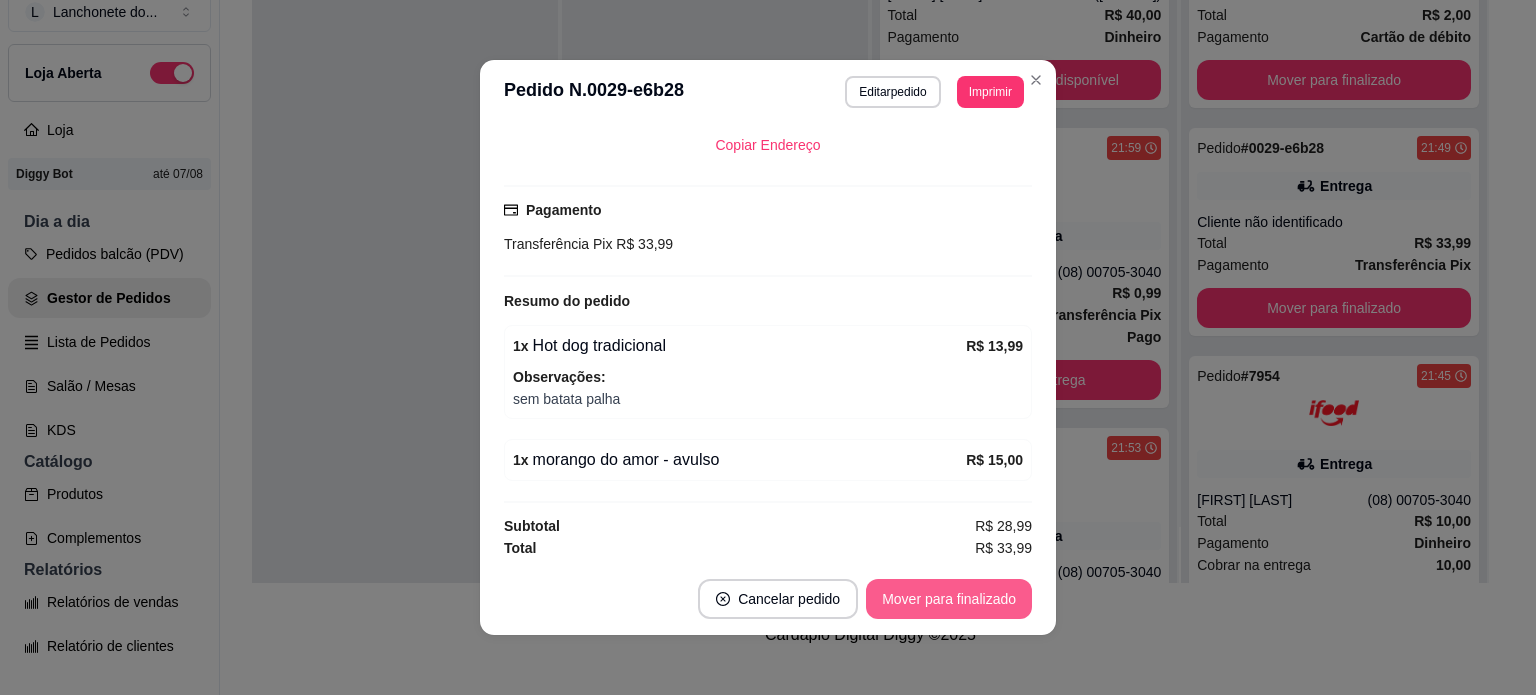 click on "Mover para finalizado" at bounding box center (949, 599) 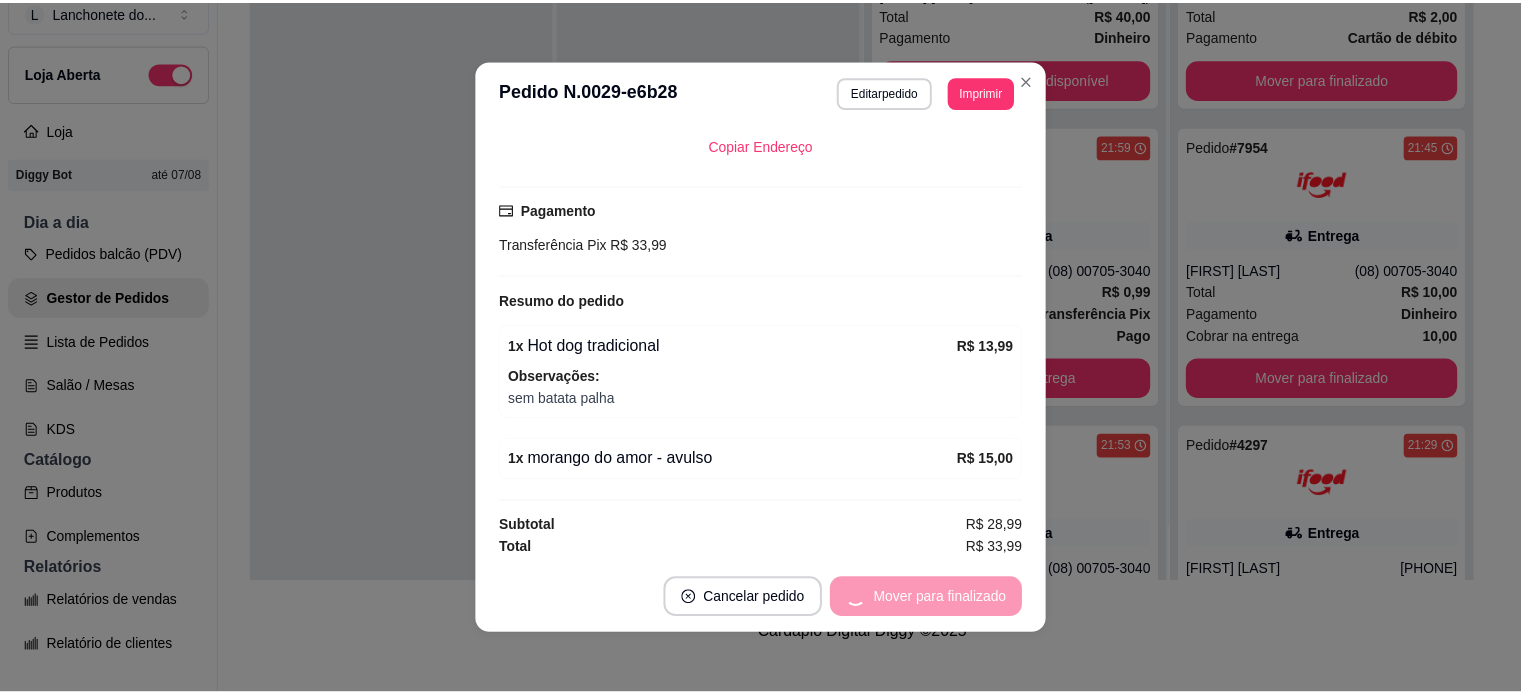 scroll, scrollTop: 275, scrollLeft: 0, axis: vertical 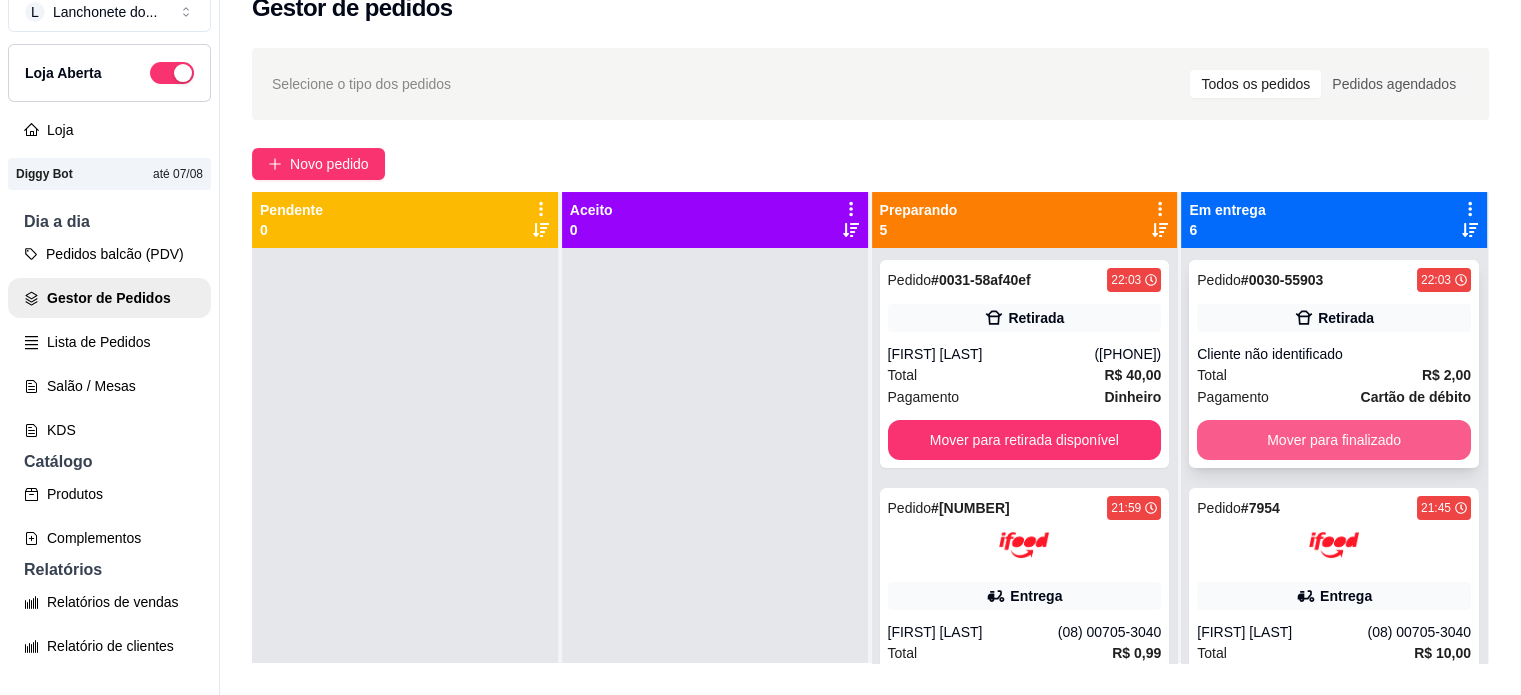 click on "Mover para finalizado" at bounding box center [1334, 440] 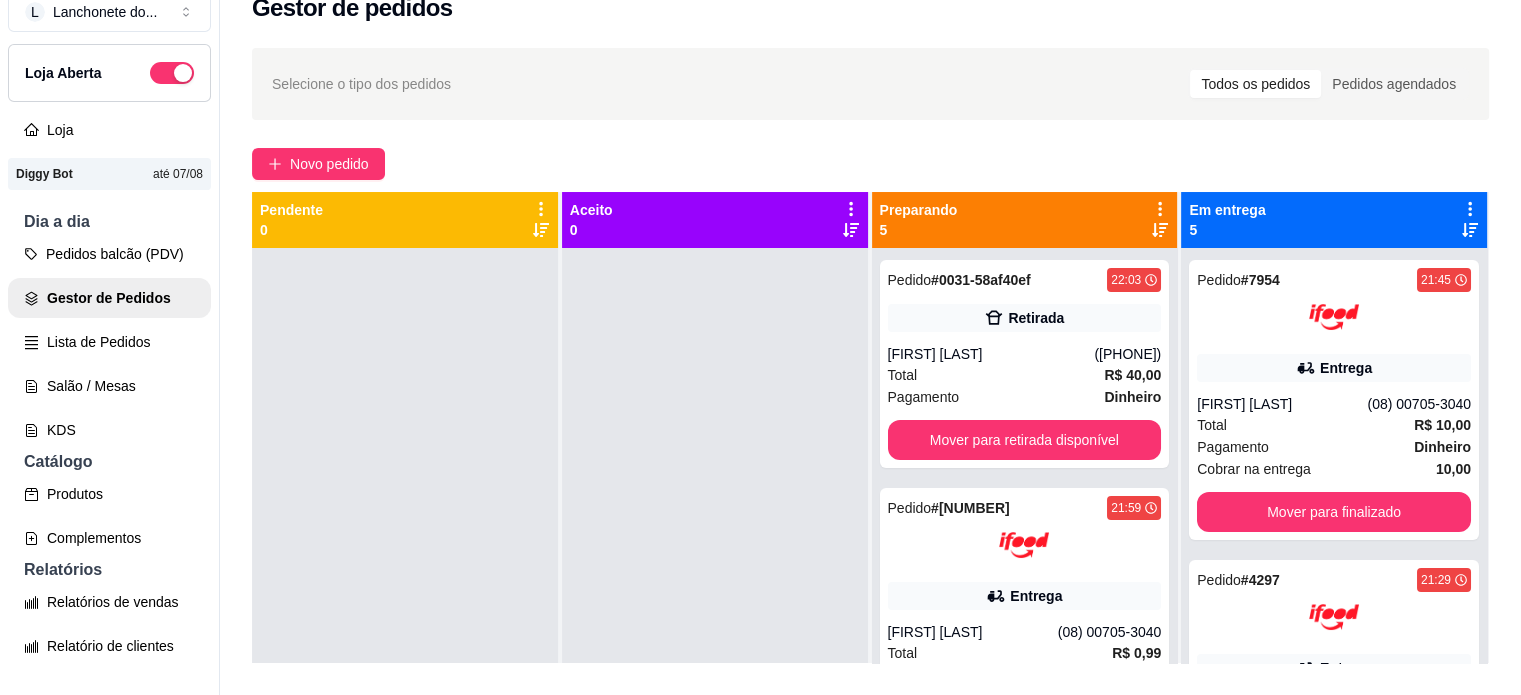 scroll, scrollTop: 608, scrollLeft: 0, axis: vertical 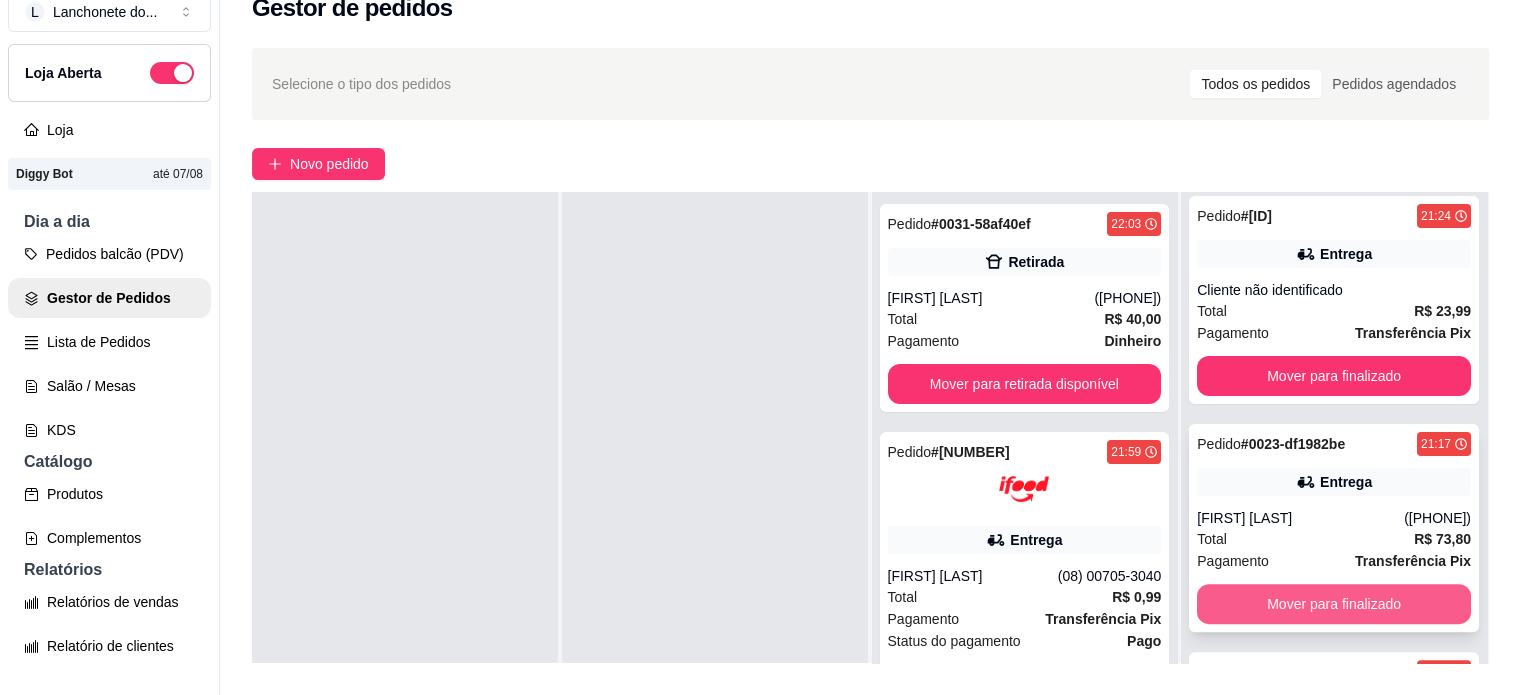 click on "Mover para finalizado" at bounding box center [1334, 604] 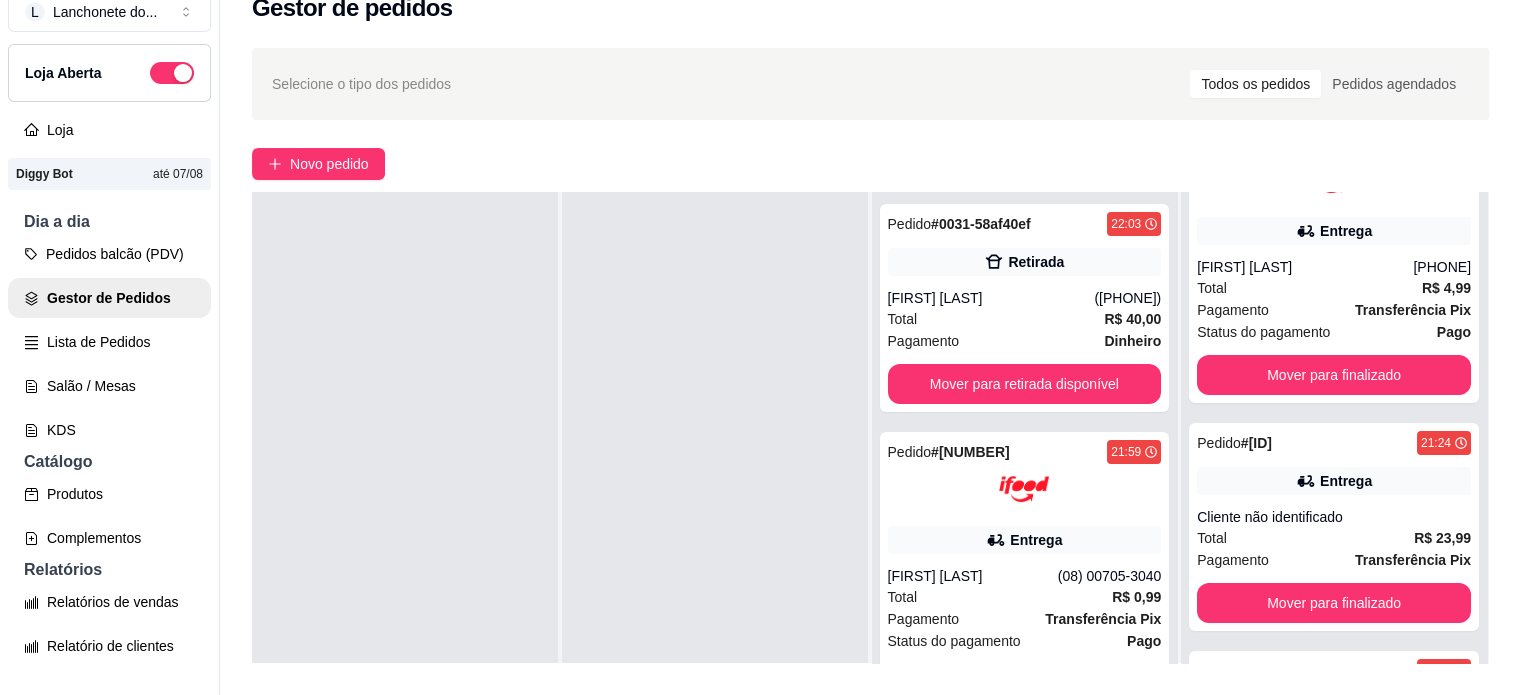 scroll, scrollTop: 319, scrollLeft: 0, axis: vertical 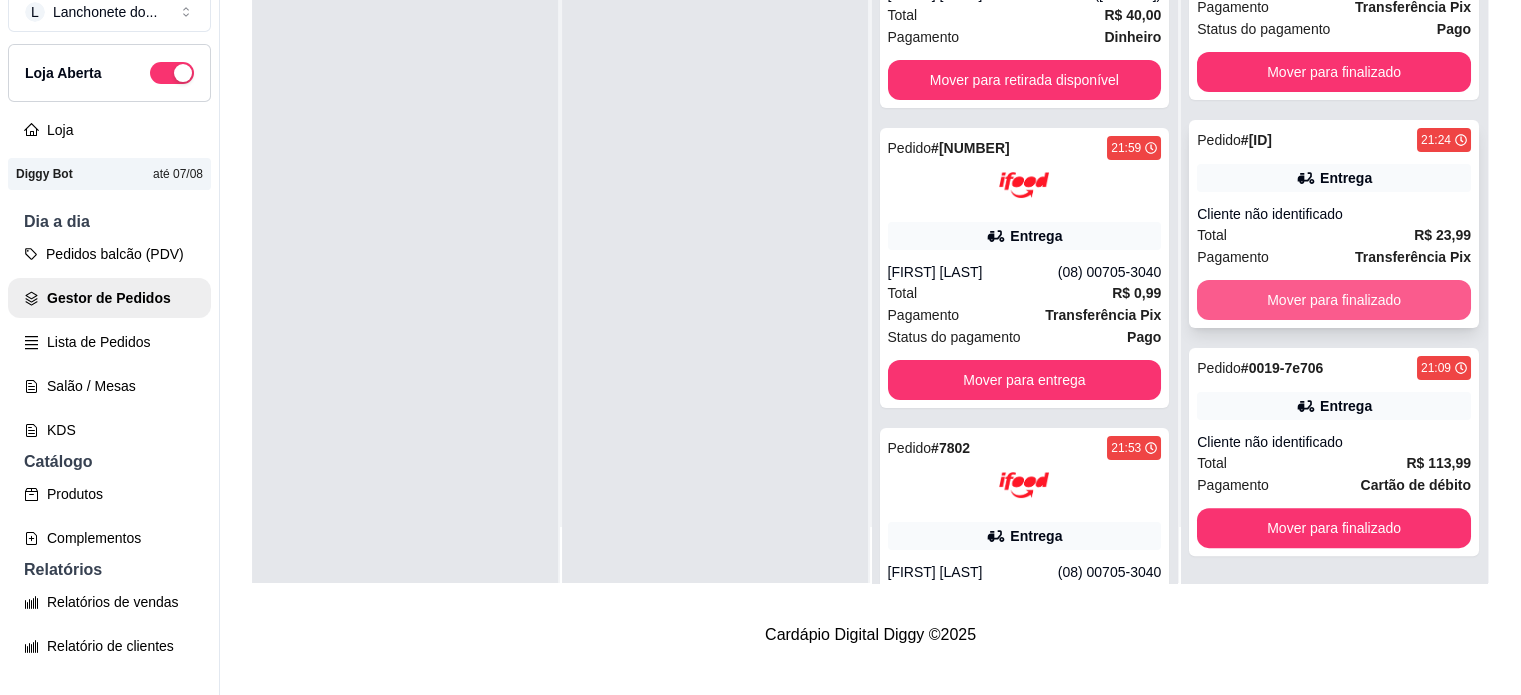 click on "Mover para finalizado" at bounding box center [1334, 300] 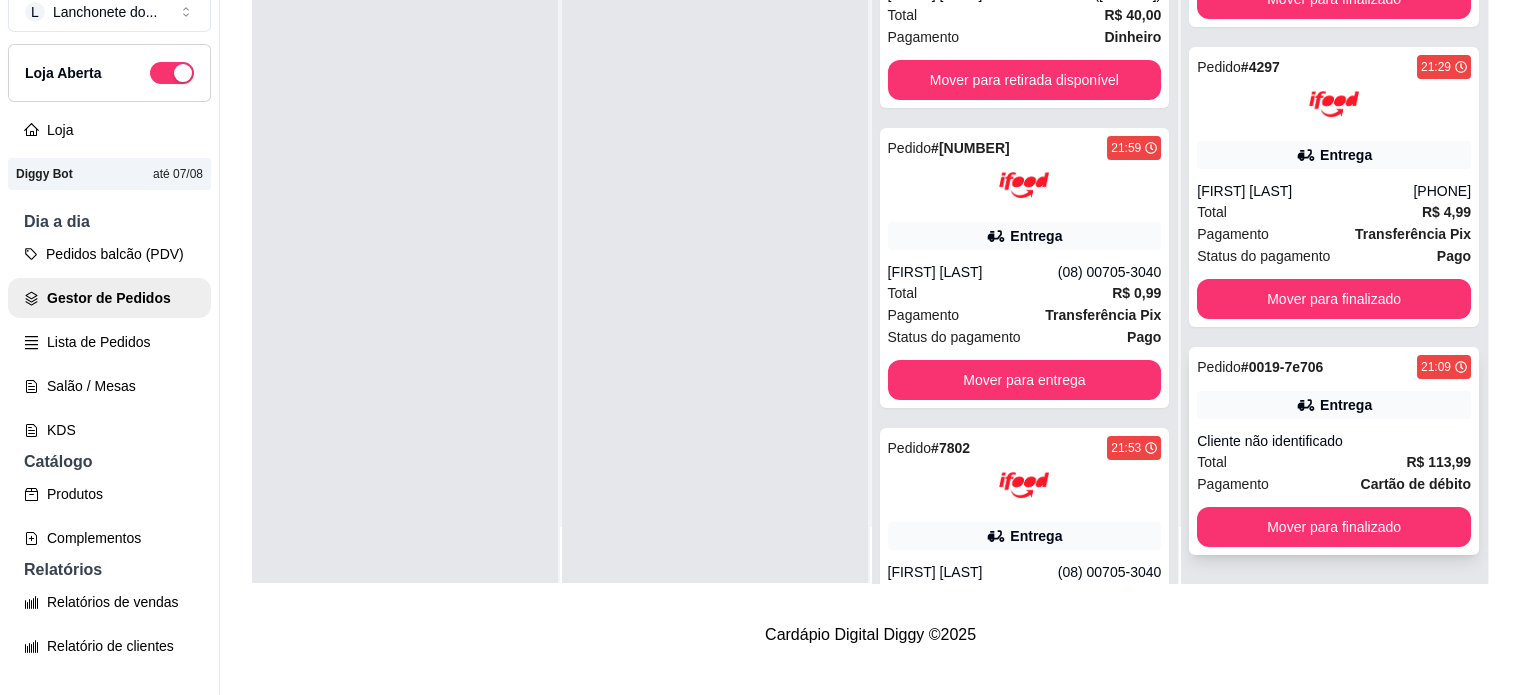 scroll, scrollTop: 152, scrollLeft: 0, axis: vertical 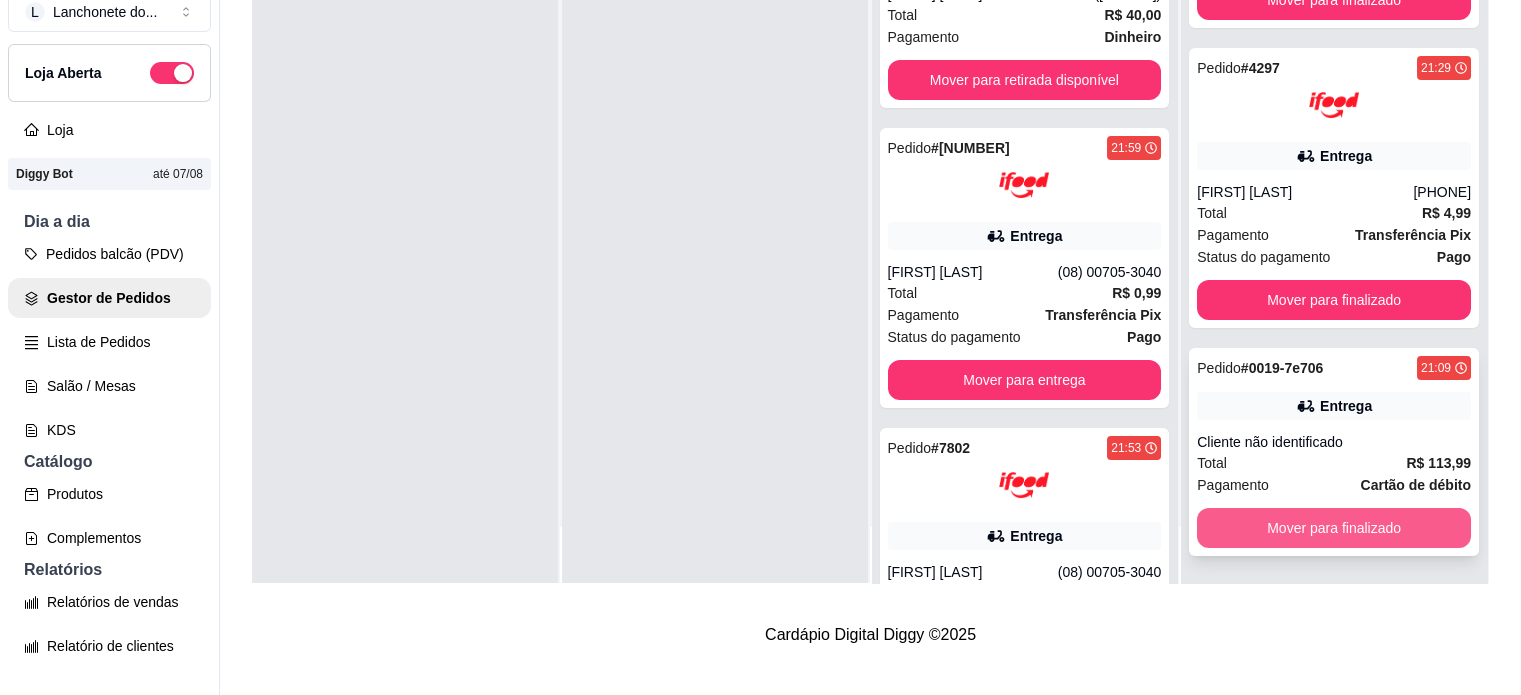 click on "Mover para finalizado" at bounding box center [1334, 528] 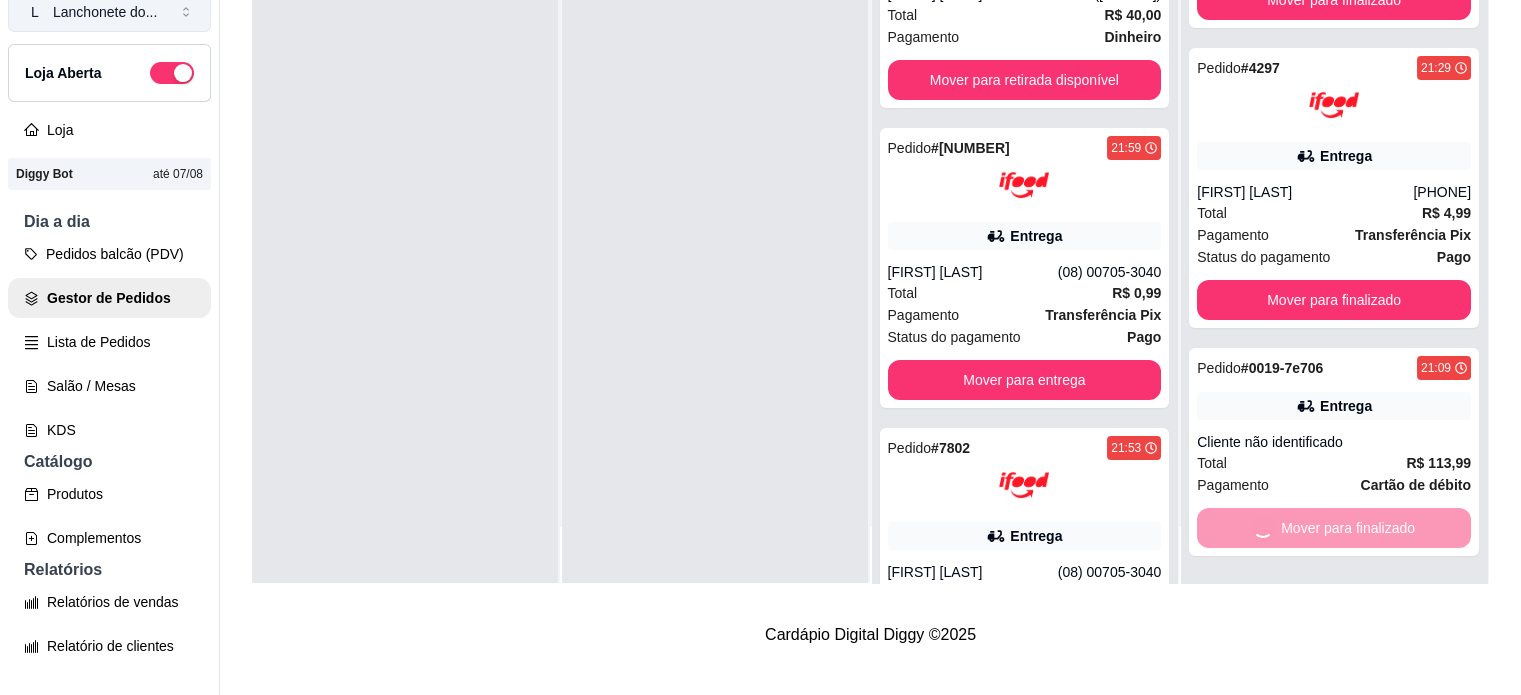 scroll, scrollTop: 0, scrollLeft: 0, axis: both 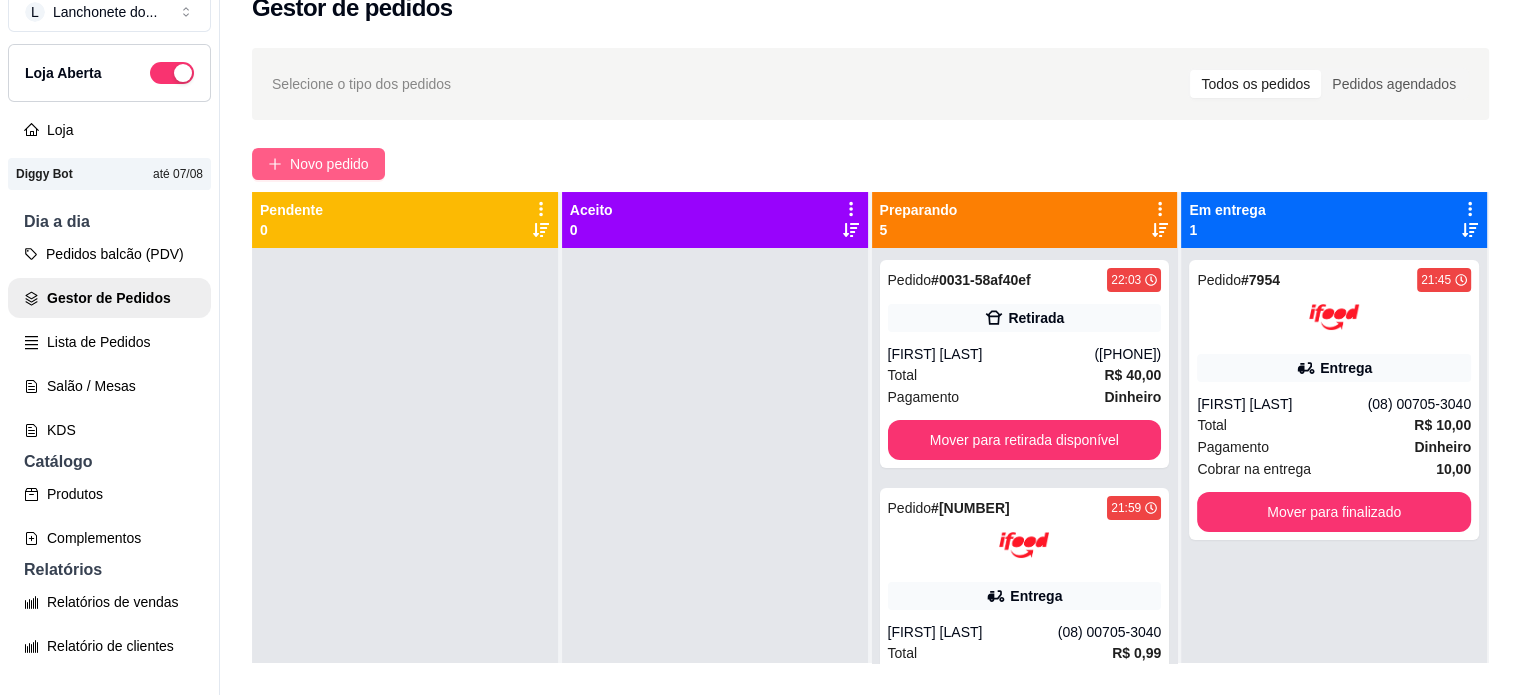 click on "Novo pedido" at bounding box center (329, 164) 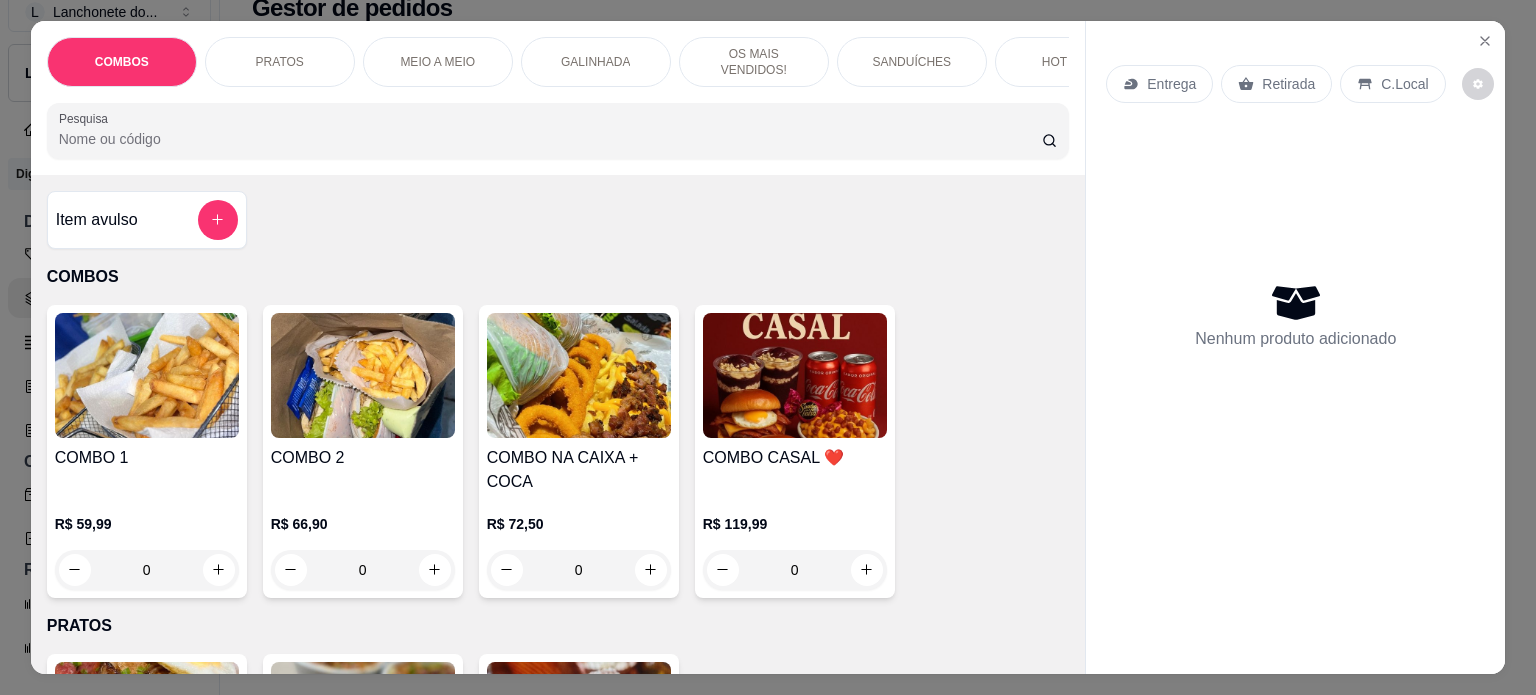 click on "COMBOS  PRATOS  MEIO A MEIO  GALINHADA OS MAIS VENDIDOS! SANDUÍCHES HOT DOG MACARRÃO NA CHAPA  CALDOS  PORÇÕES  MONTE SEU COPO DE AÇAÍ  VITAMINAS DE AÇAÍ  BEBIDAS  Pesquisa" at bounding box center [558, 98] 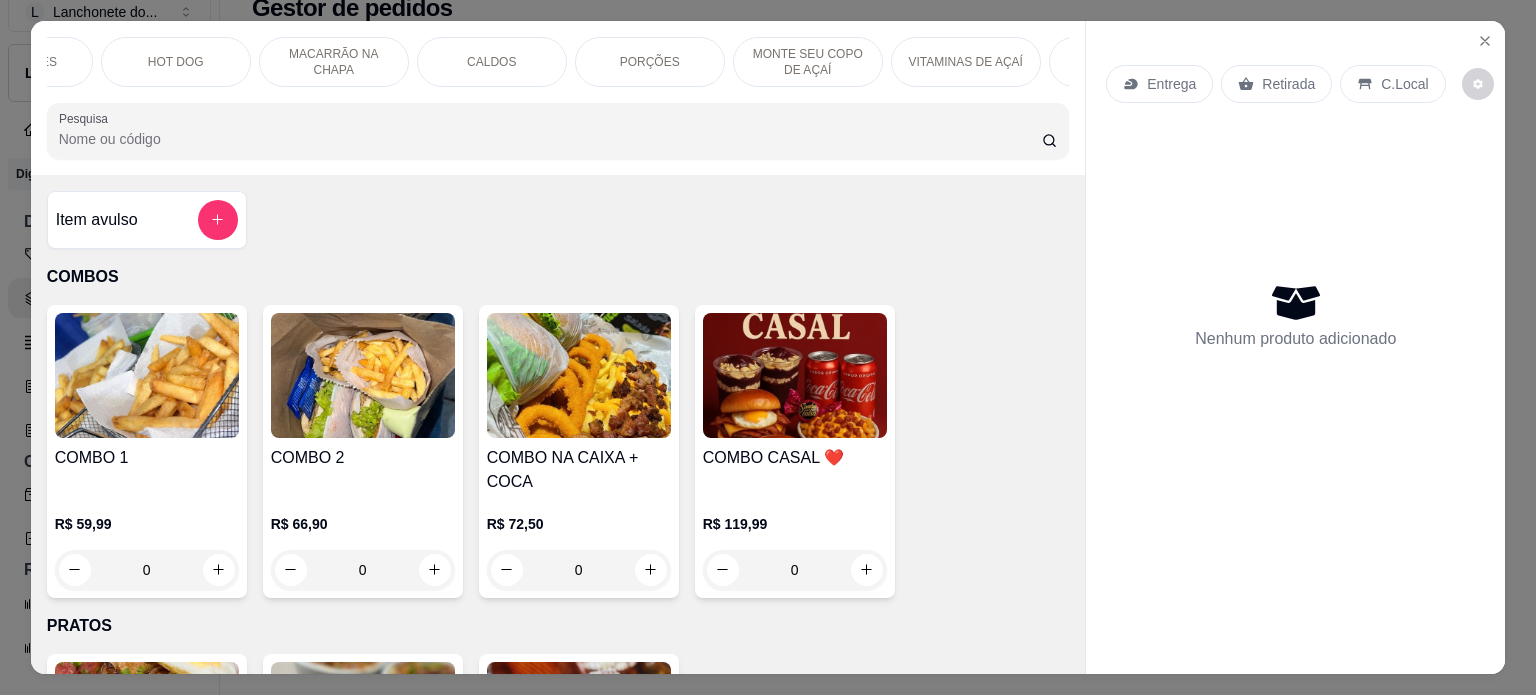 click on "MONTE SEU COPO DE AÇAÍ" at bounding box center (808, 62) 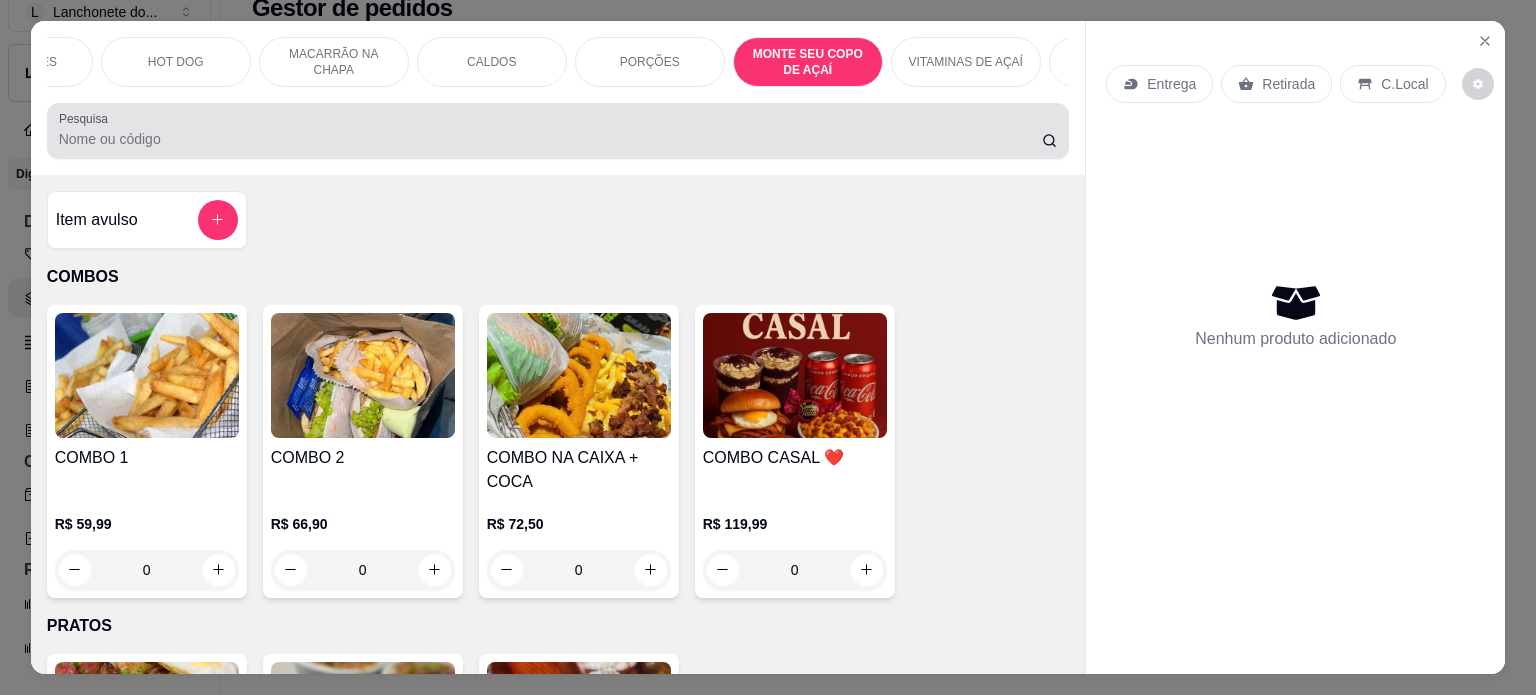 scroll, scrollTop: 4354, scrollLeft: 0, axis: vertical 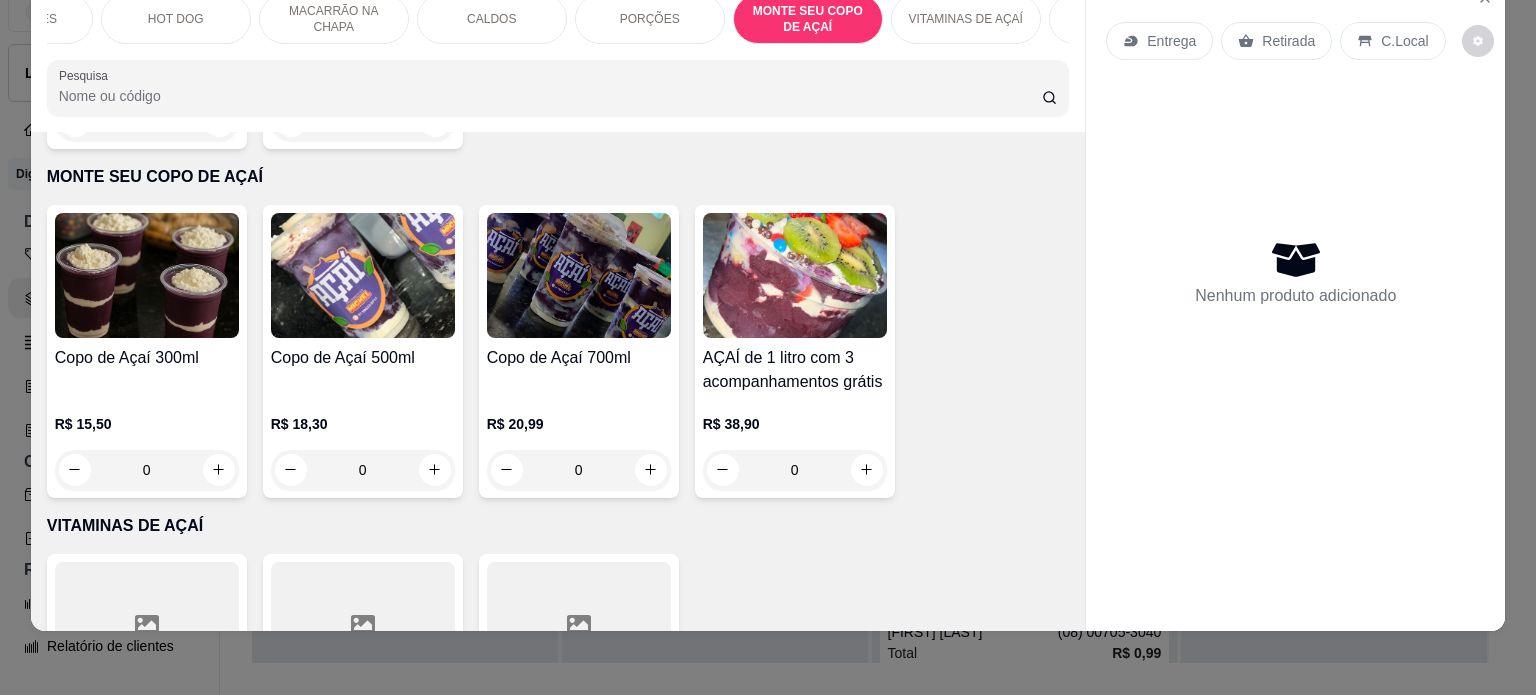 click on "Copo de Açaí 300ml" at bounding box center (147, 370) 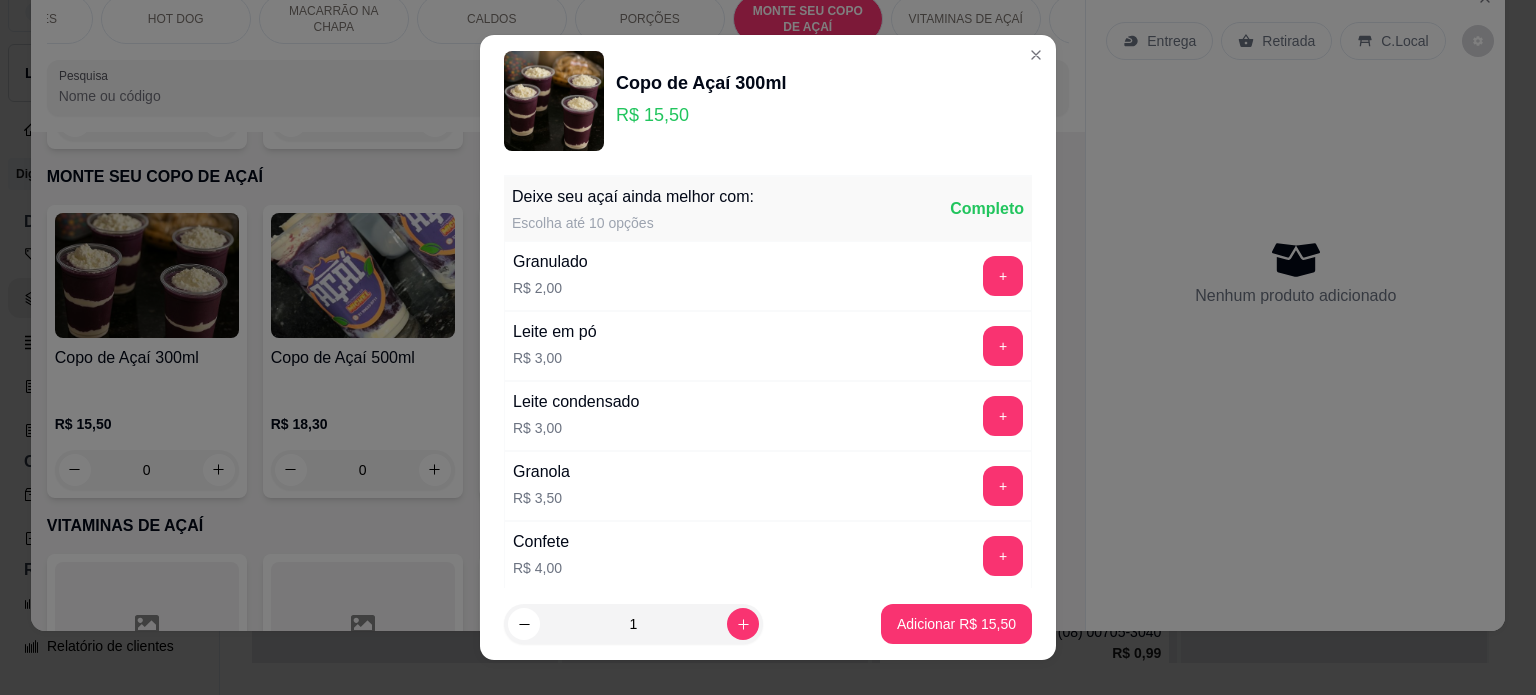 scroll, scrollTop: 705, scrollLeft: 0, axis: vertical 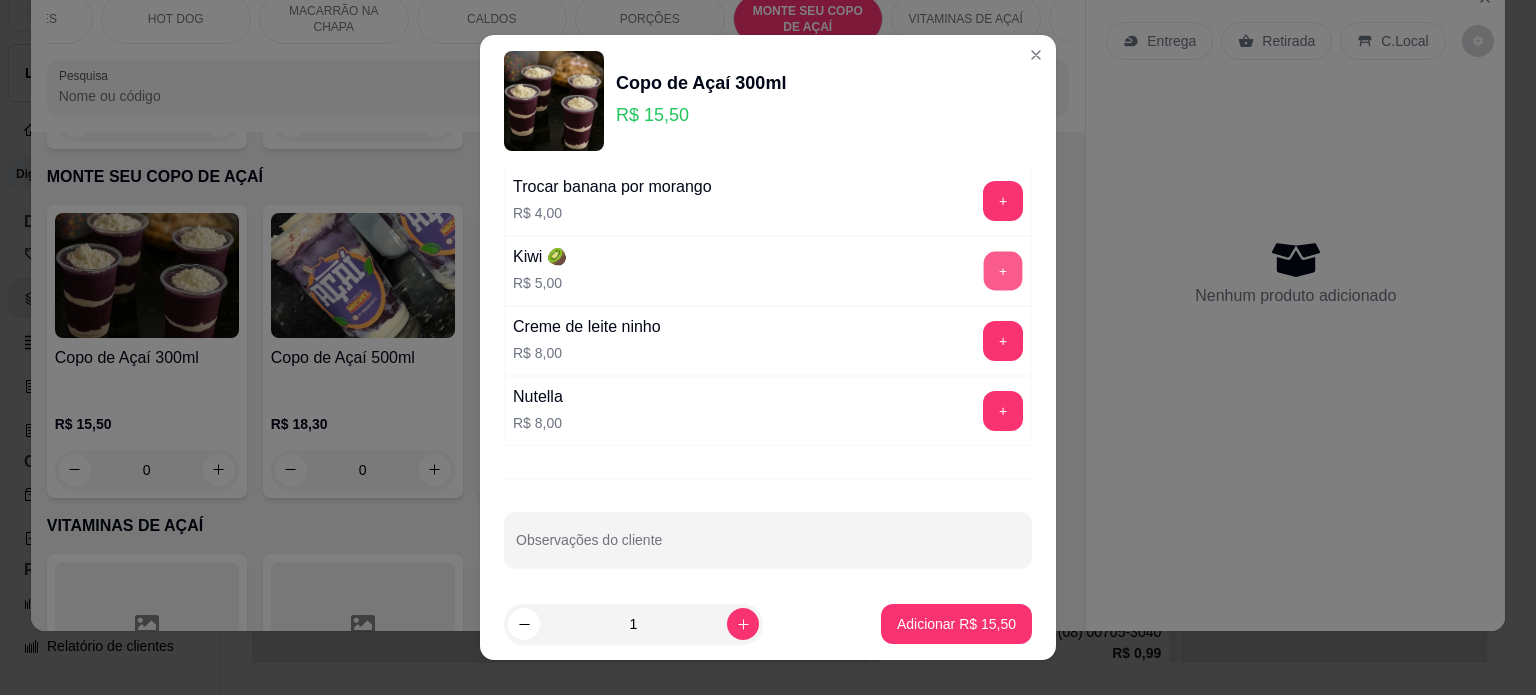 click on "+" at bounding box center (1003, 270) 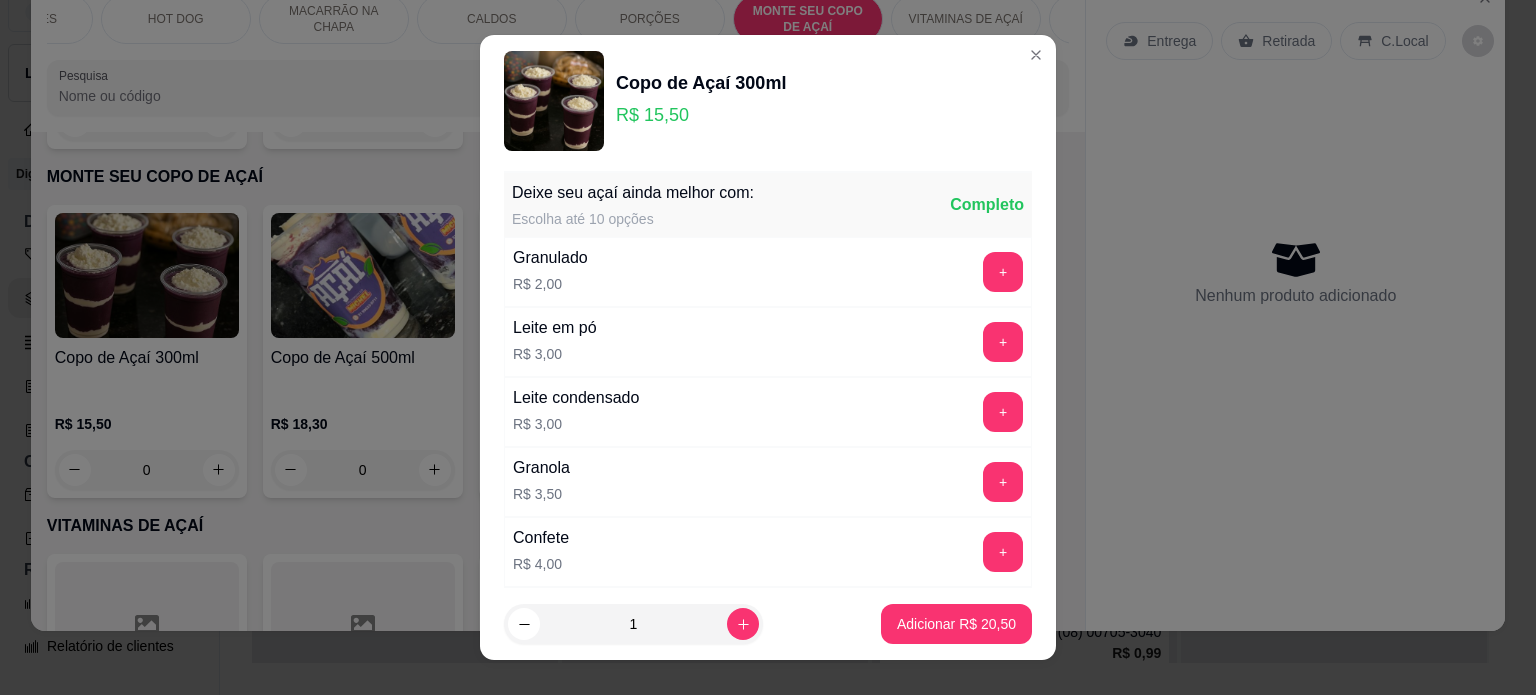 scroll, scrollTop: 0, scrollLeft: 0, axis: both 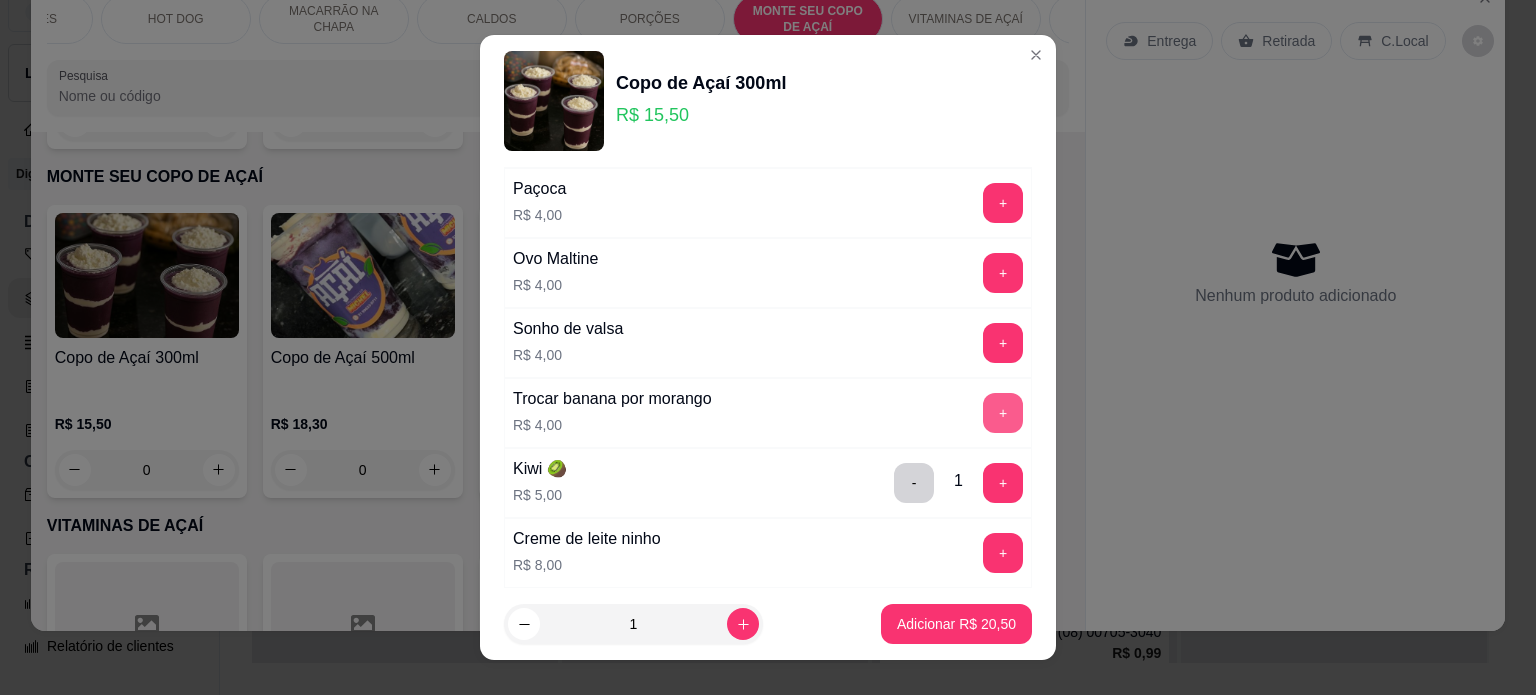 click on "+" at bounding box center (1003, 413) 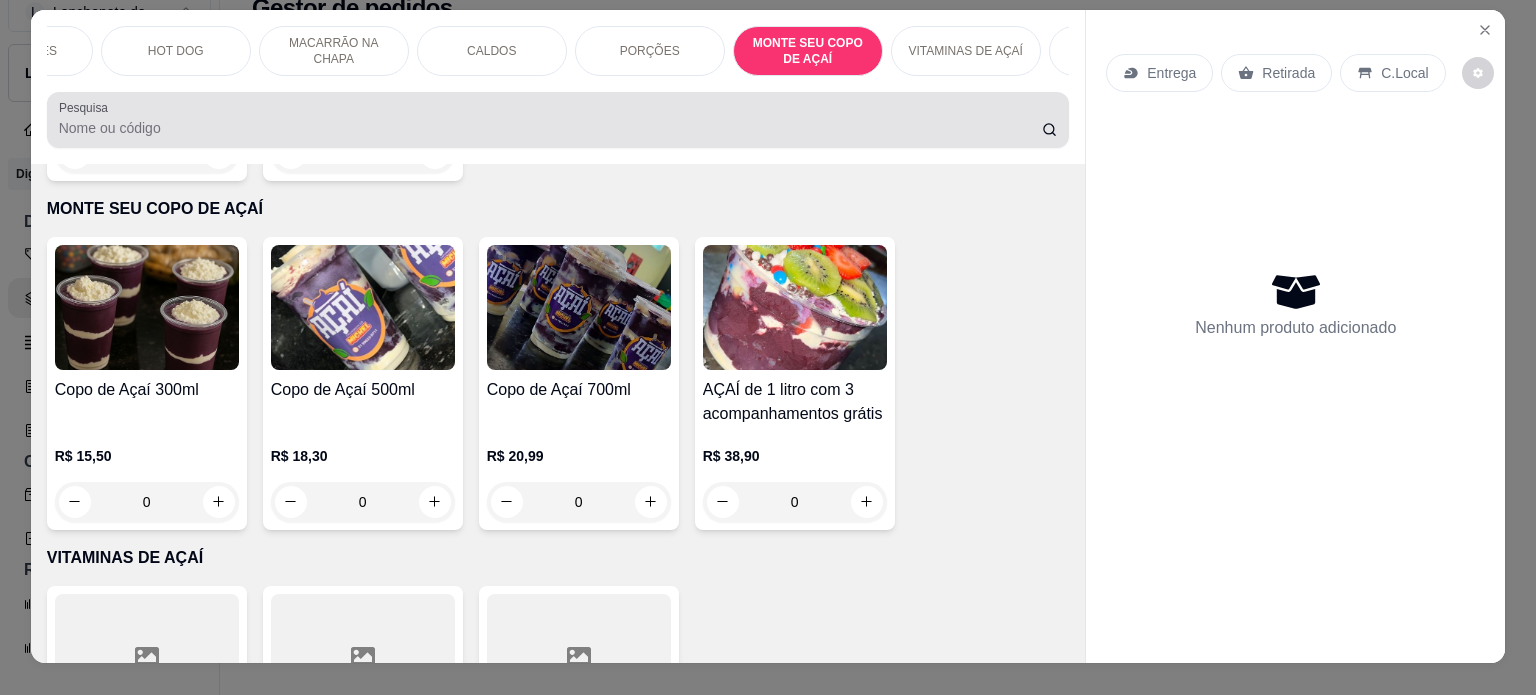 scroll, scrollTop: 0, scrollLeft: 0, axis: both 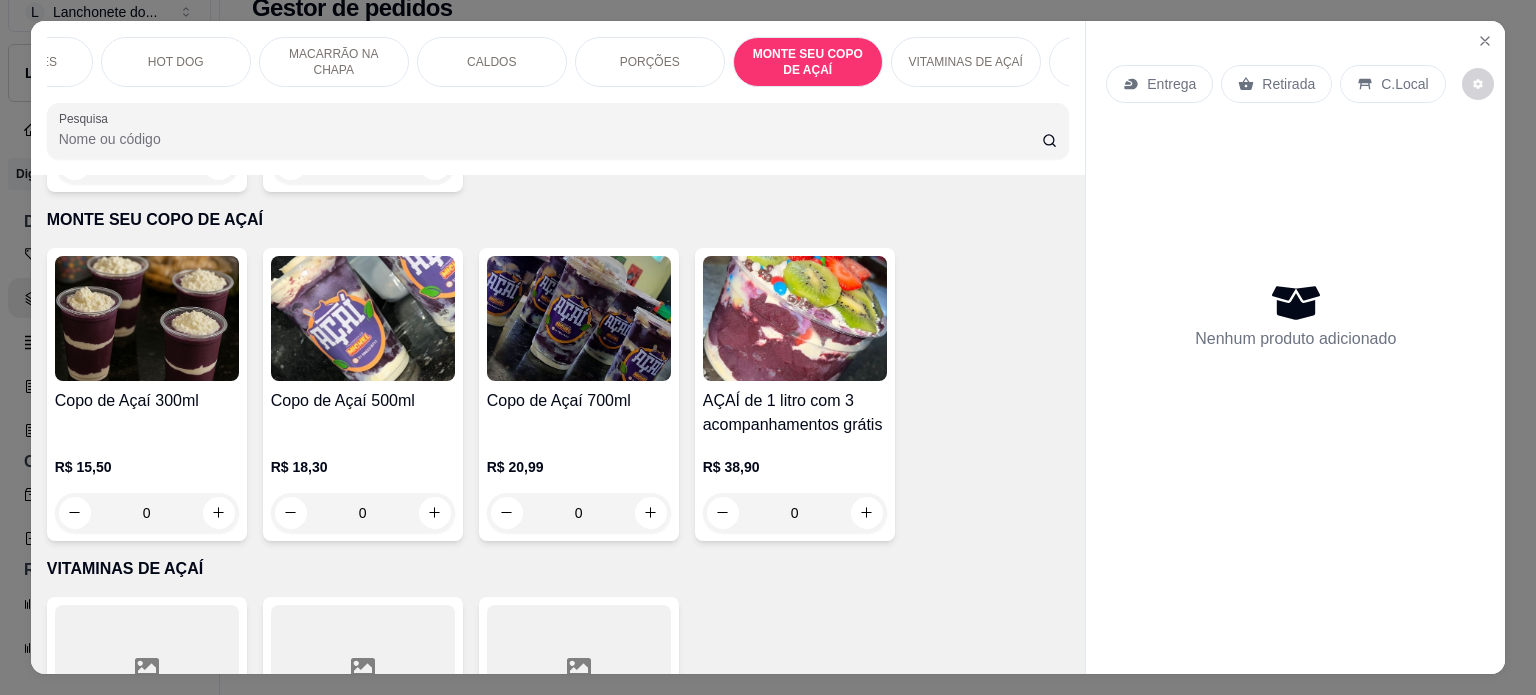 click at bounding box center (579, 318) 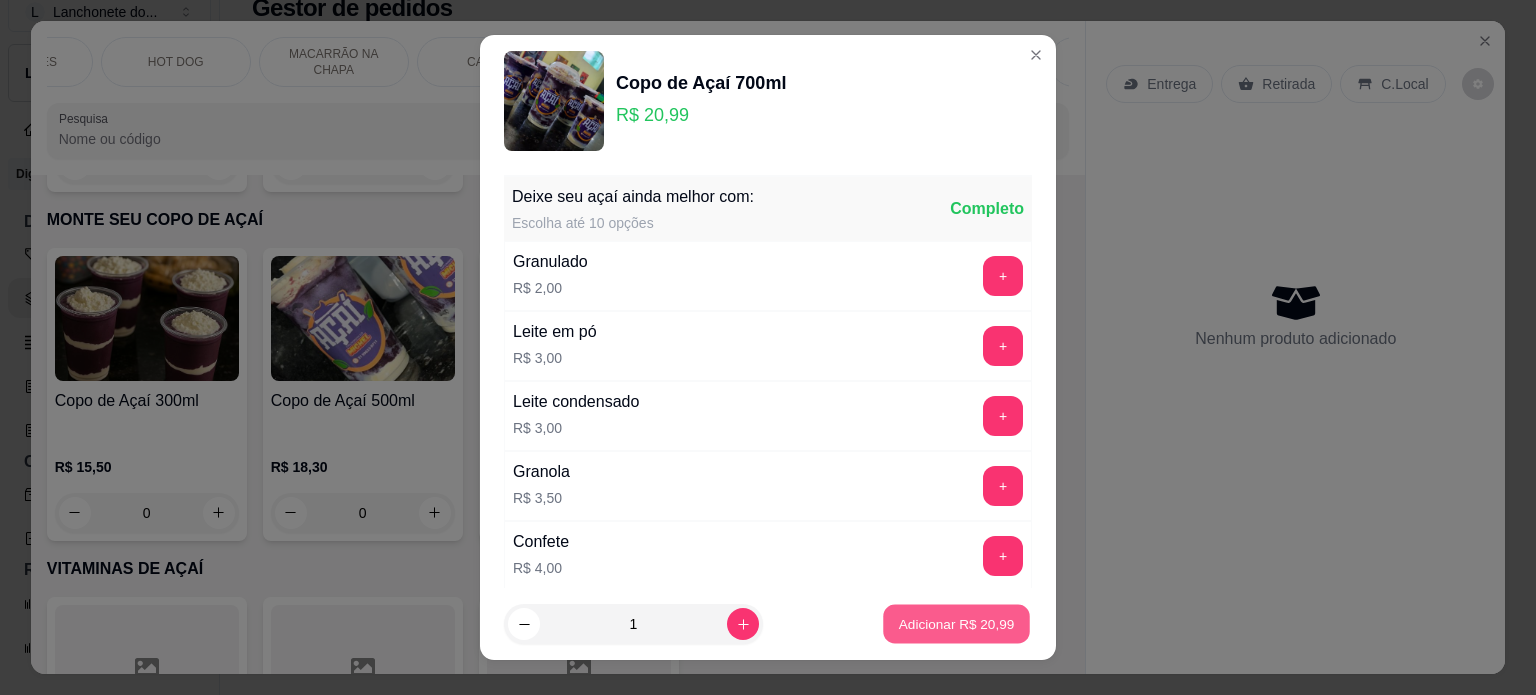 click on "Adicionar   R$ 20,99" at bounding box center (957, 624) 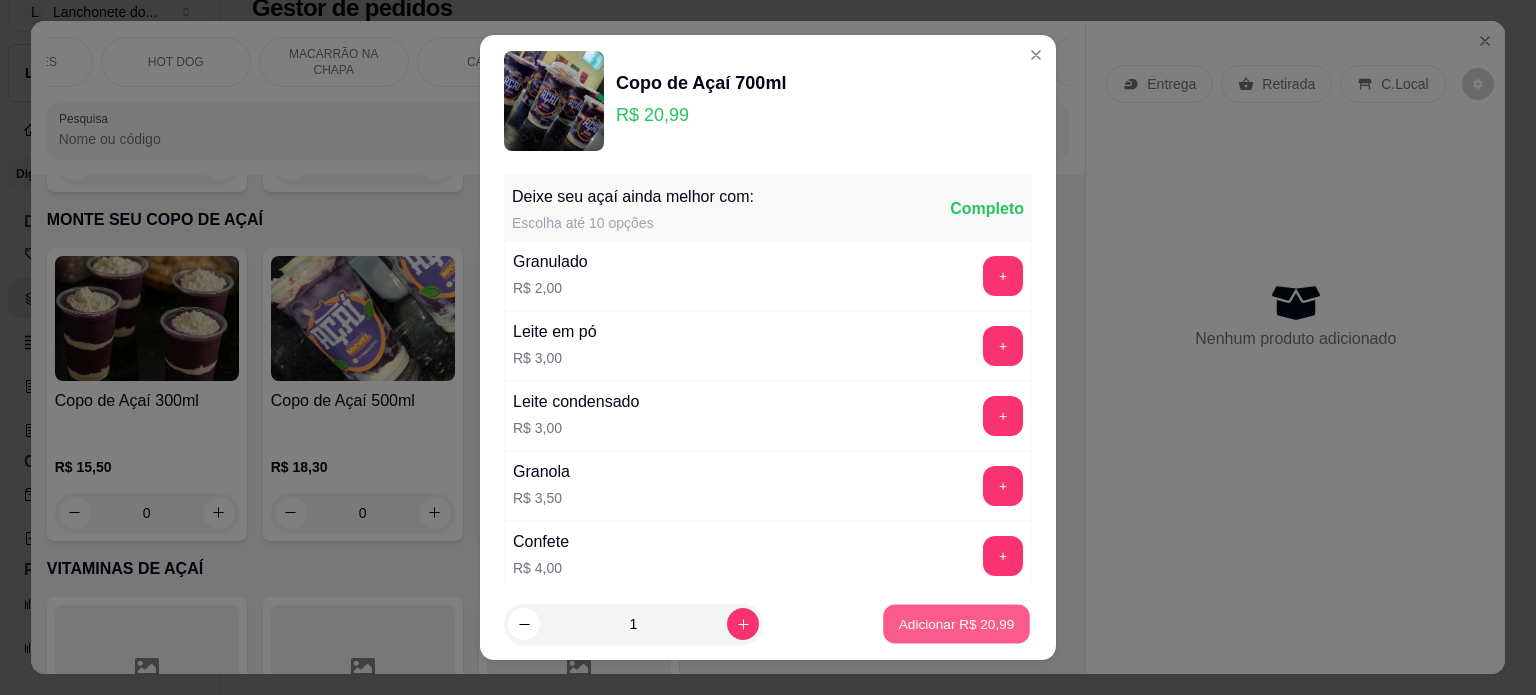 type on "1" 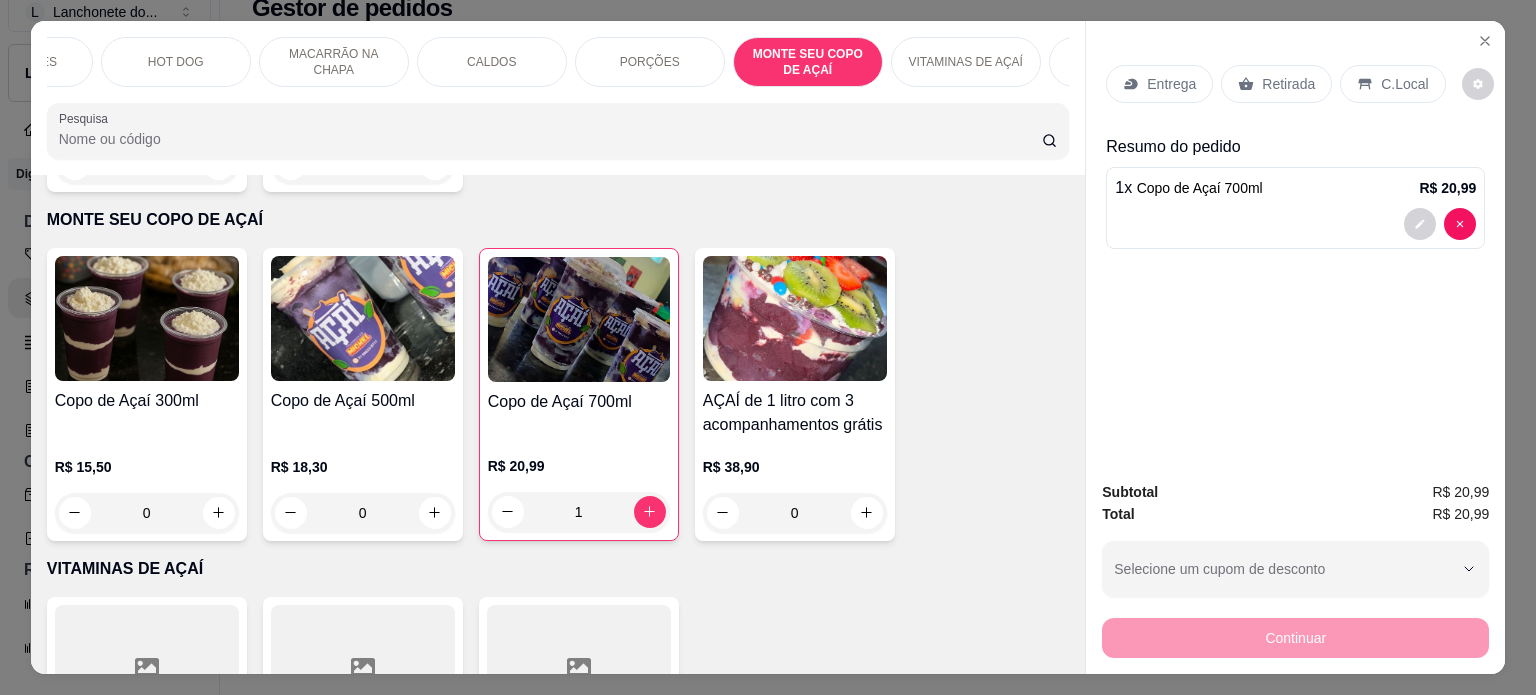 click on "Retirada" at bounding box center [1288, 84] 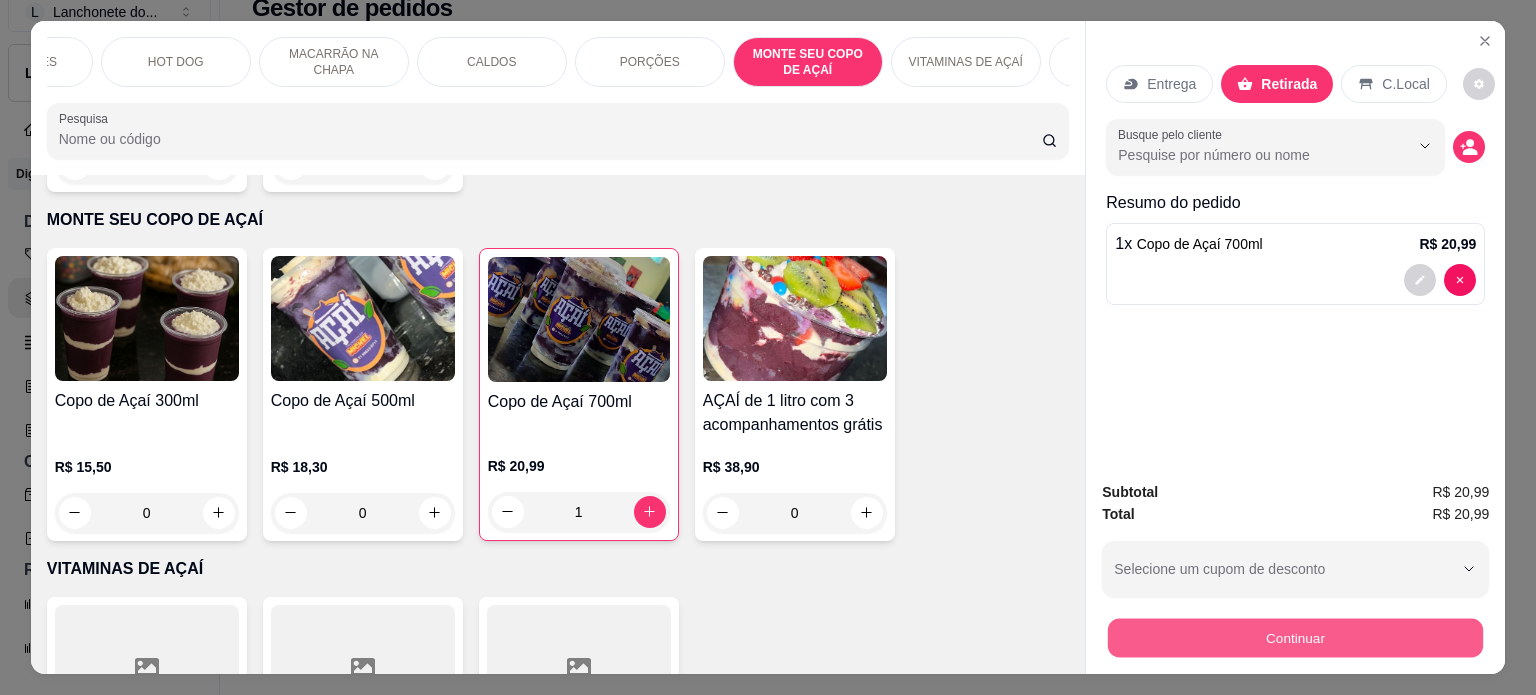 click on "Continuar" at bounding box center [1295, 638] 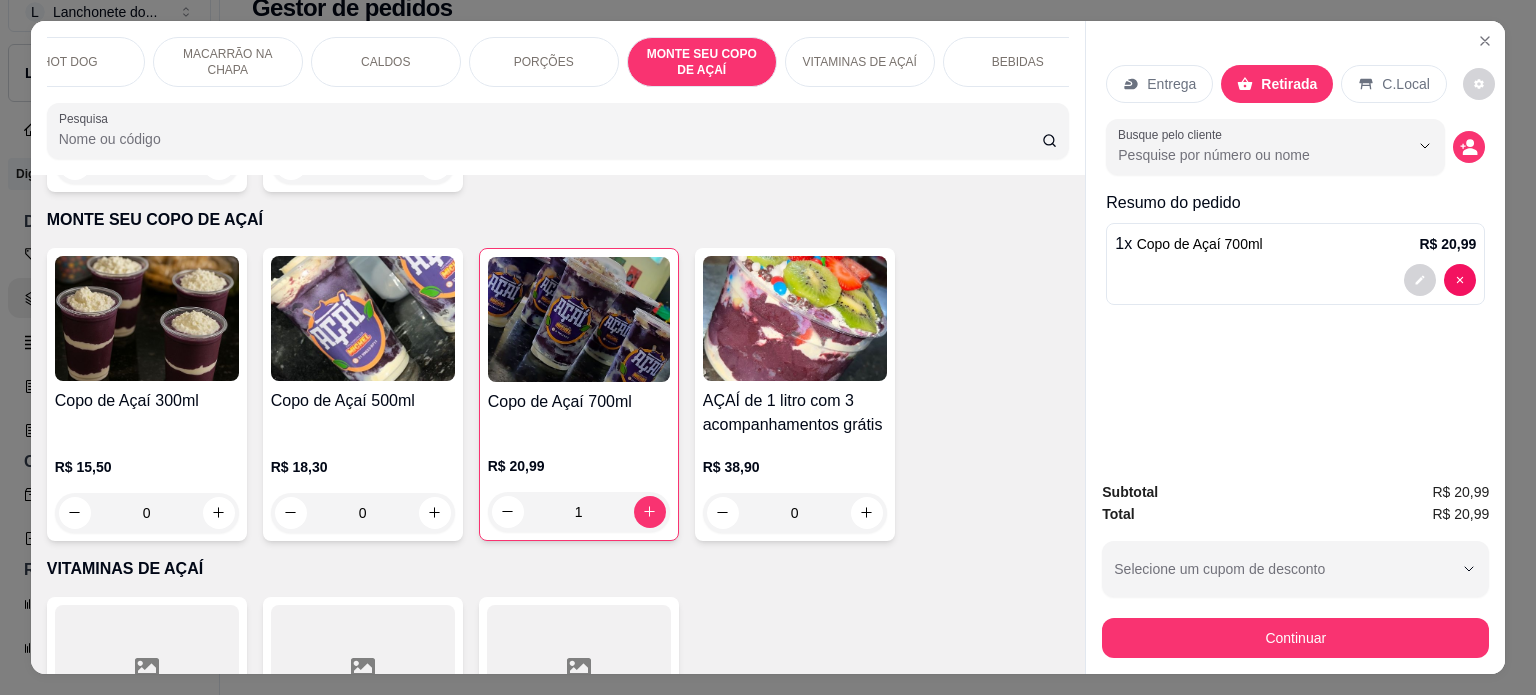 scroll, scrollTop: 0, scrollLeft: 1019, axis: horizontal 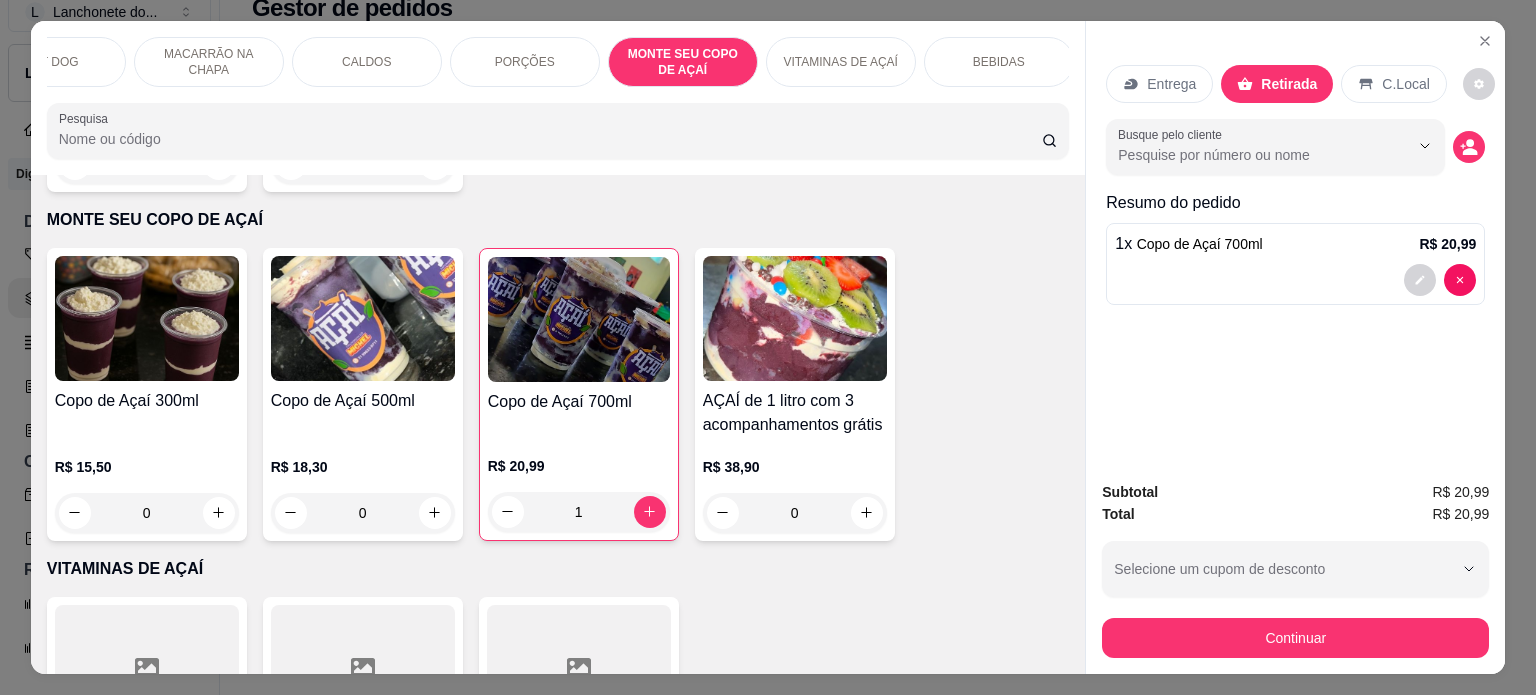 click on "BEBIDAS" at bounding box center (999, 62) 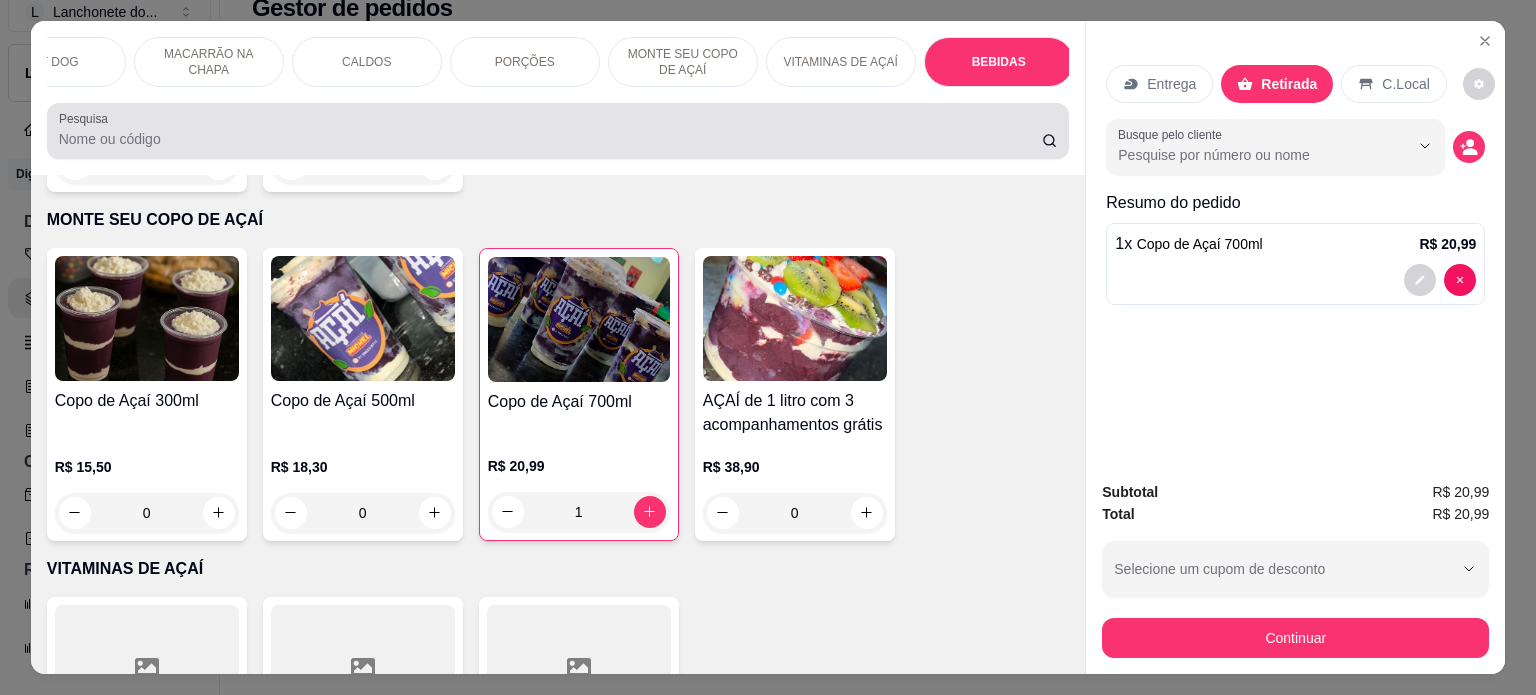 scroll, scrollTop: 5028, scrollLeft: 0, axis: vertical 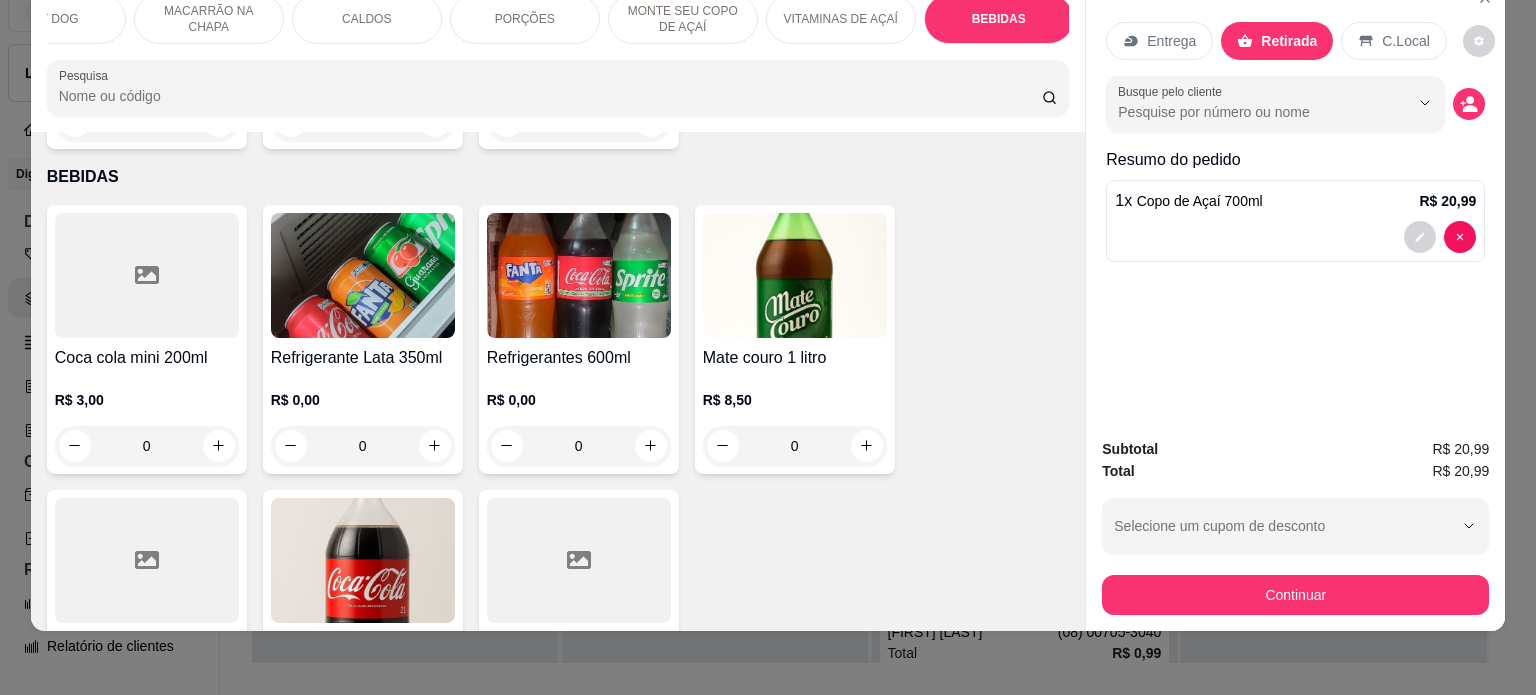 click on "Refrigerantes 600ml   R$ 0,00 0" at bounding box center (579, 339) 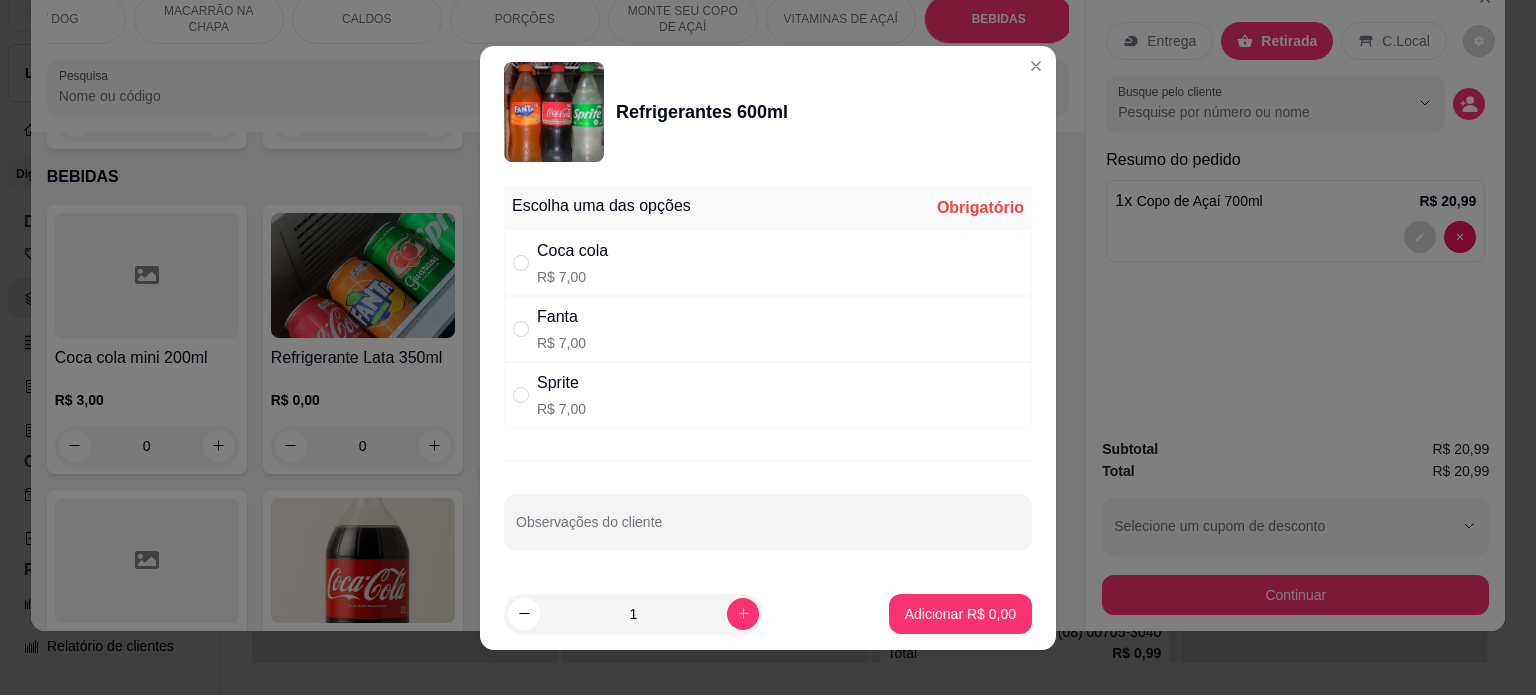 click on "Sprite  R$ 7,00" at bounding box center [768, 395] 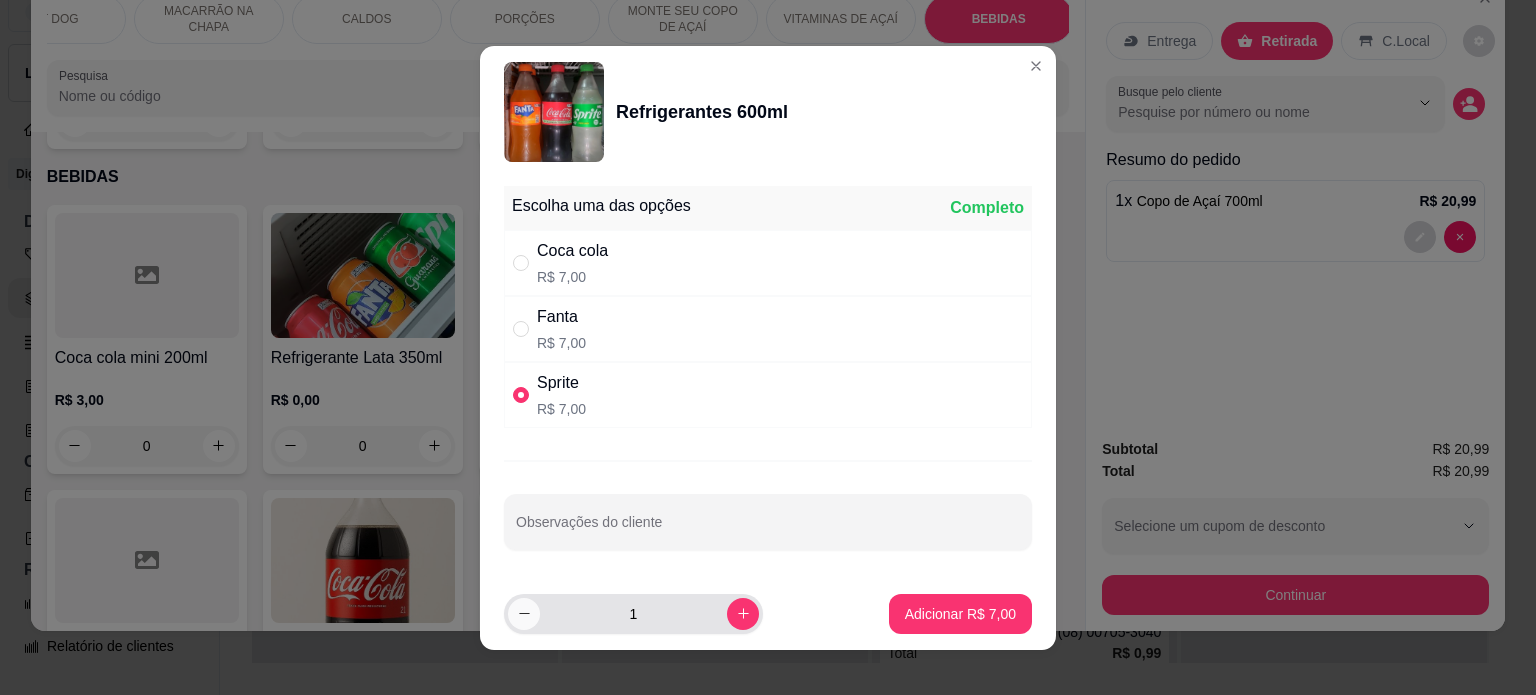 click 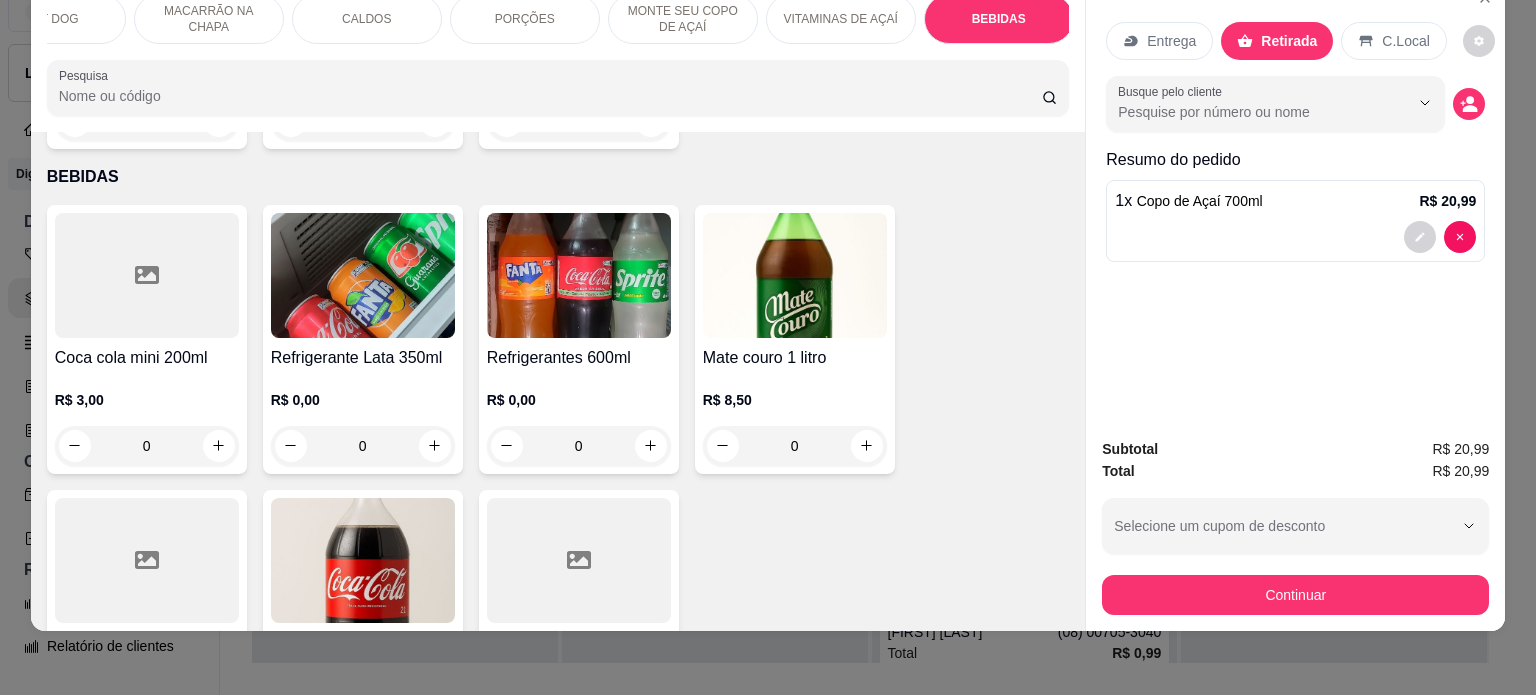 click at bounding box center [363, 560] 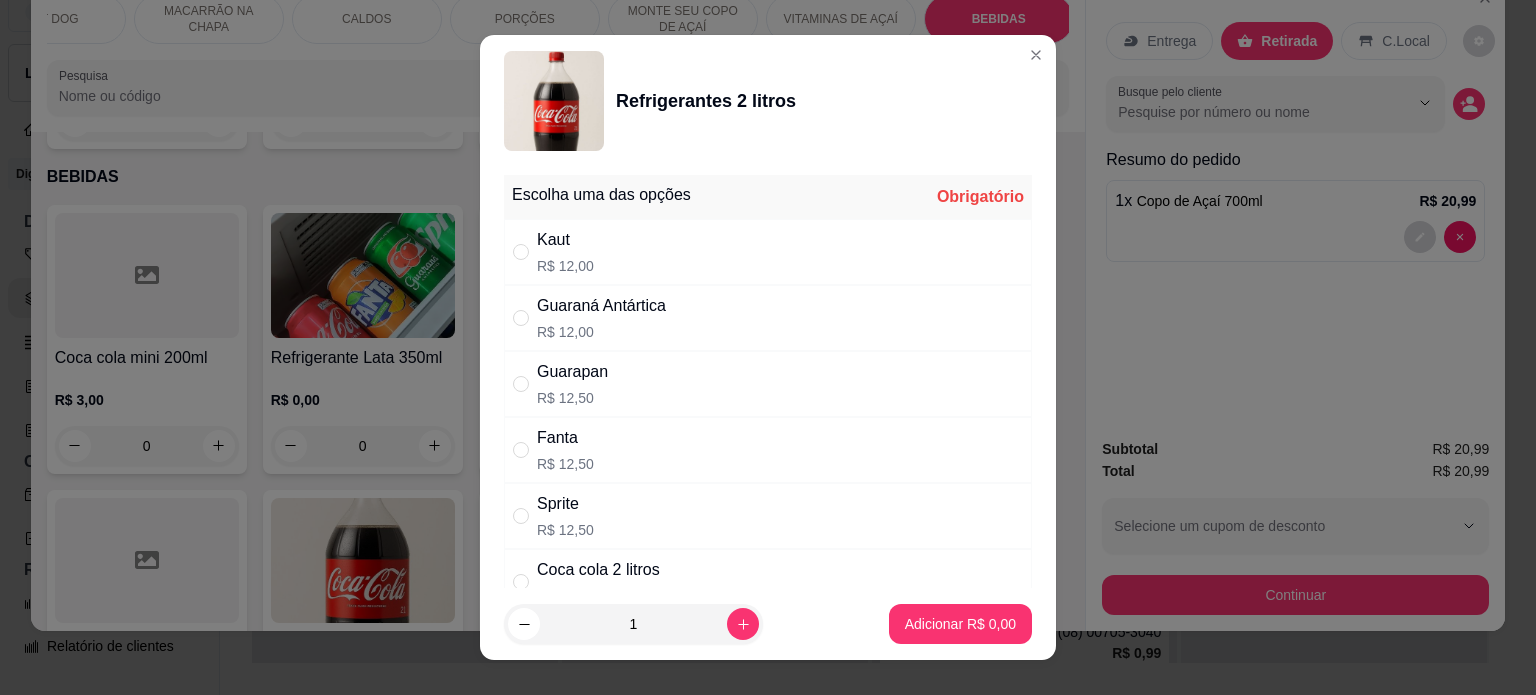 click on "Sprite R$ 12,50" at bounding box center (768, 516) 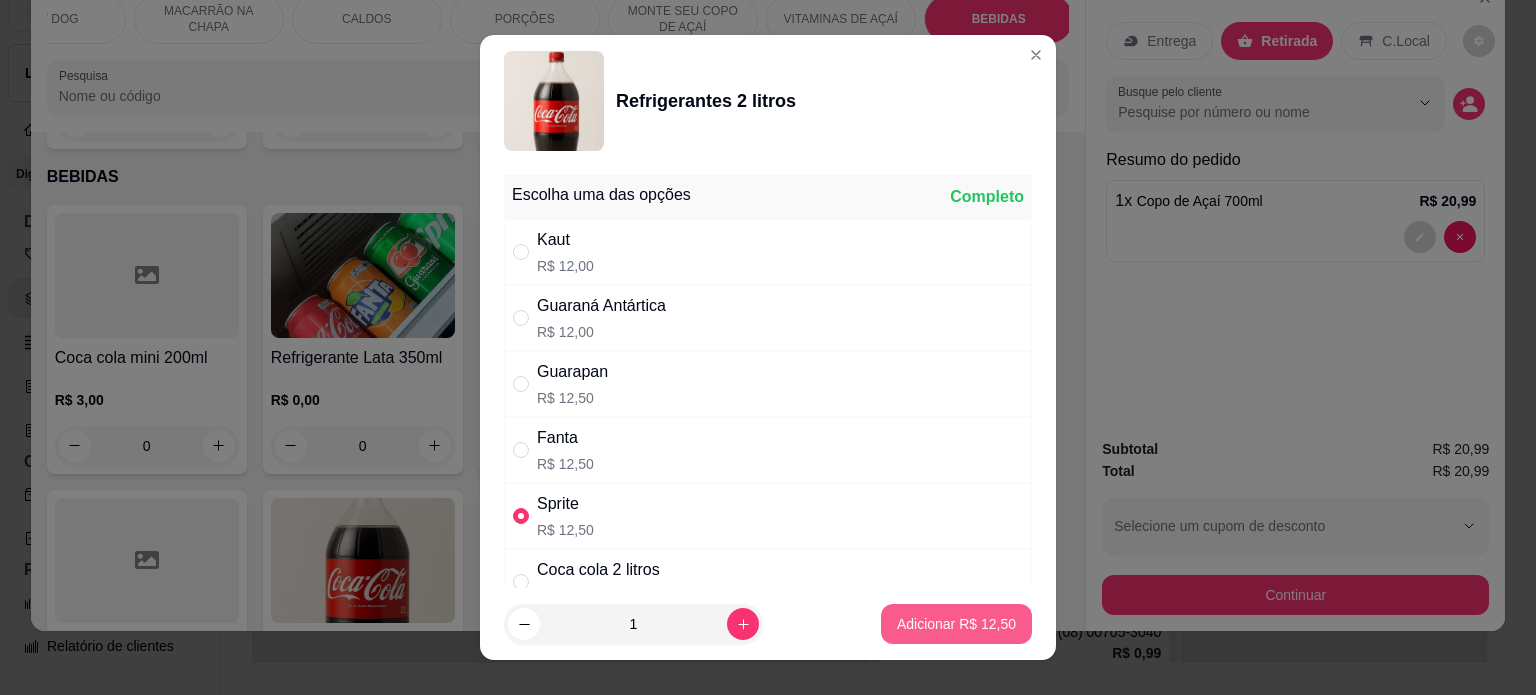 click on "Adicionar   R$ 12,50" at bounding box center [956, 624] 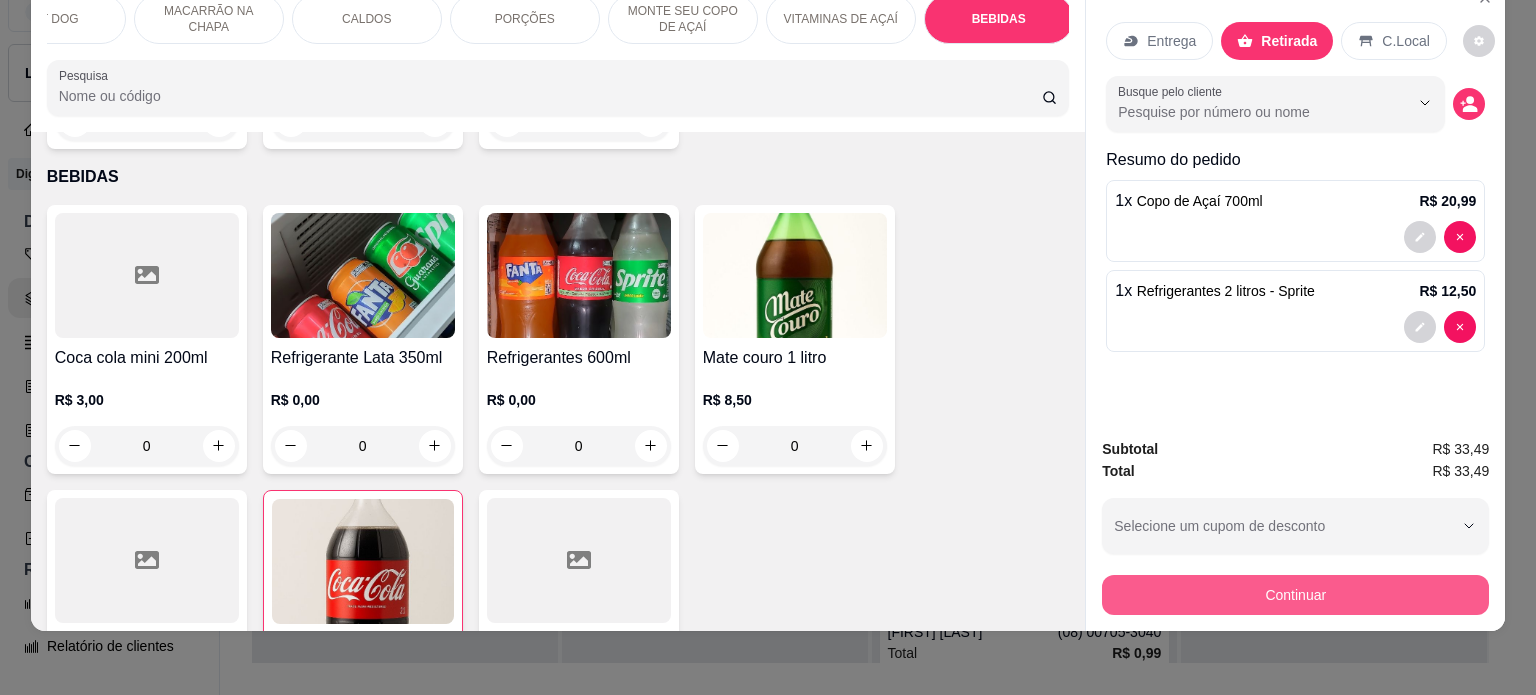 click on "Continuar" at bounding box center [1295, 595] 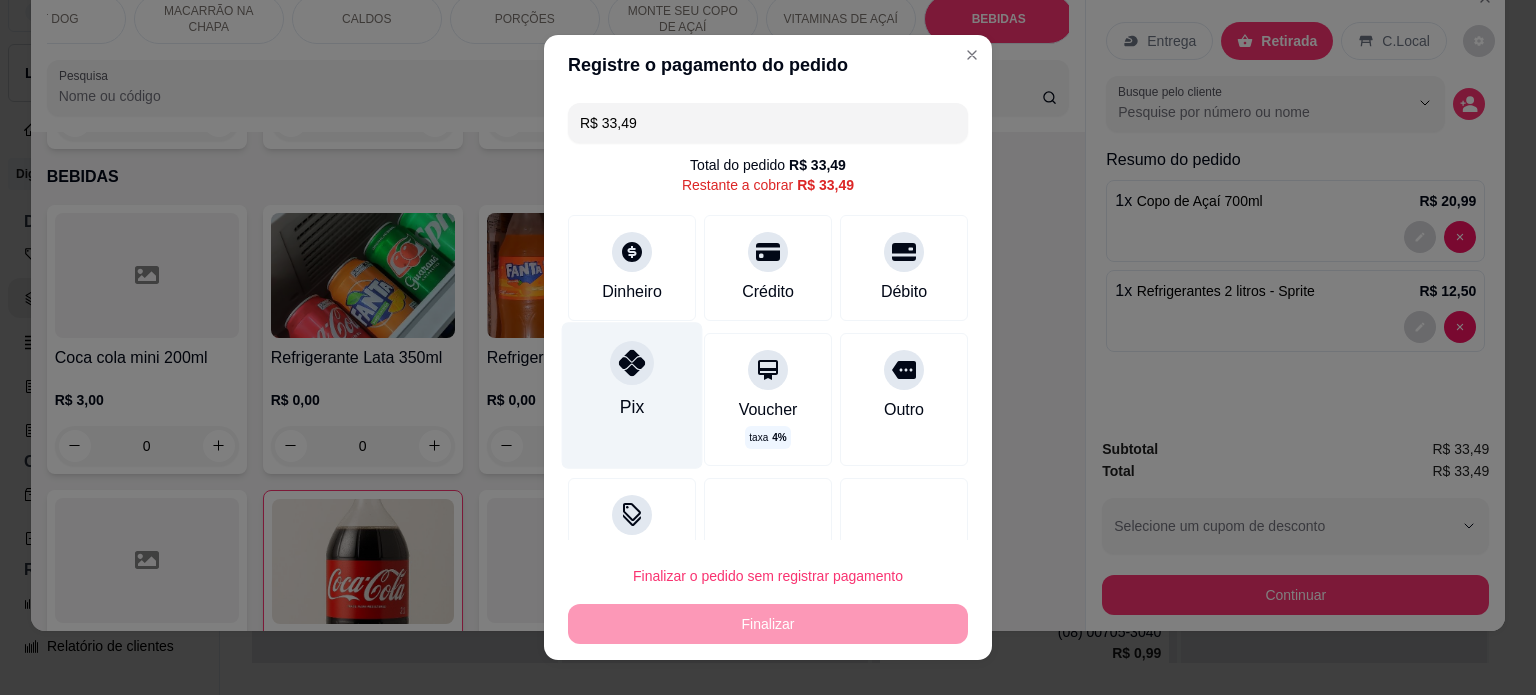 click on "Pix" at bounding box center (632, 395) 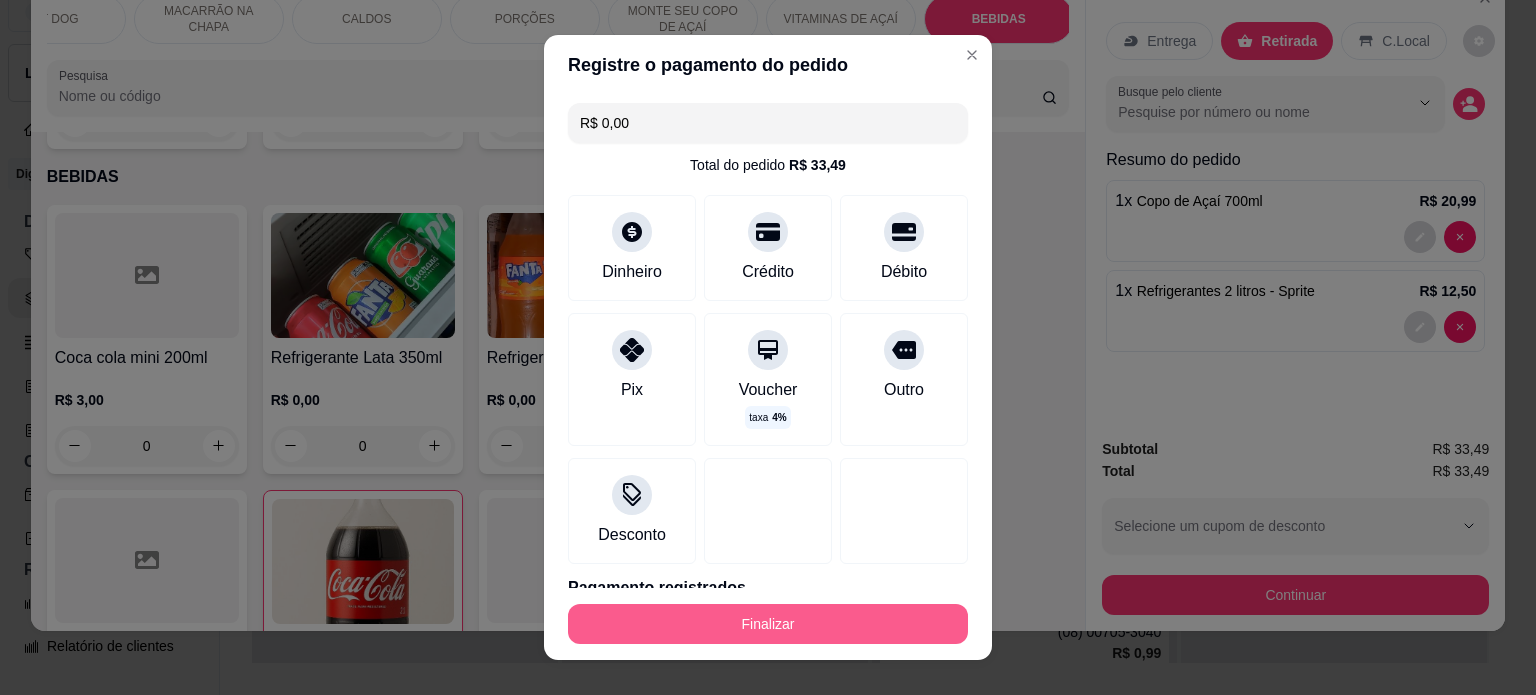 click on "Finalizar" at bounding box center (768, 624) 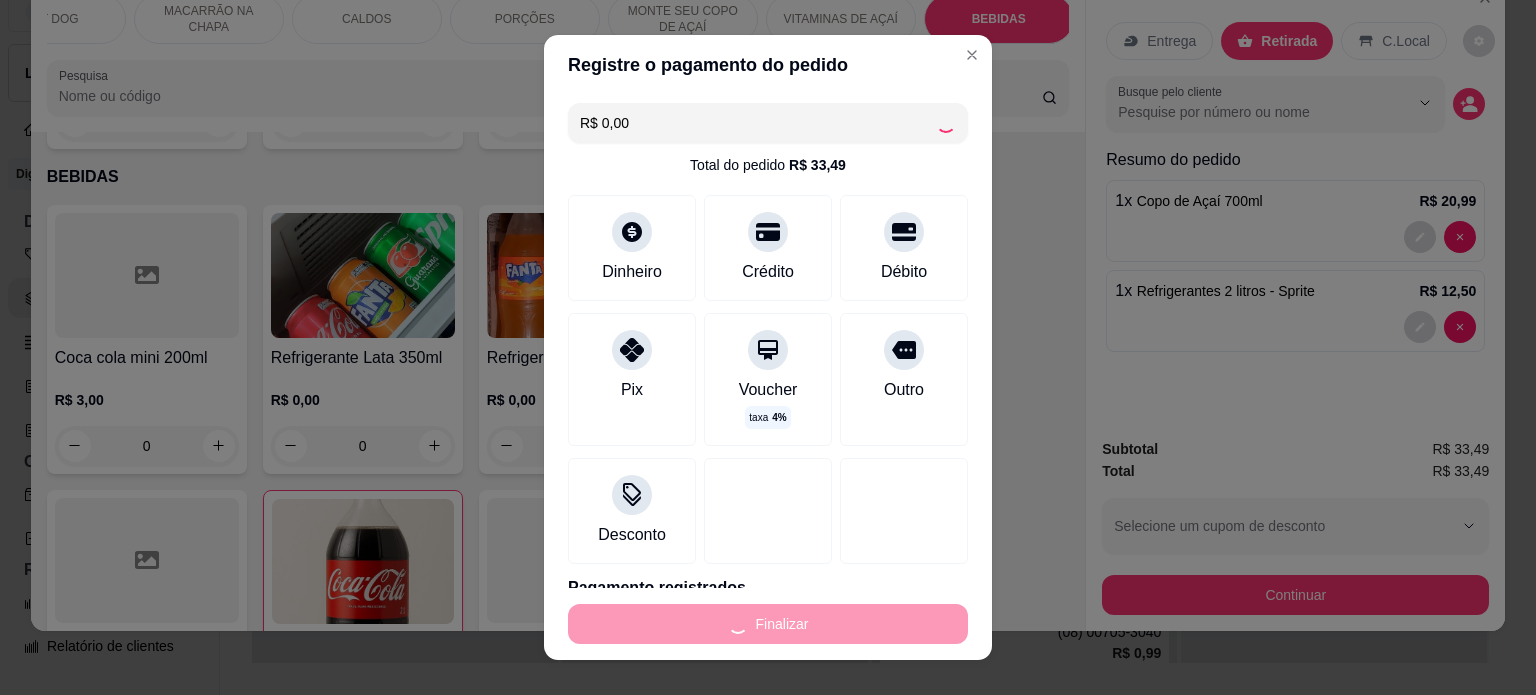 type on "0" 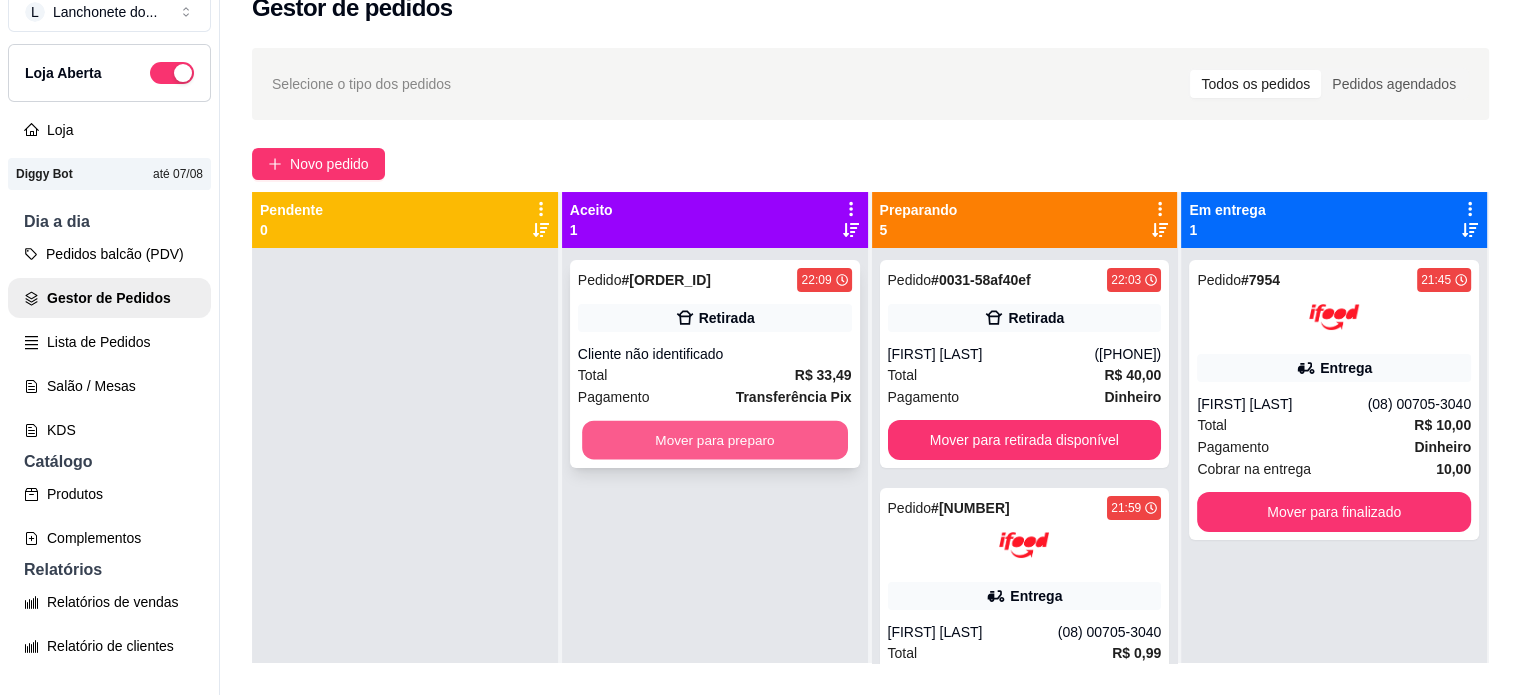 click on "Mover para preparo" at bounding box center [715, 440] 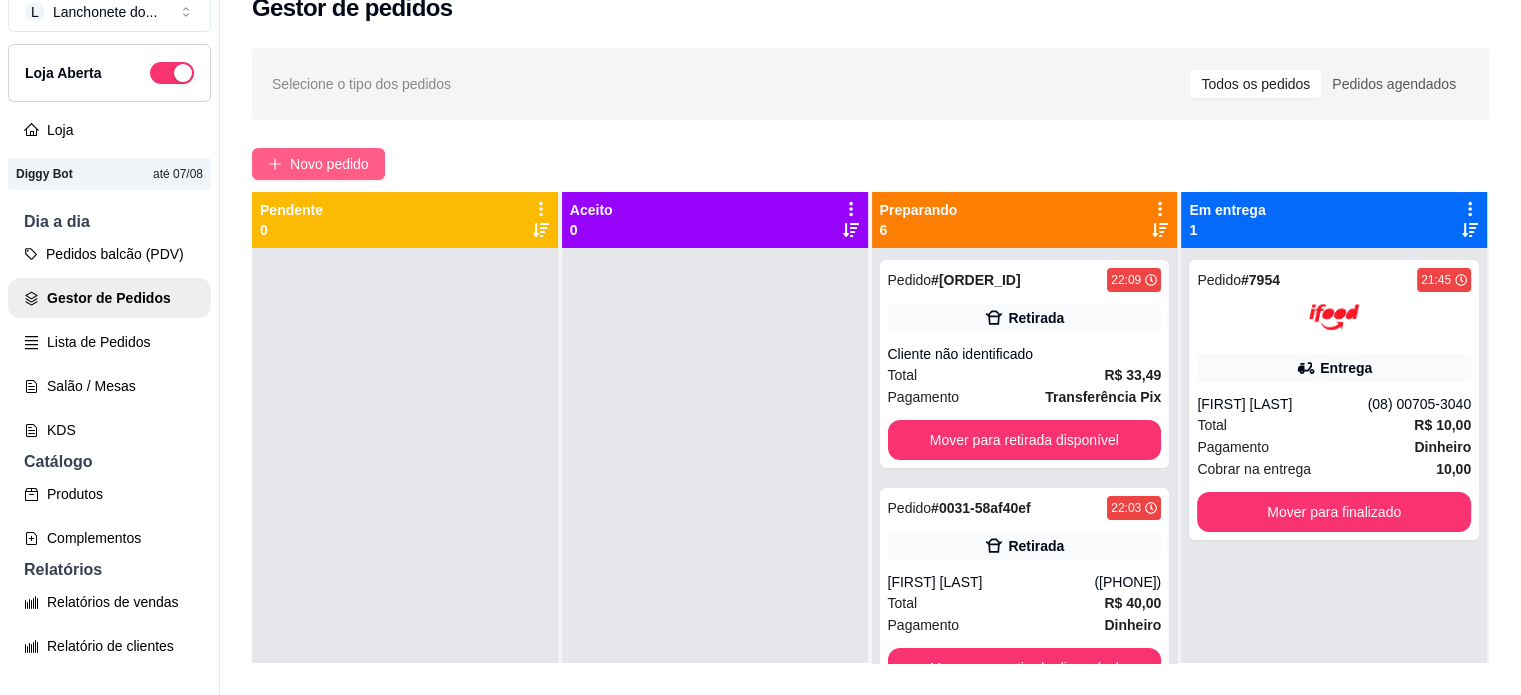 click on "Novo pedido" at bounding box center (318, 164) 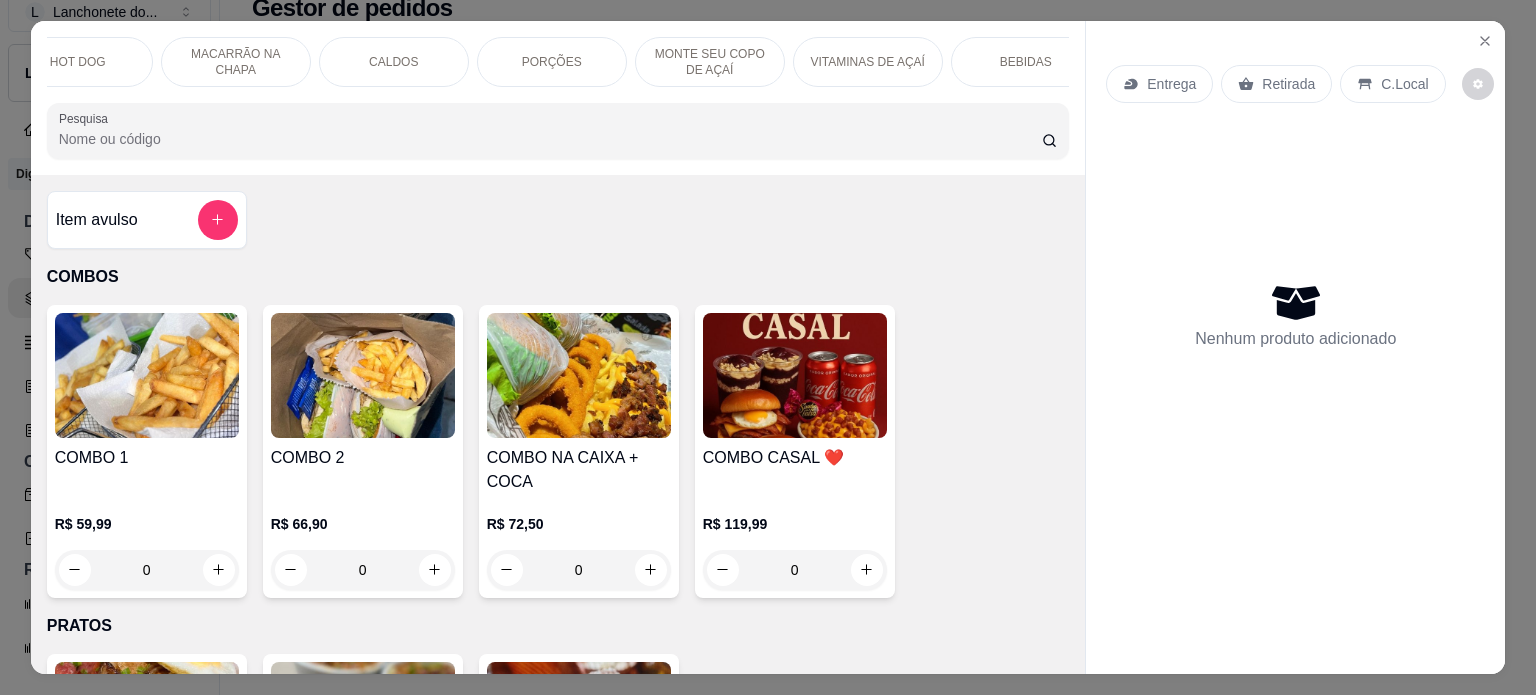 scroll, scrollTop: 0, scrollLeft: 995, axis: horizontal 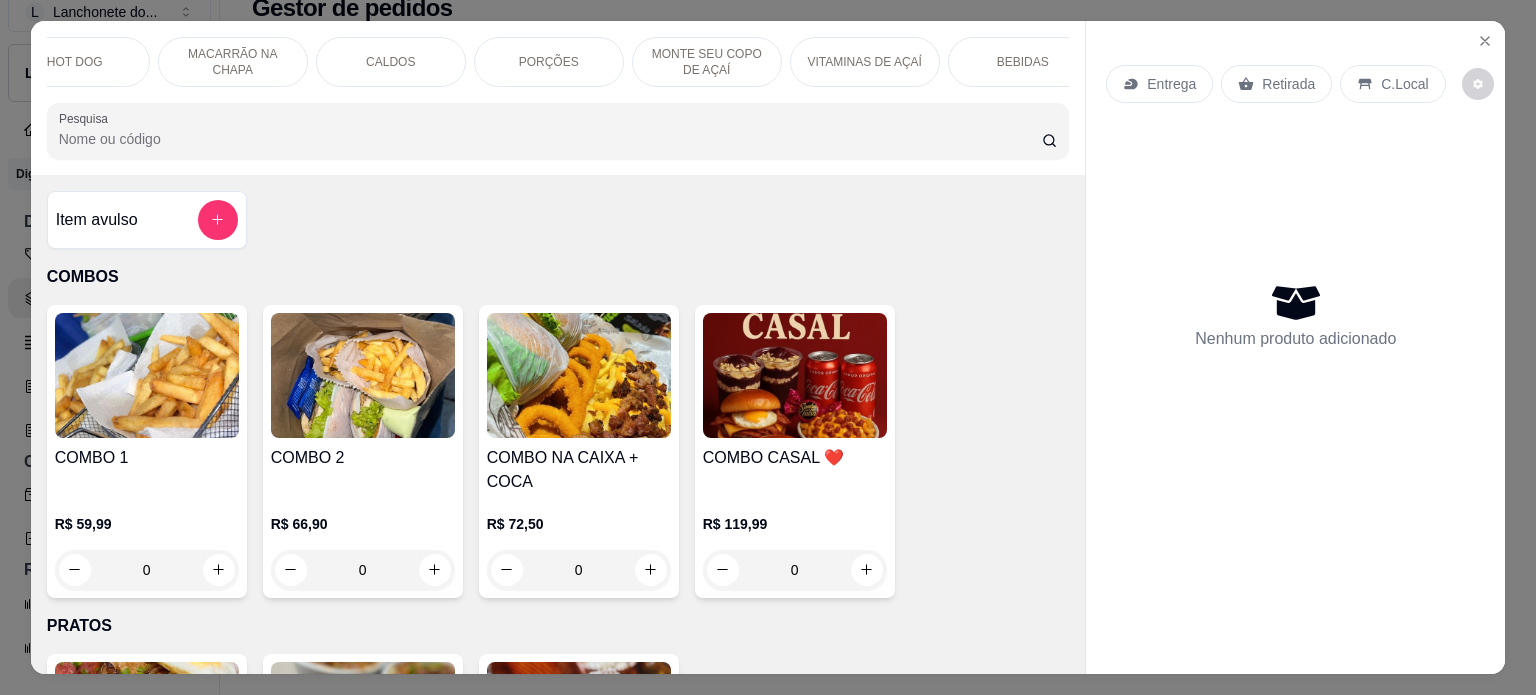 click on "MONTE SEU COPO DE AÇAÍ" at bounding box center (707, 62) 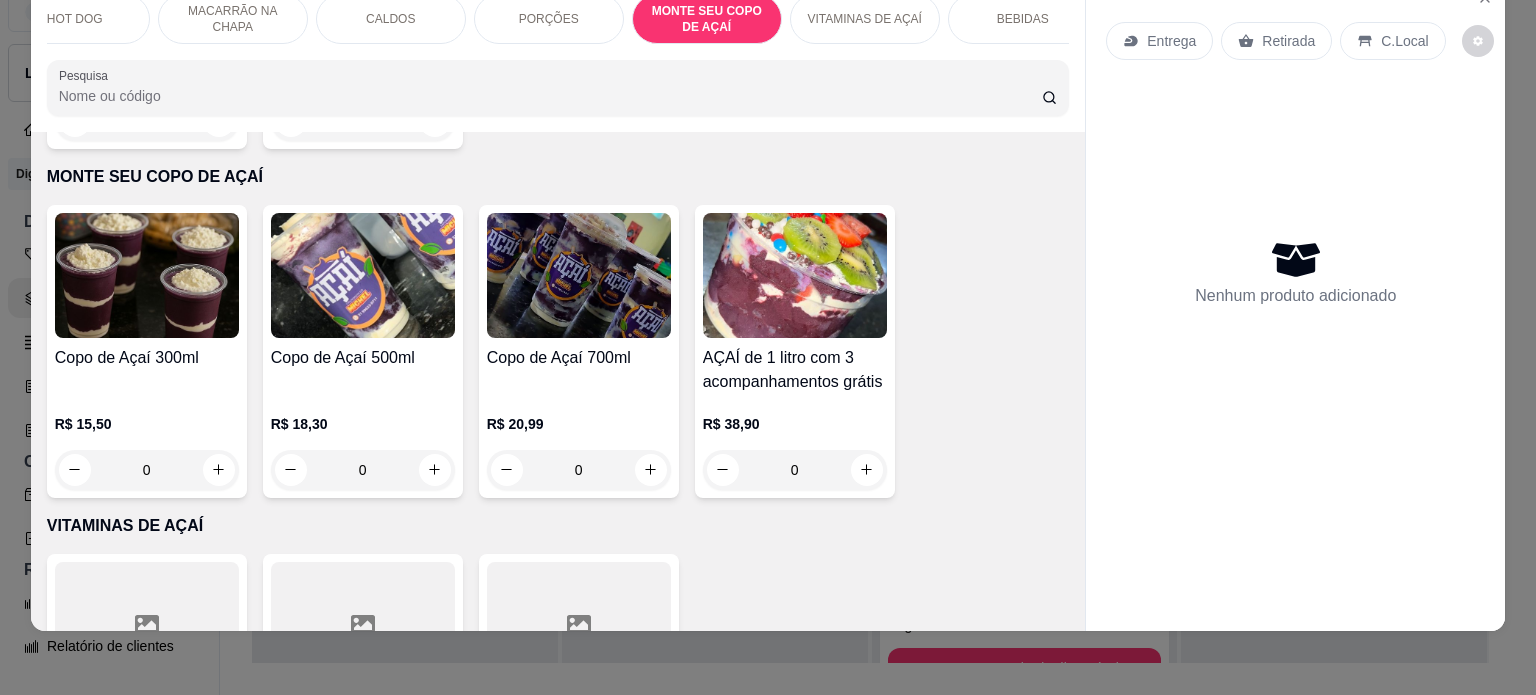 click on "Copo de Açaí 300ml" at bounding box center [147, 370] 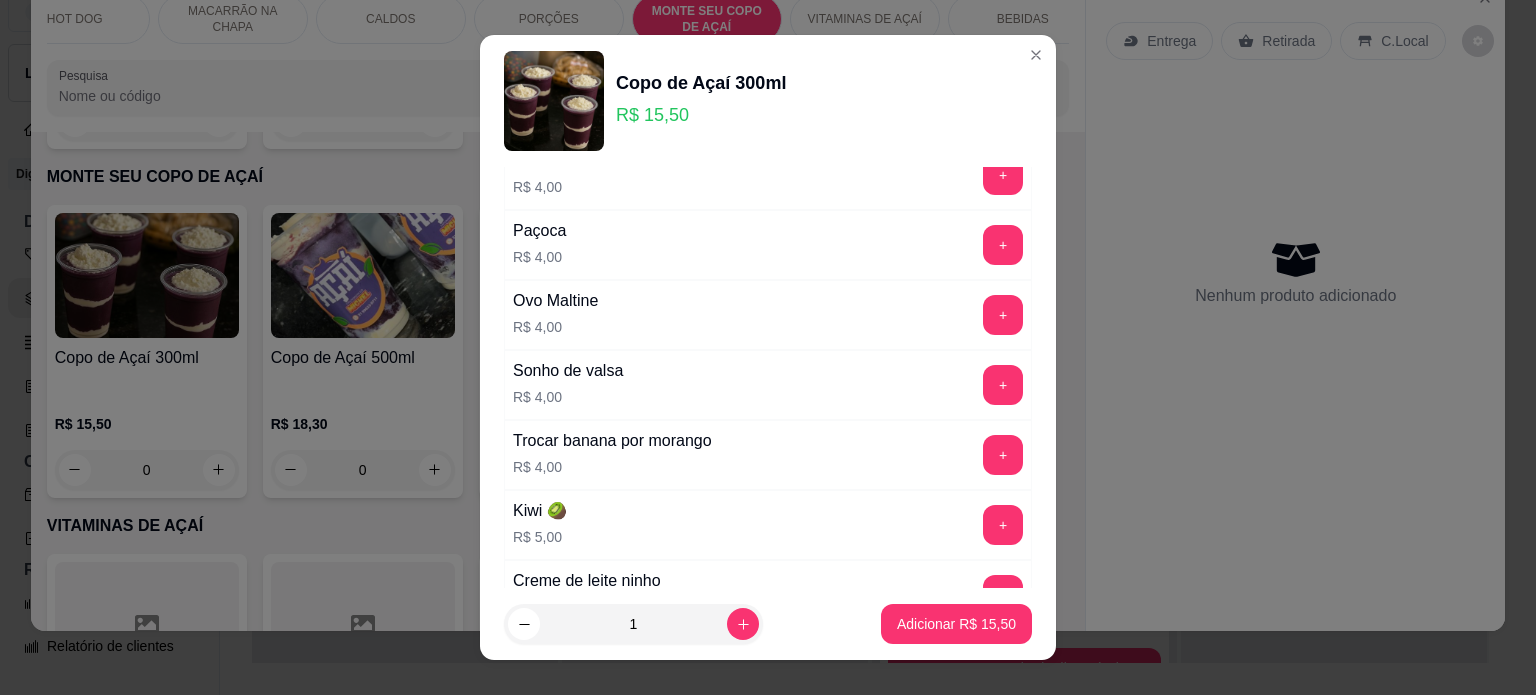 scroll, scrollTop: 463, scrollLeft: 0, axis: vertical 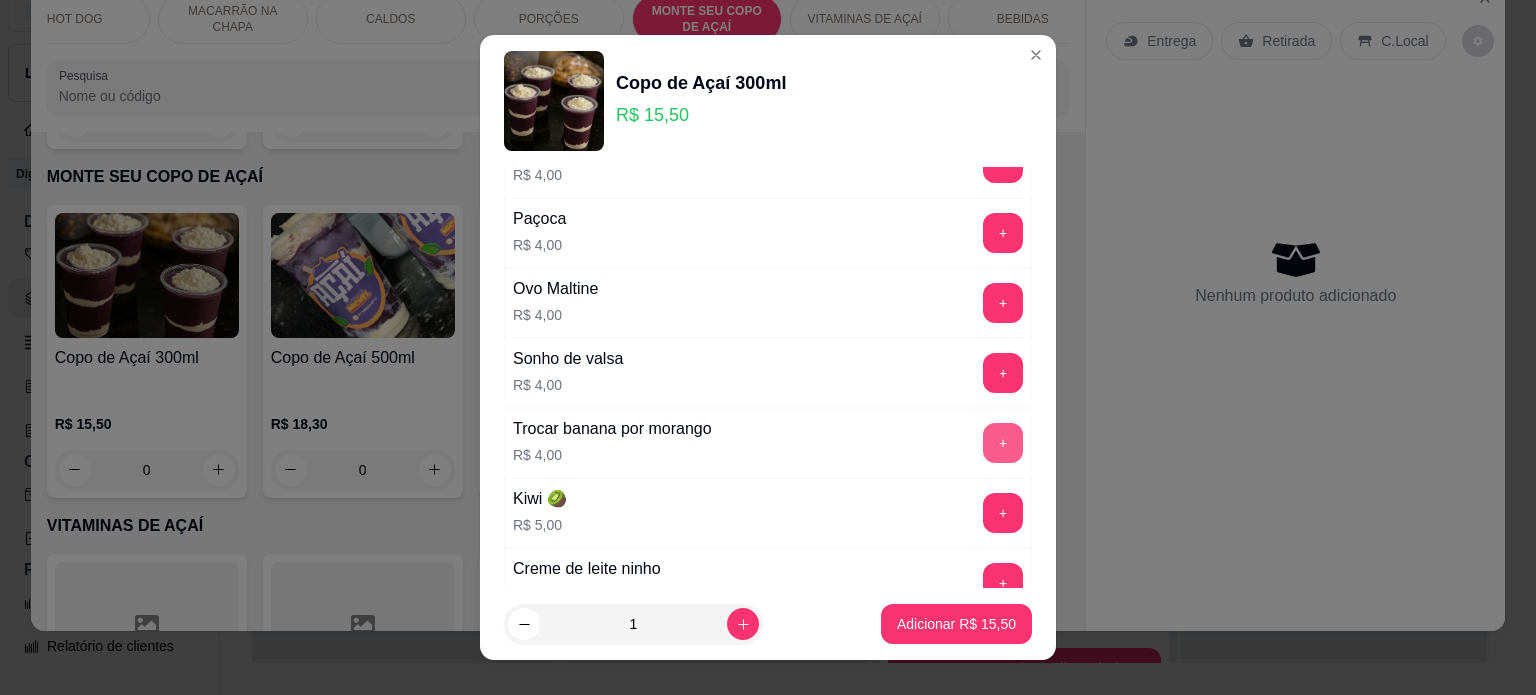 click on "+" at bounding box center (1003, 443) 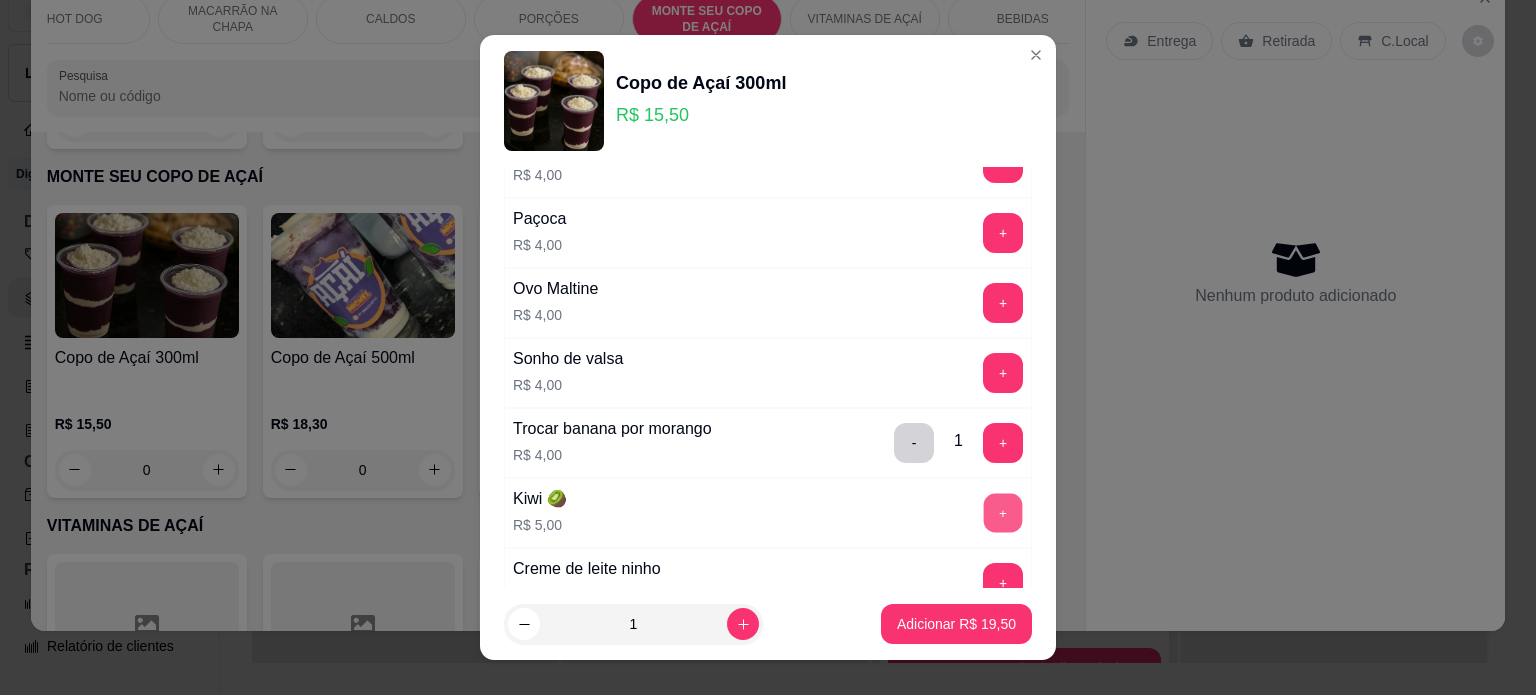 click on "+" at bounding box center (1003, 512) 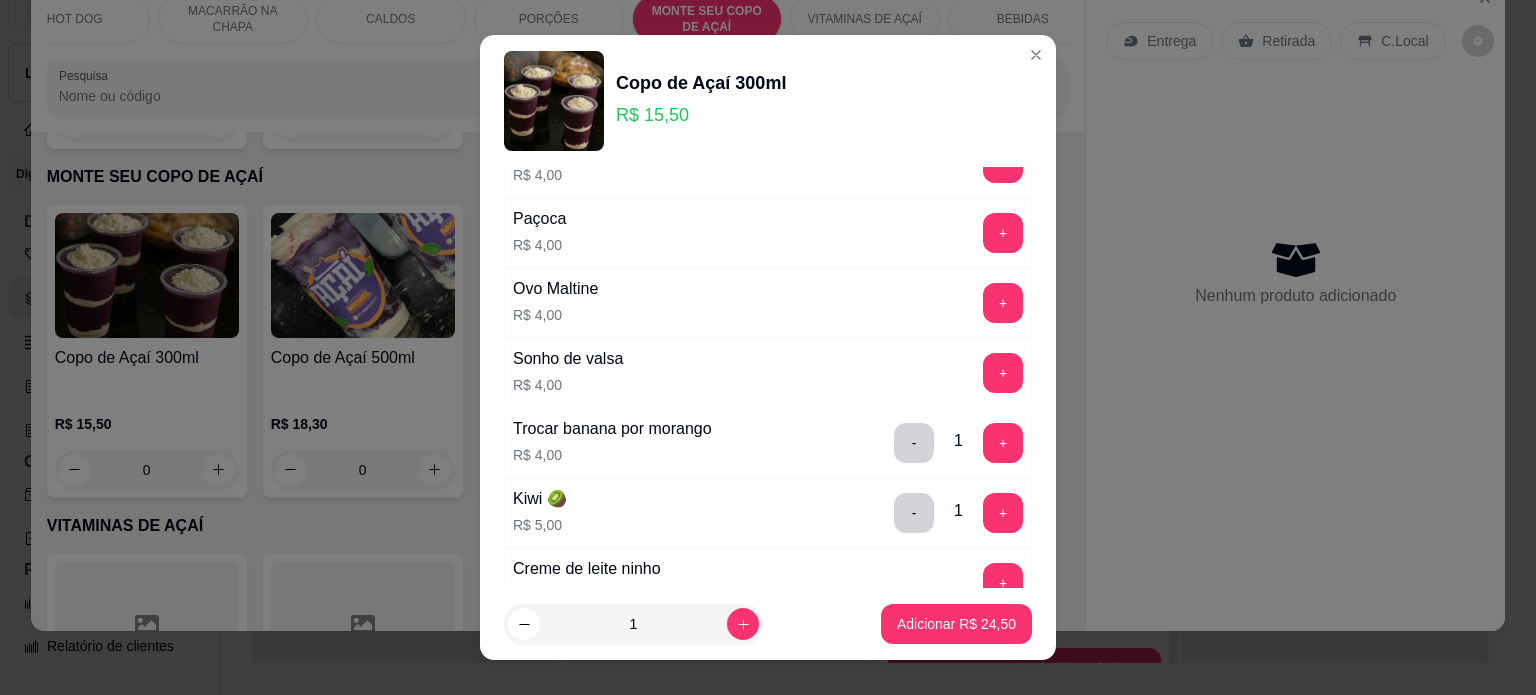 type 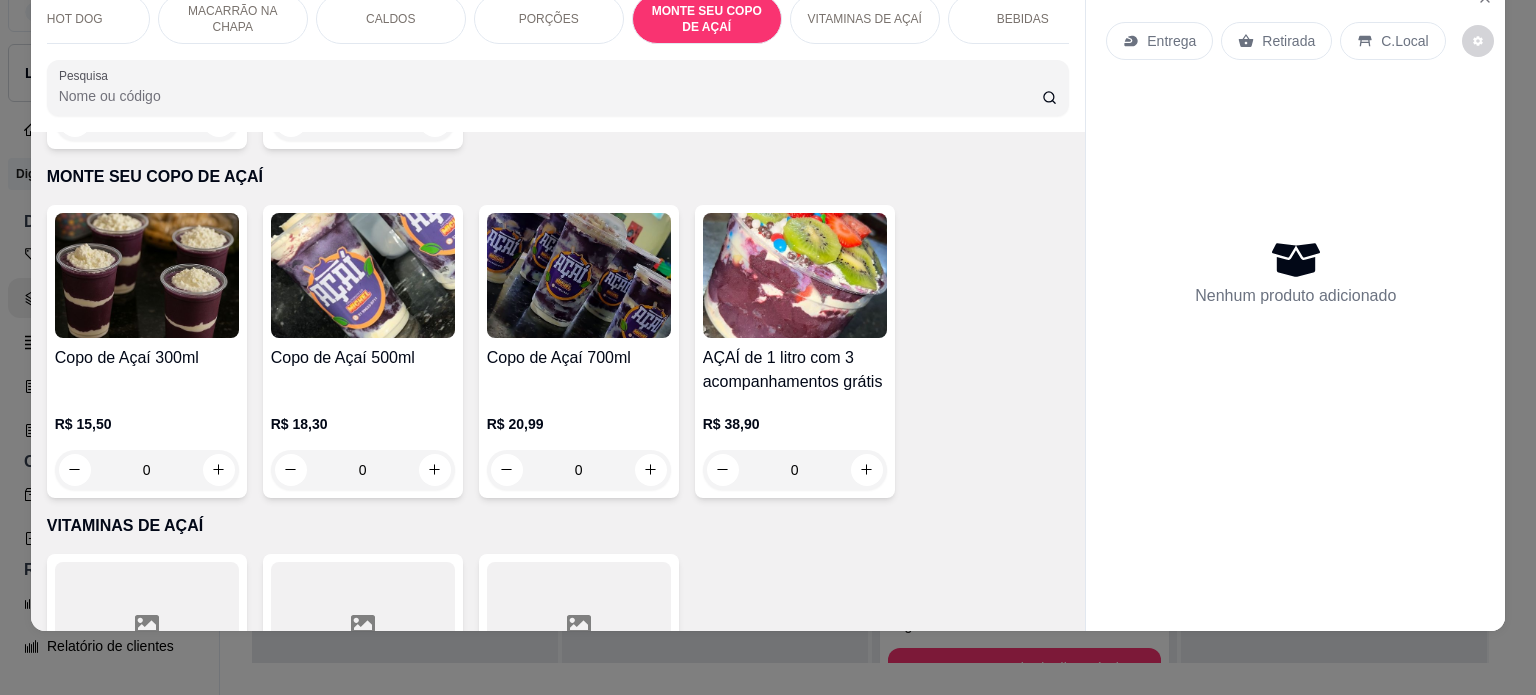 click at bounding box center [363, 275] 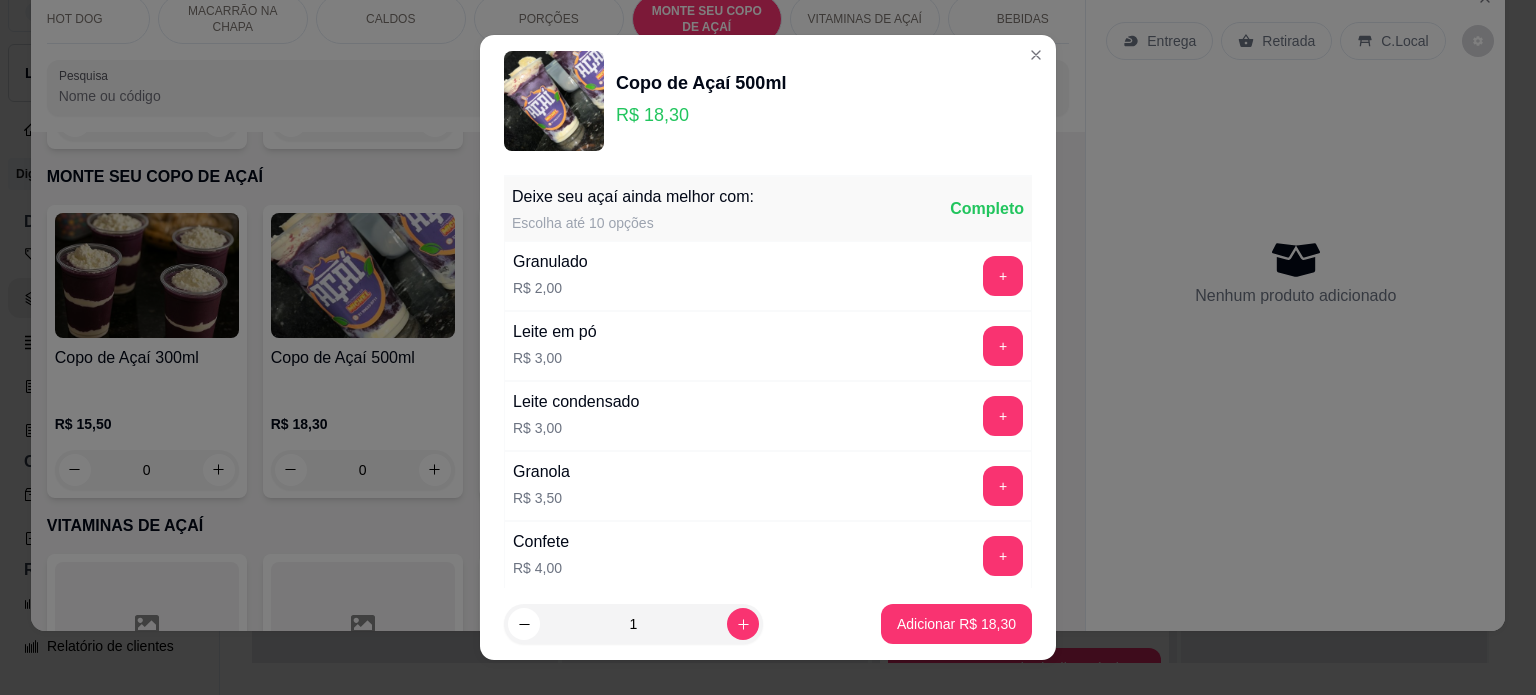 scroll, scrollTop: 705, scrollLeft: 0, axis: vertical 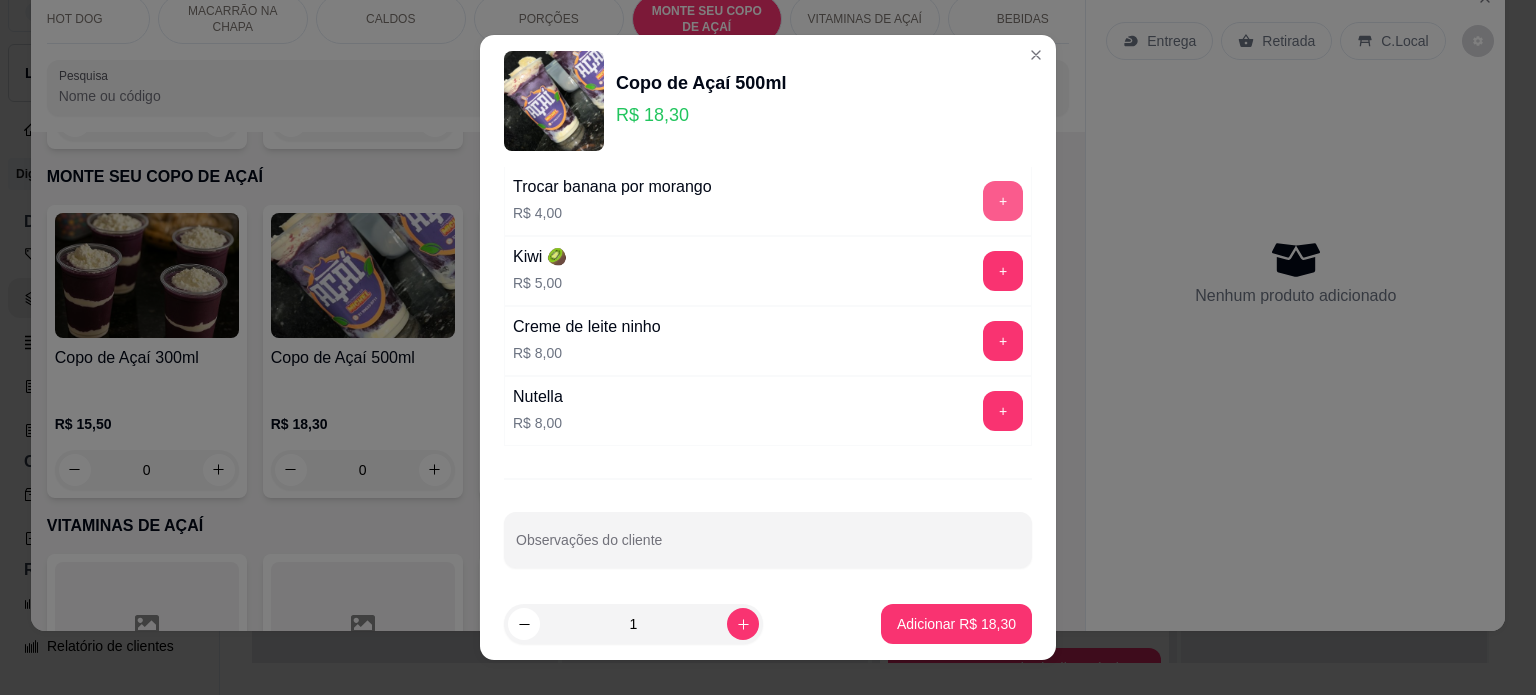 click on "+" at bounding box center (1003, 201) 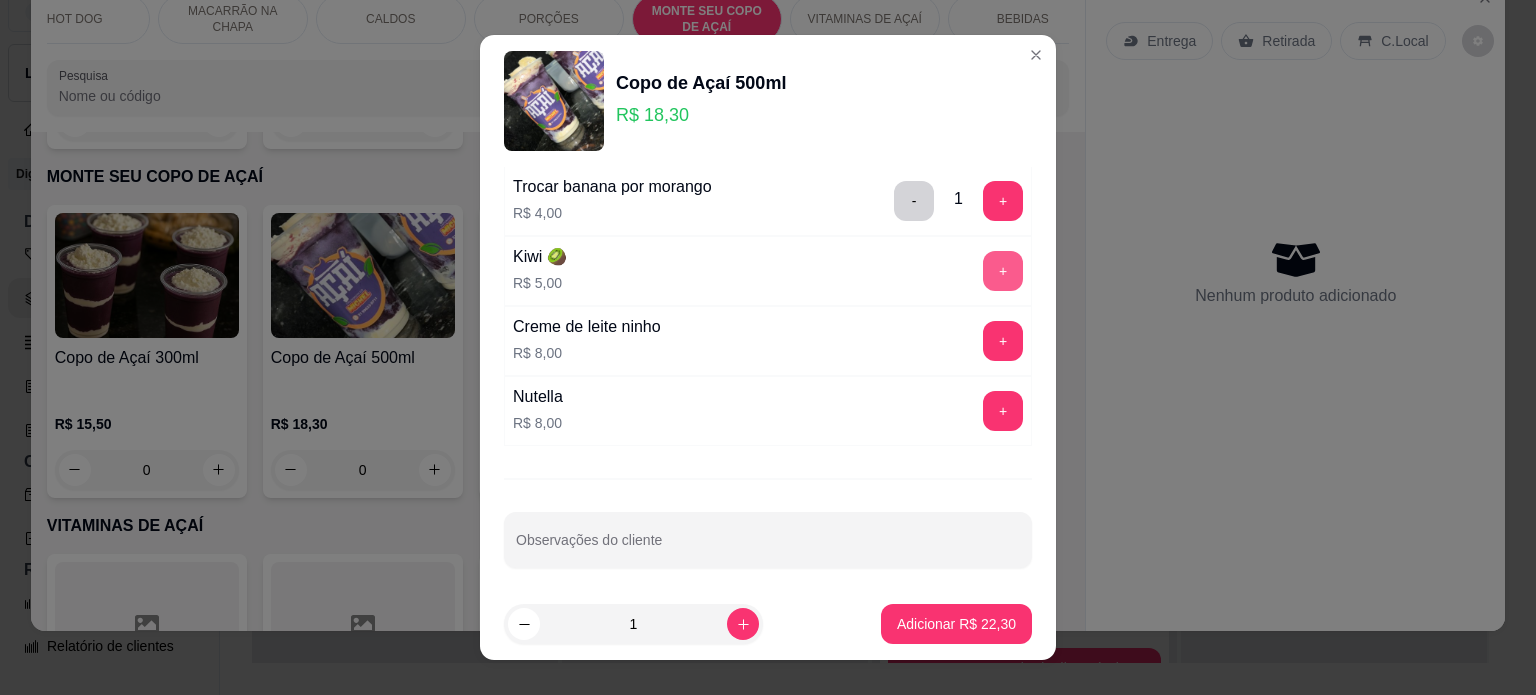click on "+" at bounding box center [1003, 271] 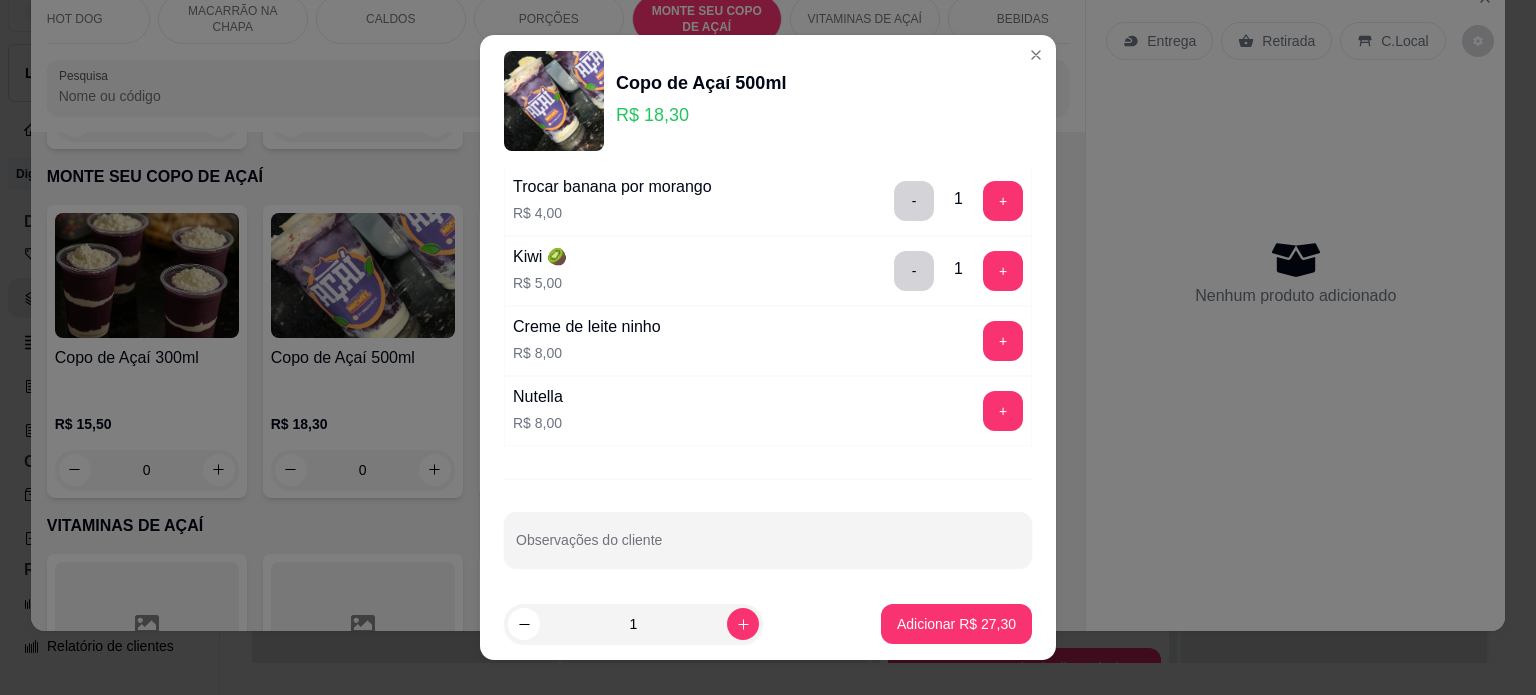 type 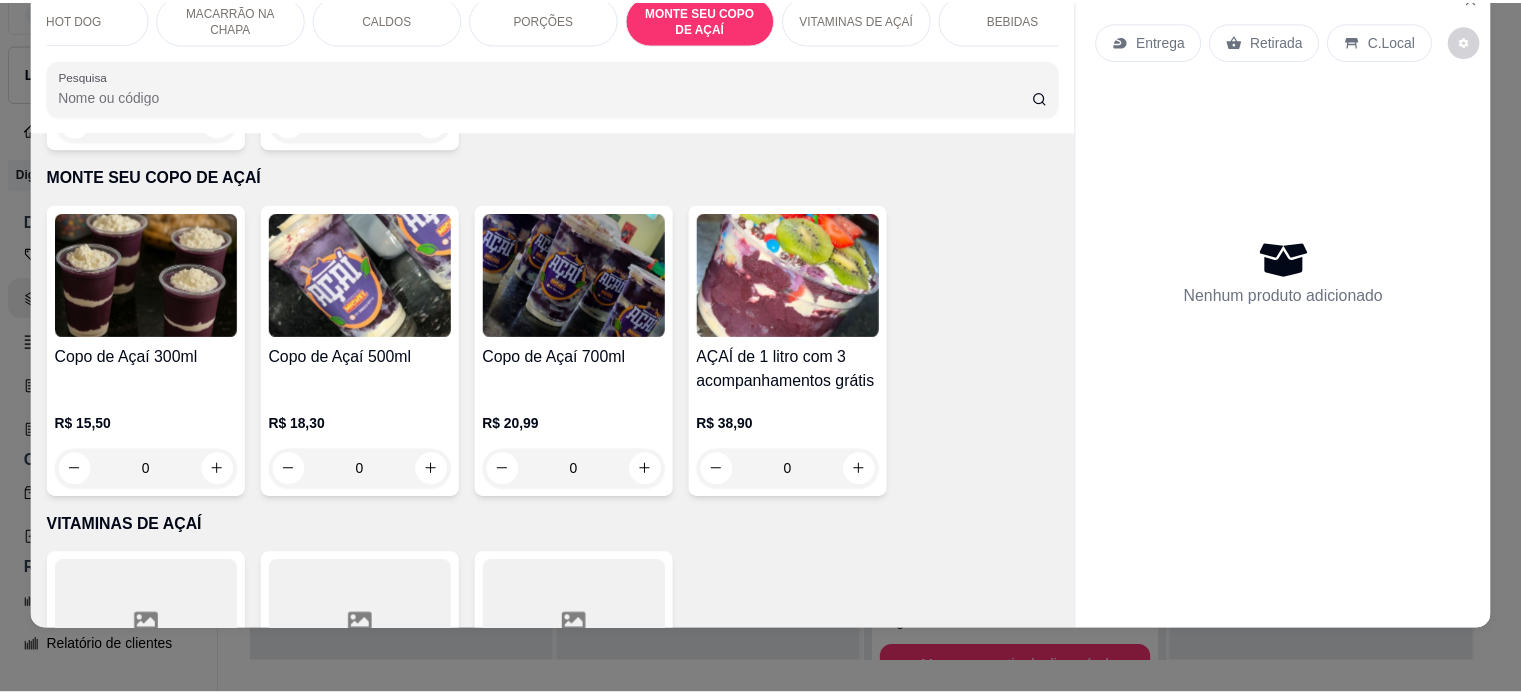 scroll, scrollTop: 0, scrollLeft: 0, axis: both 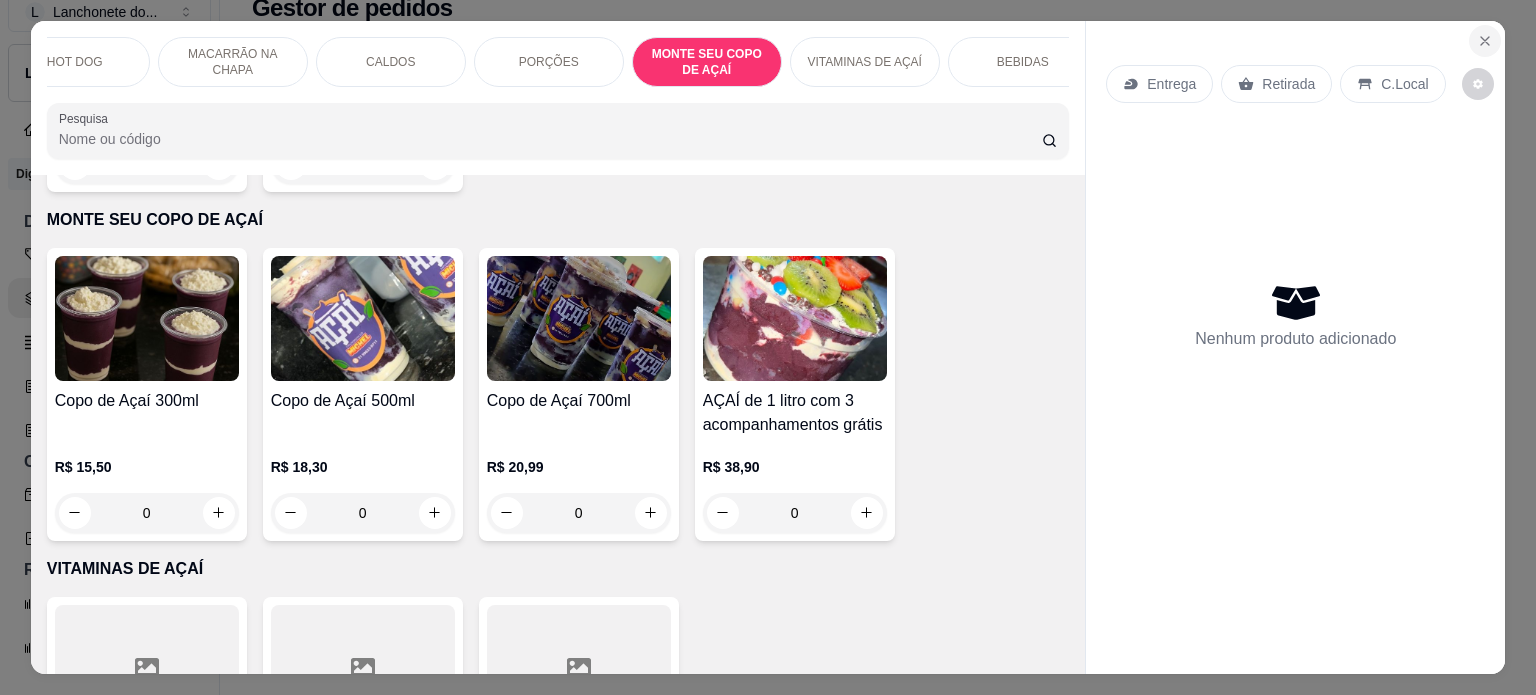 click 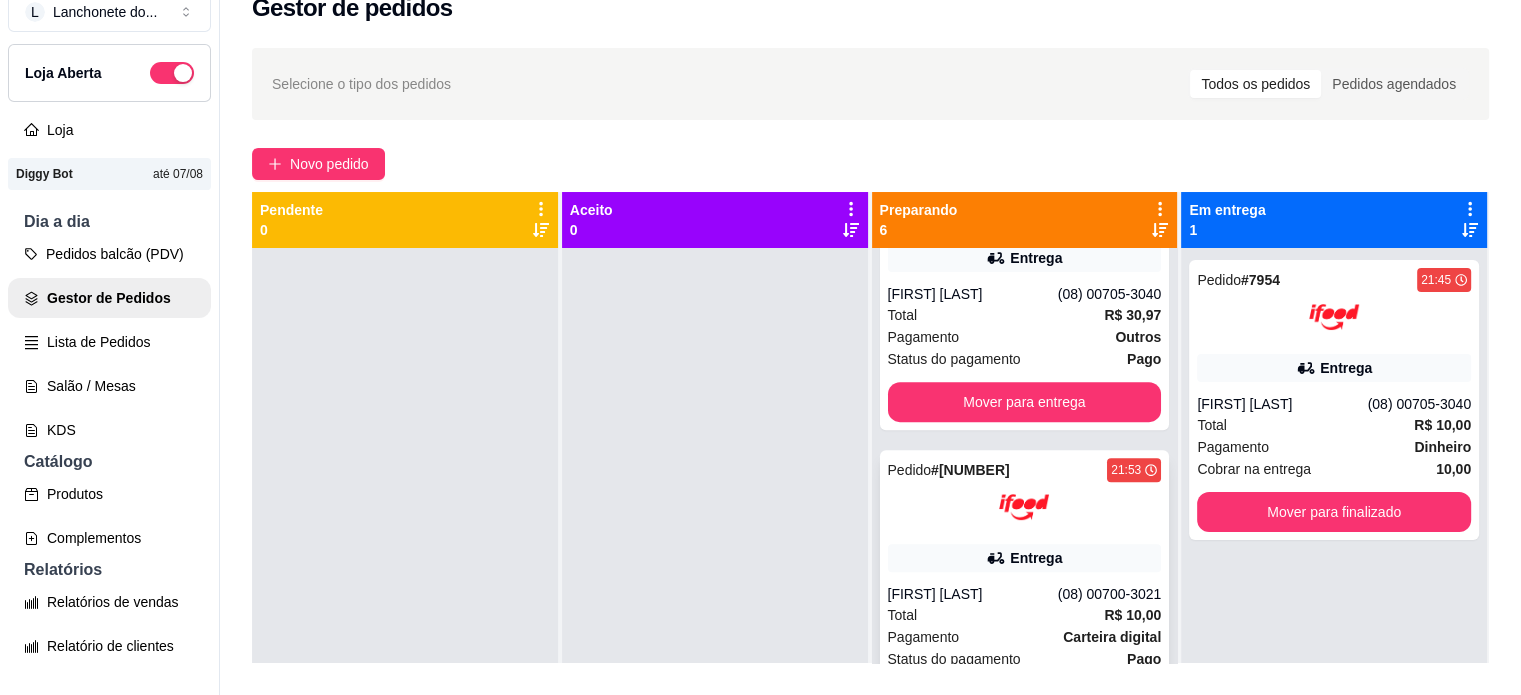 scroll, scrollTop: 928, scrollLeft: 0, axis: vertical 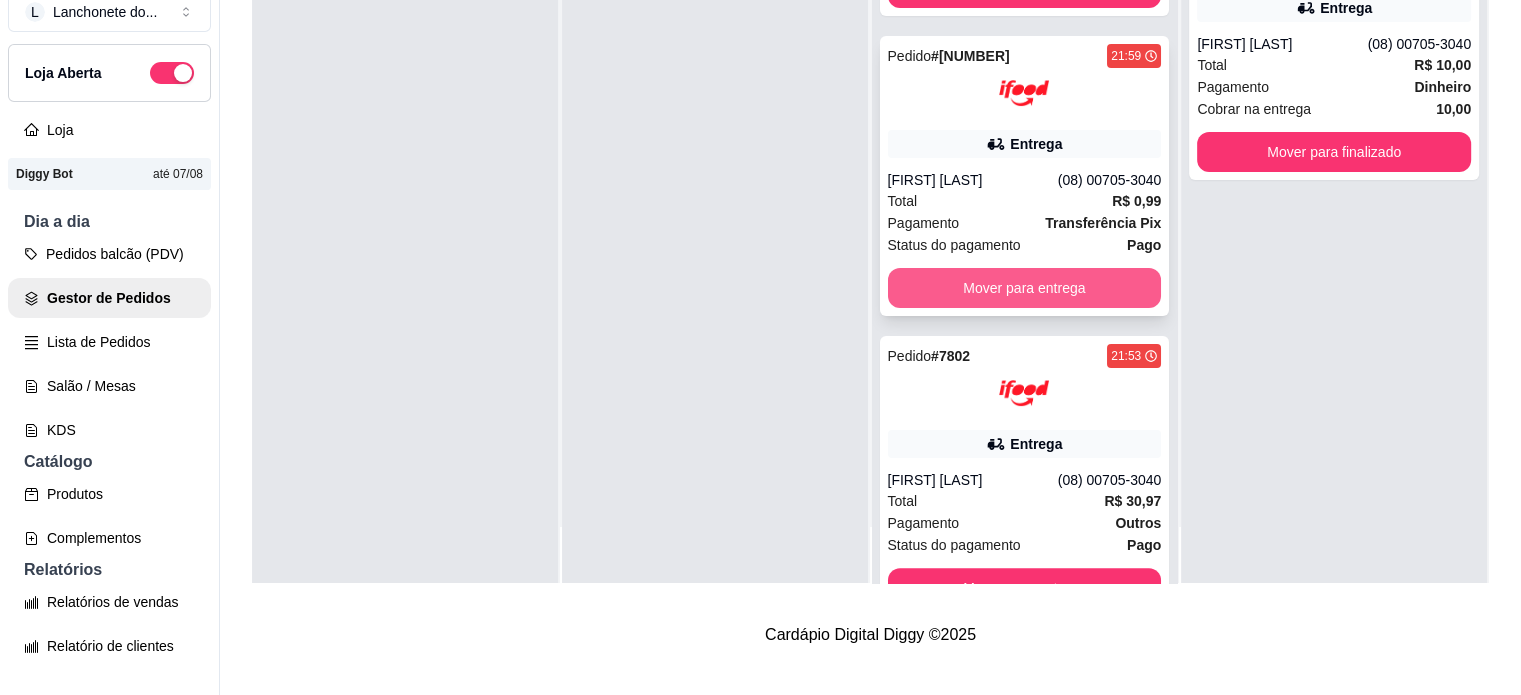 click on "Mover para entrega" at bounding box center (1025, 288) 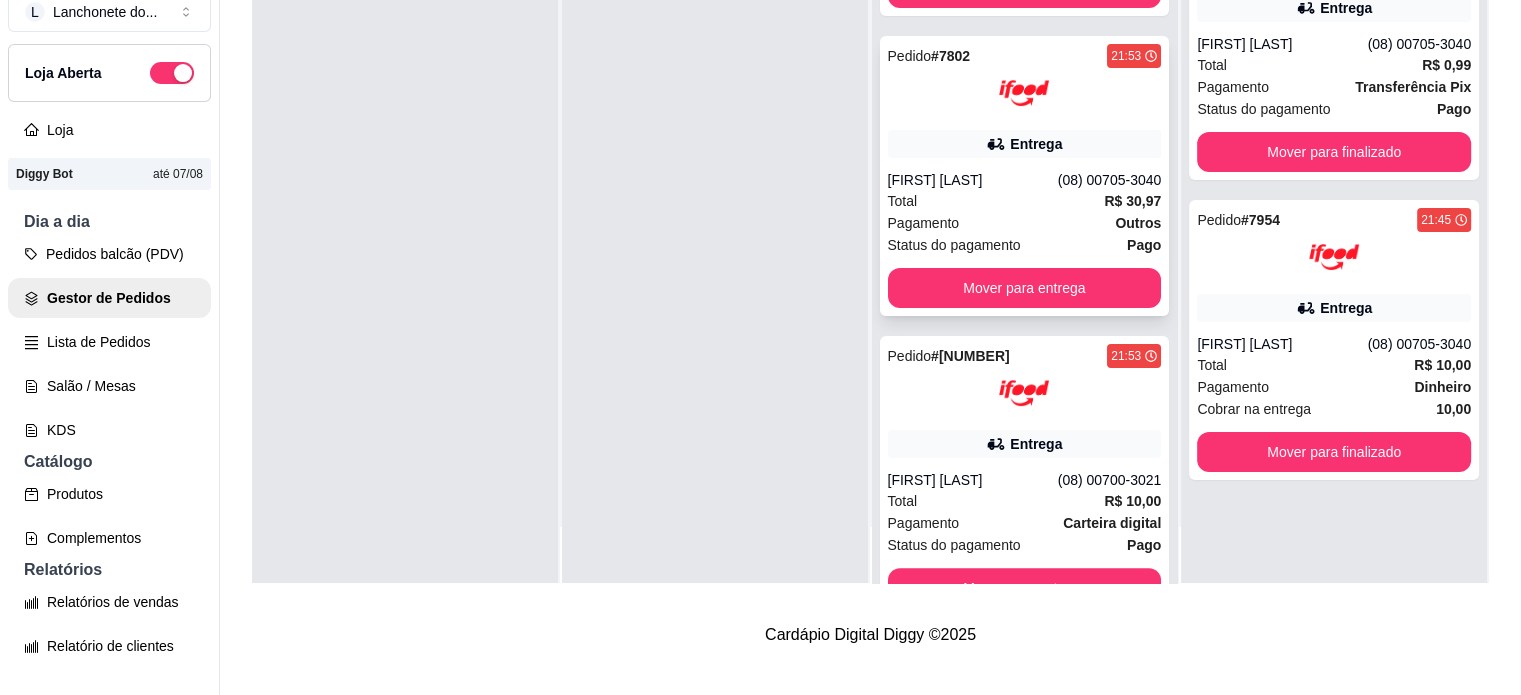 click on "[FIRST] [LAST]" at bounding box center (973, 180) 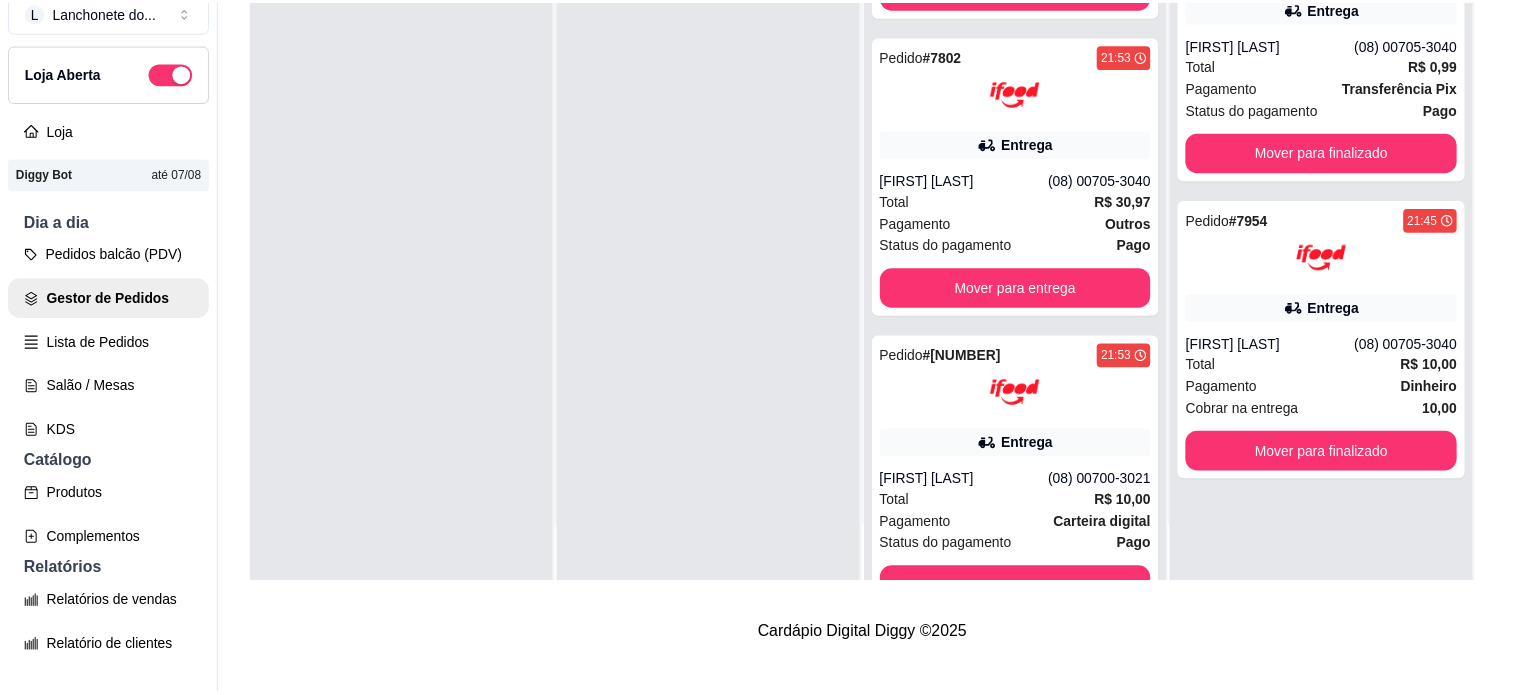 scroll, scrollTop: 637, scrollLeft: 0, axis: vertical 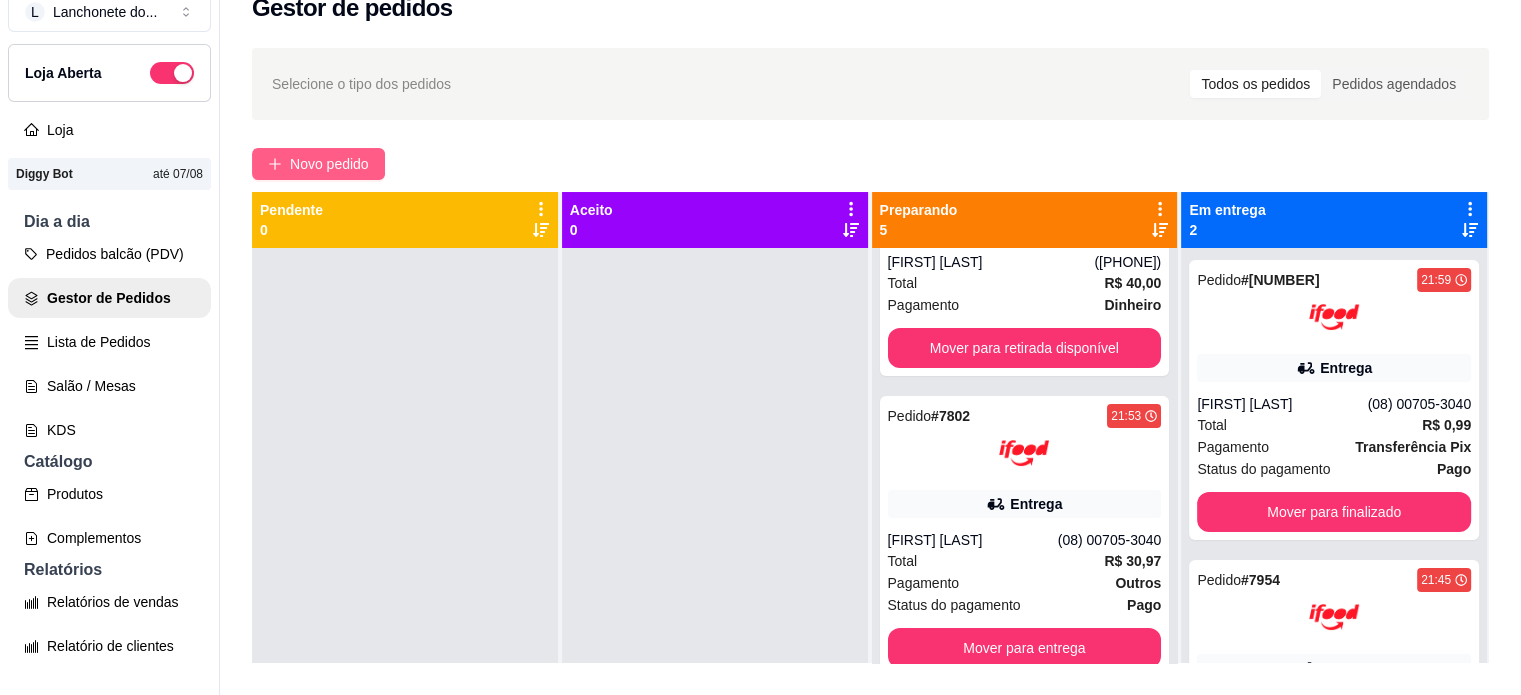 click on "Novo pedido" at bounding box center [329, 164] 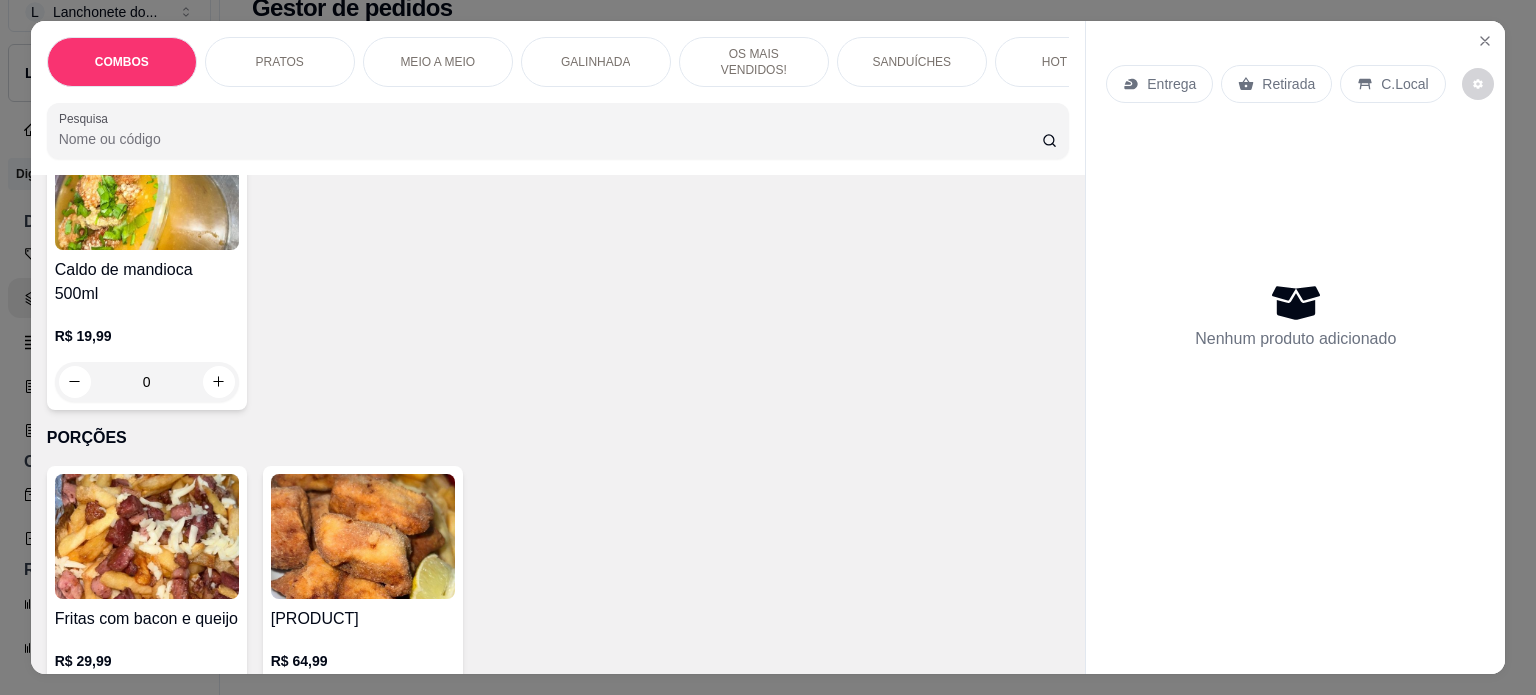 scroll, scrollTop: 2964, scrollLeft: 0, axis: vertical 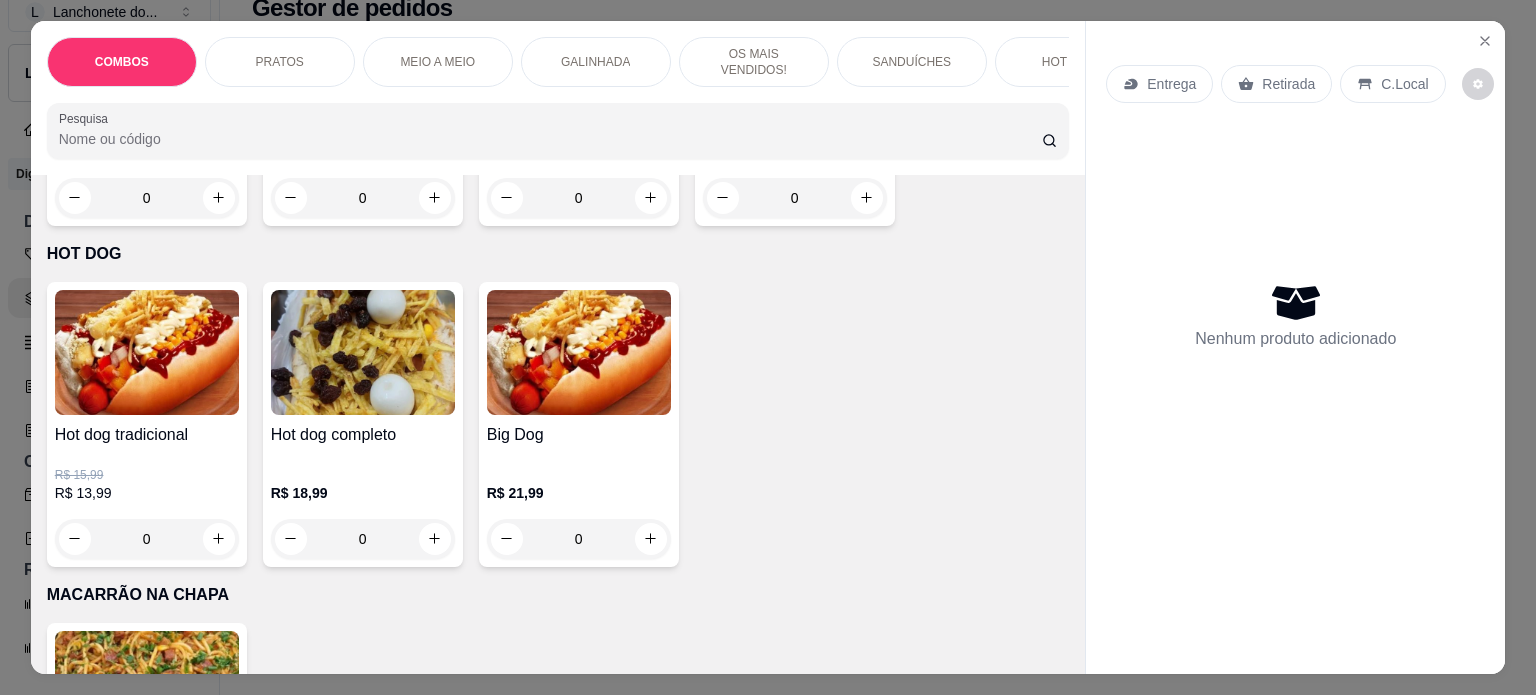click on "COMBOS PRATOS MEIO A MEIO GALINHADA OS MAIS VENDIDOS! SANDUÍCHES HOT DOG MACARRÃO NA CHAPA CALDOS PORÇÕES MONTE SEU COPO DE AÇAÍ VITAMINAS DE AÇAÍ BEBIDAS Pesquisa Item avulso COMBOS COMBO 1 R$ 59,99 0 COMBO 2 R$ 66,90 0 COMBO NA CAIXA + COCA R$ 72,50 0 COMBO CASAL ❤️ R$ 119,99 0 PRATOS Tropeiro R$ 0,00 0 Espaguete R$ 0,00 0 546 - Tropeguete R$ 33,90 0 MEIO A MEIO Metade macarrão na chapa/Metade Galinhada R$ 33,90 0 Metade tropeiro/Metade Macarrão na Chapa R$ 33,90 0 GALINHADA Galinhada R$ 22,00 0 OS MAIS VENDIDOS! 2 -X BACON 2 COCAS 200ML 2 FRITAS 🍟 R$ 59,80 R$ 49,99 0 COMBO SOLTEIRO 😛 R$ 29,99 0 2 POR 38,00 R$ 47,90 R$ 38,00 0 SANDUÍCHES HAMBÚRGUER R$ 14,50 0 MISTO R$ 12,99 0 MISTÃO R$ 18,90 0 VEGETARIANO R$ 16,50 0 FRANGO COM CATUPIRY R$ 23,50 0 X BURGUER R$ 17,90 0 X EGG BURGUER R$ 18,00 0 LAÇADOR R$ 21,00 0 FRANGO COM CHEDDAR R$ 23,50 0 X-BACON R$ 20,99 0 X EGG BACON R$ 21,90 0" at bounding box center (768, 347) 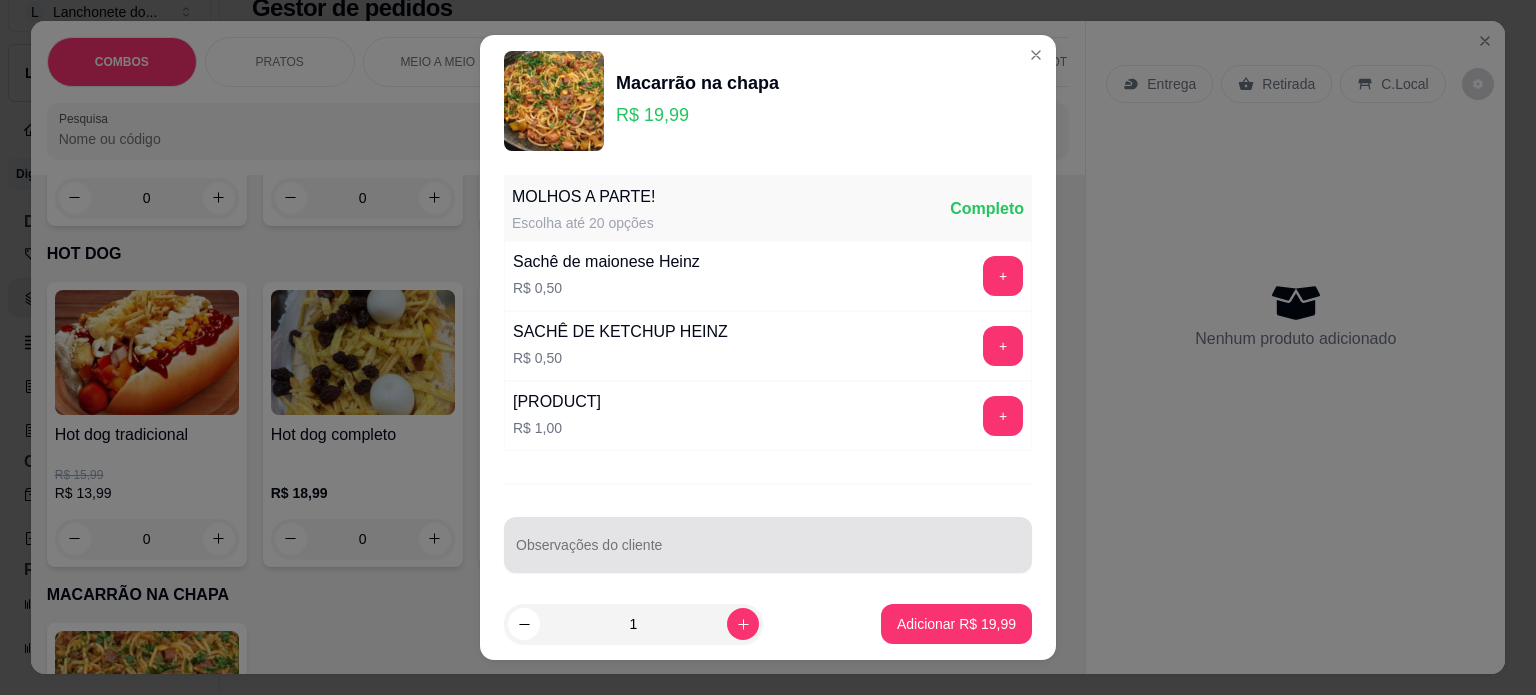 click on "Observações do cliente" at bounding box center [768, 545] 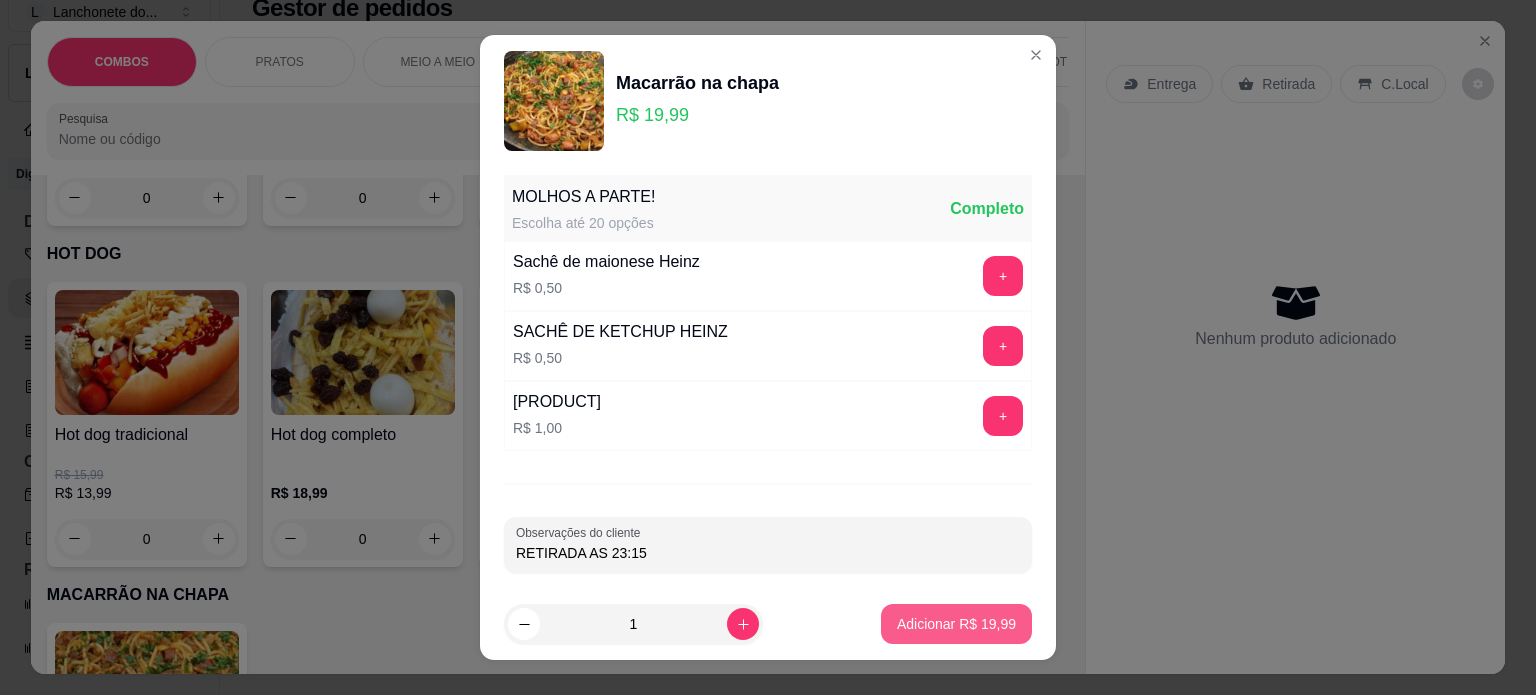 type on "RETIRADA AS 23:15" 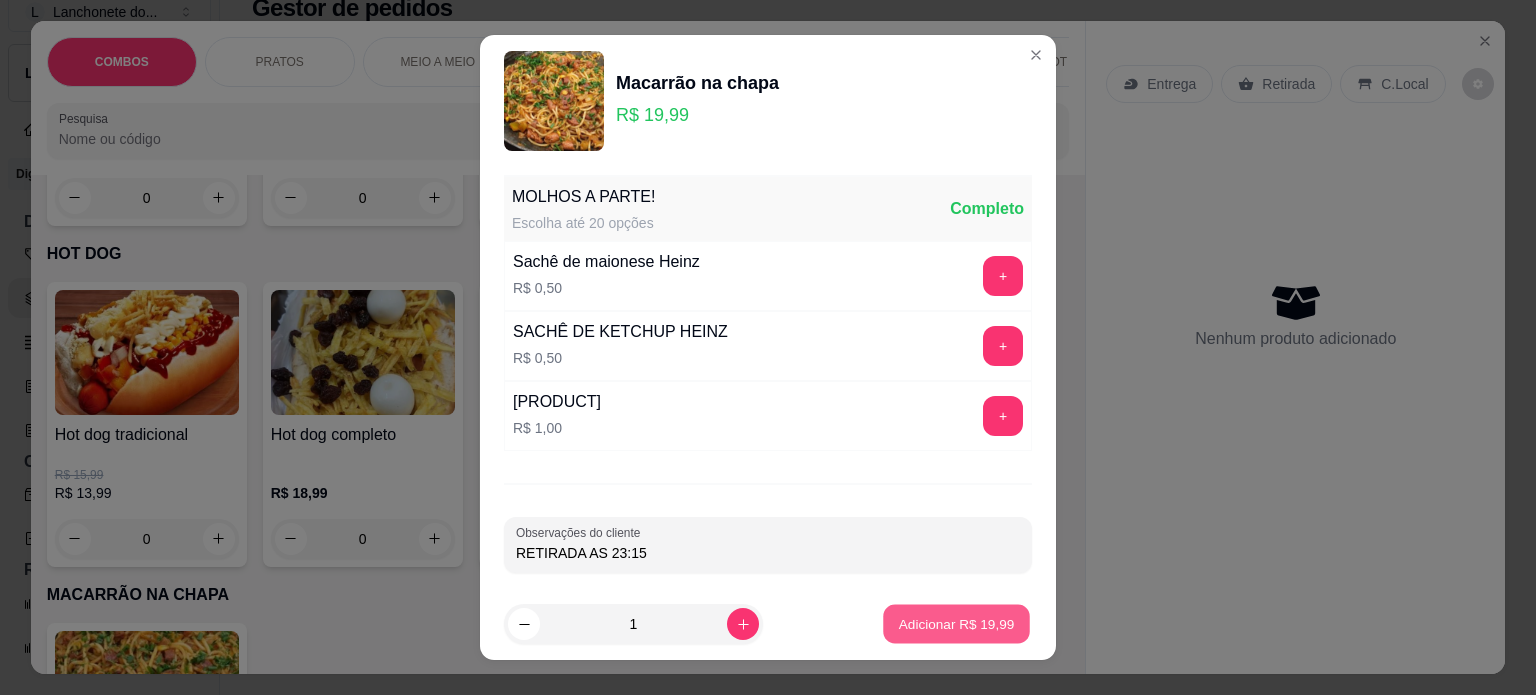 click on "Adicionar   R$ 19,99" at bounding box center (957, 624) 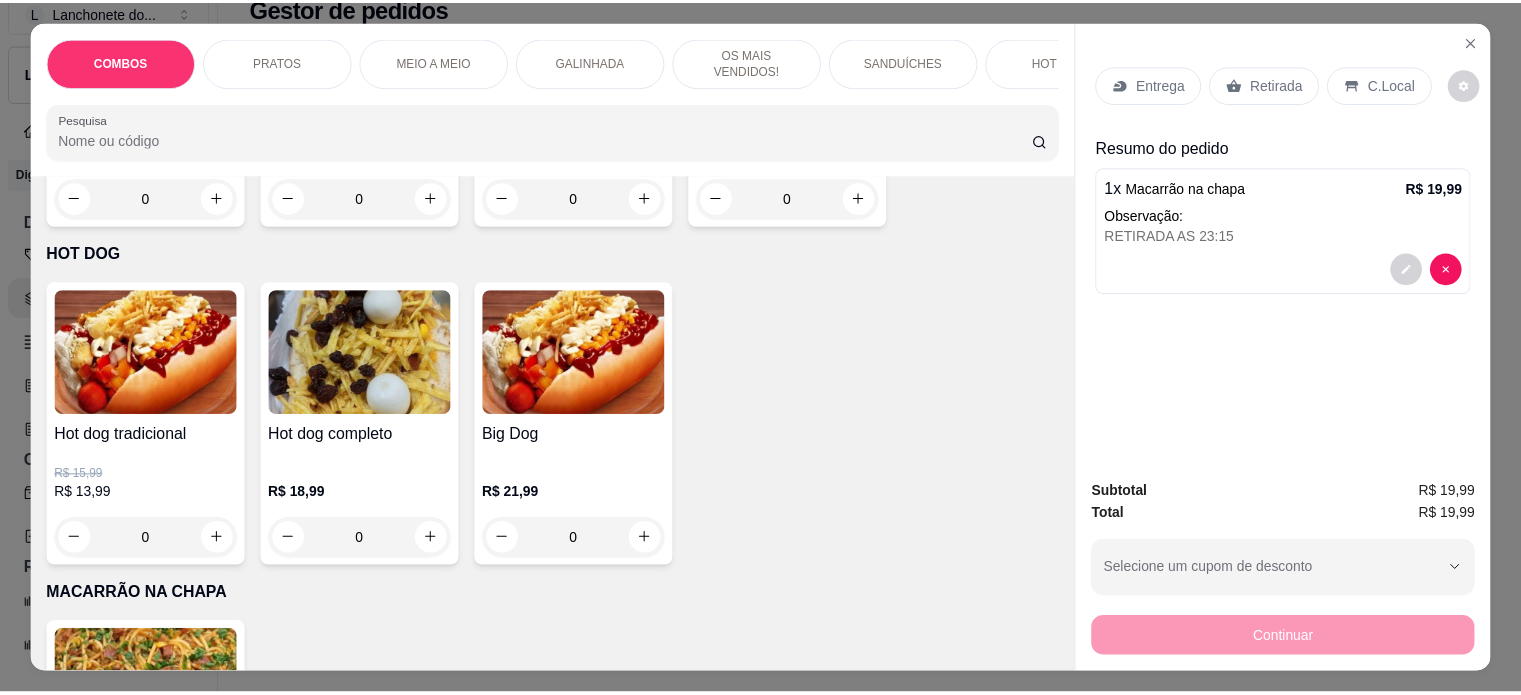 scroll, scrollTop: 308, scrollLeft: 0, axis: vertical 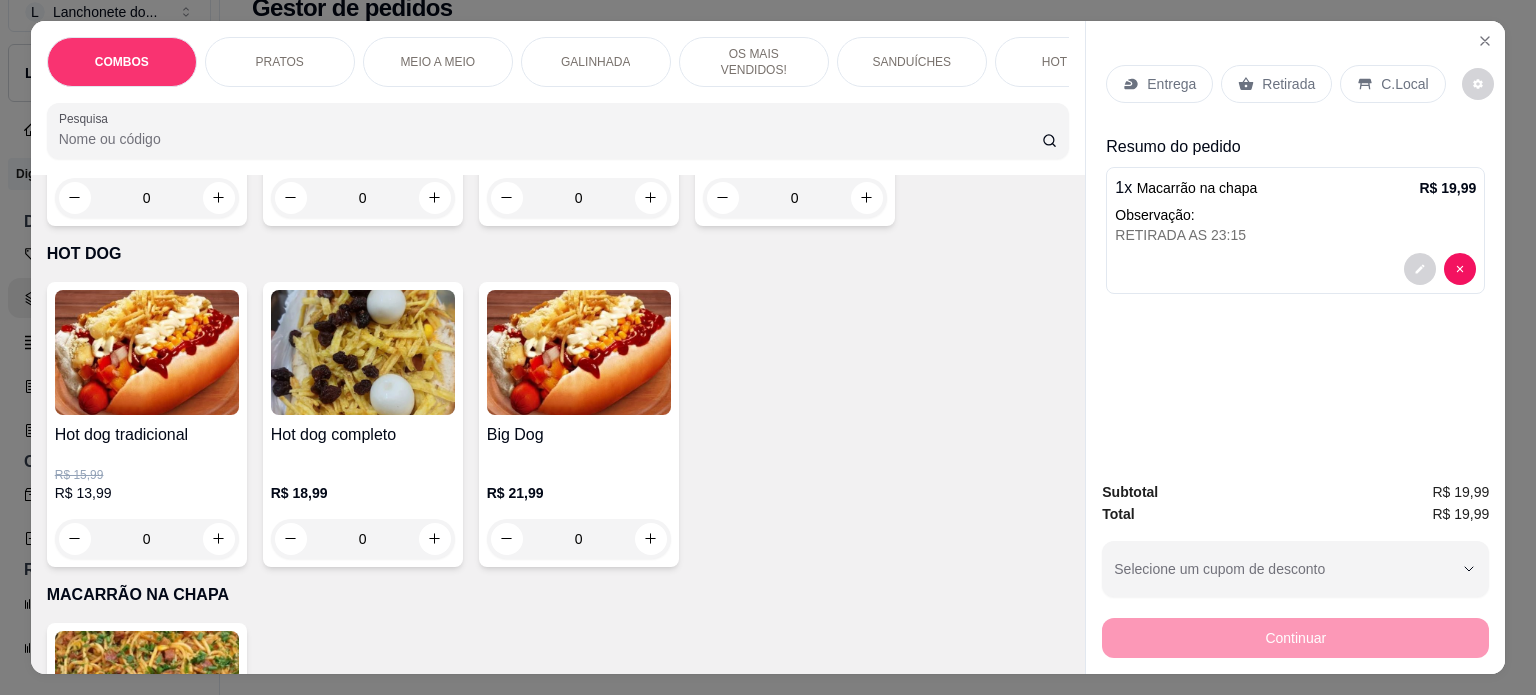 click on "Retirada" at bounding box center (1288, 84) 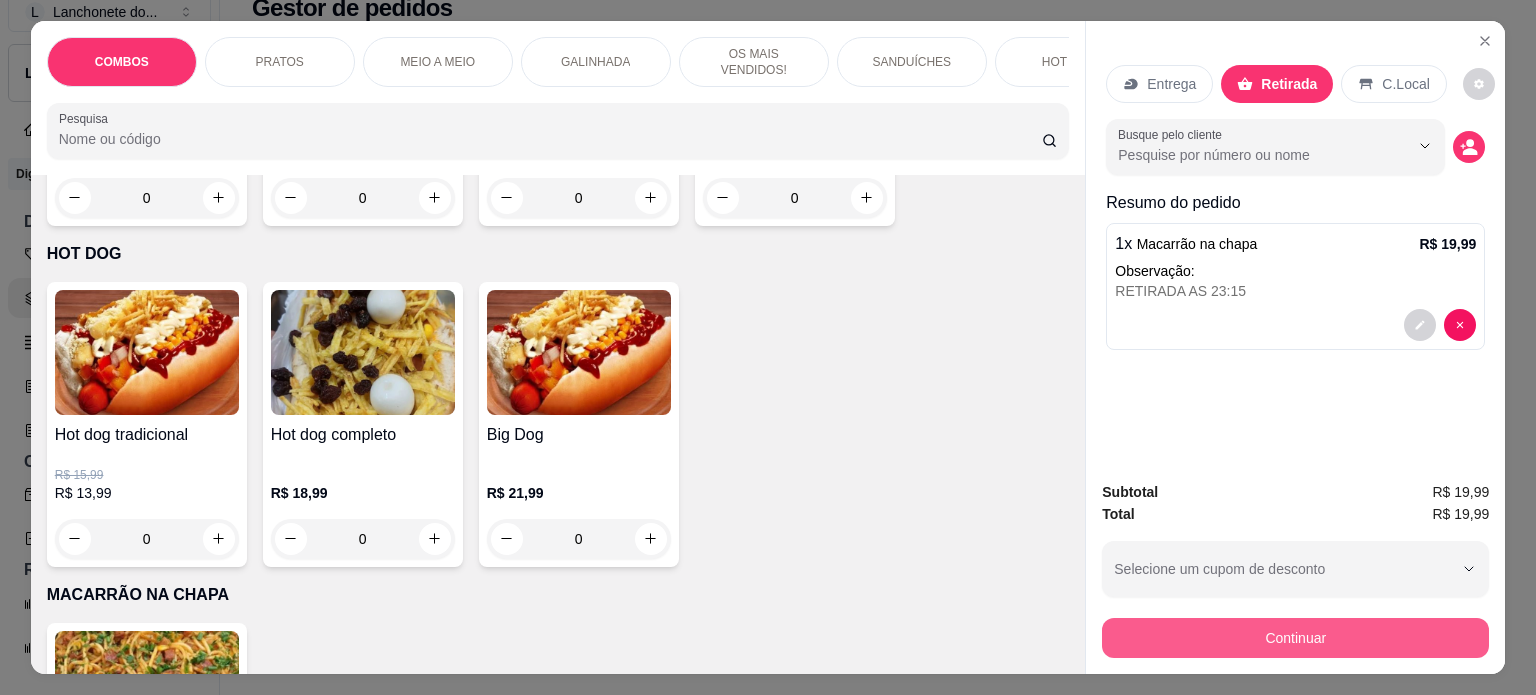 click on "Continuar" at bounding box center [1295, 638] 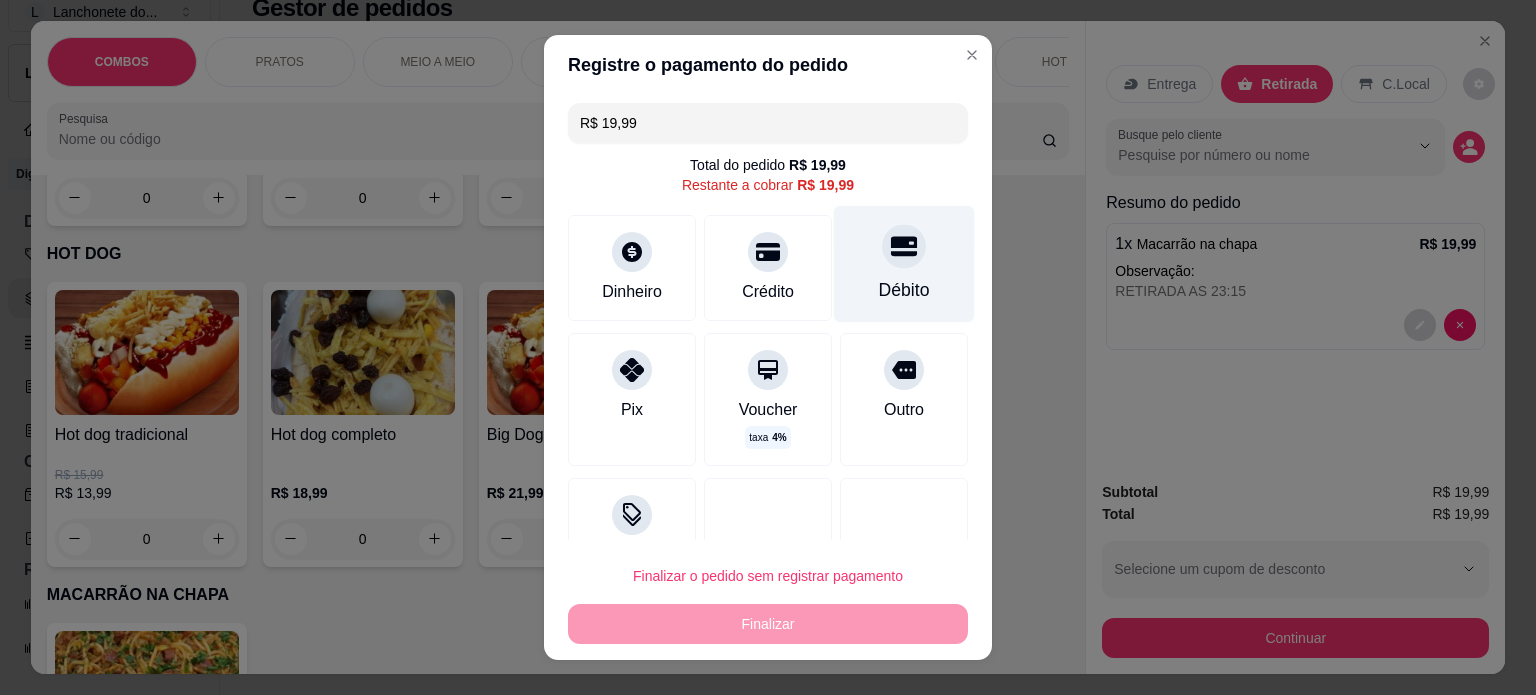 click on "Débito" at bounding box center (904, 290) 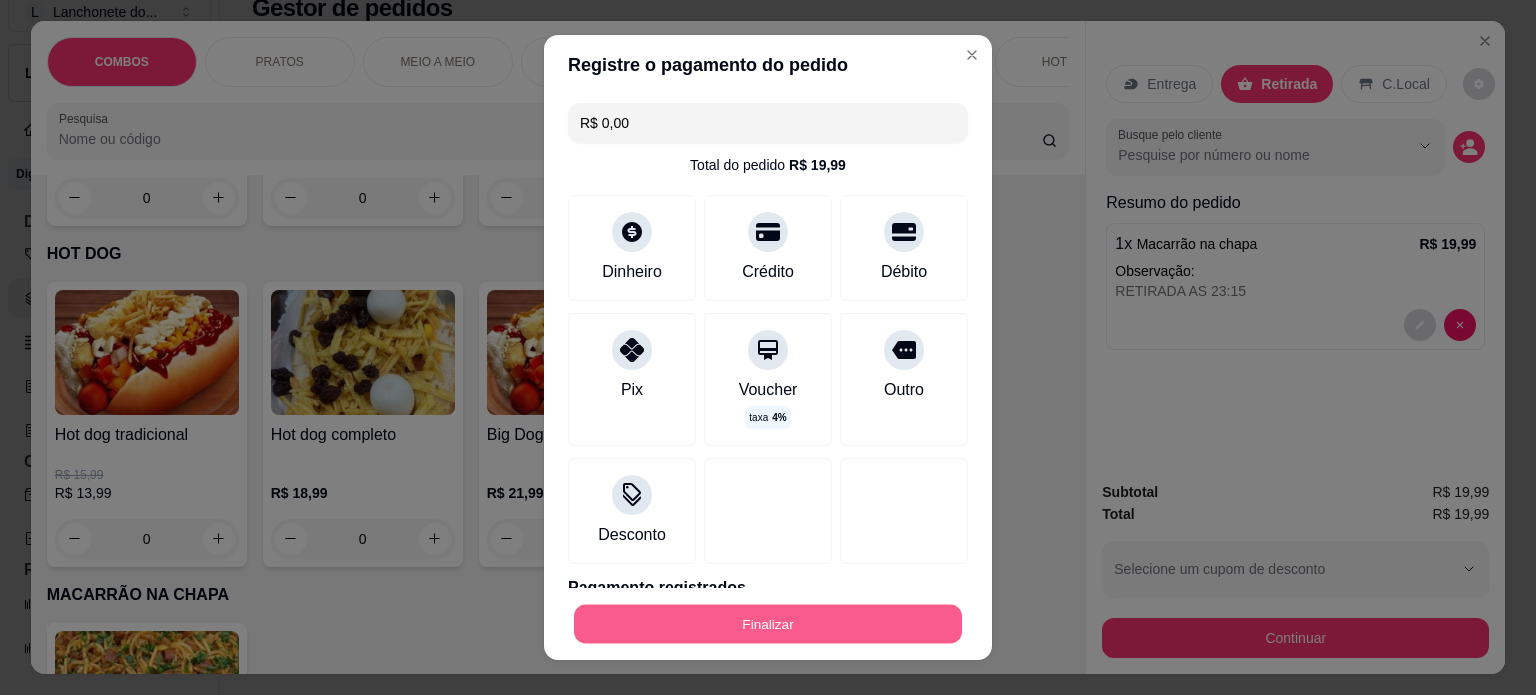 click on "Finalizar" at bounding box center (768, 624) 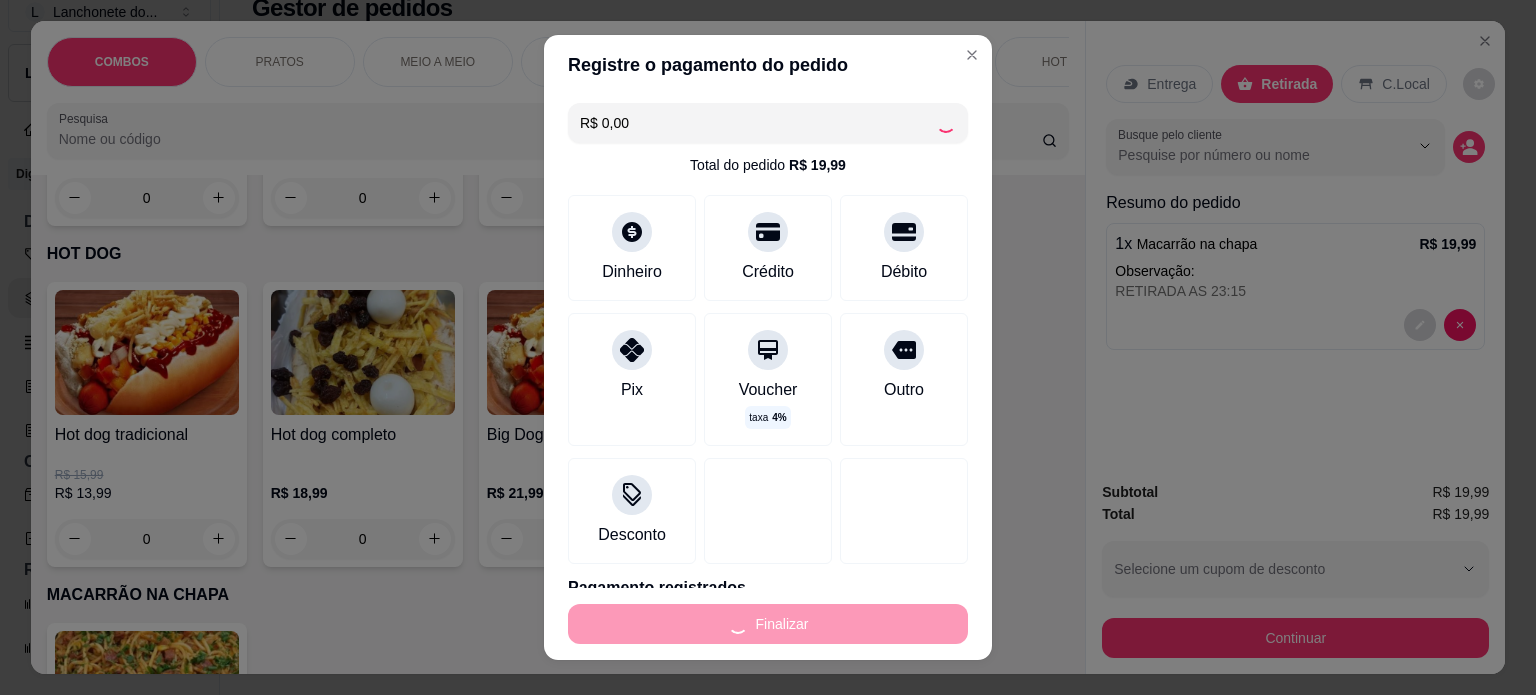 type on "-R$ 19,99" 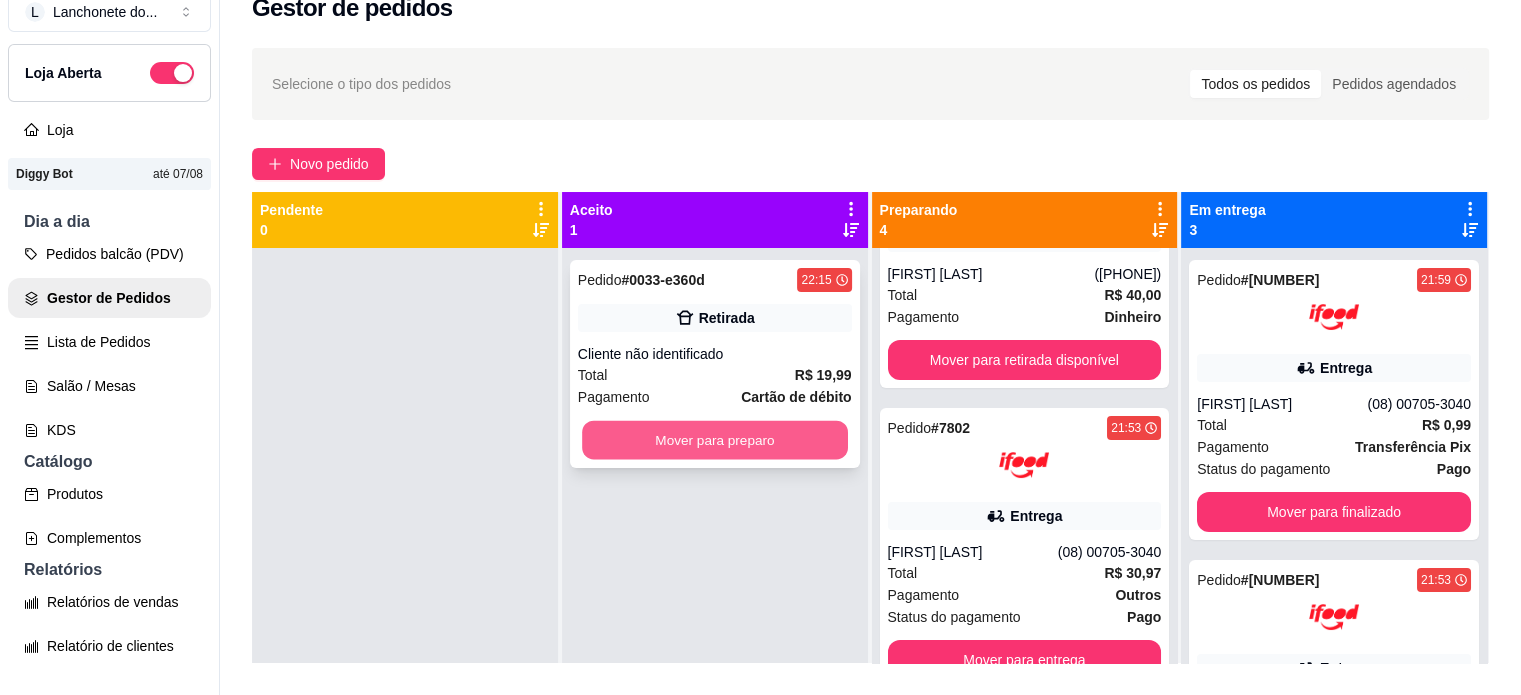 click on "Mover para preparo" at bounding box center (715, 440) 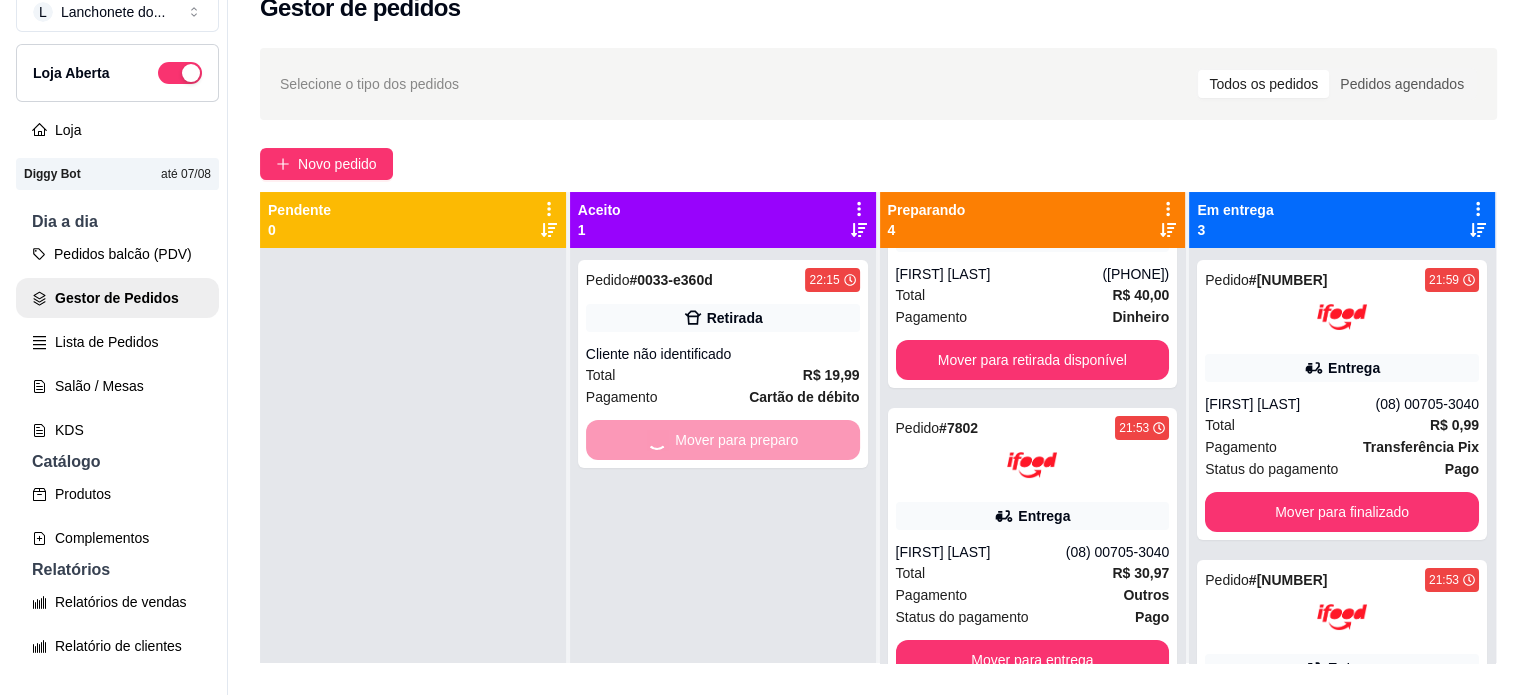 scroll, scrollTop: 536, scrollLeft: 0, axis: vertical 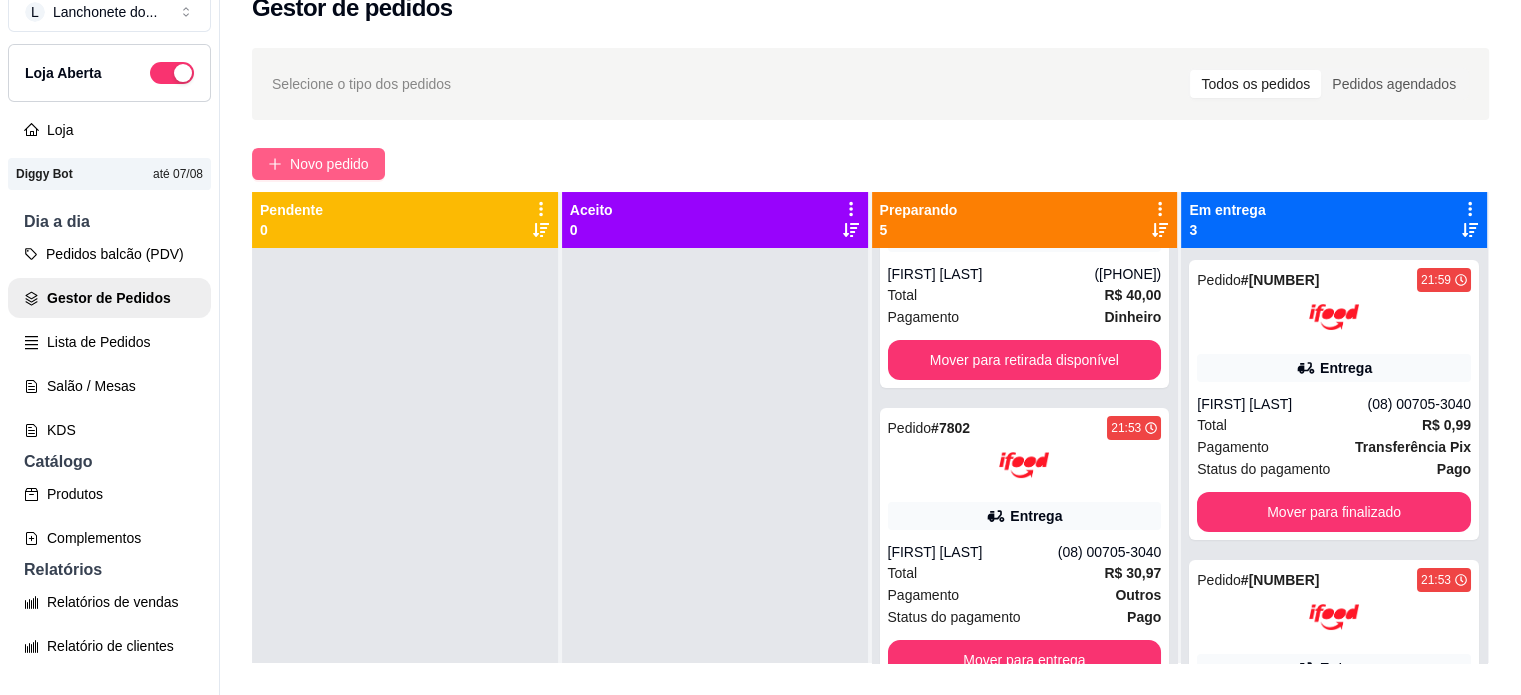 click on "Novo pedido" at bounding box center [329, 164] 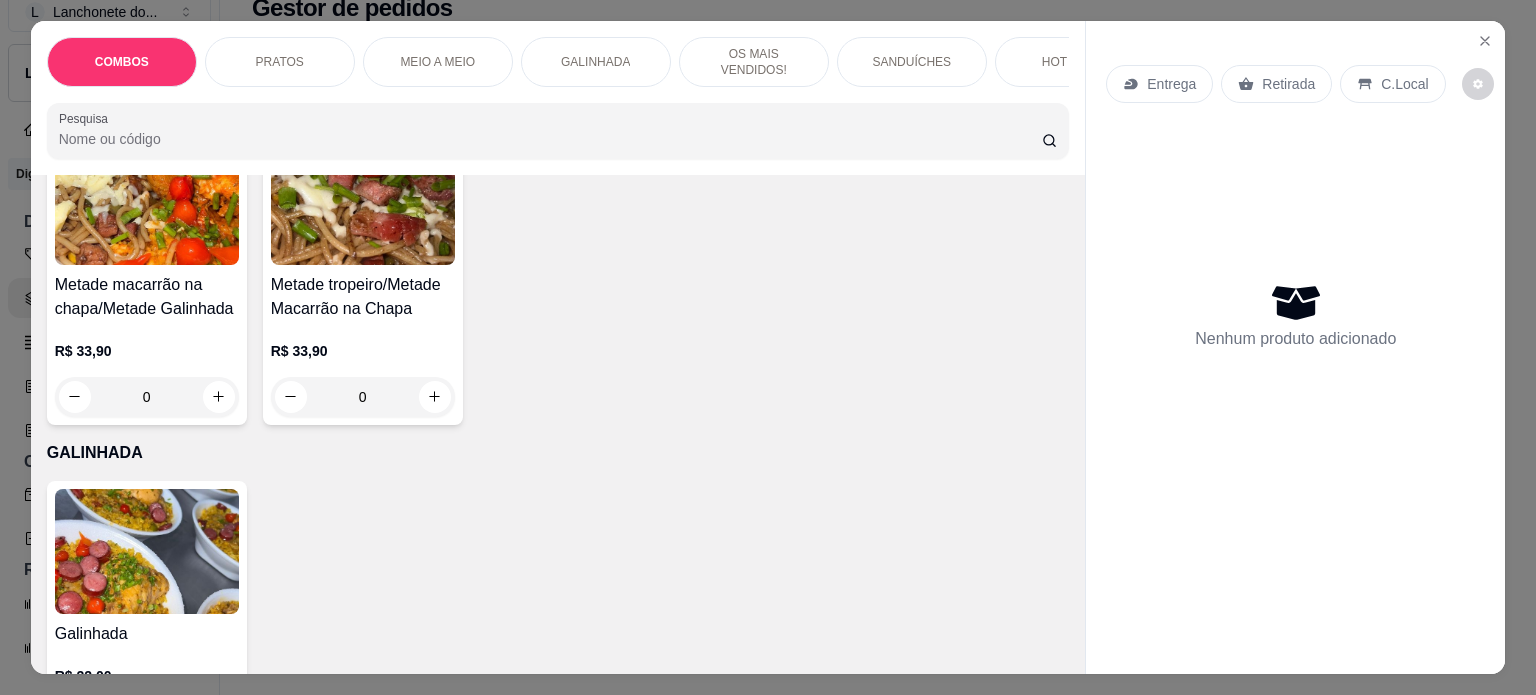 scroll, scrollTop: 1270, scrollLeft: 0, axis: vertical 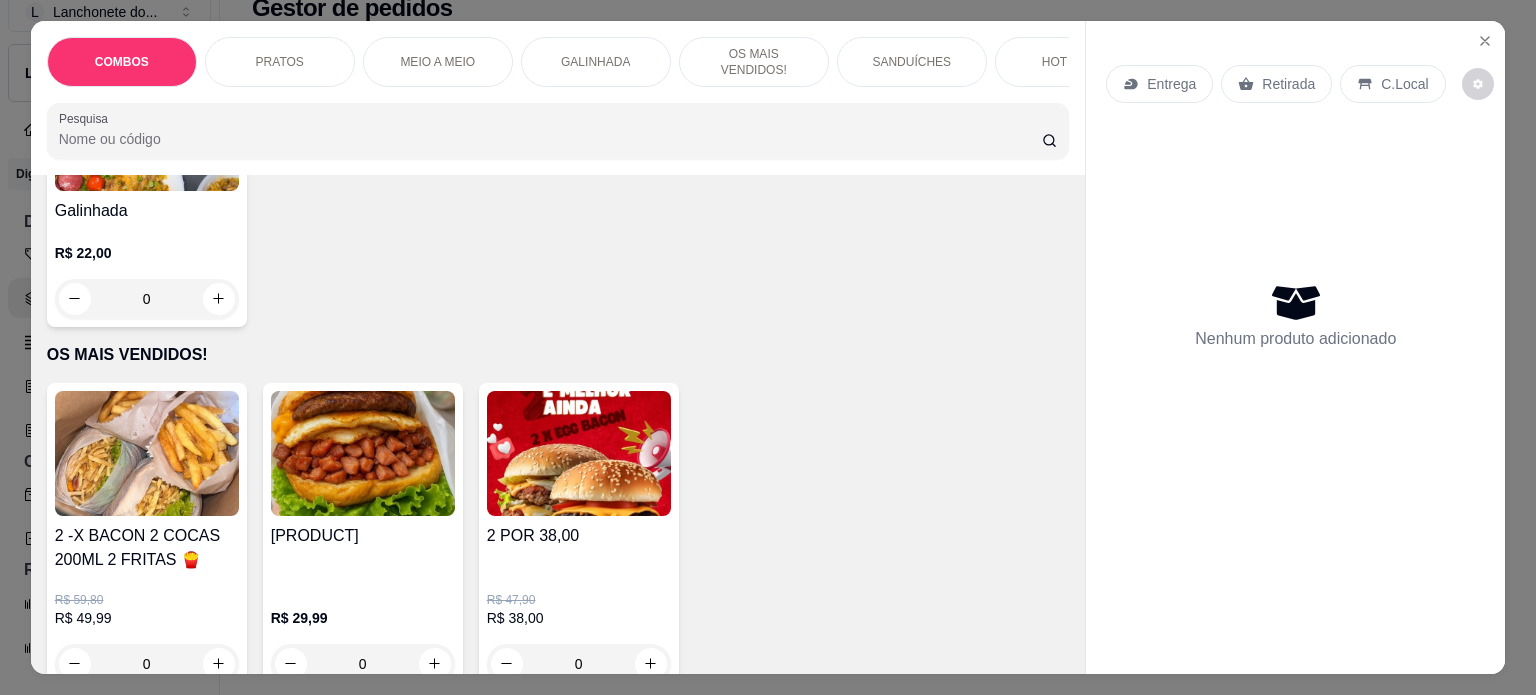 click at bounding box center [147, 453] 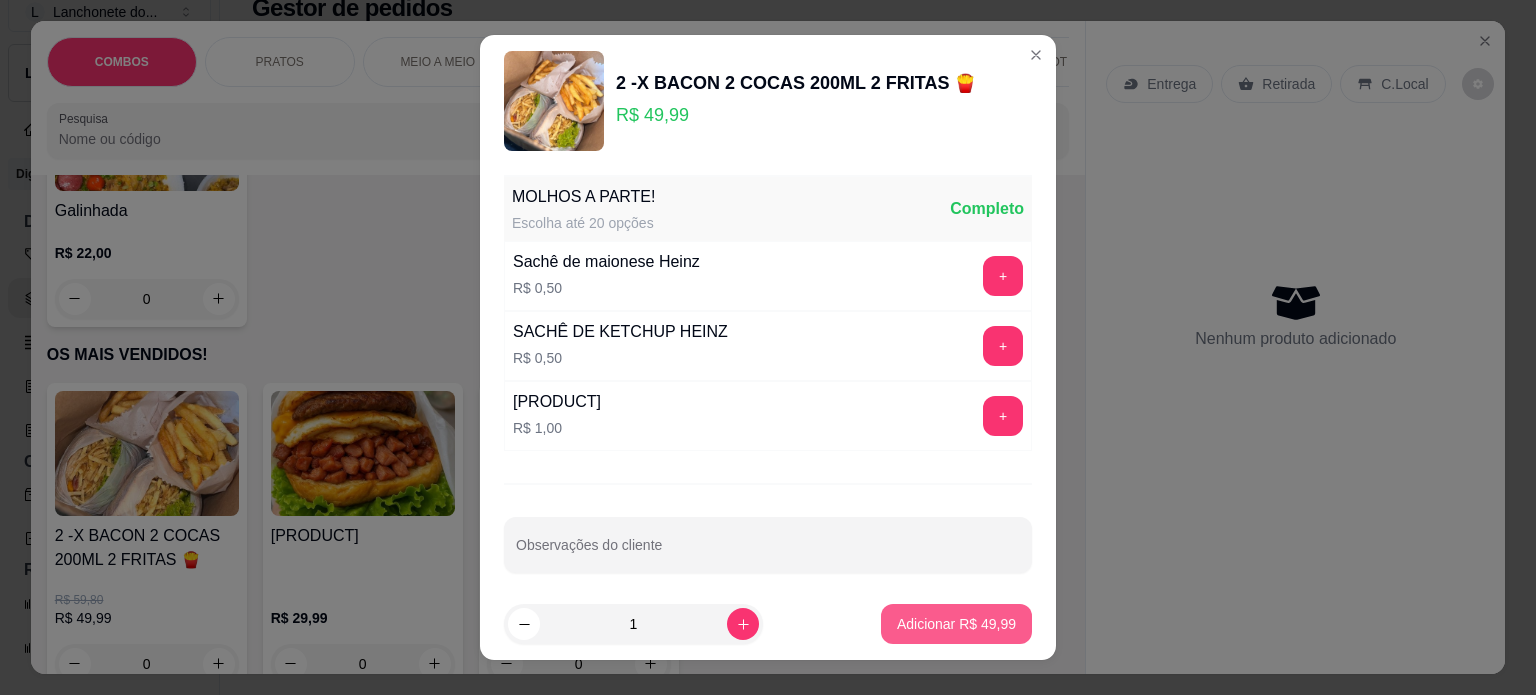 click on "Adicionar   R$ 49,99" at bounding box center [956, 624] 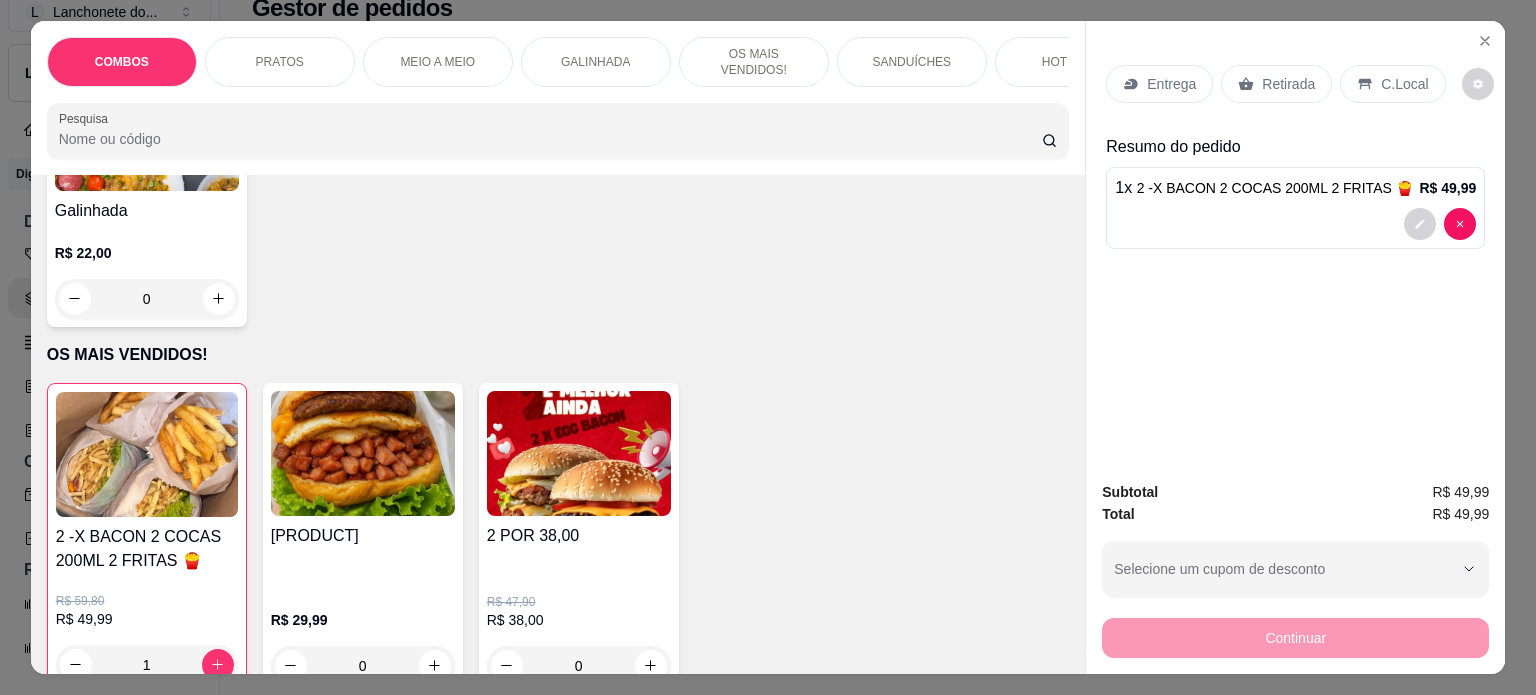 click on "Entrega" at bounding box center [1159, 84] 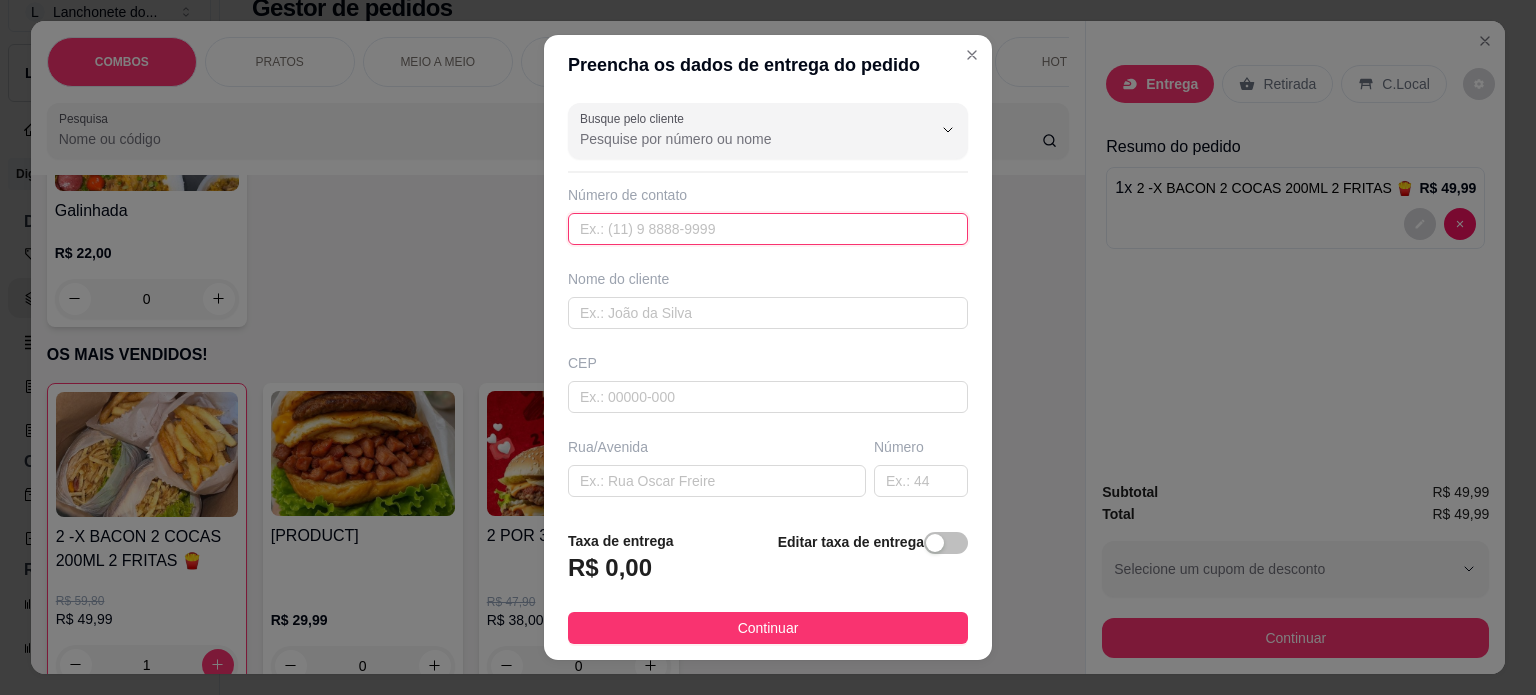 click at bounding box center [768, 229] 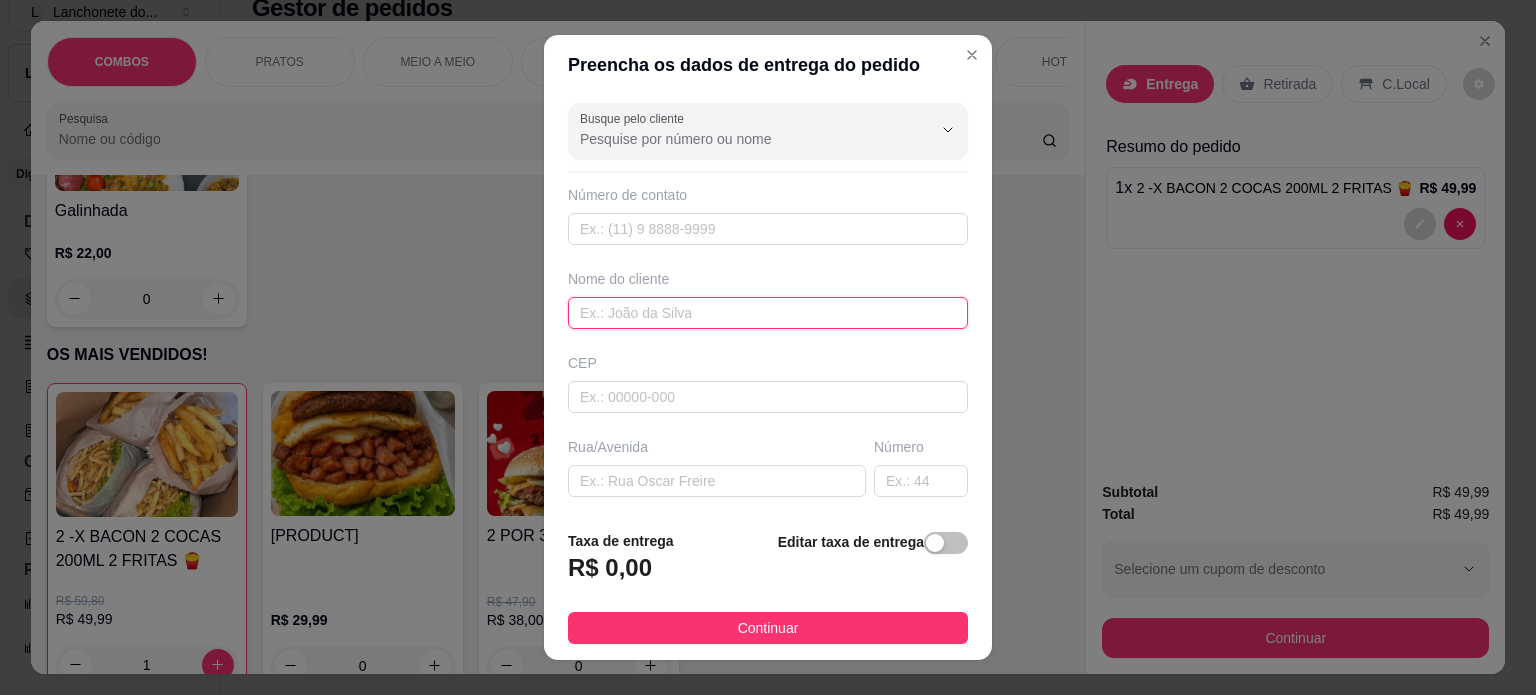 click at bounding box center [768, 313] 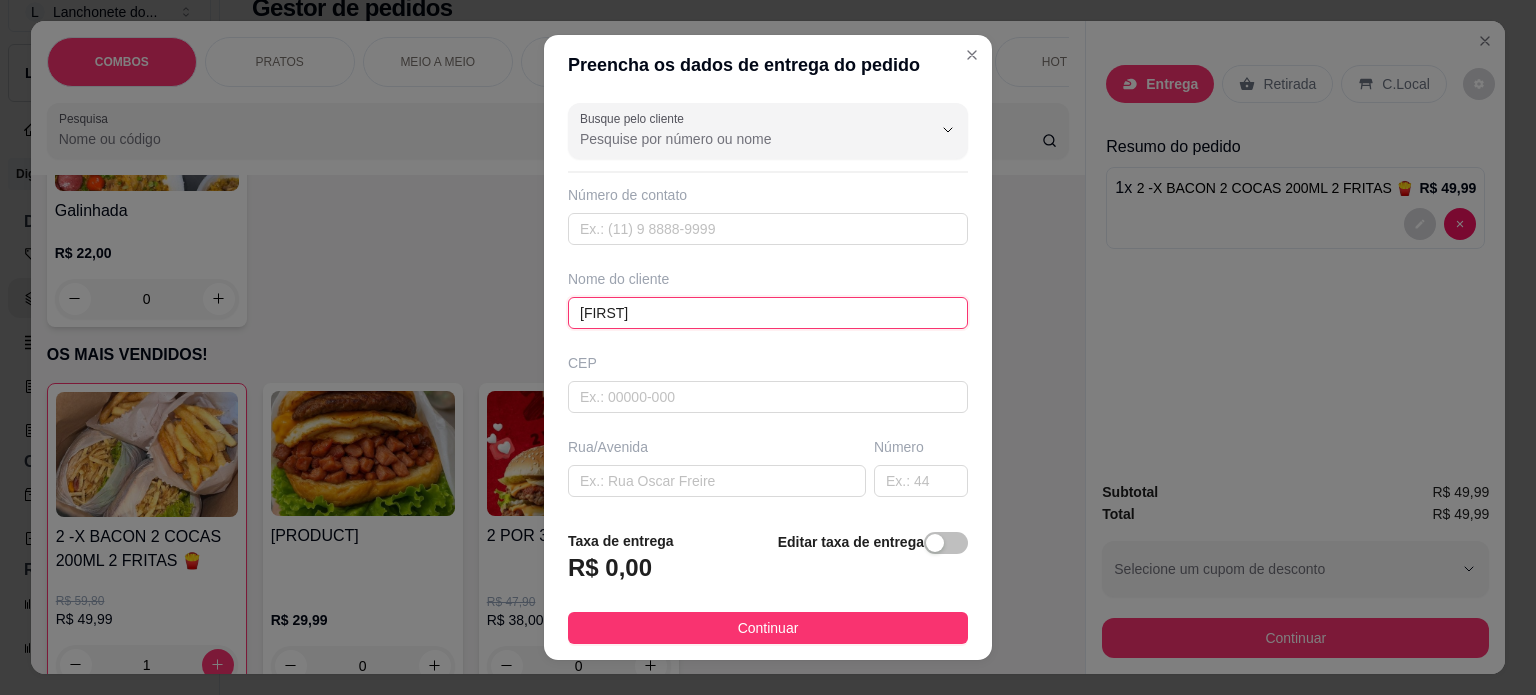 type on "[FIRST]" 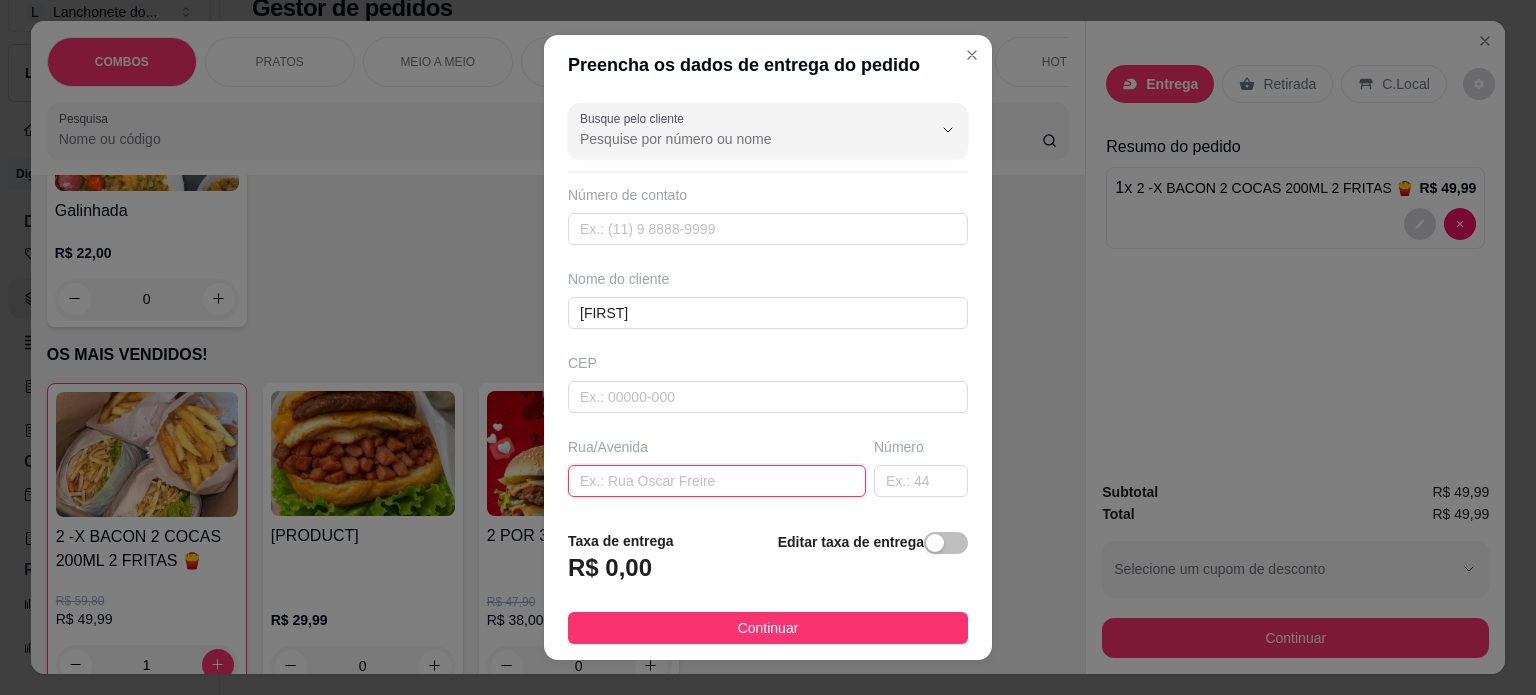click at bounding box center [717, 481] 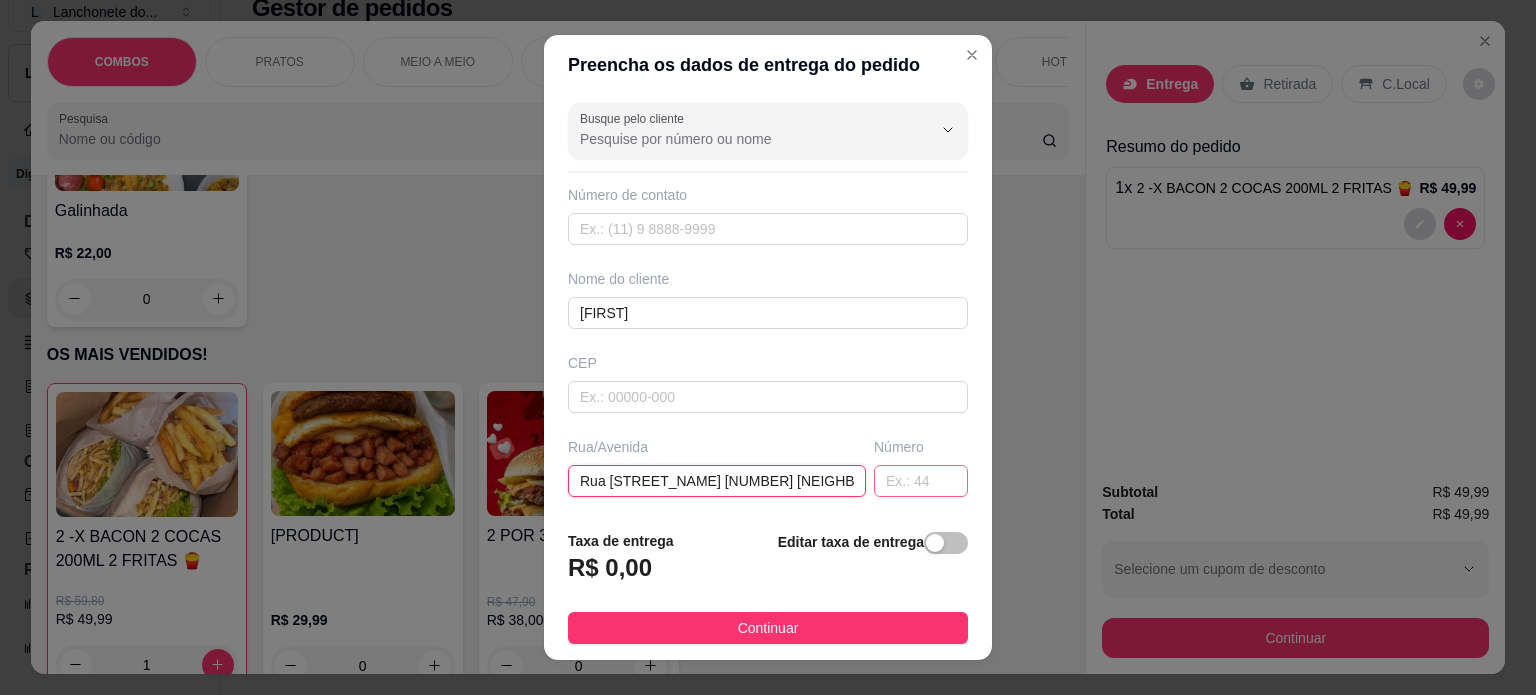type on "Rua [STREET_NAME] [NUMBER] [NEIGHBORHOOD]" 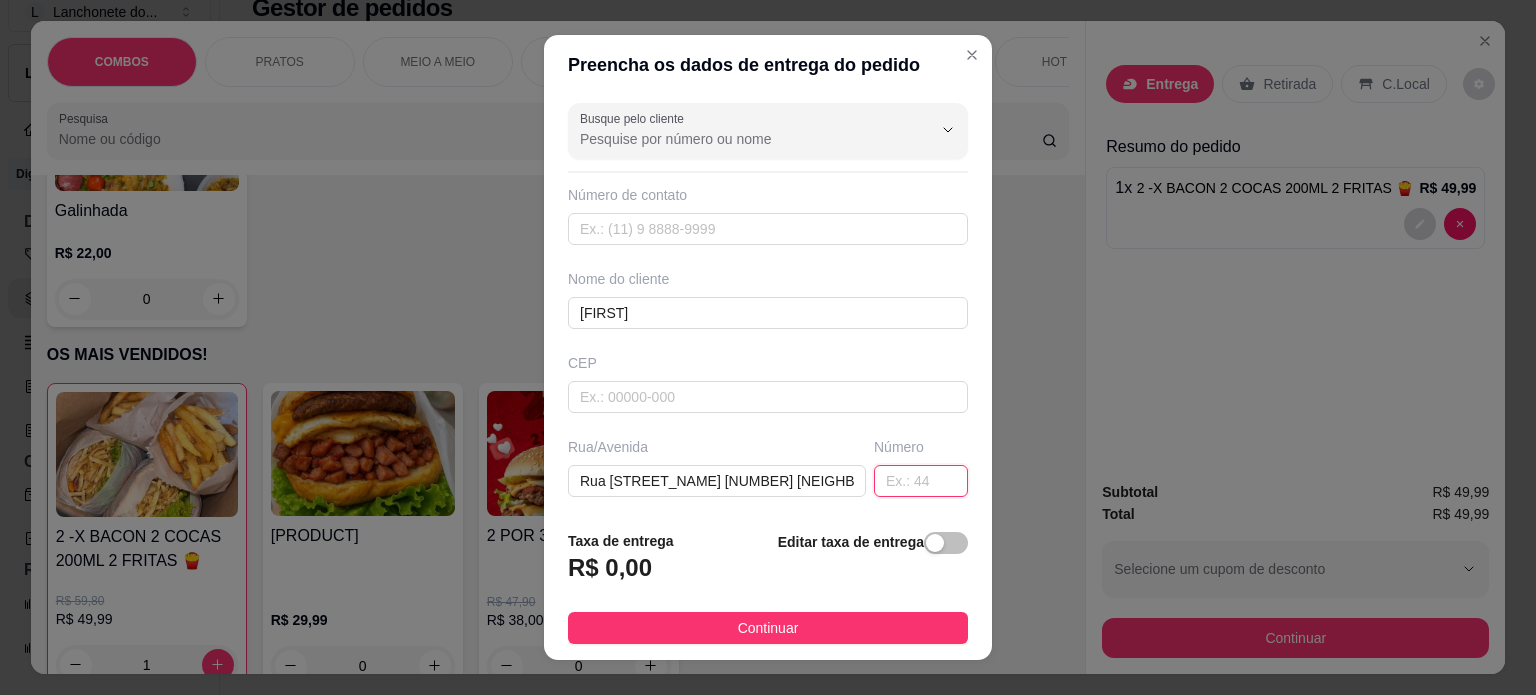 click at bounding box center (921, 481) 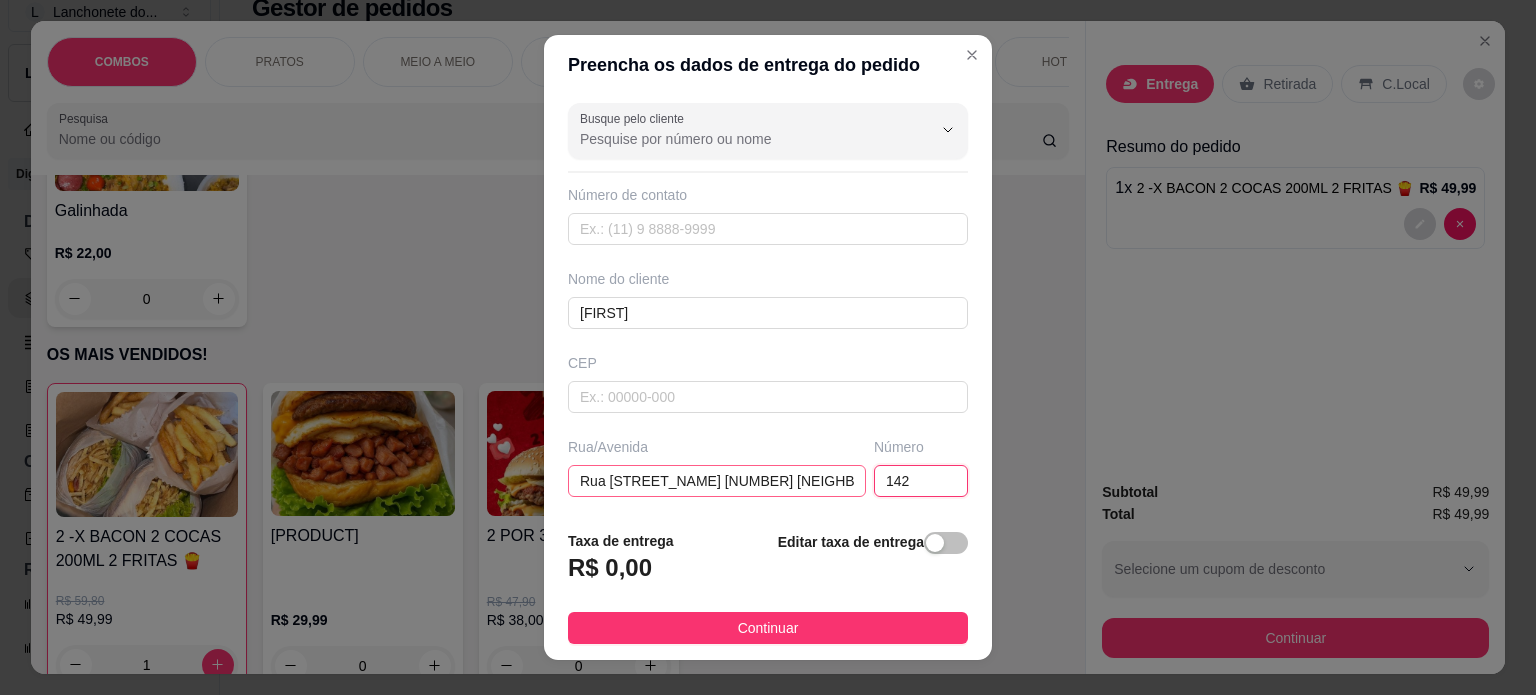 type on "142" 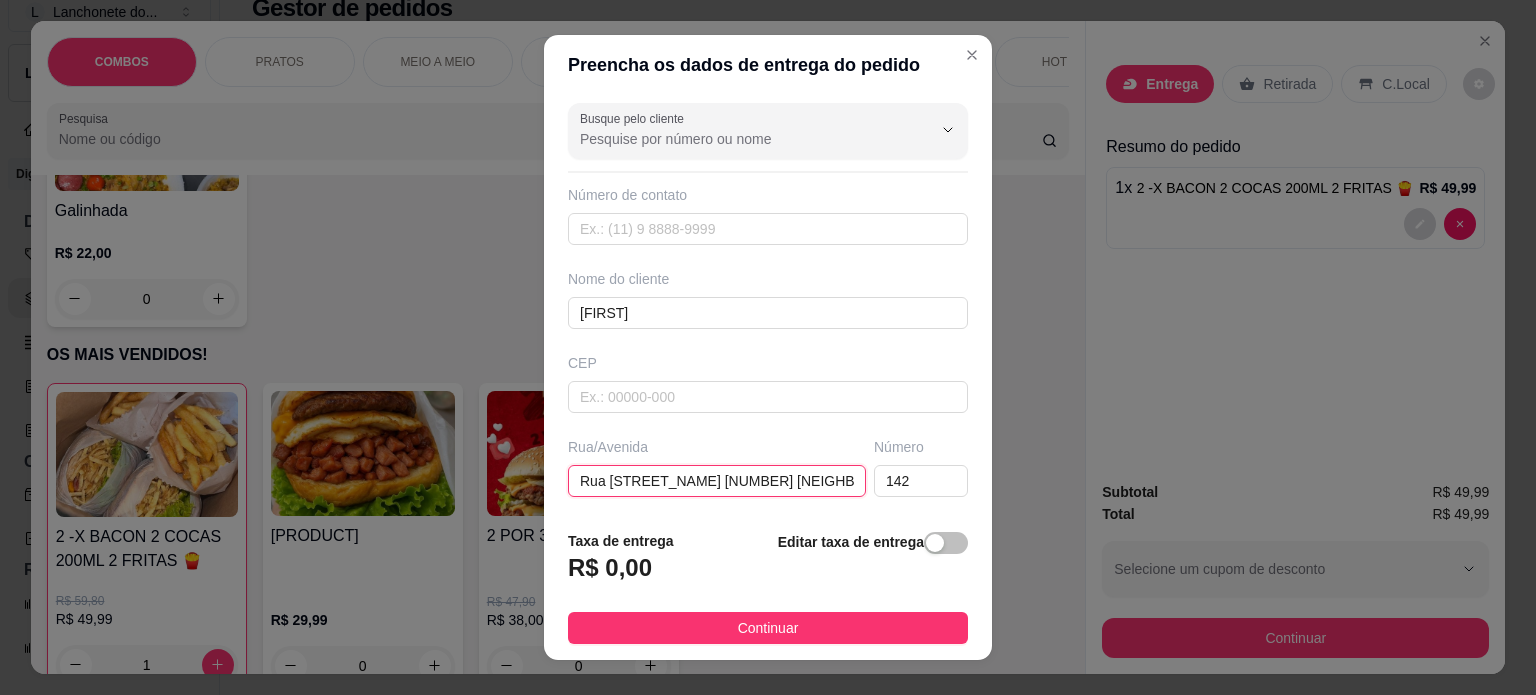 drag, startPoint x: 660, startPoint y: 483, endPoint x: 831, endPoint y: 477, distance: 171.10522 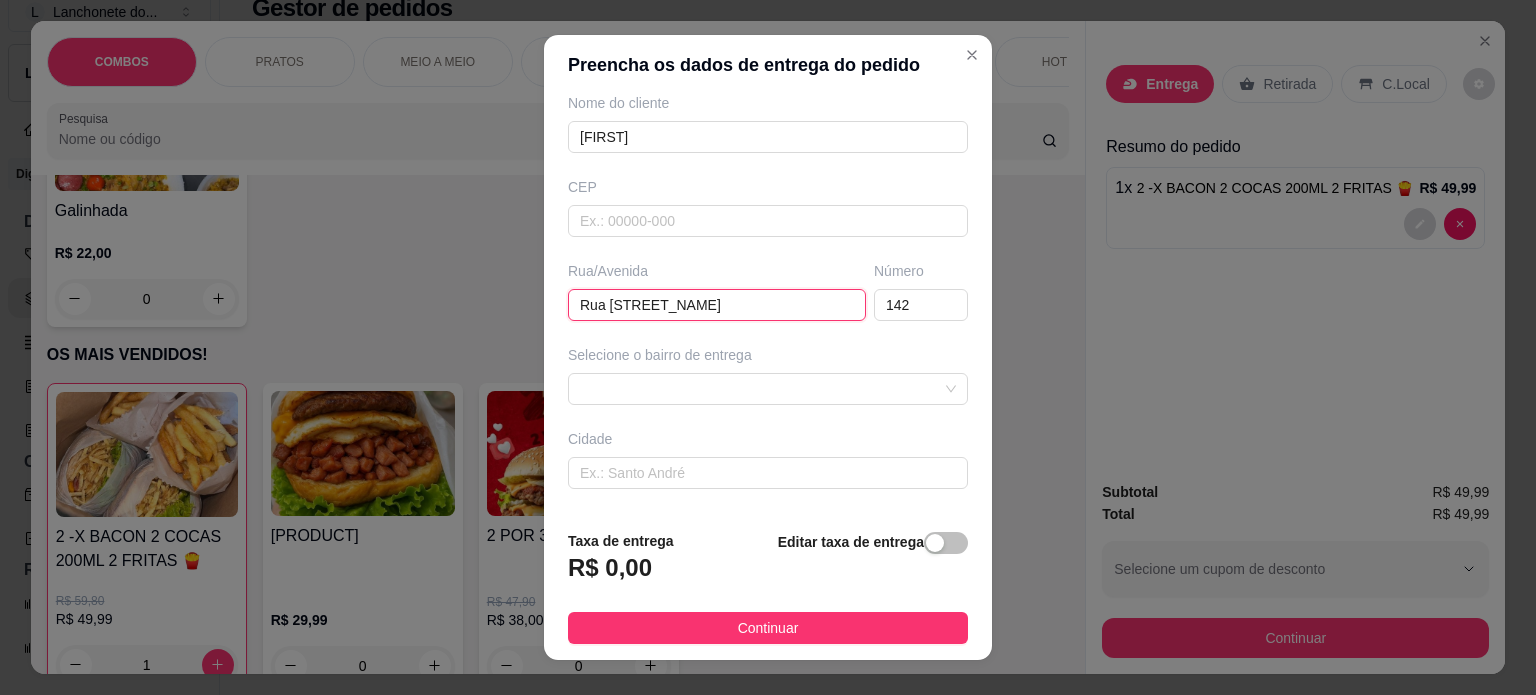 scroll, scrollTop: 251, scrollLeft: 0, axis: vertical 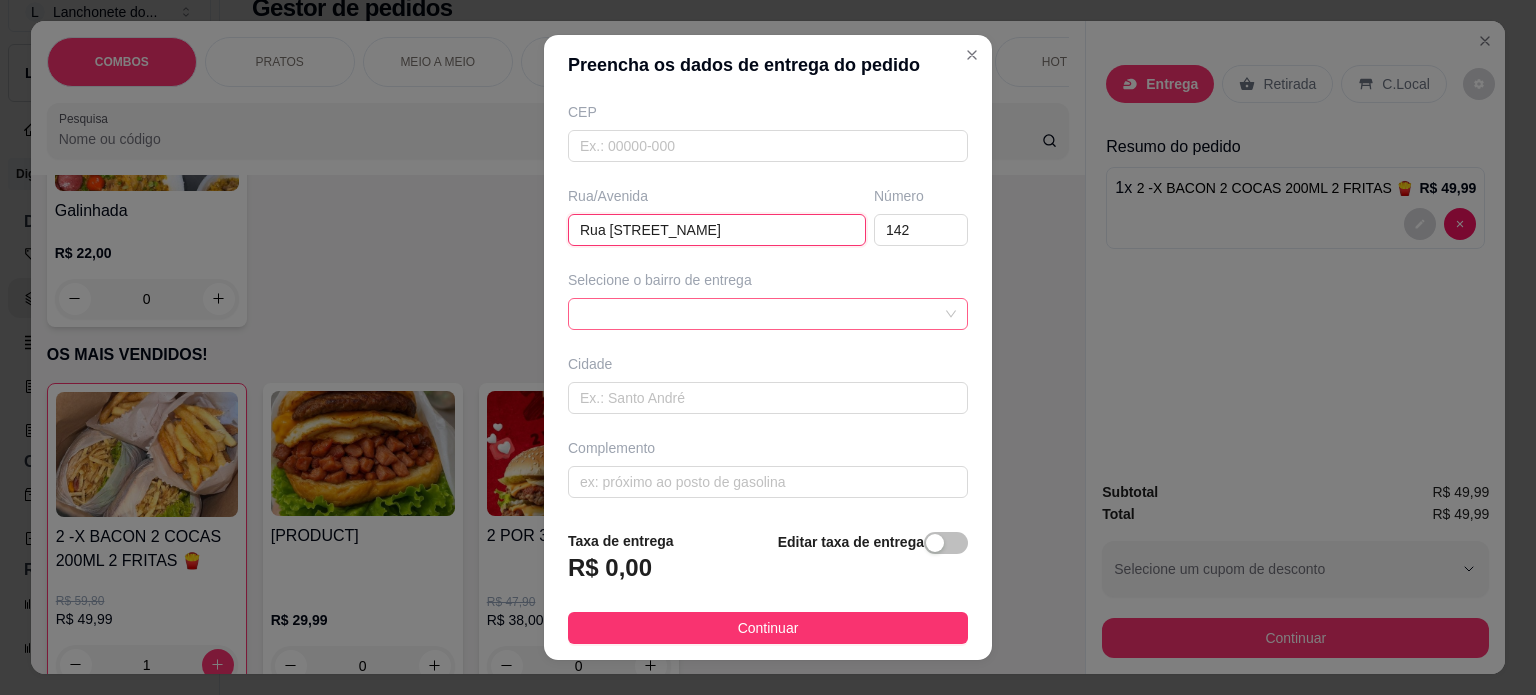 click at bounding box center [768, 314] 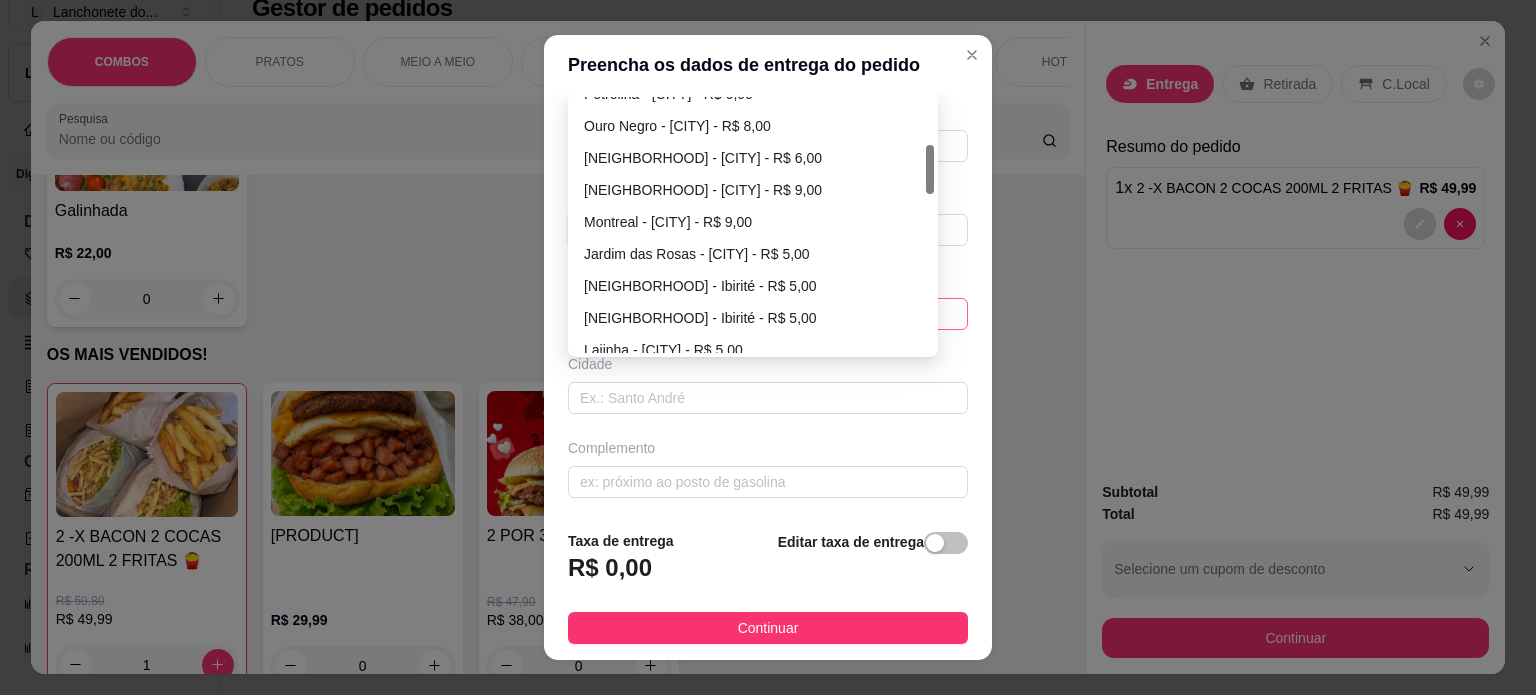 scroll, scrollTop: 284, scrollLeft: 0, axis: vertical 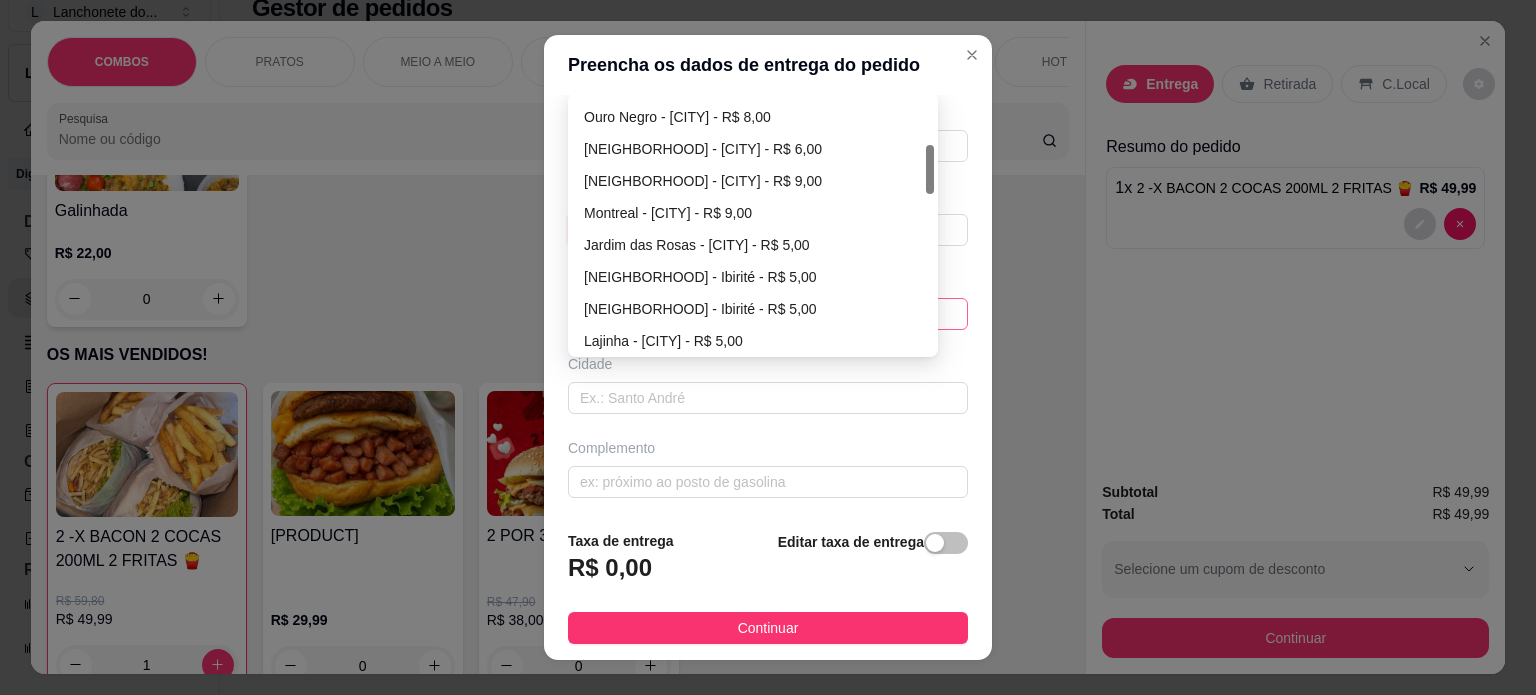 drag, startPoint x: 918, startPoint y: 136, endPoint x: 917, endPoint y: 191, distance: 55.00909 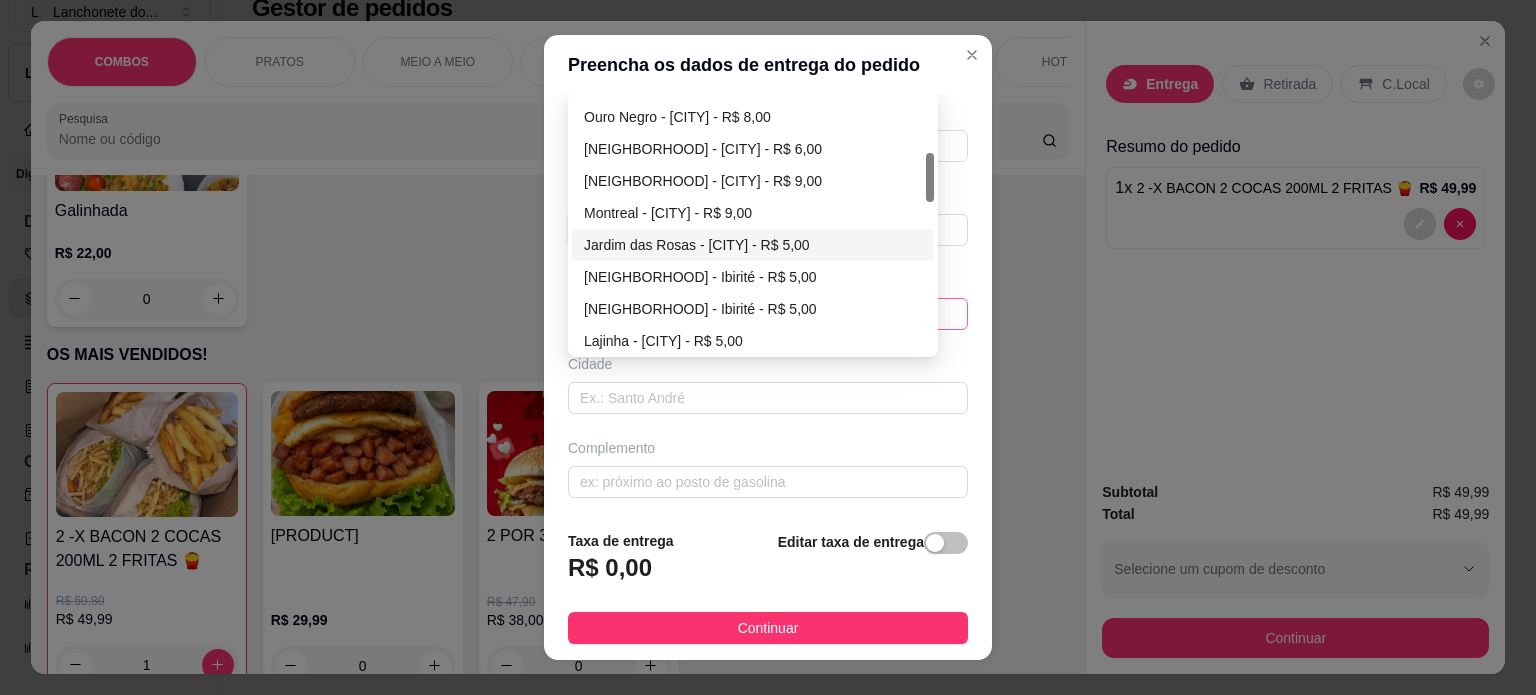 type on "Rua [STREET_NAME]" 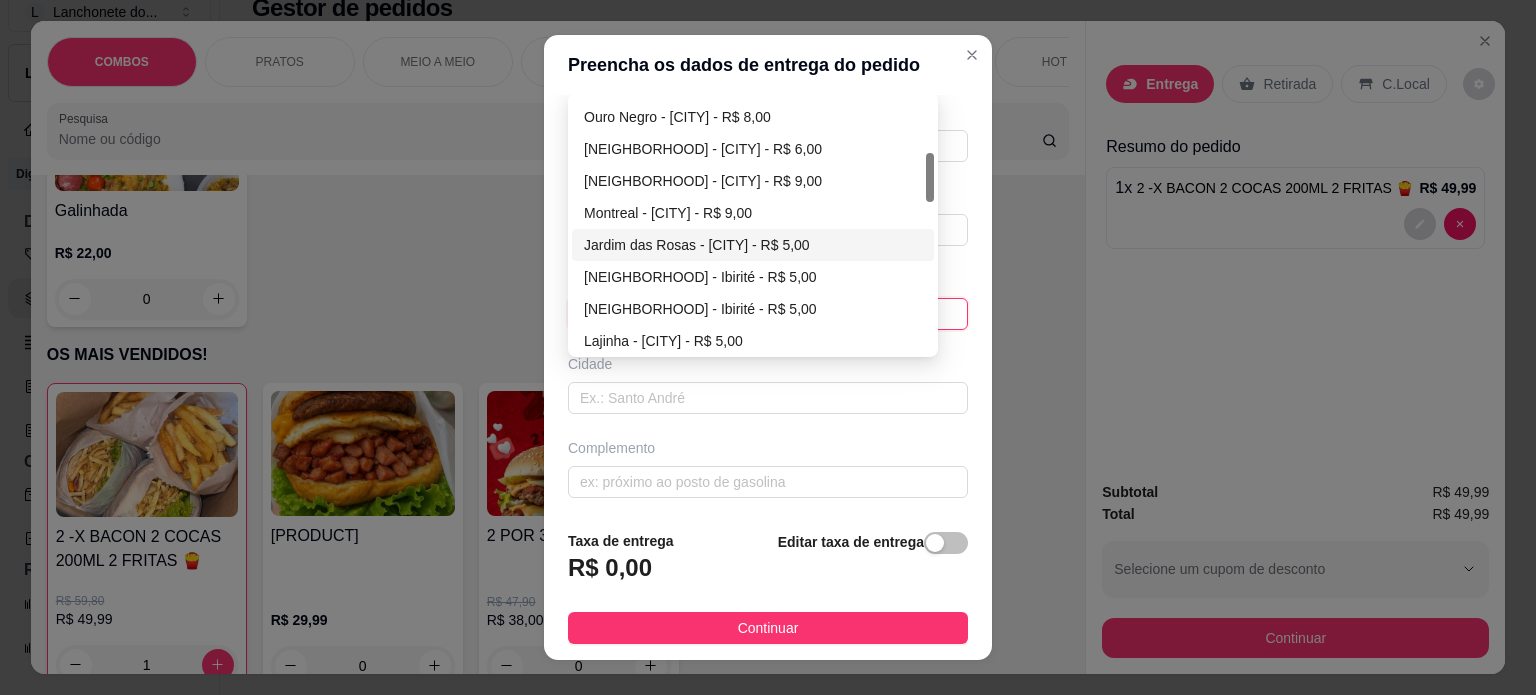 click on "Jardim das Rosas - [CITY] -  R$ 5,00" at bounding box center (753, 245) 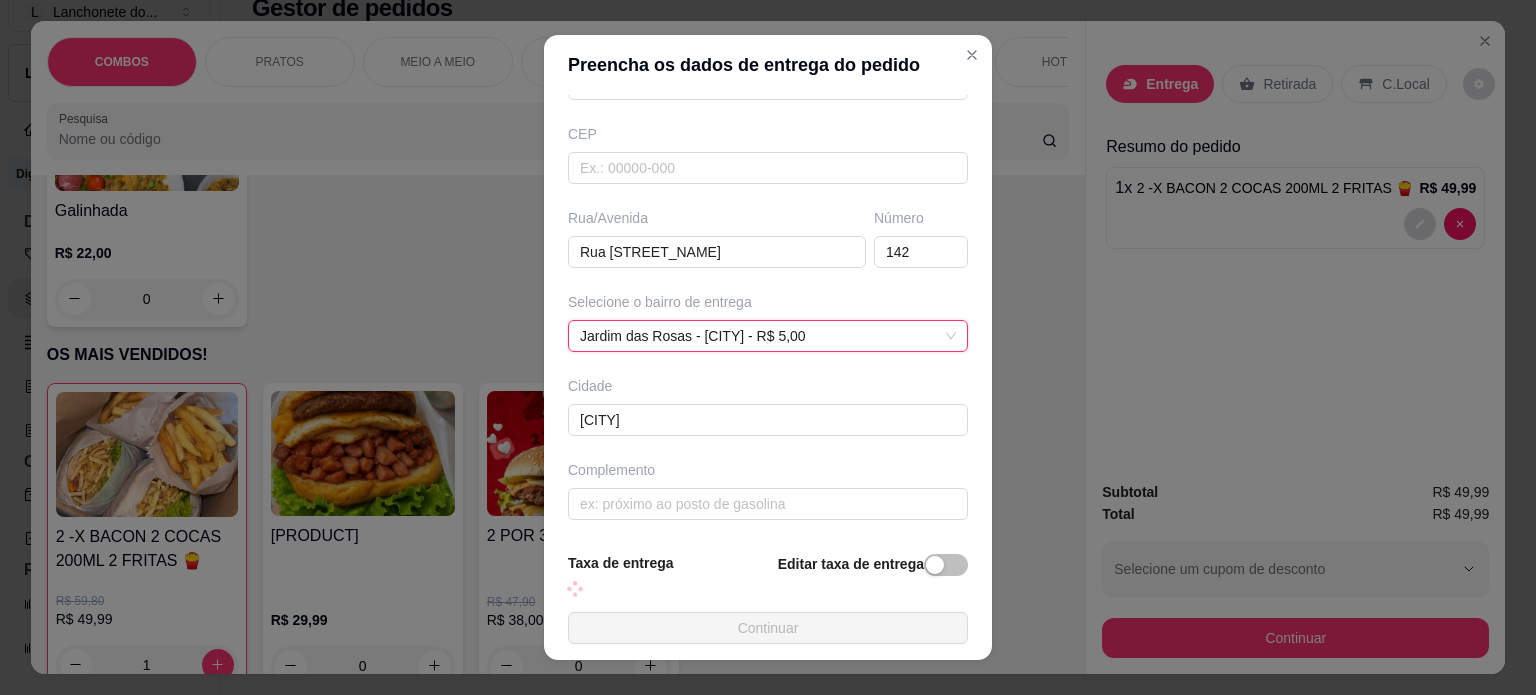 scroll, scrollTop: 251, scrollLeft: 0, axis: vertical 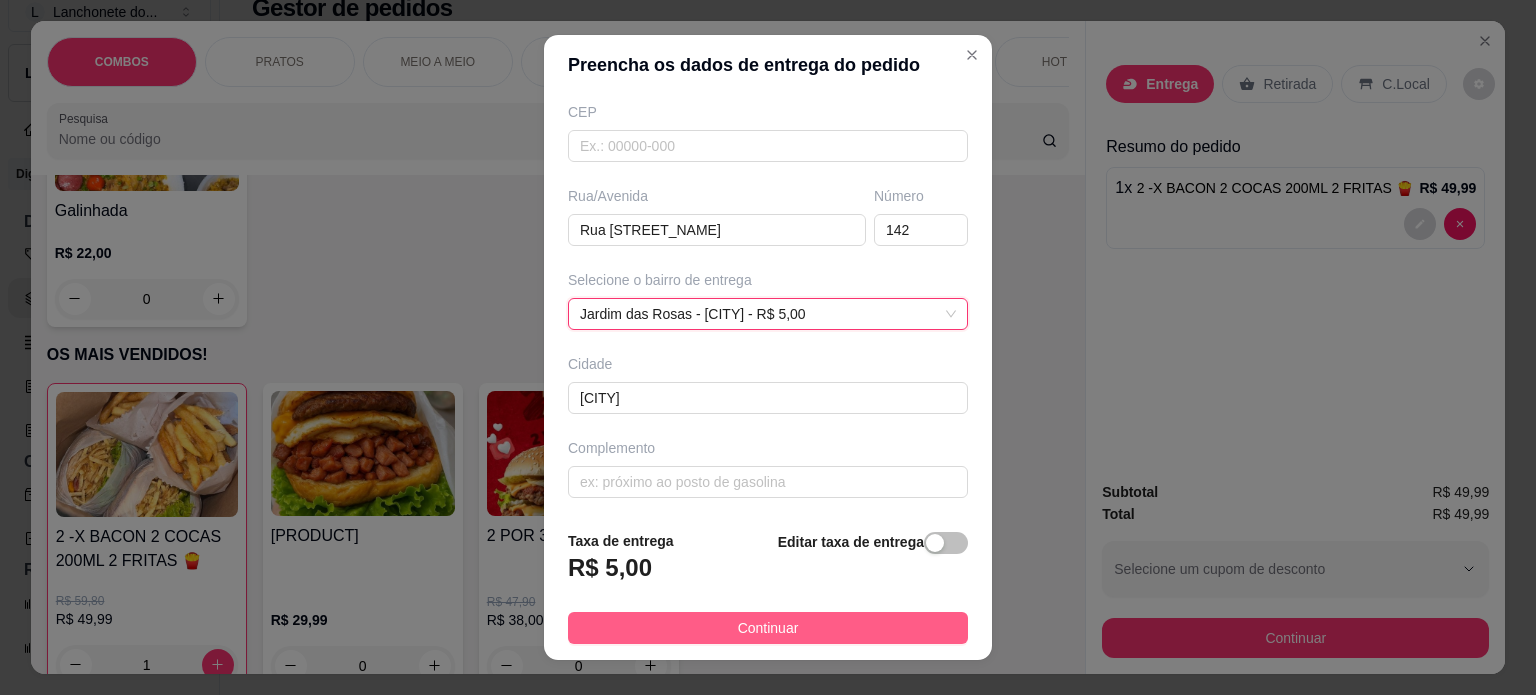 click on "Continuar" at bounding box center [768, 628] 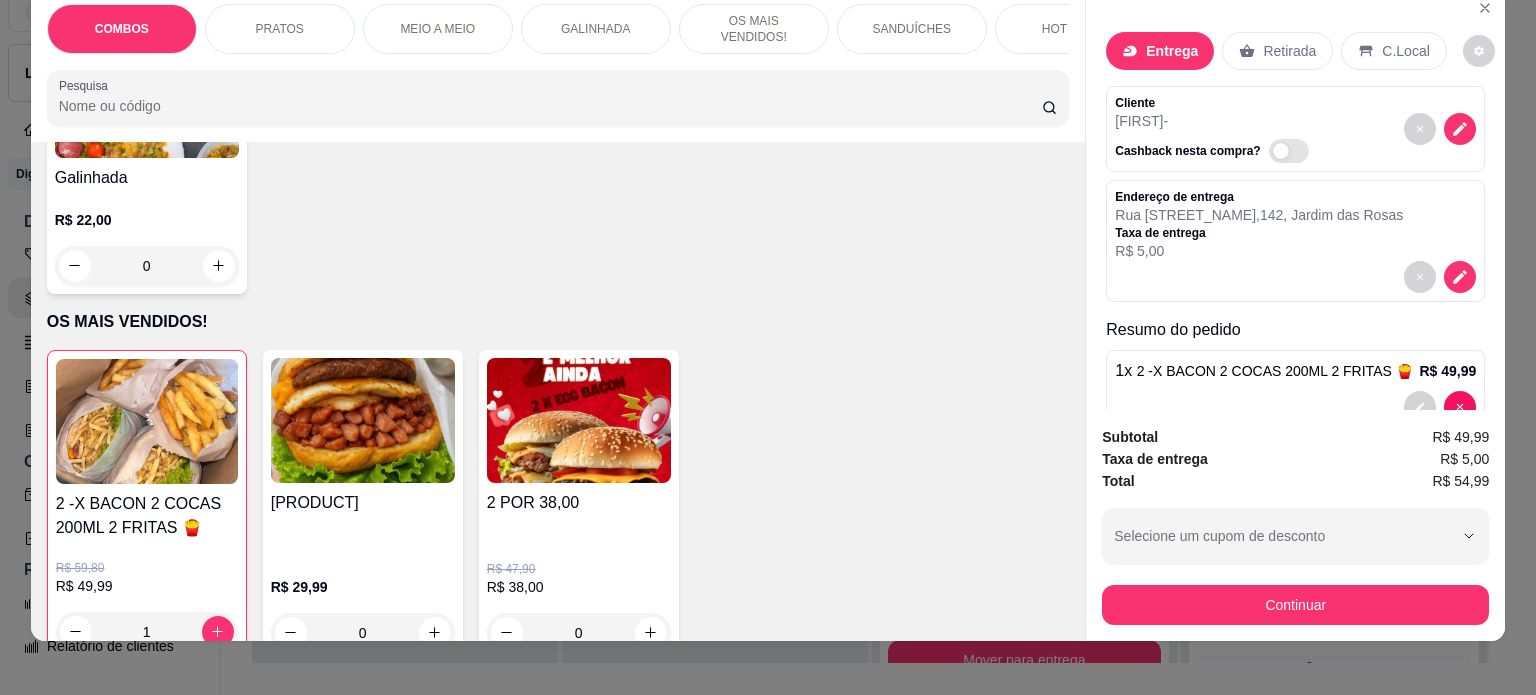 scroll, scrollTop: 50, scrollLeft: 0, axis: vertical 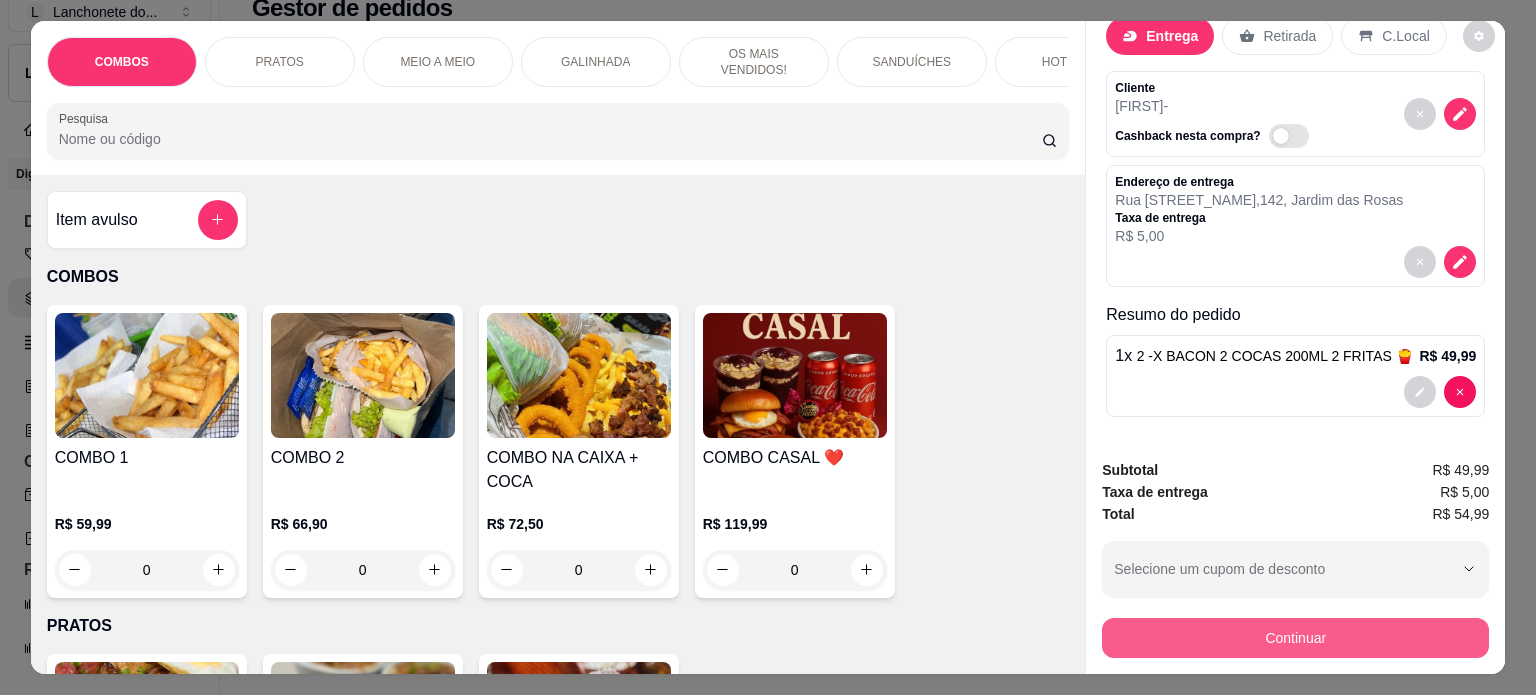 click on "Continuar" at bounding box center (1295, 638) 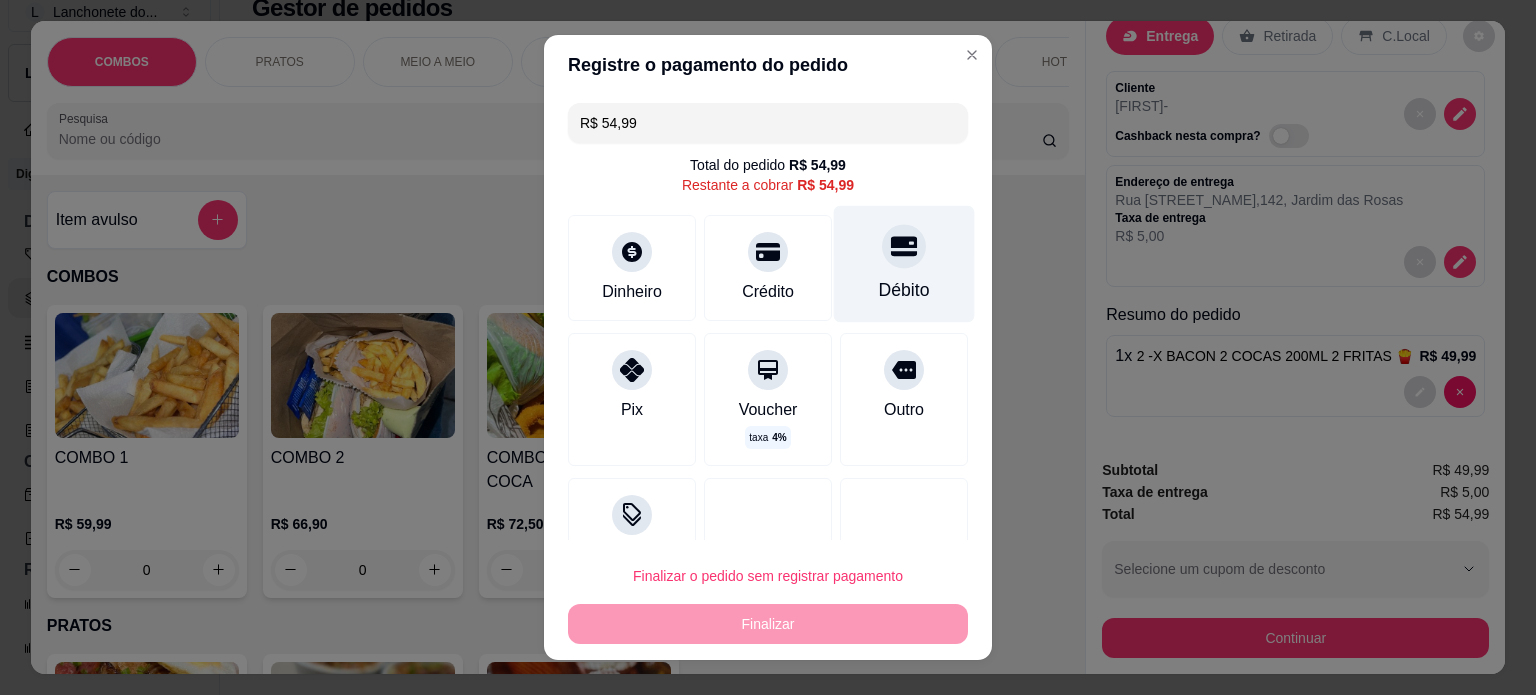 click on "Débito" at bounding box center (904, 263) 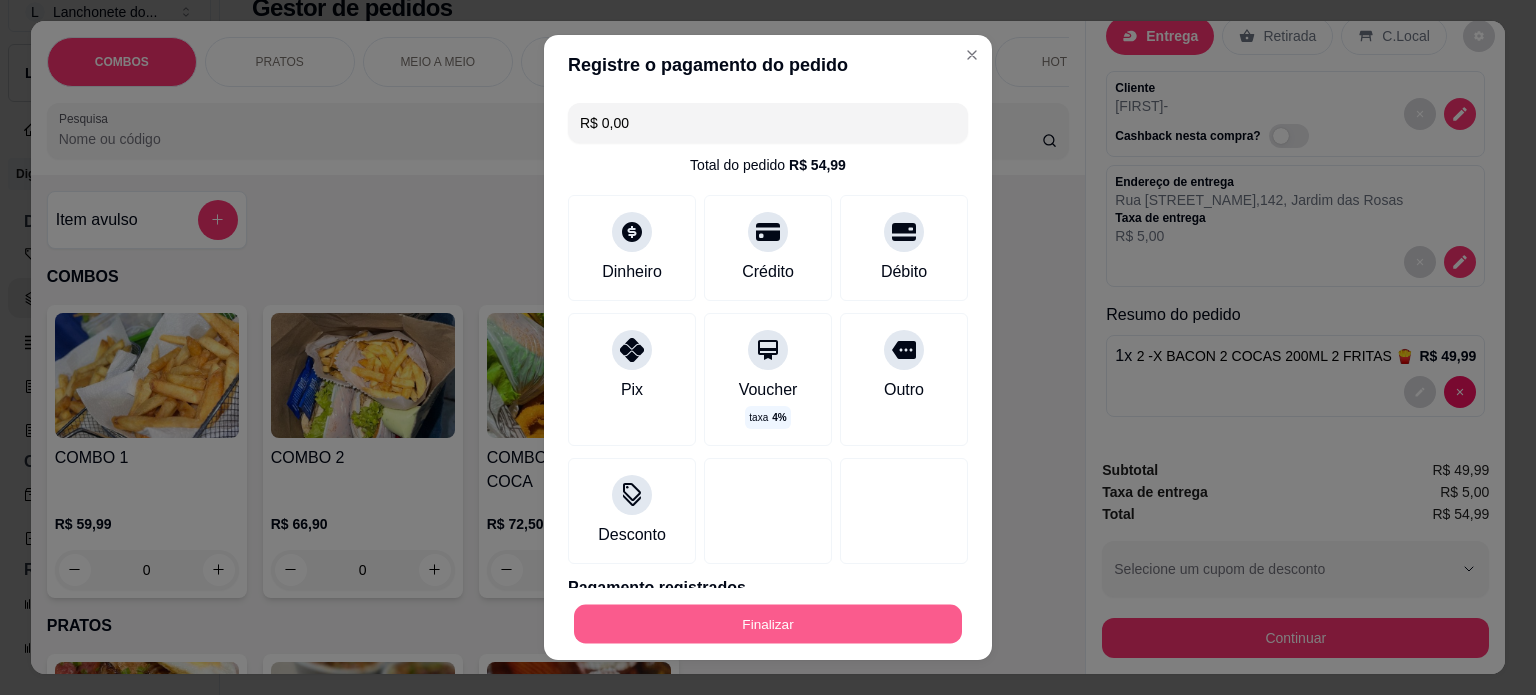 click on "Finalizar" at bounding box center [768, 624] 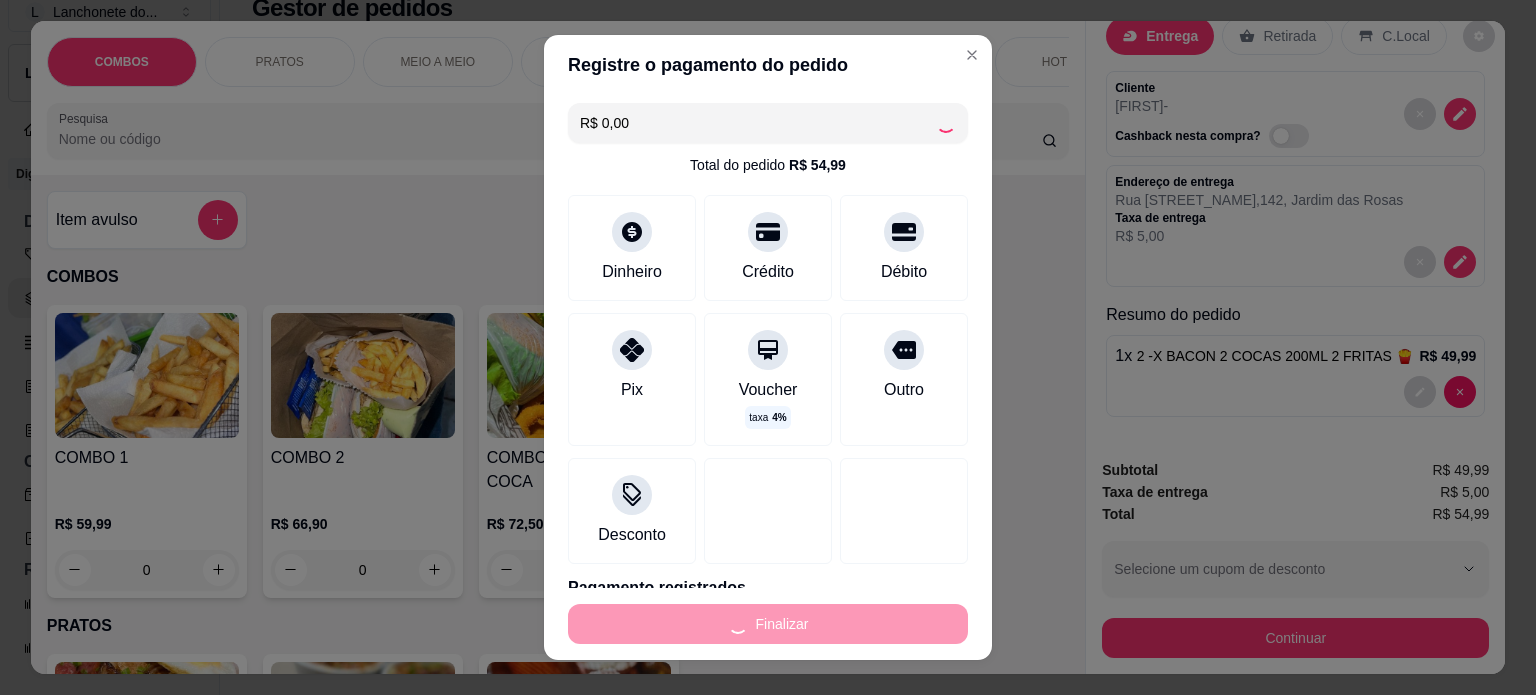 type on "0" 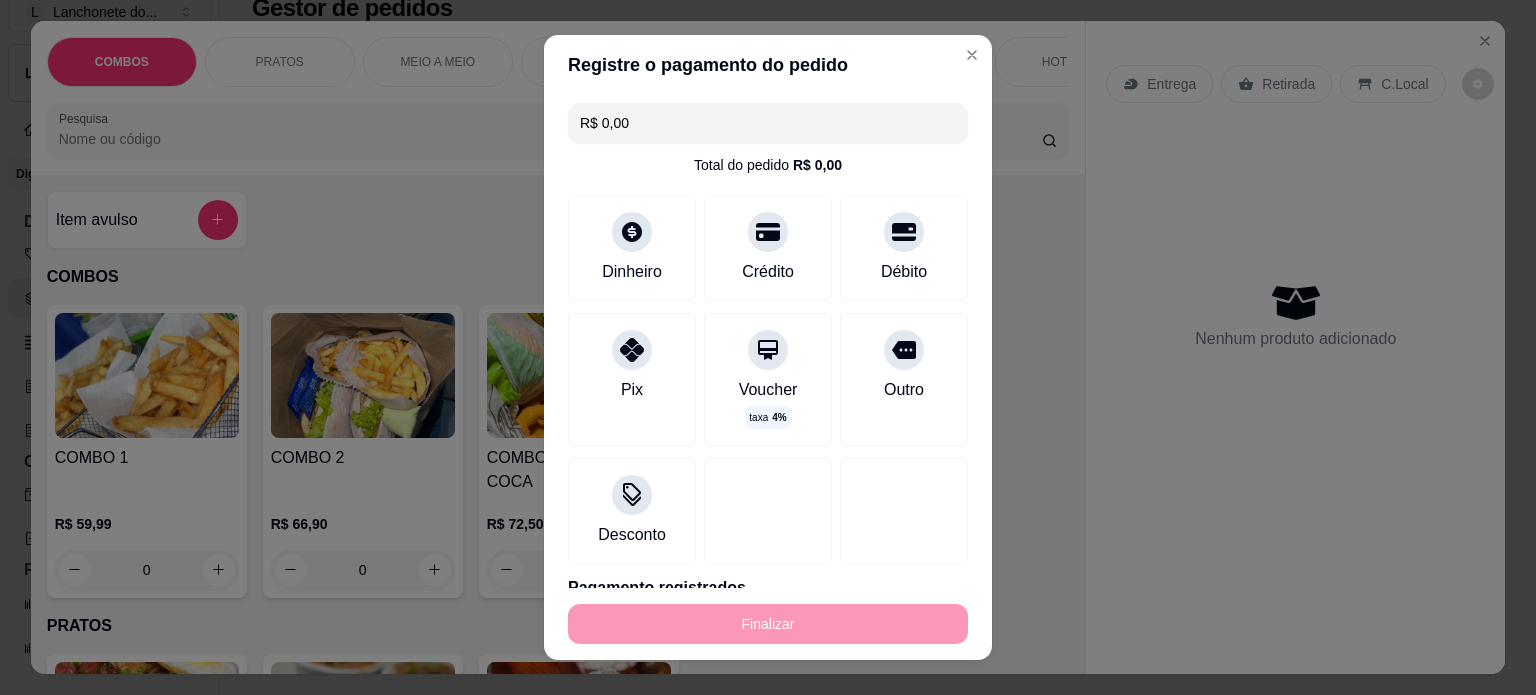 type on "-R$ 54,99" 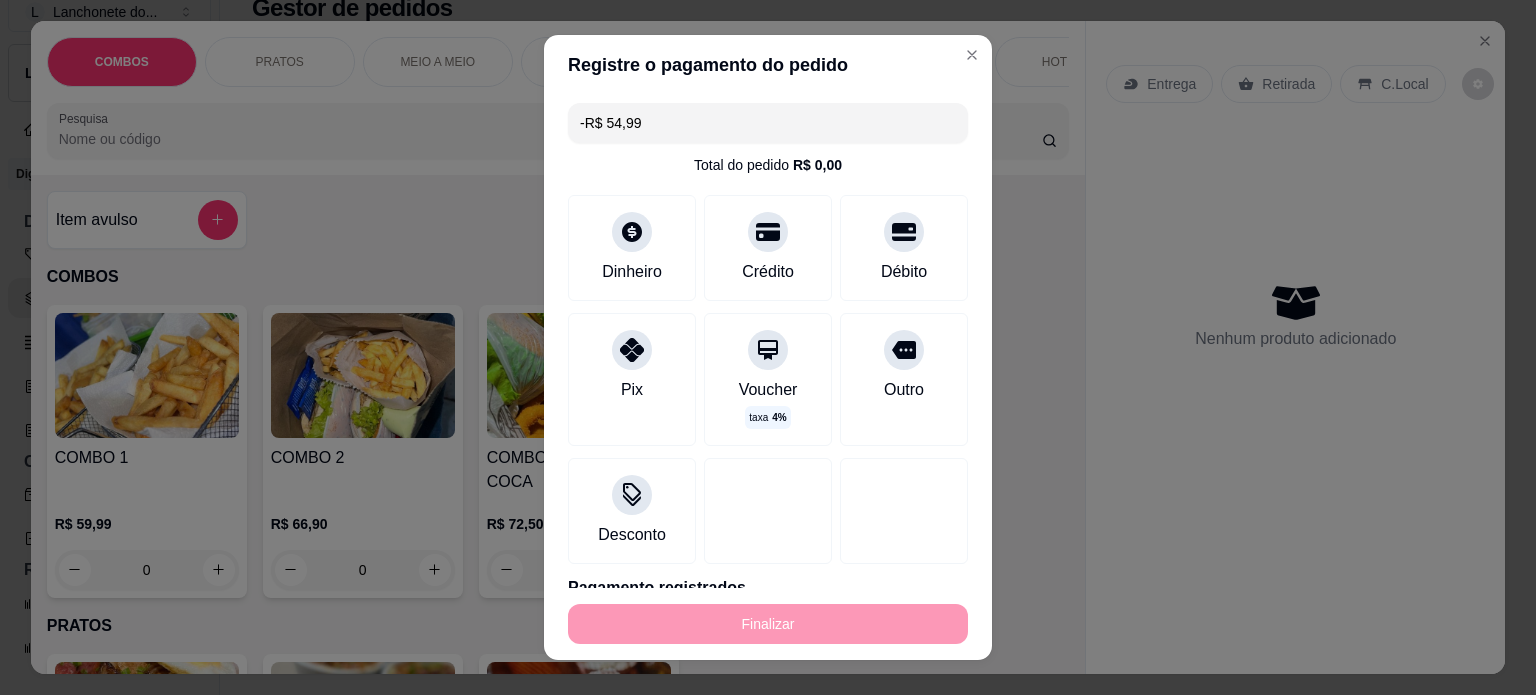 scroll, scrollTop: 0, scrollLeft: 0, axis: both 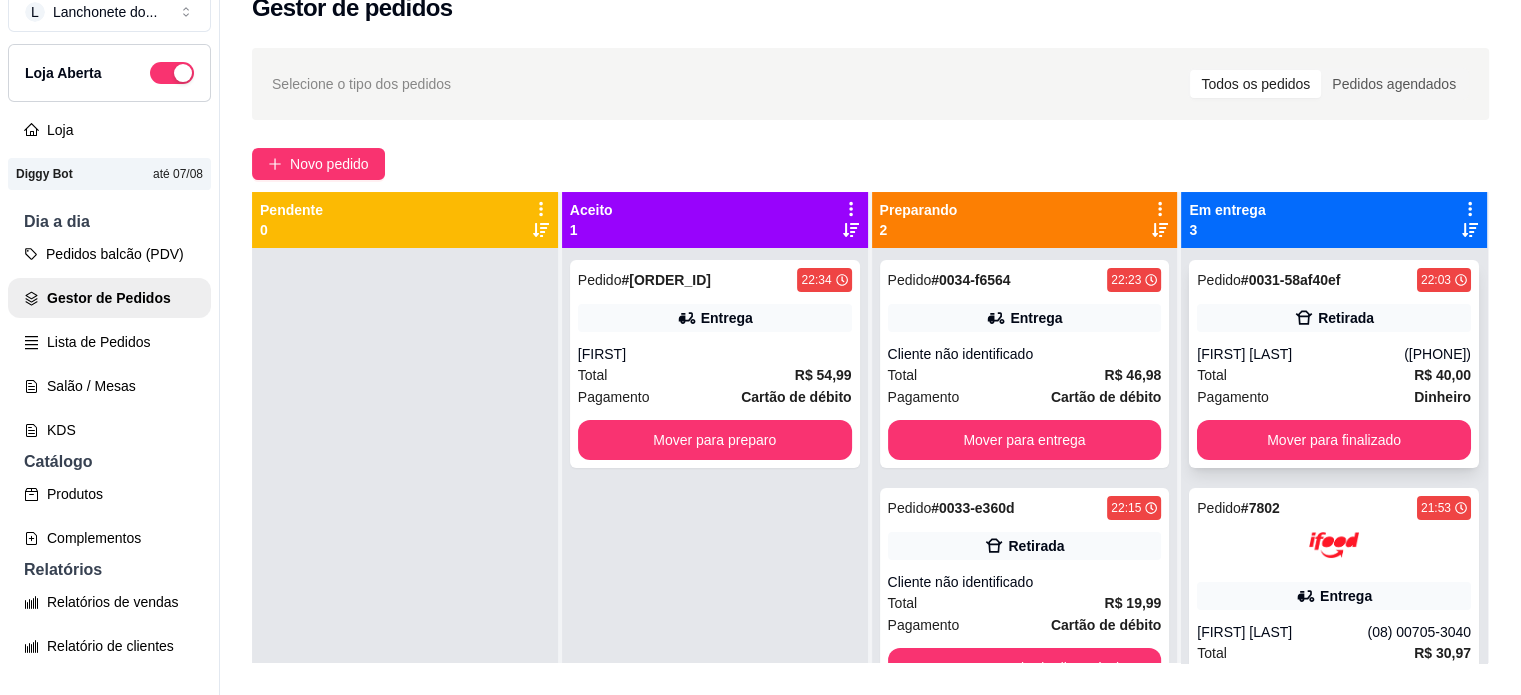 click on "Pedido # [ID] [TIME] Retirada [FIRST] [LAST] ([PHONE]) Total R$ 40,00 Pagamento Dinheiro Mover para finalizado" at bounding box center [1334, 364] 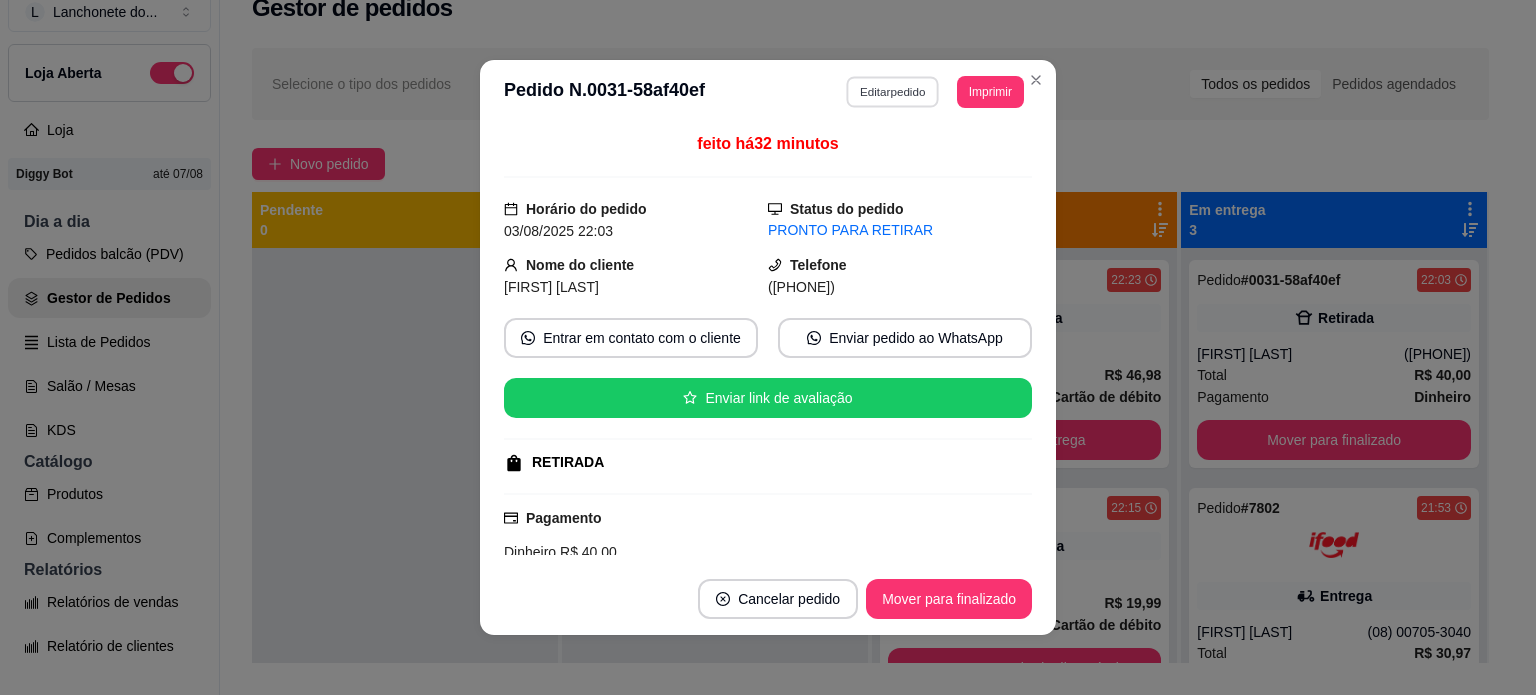 click on "Editar  pedido" at bounding box center [893, 91] 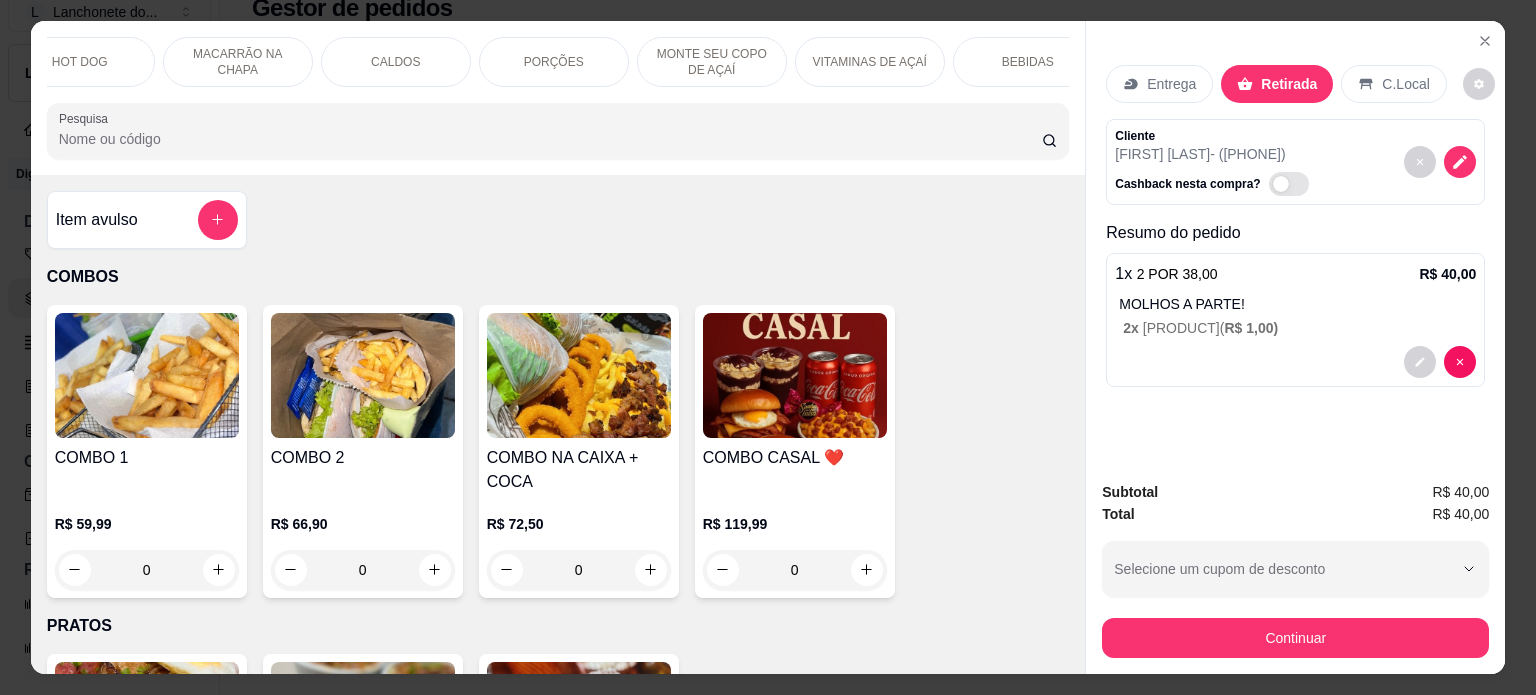 scroll, scrollTop: 0, scrollLeft: 1004, axis: horizontal 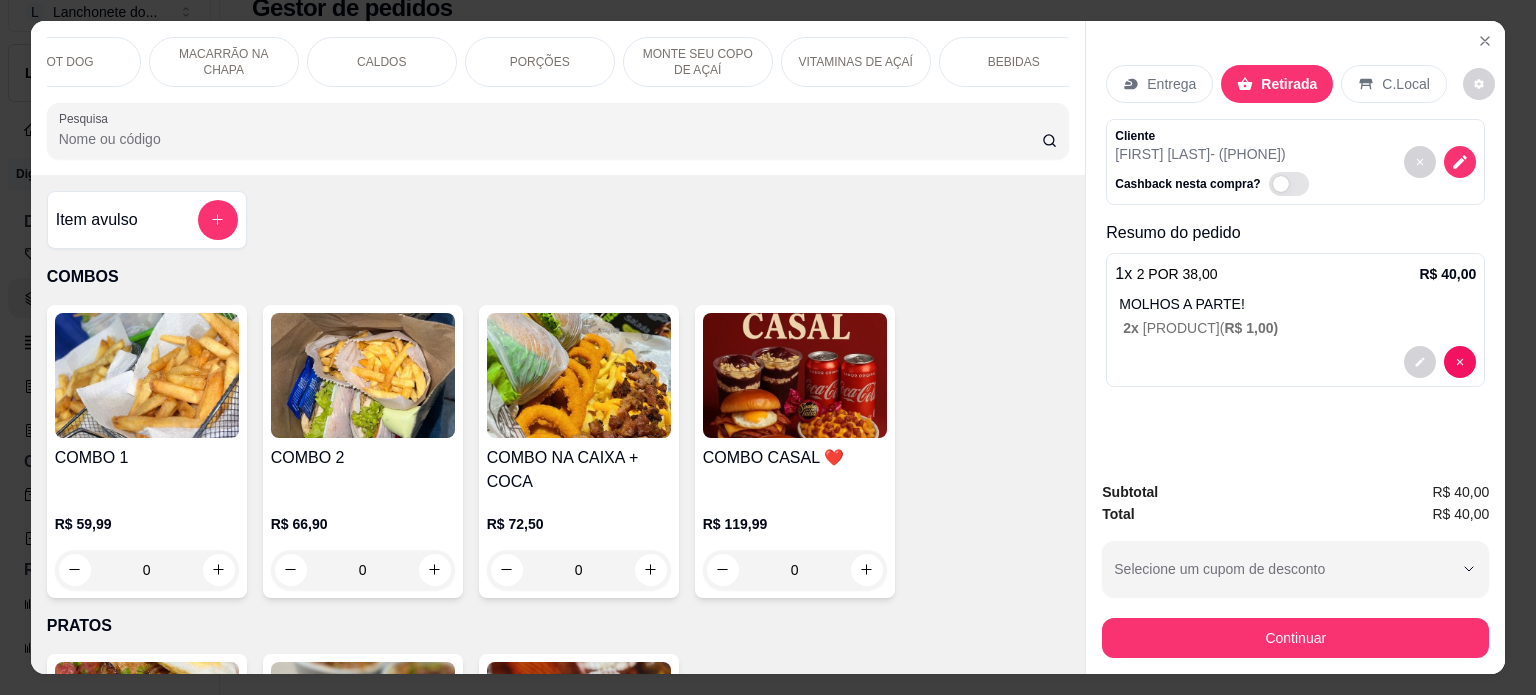 click on "BEBIDAS" at bounding box center (1014, 62) 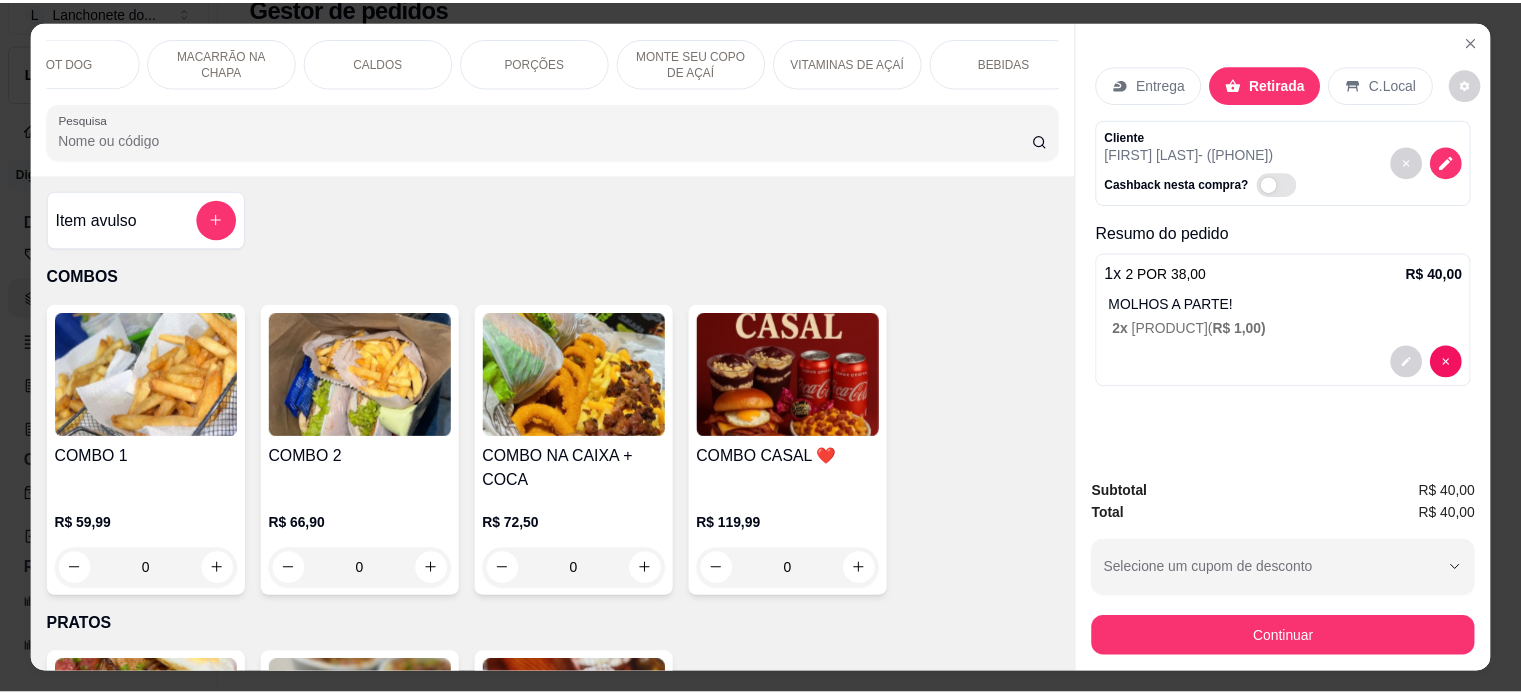 scroll, scrollTop: 50, scrollLeft: 0, axis: vertical 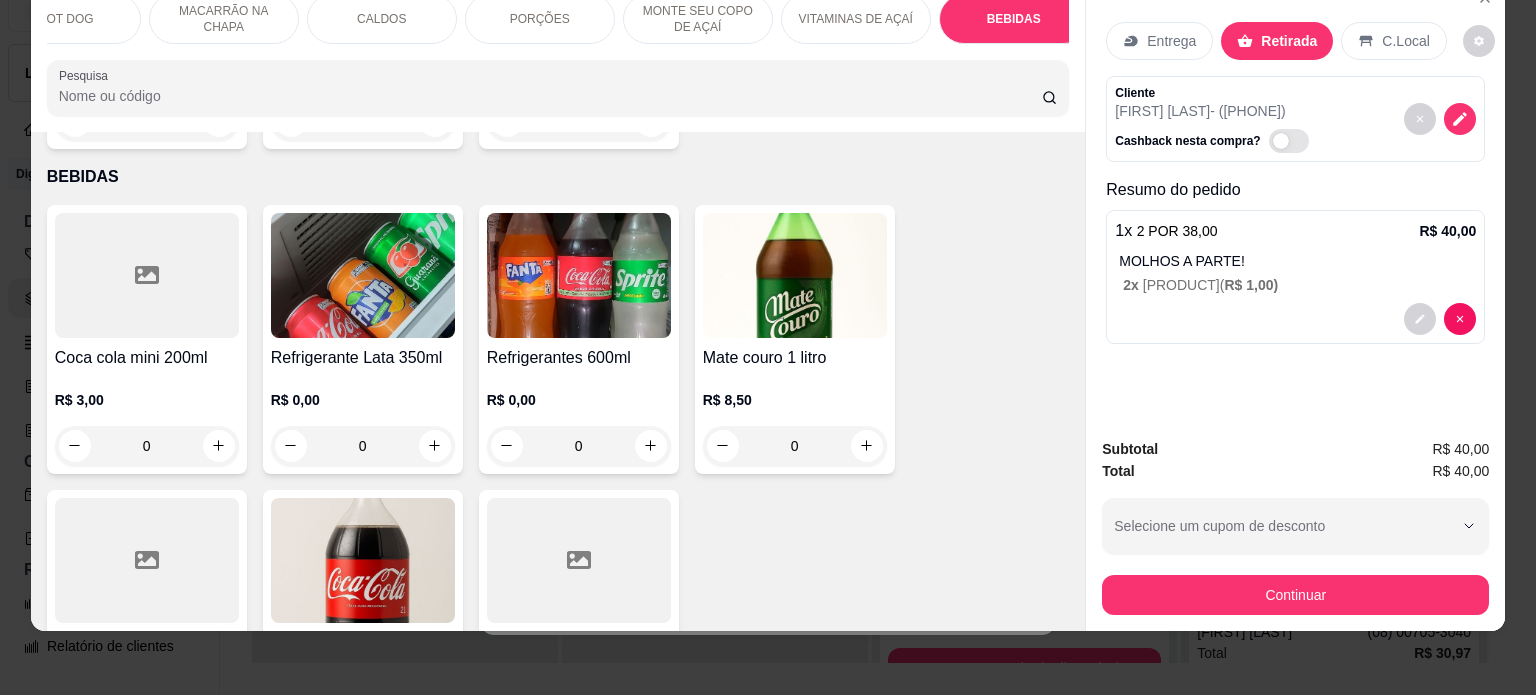 click at bounding box center (363, 275) 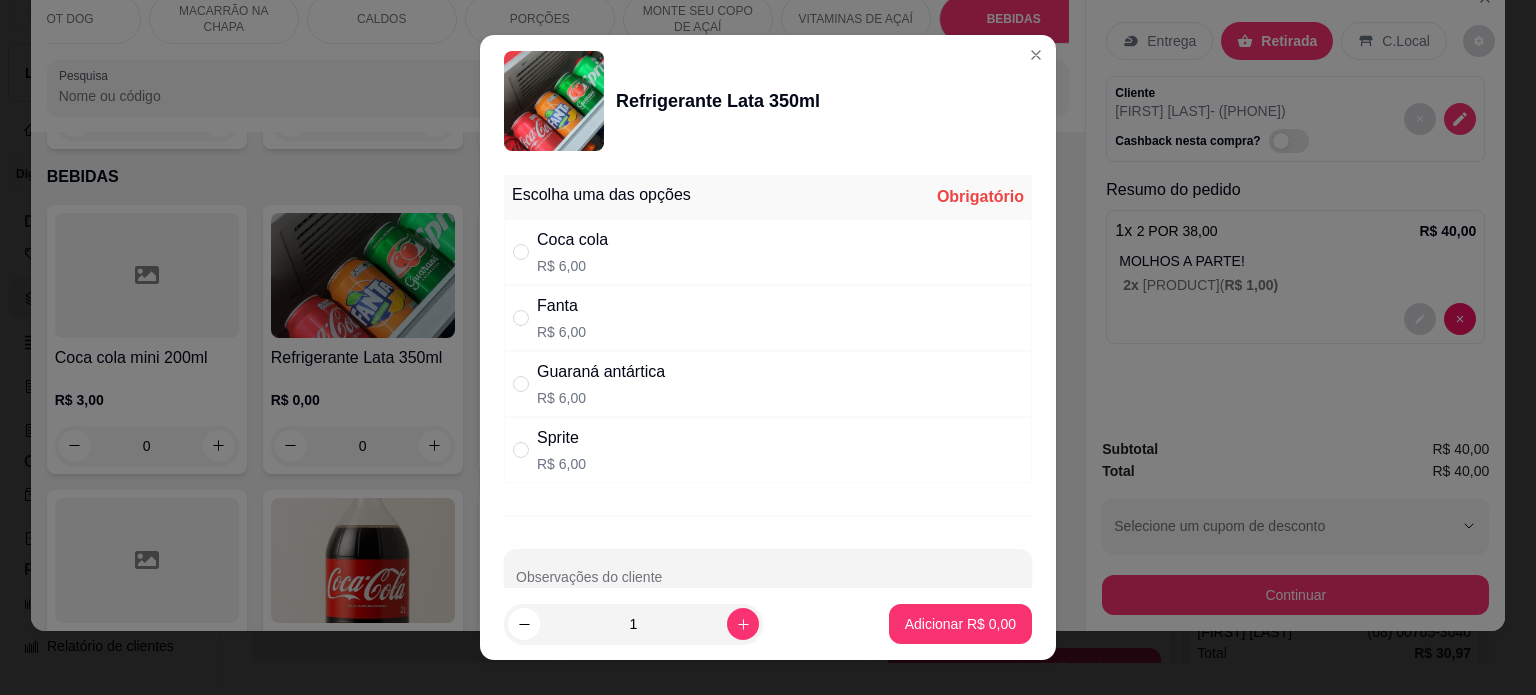 click on "Coca cola R$ 6,00" at bounding box center (768, 252) 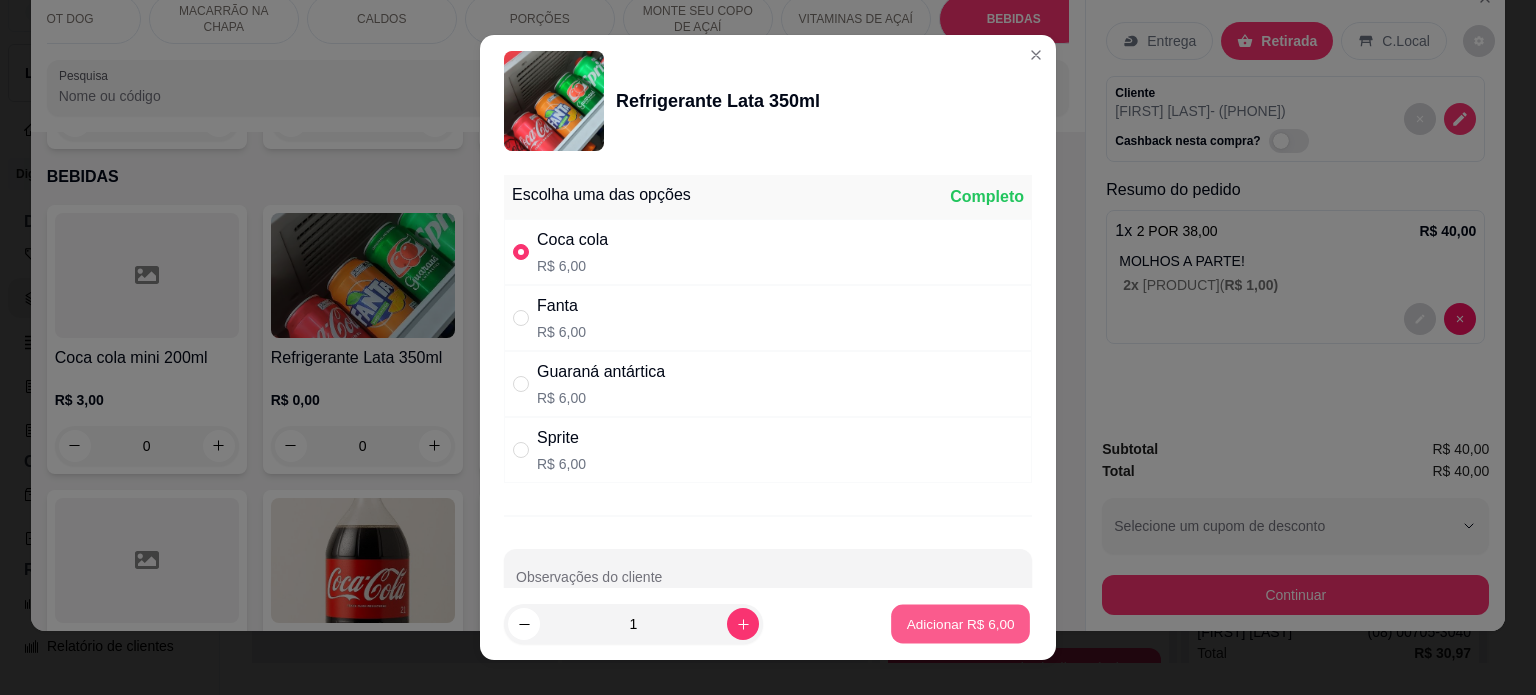 click on "Adicionar   R$ 6,00" at bounding box center [960, 624] 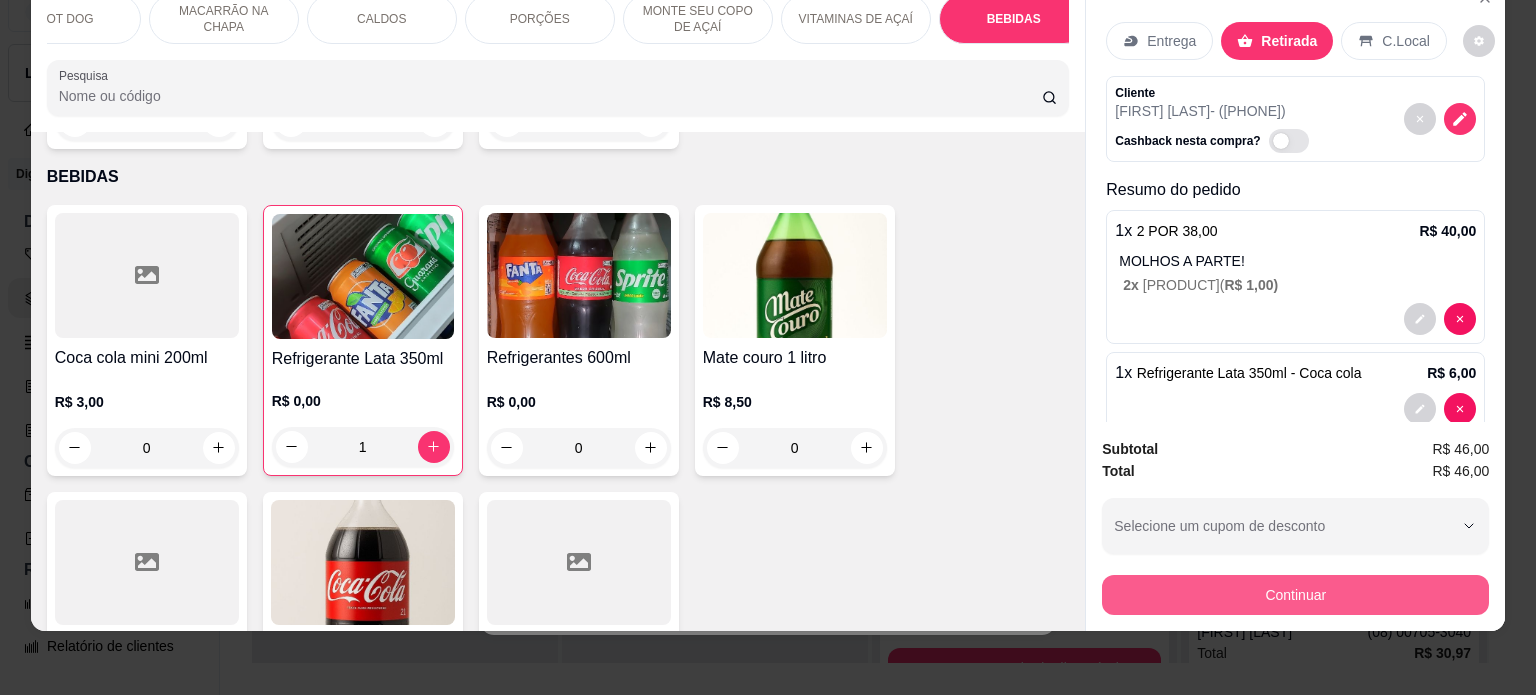 click on "Continuar" at bounding box center [1295, 595] 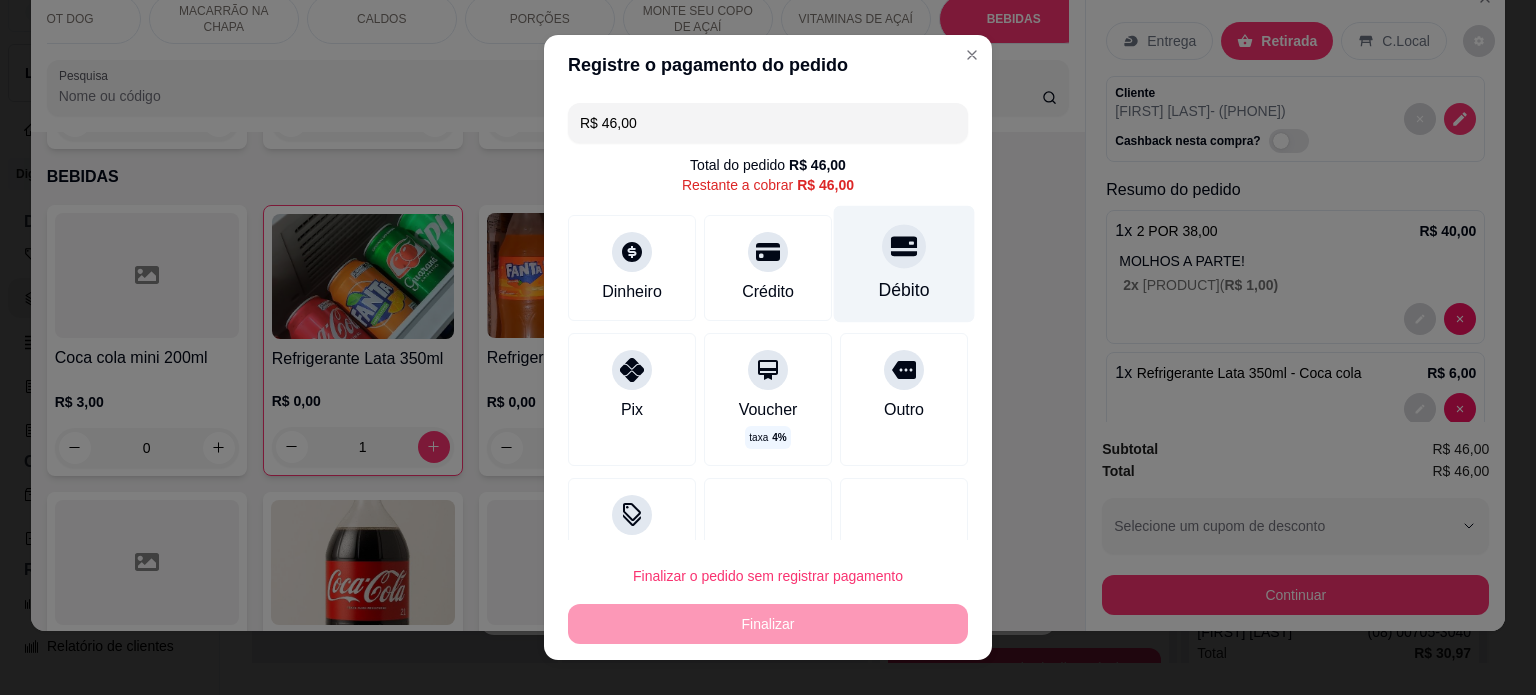 click on "Débito" at bounding box center (904, 263) 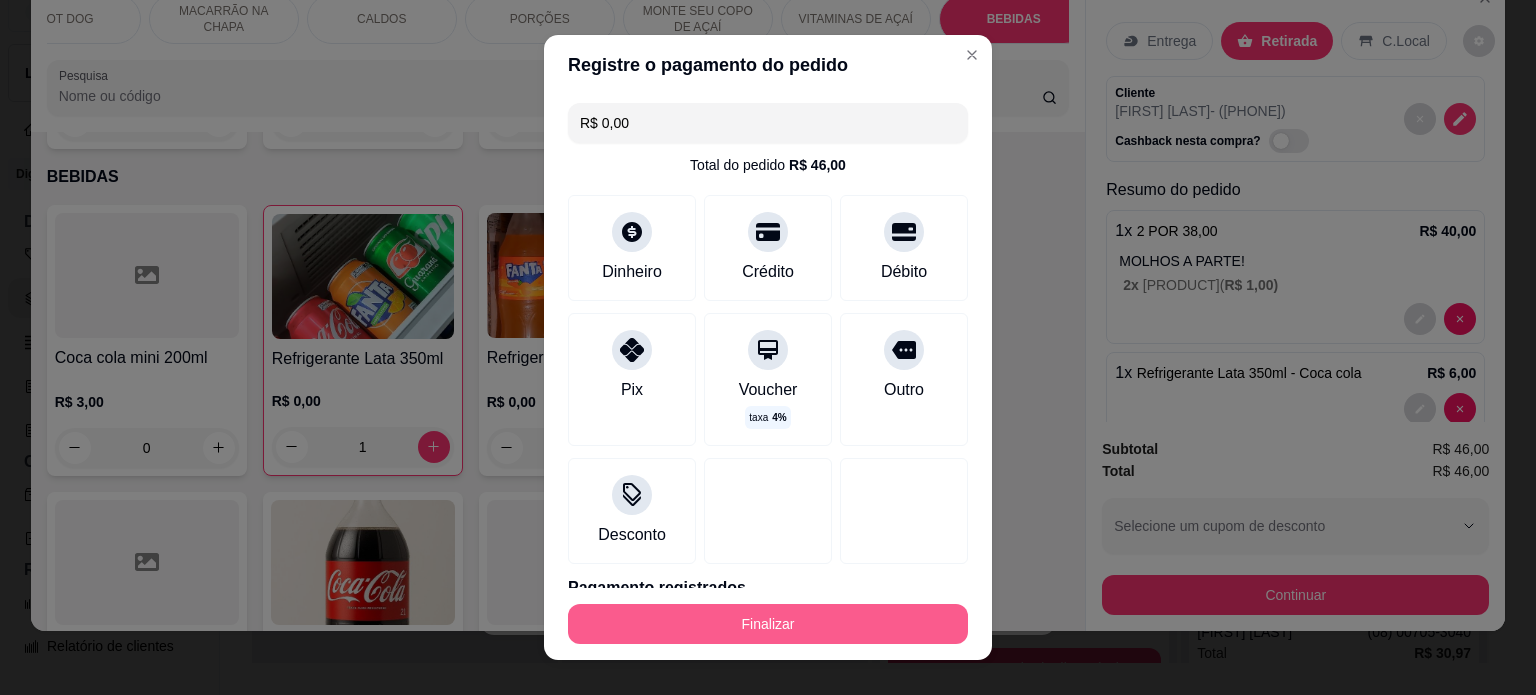 click on "Finalizar" at bounding box center (768, 624) 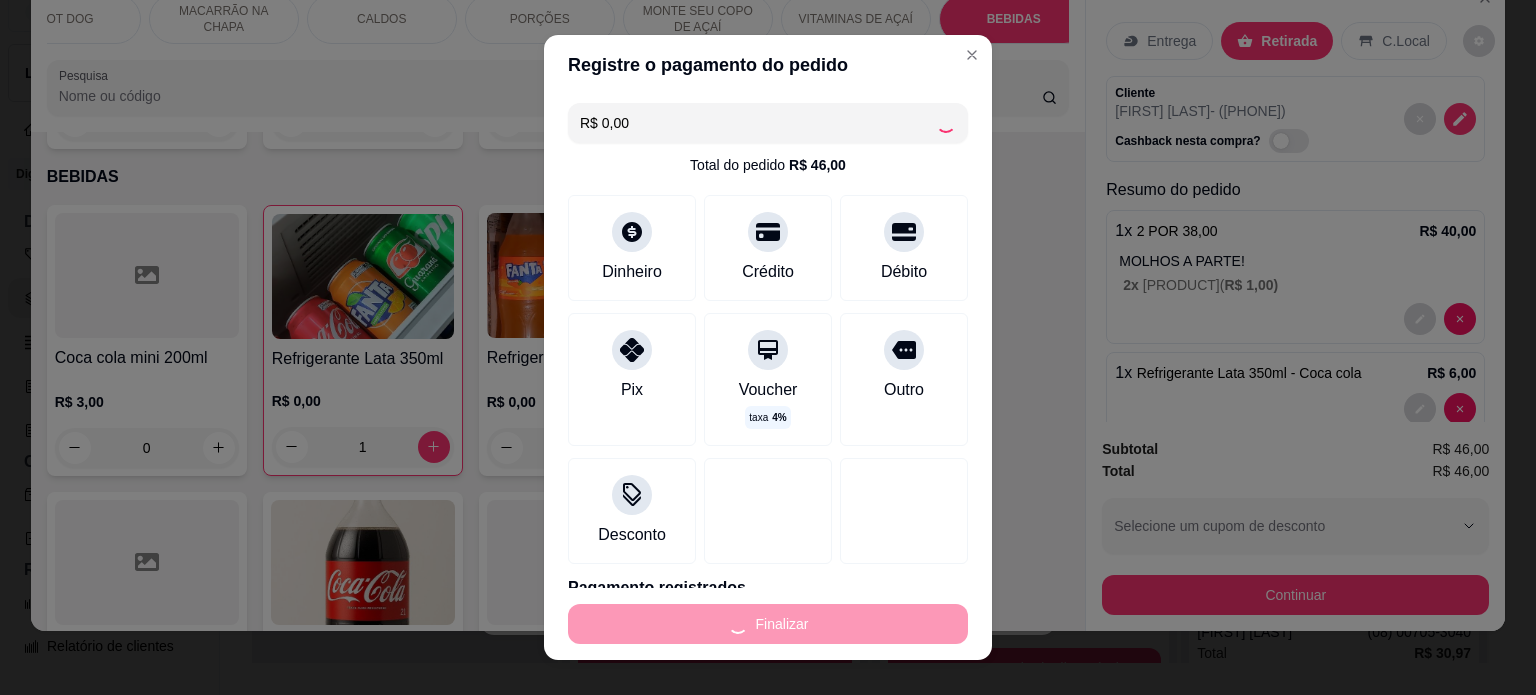 type on "0" 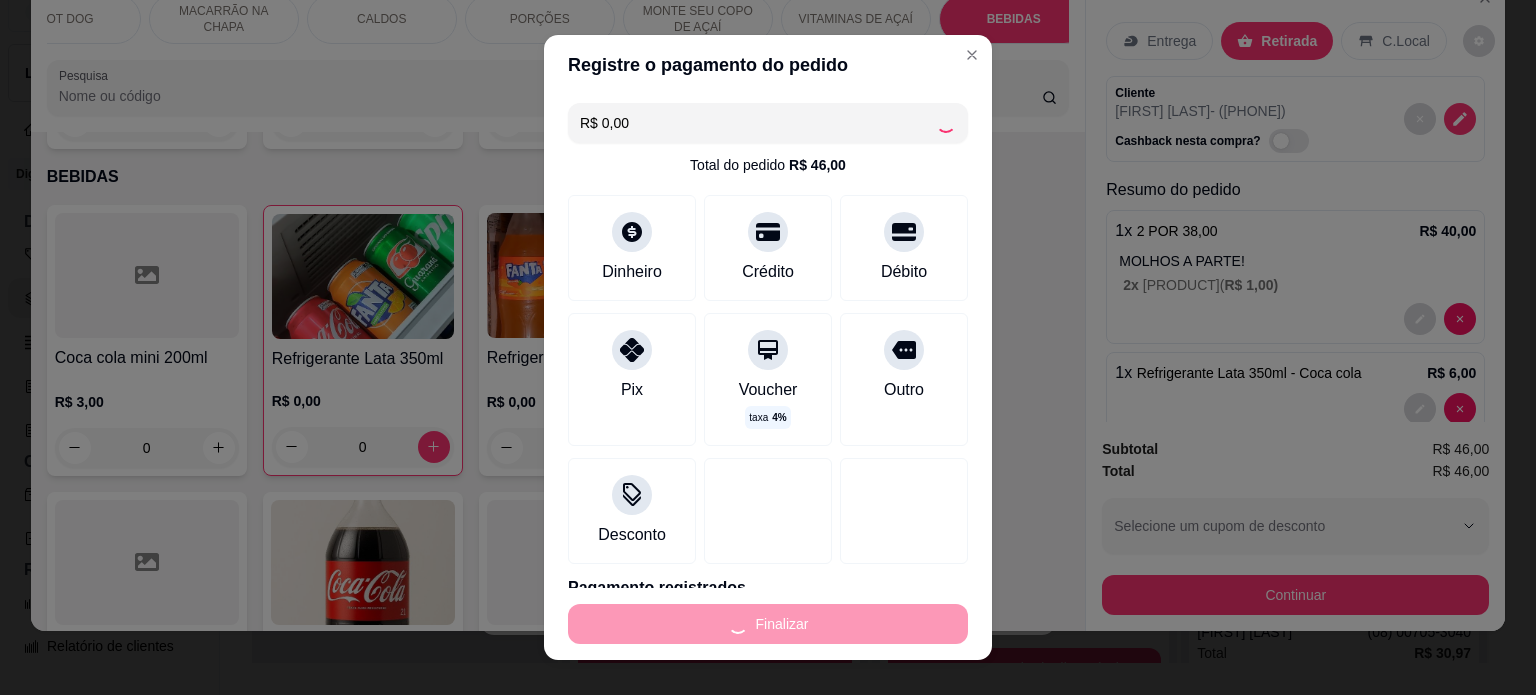 type on "-R$ 46,00" 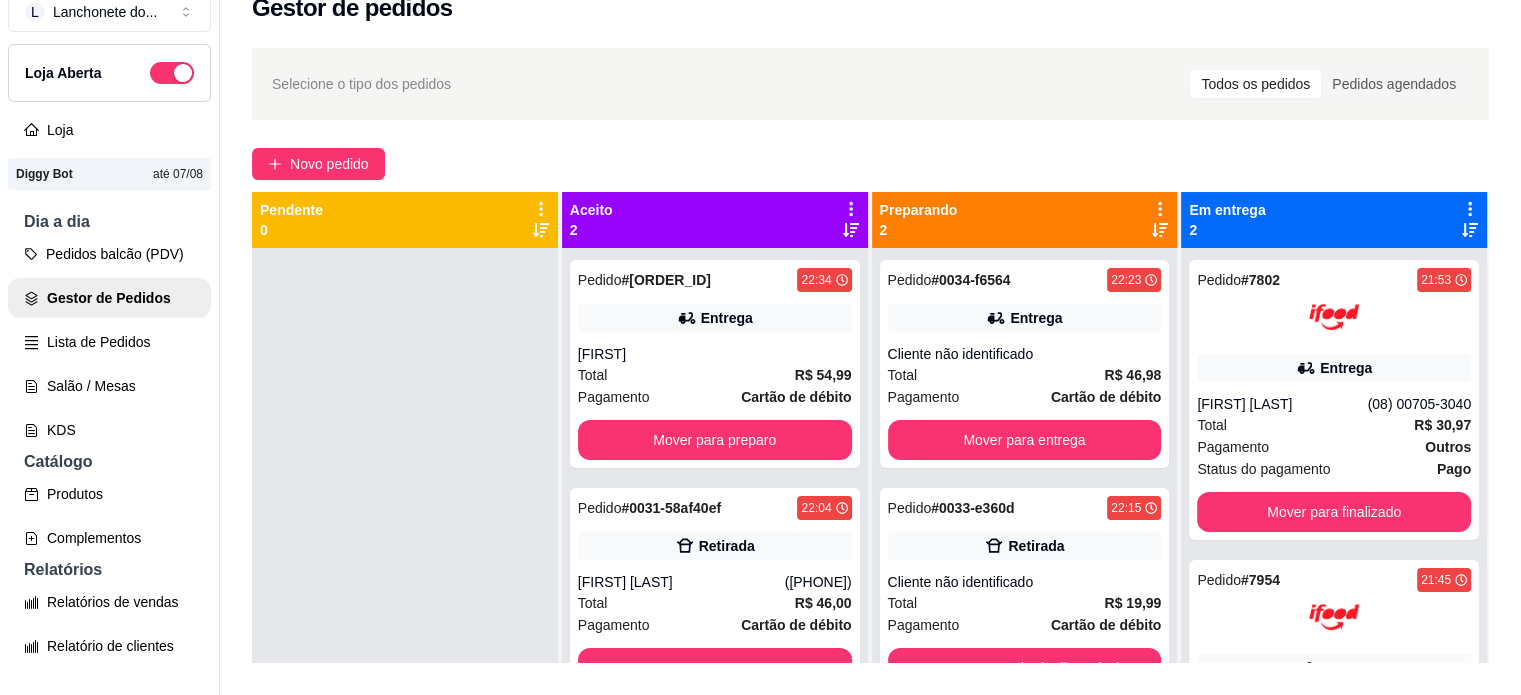 scroll, scrollTop: 56, scrollLeft: 0, axis: vertical 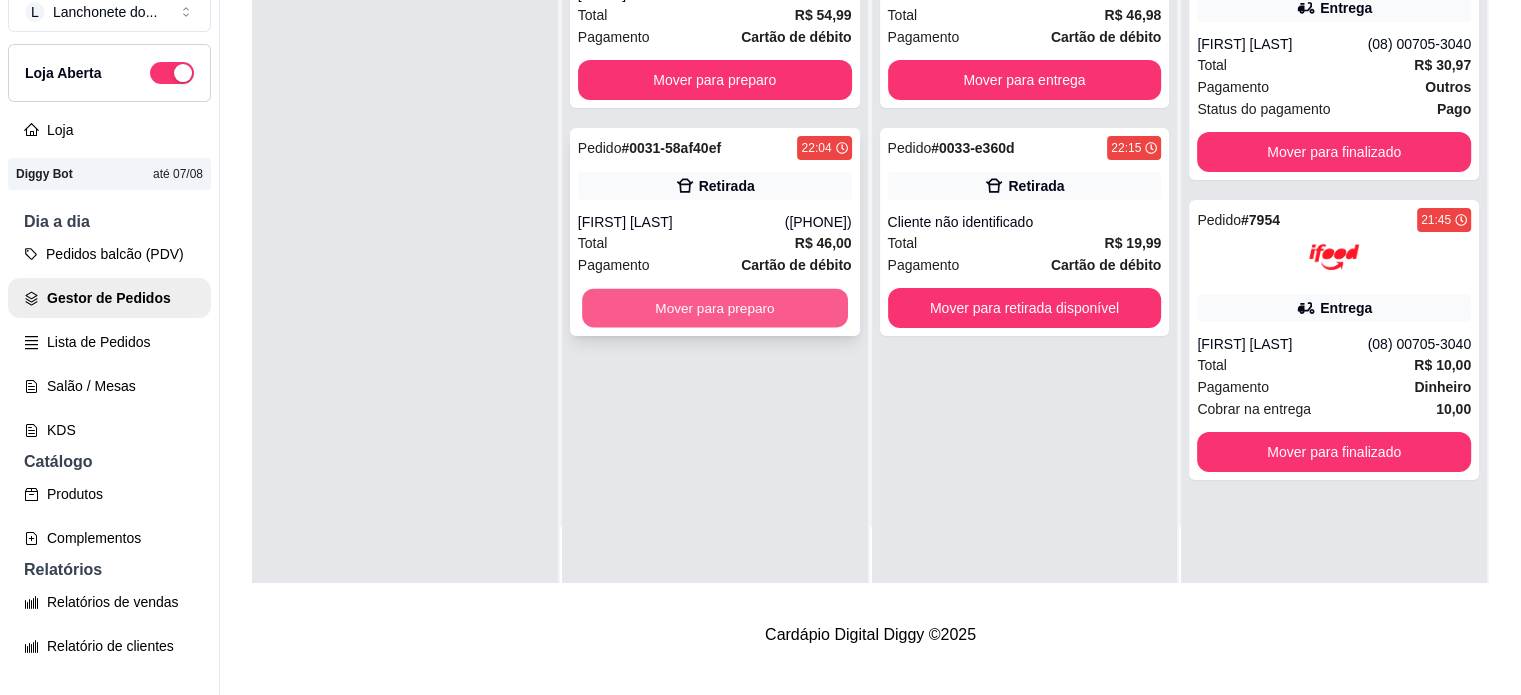 click on "Mover para preparo" at bounding box center [715, 308] 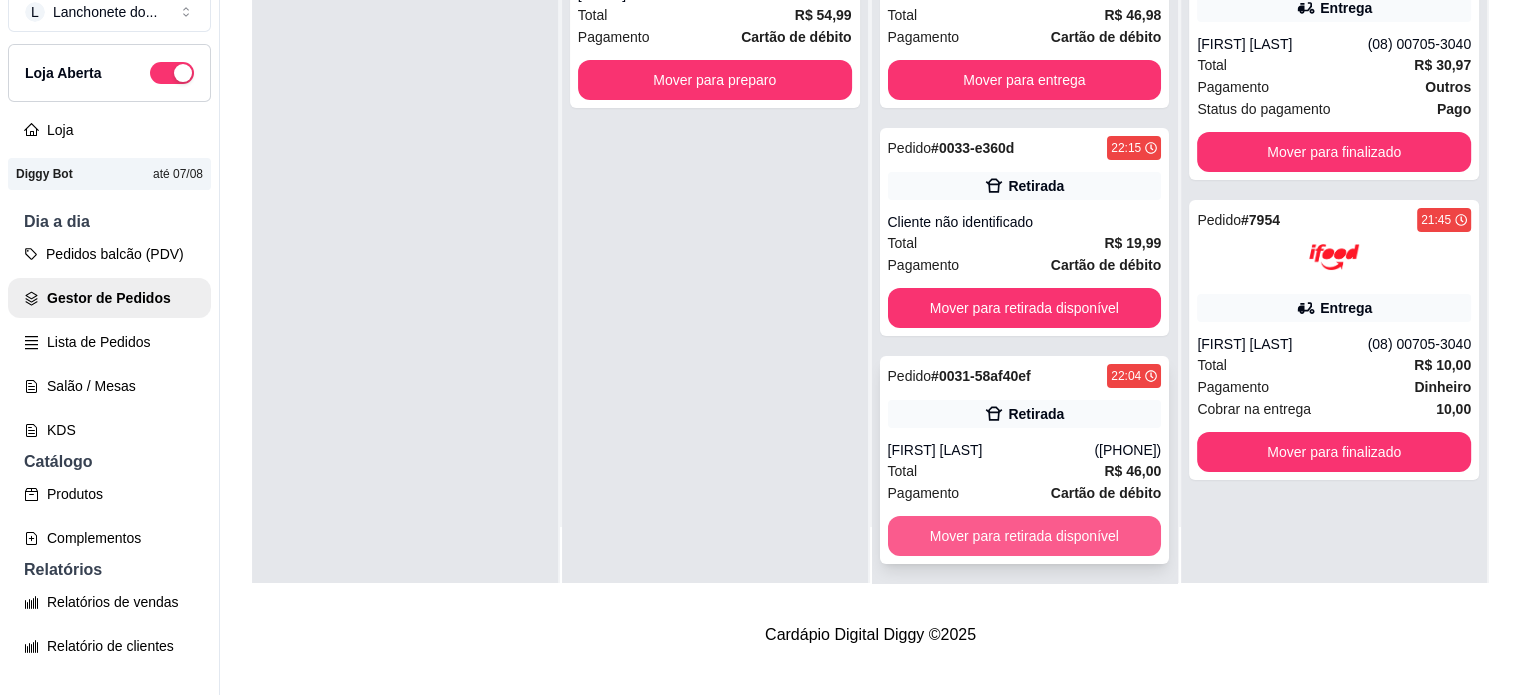click on "Mover para retirada disponível" at bounding box center [1025, 536] 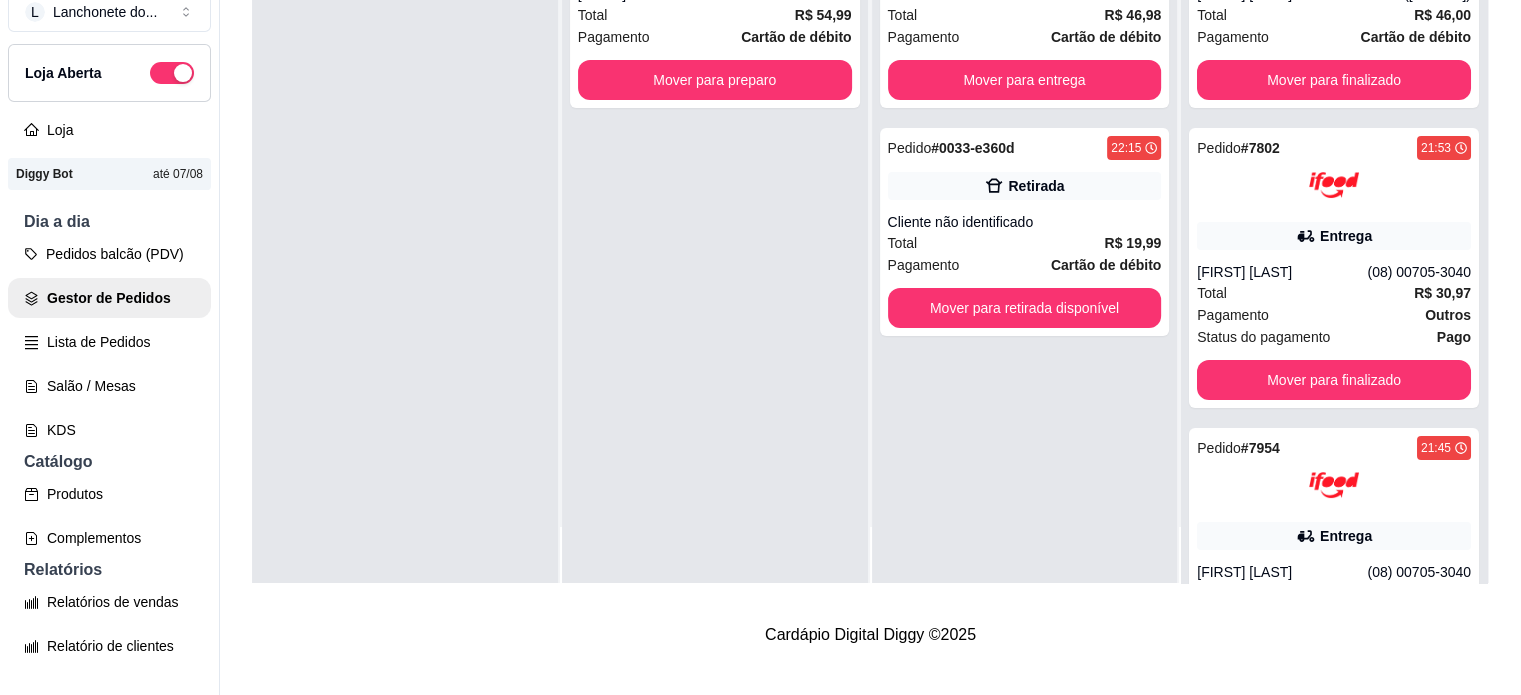scroll, scrollTop: 0, scrollLeft: 0, axis: both 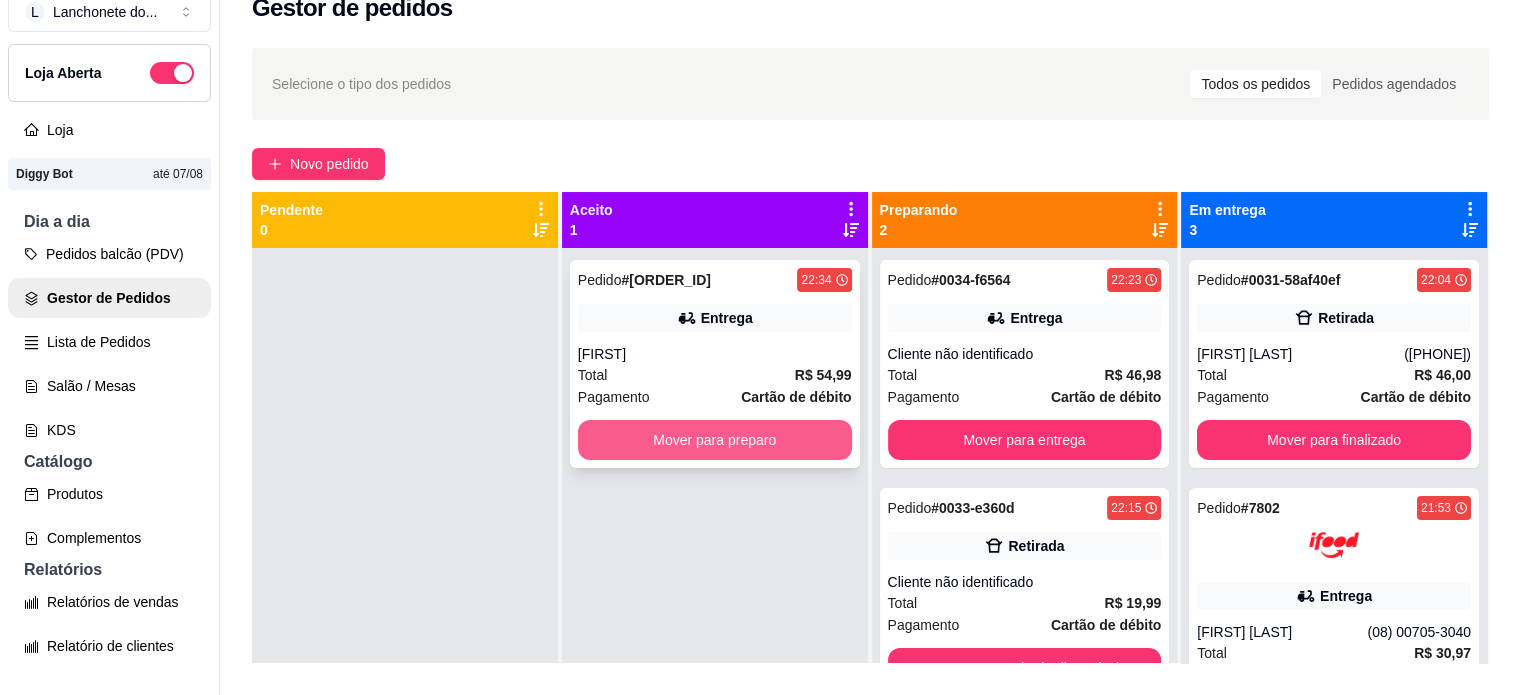 click on "Mover para preparo" at bounding box center (715, 440) 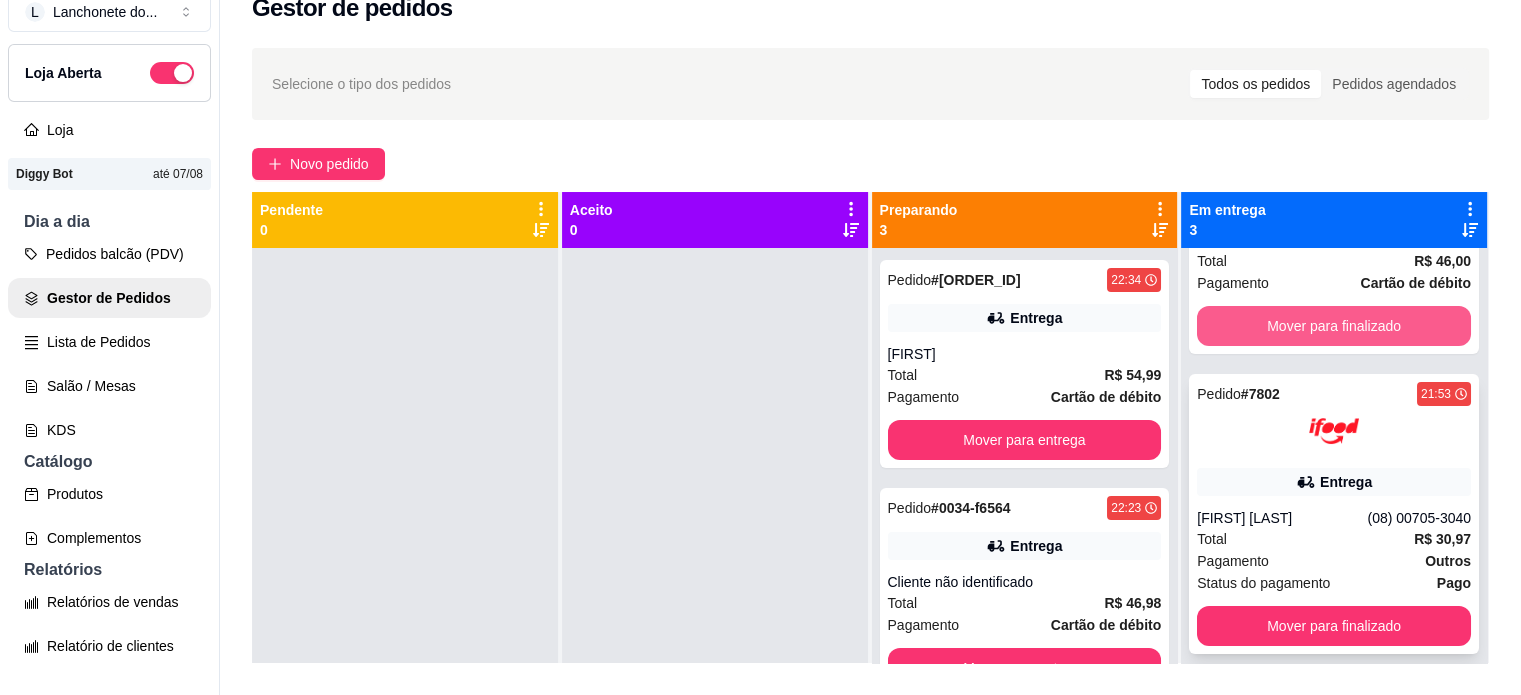 scroll, scrollTop: 152, scrollLeft: 0, axis: vertical 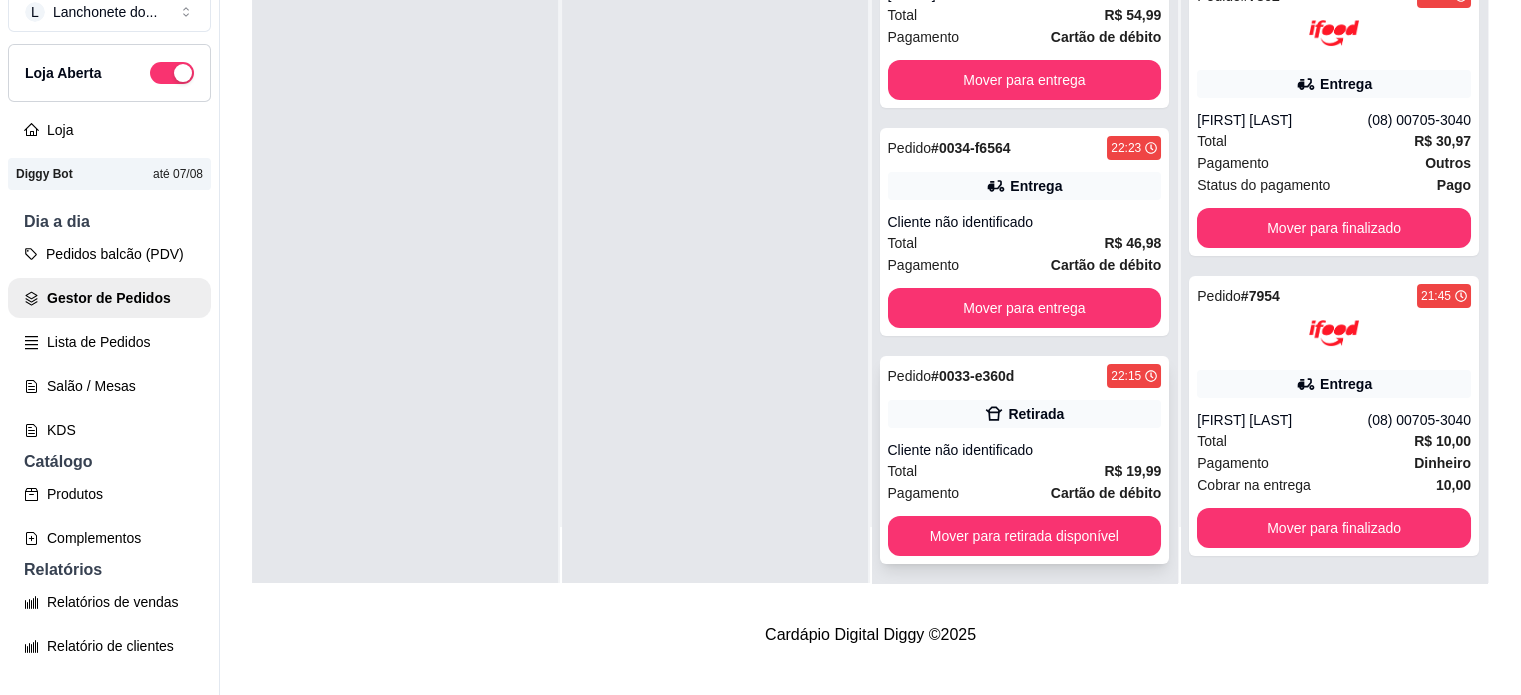 click on "Total R$ 19,99" at bounding box center (1025, 471) 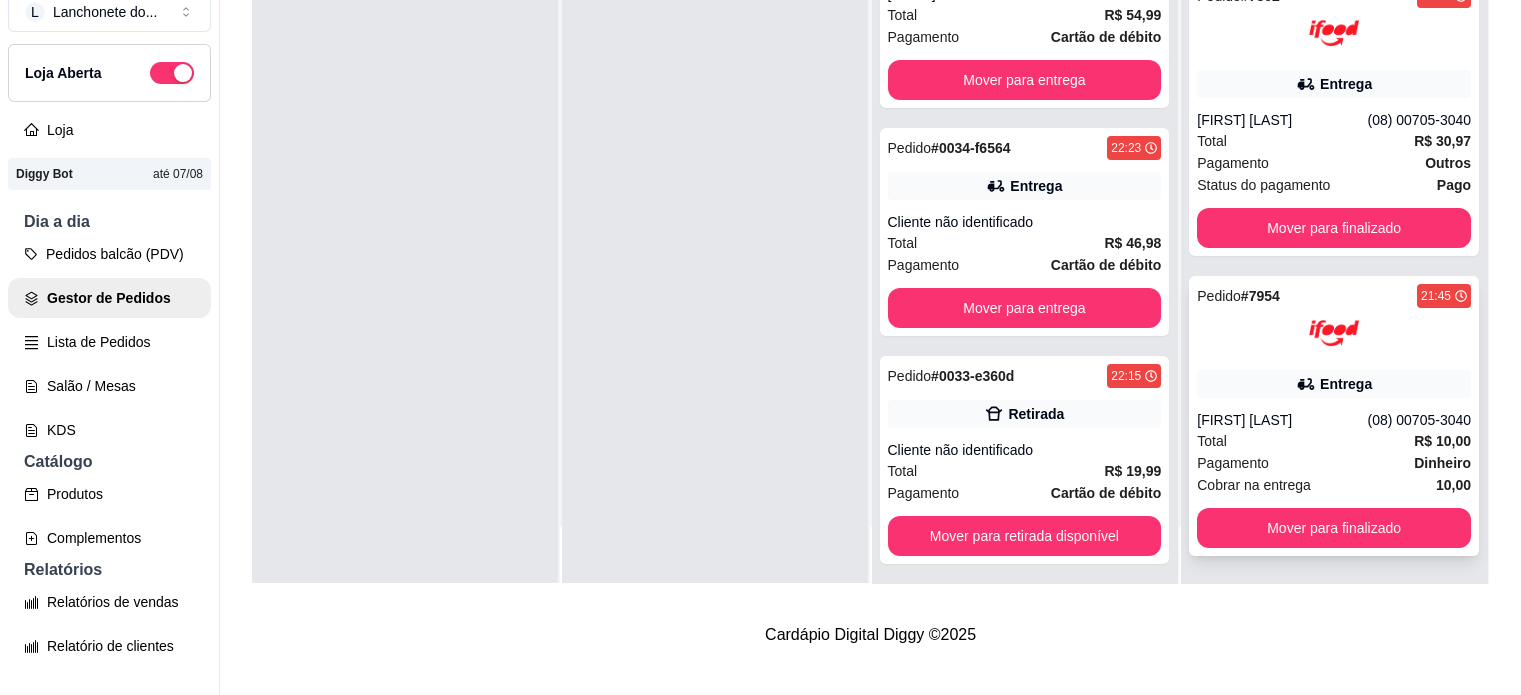 scroll, scrollTop: 0, scrollLeft: 0, axis: both 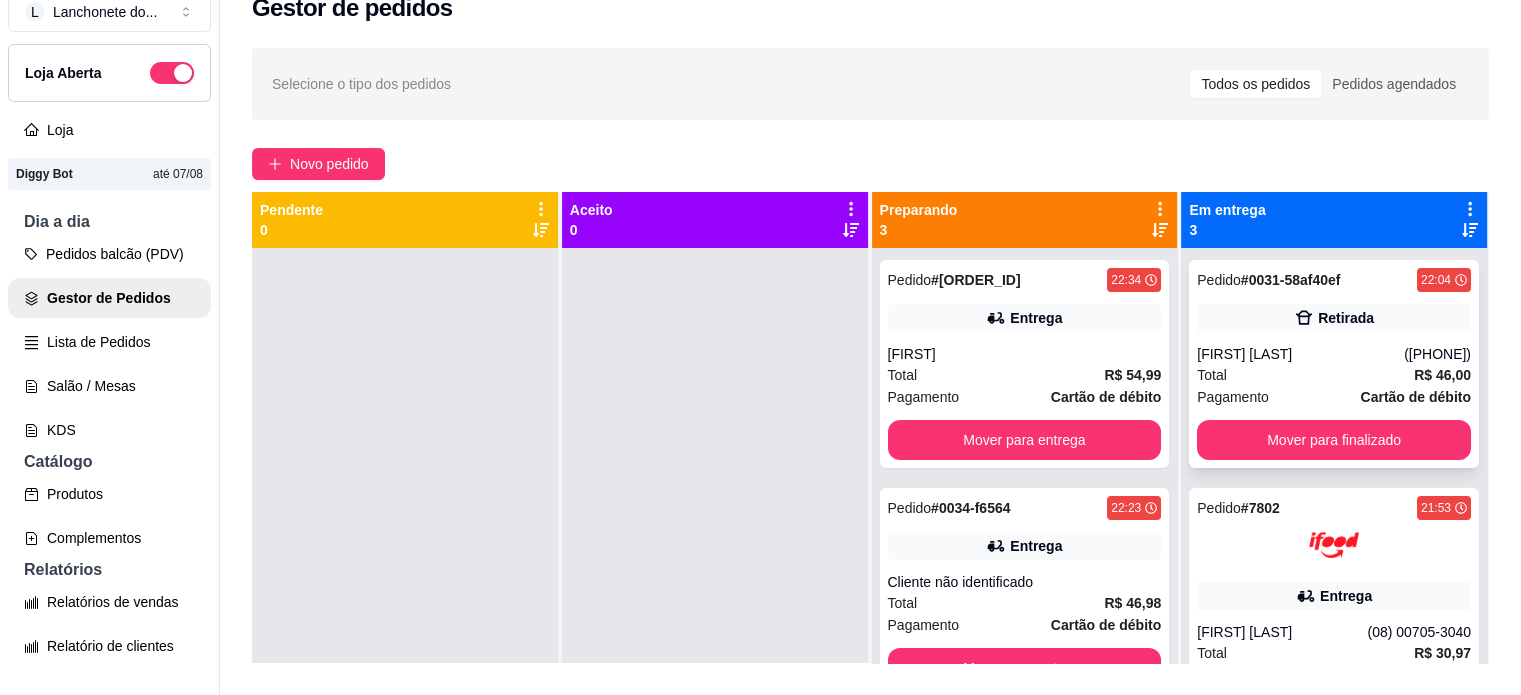 click on "Pedido # [ORDER_ID] [TIME] Retirada [FIRST] [LAST] ([PHONE_NUMBER]) Total R$ 46,00 Pagamento Cartão de débito Mover para finalizado" at bounding box center [1334, 364] 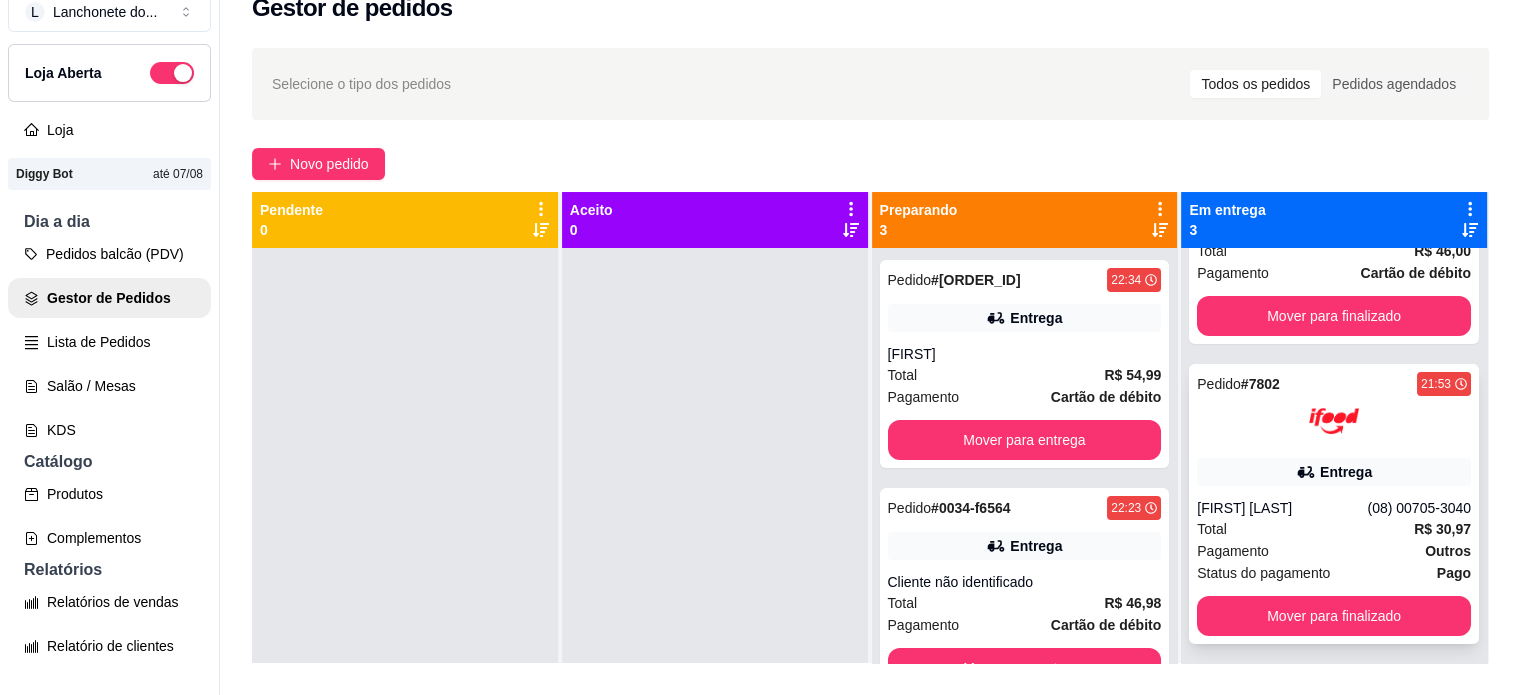 scroll, scrollTop: 152, scrollLeft: 0, axis: vertical 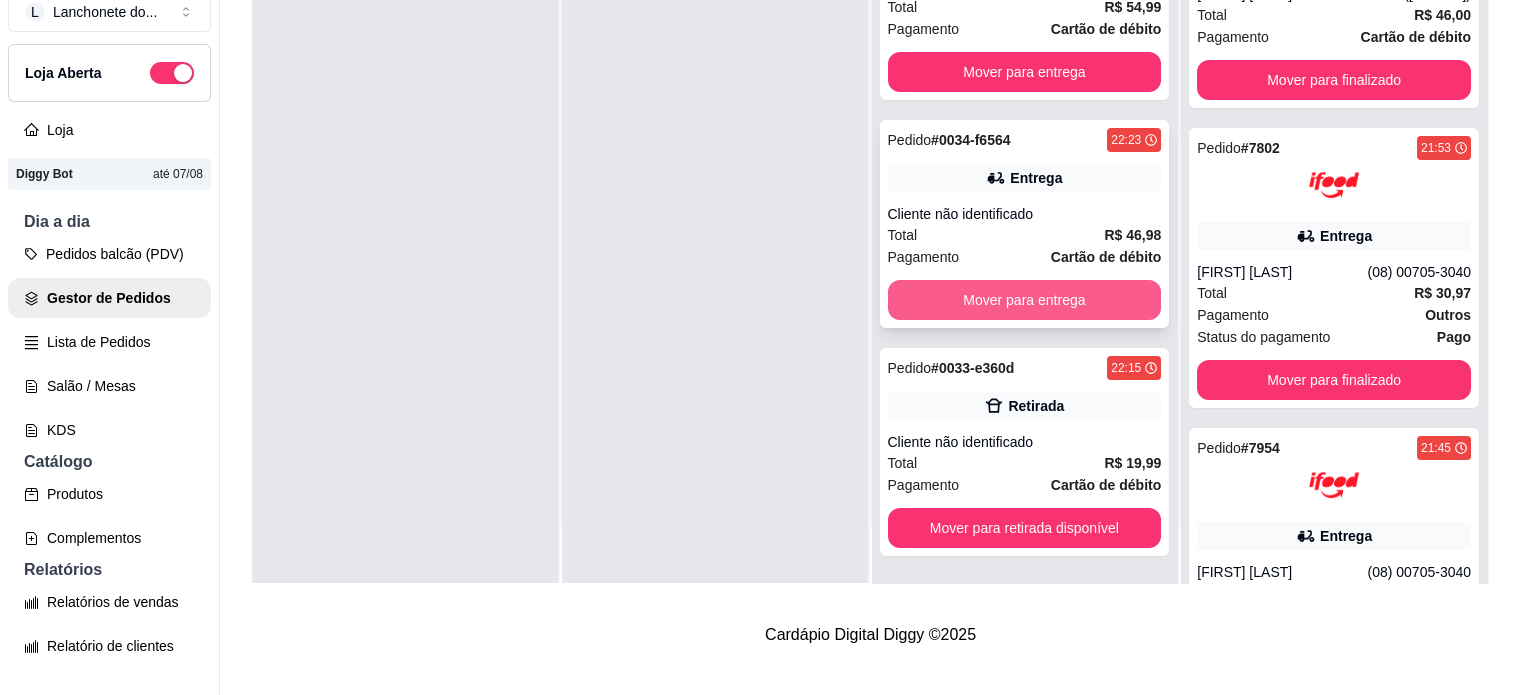 click on "Mover para entrega" at bounding box center [1025, 300] 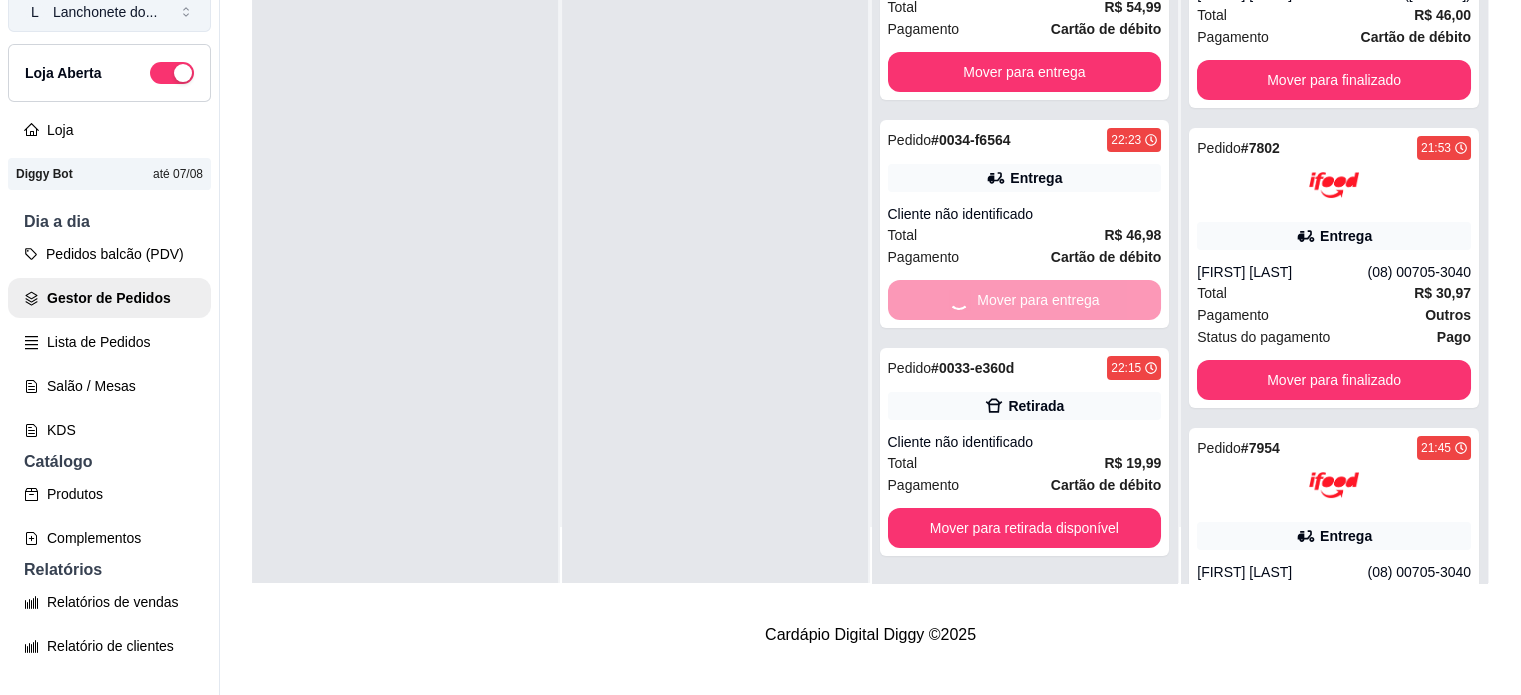 scroll, scrollTop: 0, scrollLeft: 0, axis: both 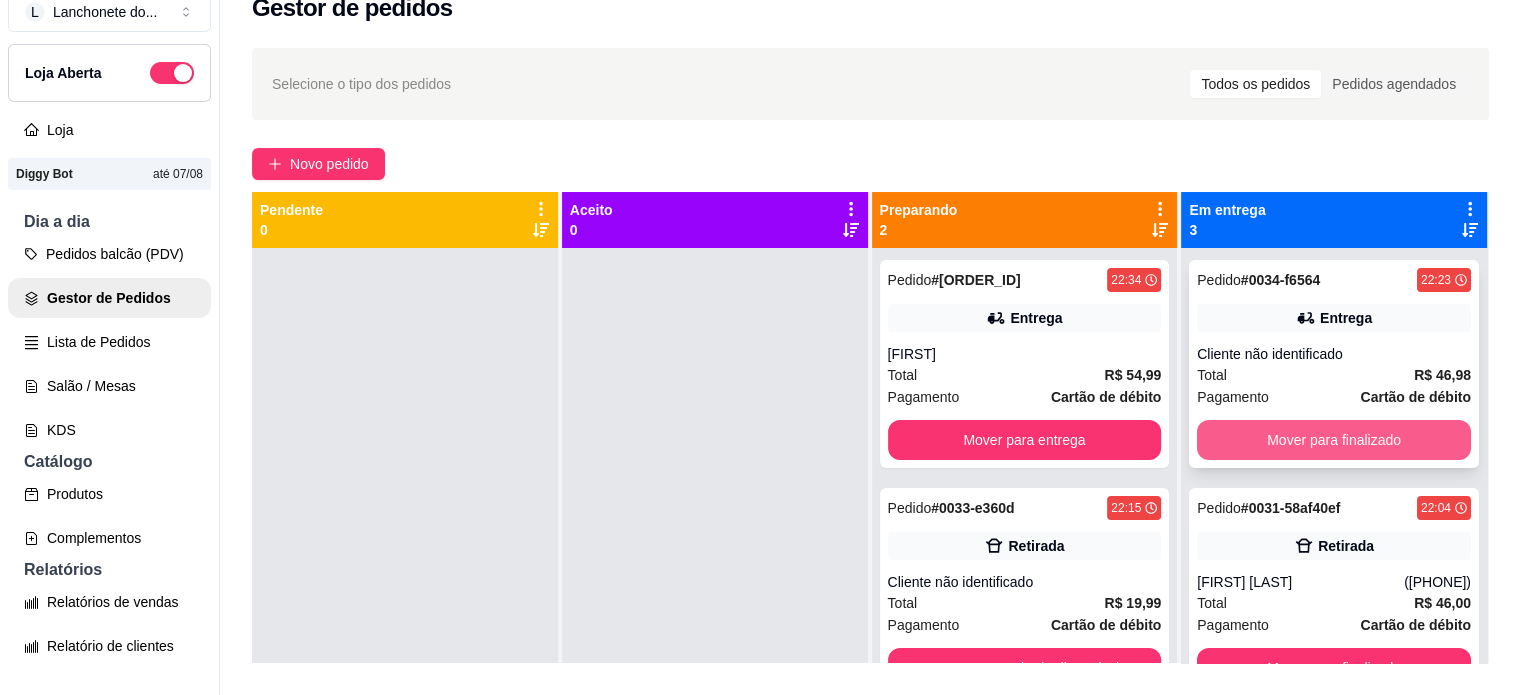 click on "Mover para finalizado" at bounding box center (1334, 440) 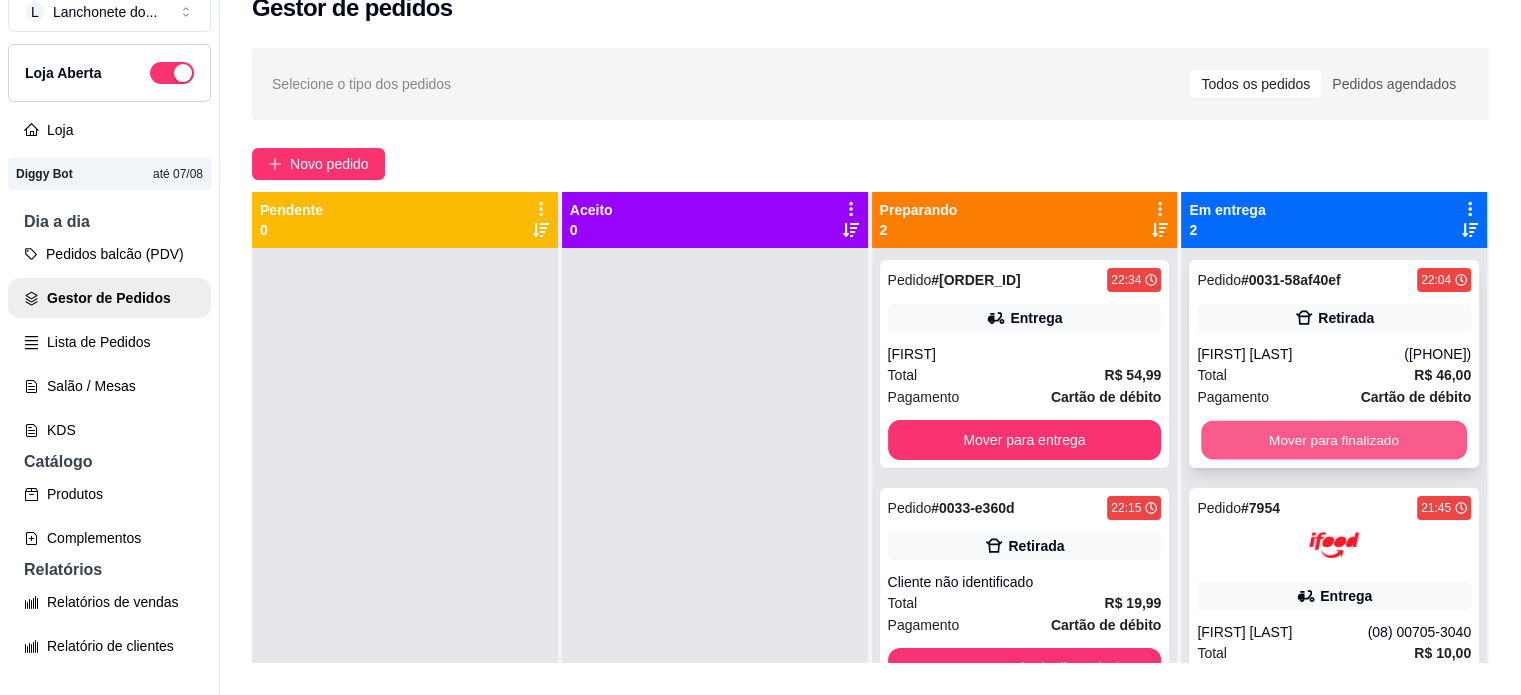 click on "Mover para finalizado" at bounding box center (1334, 440) 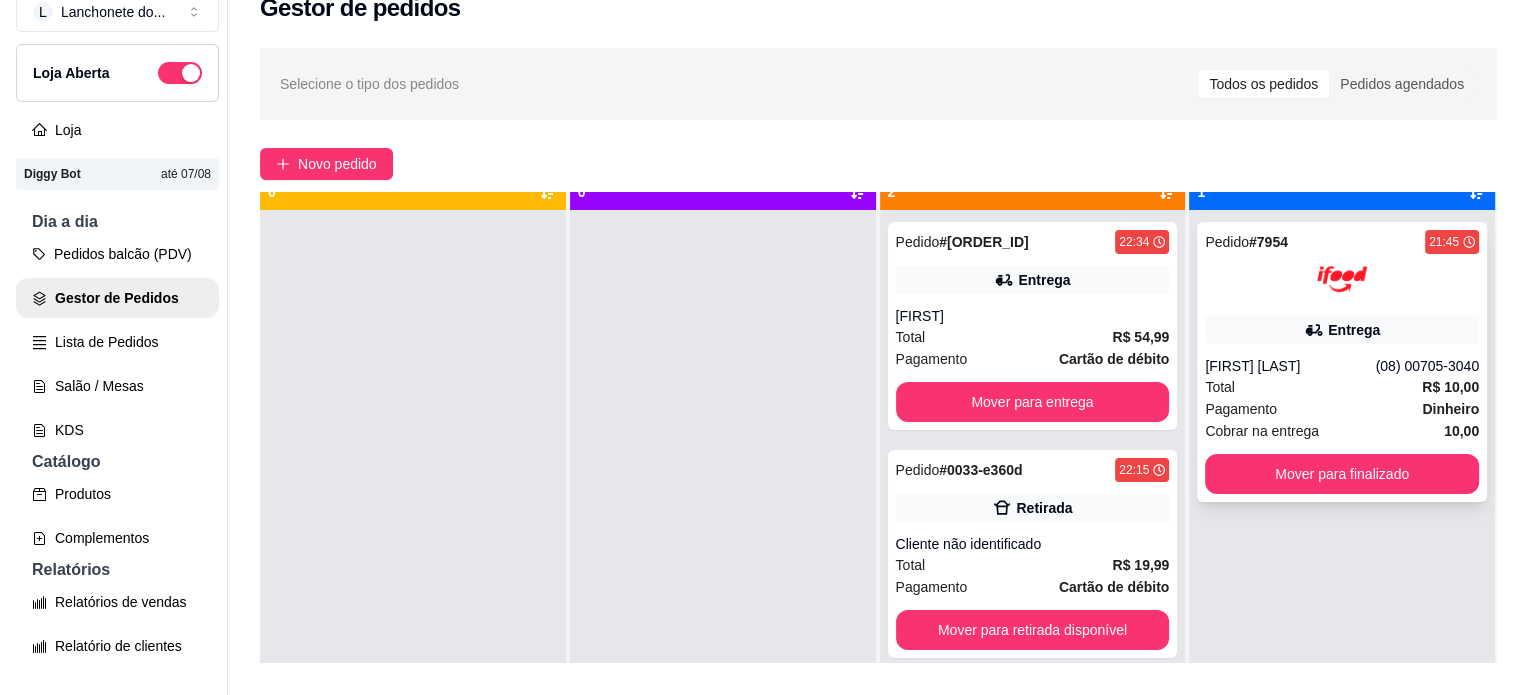 scroll, scrollTop: 56, scrollLeft: 0, axis: vertical 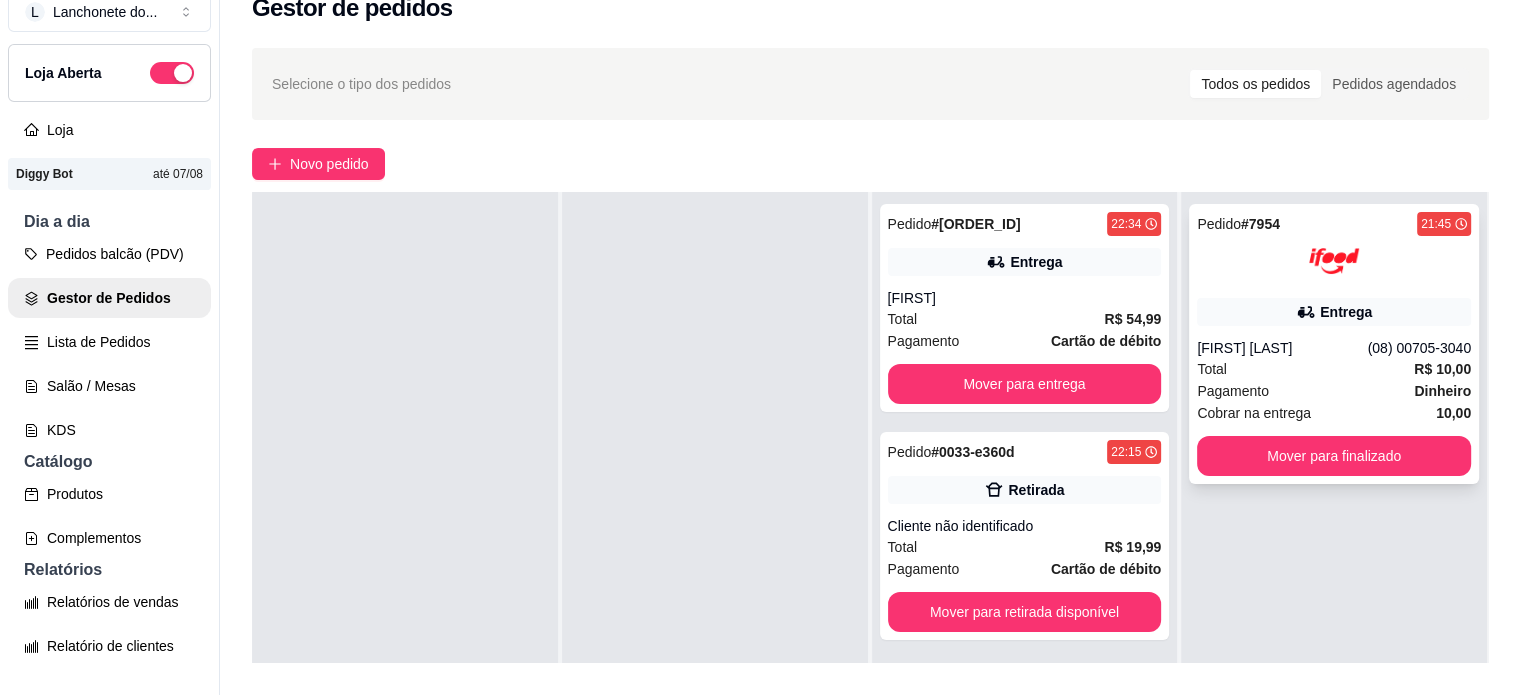 click on "Total R$ 10,00" at bounding box center [1334, 369] 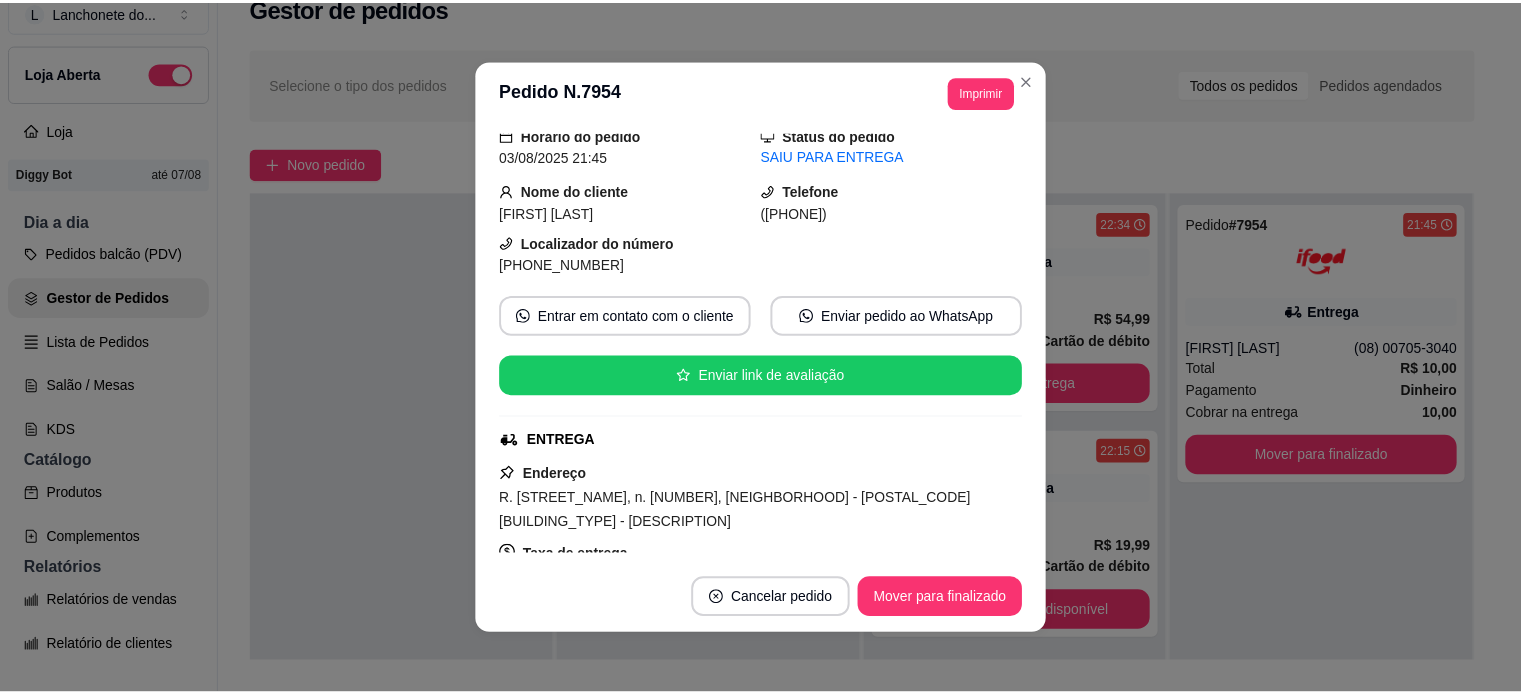 scroll, scrollTop: 0, scrollLeft: 0, axis: both 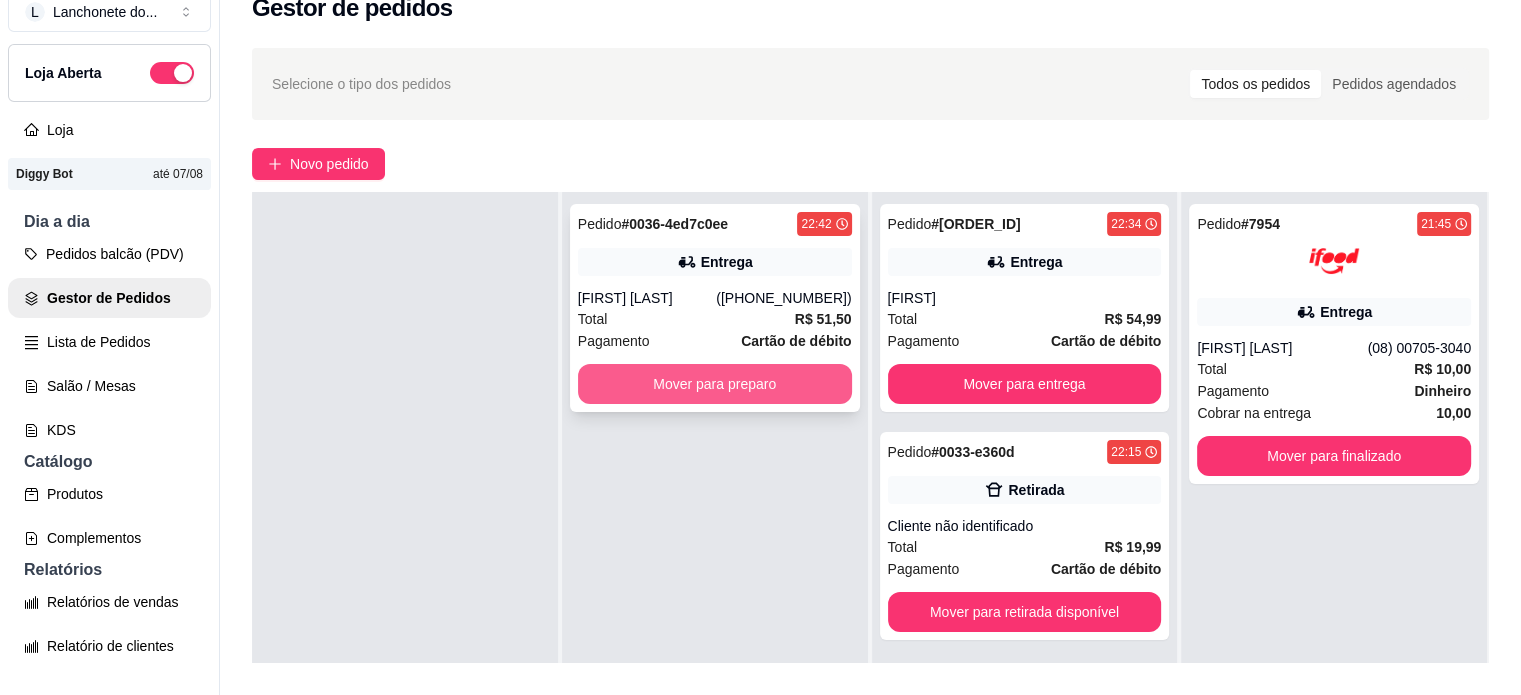 click on "Mover para preparo" at bounding box center [715, 384] 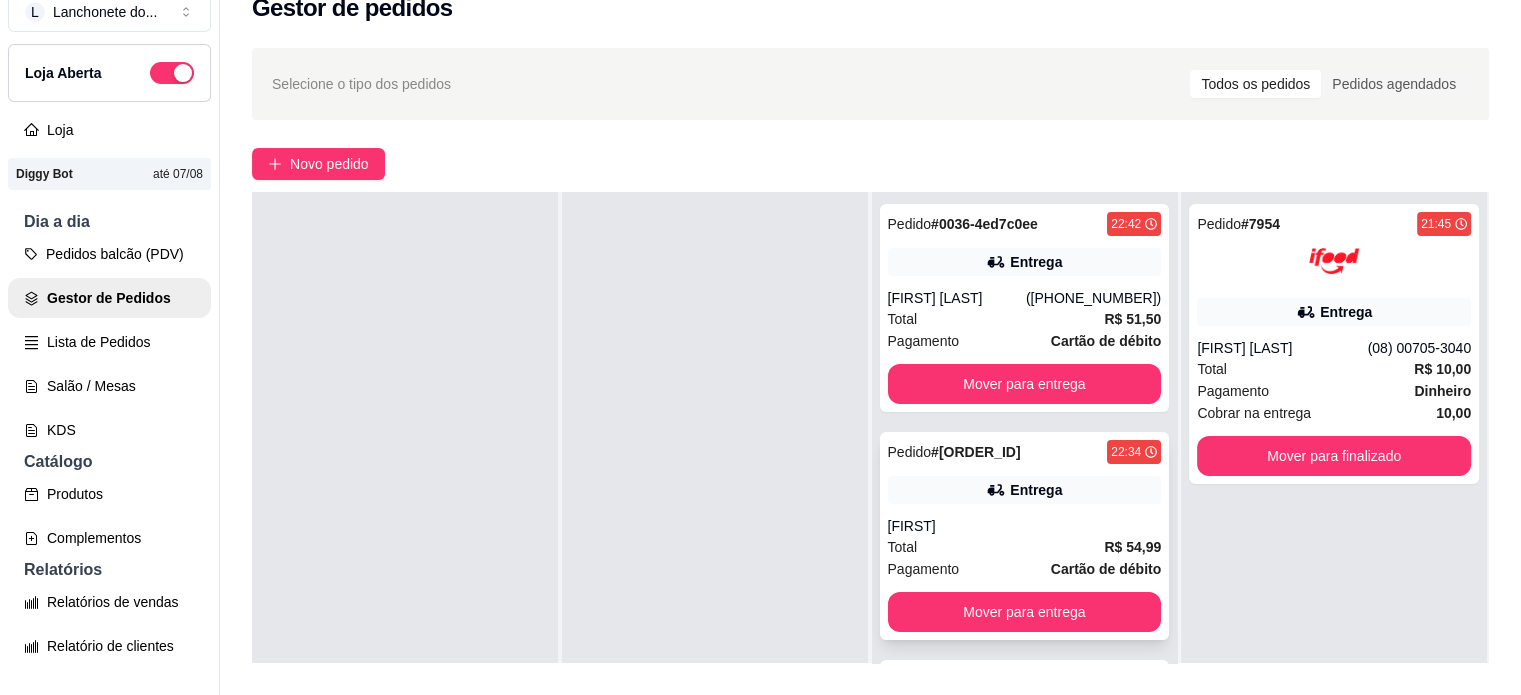 scroll, scrollTop: 8, scrollLeft: 0, axis: vertical 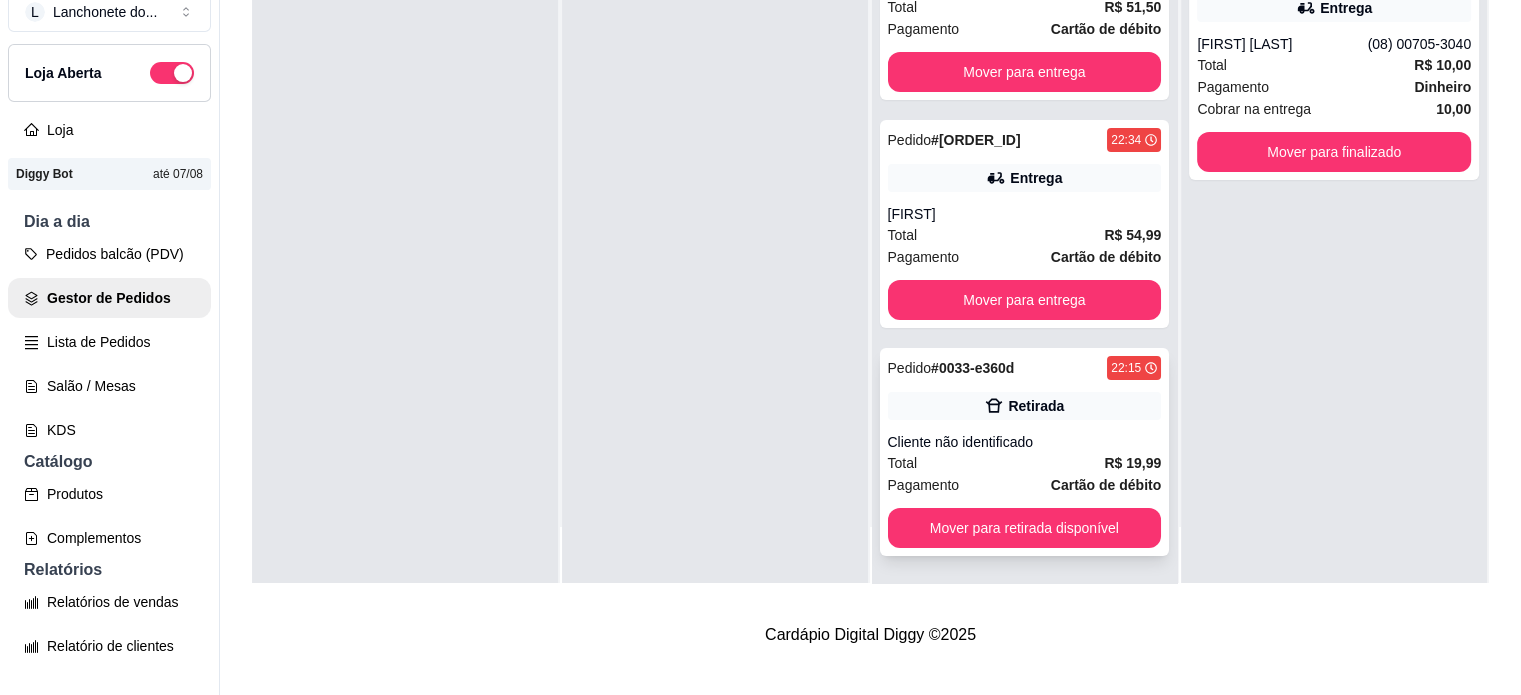 click on "Pagamento Cartão de débito" at bounding box center [1025, 485] 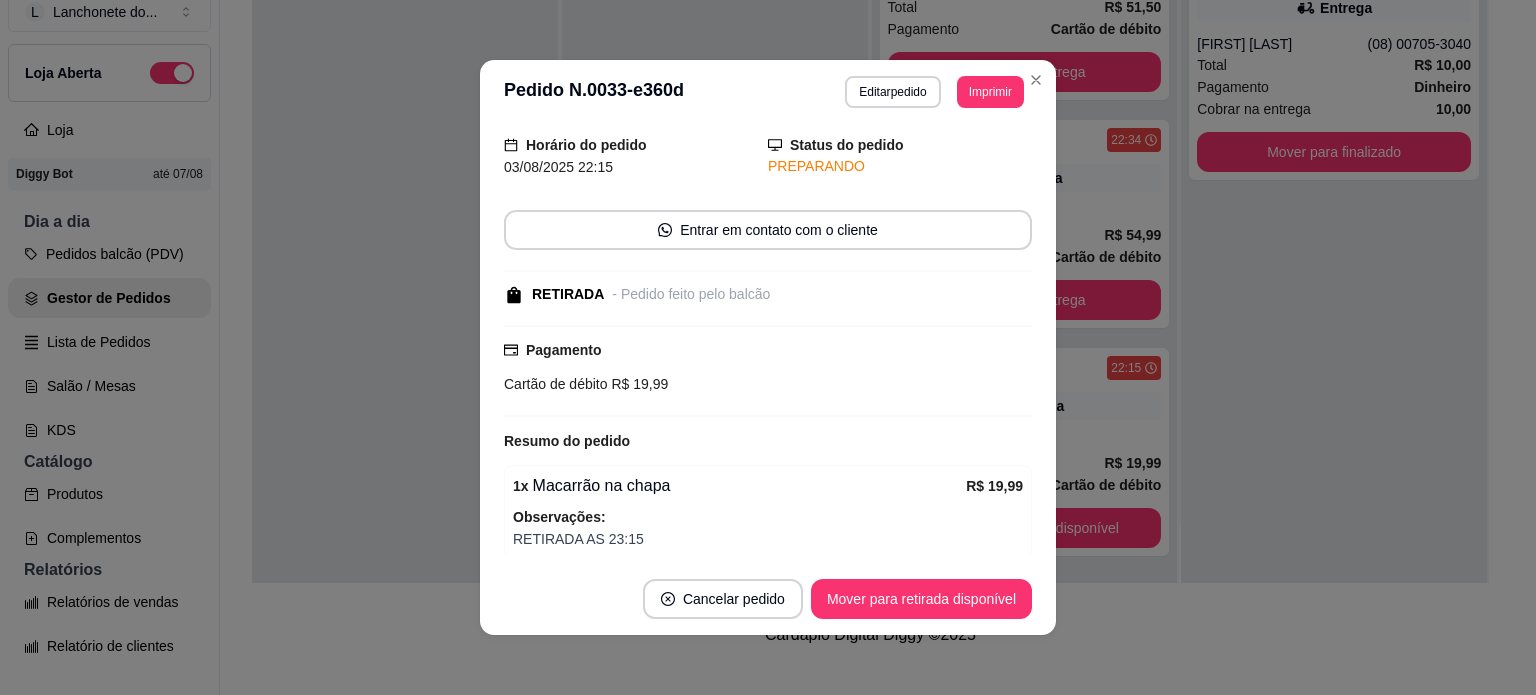 scroll, scrollTop: 143, scrollLeft: 0, axis: vertical 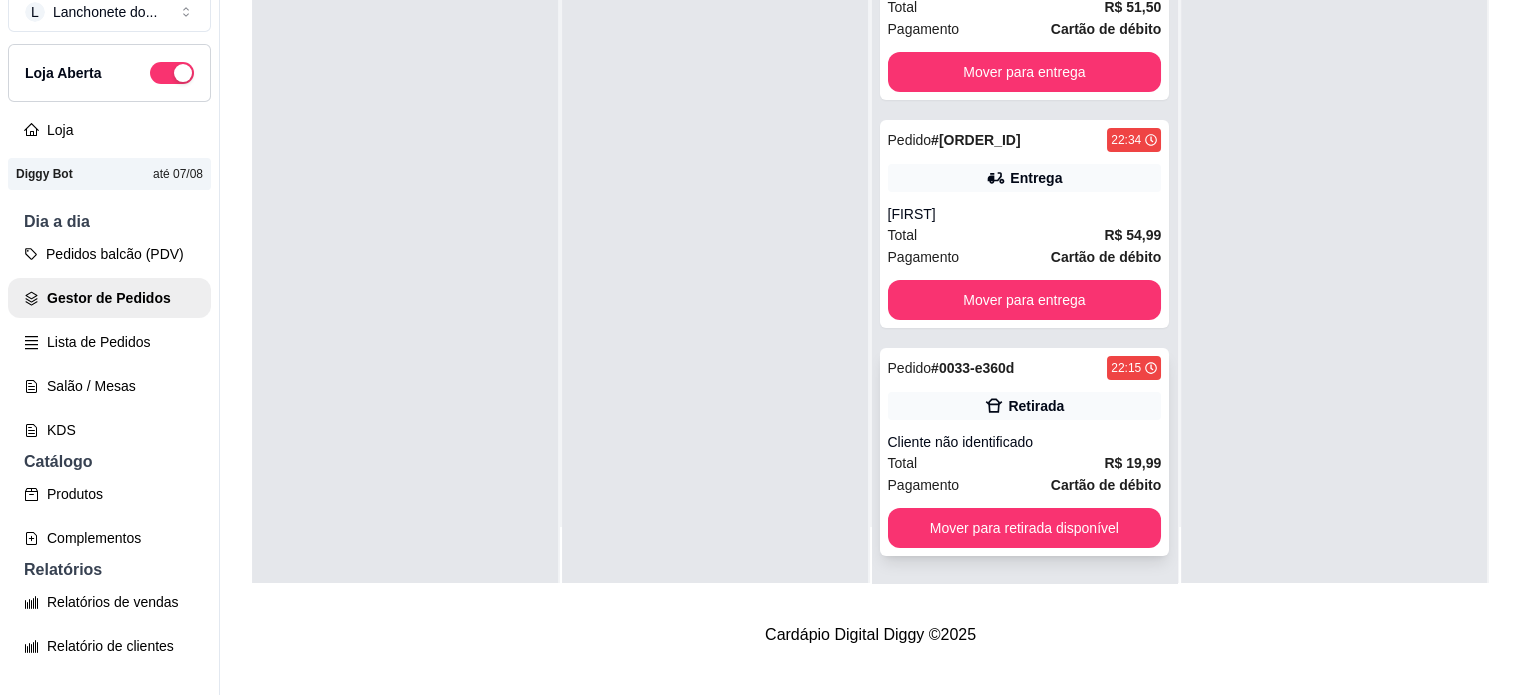 click on "Cliente não identificado" at bounding box center [1025, 442] 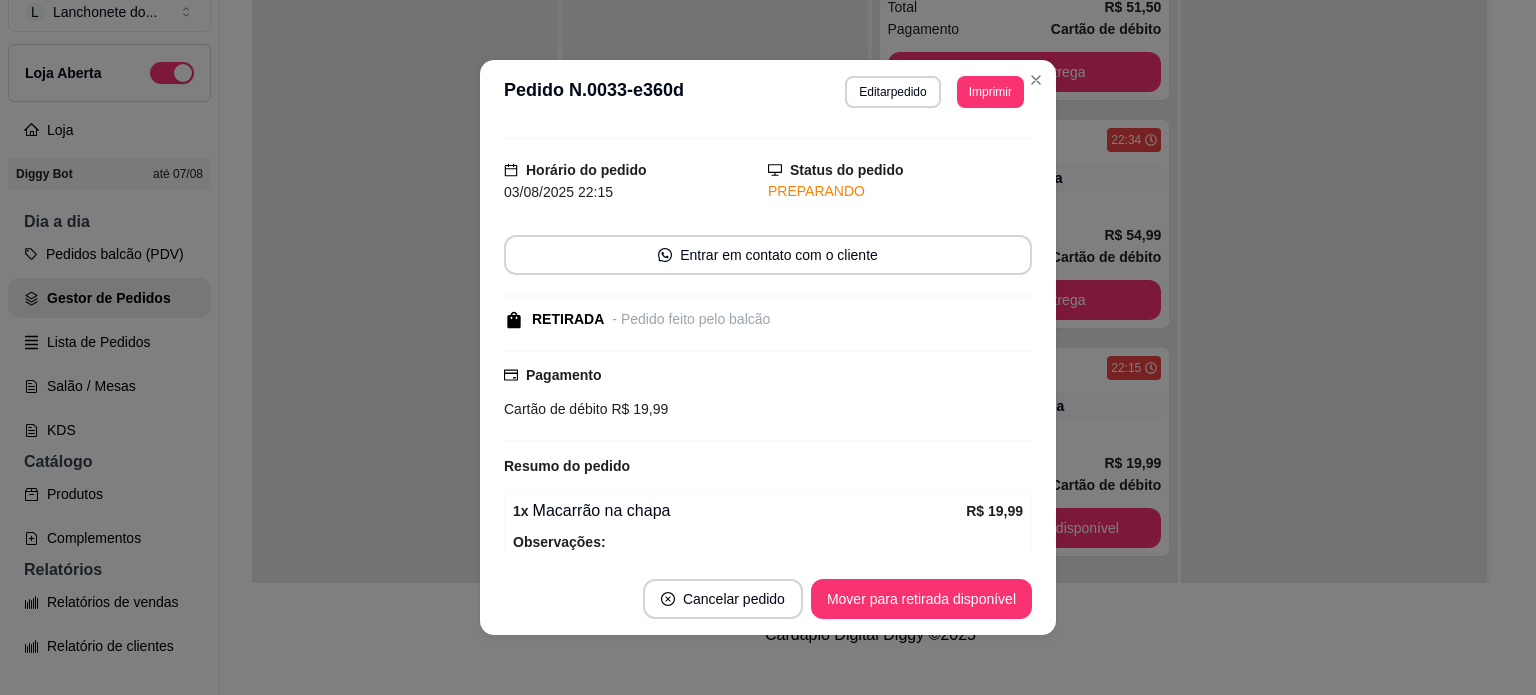 scroll, scrollTop: 0, scrollLeft: 0, axis: both 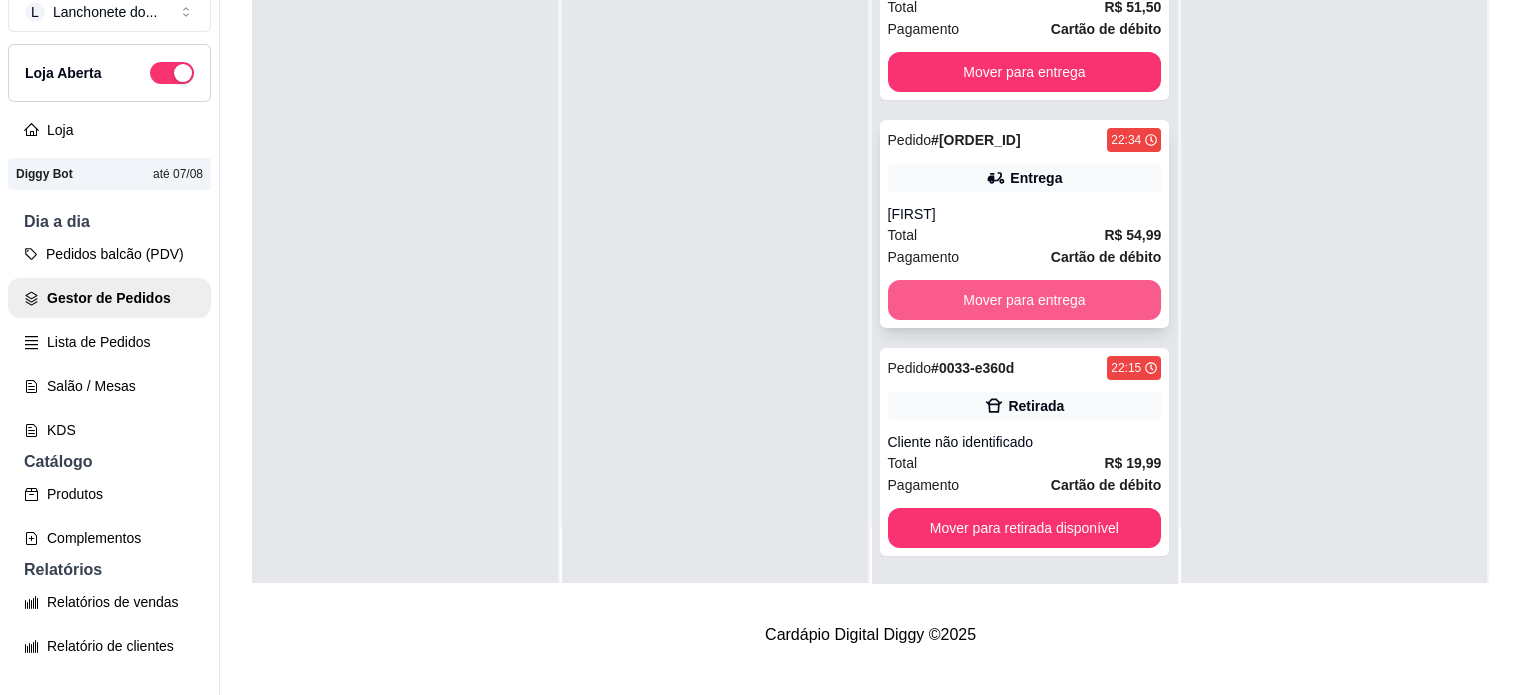 click on "Mover para entrega" at bounding box center (1025, 300) 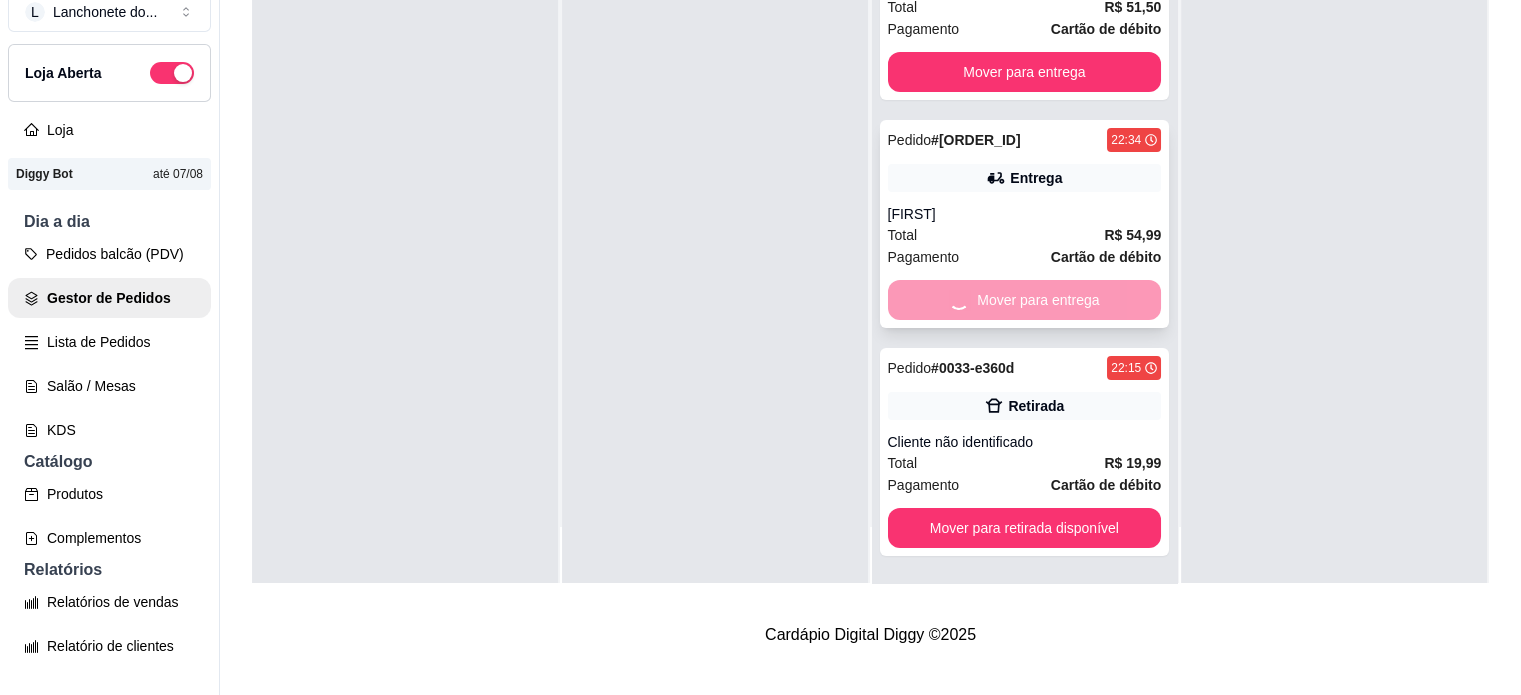 scroll, scrollTop: 0, scrollLeft: 0, axis: both 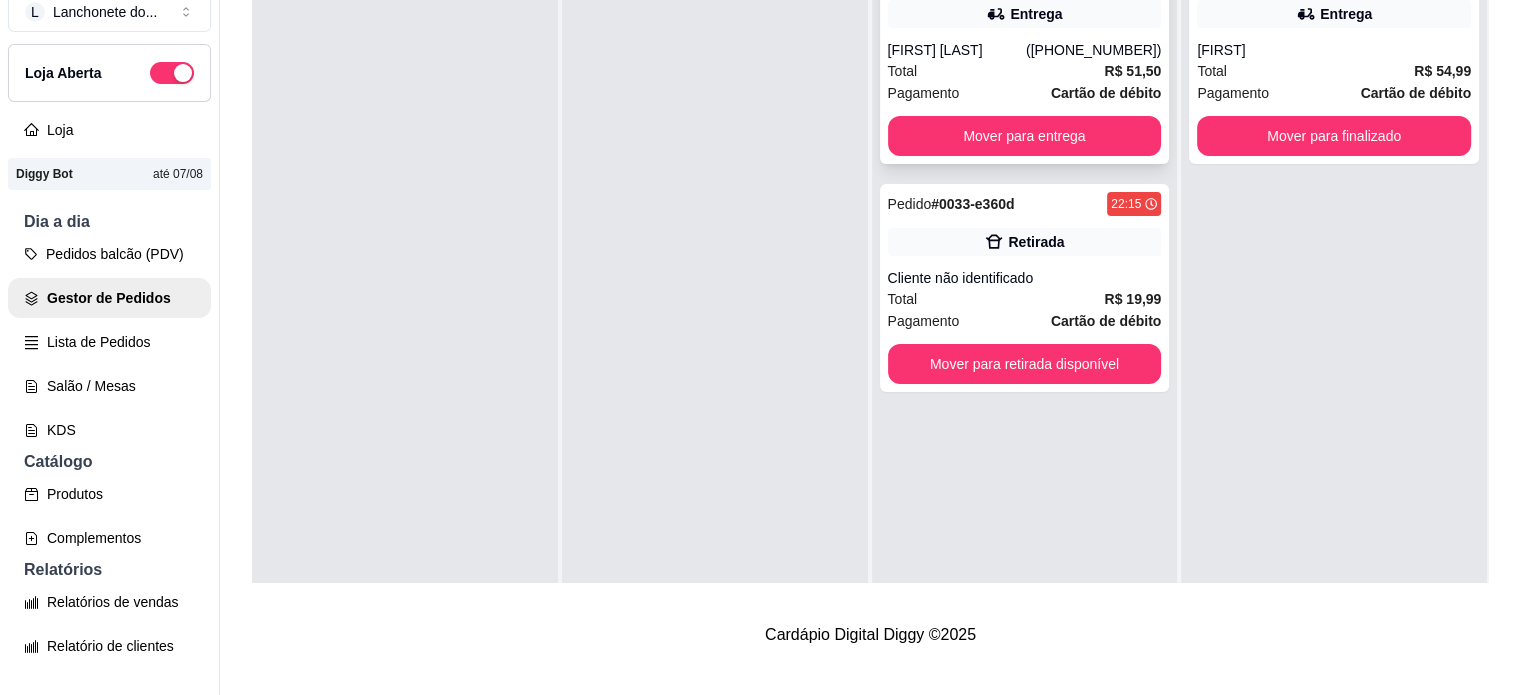 click on "Total R$ 51,50" at bounding box center [1025, 71] 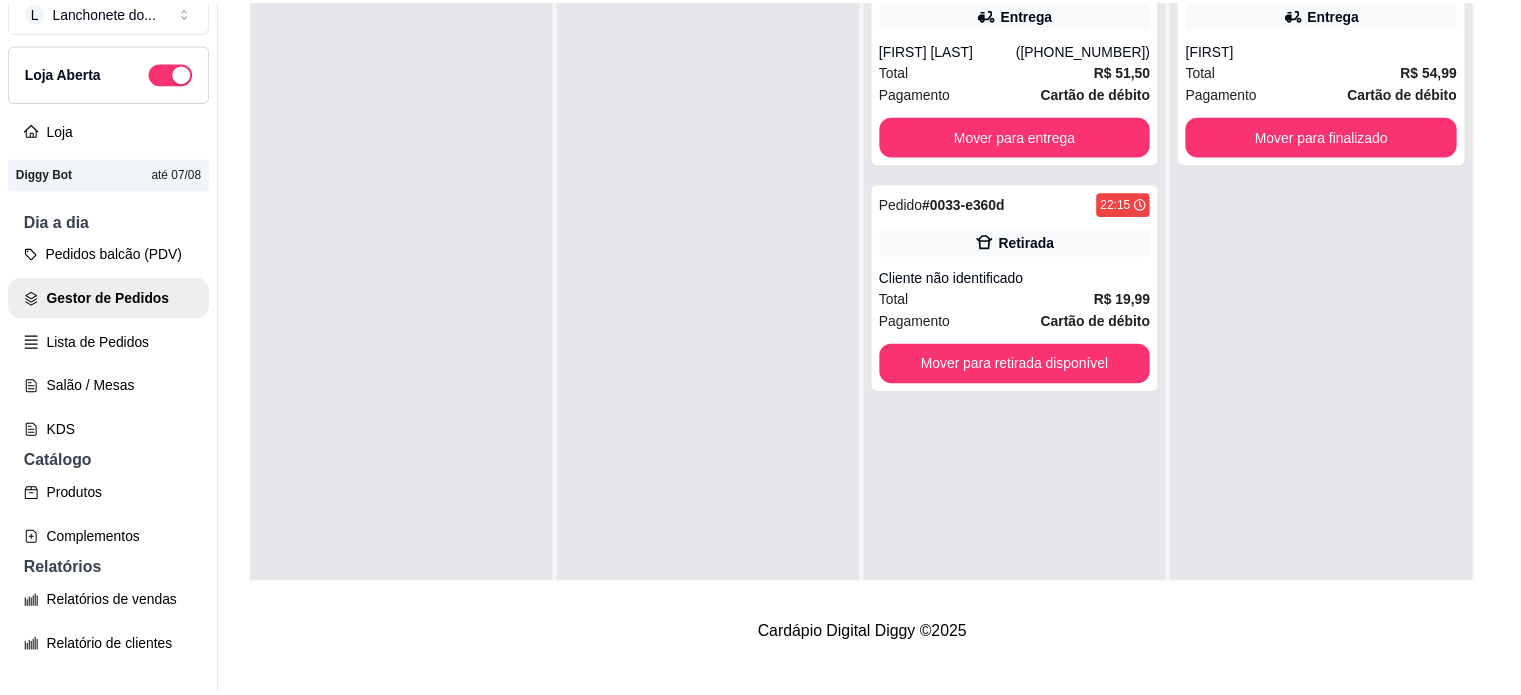 scroll, scrollTop: 412, scrollLeft: 0, axis: vertical 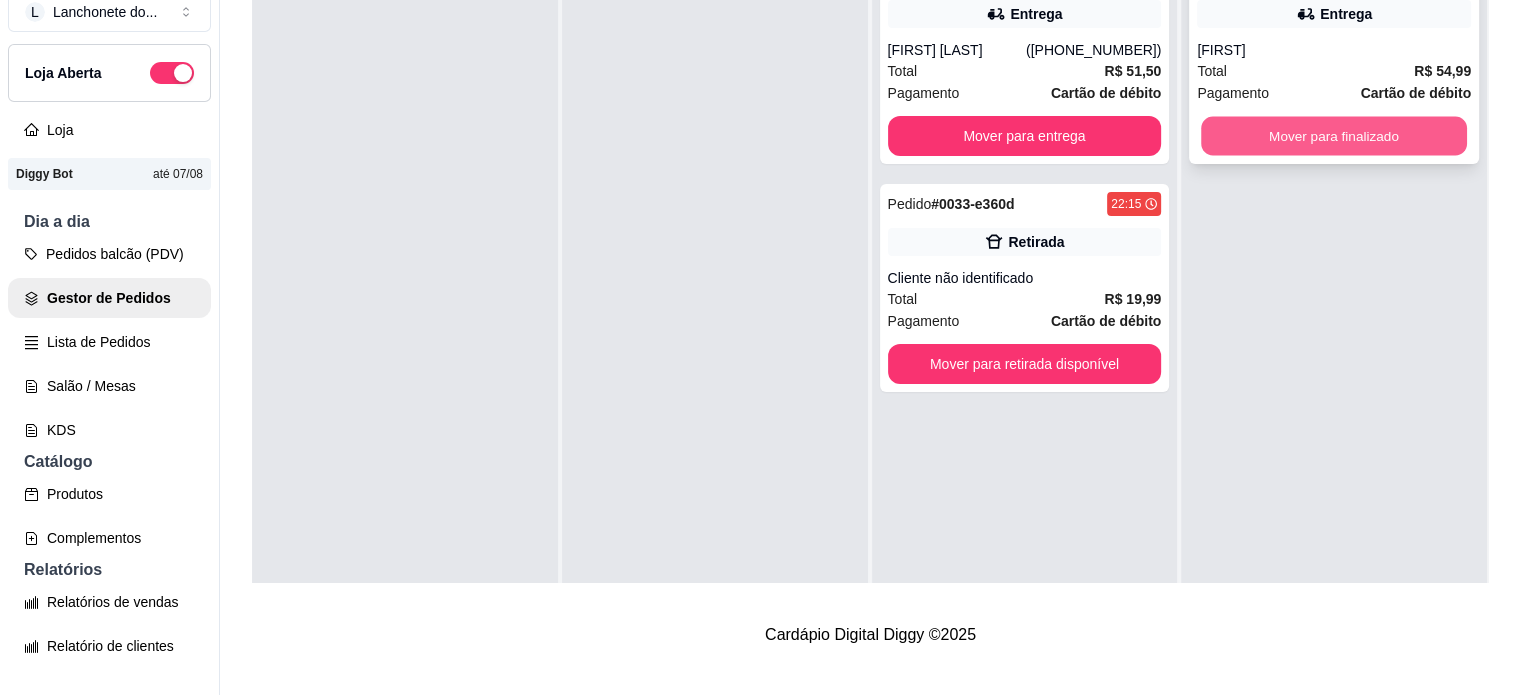 click on "Mover para finalizado" at bounding box center [1334, 136] 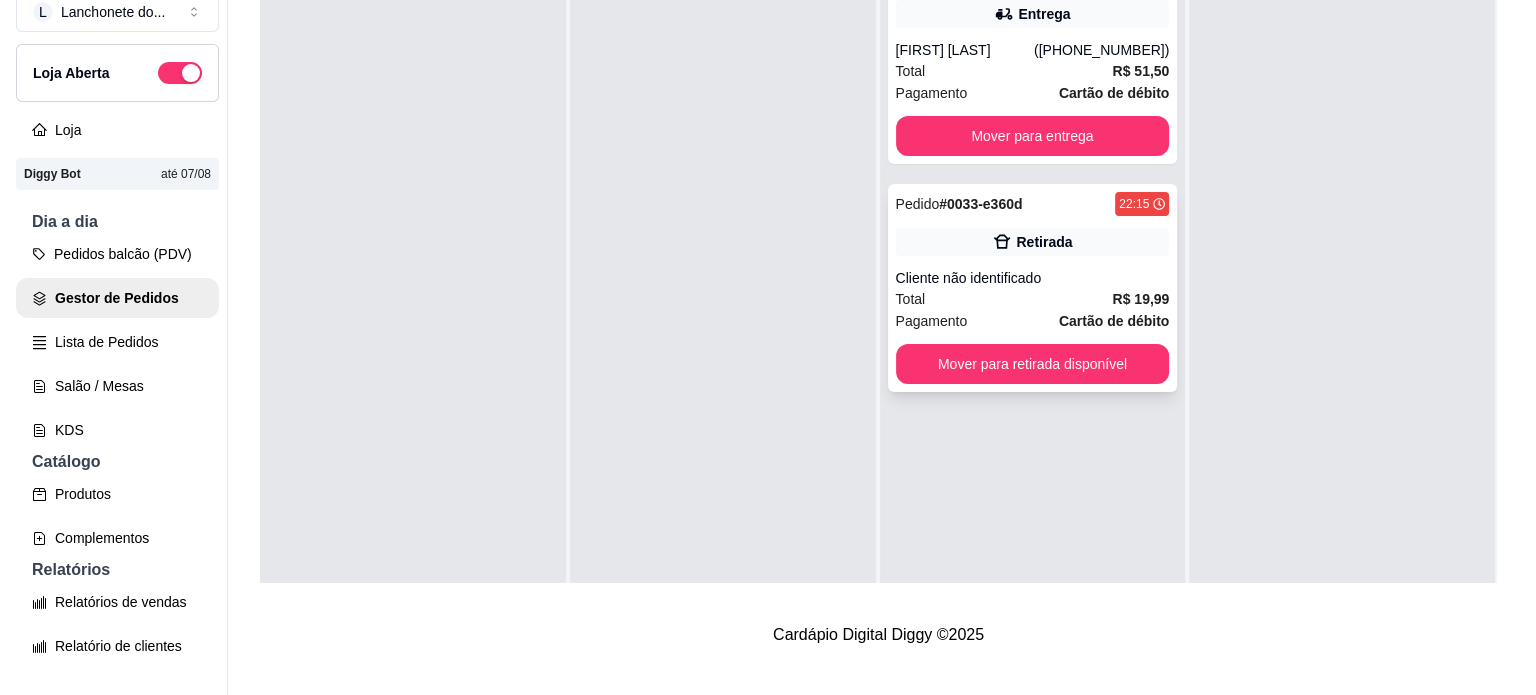 scroll, scrollTop: 0, scrollLeft: 0, axis: both 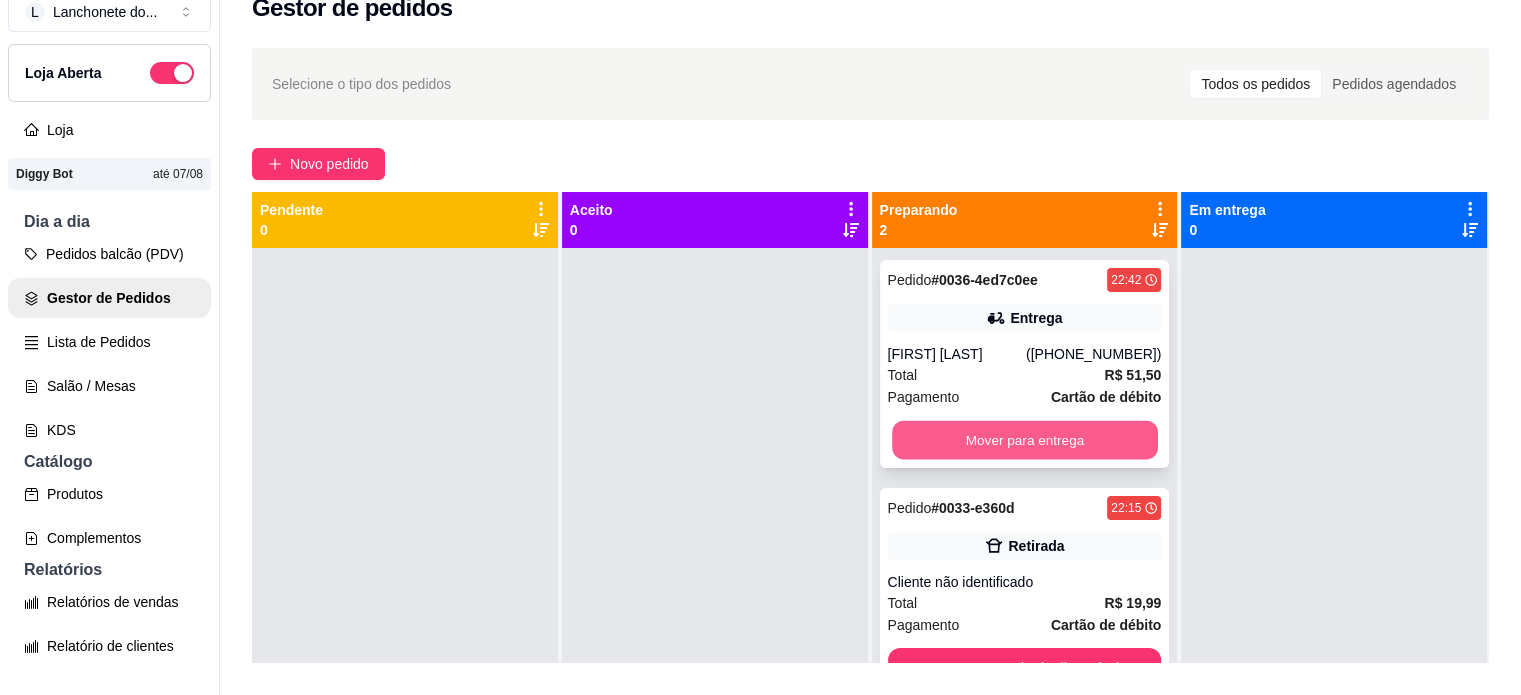 click on "Mover para entrega" at bounding box center [1025, 440] 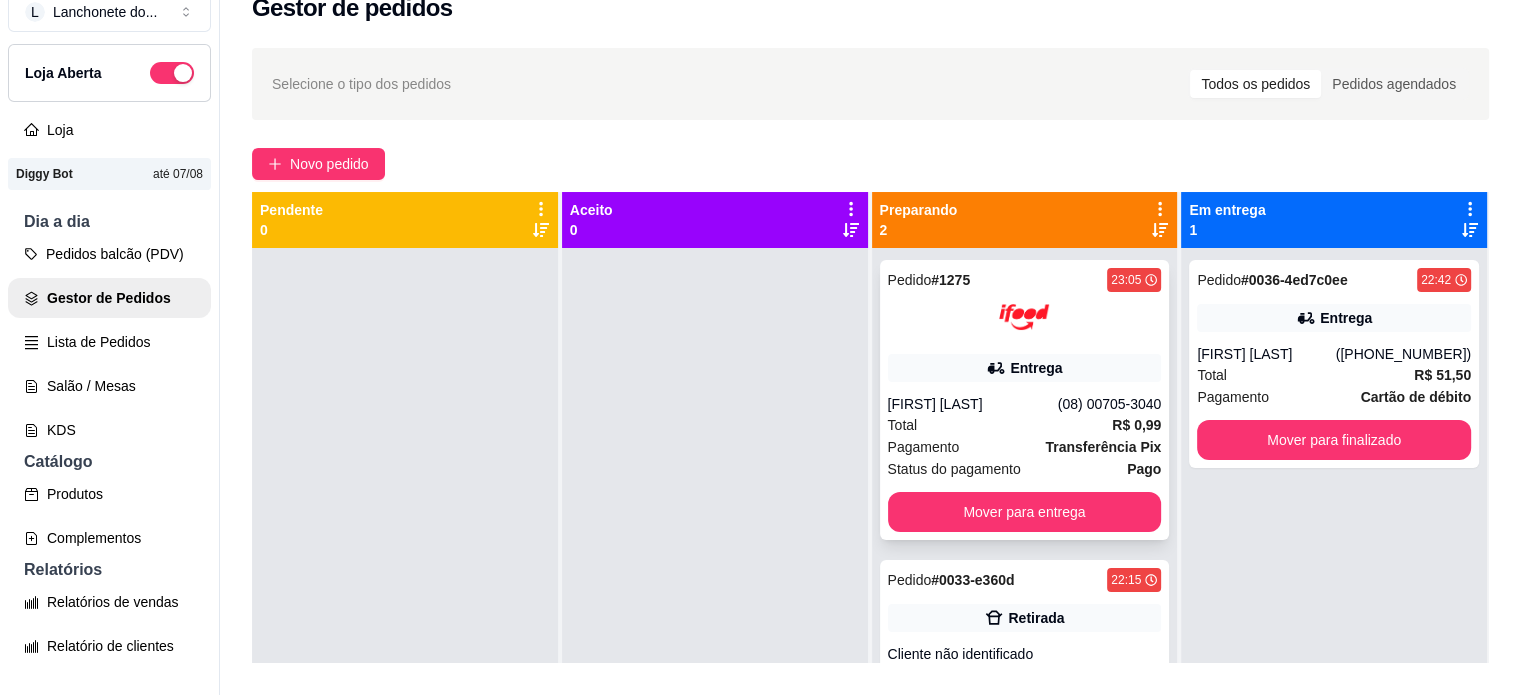 click on "Entrega" at bounding box center (1036, 368) 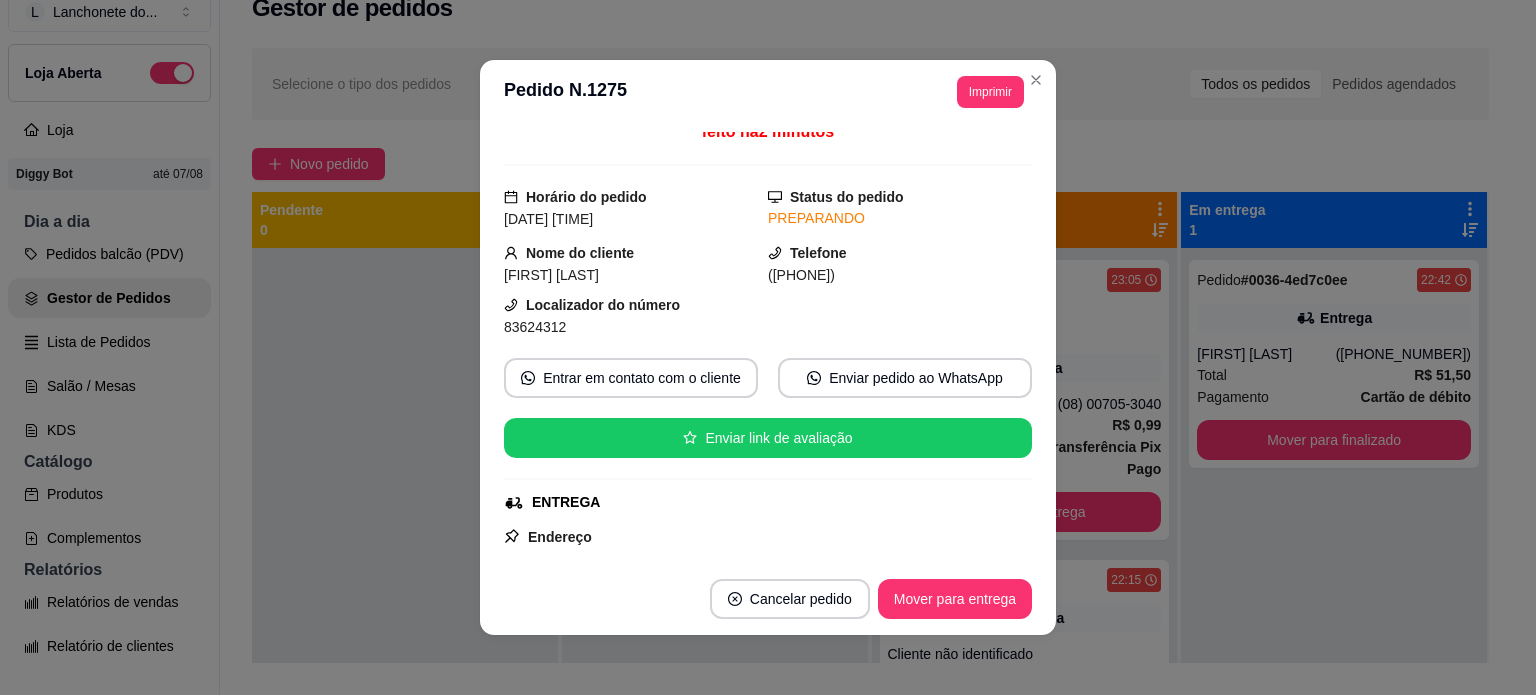 scroll, scrollTop: 0, scrollLeft: 0, axis: both 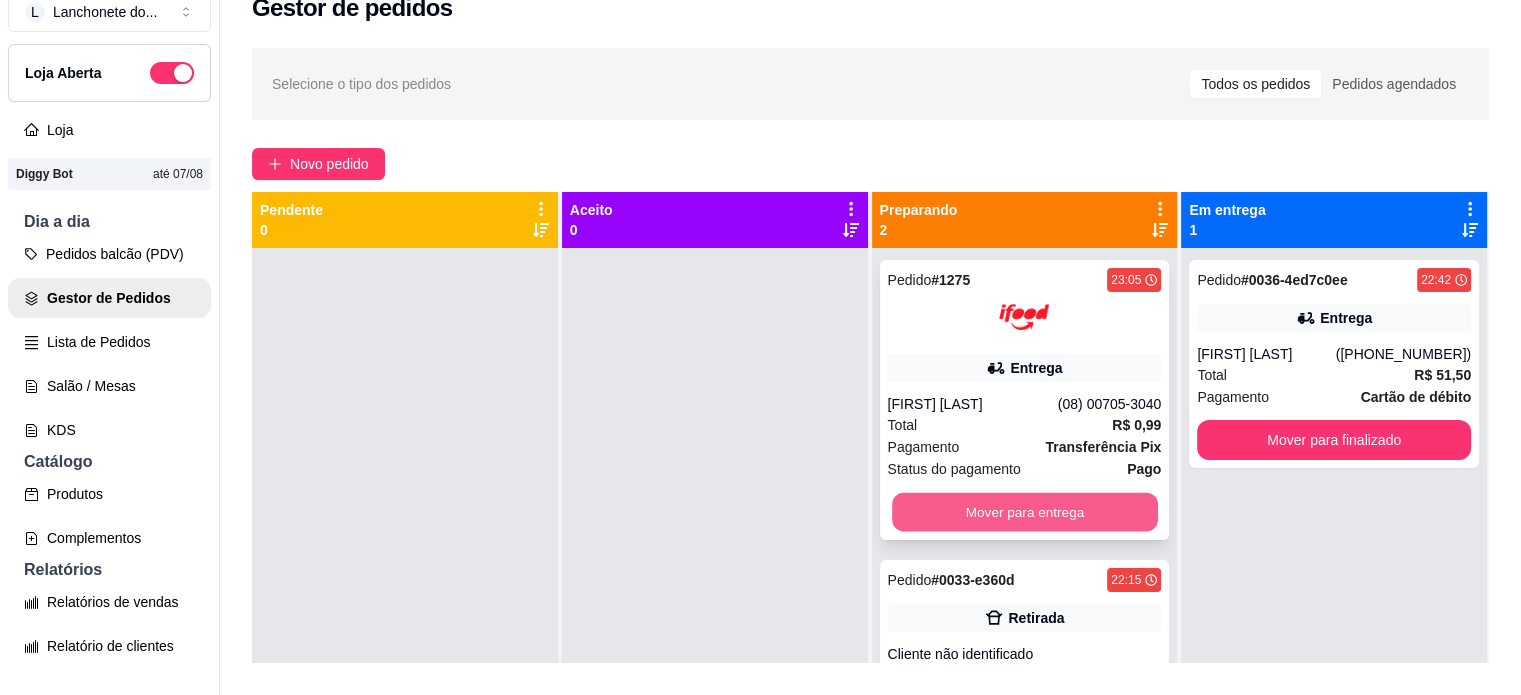 click on "Mover para entrega" at bounding box center [1025, 512] 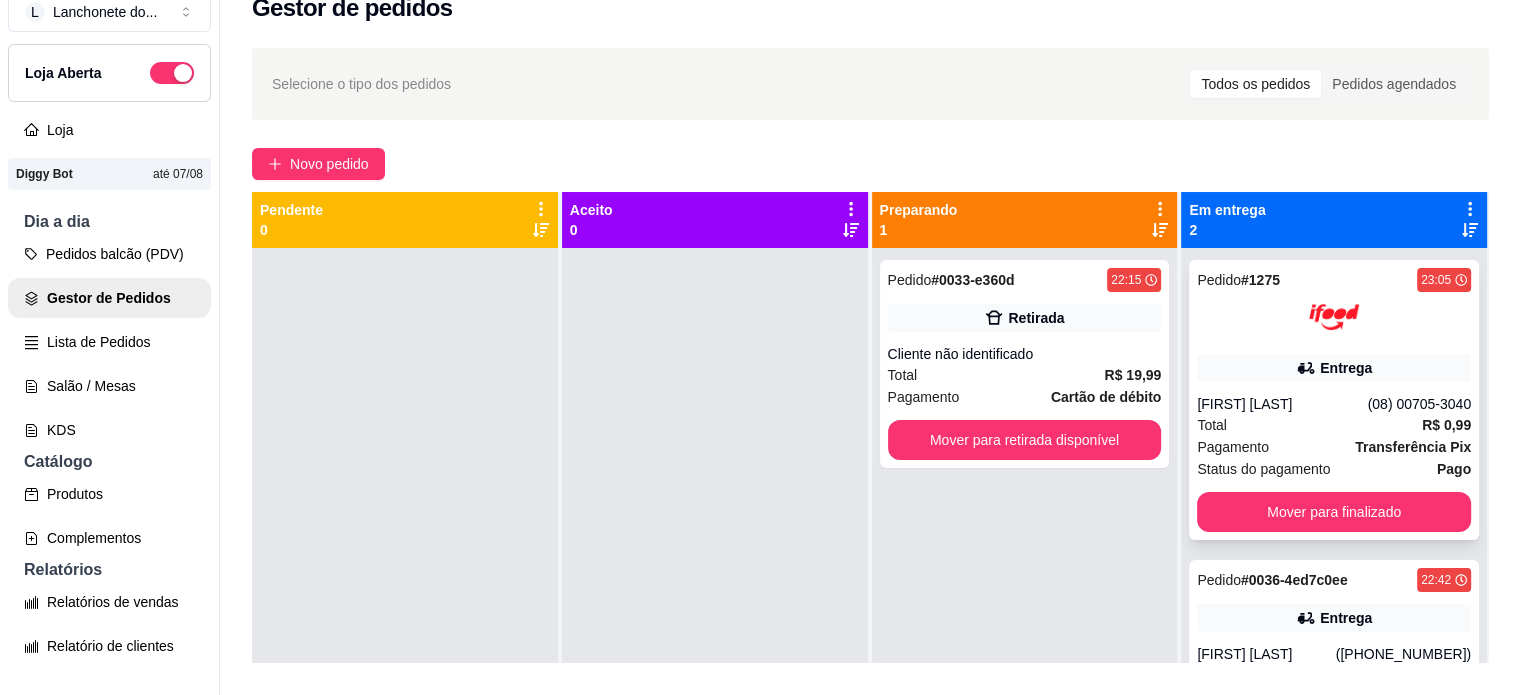 click on "Transferência Pix" at bounding box center (1413, 447) 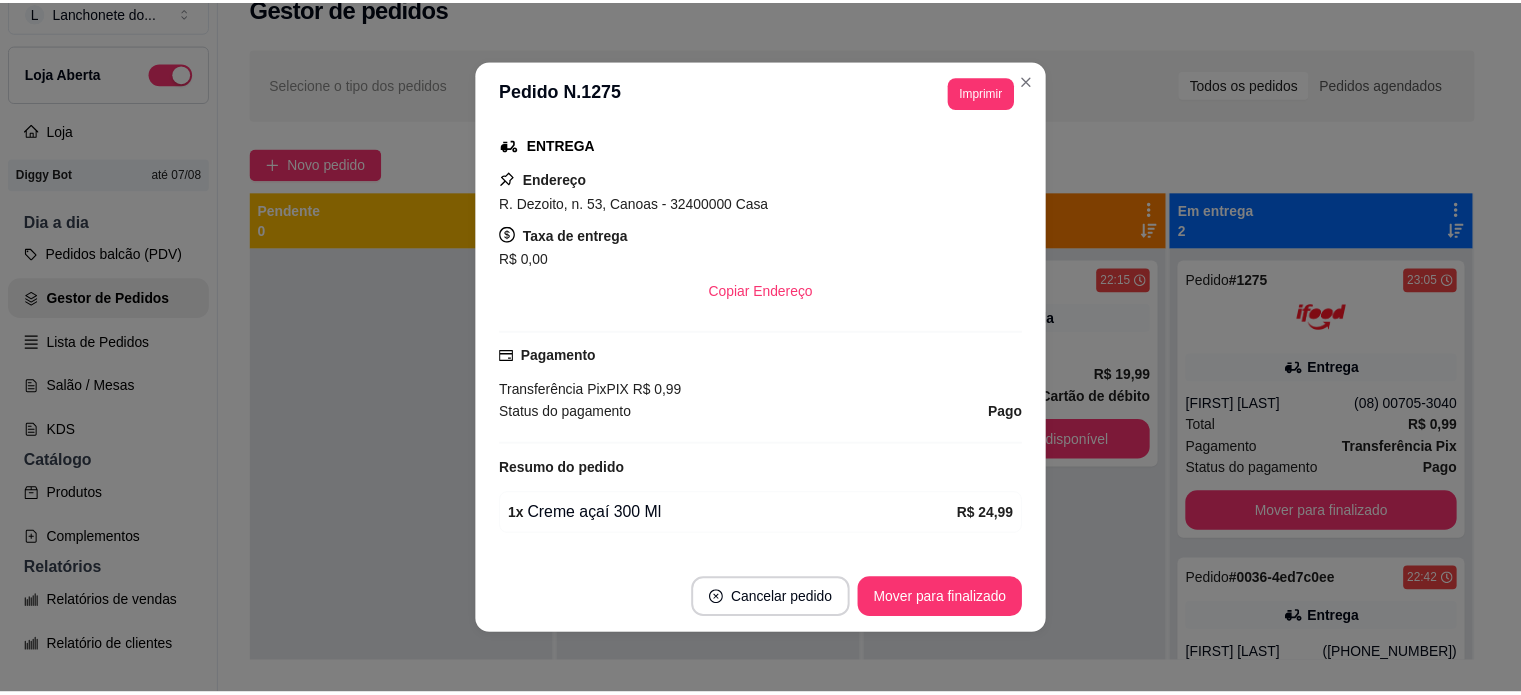 scroll, scrollTop: 0, scrollLeft: 0, axis: both 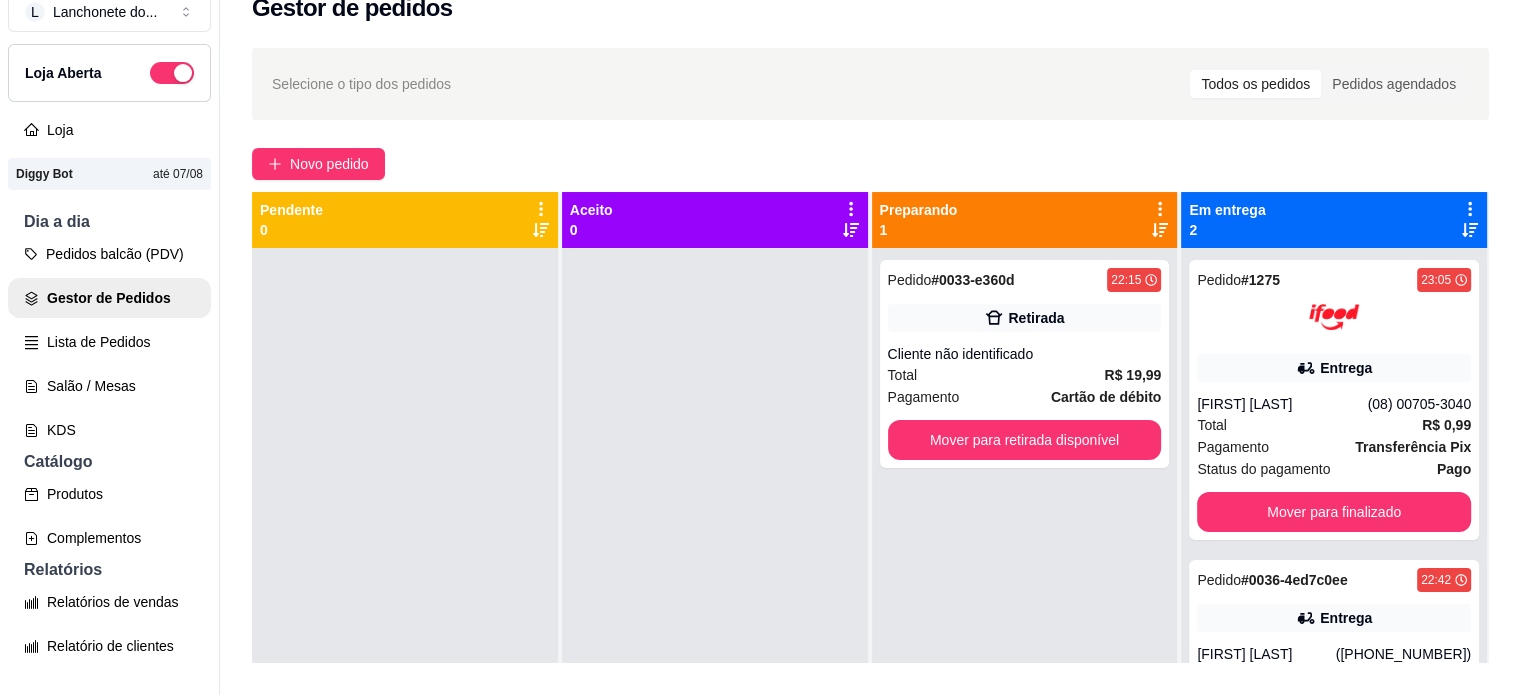 click on "Selecione o tipo dos pedidos Todos os pedidos Pedidos agendados" at bounding box center (870, 84) 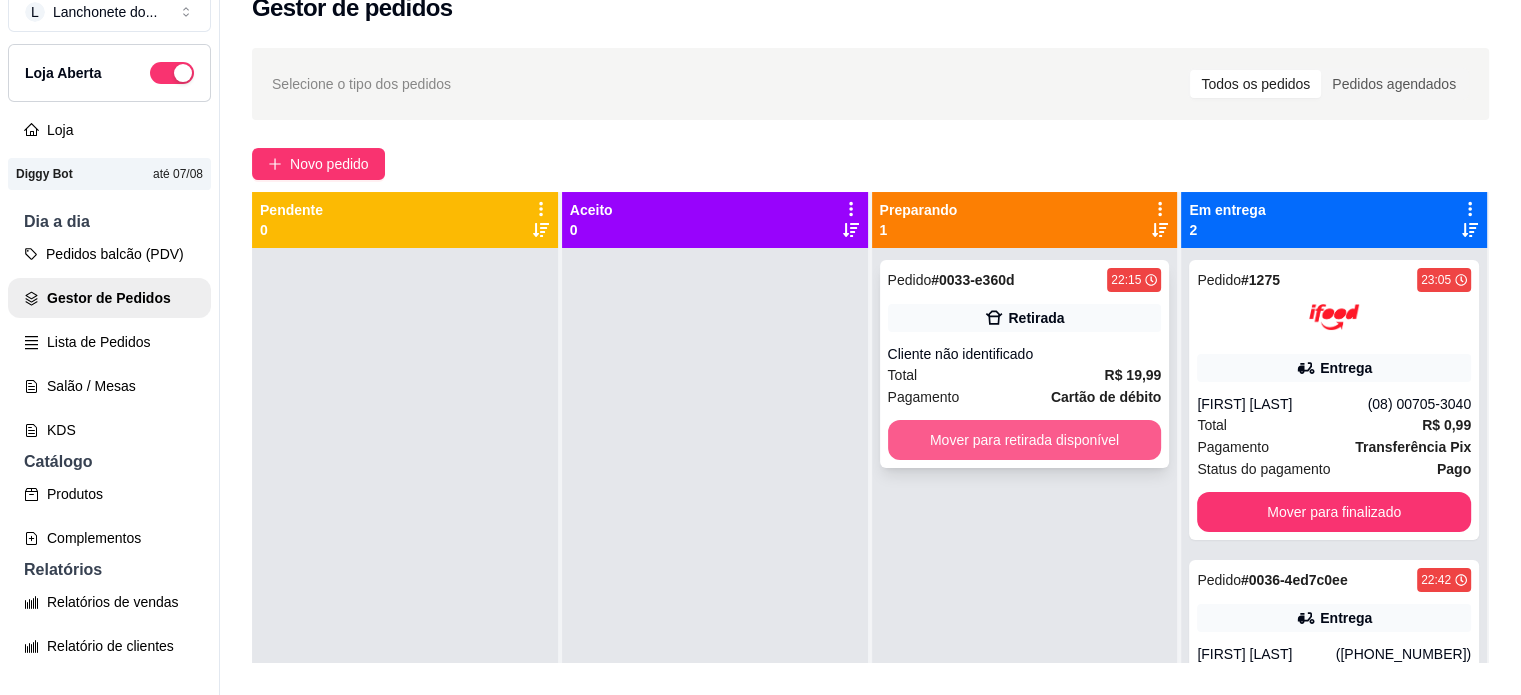 click on "Mover para retirada disponível" at bounding box center (1025, 440) 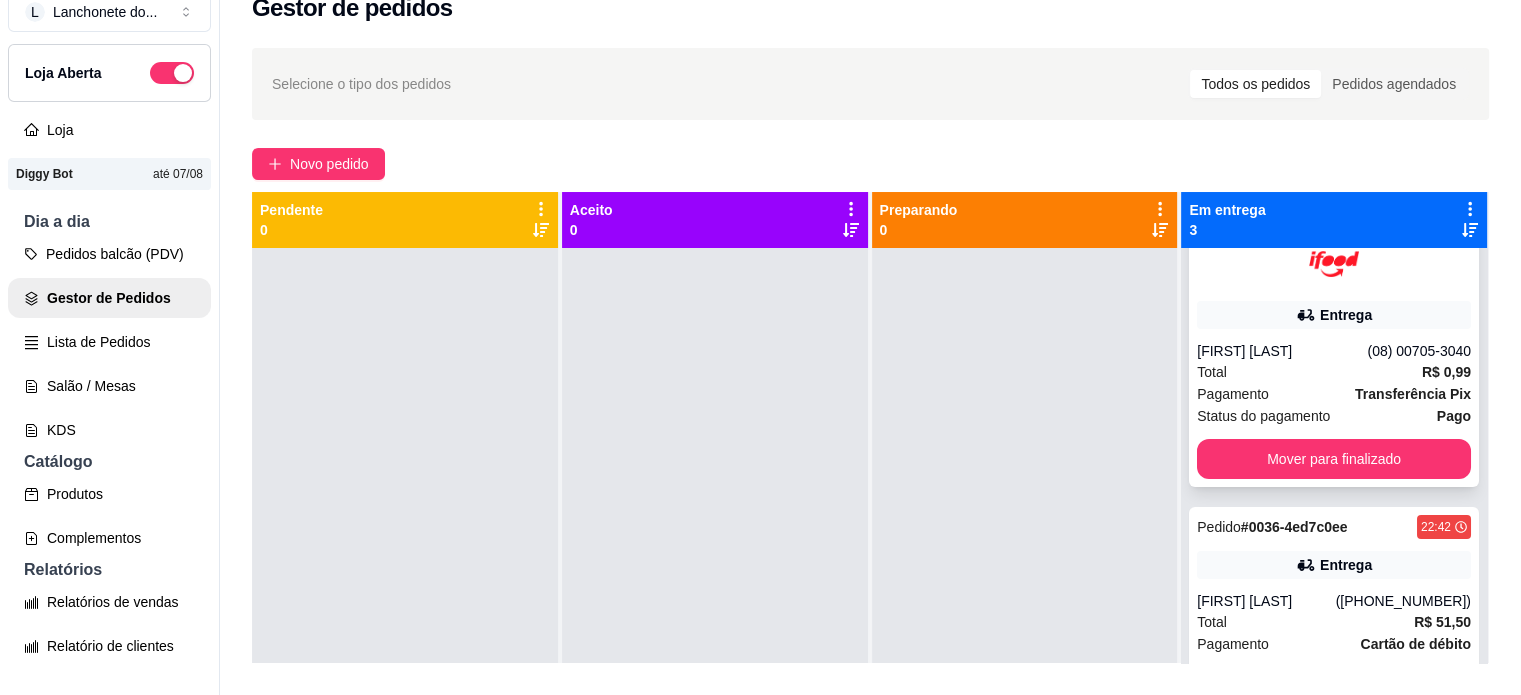 scroll, scrollTop: 80, scrollLeft: 0, axis: vertical 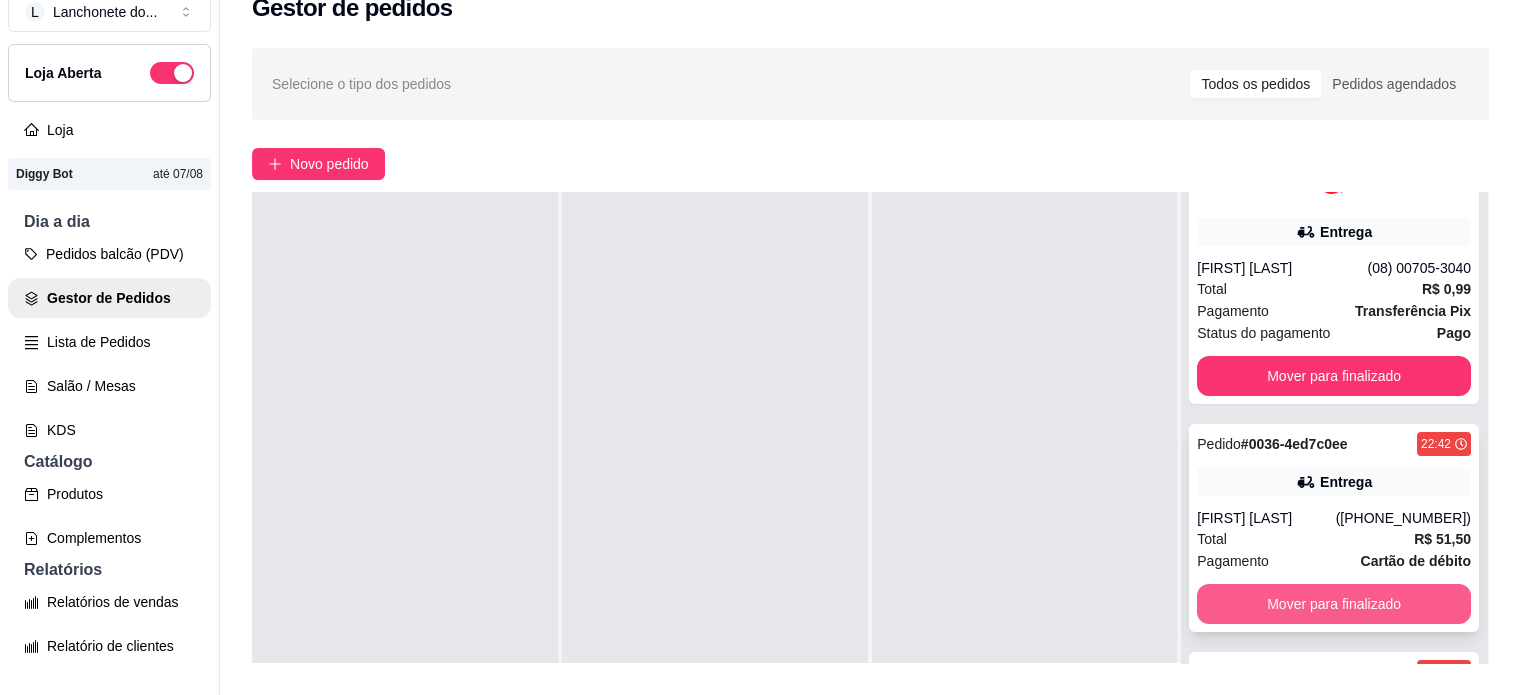 click on "Mover para finalizado" at bounding box center [1334, 604] 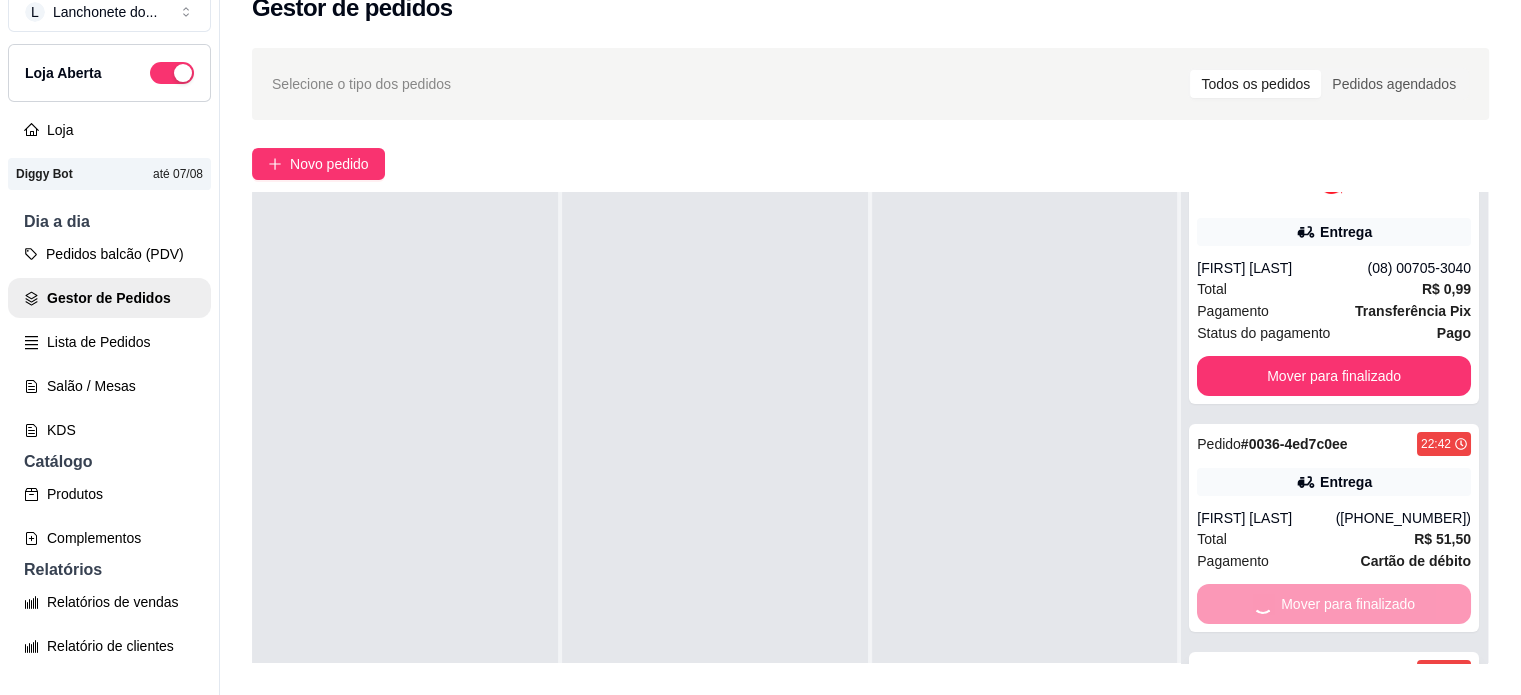 scroll, scrollTop: 0, scrollLeft: 0, axis: both 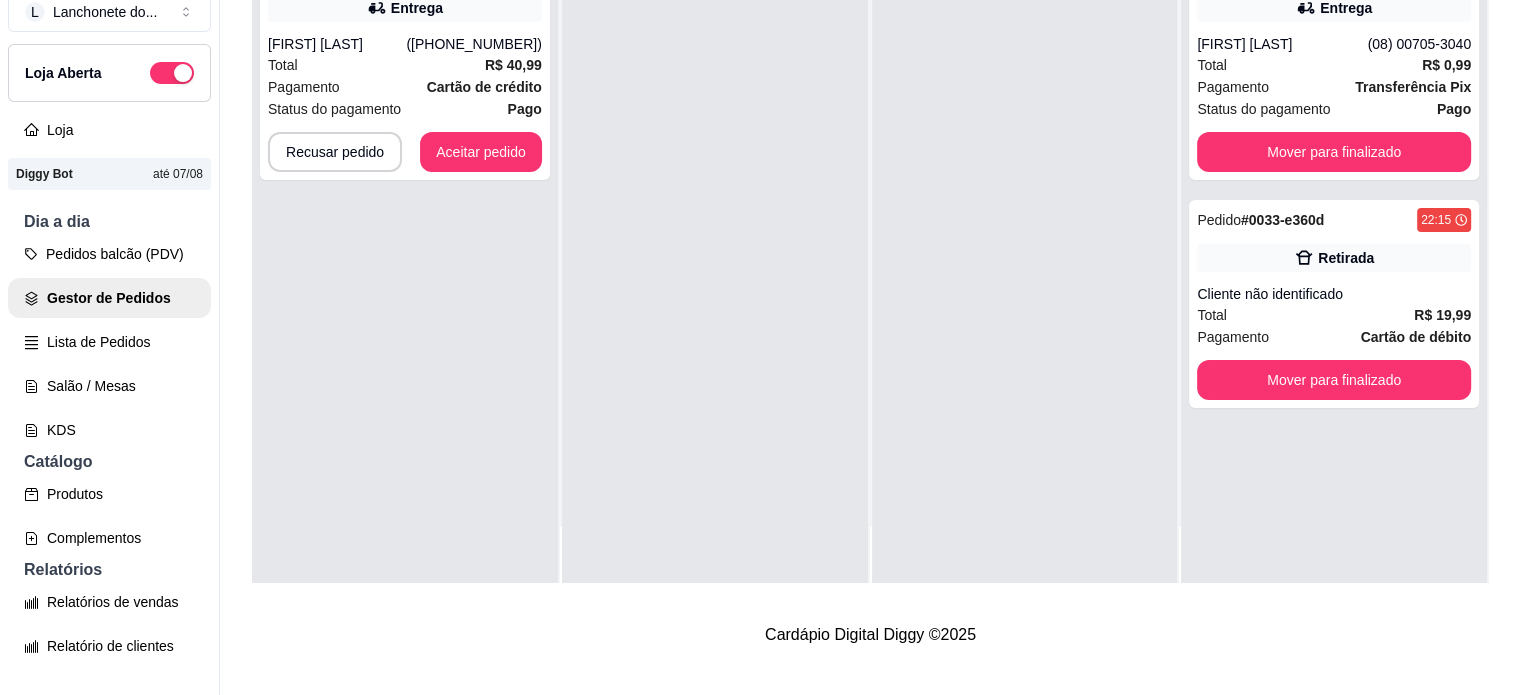 click at bounding box center [1025, 235] 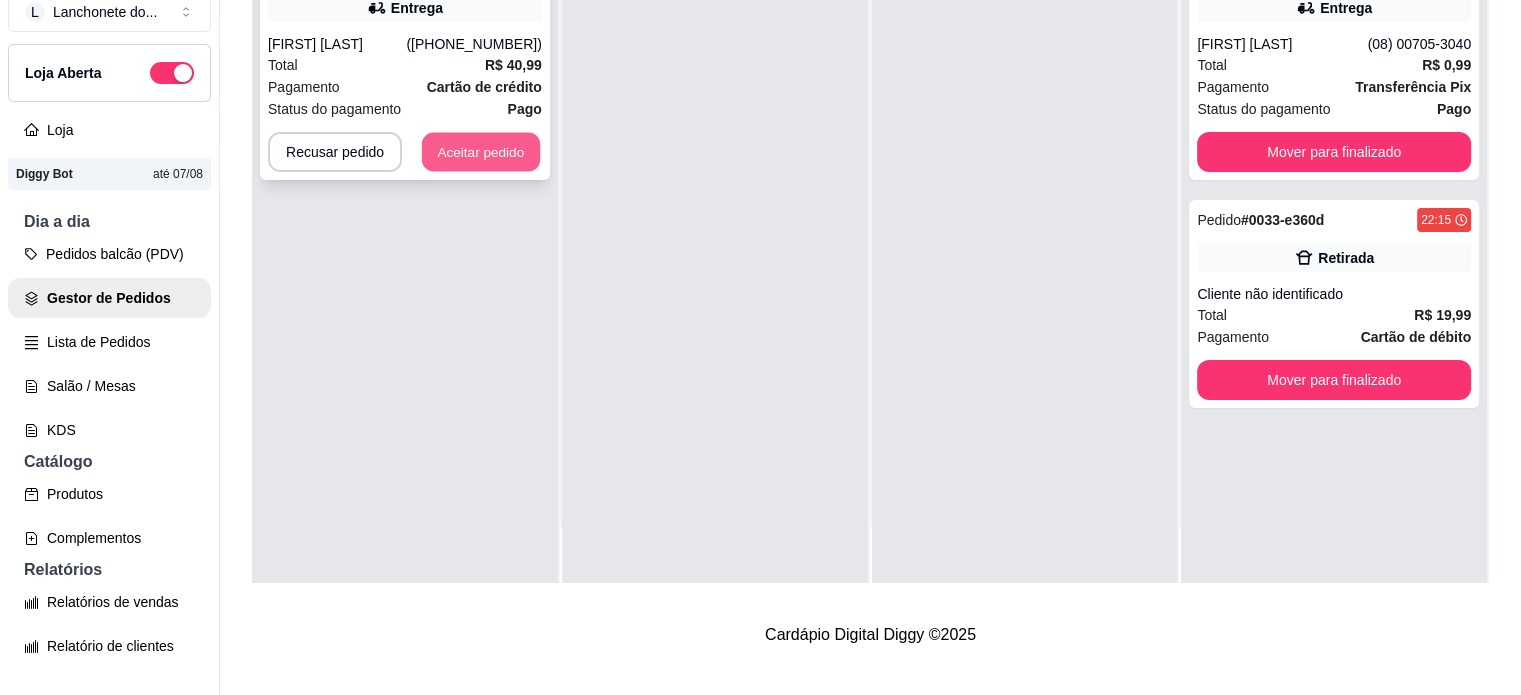 click on "Aceitar pedido" at bounding box center (481, 152) 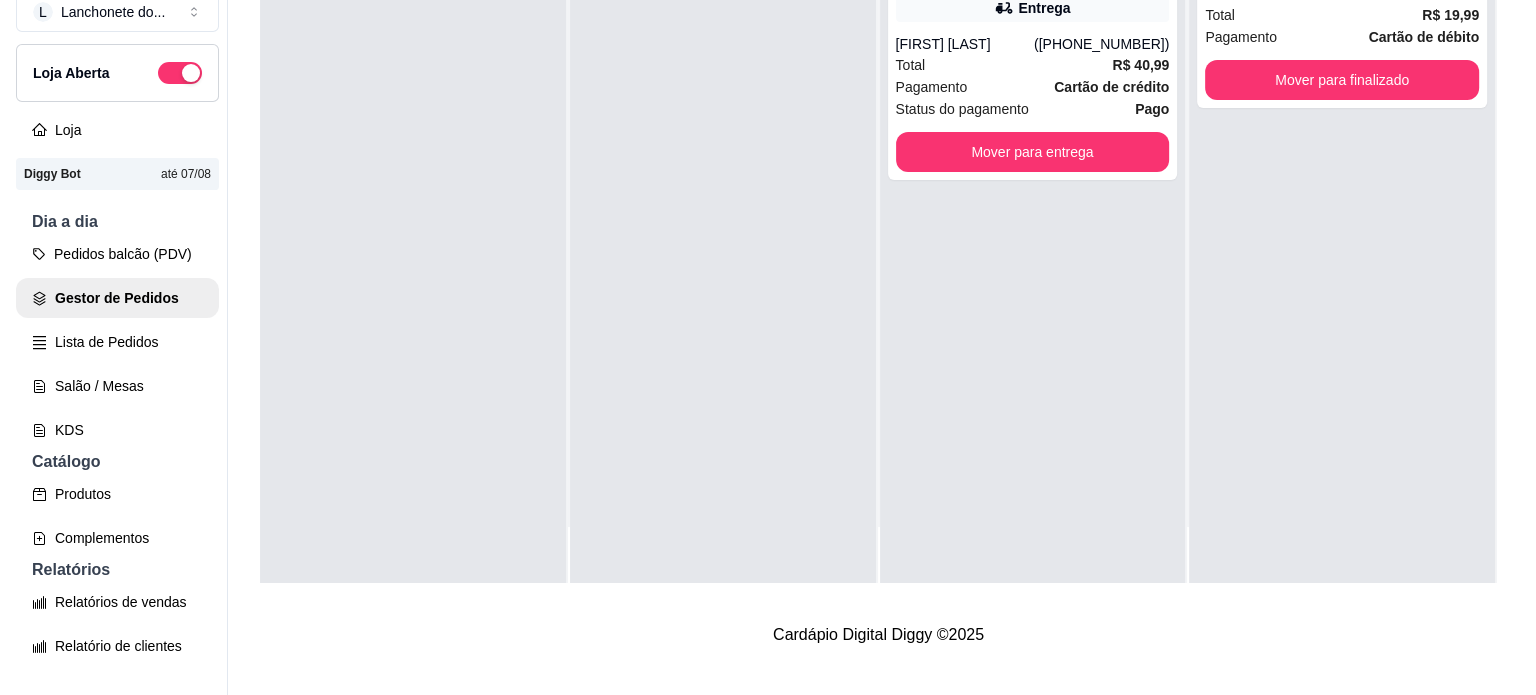 scroll, scrollTop: 0, scrollLeft: 0, axis: both 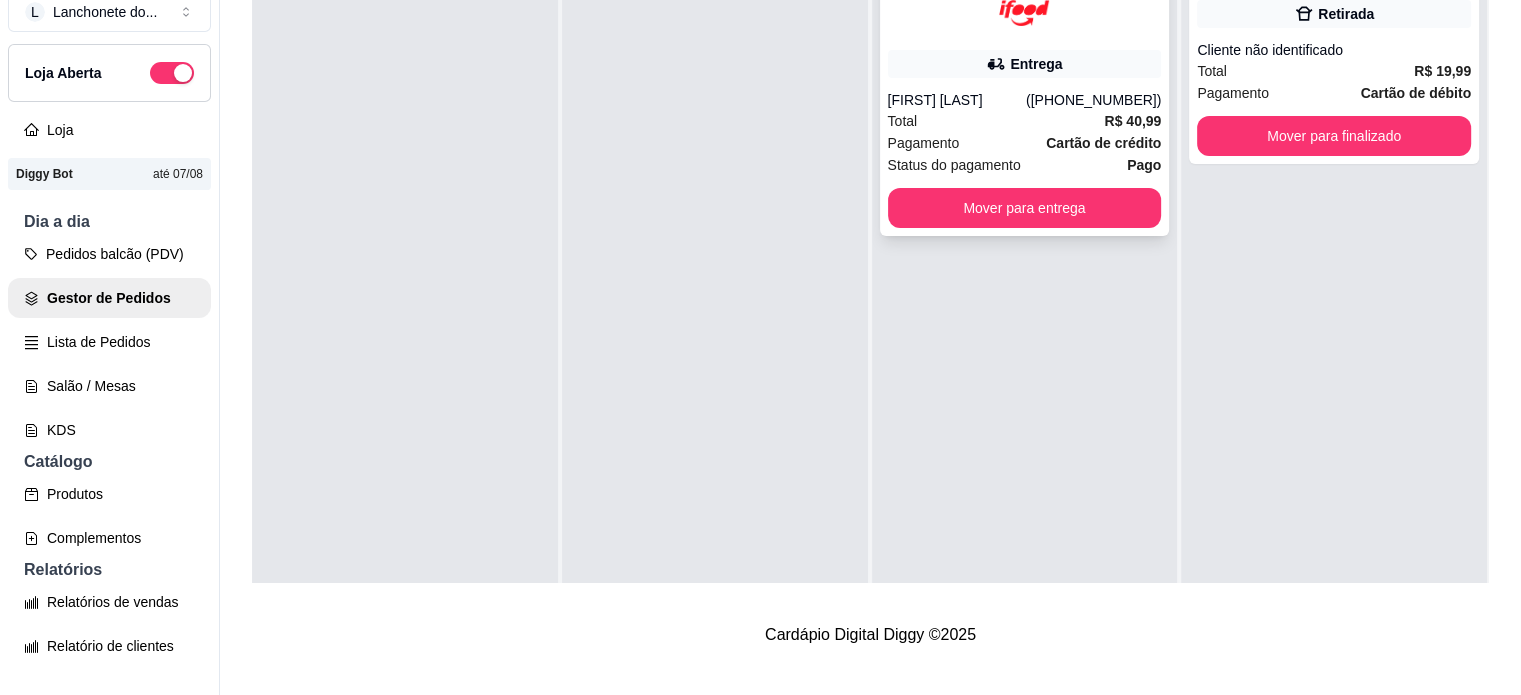 click on "Pagamento Cartão de crédito" at bounding box center [1025, 143] 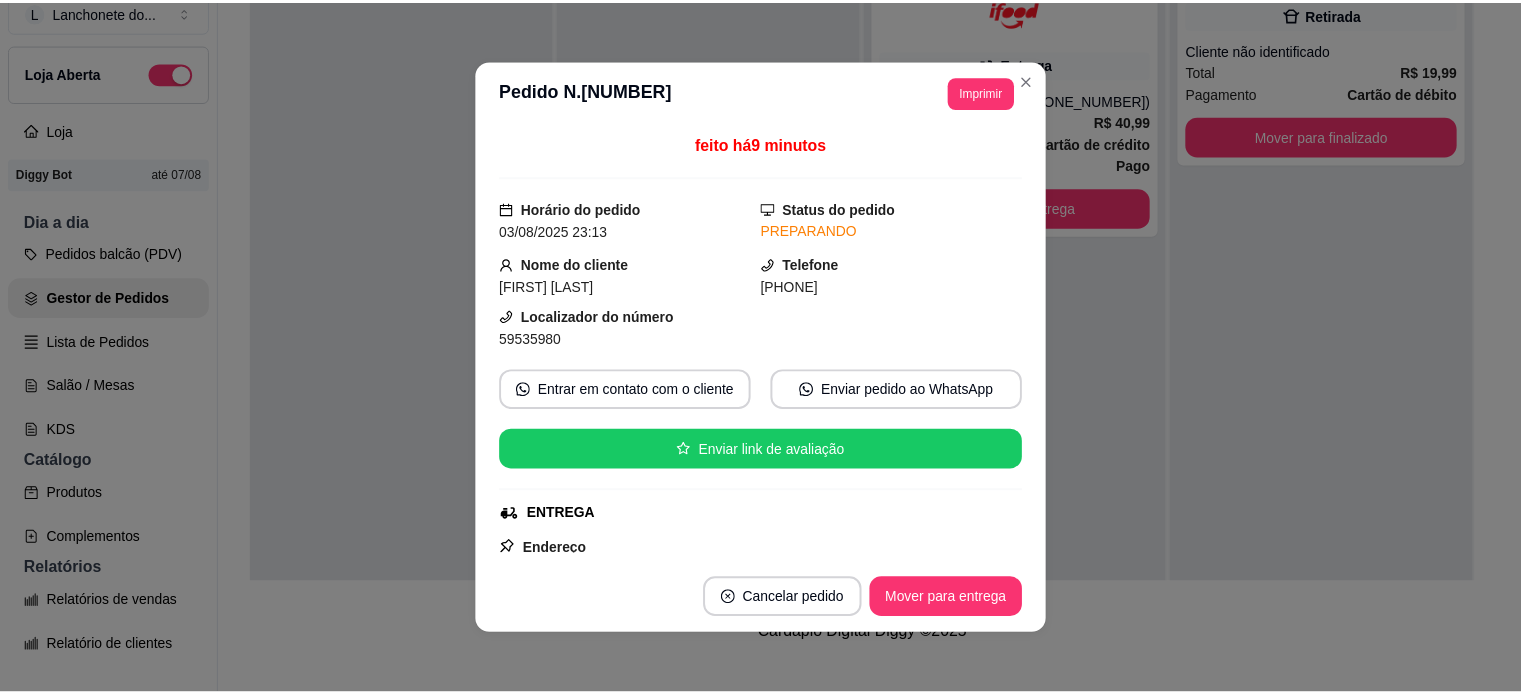 scroll, scrollTop: 557, scrollLeft: 0, axis: vertical 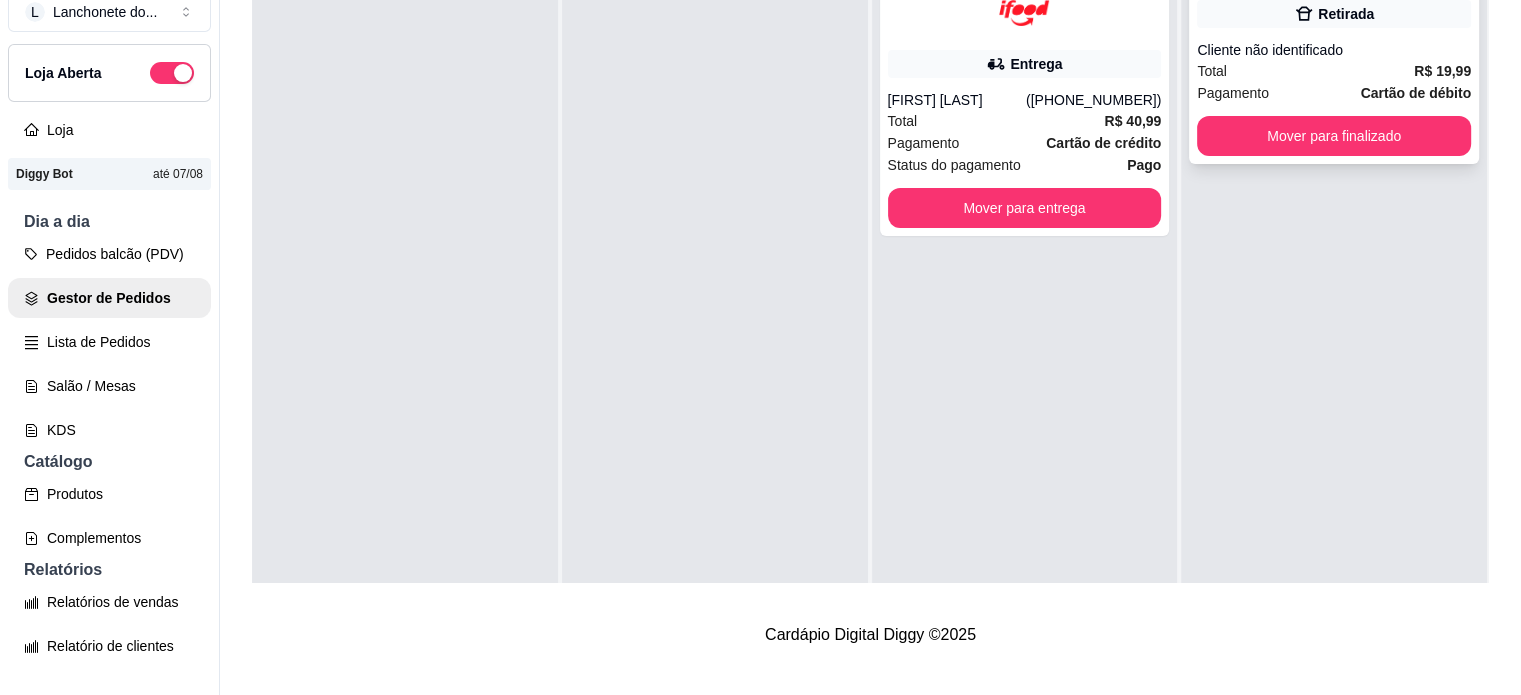 click on "Pedido  # 0033-e360d 22:15 Retirada Cliente não identificado Total R$ 19,99 Pagamento Cartão de débito Mover para finalizado" at bounding box center [1334, 60] 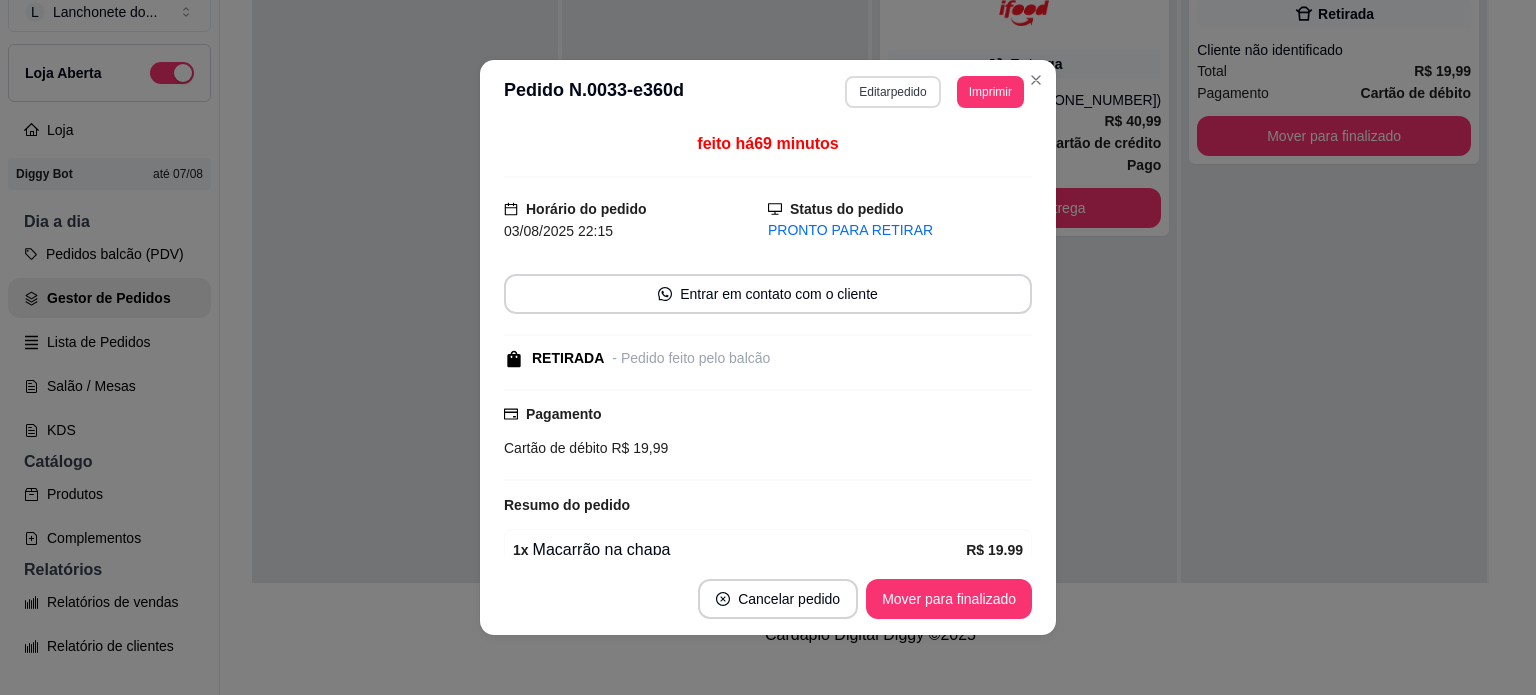 click on "Editar  pedido" at bounding box center (892, 92) 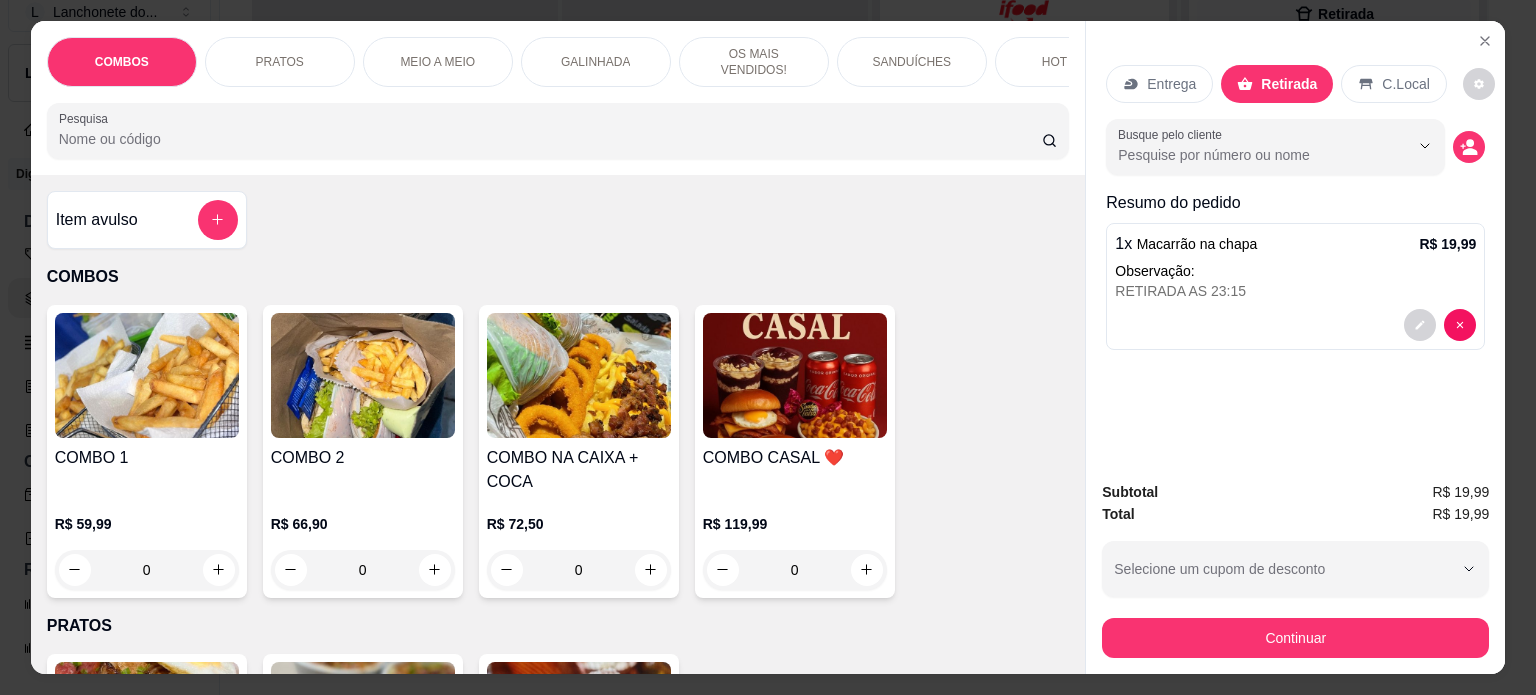 click on "Item avulso" at bounding box center [97, 220] 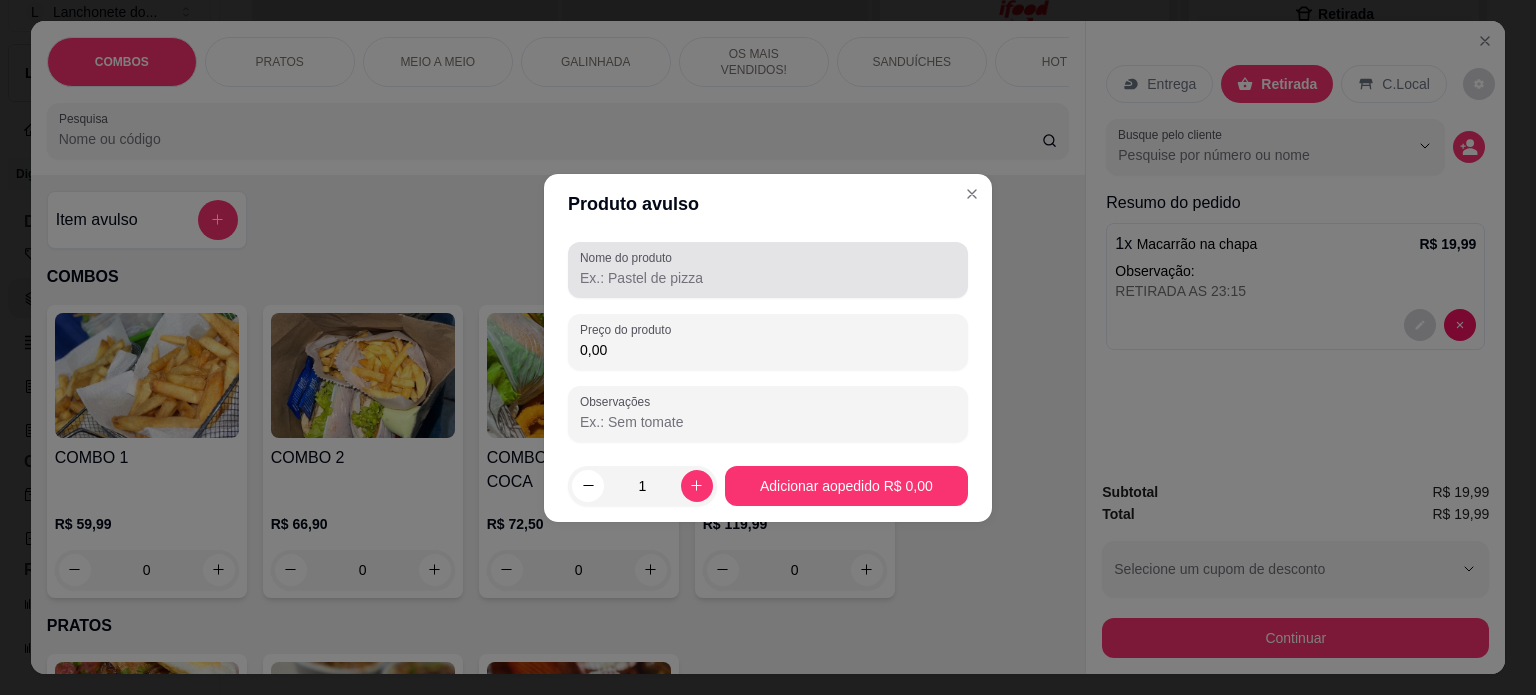 click on "Nome do produto" at bounding box center (768, 278) 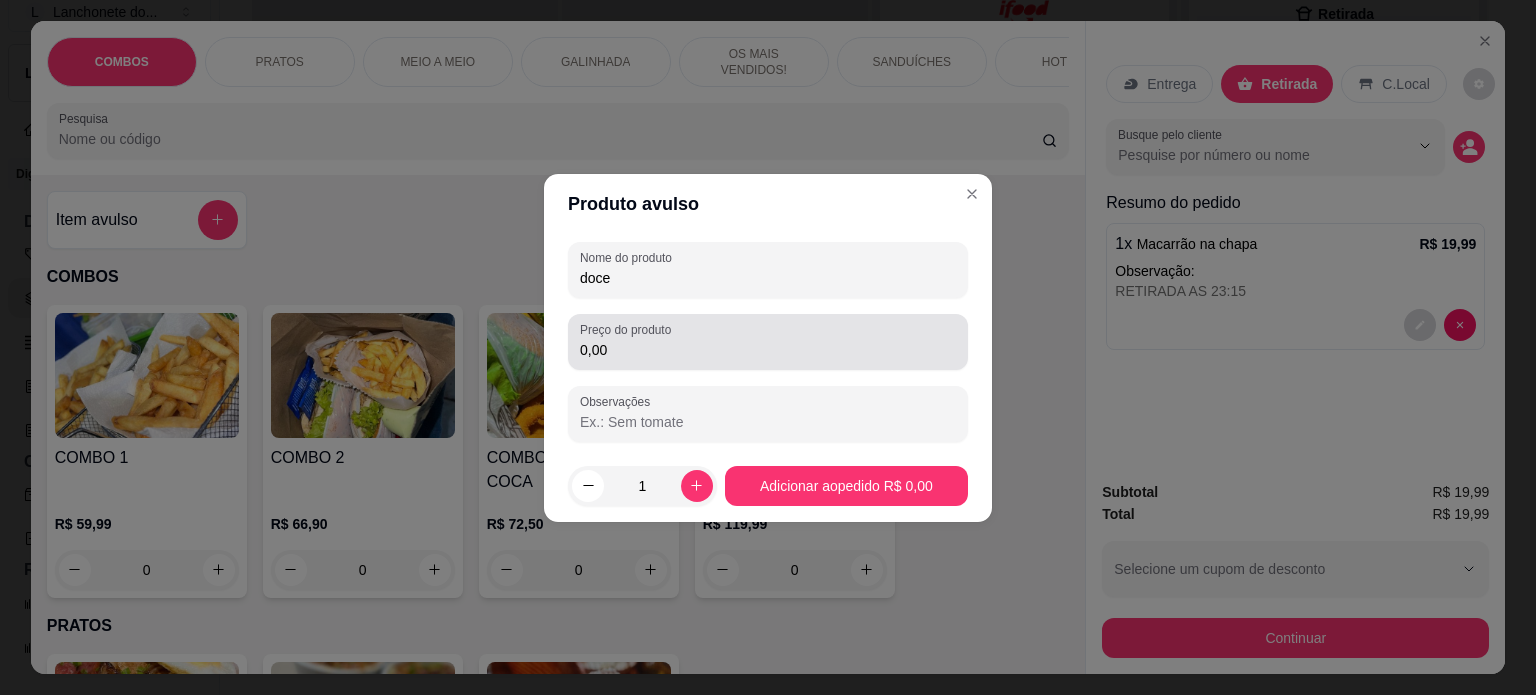 type on "doce" 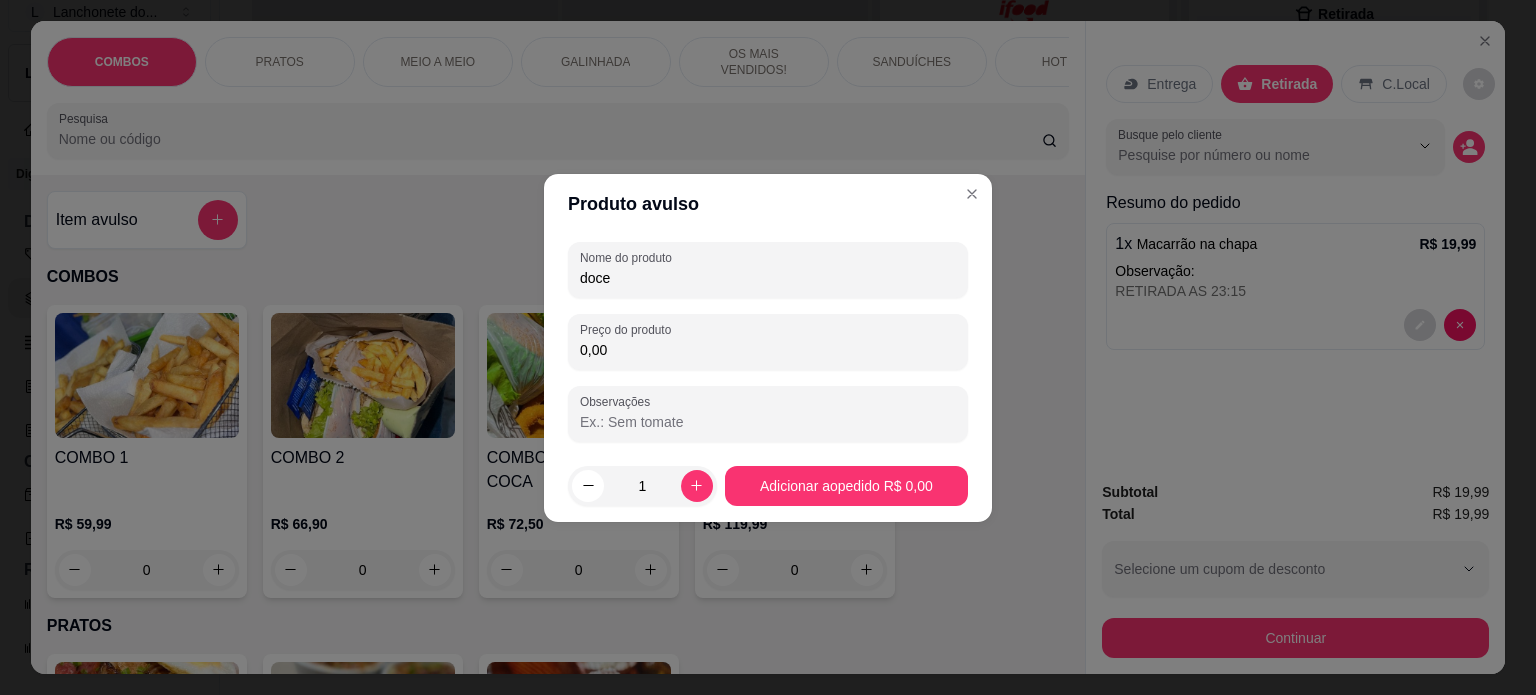 click on "0,00" at bounding box center (768, 350) 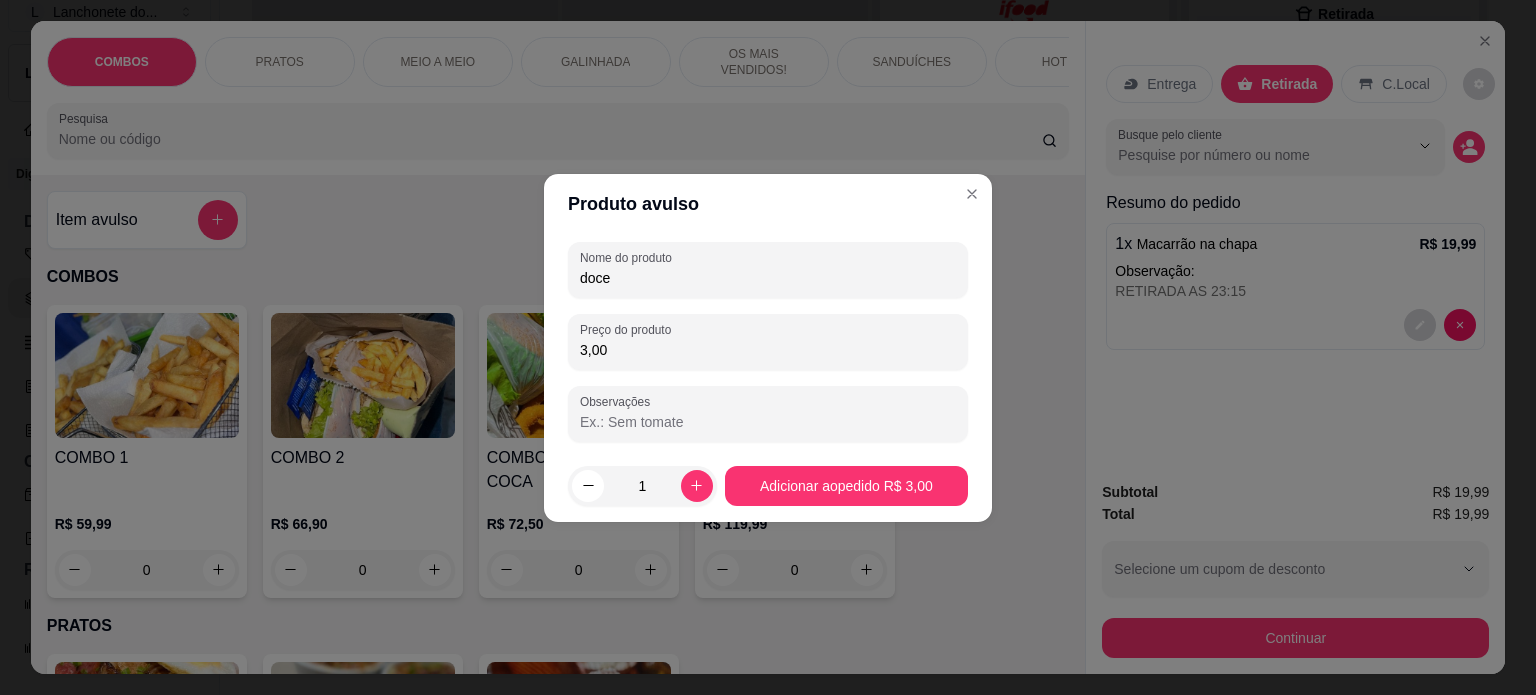 type on "3,00" 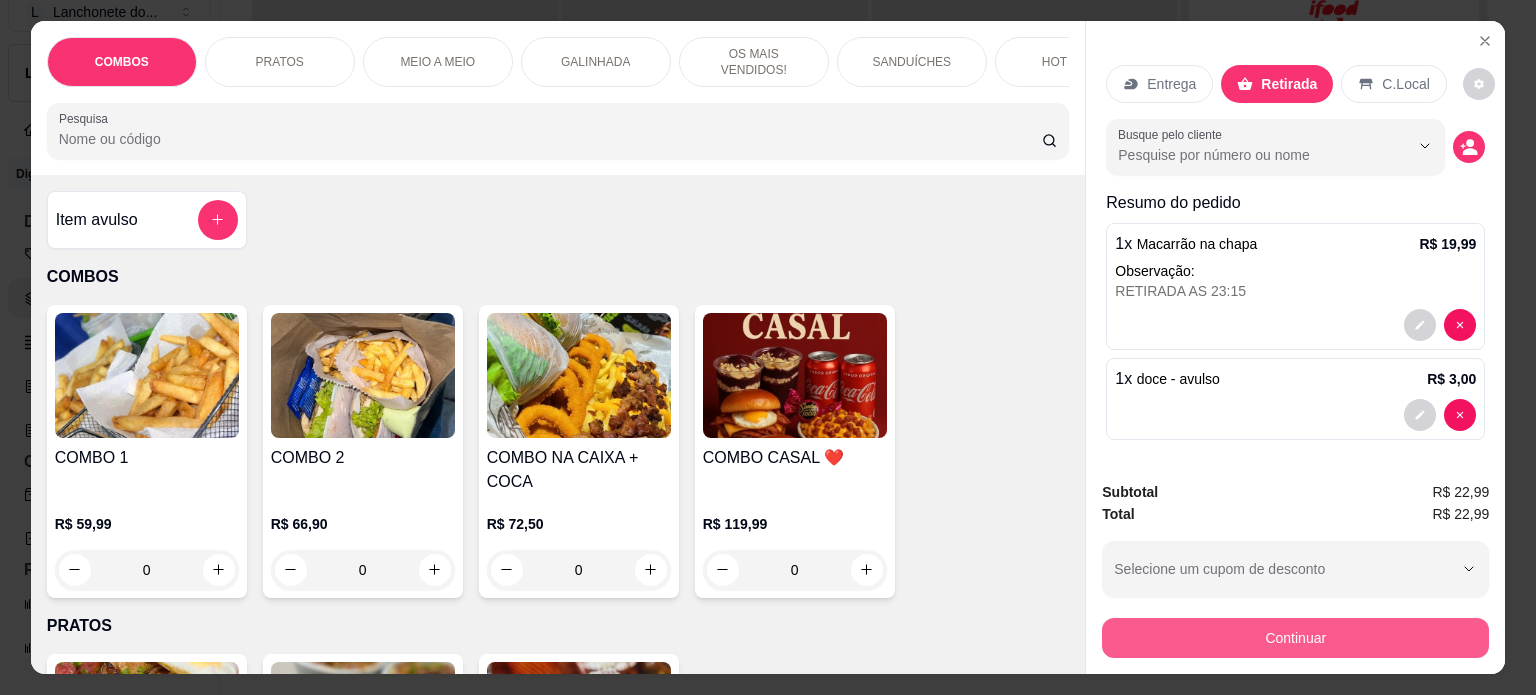 click on "Continuar" at bounding box center (1295, 638) 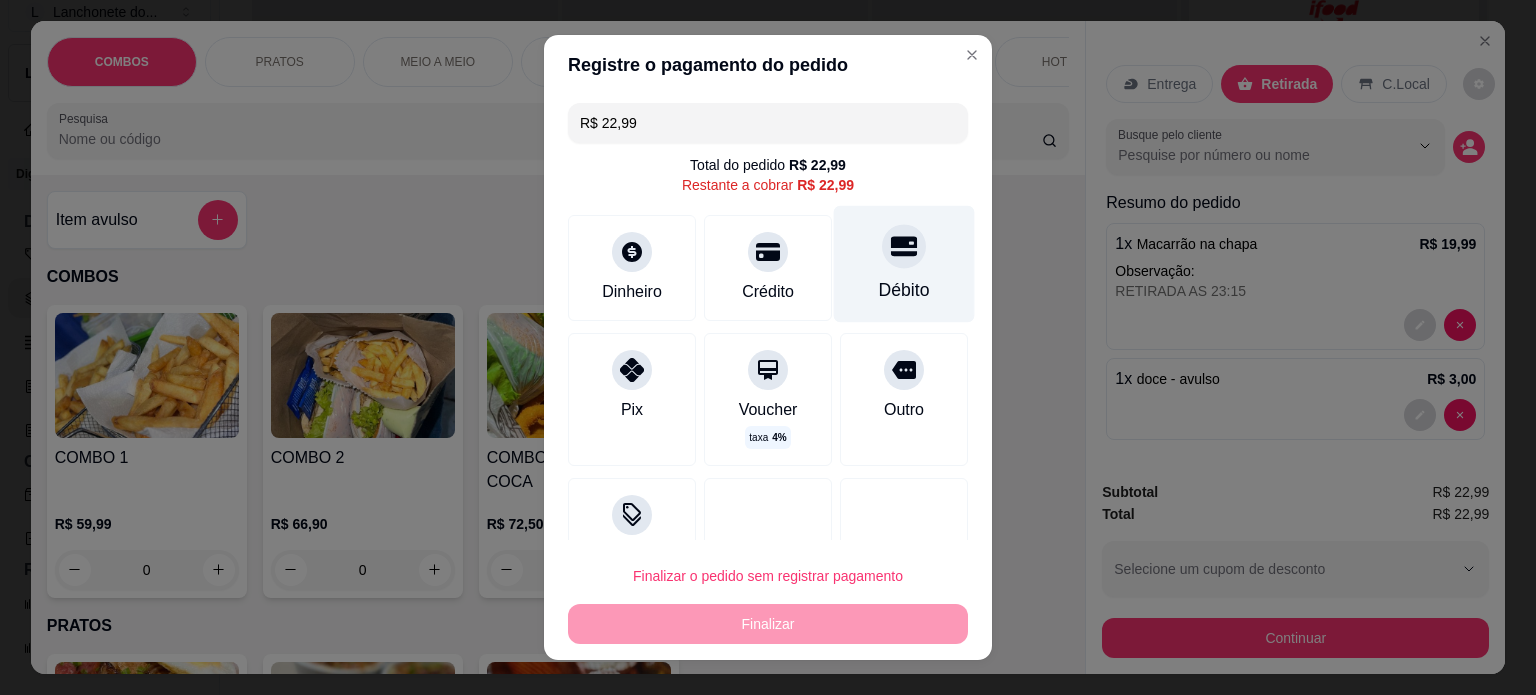 click on "Débito" at bounding box center [904, 290] 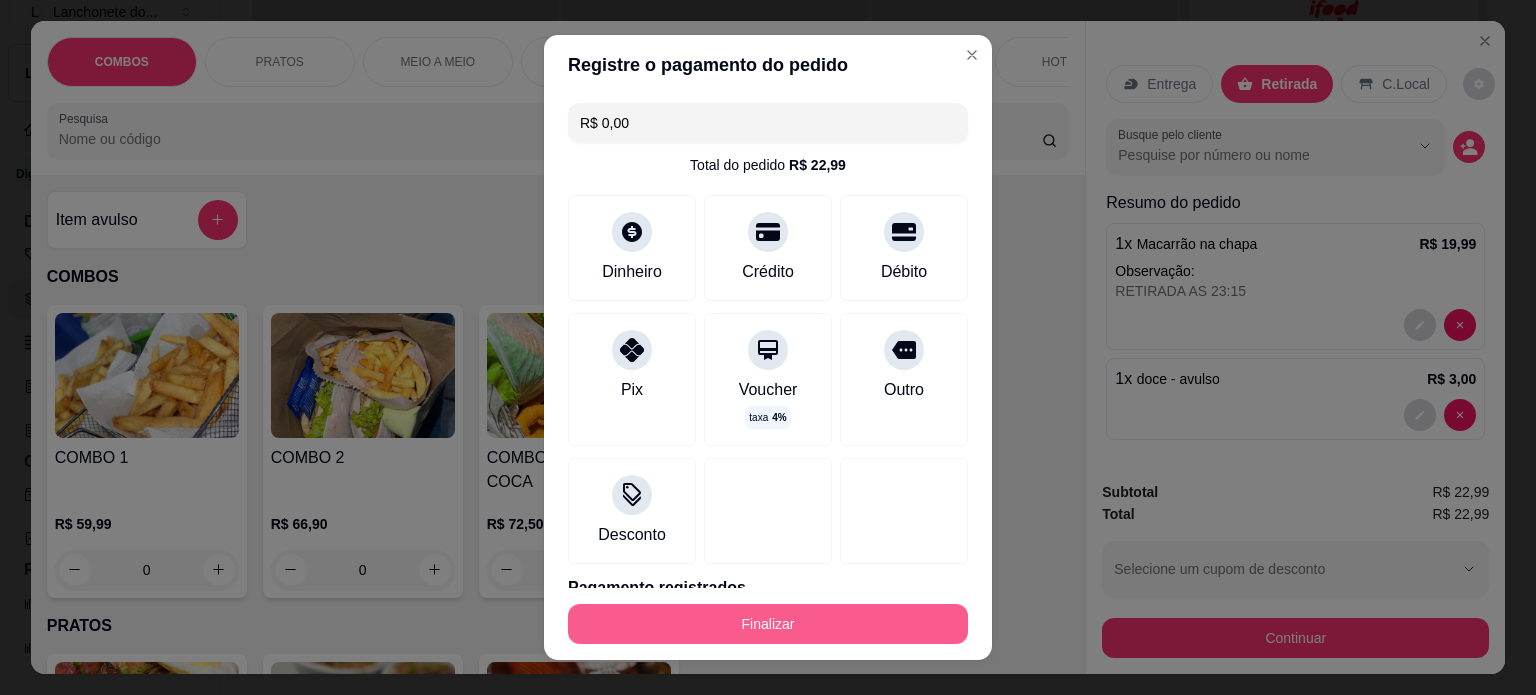 click on "Finalizar" at bounding box center (768, 624) 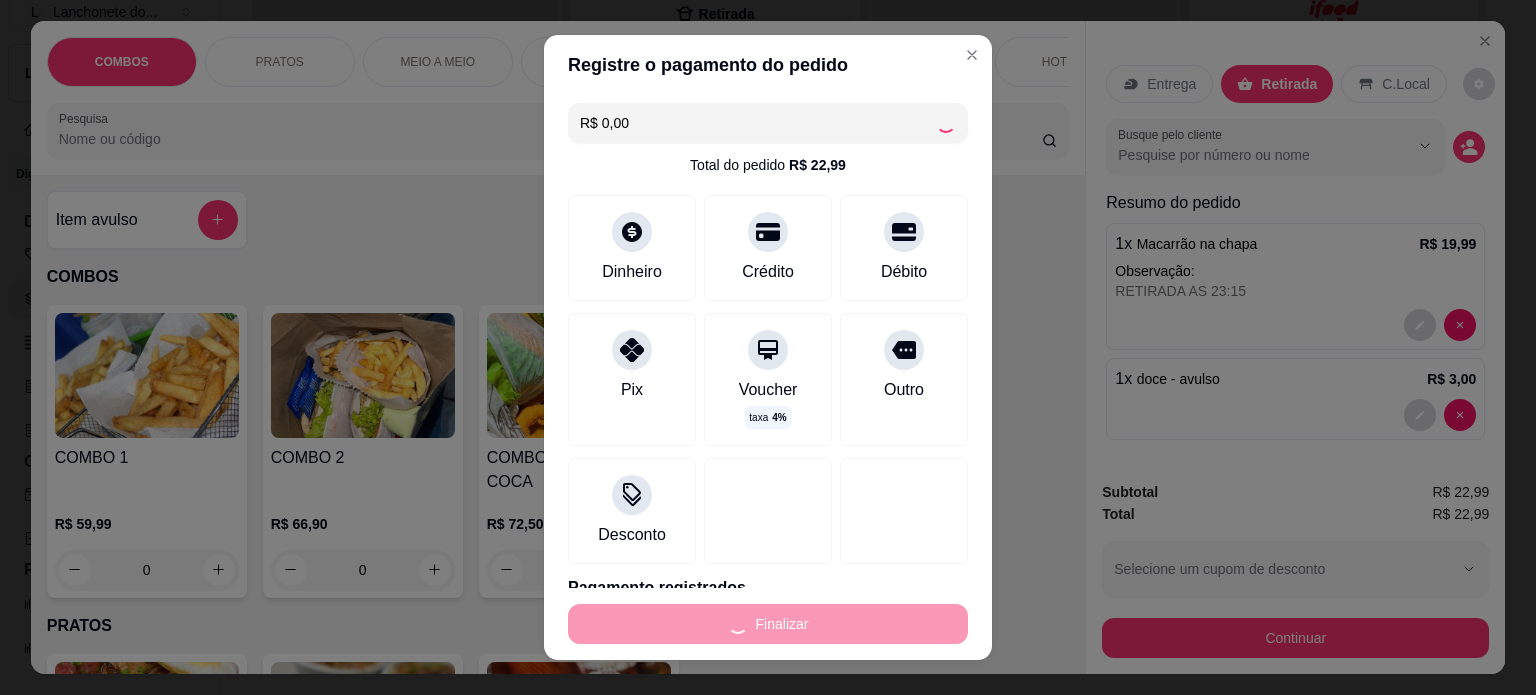 type on "-R$ 22,99" 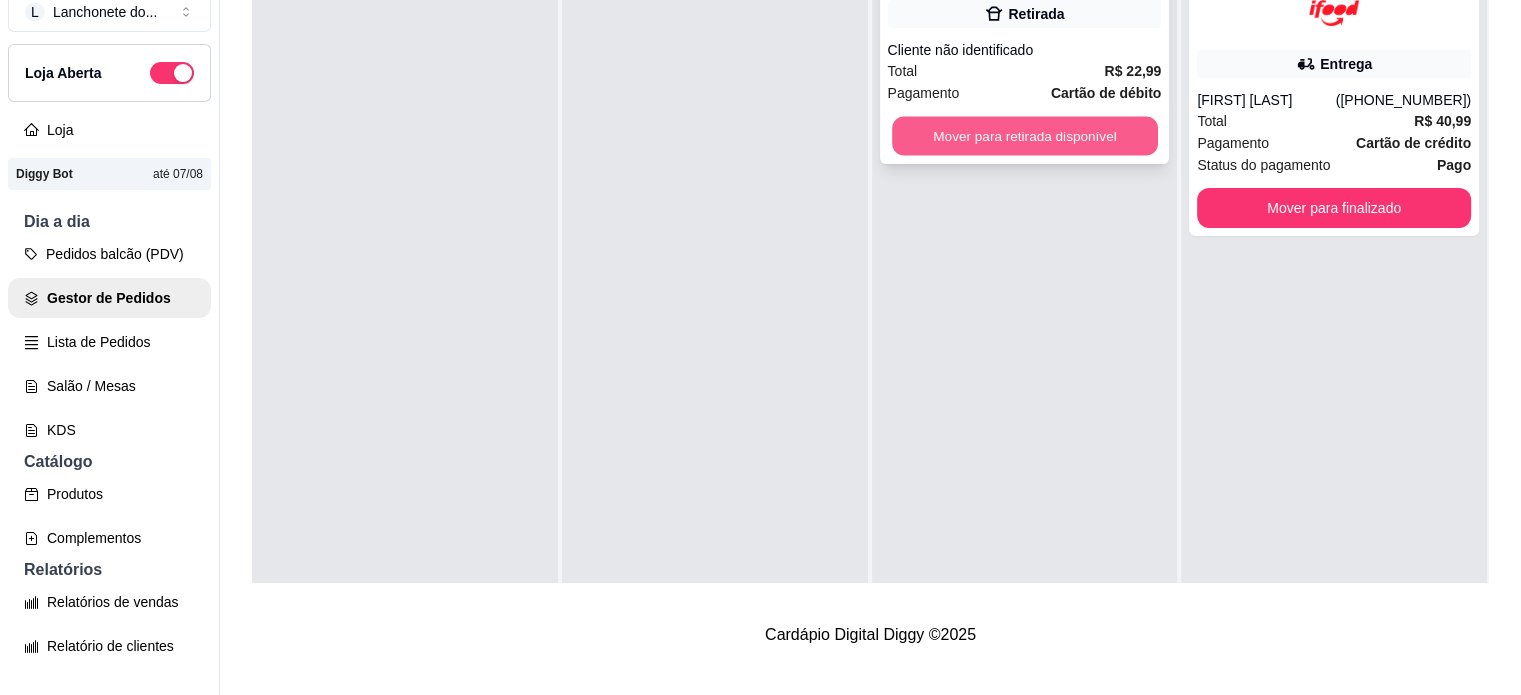 click on "Mover para retirada disponível" at bounding box center (1025, 136) 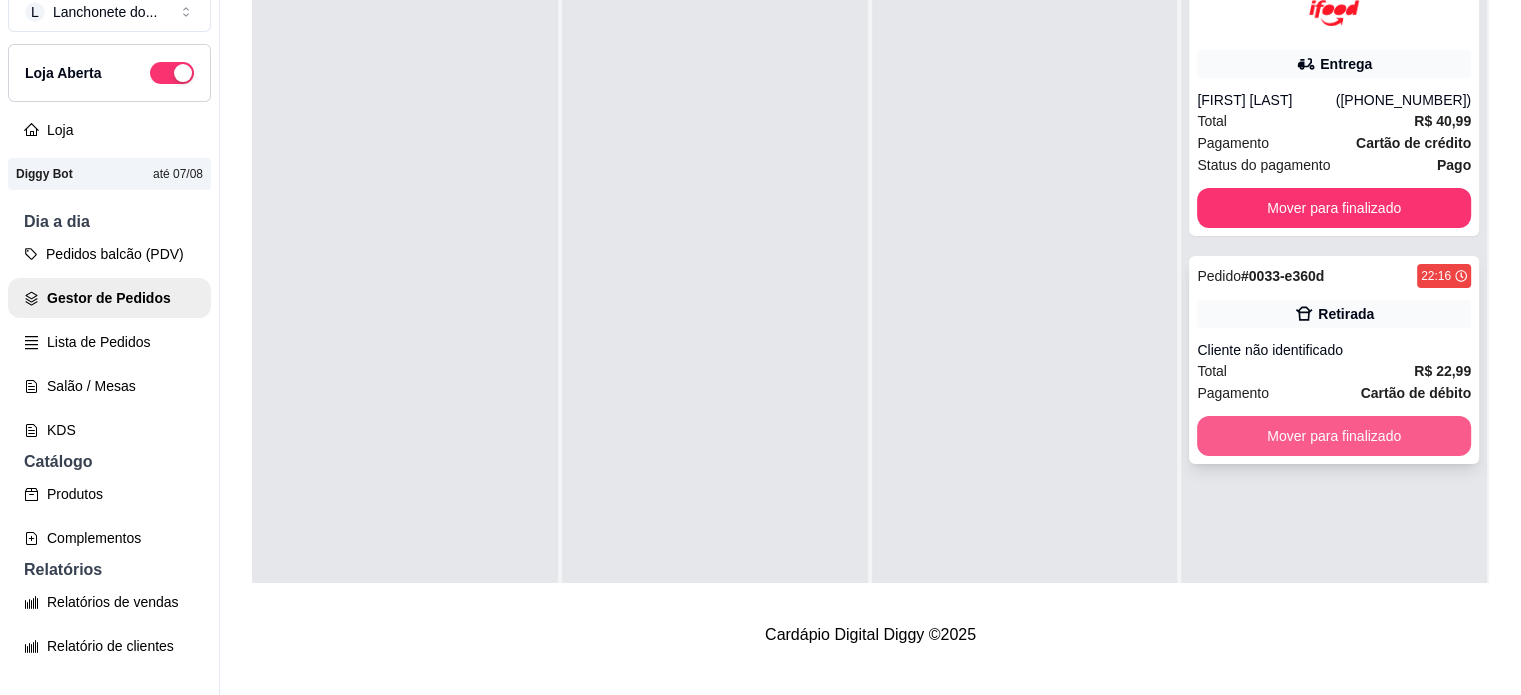 click on "Mover para finalizado" at bounding box center (1334, 436) 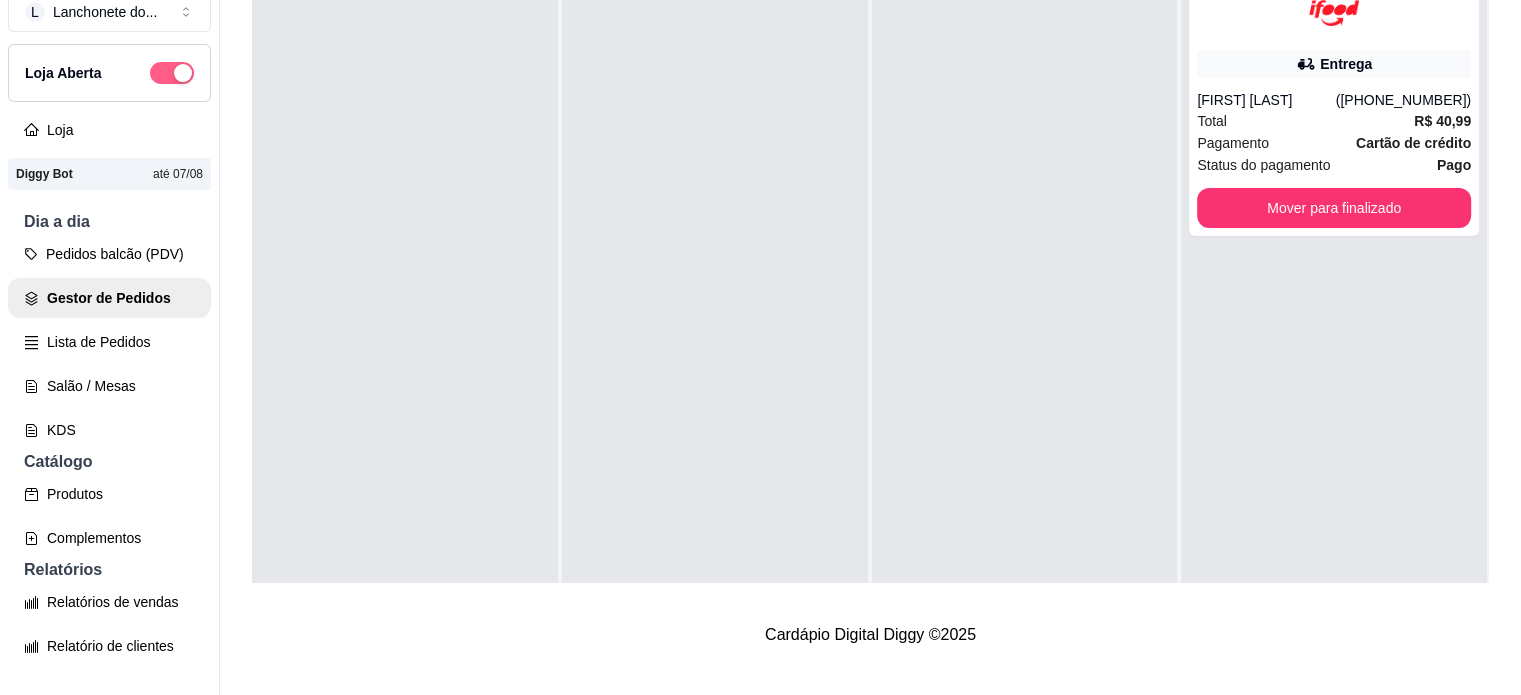 click at bounding box center (172, 73) 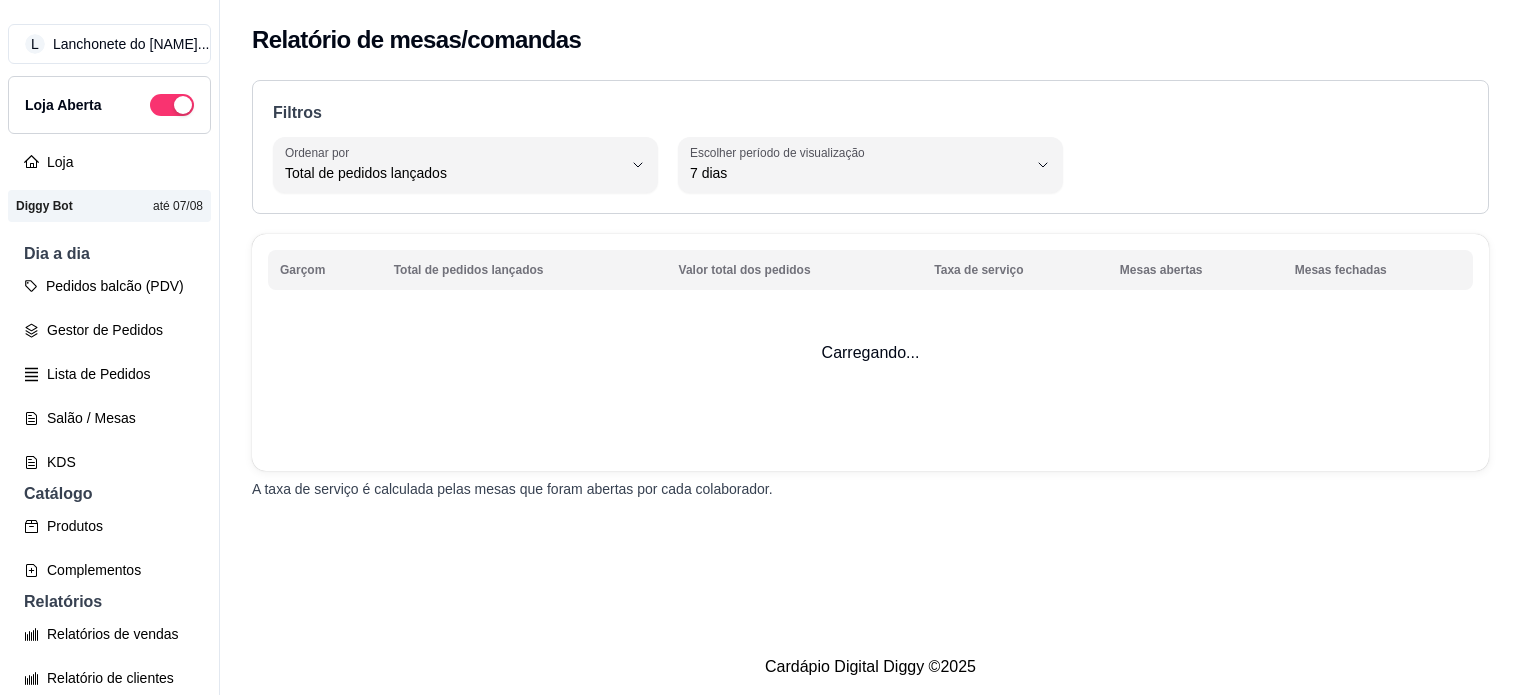 select on "TOTAL_OF_ORDERS" 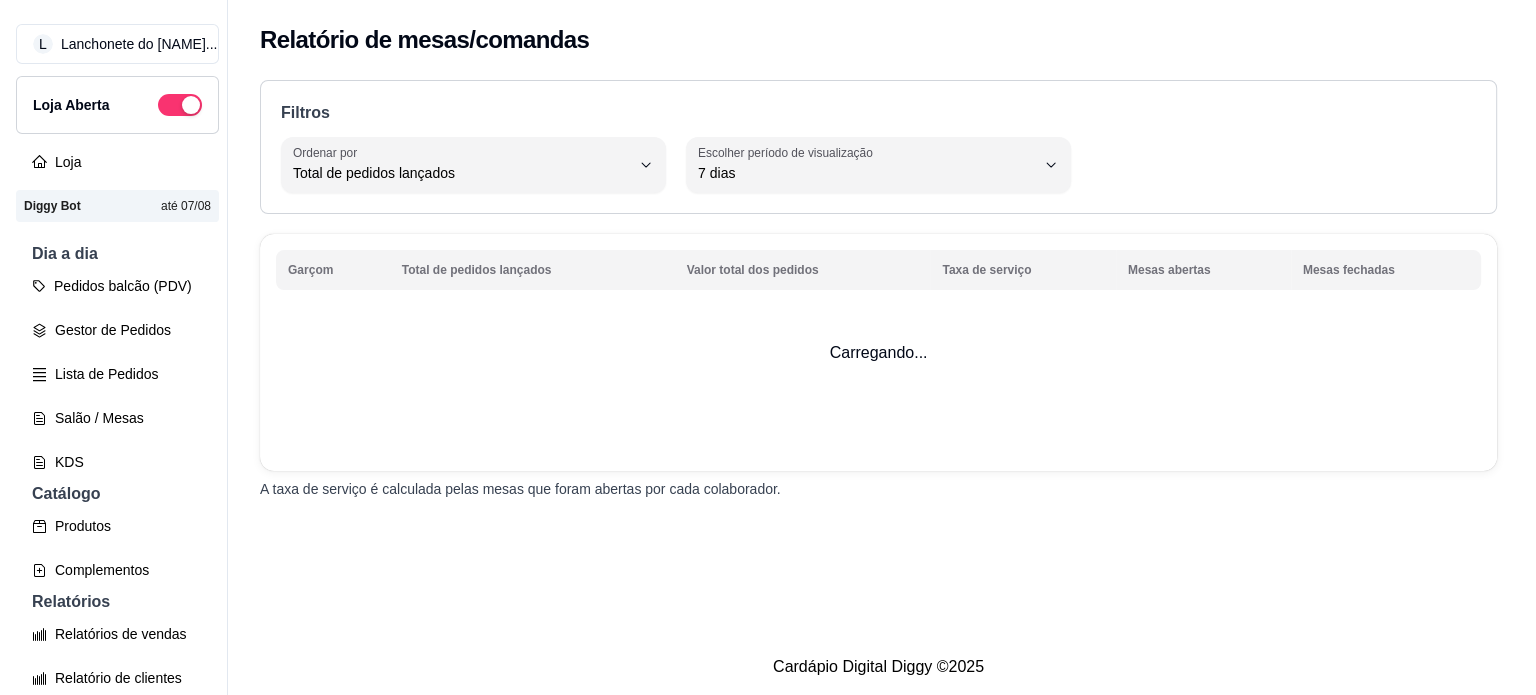 scroll, scrollTop: 608, scrollLeft: 0, axis: vertical 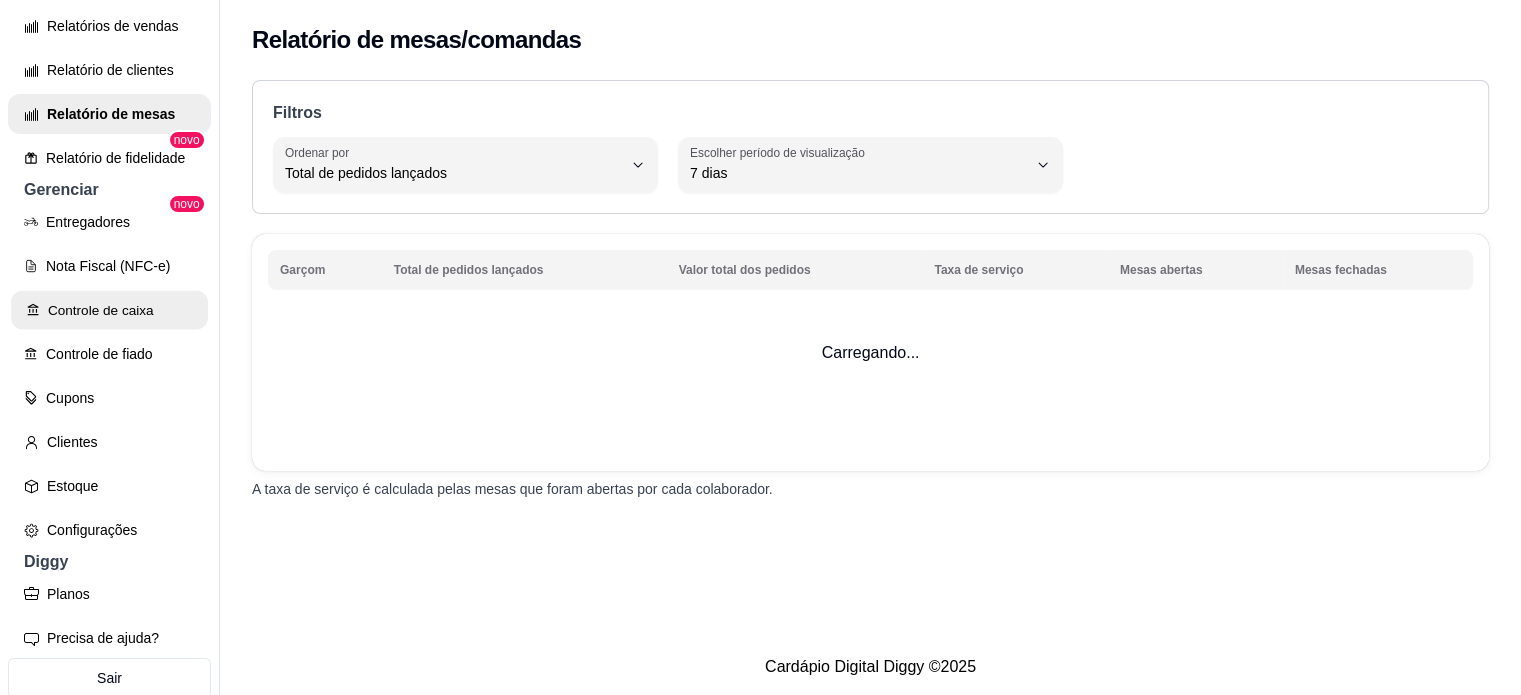 click on "Controle de caixa" at bounding box center (109, 310) 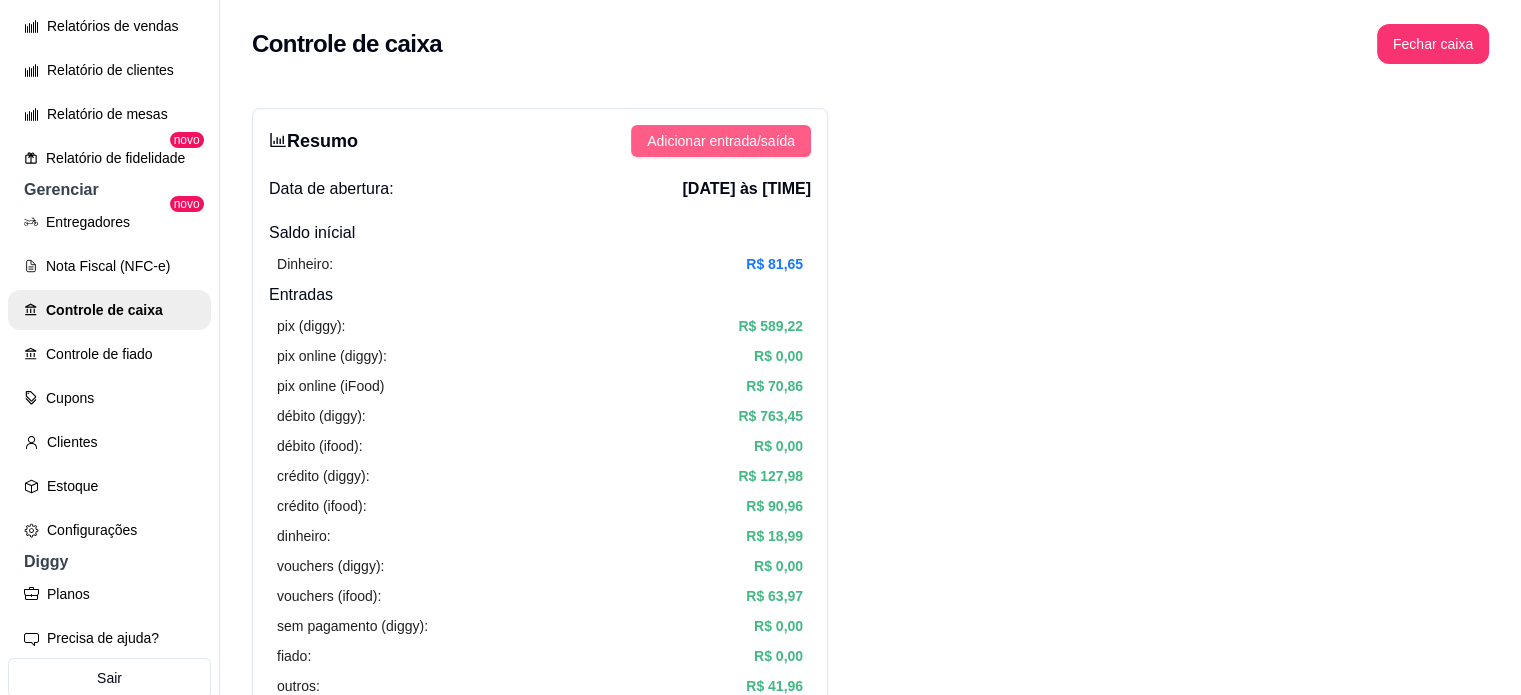 click on "Adicionar entrada/saída" at bounding box center [721, 141] 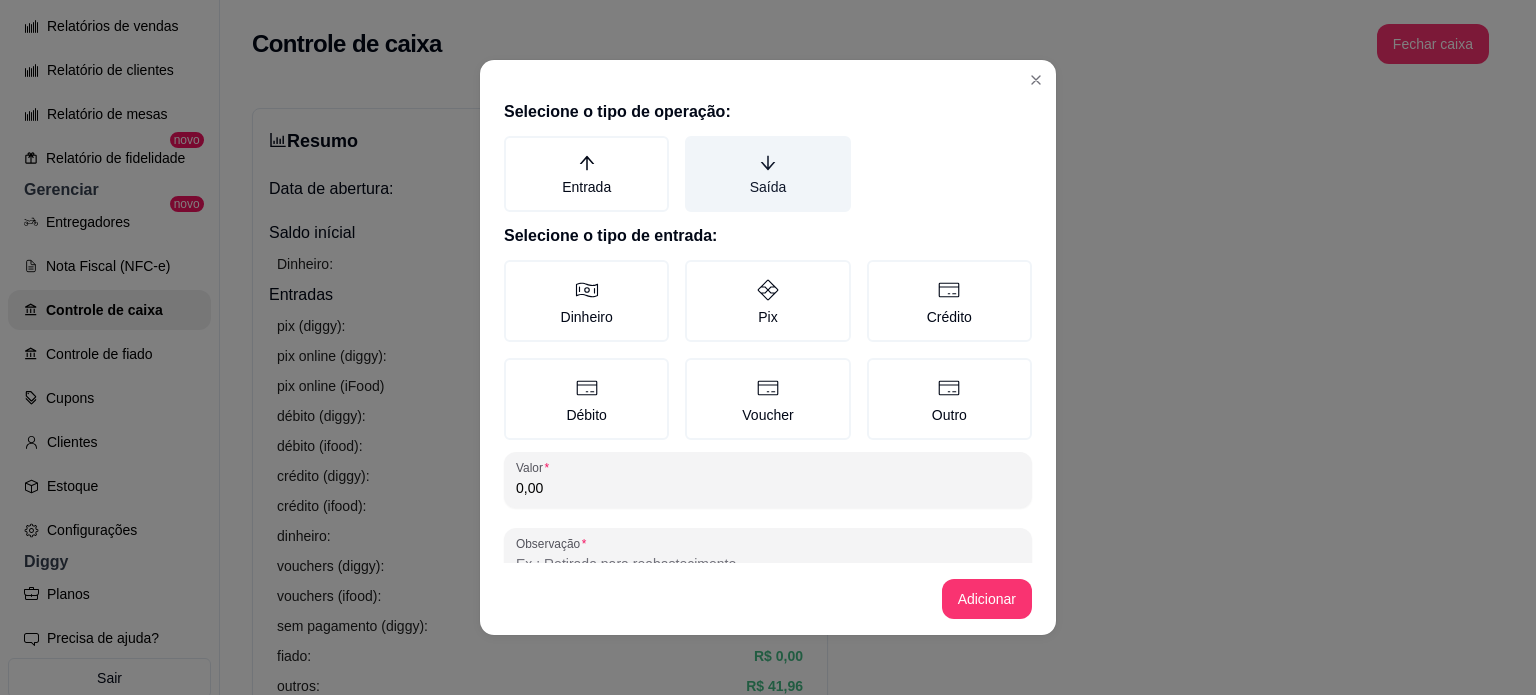 click on "Saída" at bounding box center [767, 174] 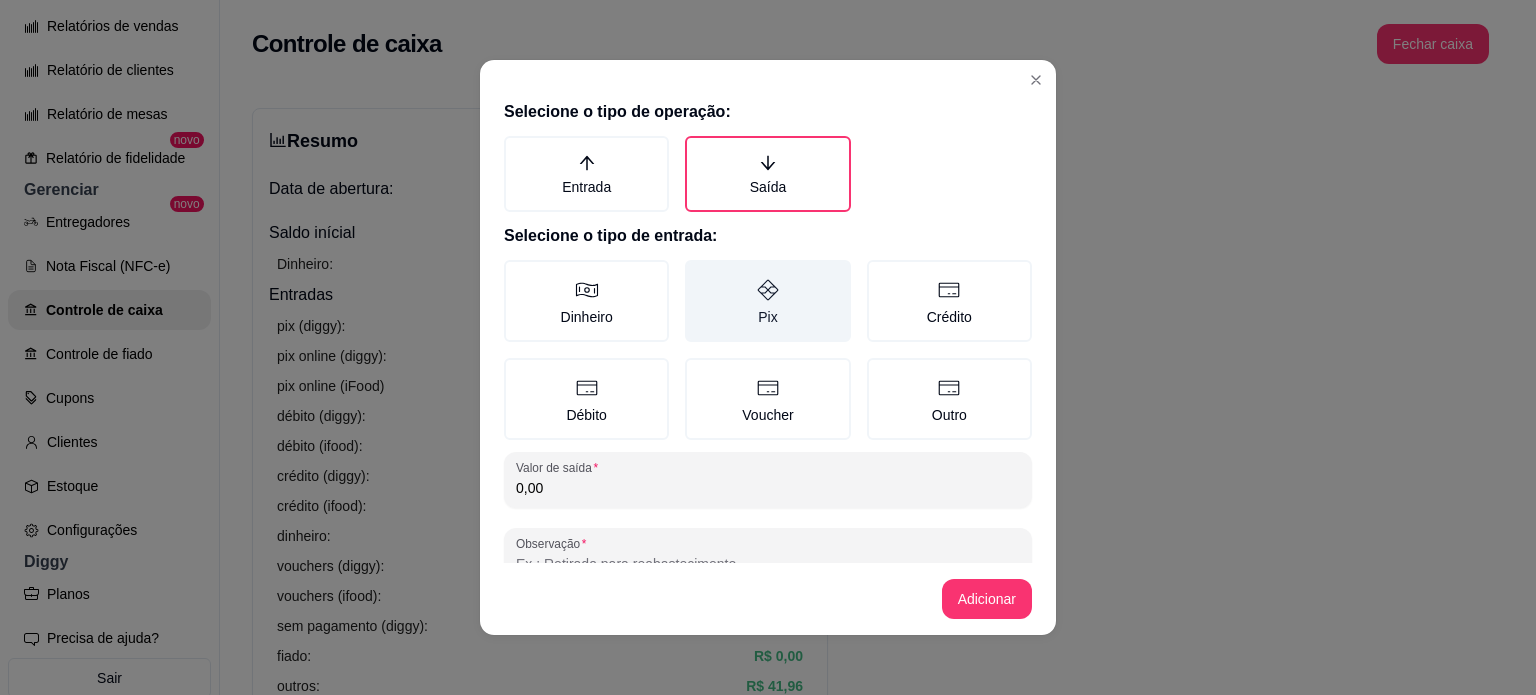 click on "Pix" at bounding box center [767, 301] 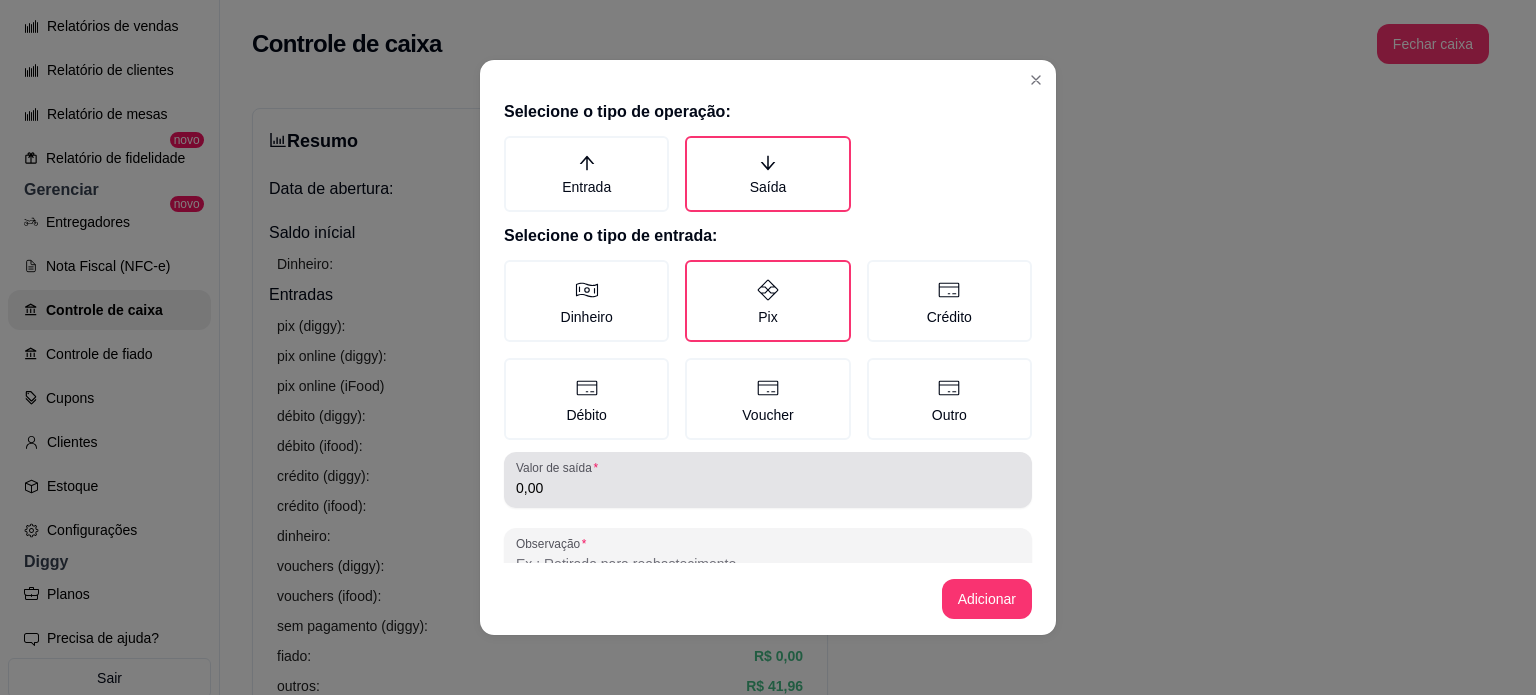 click on "0,00" at bounding box center [768, 480] 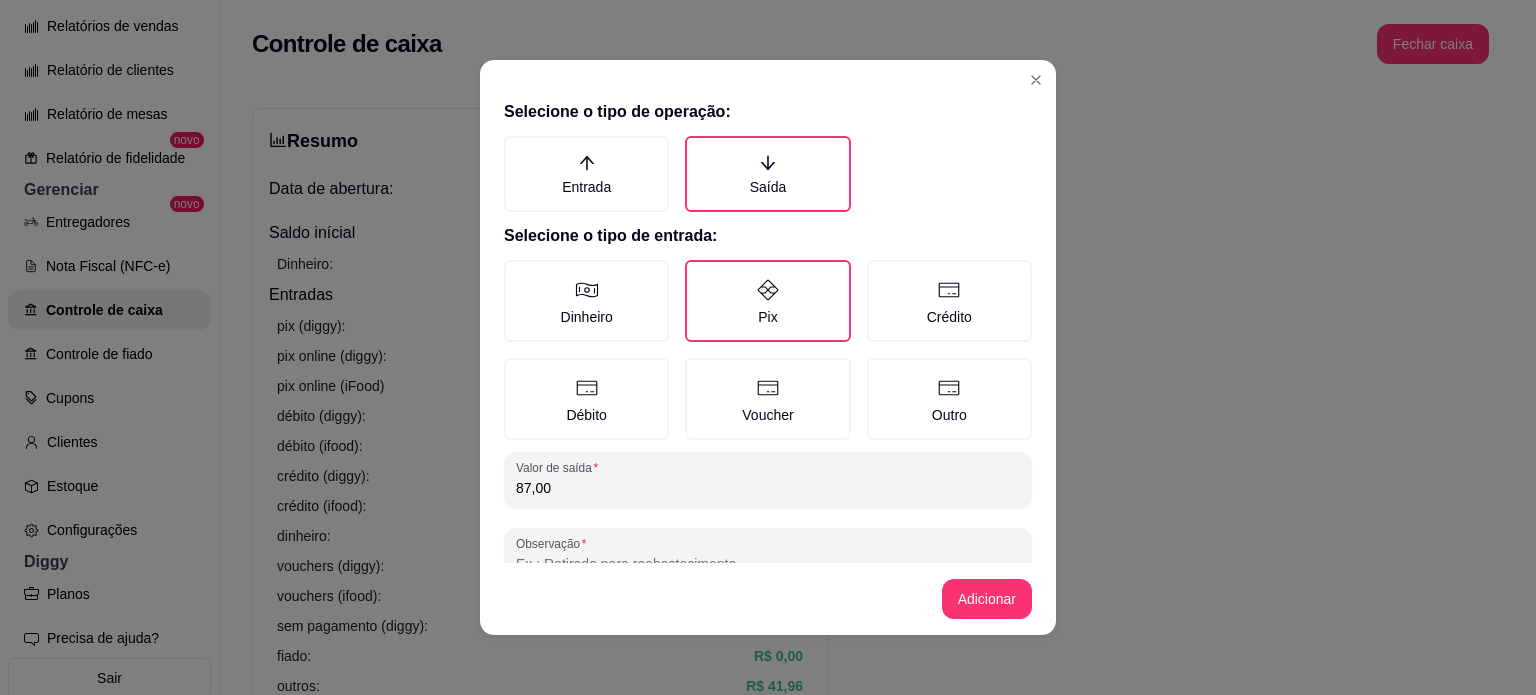 scroll, scrollTop: 50, scrollLeft: 0, axis: vertical 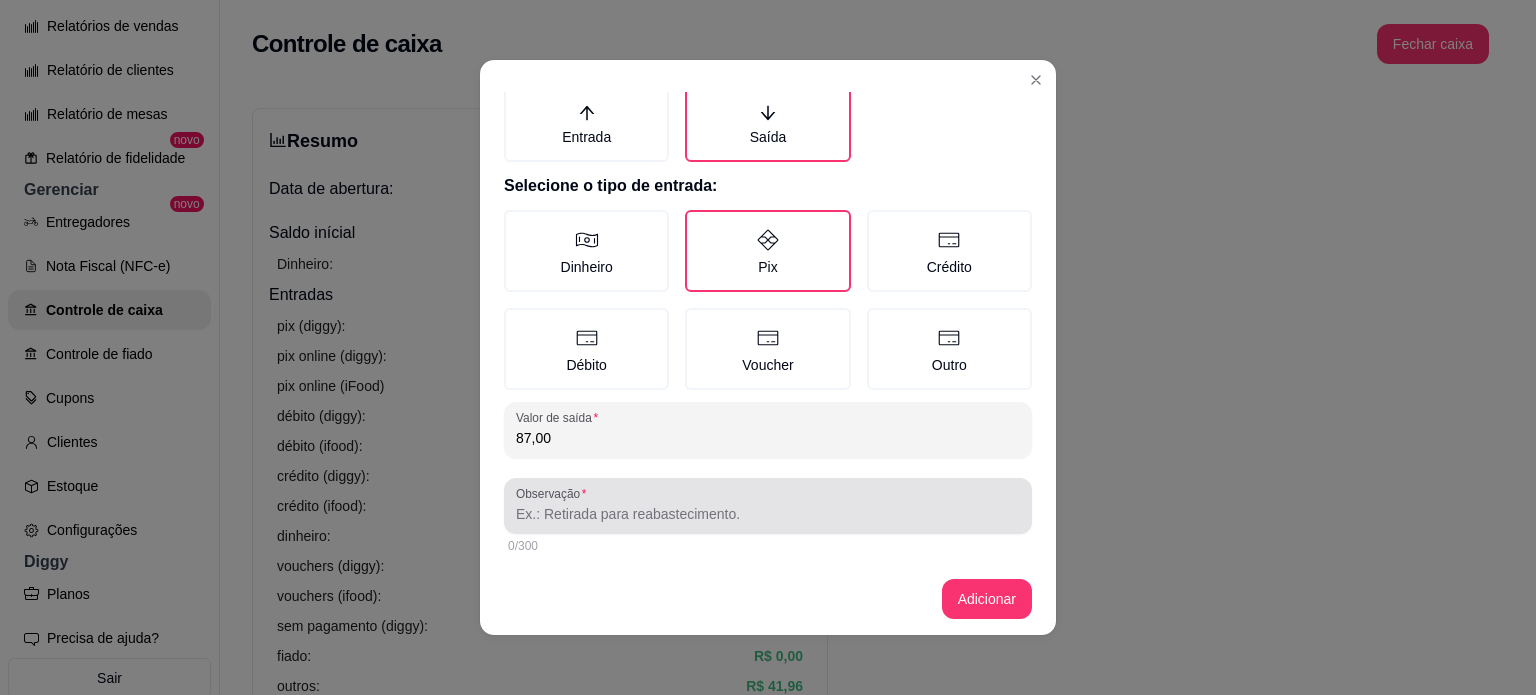 type on "87,00" 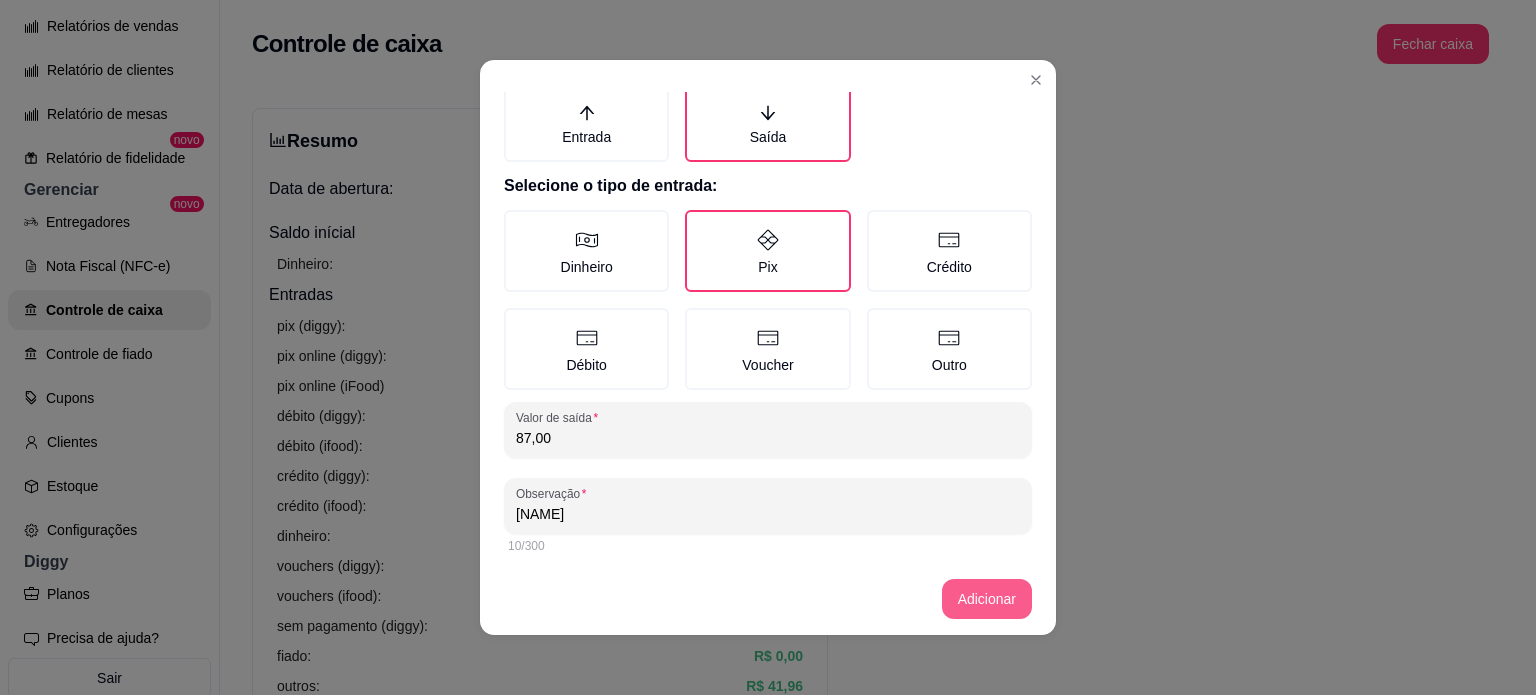 type on "taxa lucas" 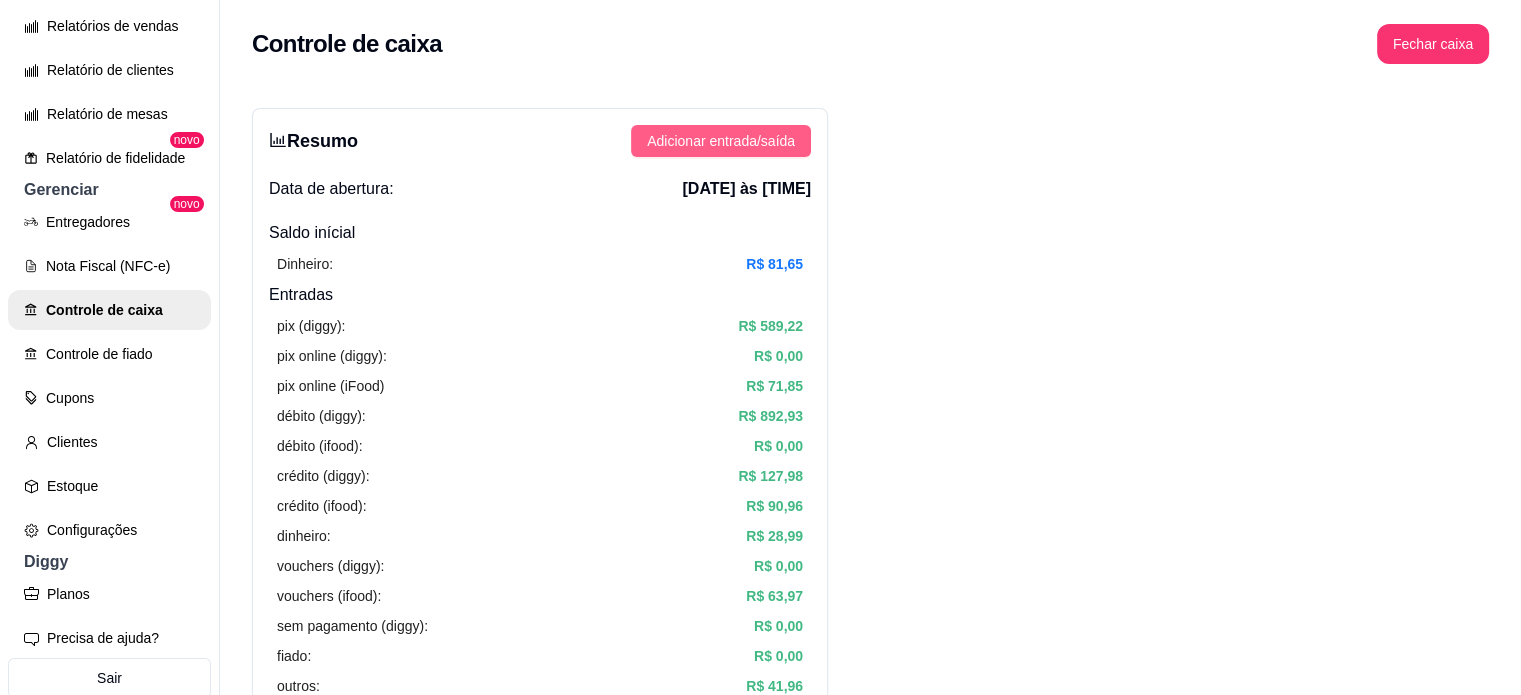 click on "Adicionar entrada/saída" at bounding box center (721, 141) 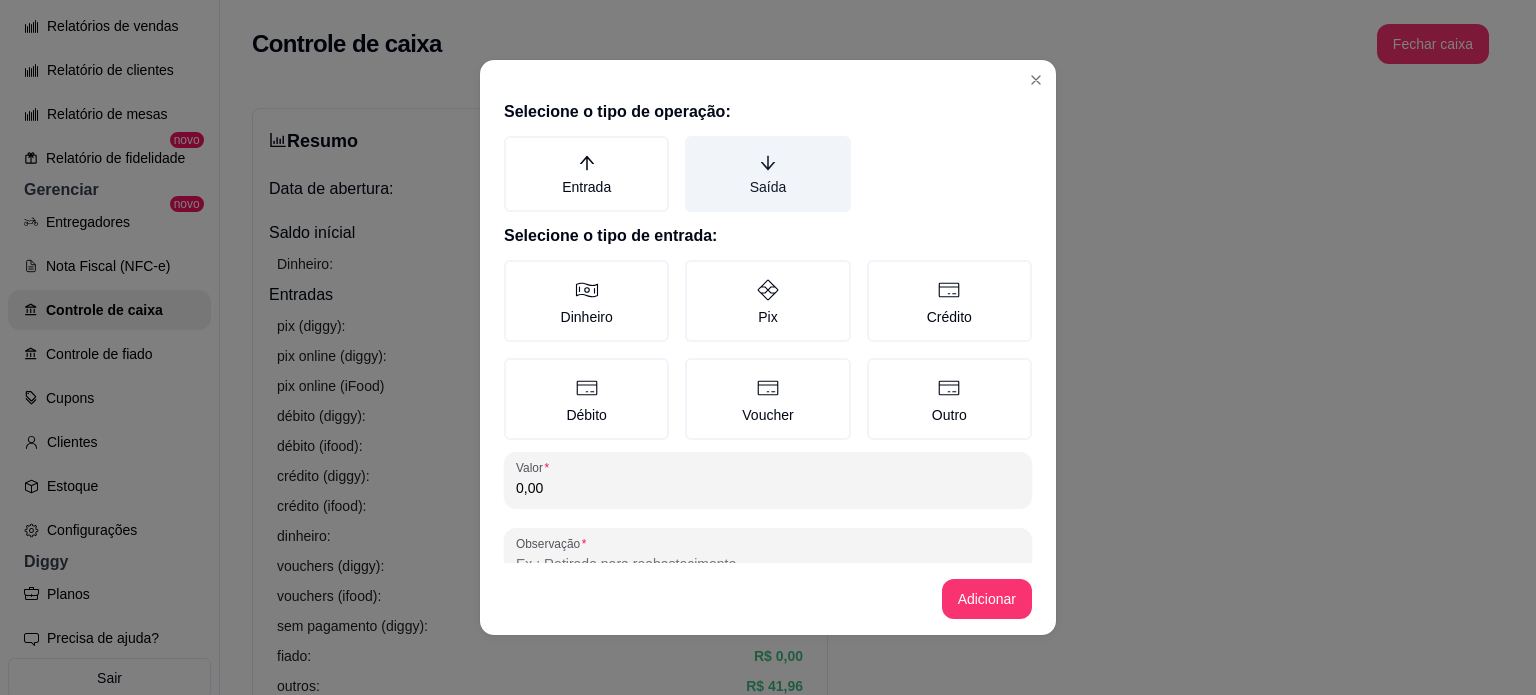click on "Saída" at bounding box center [767, 174] 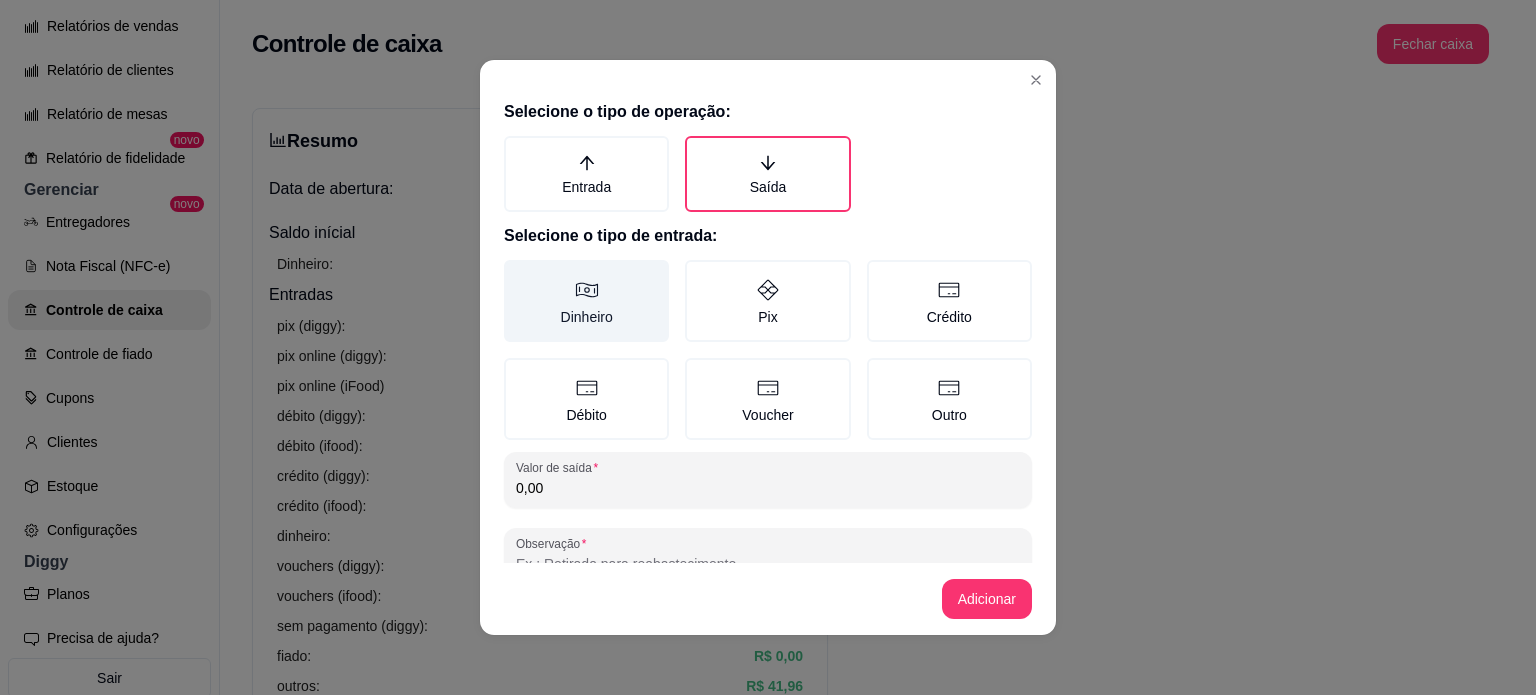 click 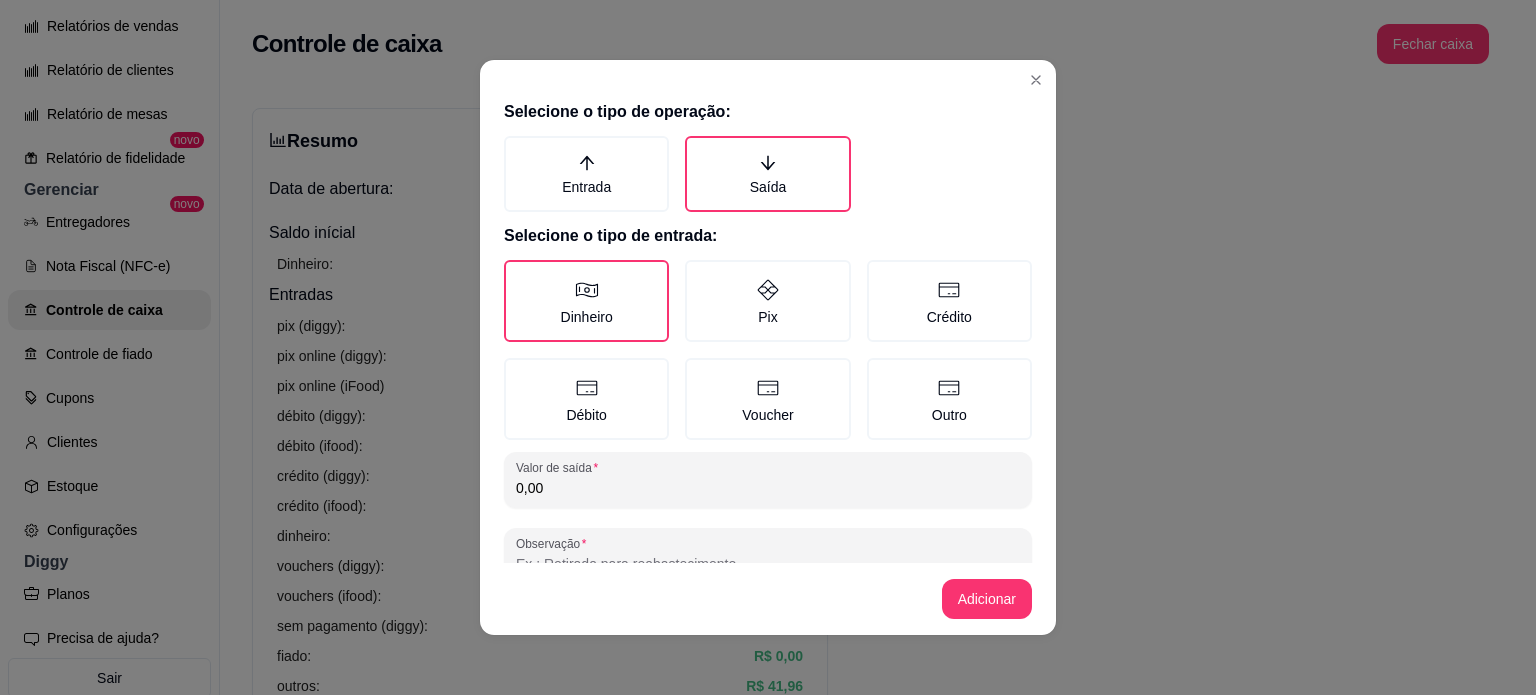 click on "0,00" at bounding box center [768, 488] 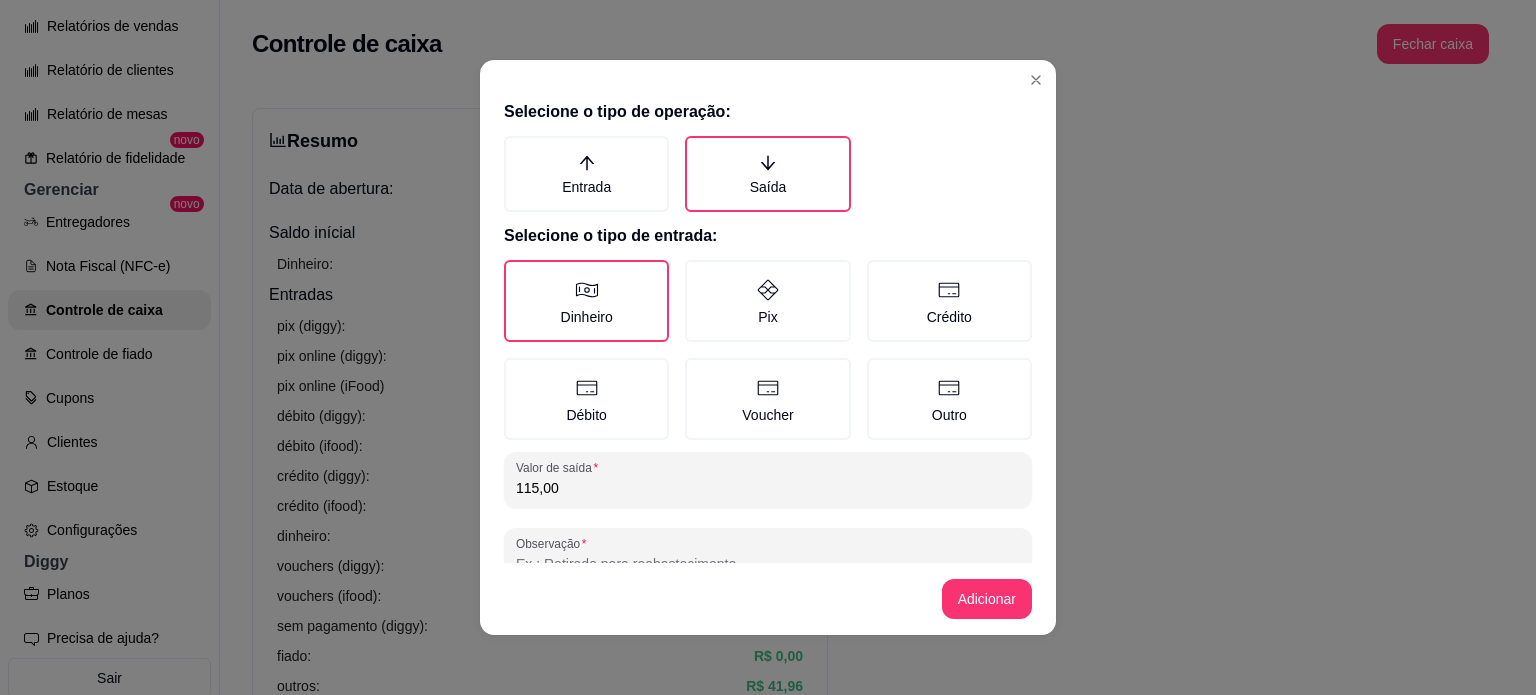 scroll, scrollTop: 50, scrollLeft: 0, axis: vertical 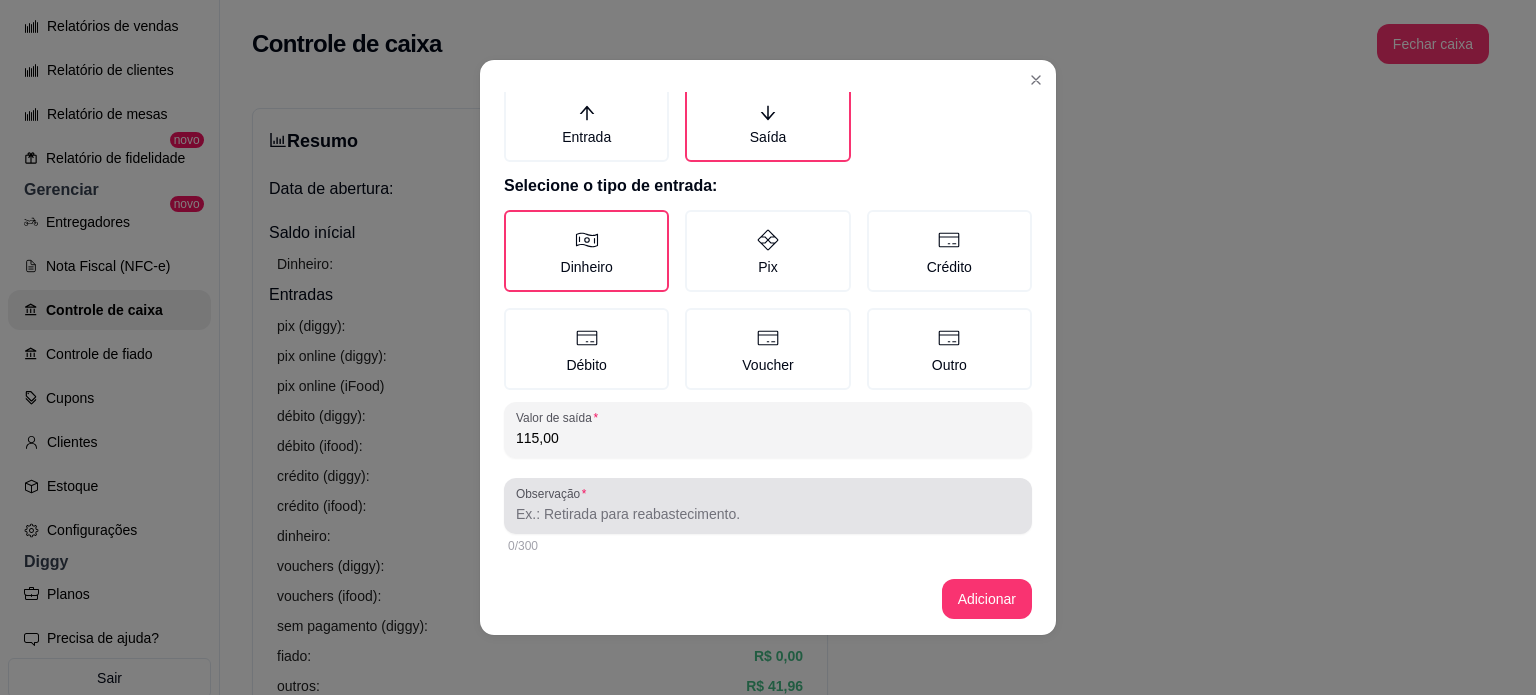 type on "115,00" 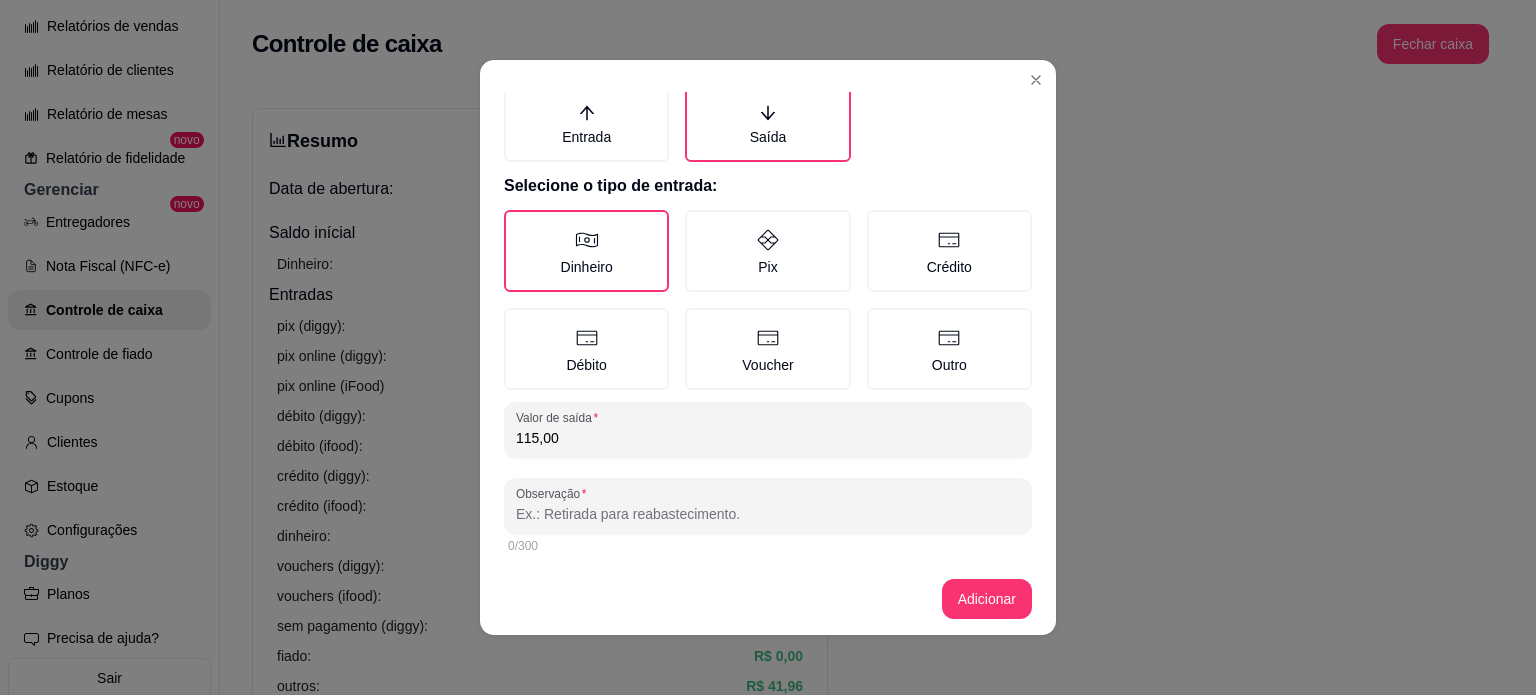type on "p" 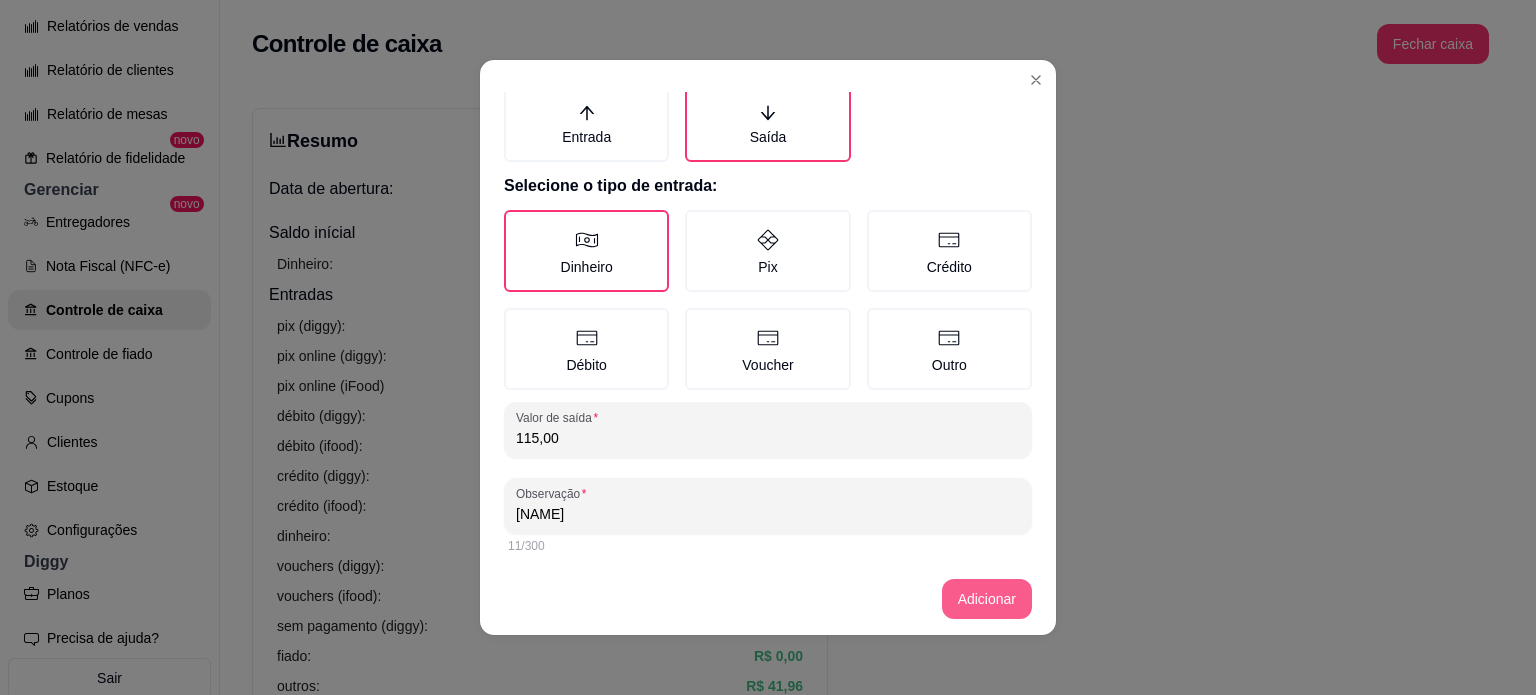 type on "bruno taxa" 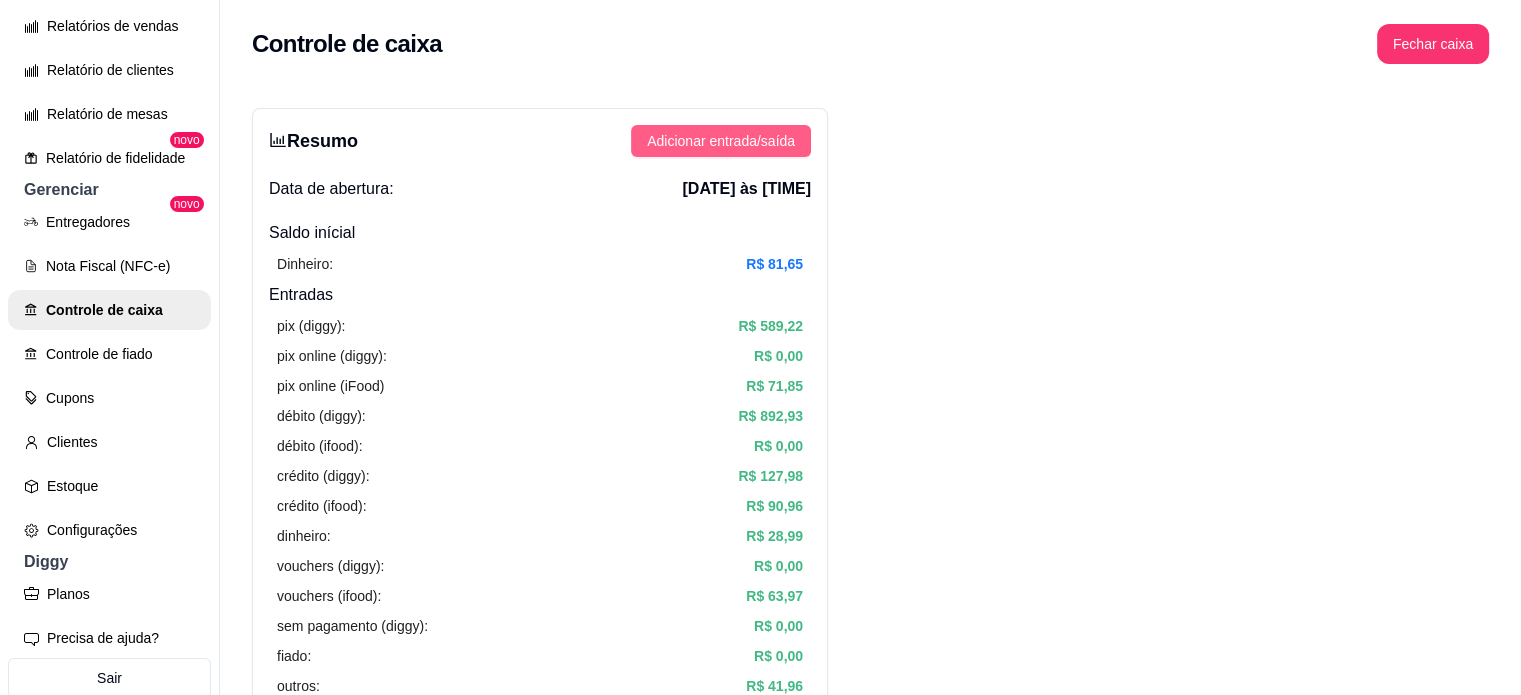 click on "Adicionar entrada/saída" at bounding box center [721, 141] 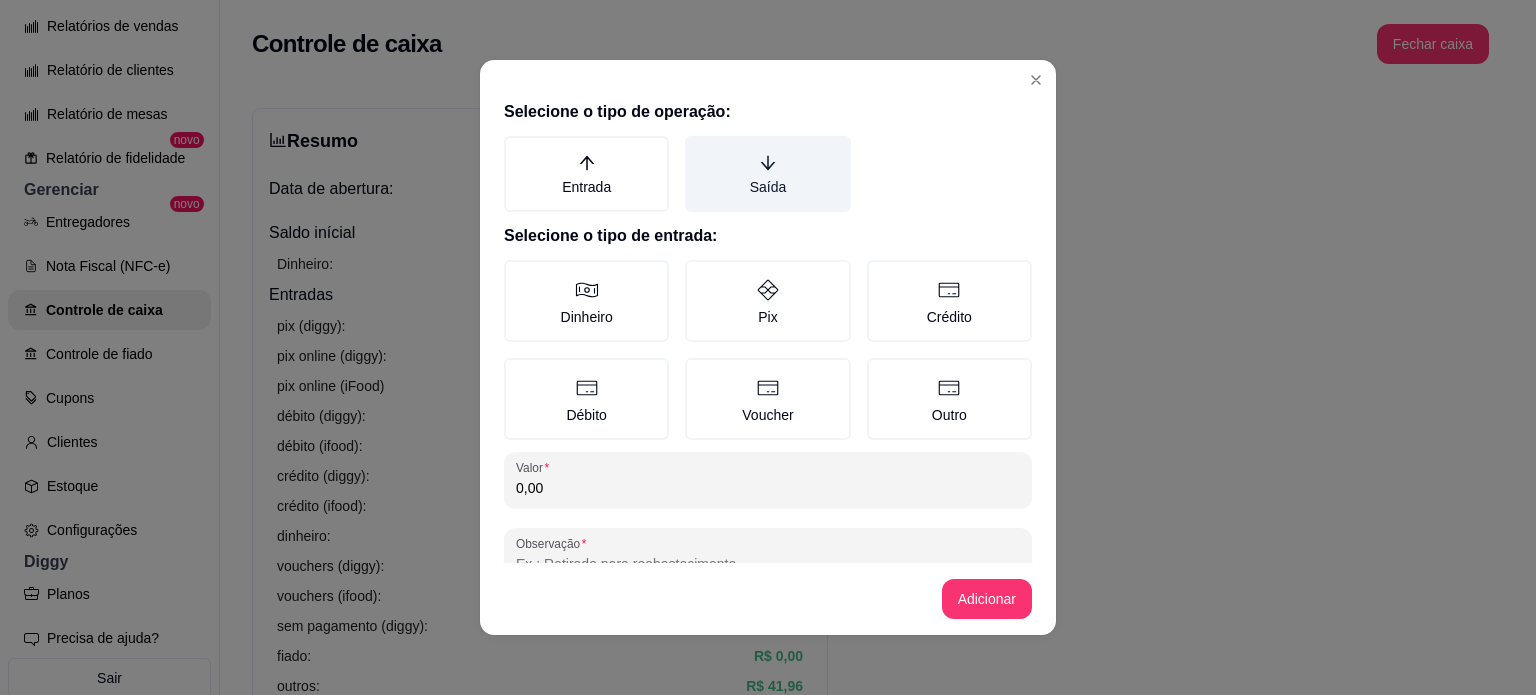 click on "Saída" at bounding box center [767, 174] 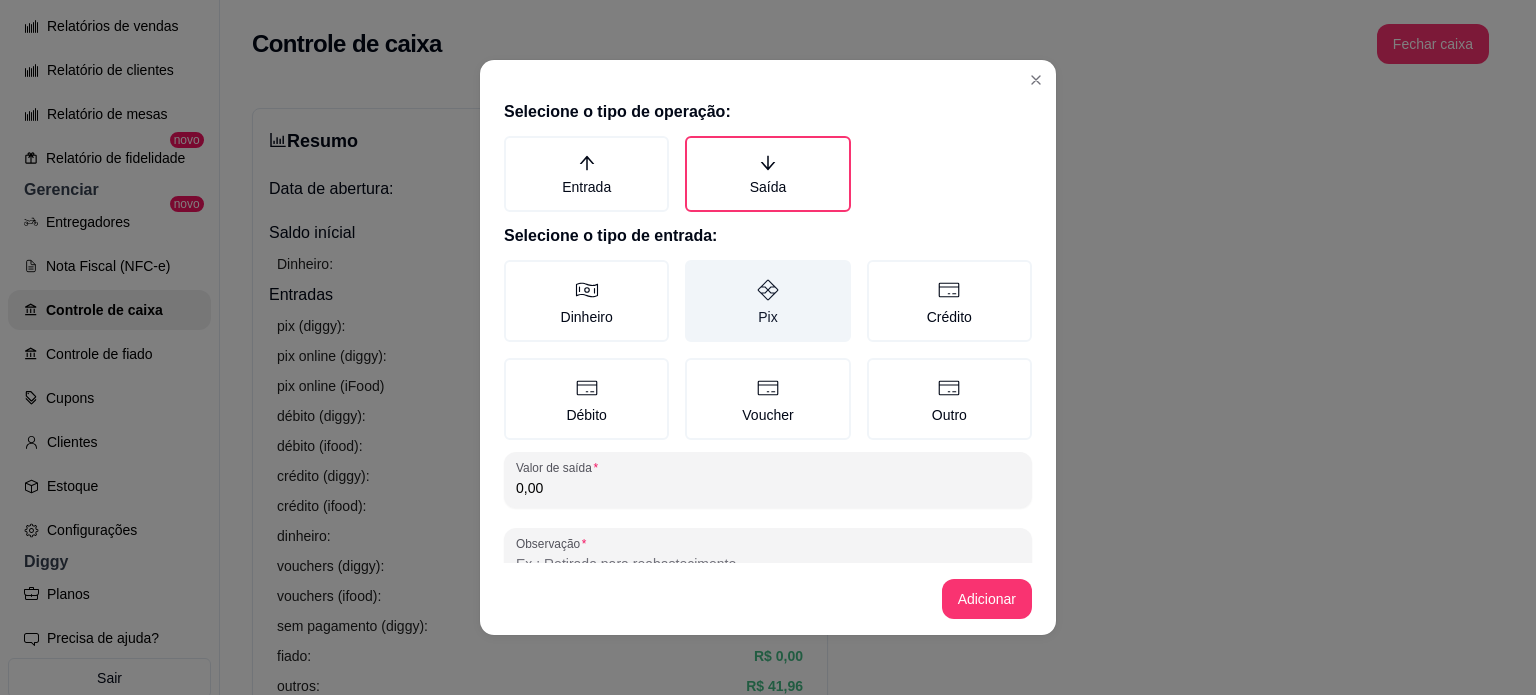 click on "Pix" at bounding box center [767, 301] 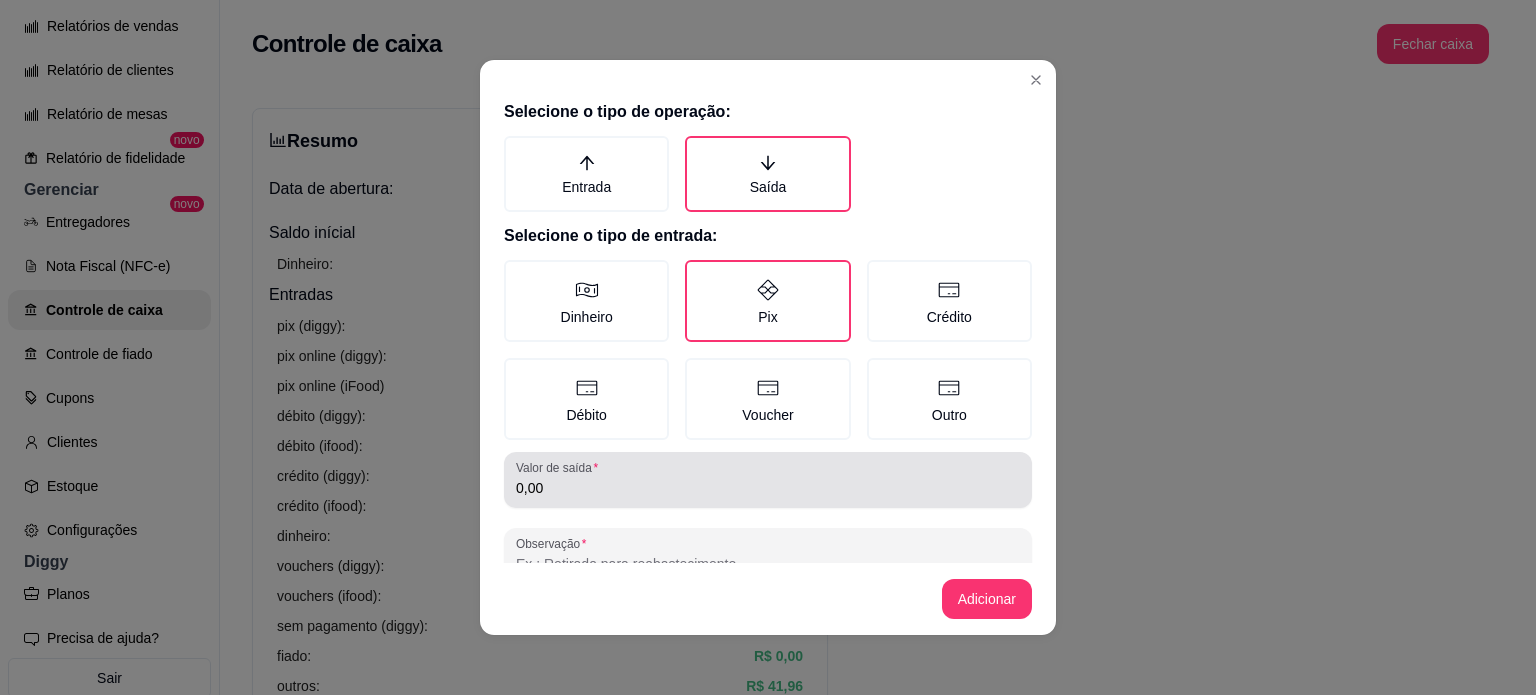 click on "0,00" at bounding box center [768, 480] 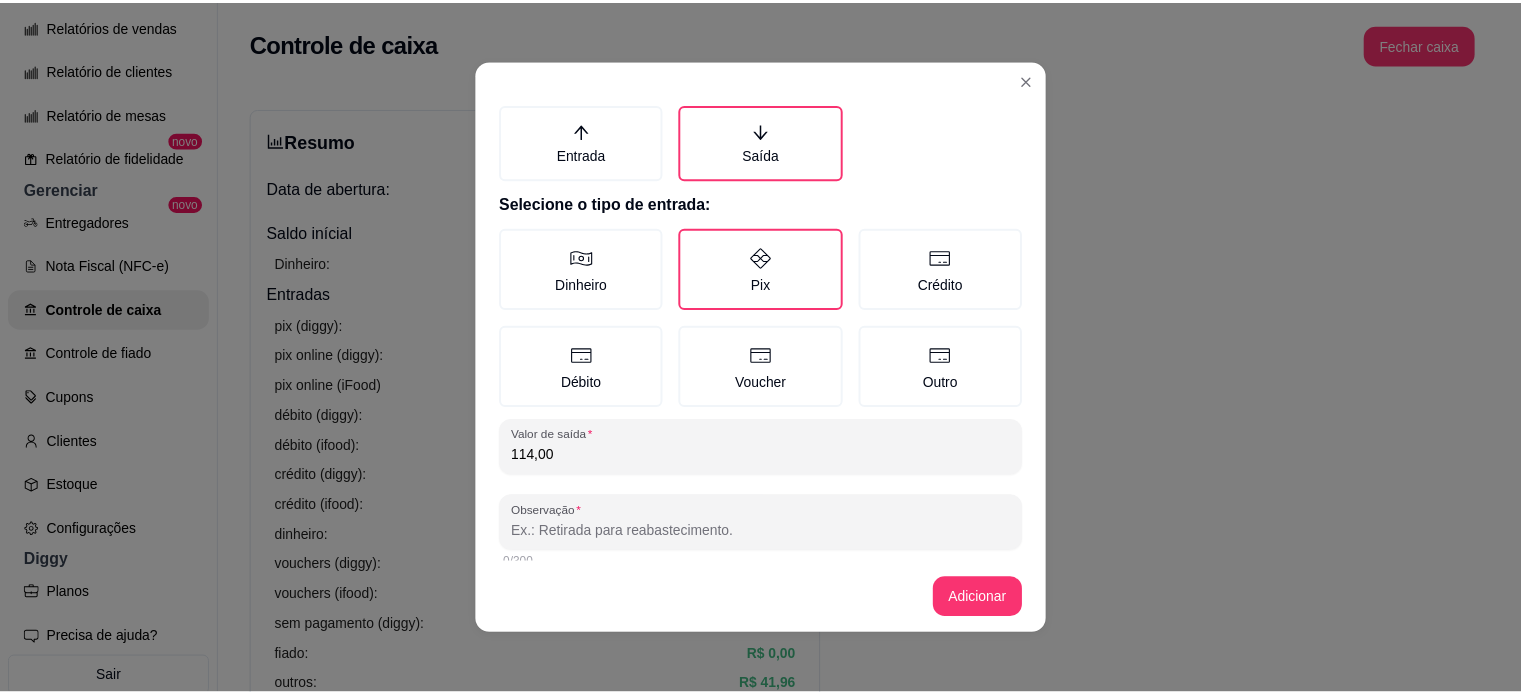 scroll, scrollTop: 50, scrollLeft: 0, axis: vertical 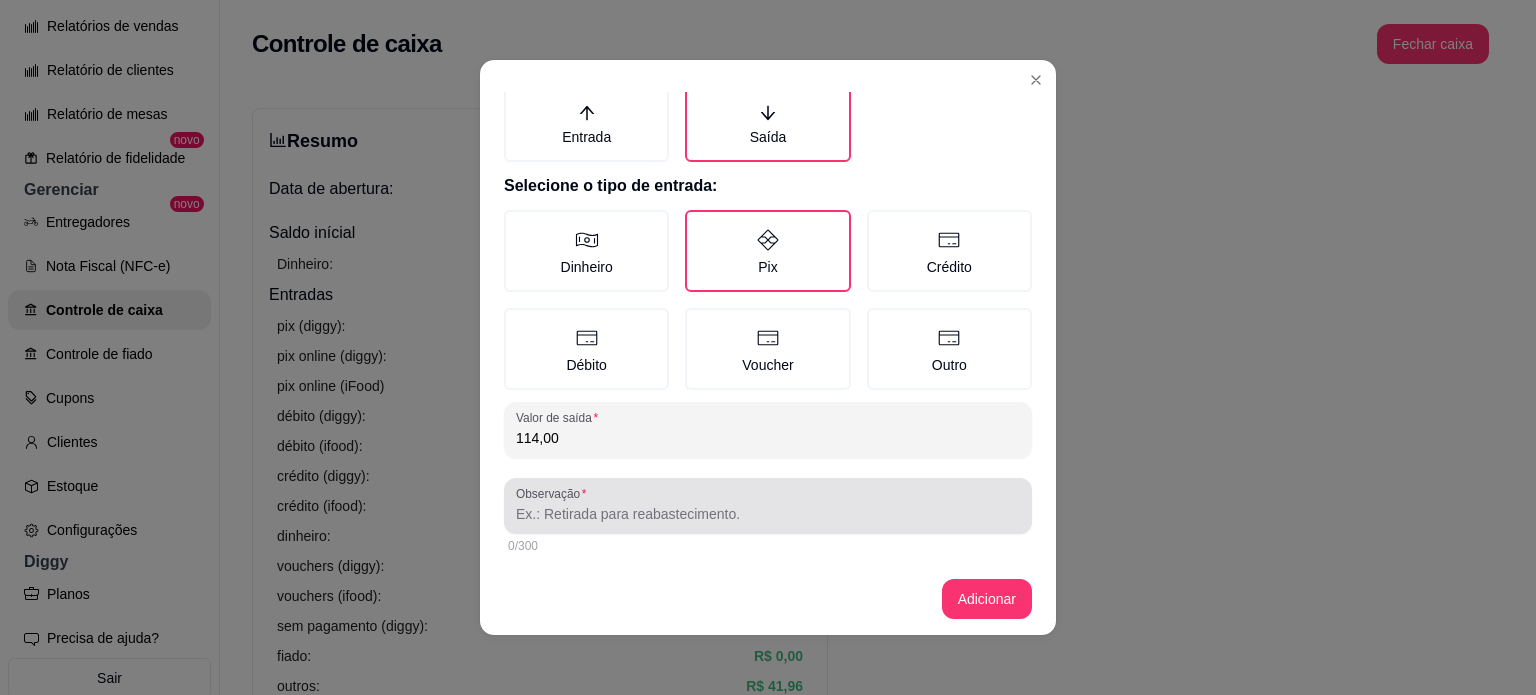 type on "114,00" 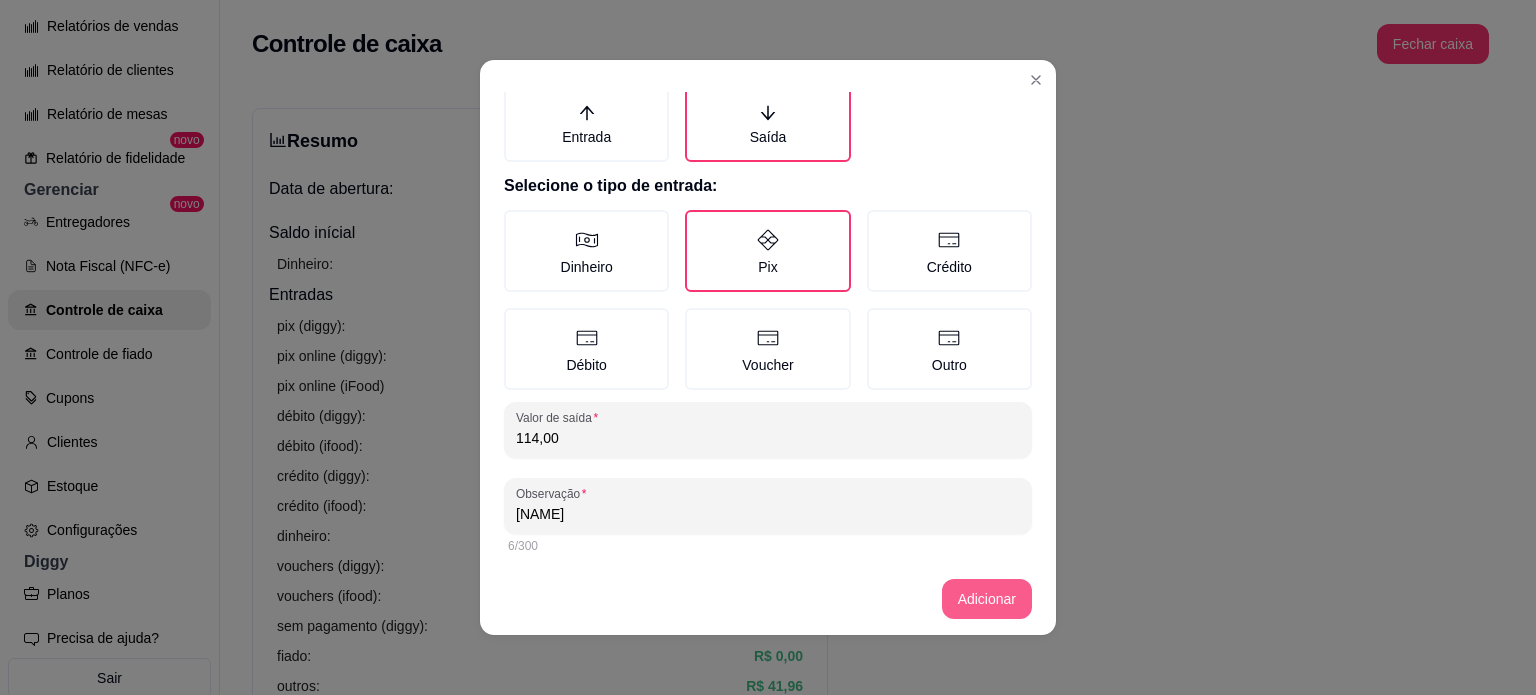 type on "pedro" 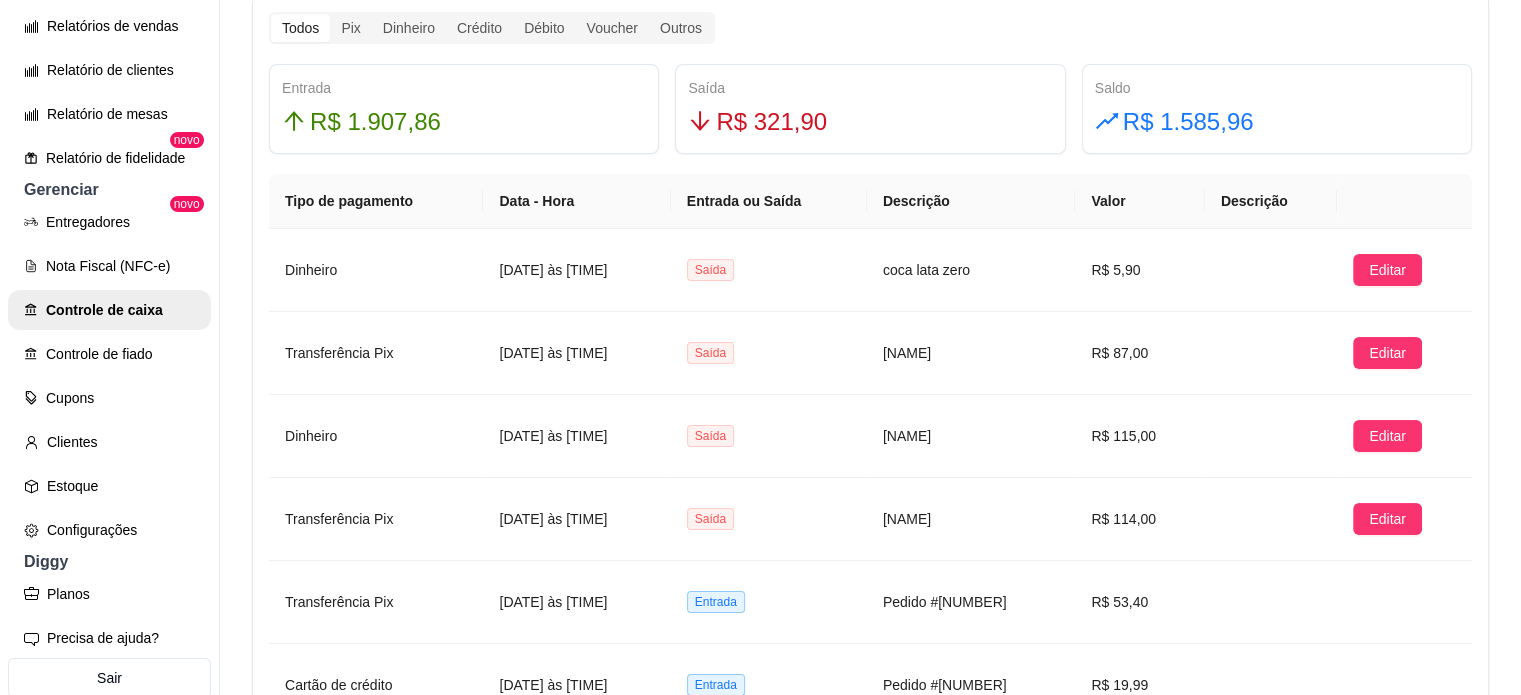 scroll, scrollTop: 595, scrollLeft: 0, axis: vertical 